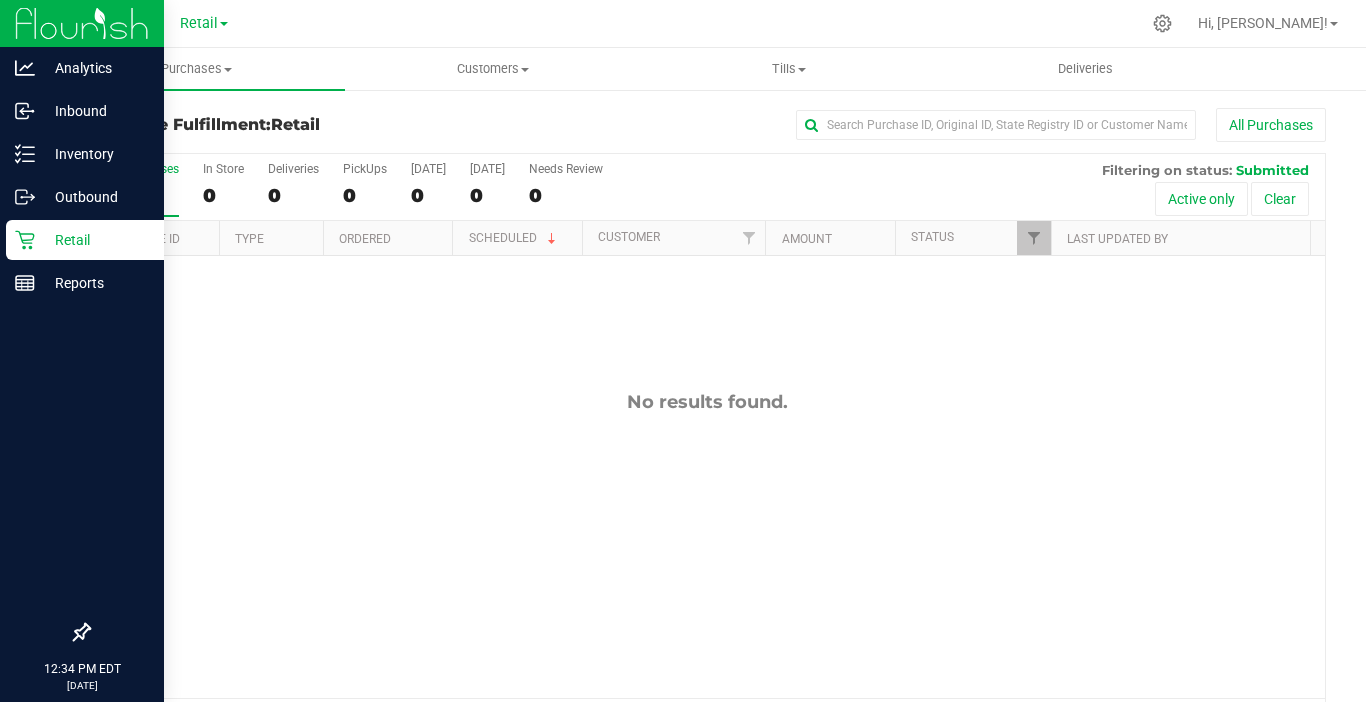 scroll, scrollTop: 0, scrollLeft: 0, axis: both 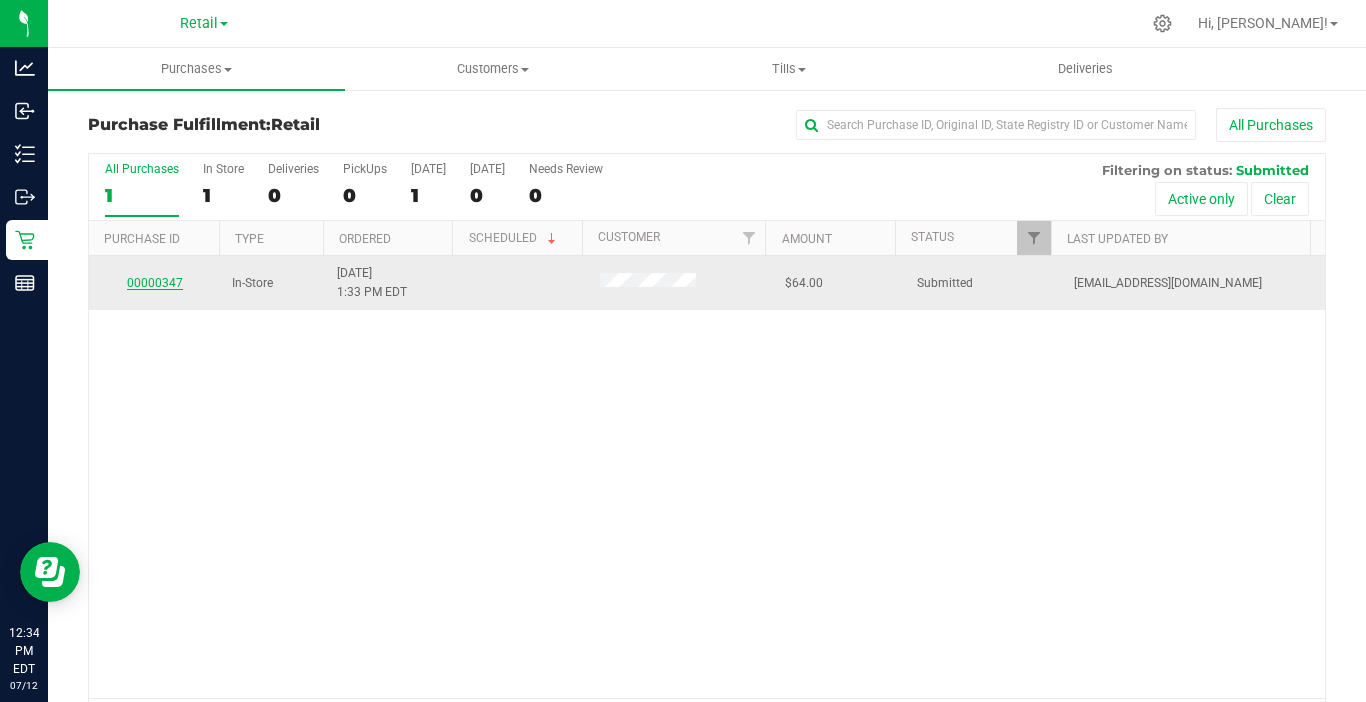 click on "00000347" at bounding box center [155, 283] 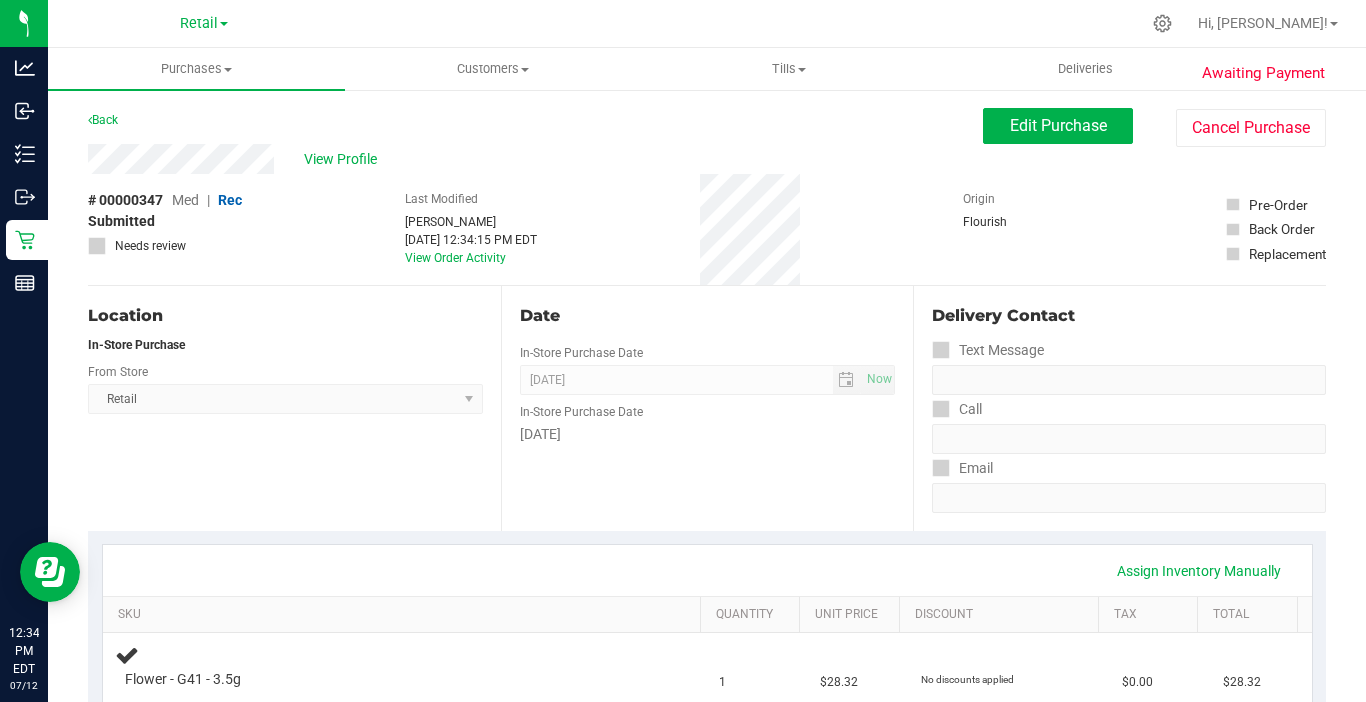 scroll, scrollTop: 100, scrollLeft: 0, axis: vertical 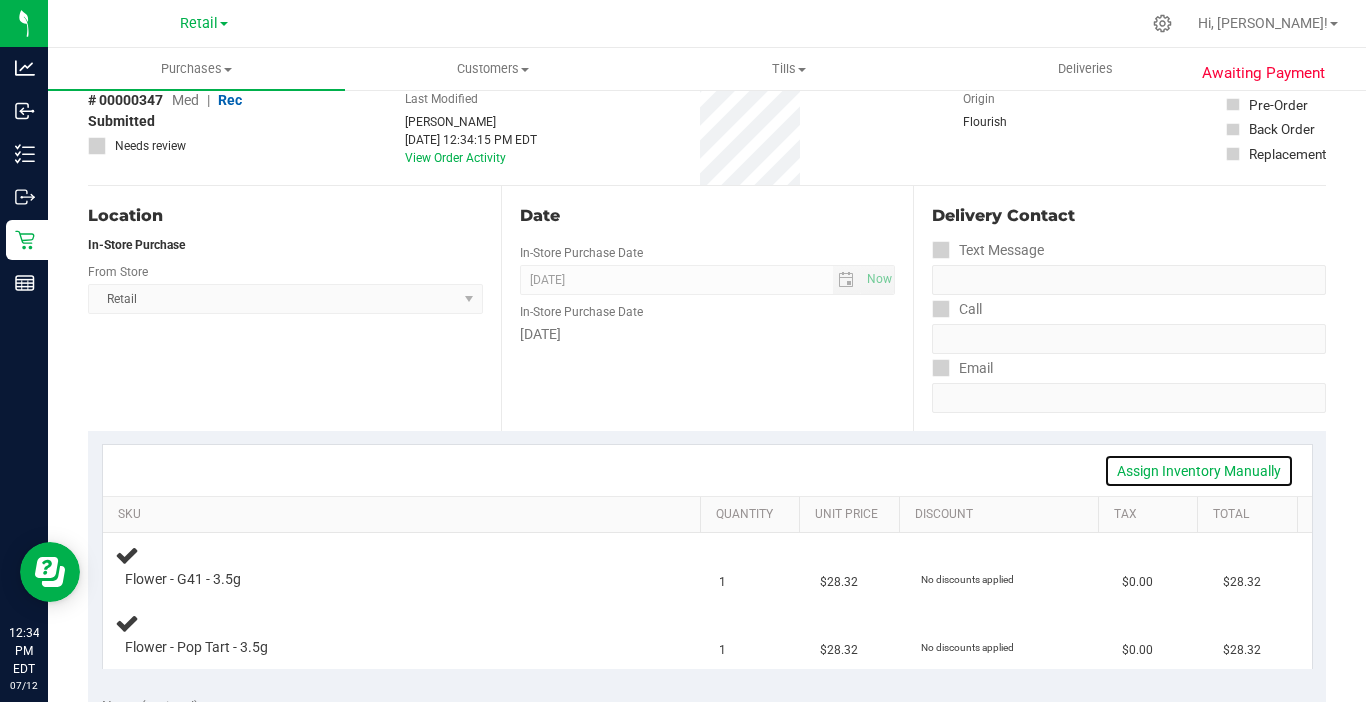 click on "Assign Inventory Manually" at bounding box center (1199, 471) 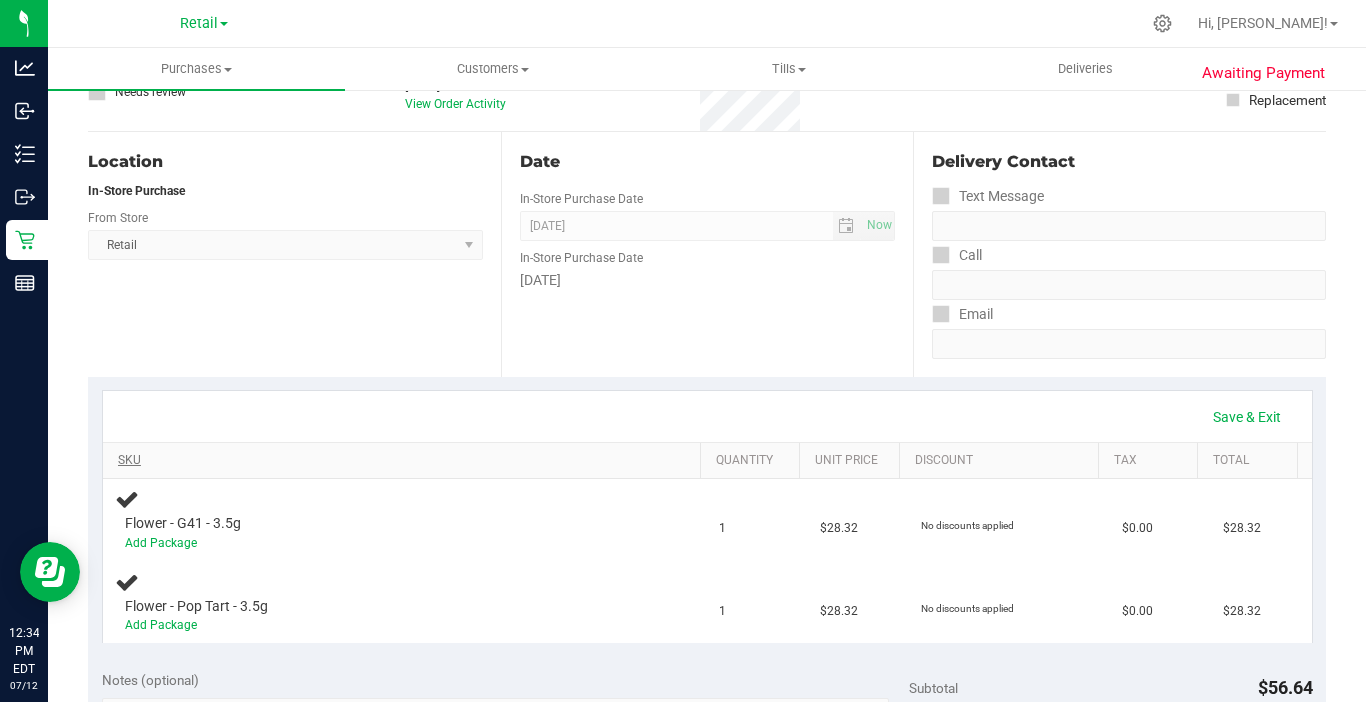 scroll, scrollTop: 200, scrollLeft: 0, axis: vertical 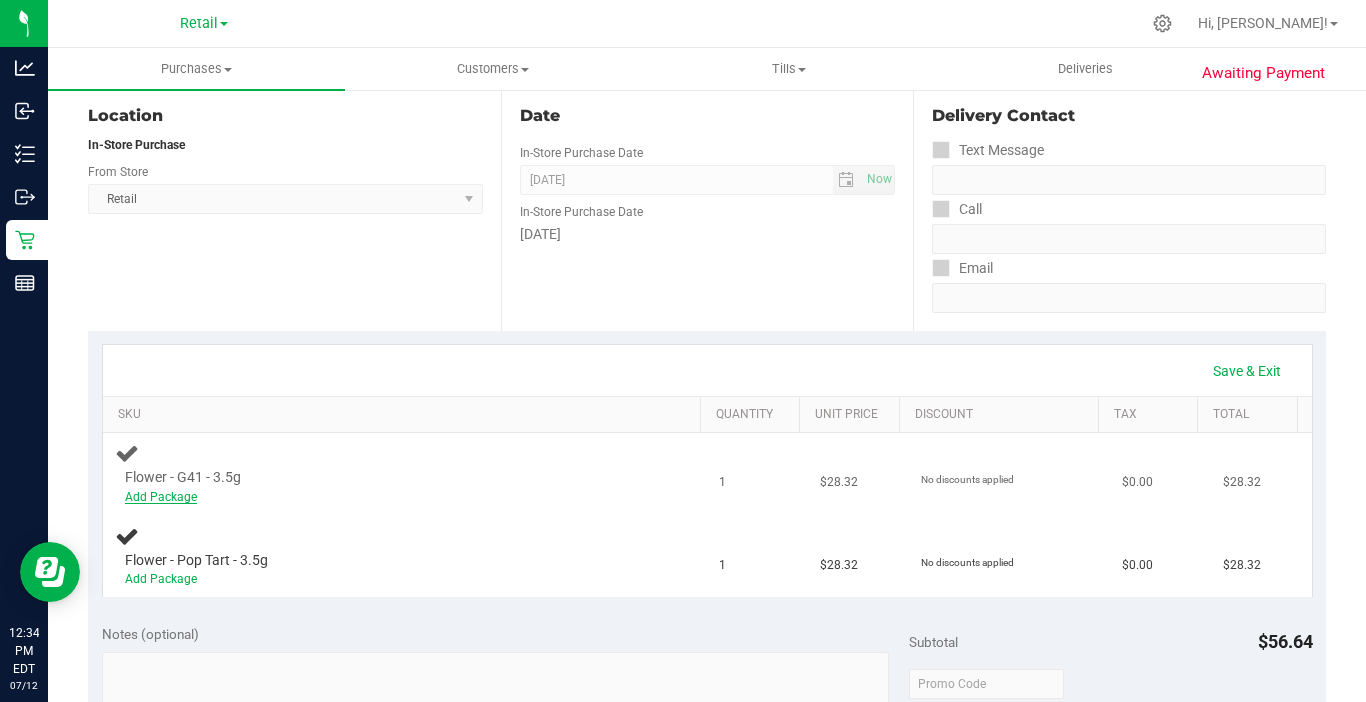 click on "Add Package" at bounding box center [161, 497] 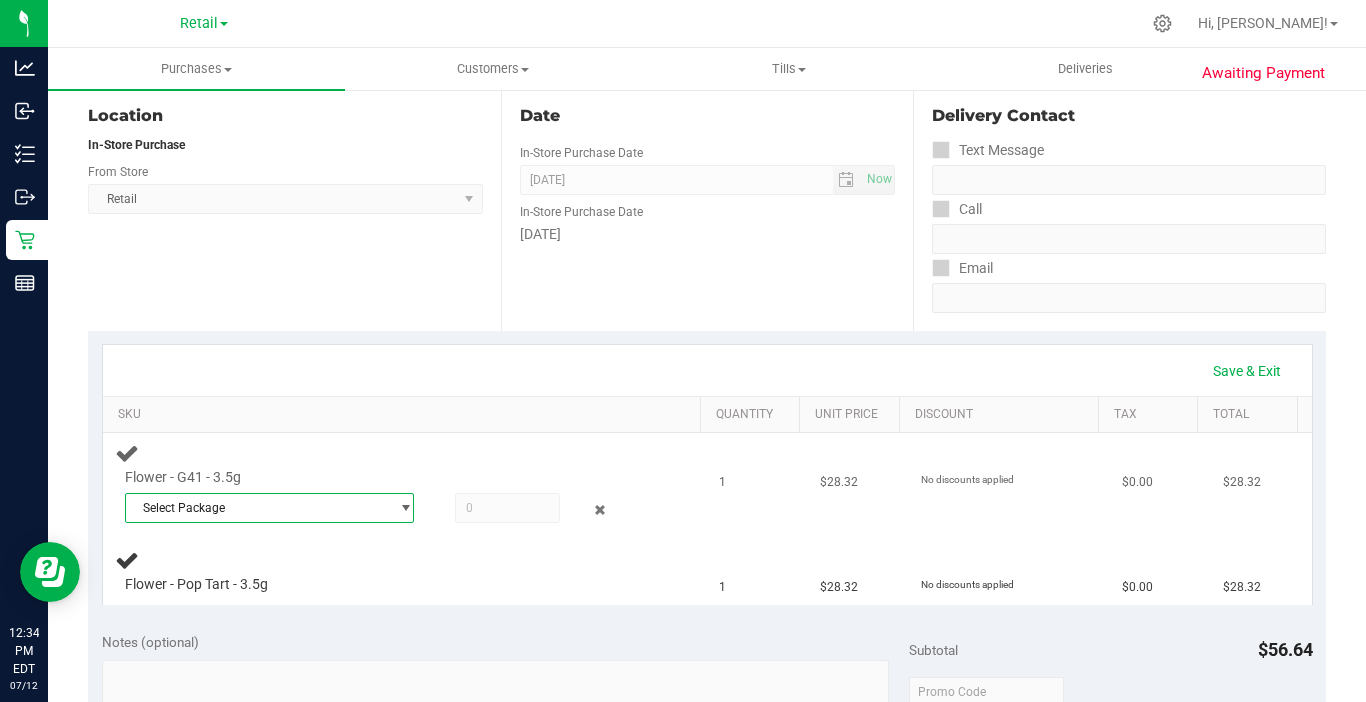 drag, startPoint x: 211, startPoint y: 518, endPoint x: 217, endPoint y: 508, distance: 11.661903 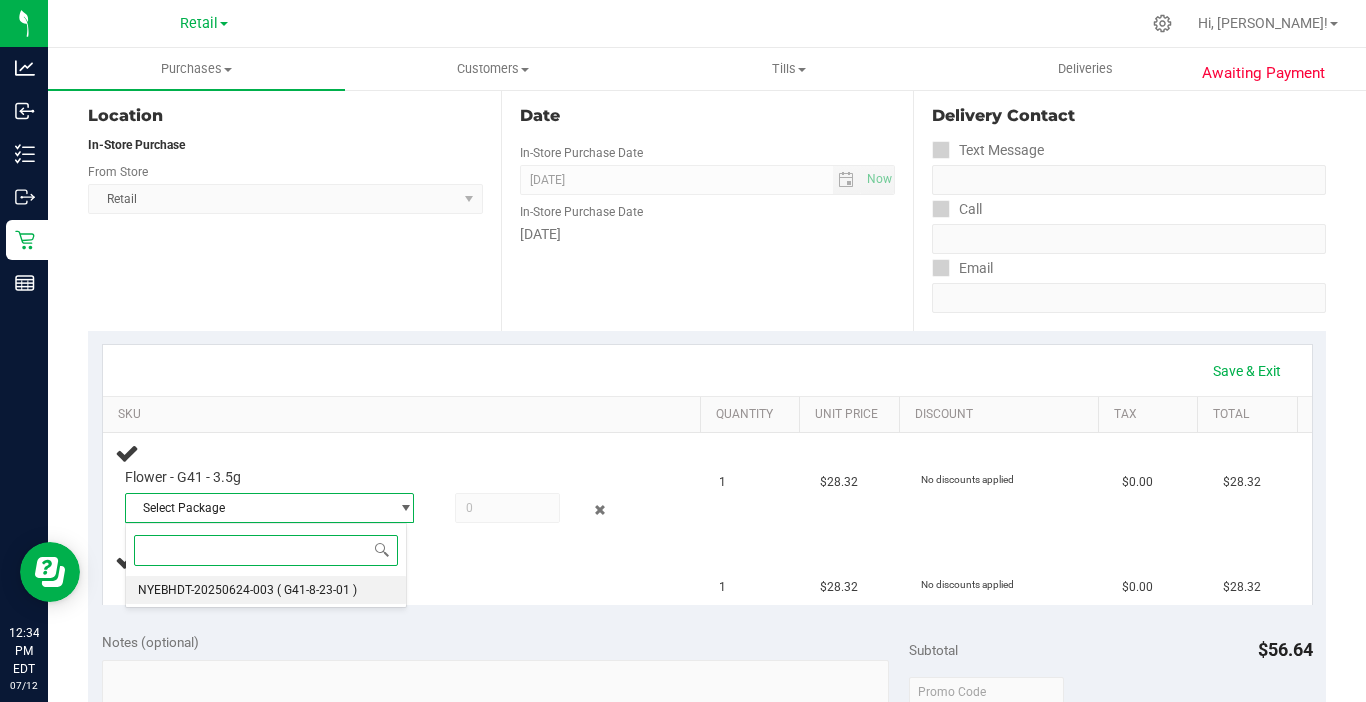 drag, startPoint x: 221, startPoint y: 591, endPoint x: 336, endPoint y: 567, distance: 117.47766 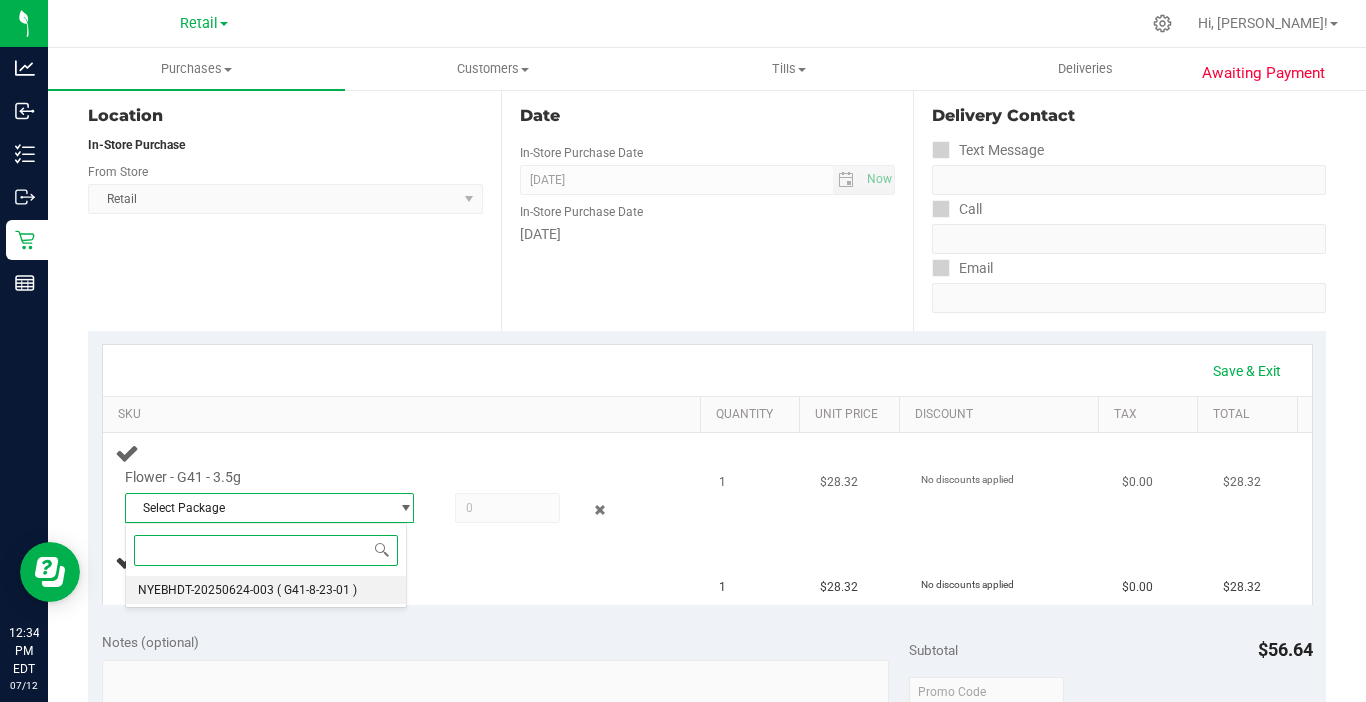 click on "NYEBHDT-20250624-003" at bounding box center (206, 590) 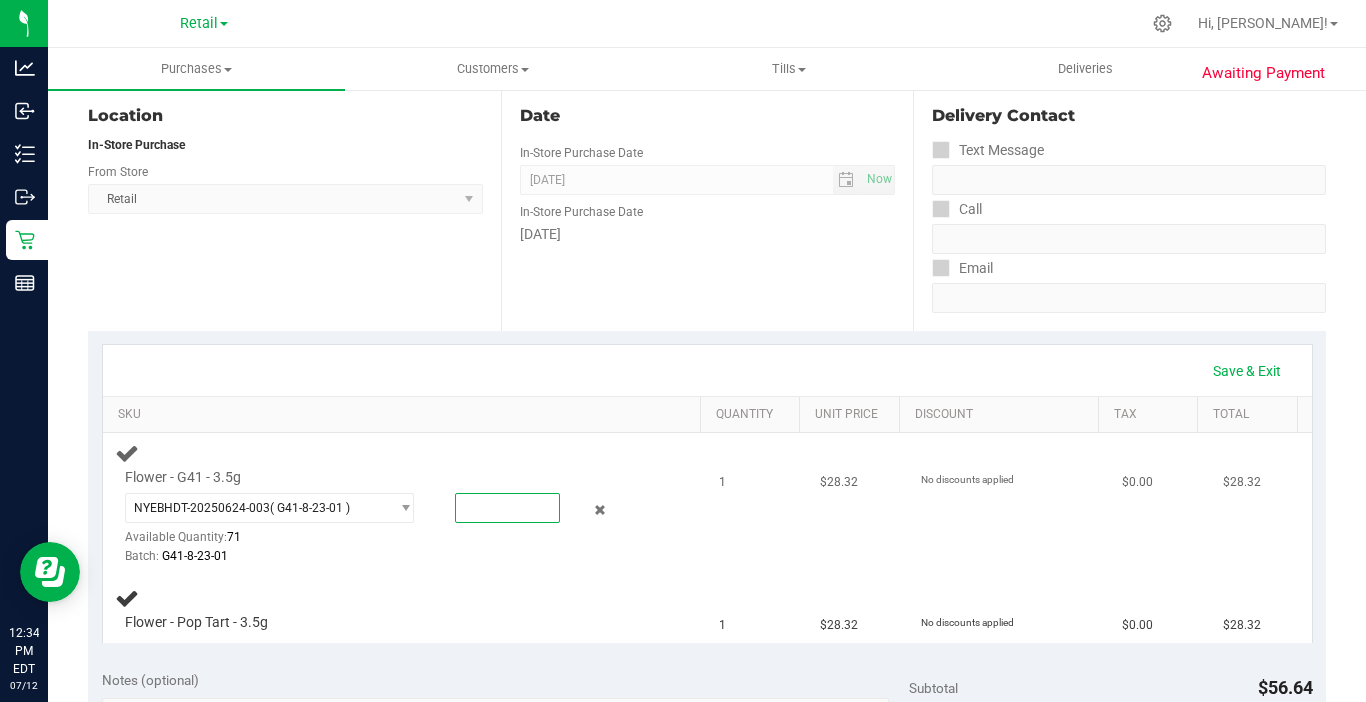 click at bounding box center [507, 508] 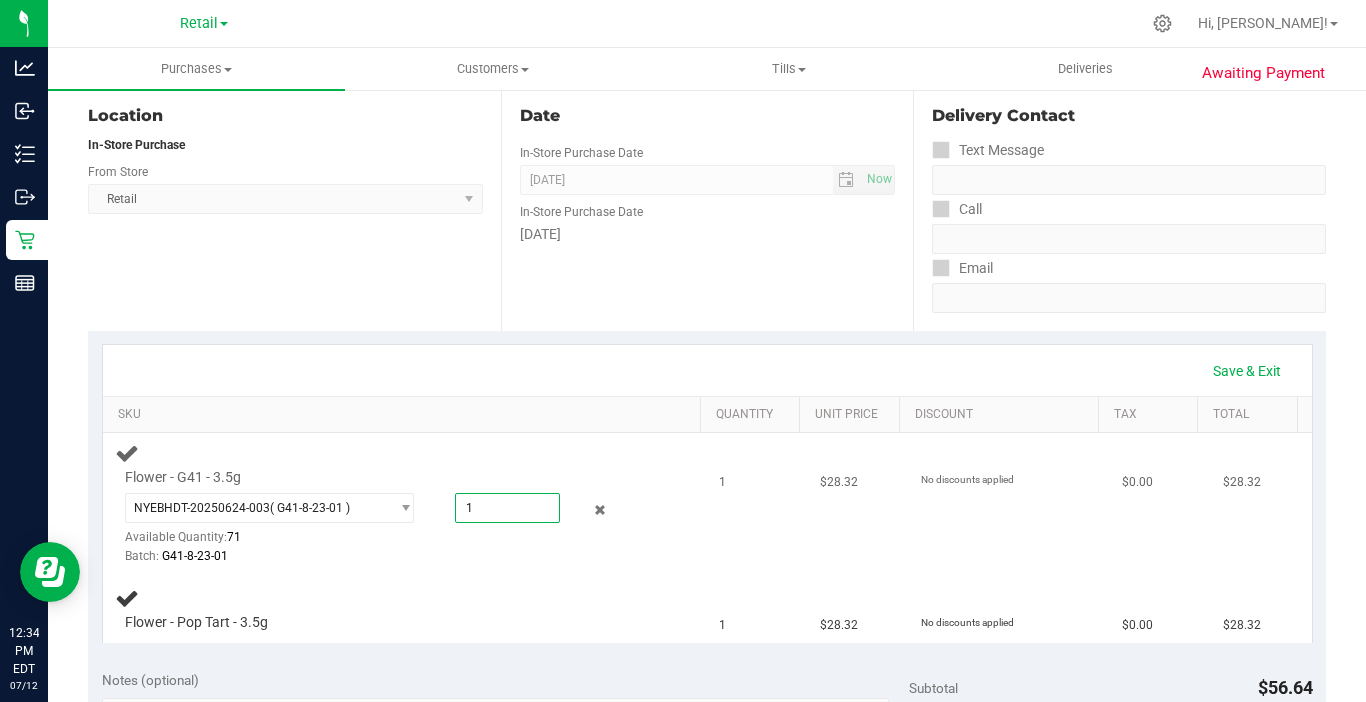 type on "1.0000" 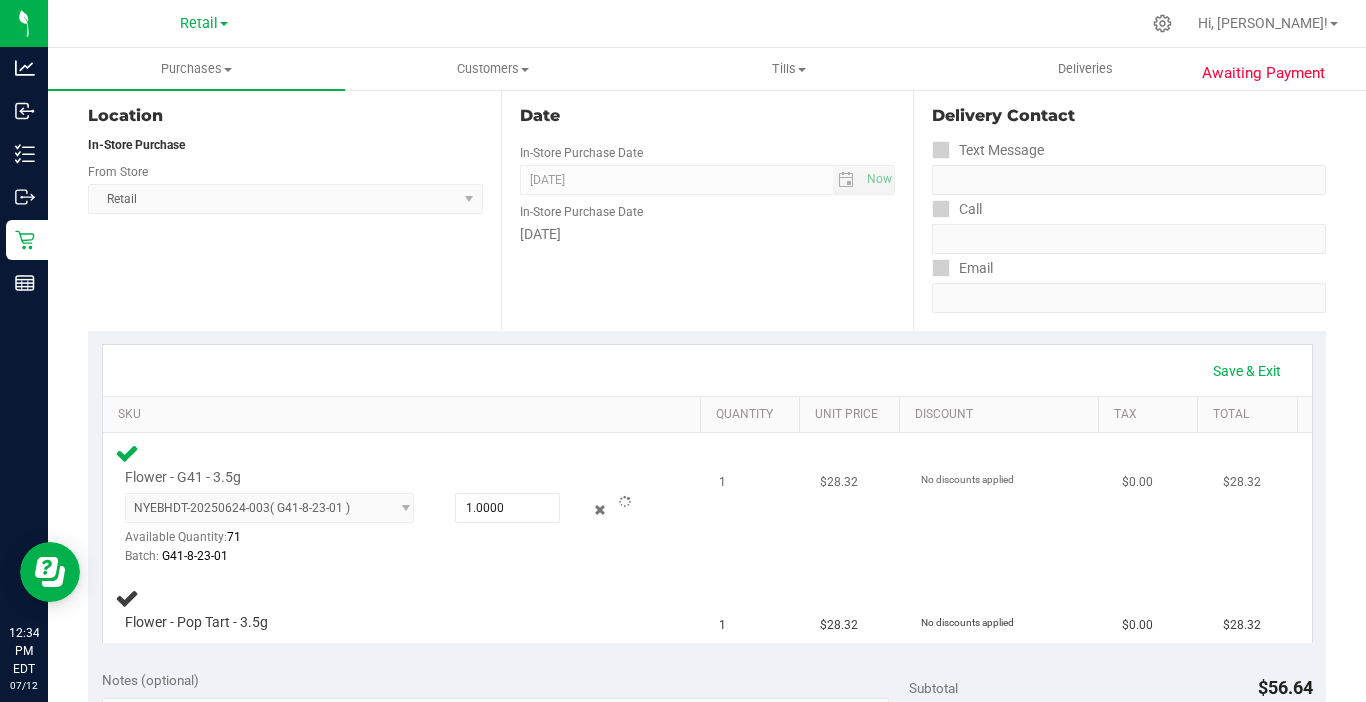 click on "Flower - G41 - 3.5g
NYEBHDT-20250624-003
(
G41-8-23-01
)
NYEBHDT-20250624-003
Available Quantity:  71
1.0000 1
Batch:  G41-8-23-01" at bounding box center (405, 504) 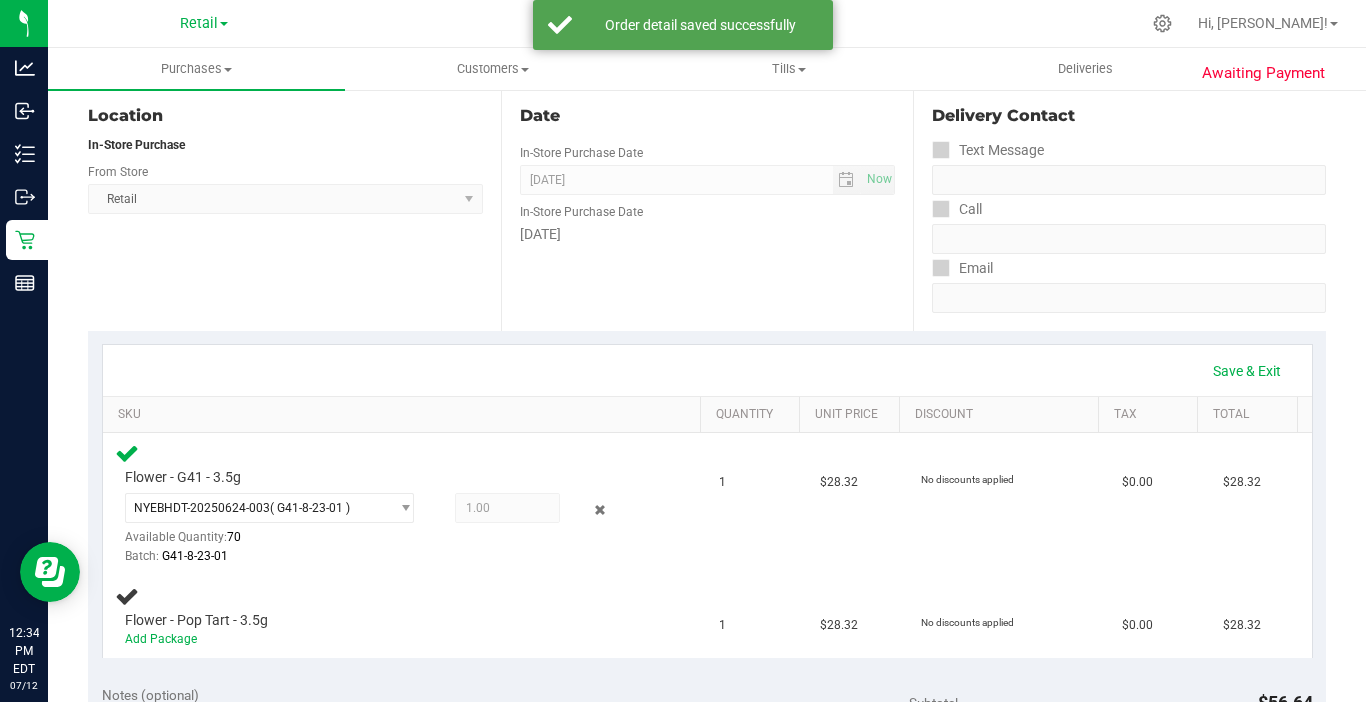 scroll, scrollTop: 300, scrollLeft: 0, axis: vertical 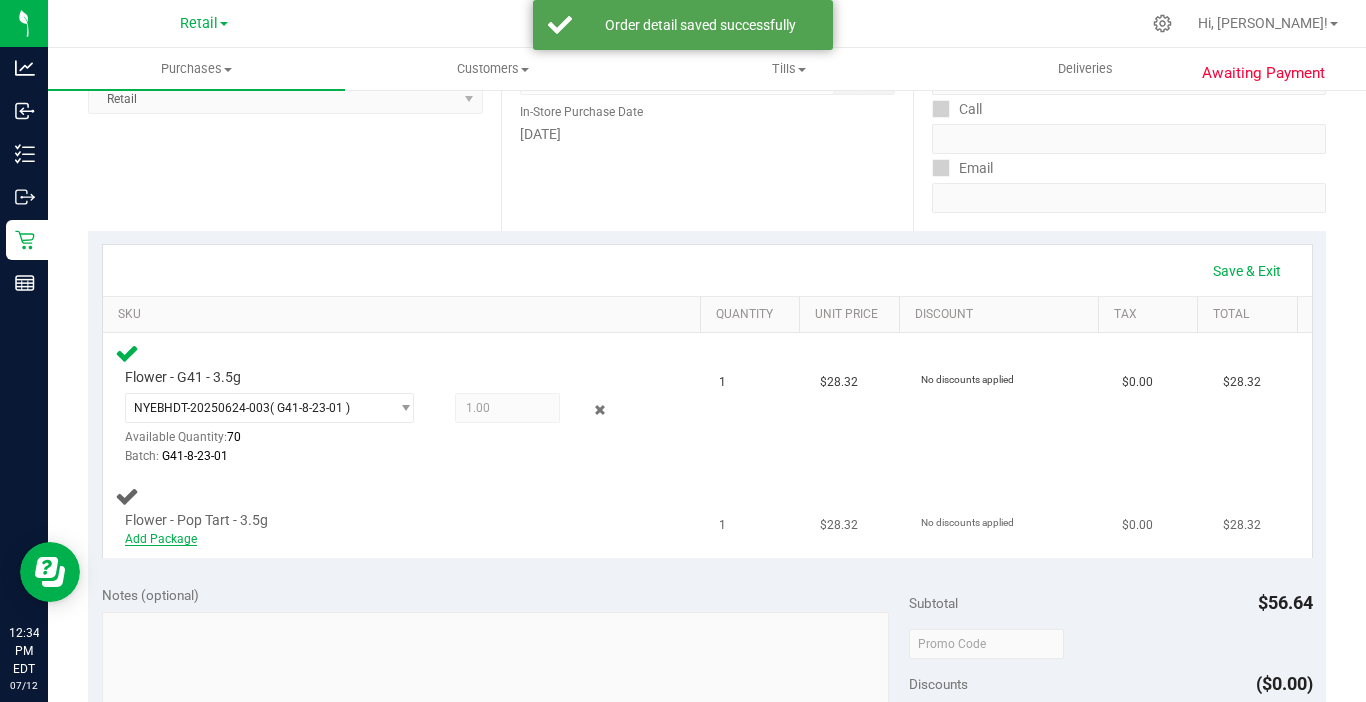 click on "Add Package" at bounding box center [161, 539] 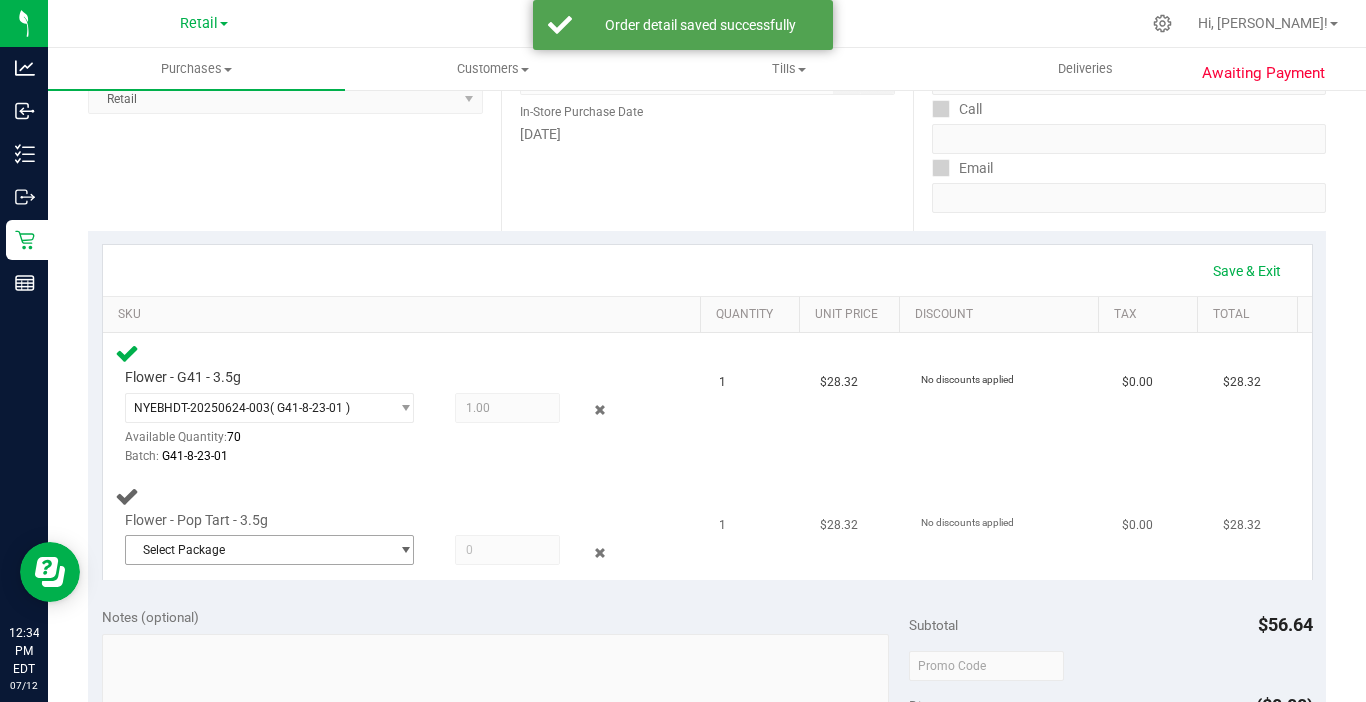 click on "Select Package" at bounding box center (257, 550) 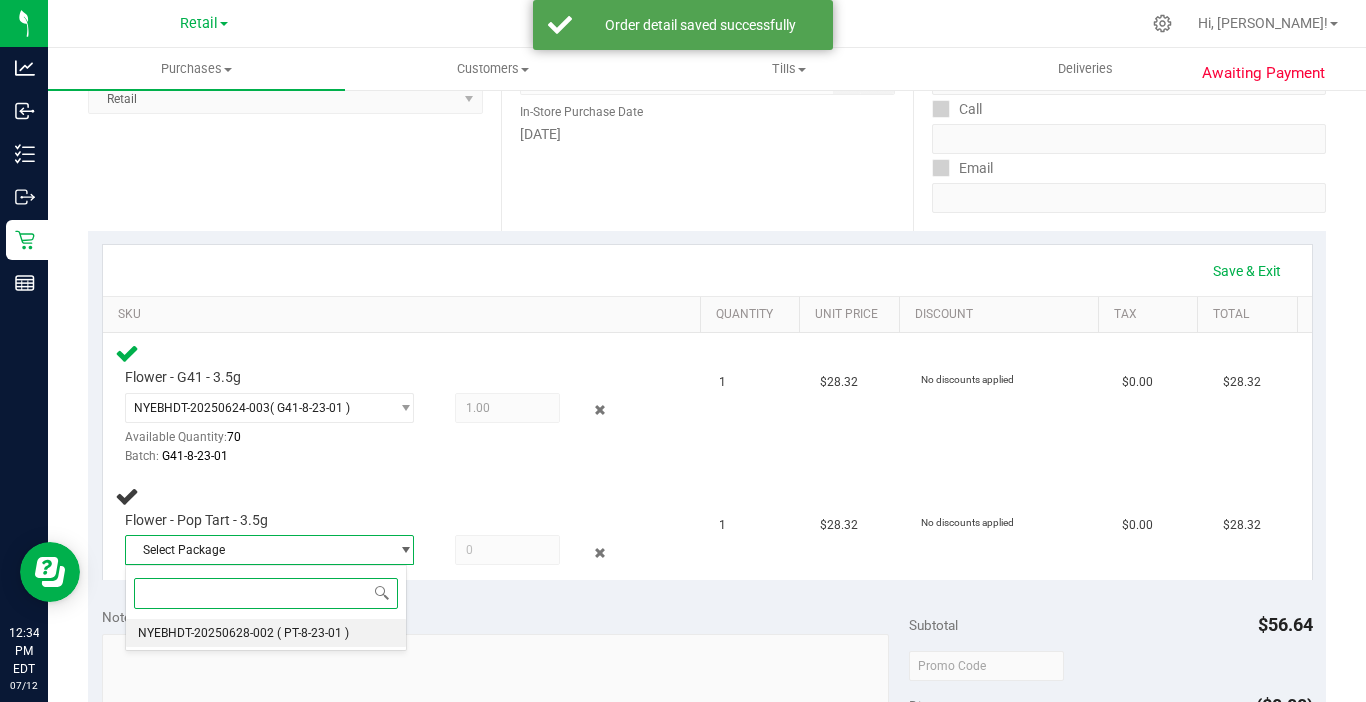 click on "NYEBHDT-20250628-002" at bounding box center (206, 633) 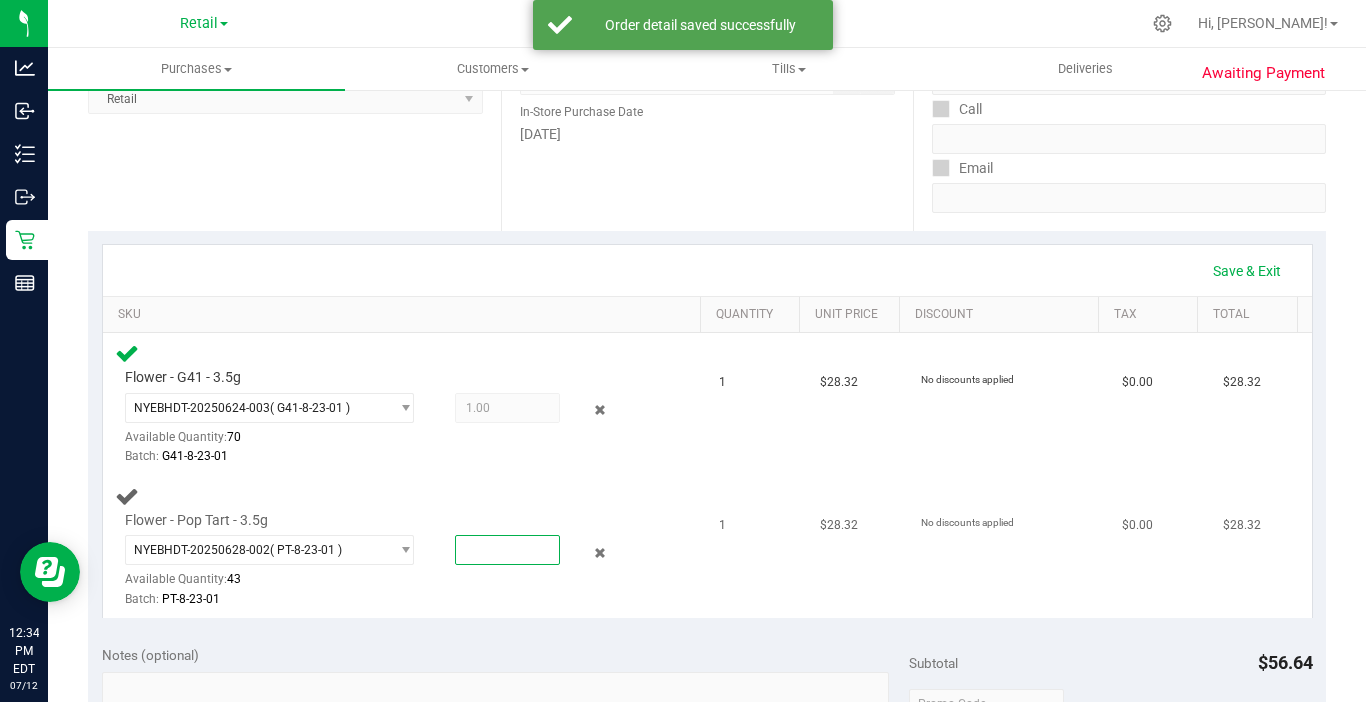 click at bounding box center (507, 550) 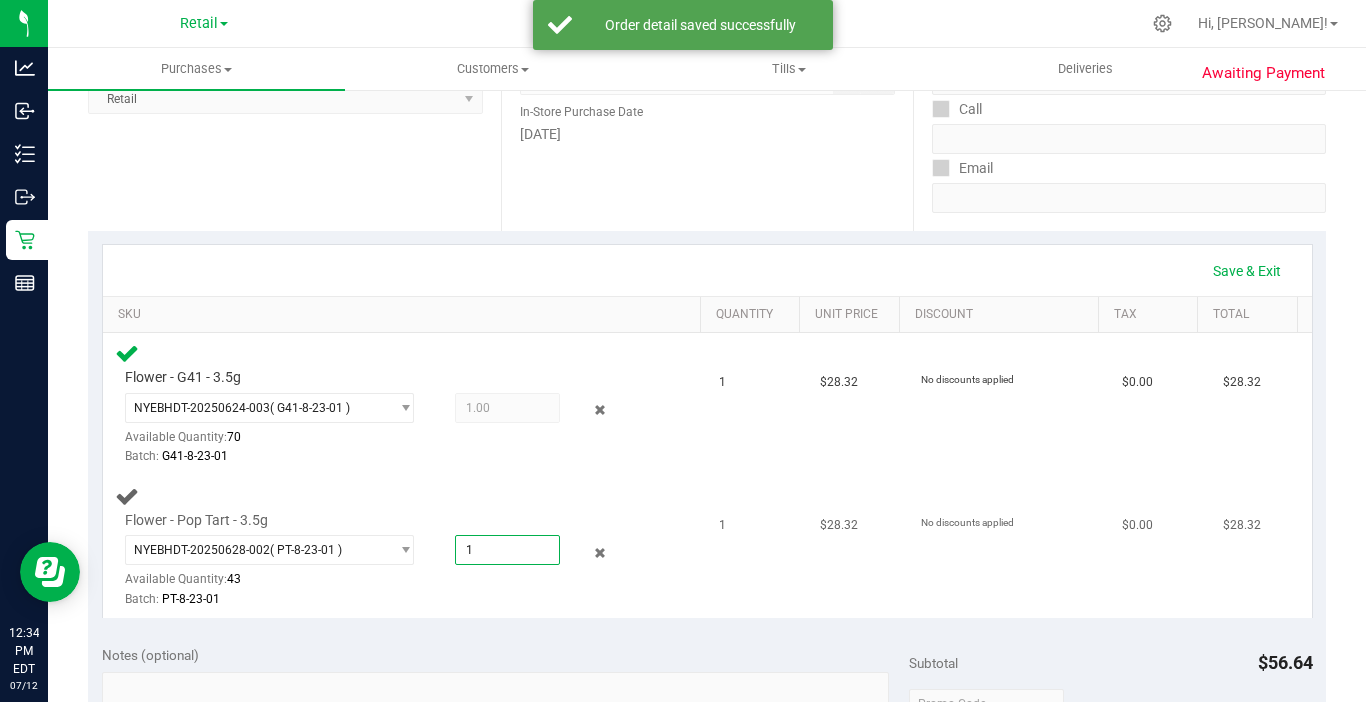 type on "1.0000" 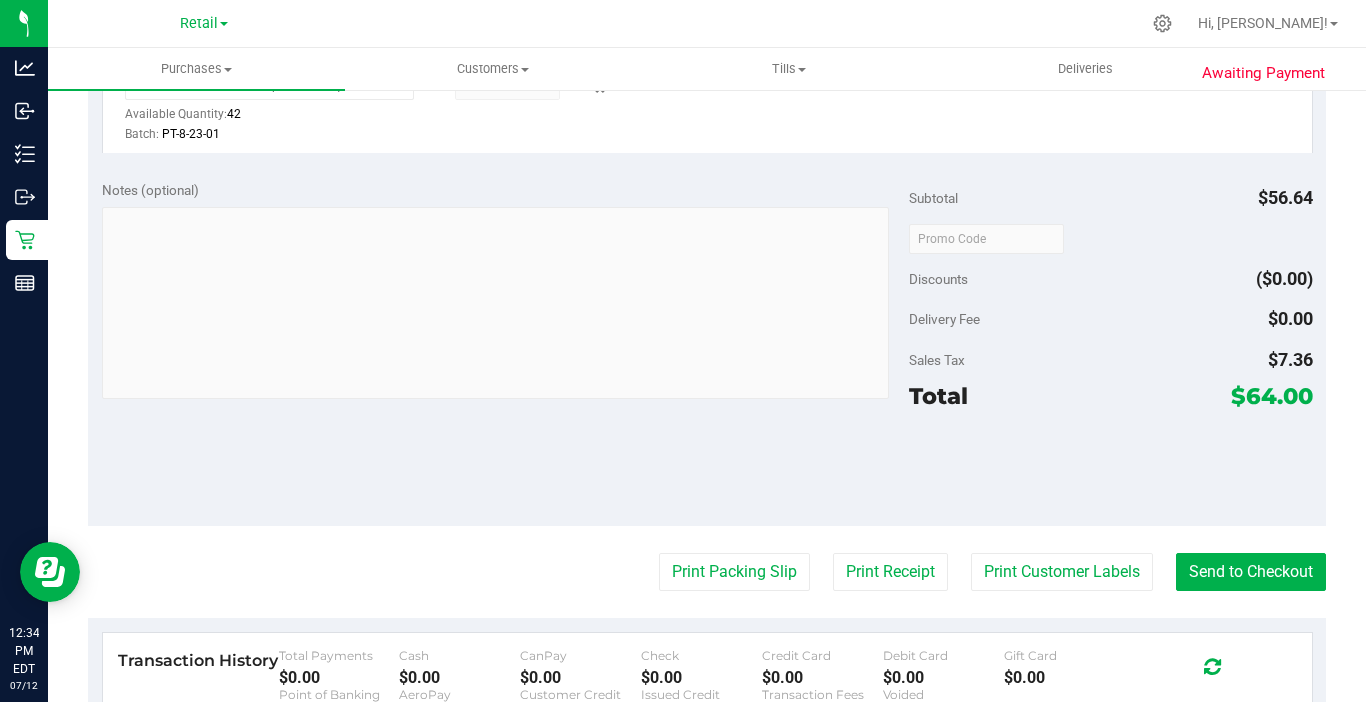 scroll, scrollTop: 800, scrollLeft: 0, axis: vertical 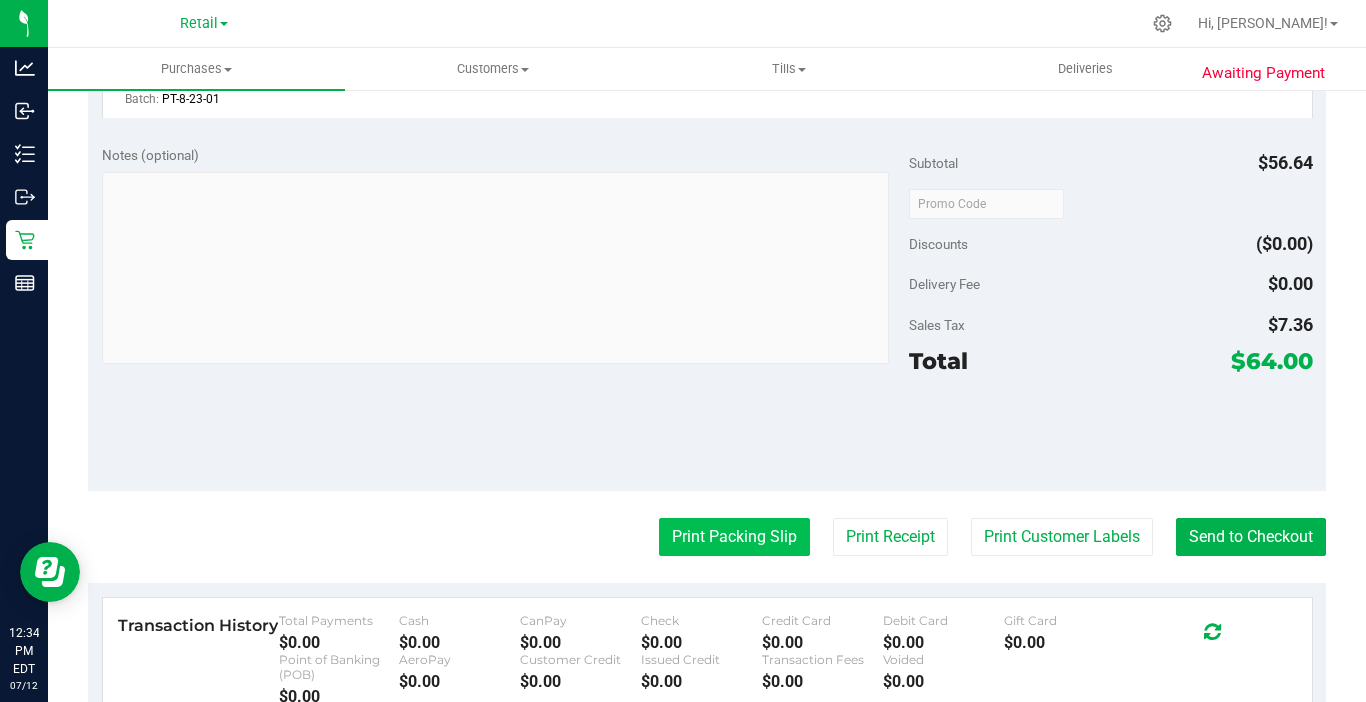 click on "Print Packing Slip" at bounding box center (734, 537) 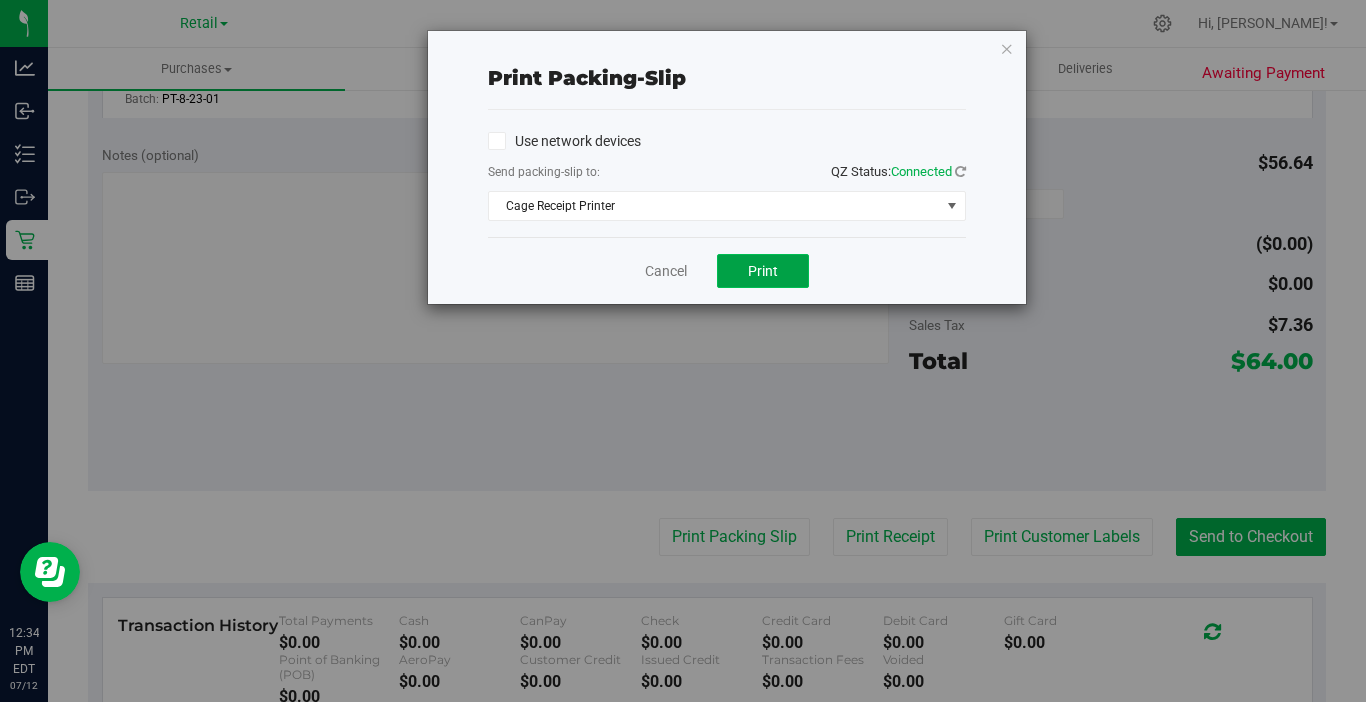 click on "Print" at bounding box center (763, 271) 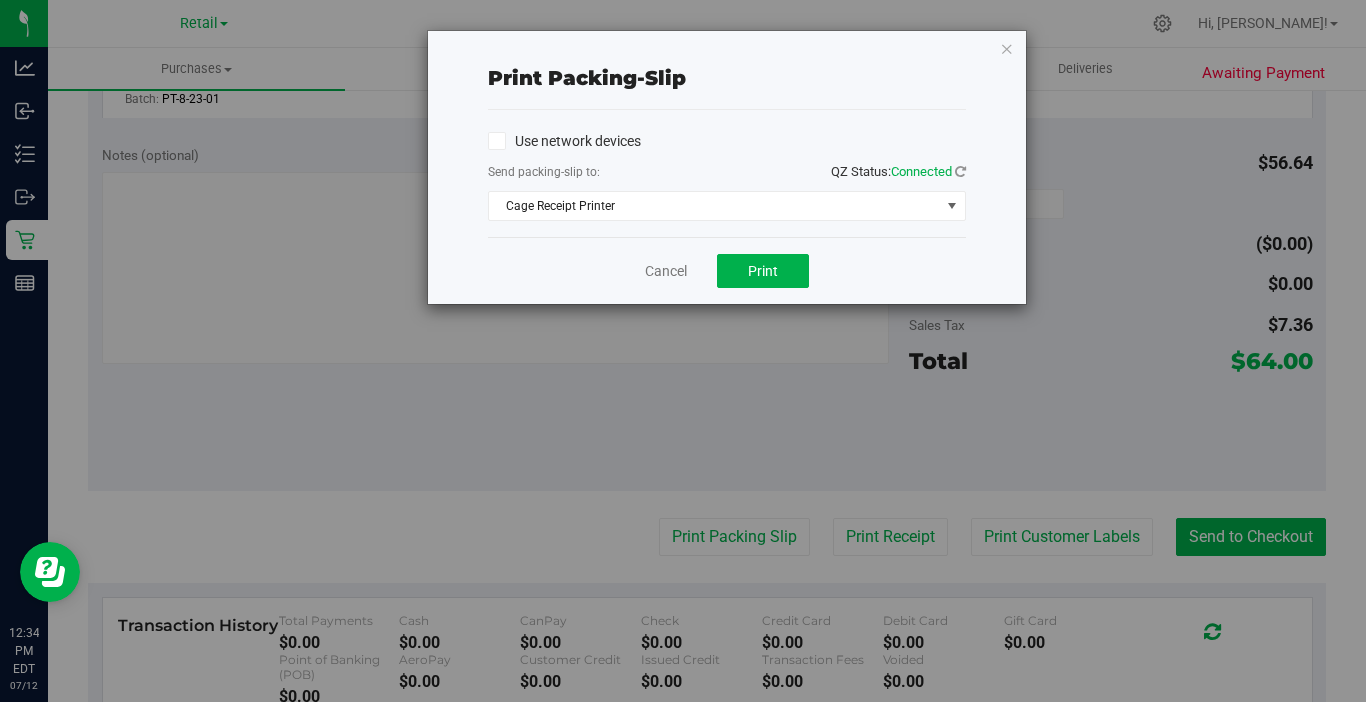 click on "Cancel
Print" at bounding box center [727, 270] 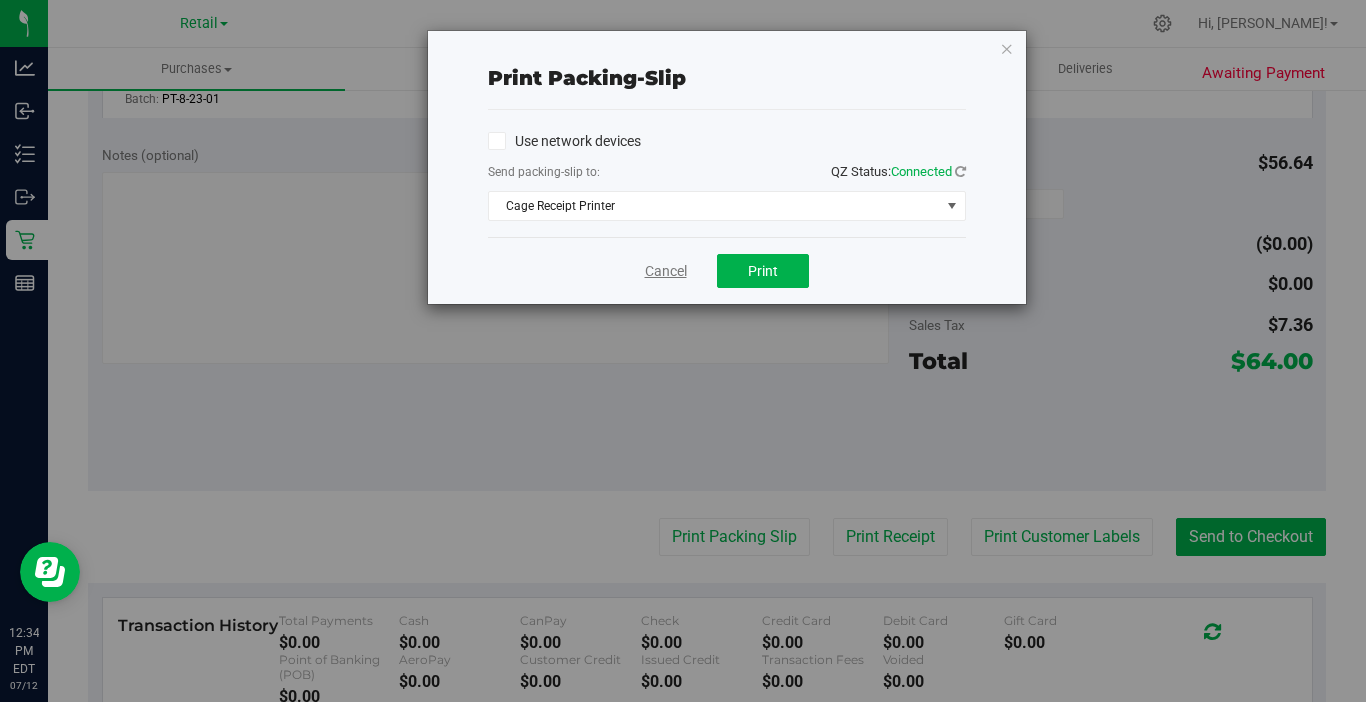 click on "Cancel" at bounding box center (666, 271) 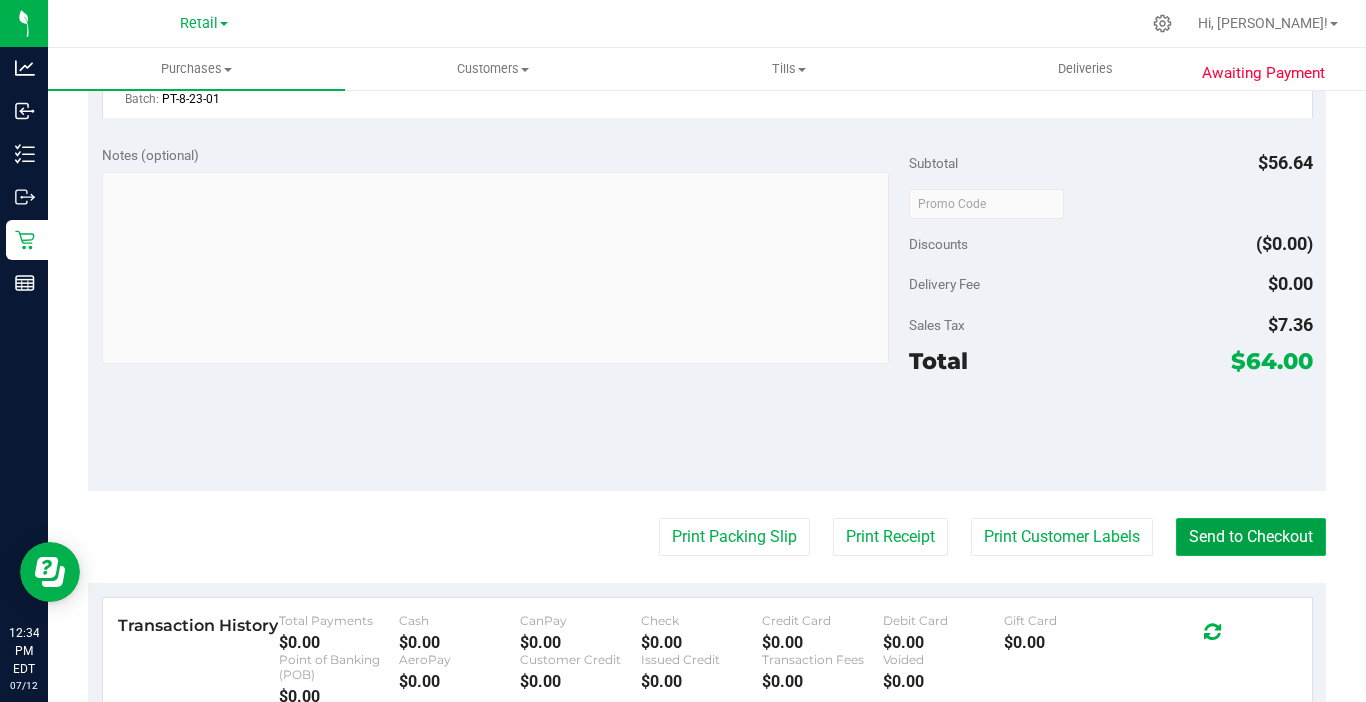 click on "Send to Checkout" at bounding box center [1251, 537] 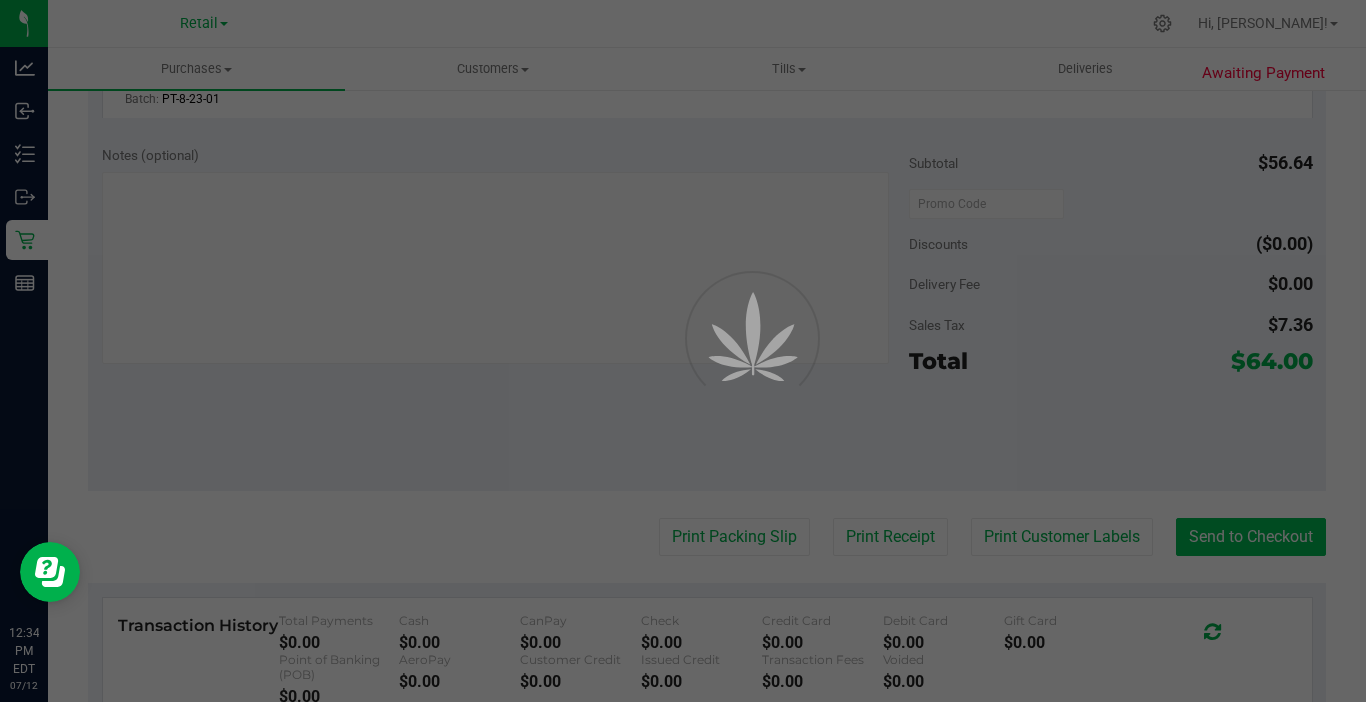 scroll, scrollTop: 0, scrollLeft: 0, axis: both 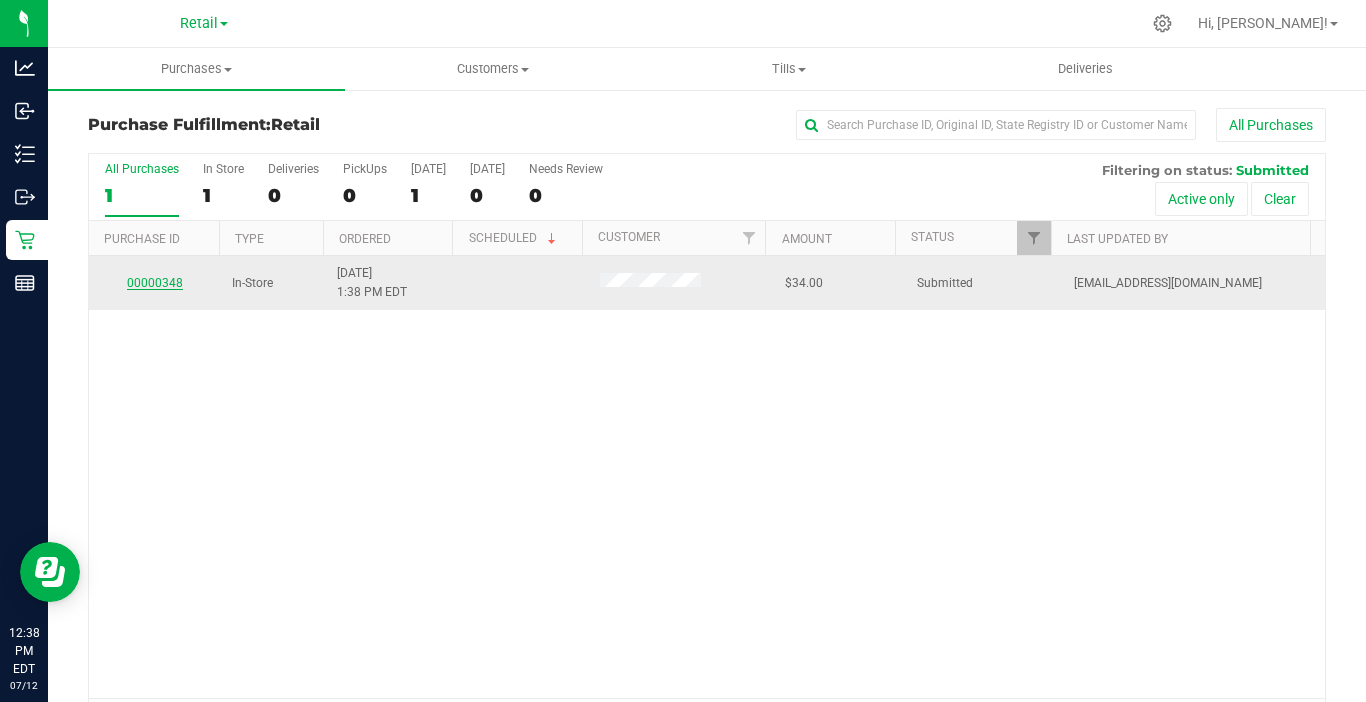 click on "00000348" at bounding box center (155, 283) 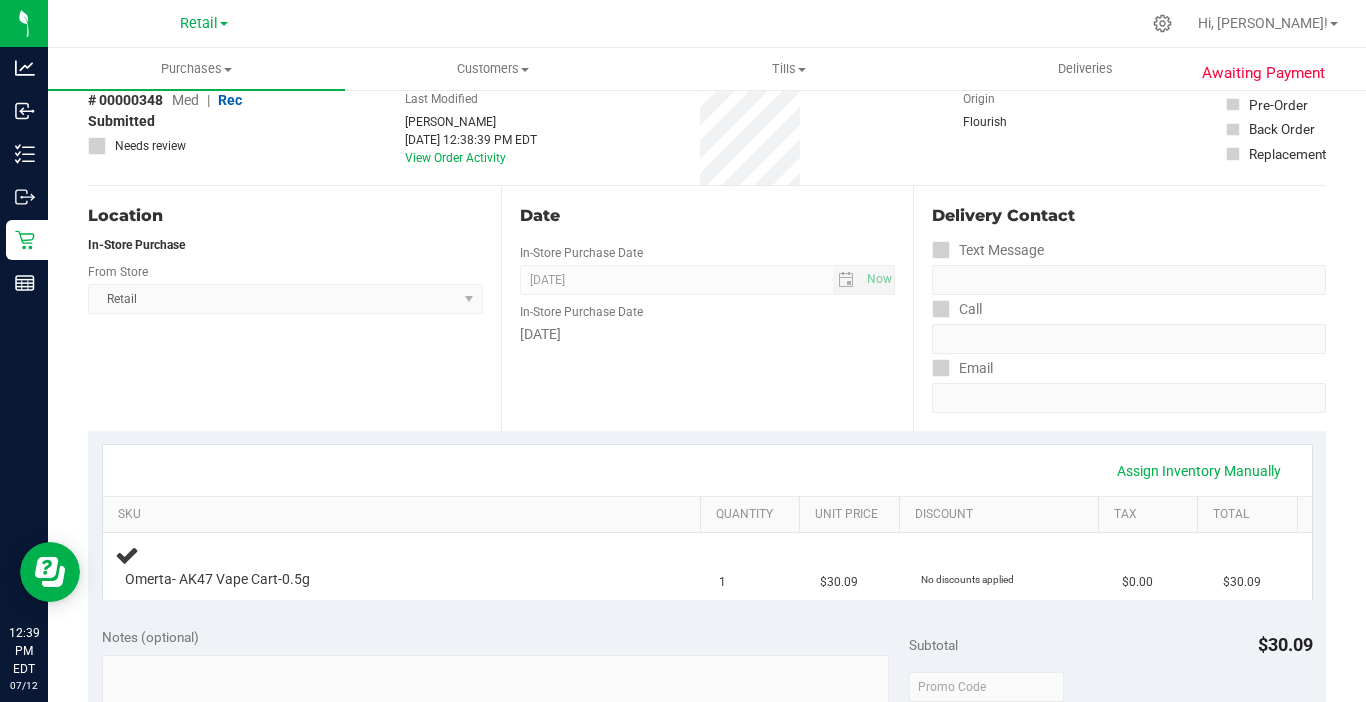 scroll, scrollTop: 200, scrollLeft: 0, axis: vertical 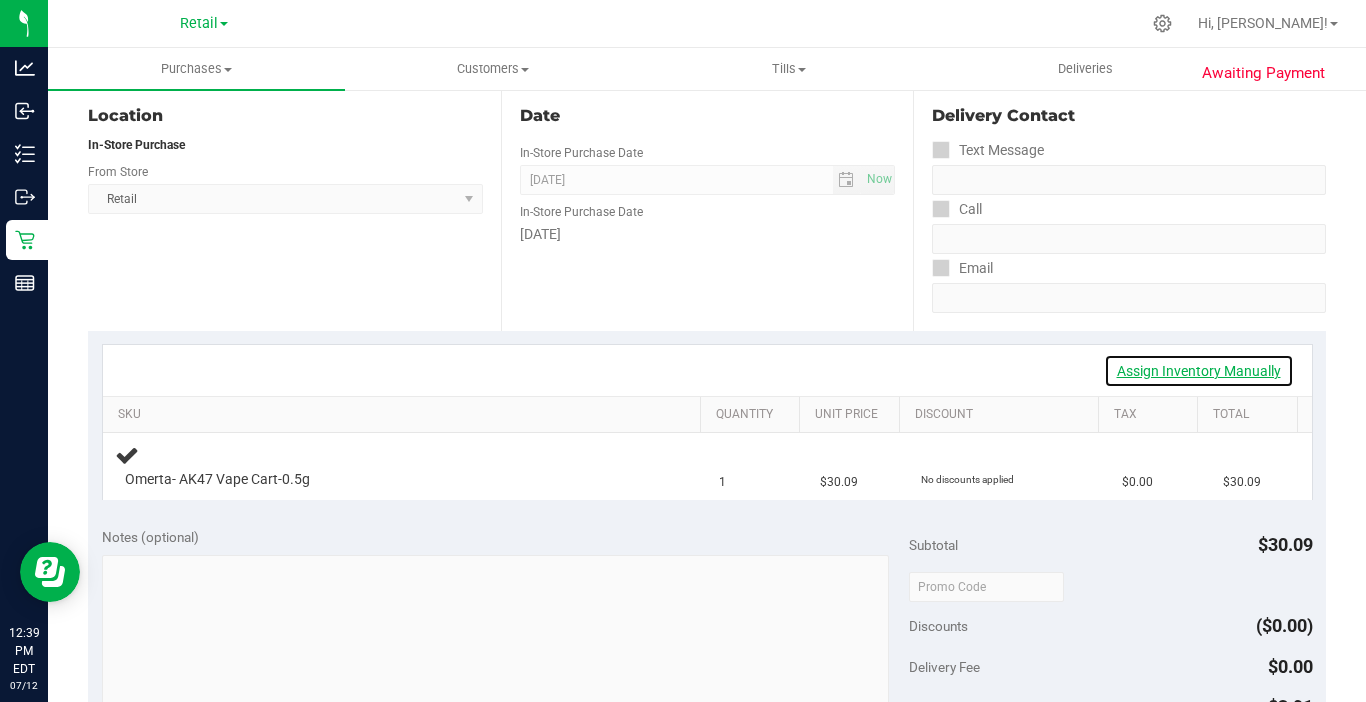 drag, startPoint x: 1179, startPoint y: 367, endPoint x: 872, endPoint y: 380, distance: 307.27512 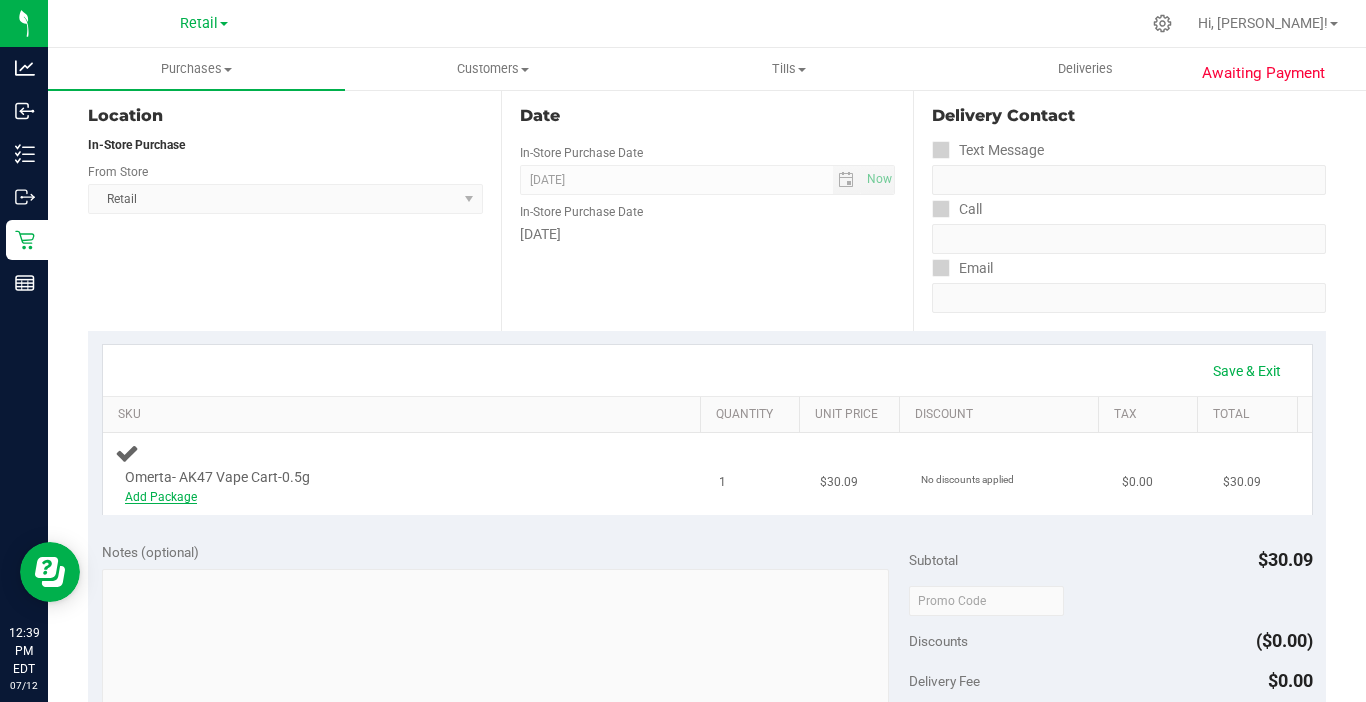 click on "Add Package" at bounding box center [161, 497] 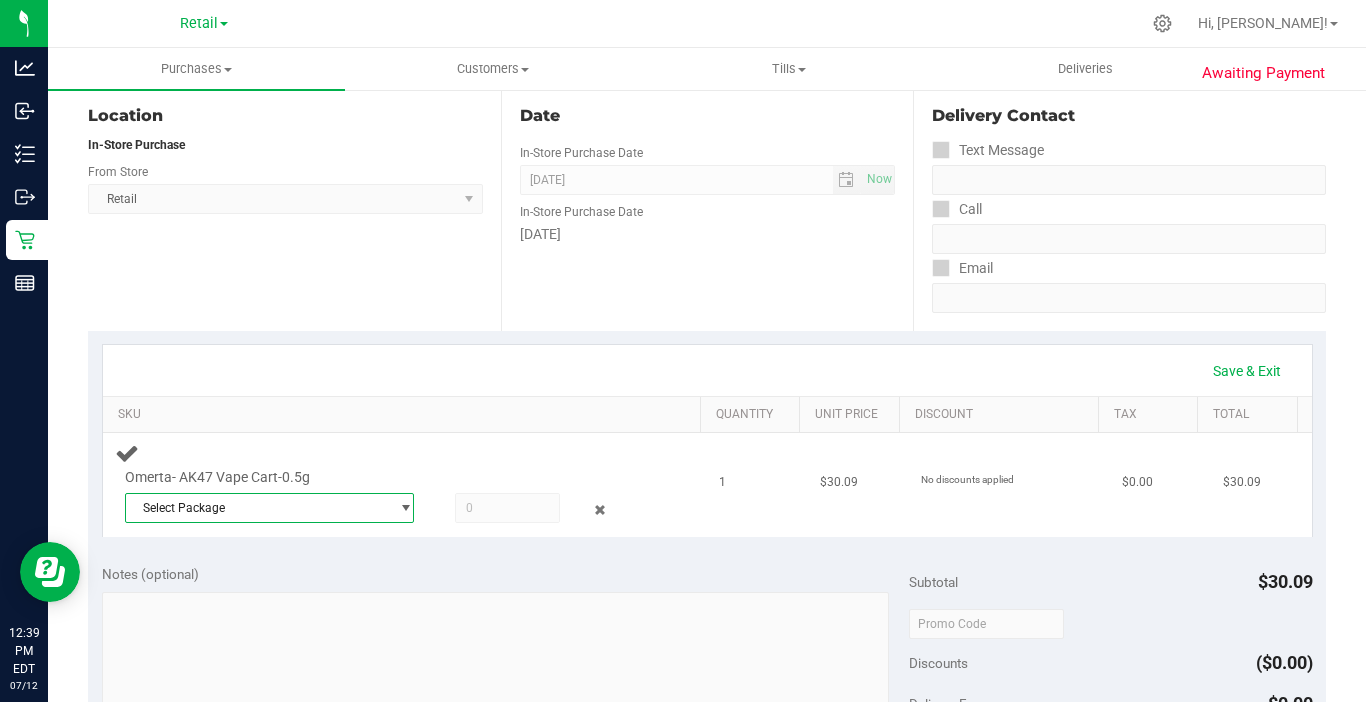 click on "Select Package" at bounding box center [257, 508] 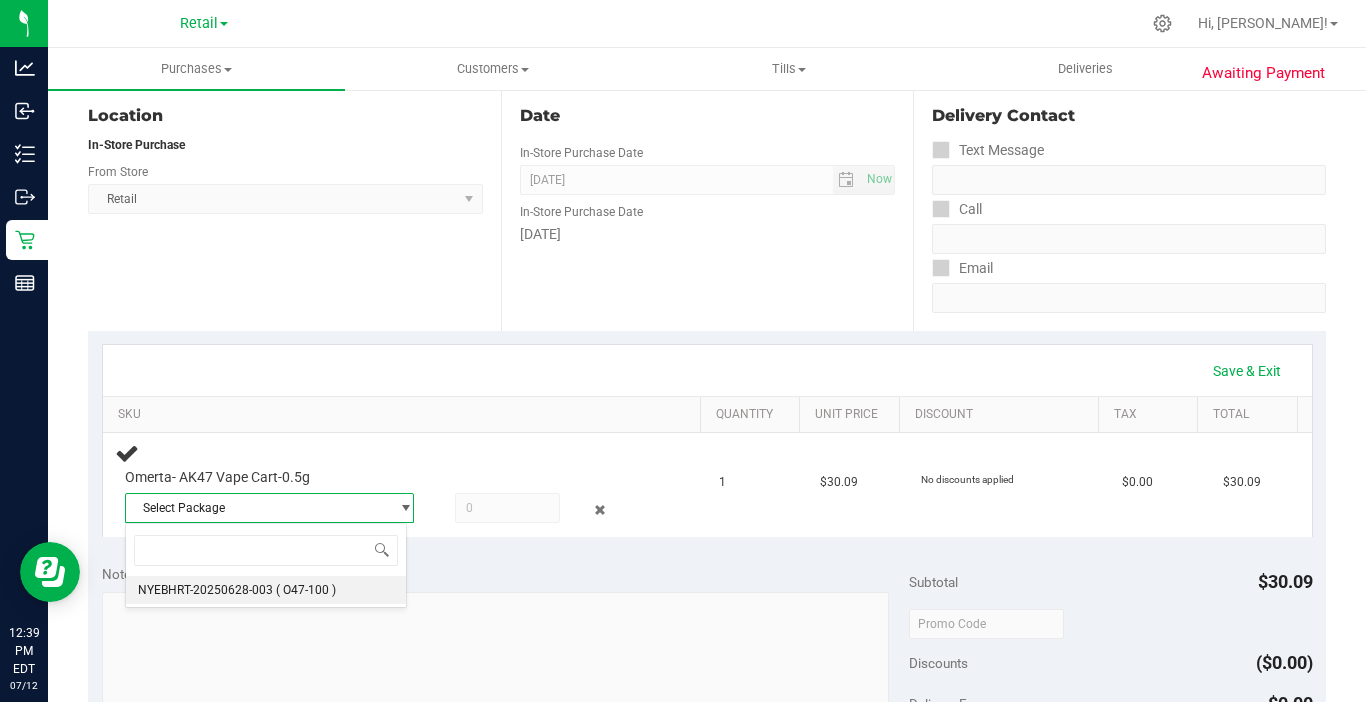 click on "NYEBHRT-20250628-003" at bounding box center [205, 590] 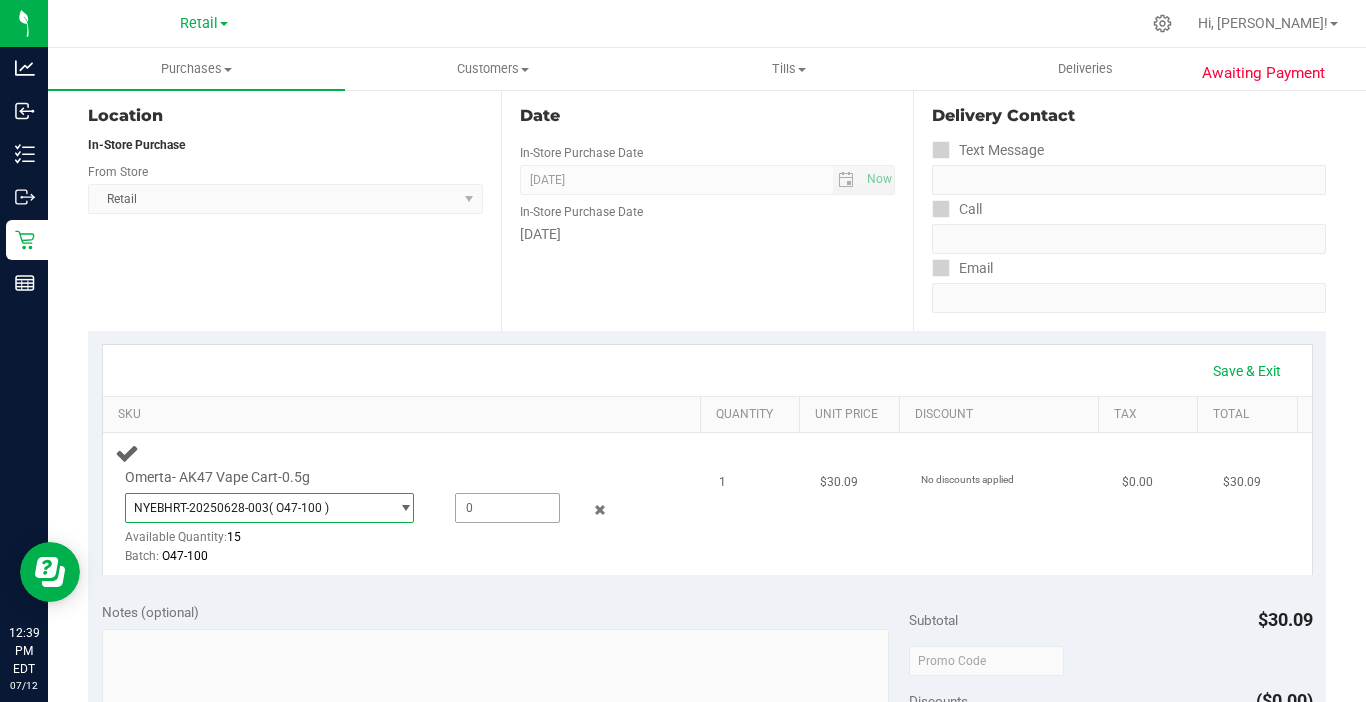 click at bounding box center (507, 508) 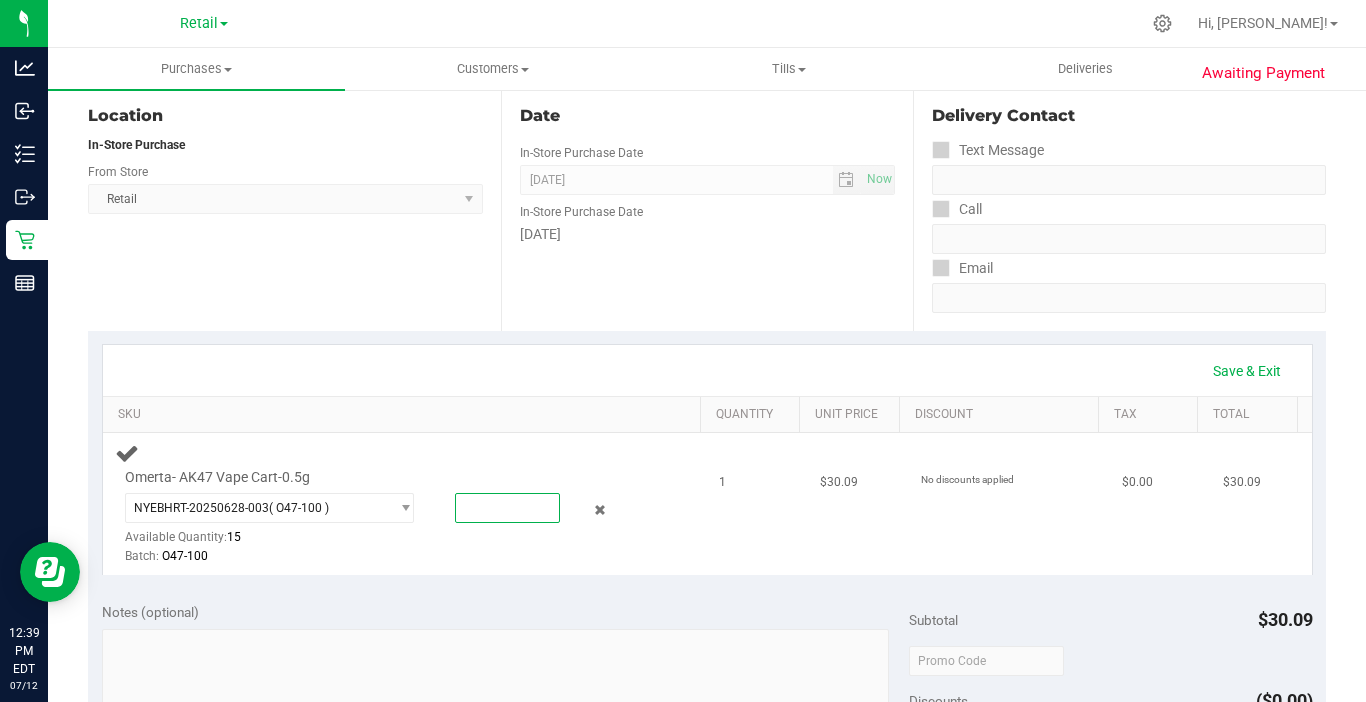 type on "1" 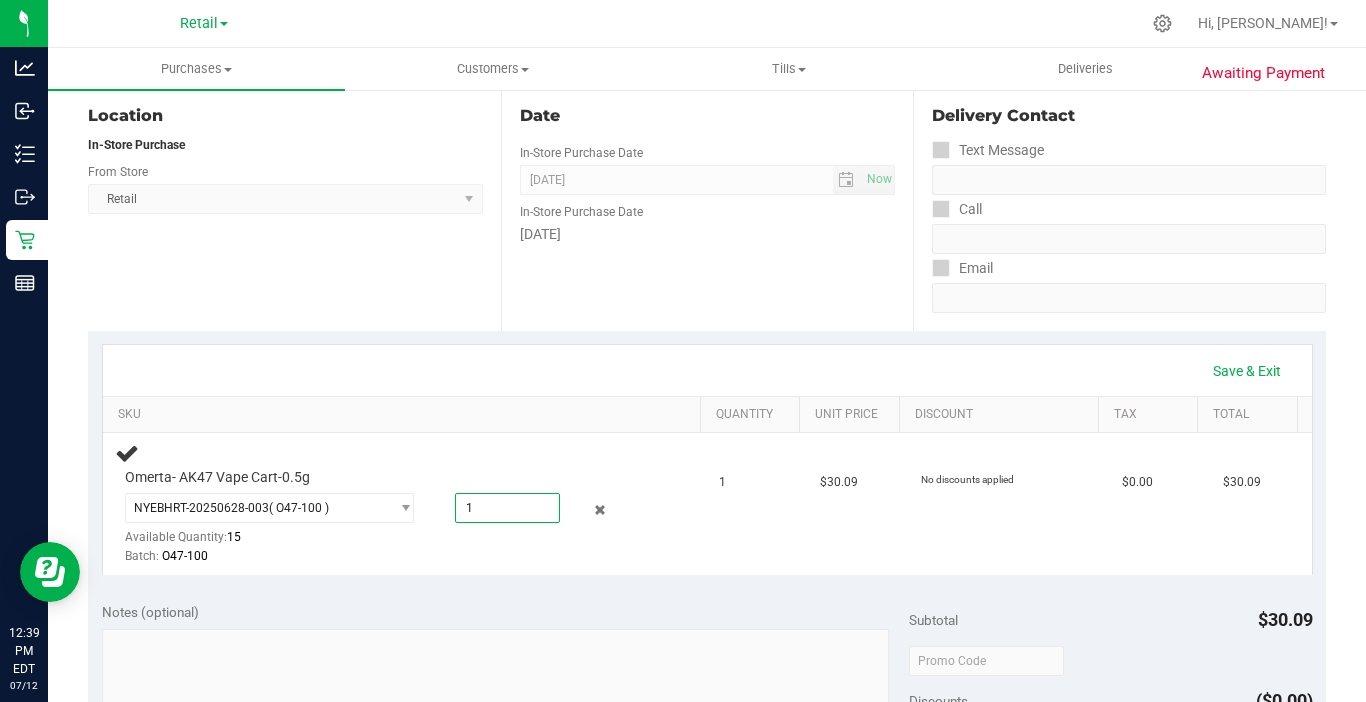 type on "1.0000" 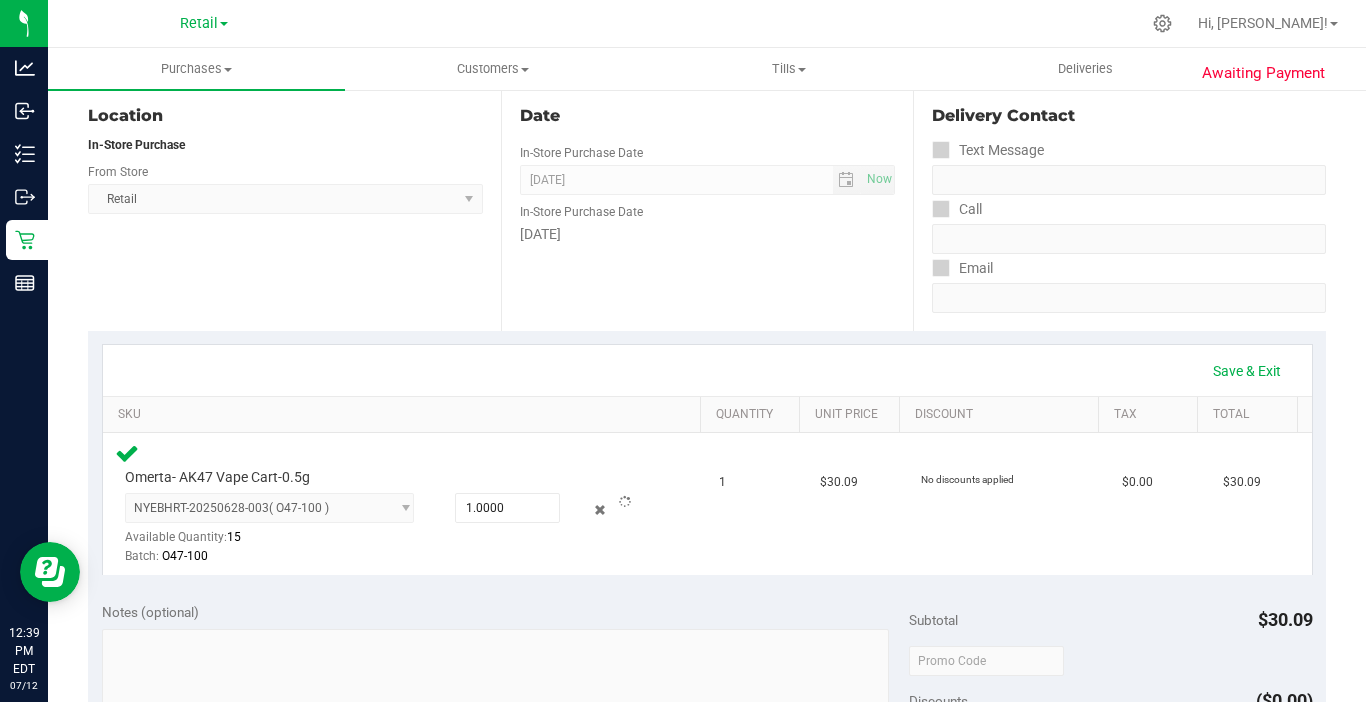 click on "Save & Exit
SKU Quantity Unit Price Discount Tax Total
Omerta- AK47 Vape Cart-0.5g
NYEBHRT-20250628-003
(
O47-100
)
NYEBHRT-20250628-003
Available Quantity:  15
1.0000 1
Batch:  O47-100 1" at bounding box center (707, 460) 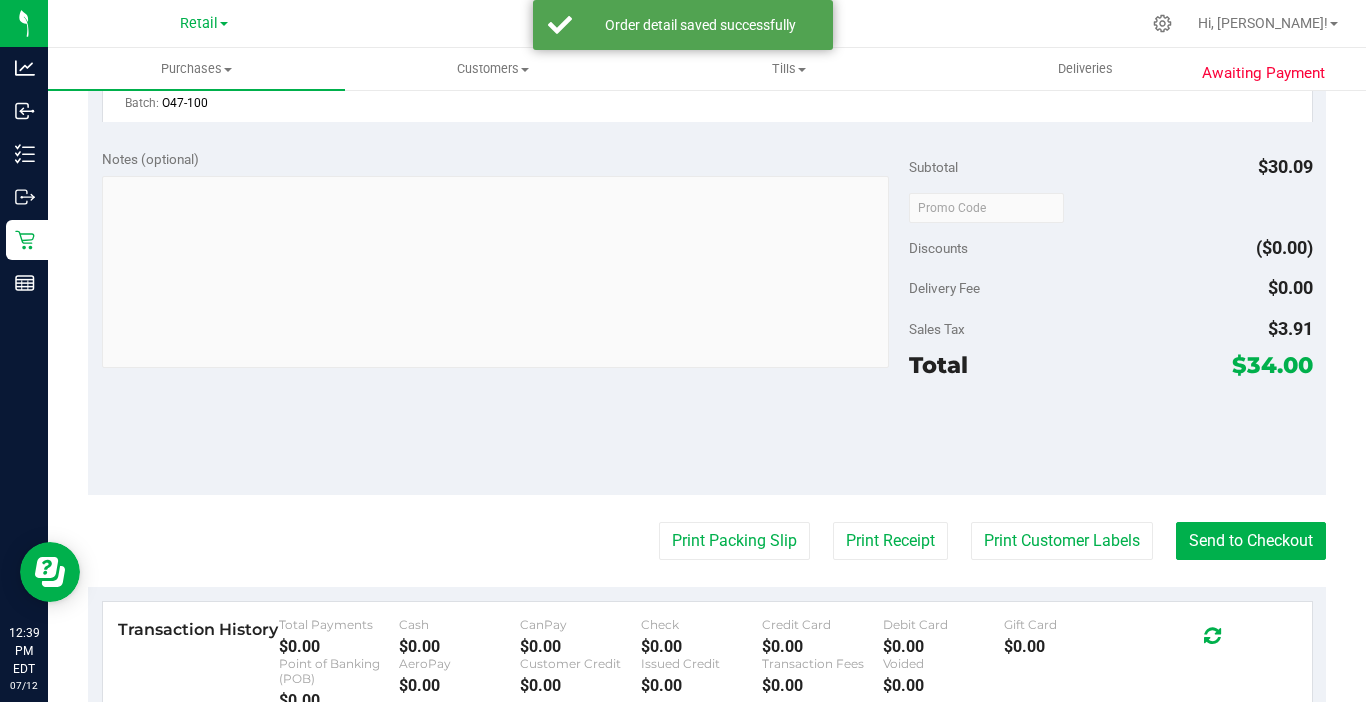 scroll, scrollTop: 700, scrollLeft: 0, axis: vertical 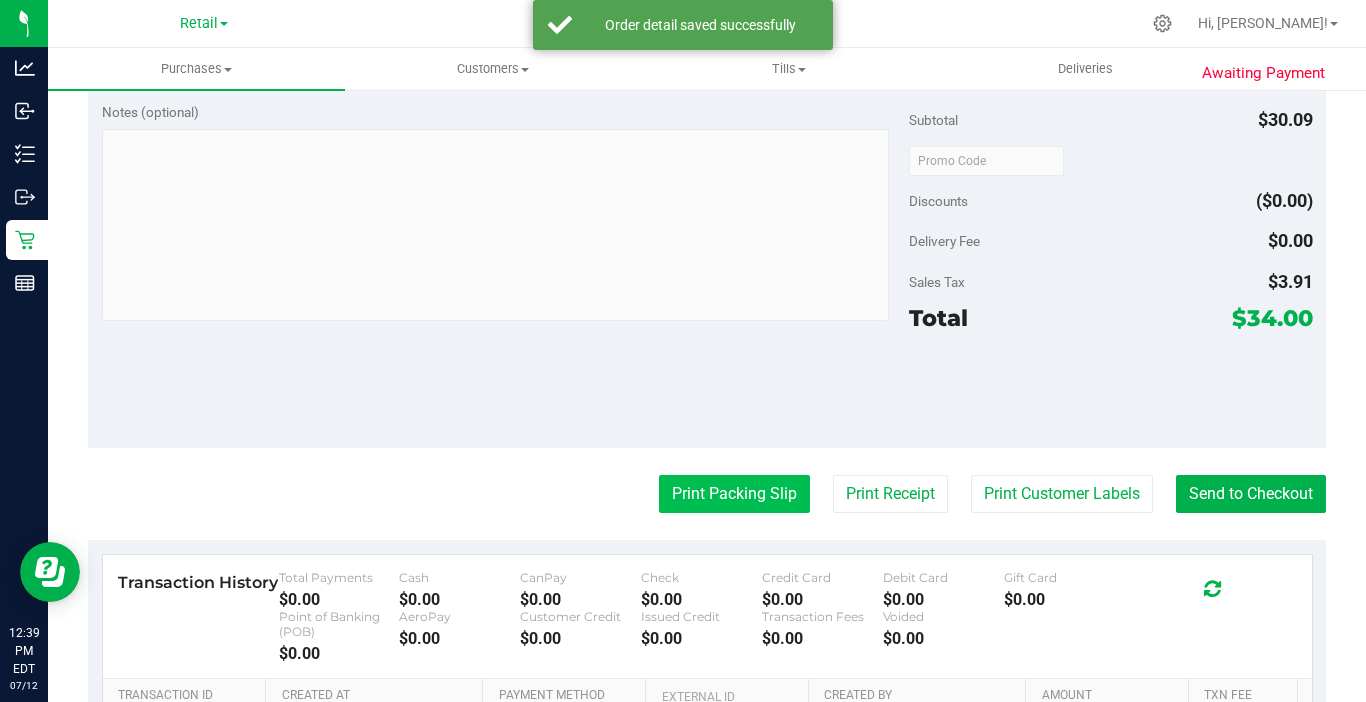 click on "Print Packing Slip" at bounding box center (734, 494) 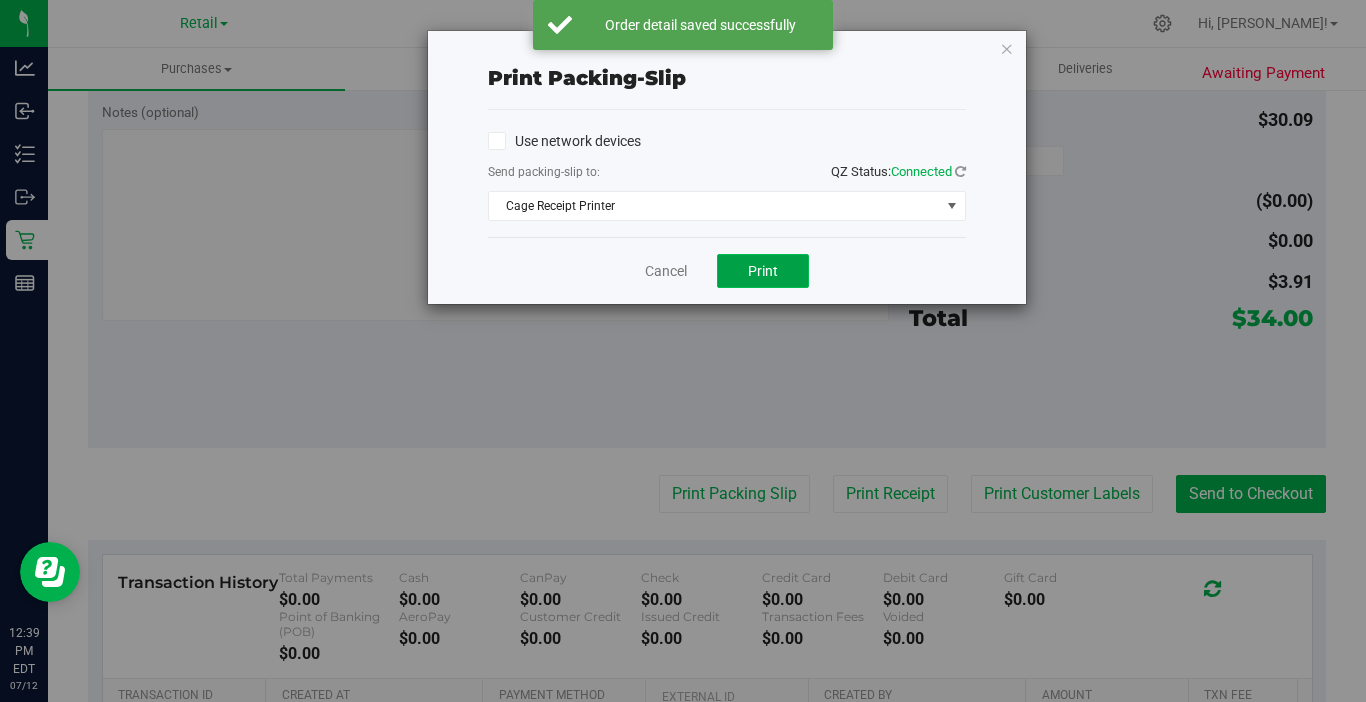click on "Print" at bounding box center (763, 271) 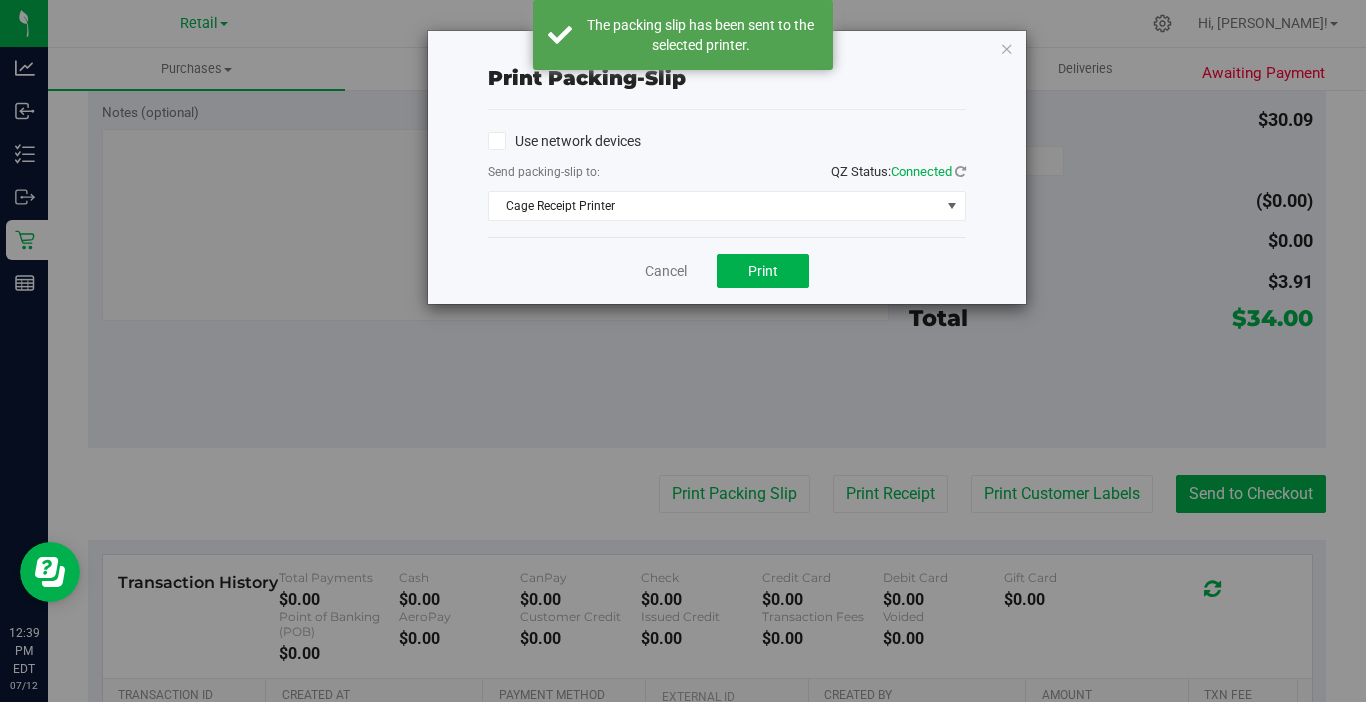 click on "Cancel
Print" at bounding box center (727, 270) 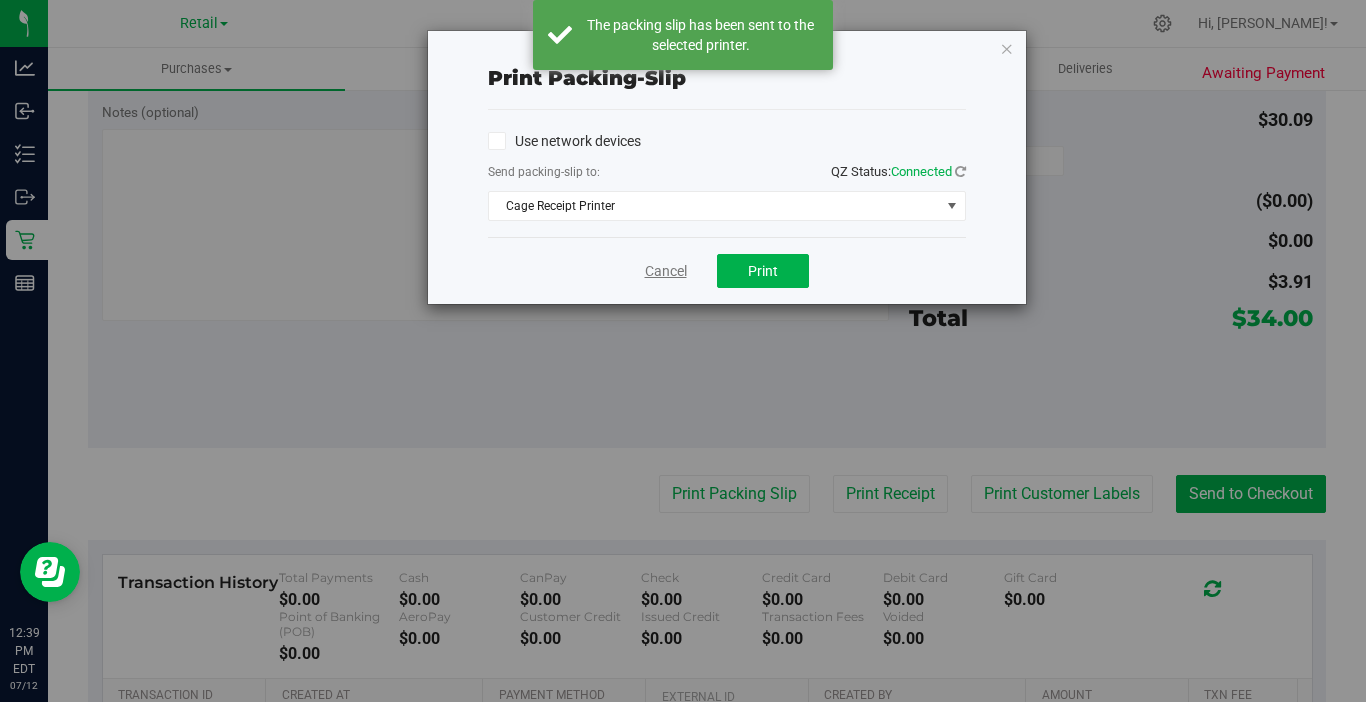 click on "Cancel" at bounding box center [666, 271] 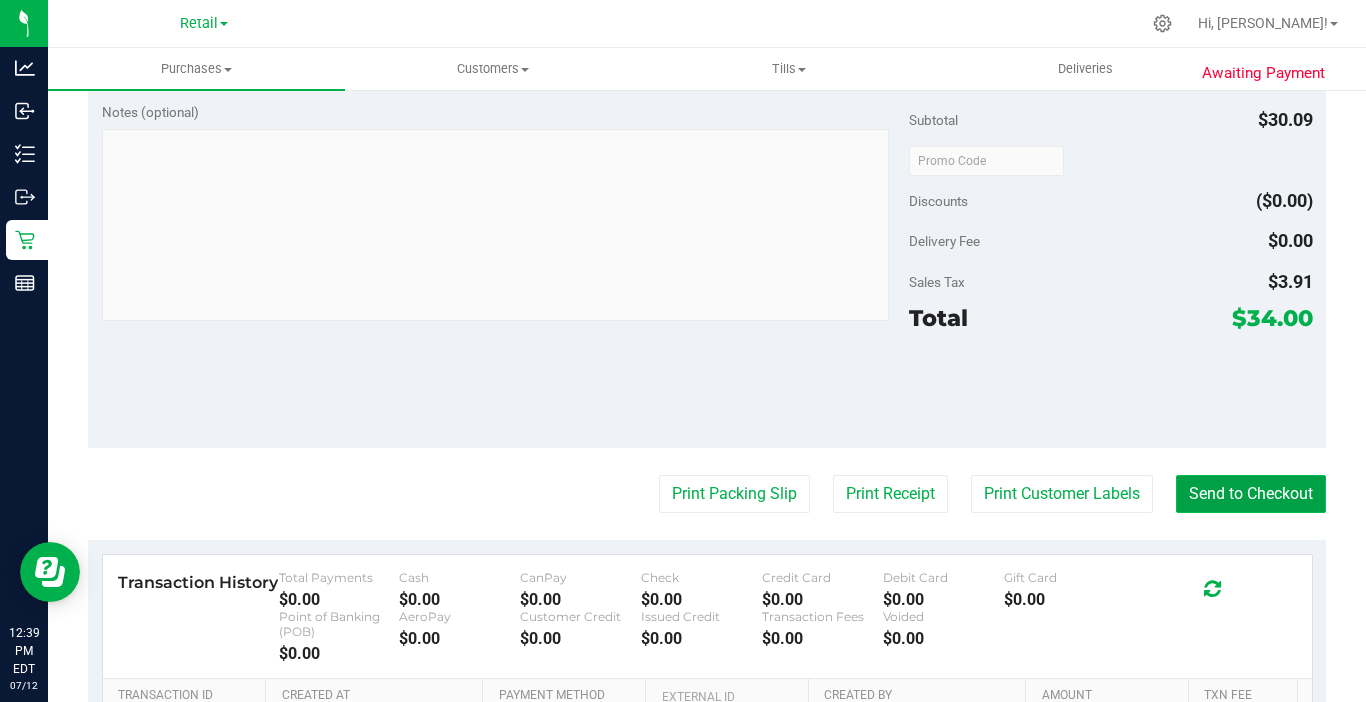 click on "Send to Checkout" at bounding box center (1251, 494) 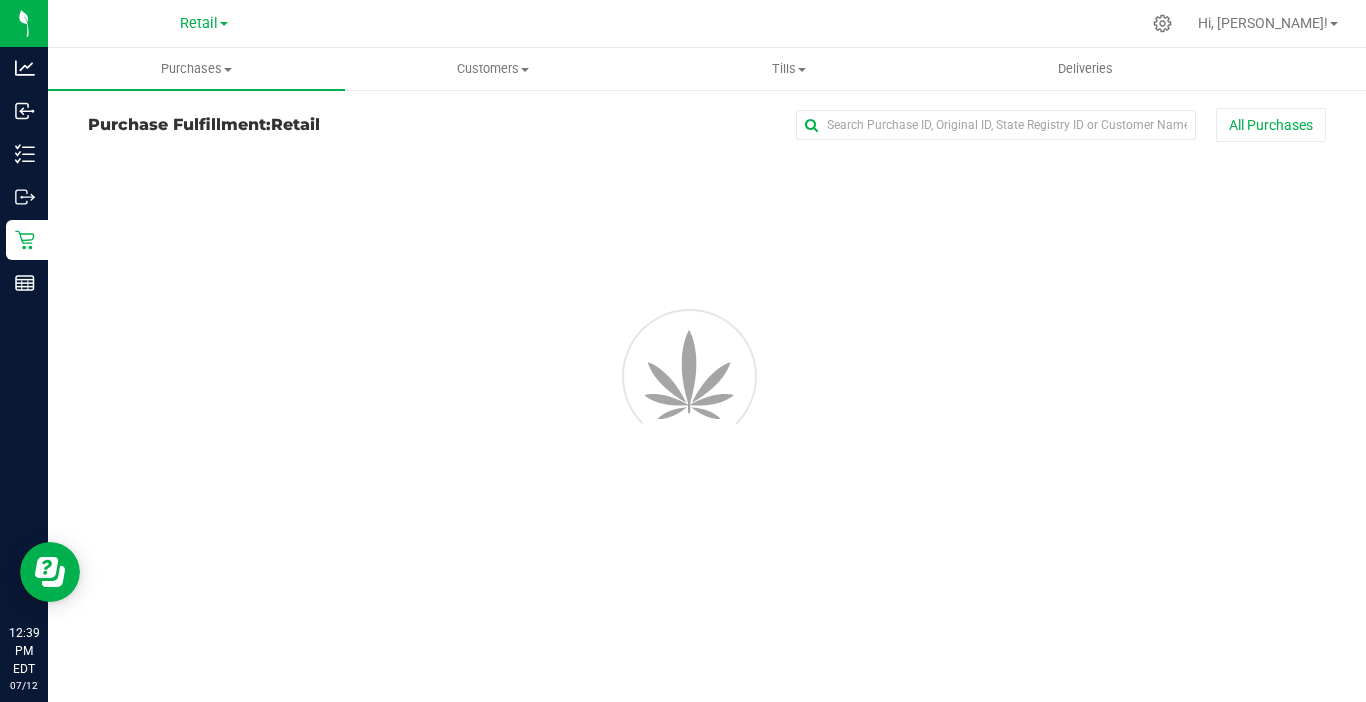 scroll, scrollTop: 0, scrollLeft: 0, axis: both 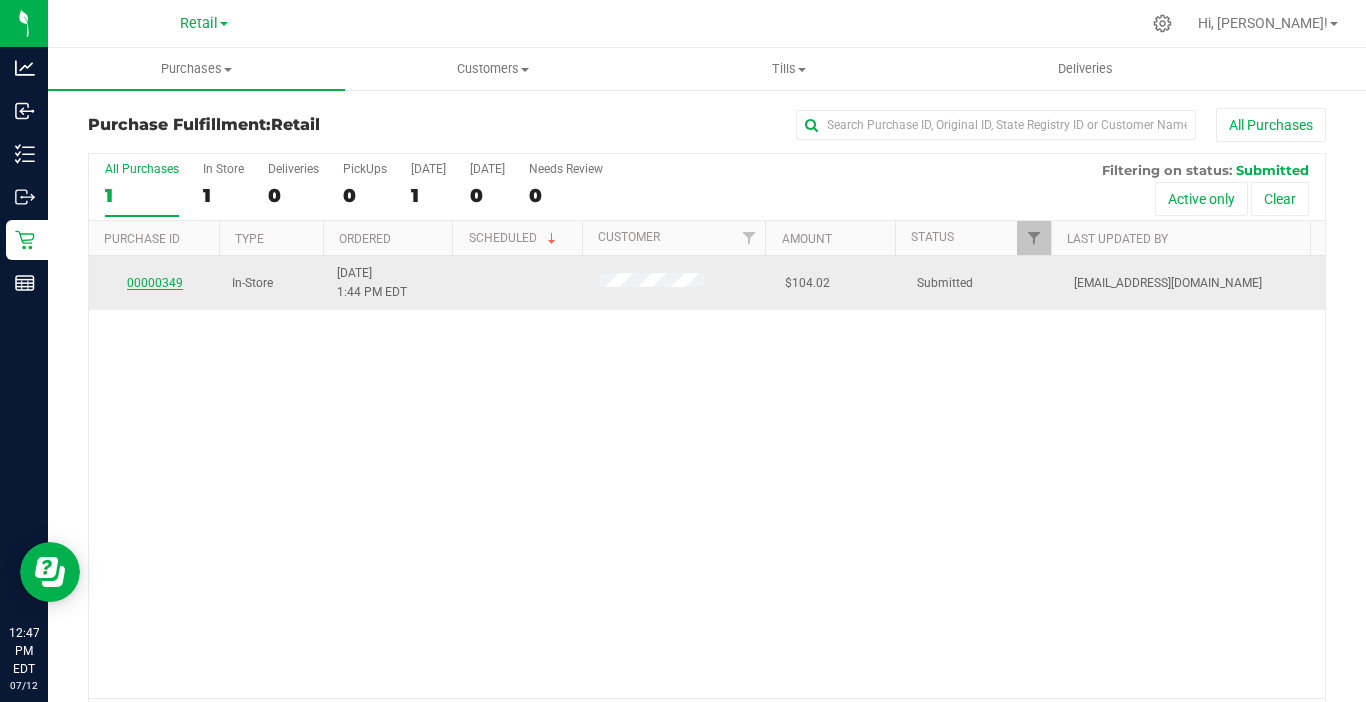 click on "00000349" at bounding box center (155, 283) 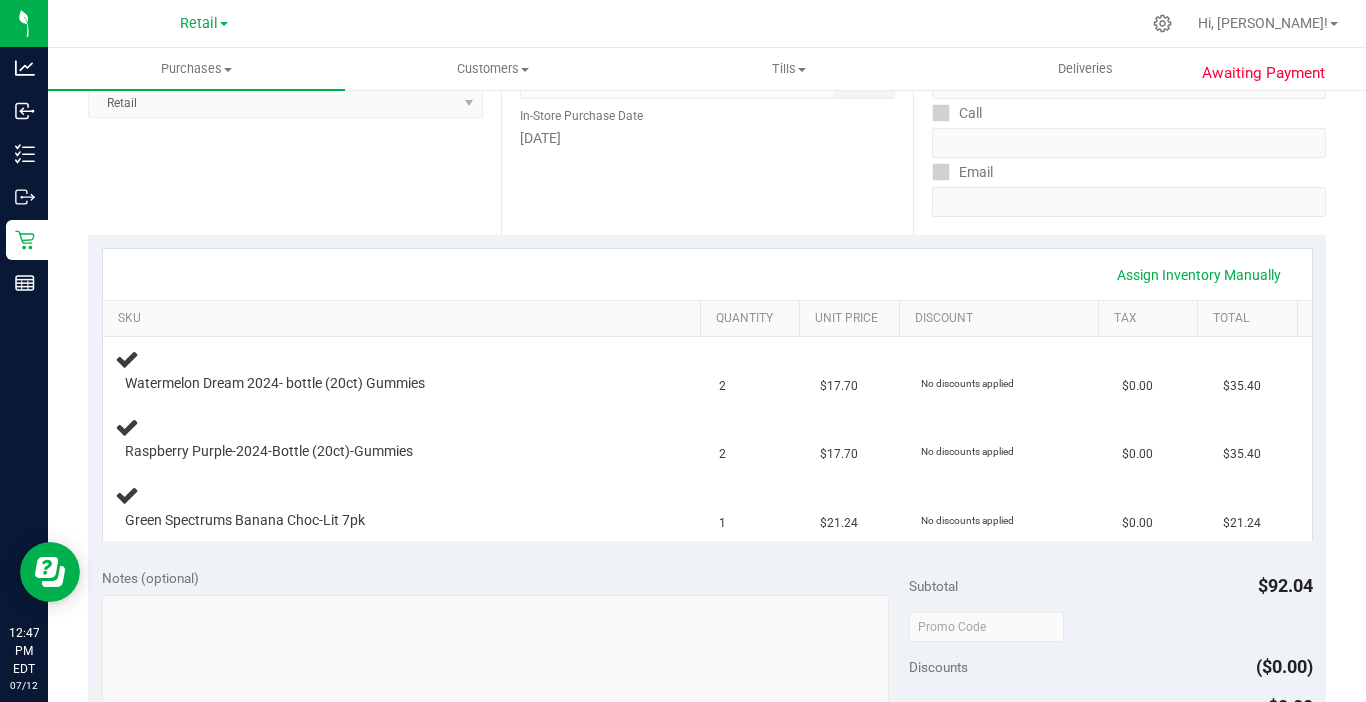 scroll, scrollTop: 300, scrollLeft: 0, axis: vertical 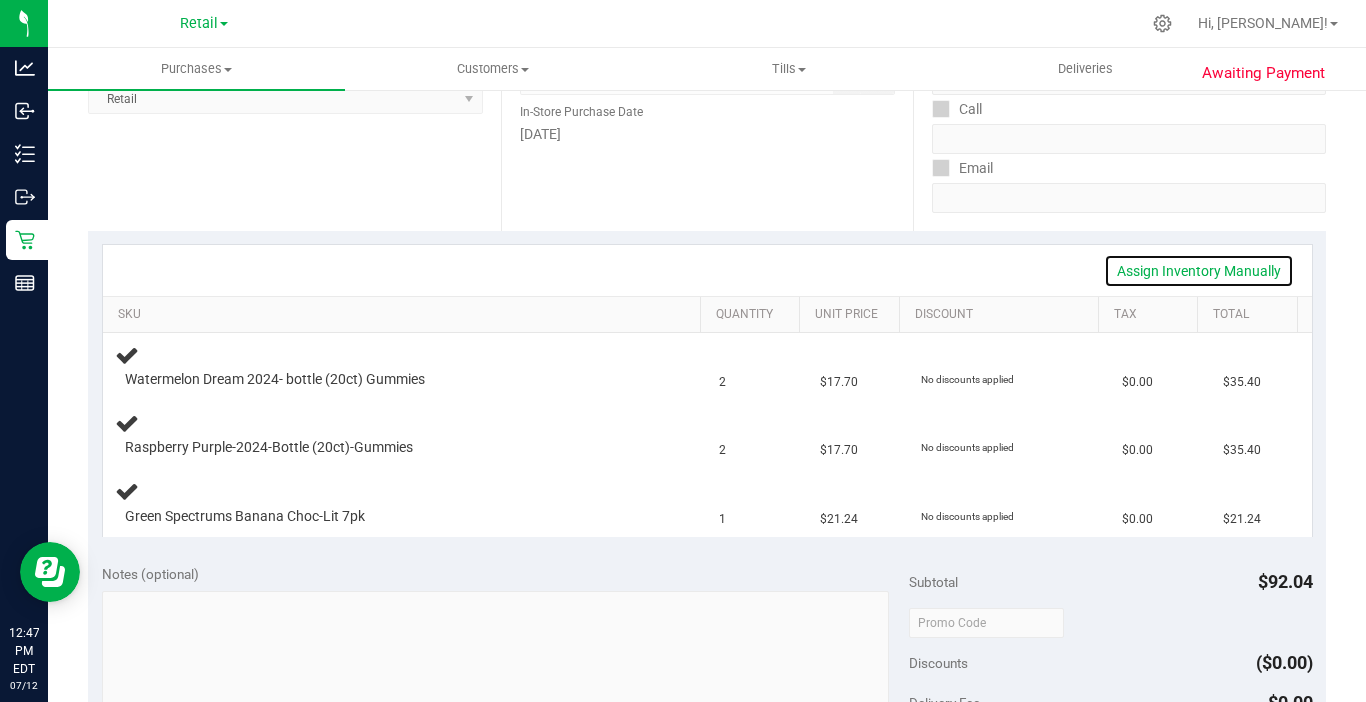 click on "Assign Inventory Manually" at bounding box center (1199, 271) 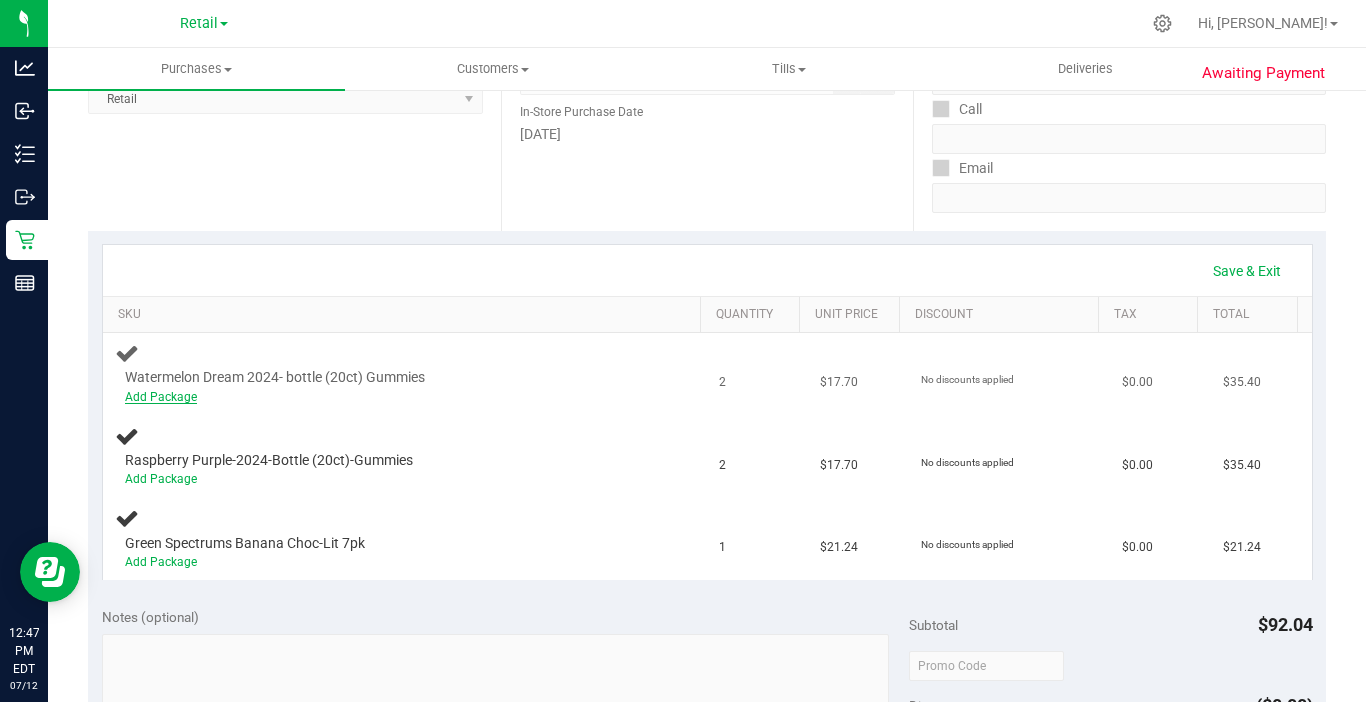 click on "Add Package" at bounding box center (161, 397) 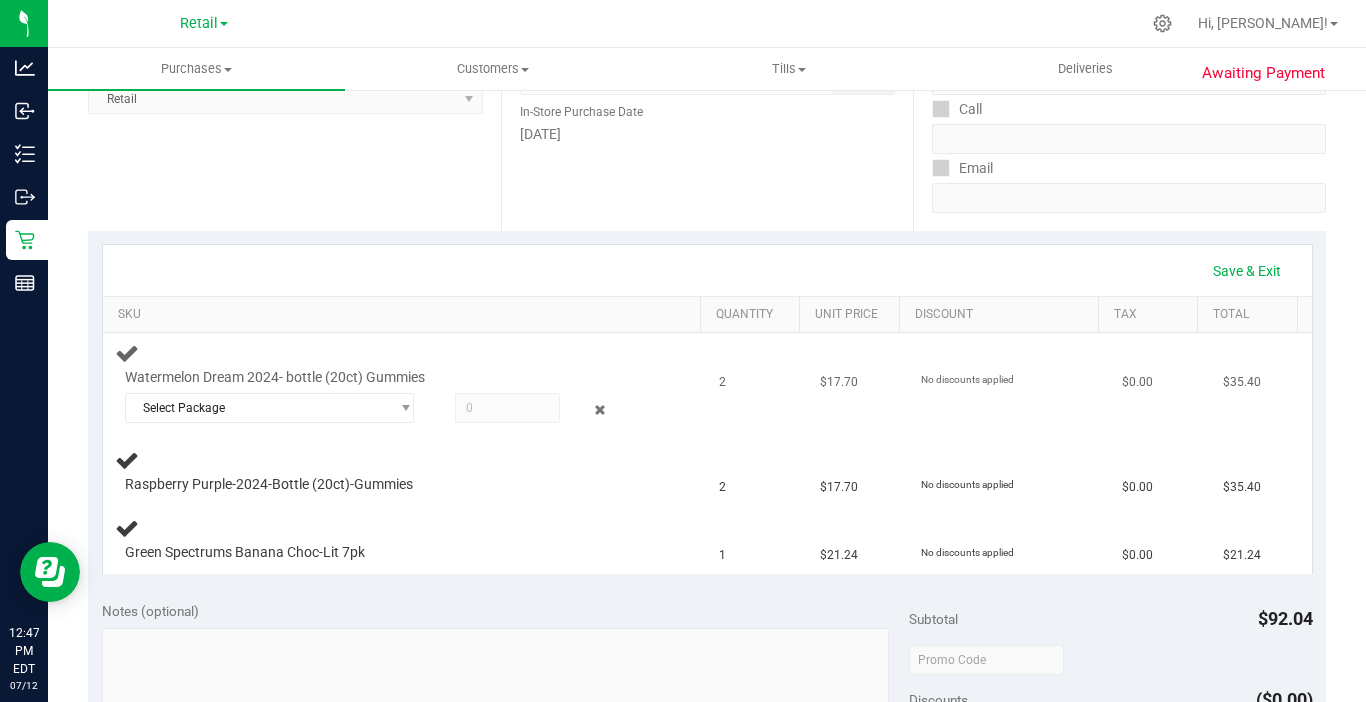 click at bounding box center (507, 408) 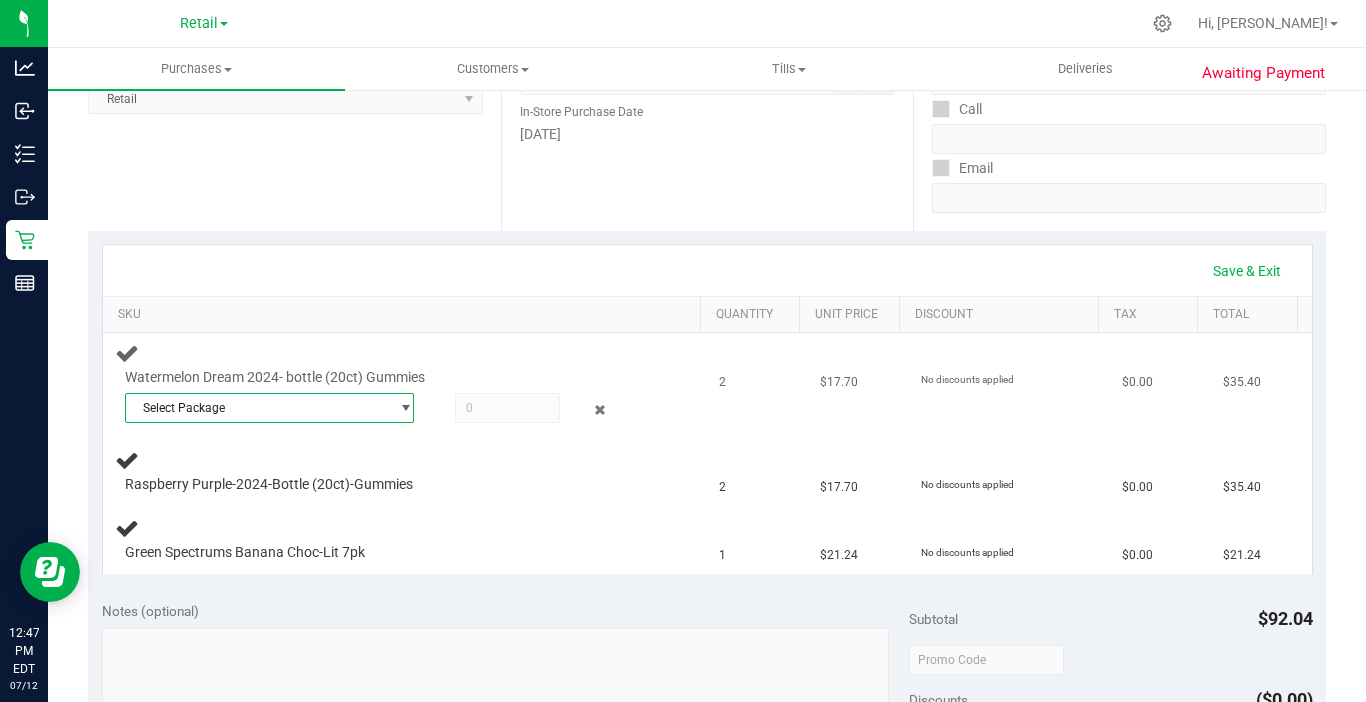 click on "Select Package" at bounding box center (257, 408) 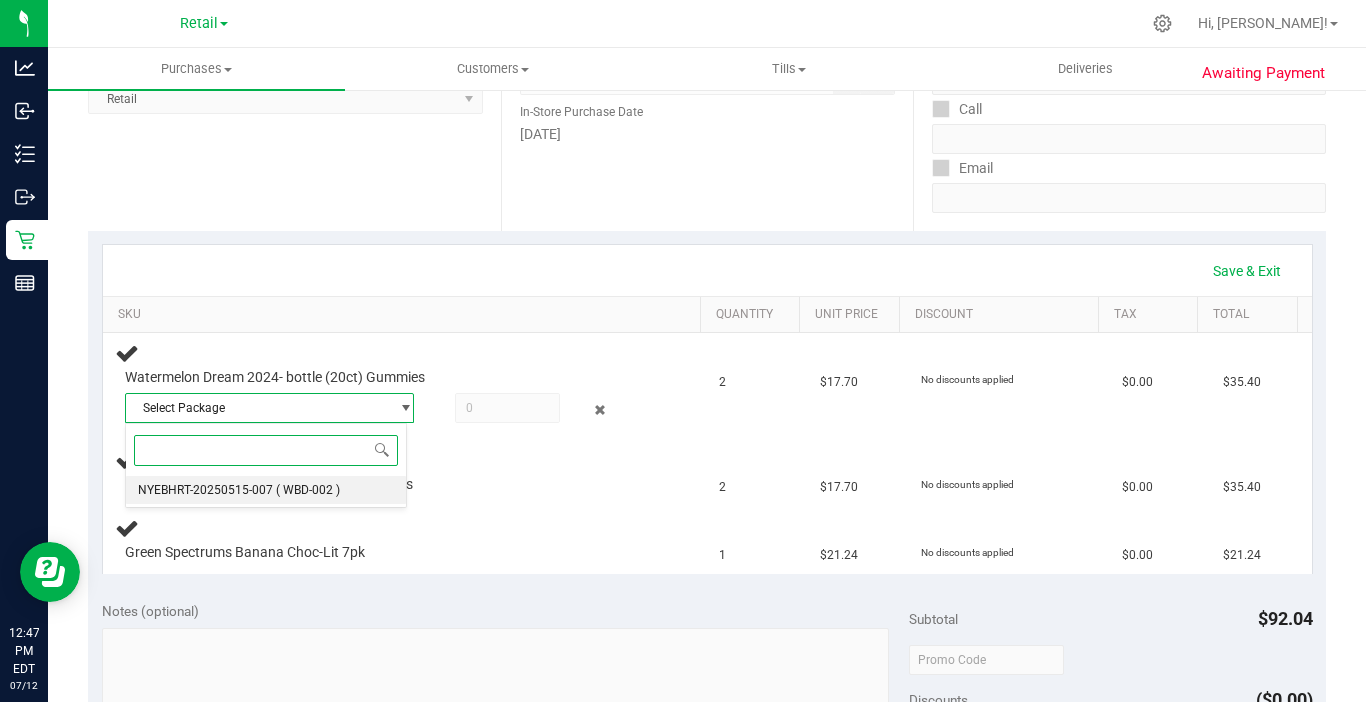 click on "(
WBD-002
)" at bounding box center [308, 490] 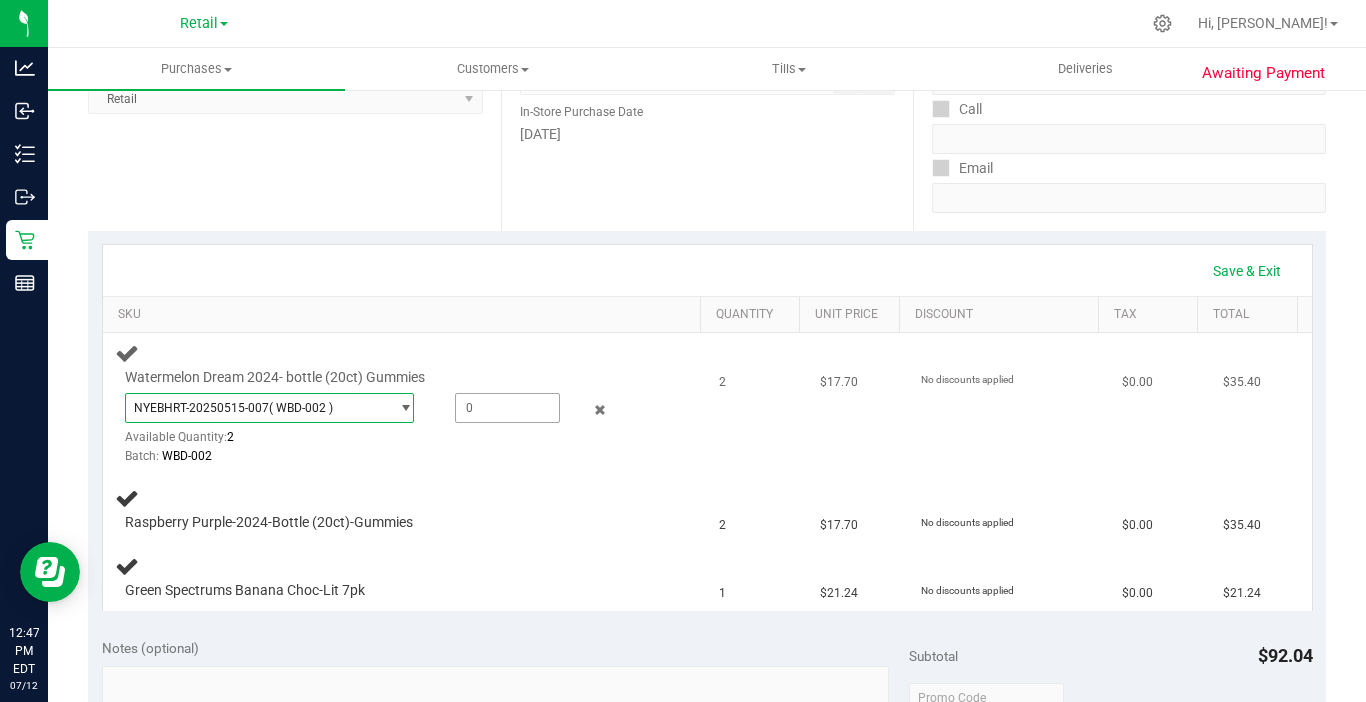 click at bounding box center (507, 408) 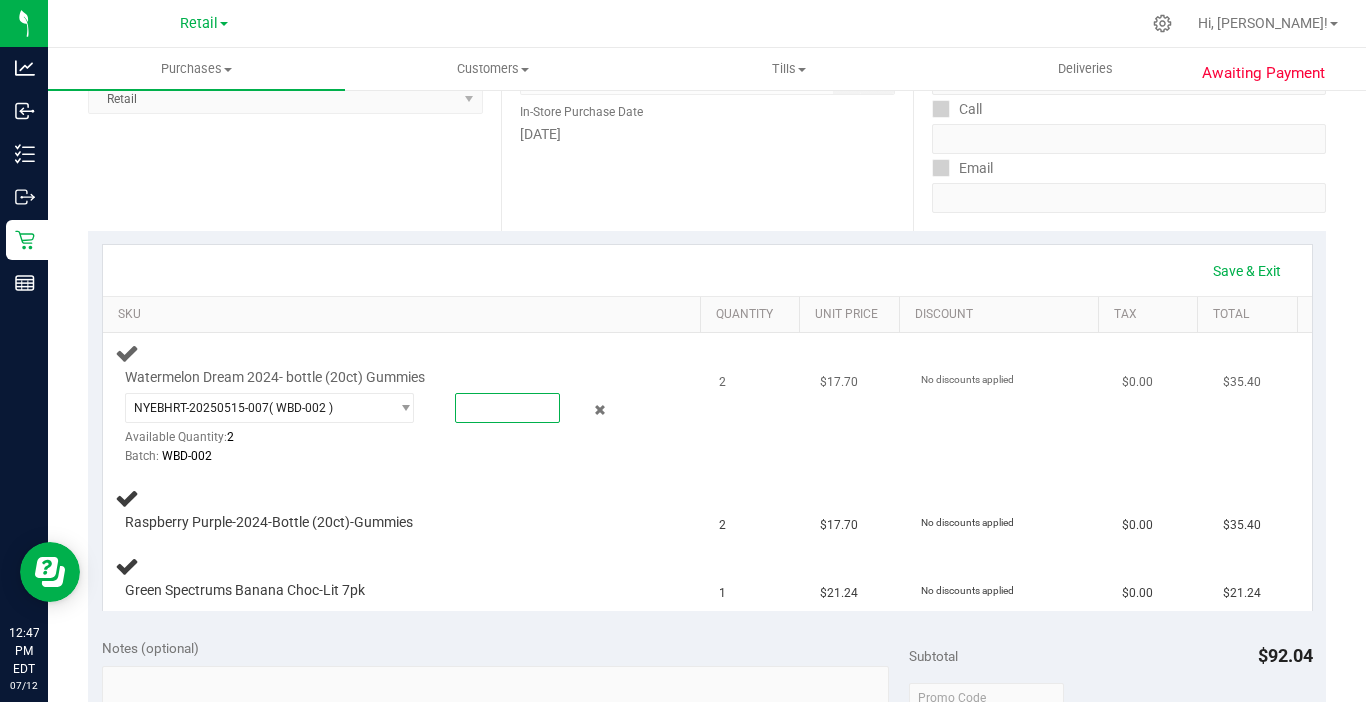 type on "2" 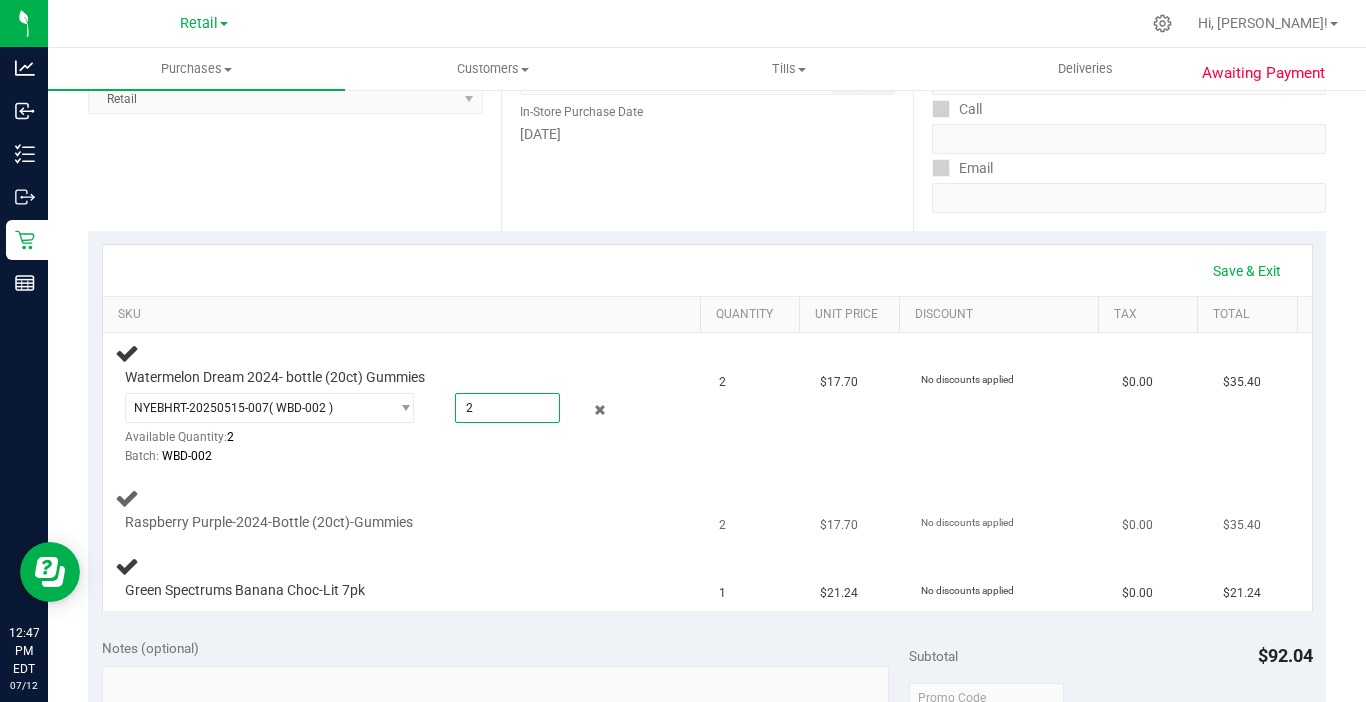 type on "2.0000" 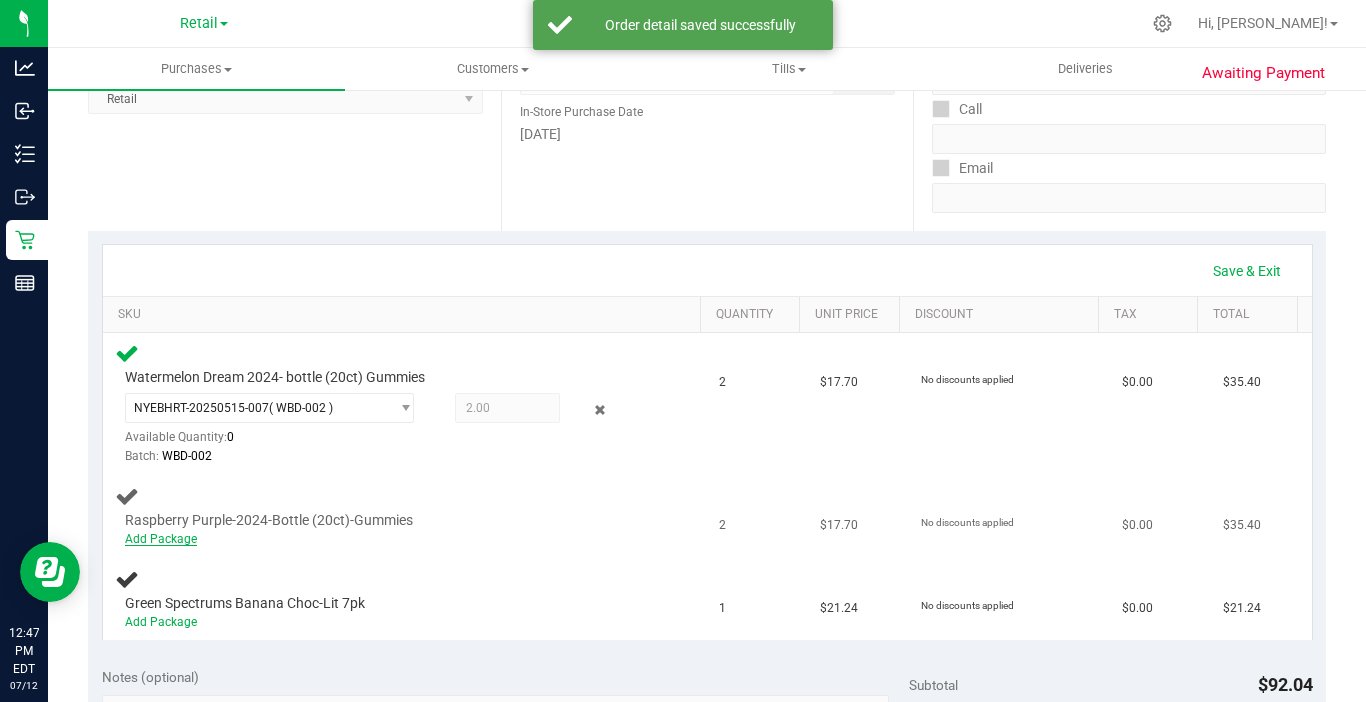 click on "Add Package" at bounding box center [161, 539] 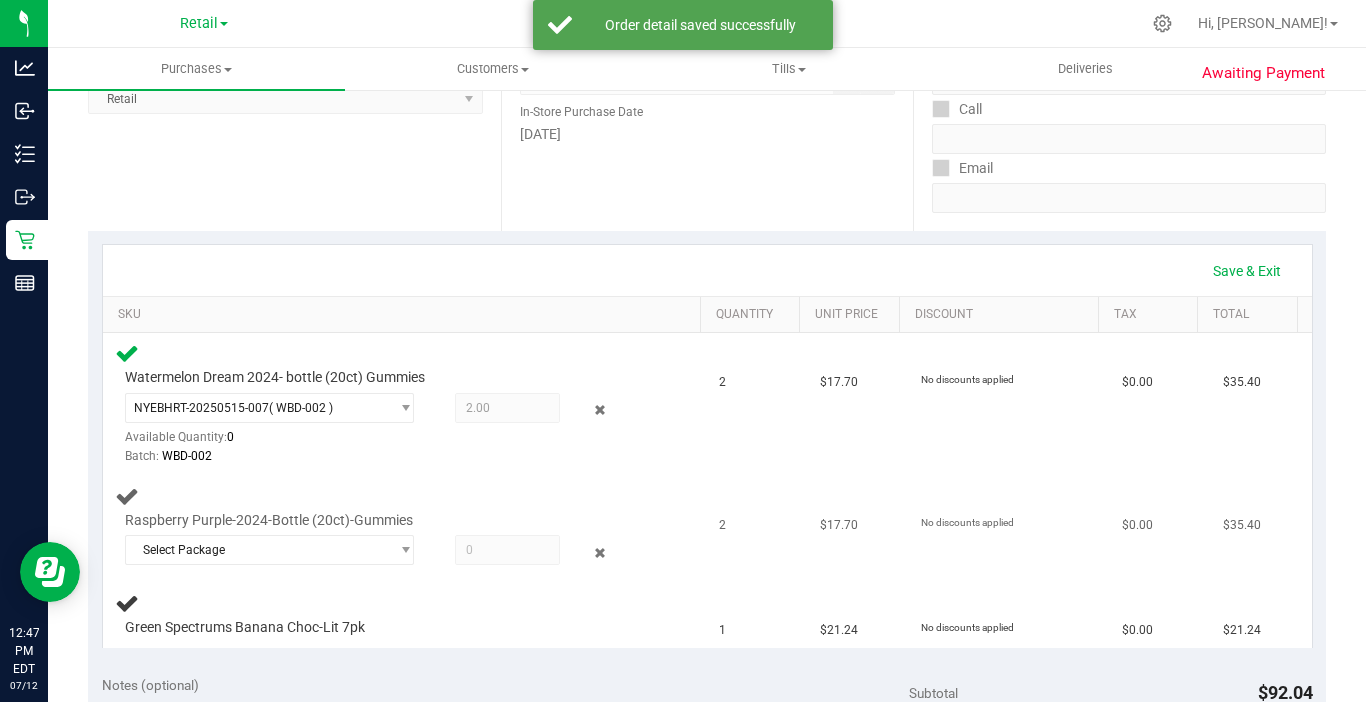 click at bounding box center [507, 550] 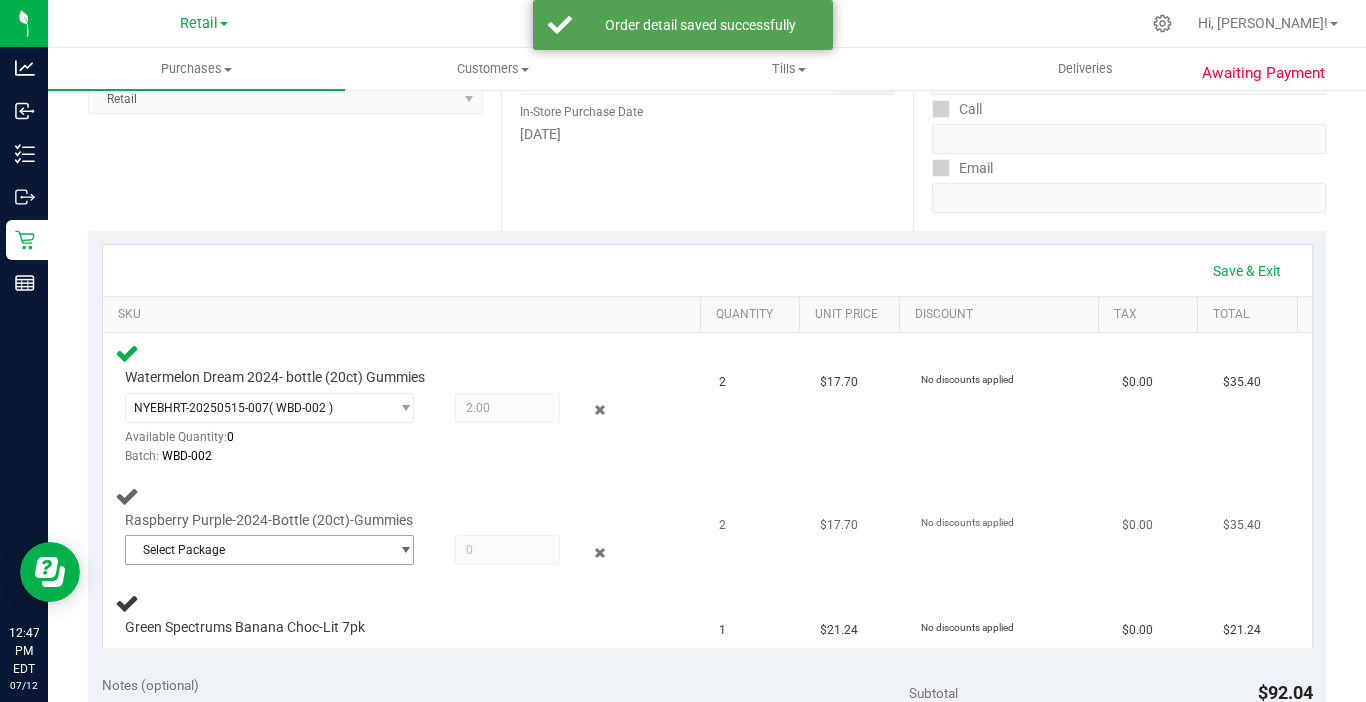 click on "Select Package" at bounding box center [257, 550] 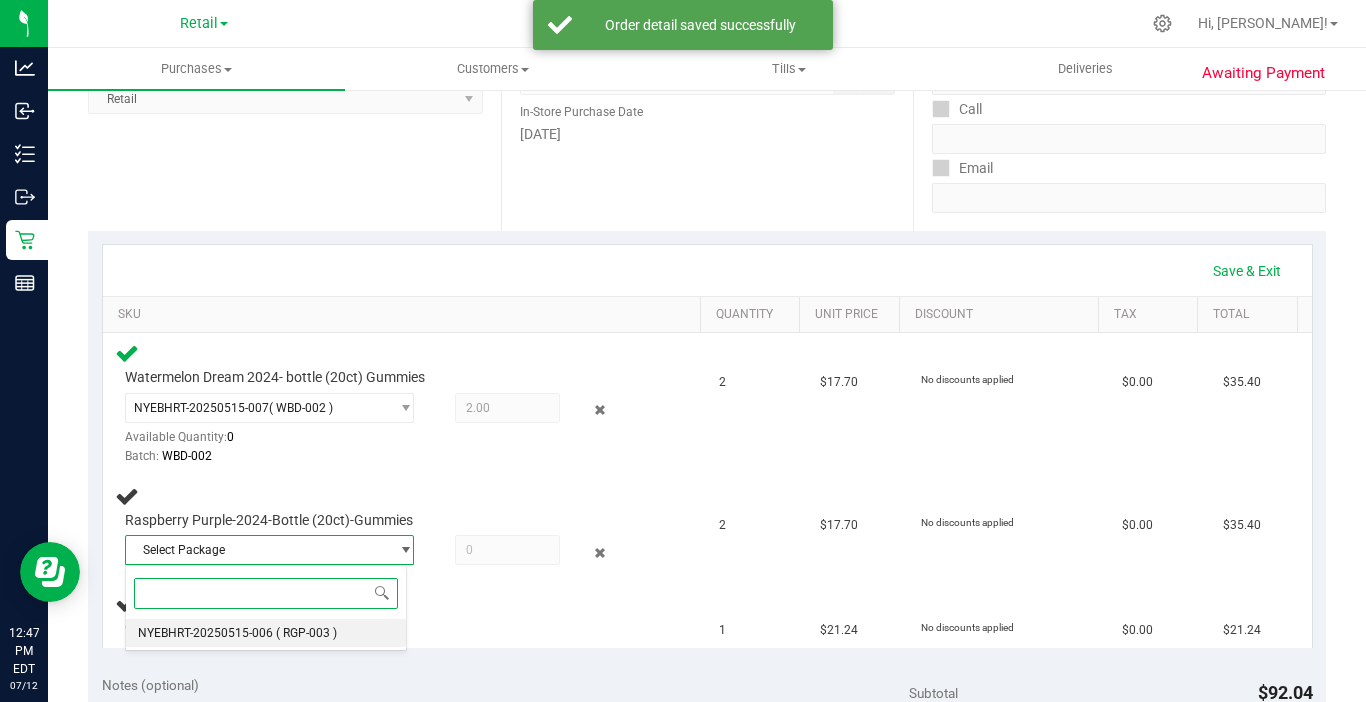 click on "NYEBHRT-20250515-006
(
RGP-003
)" at bounding box center (266, 633) 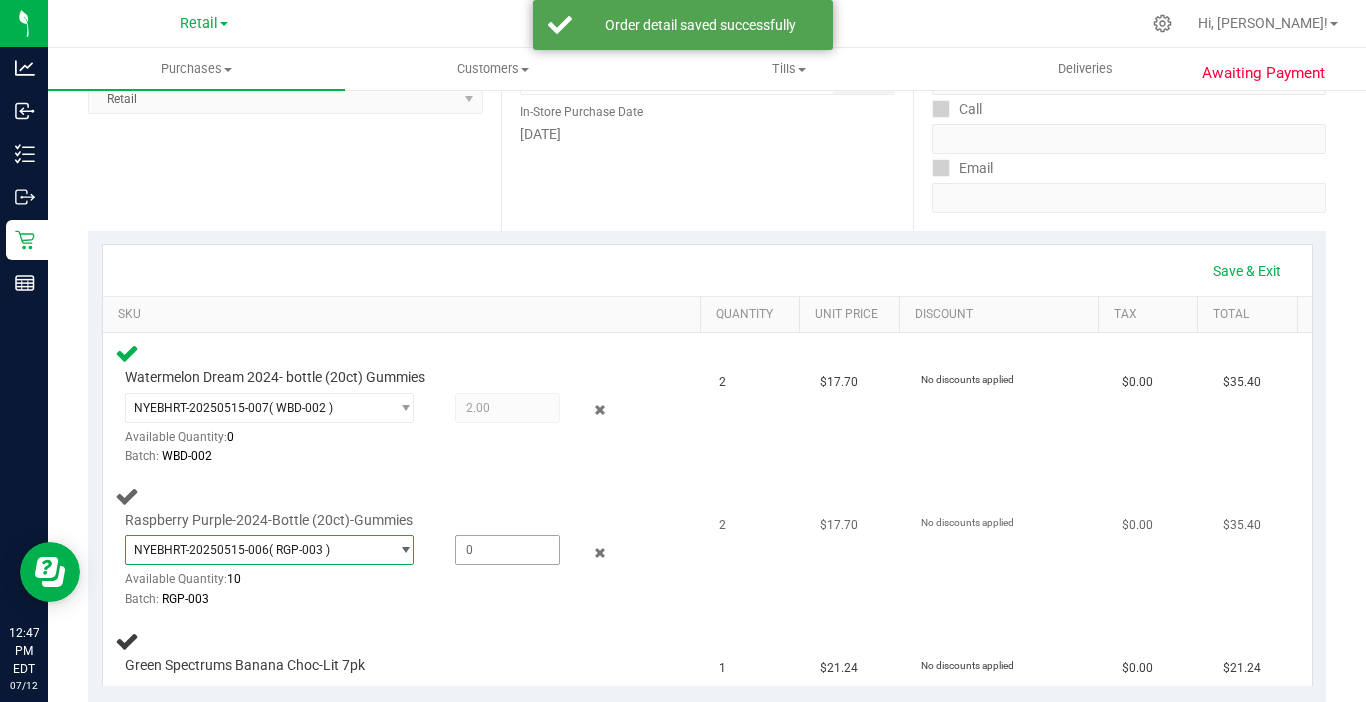 click at bounding box center (507, 550) 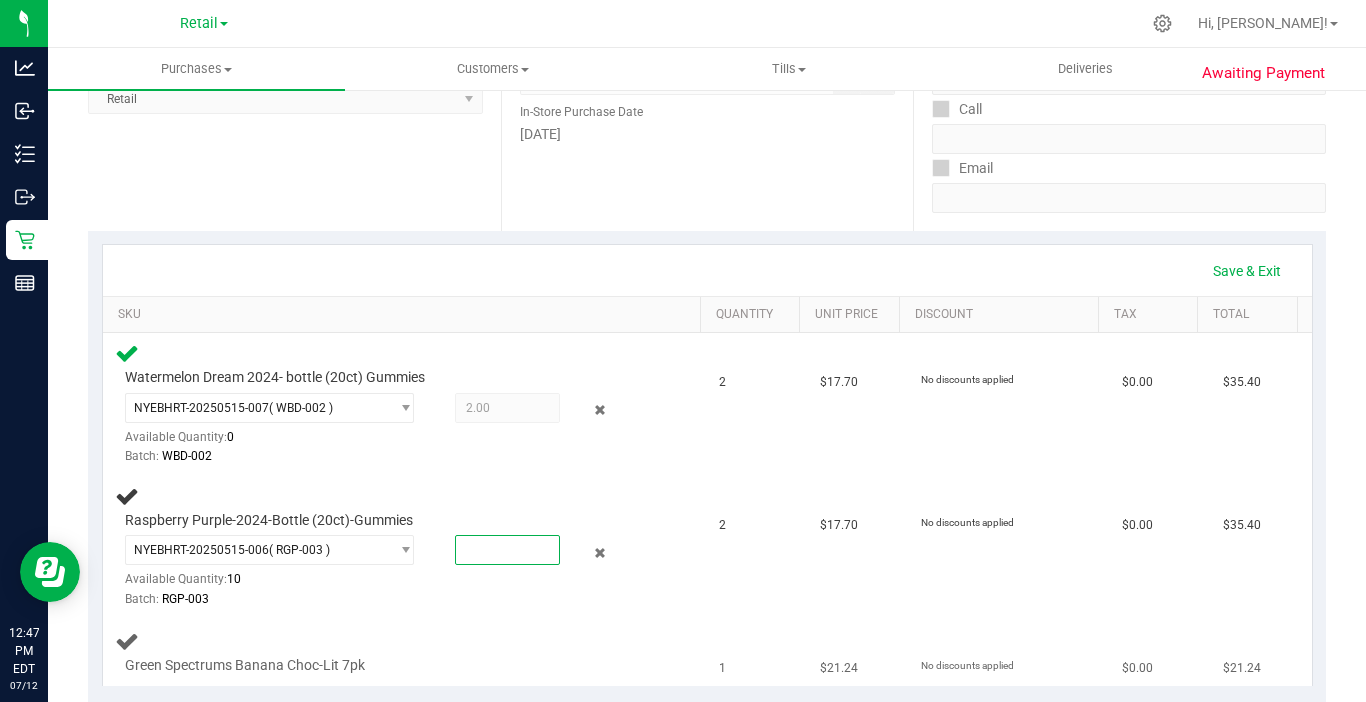 type on "2" 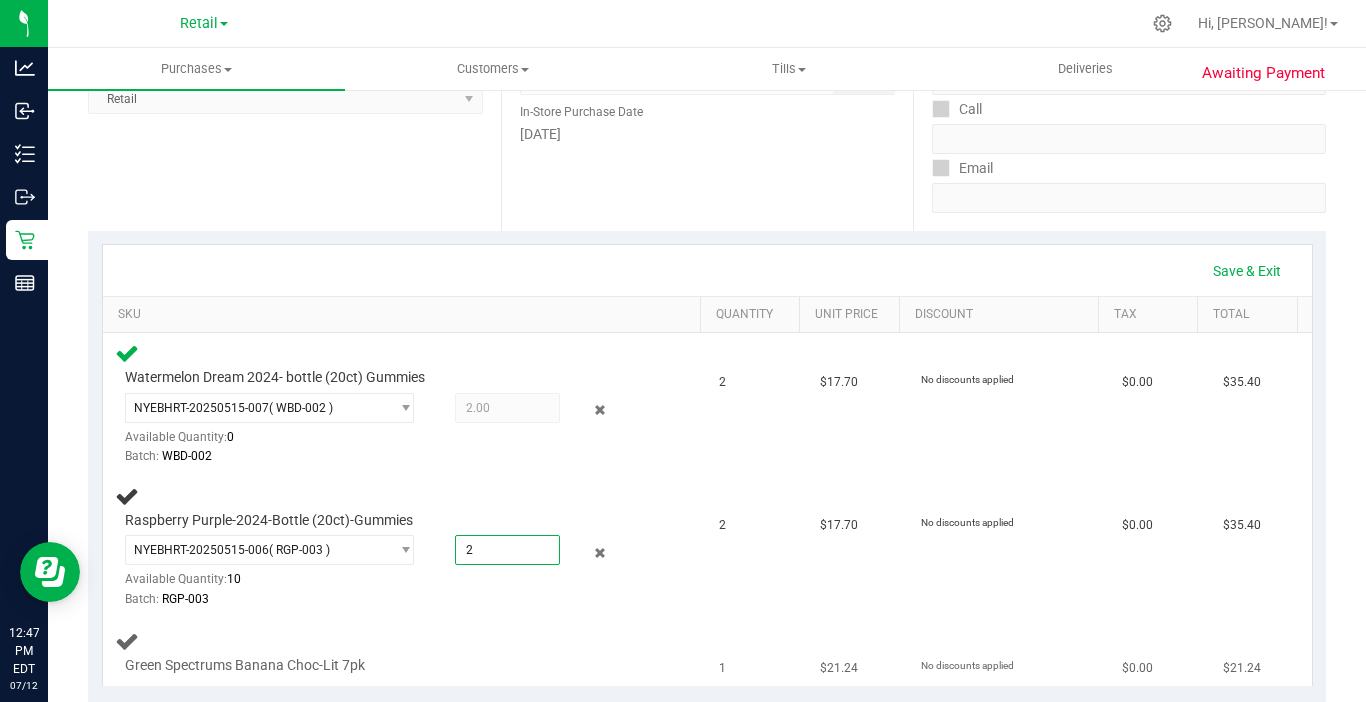 type on "2.0000" 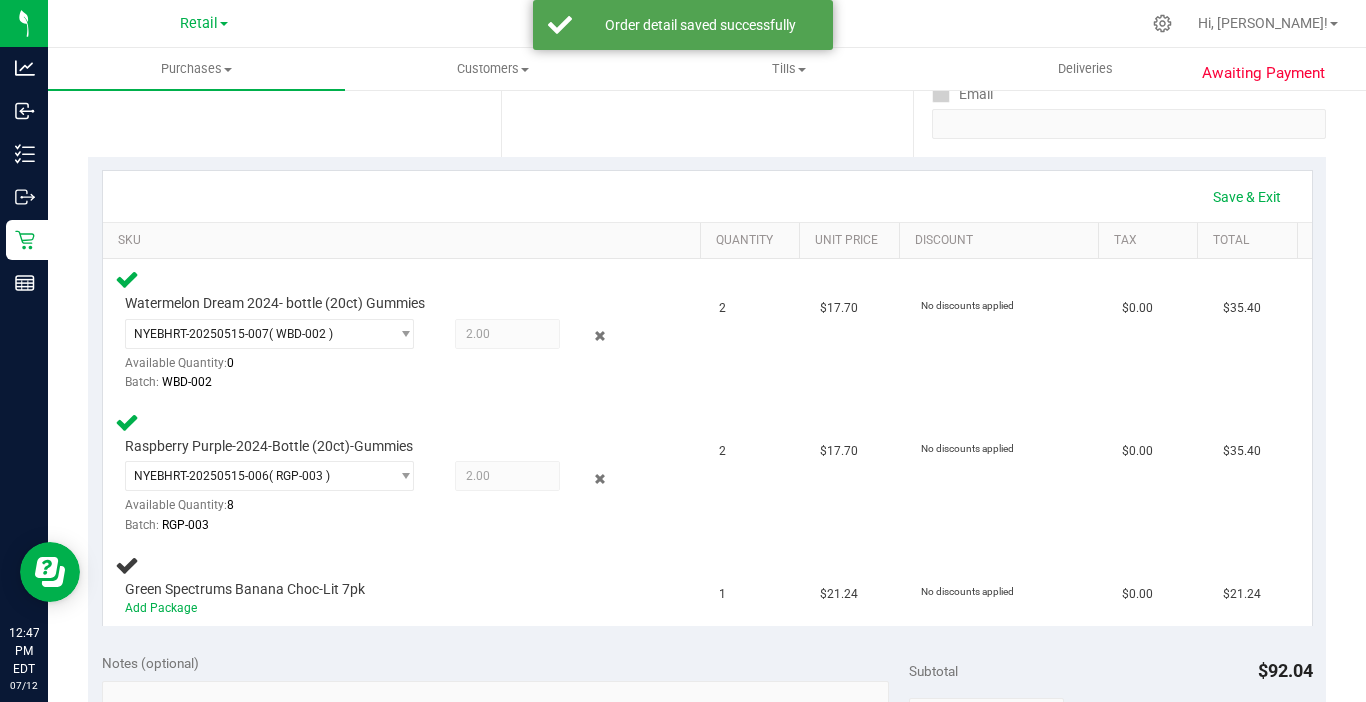 scroll, scrollTop: 500, scrollLeft: 0, axis: vertical 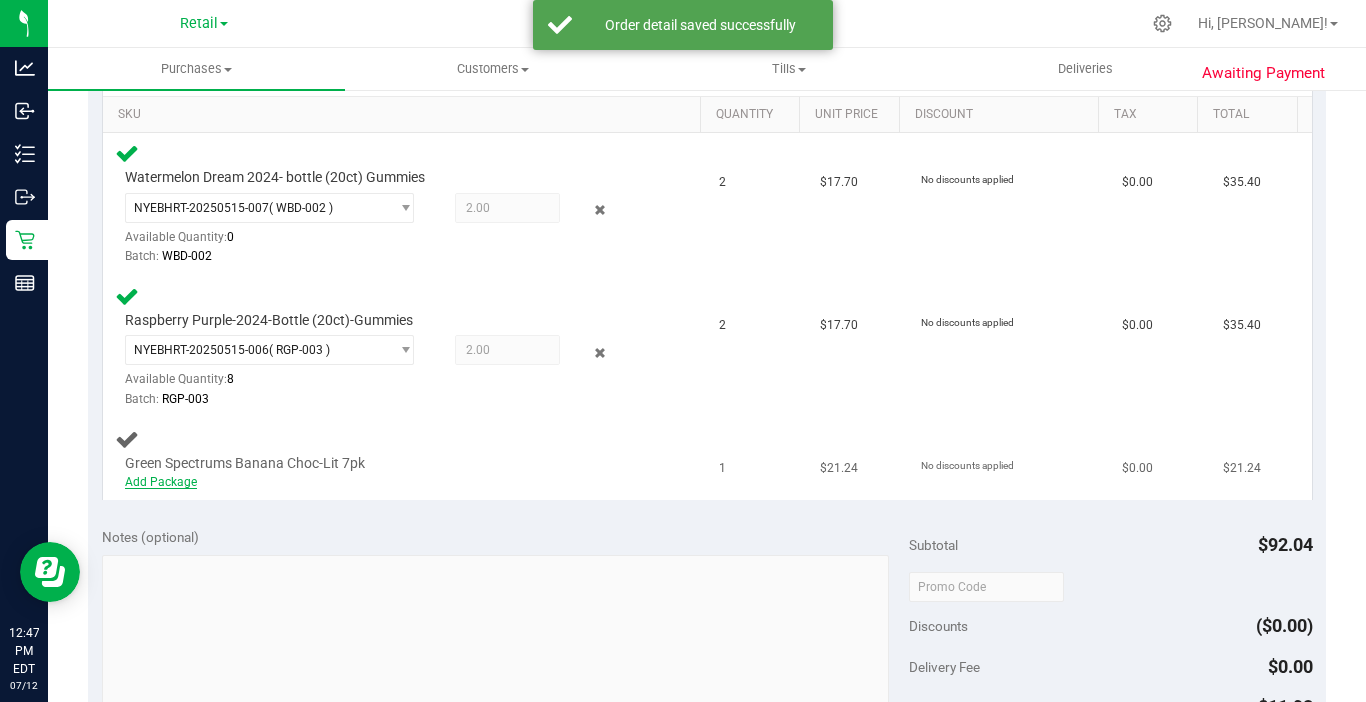 click on "Add Package" at bounding box center (161, 482) 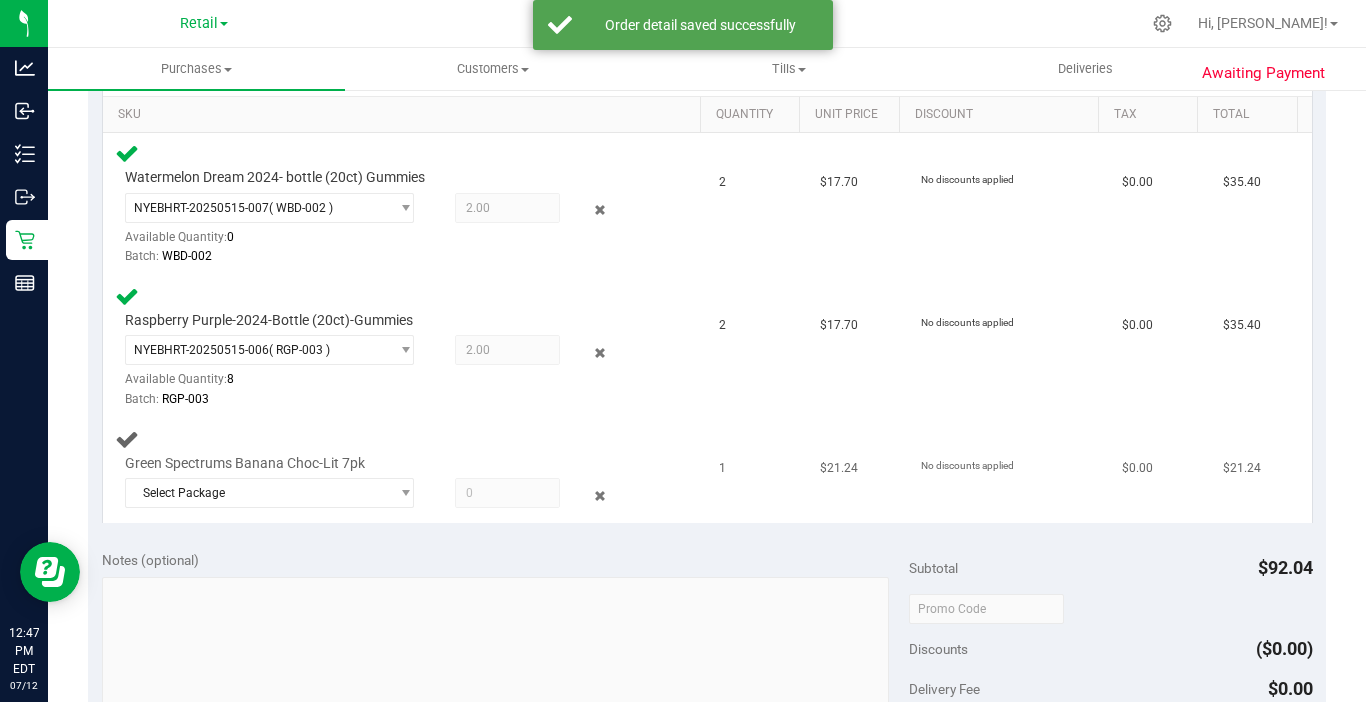 click at bounding box center (507, 493) 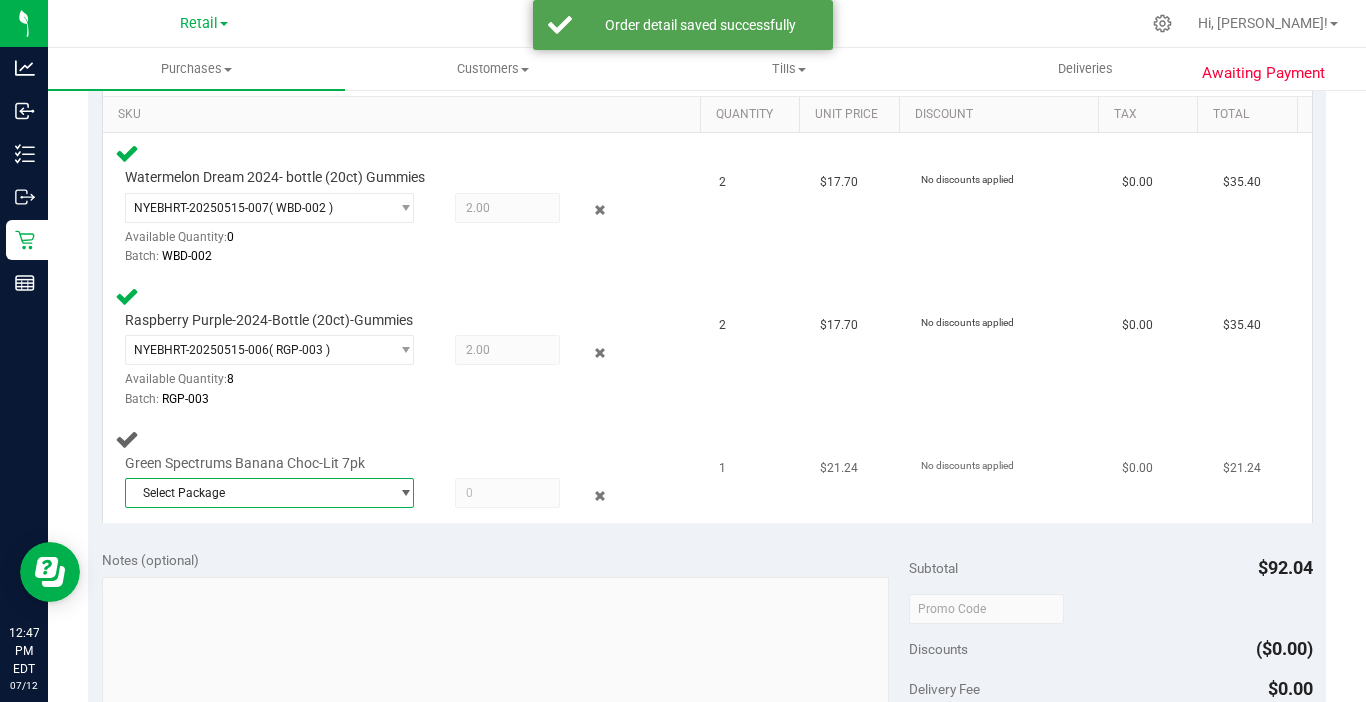 click on "Select Package" at bounding box center (257, 493) 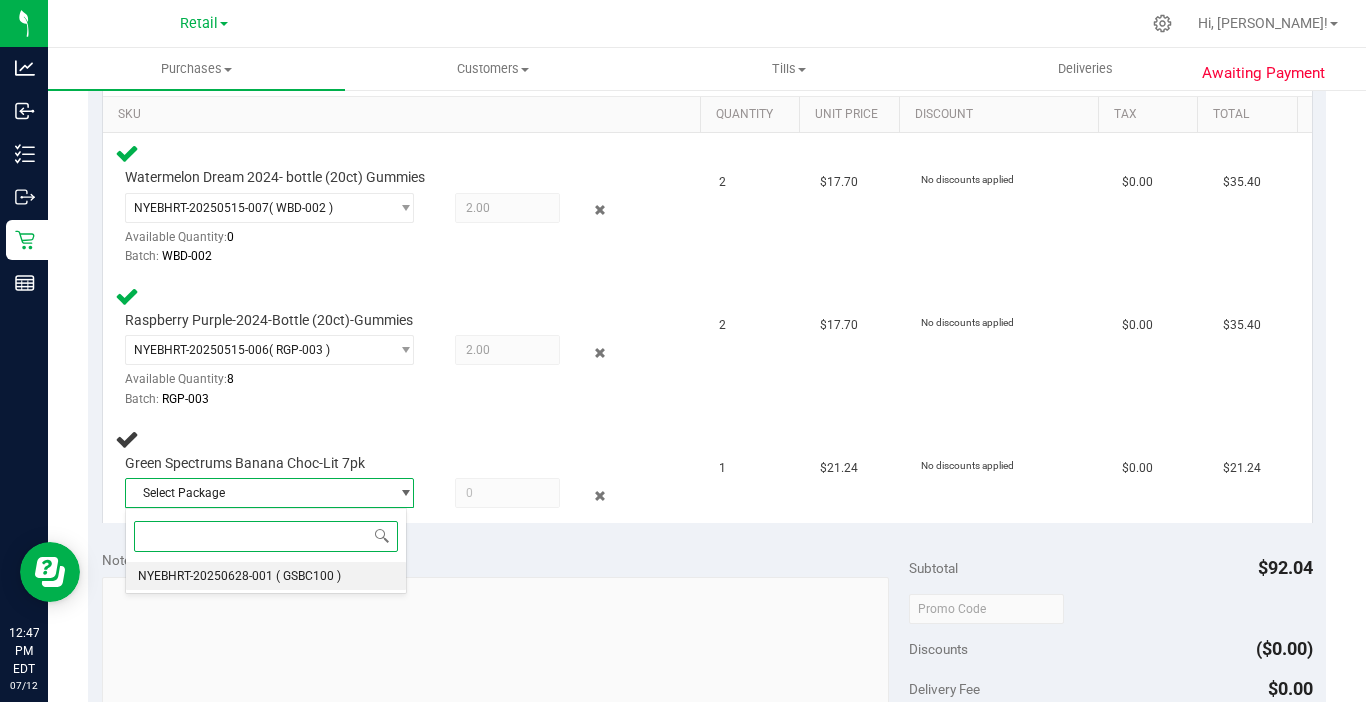click on "NYEBHRT-20250628-001
(
GSBC100
)" at bounding box center (266, 576) 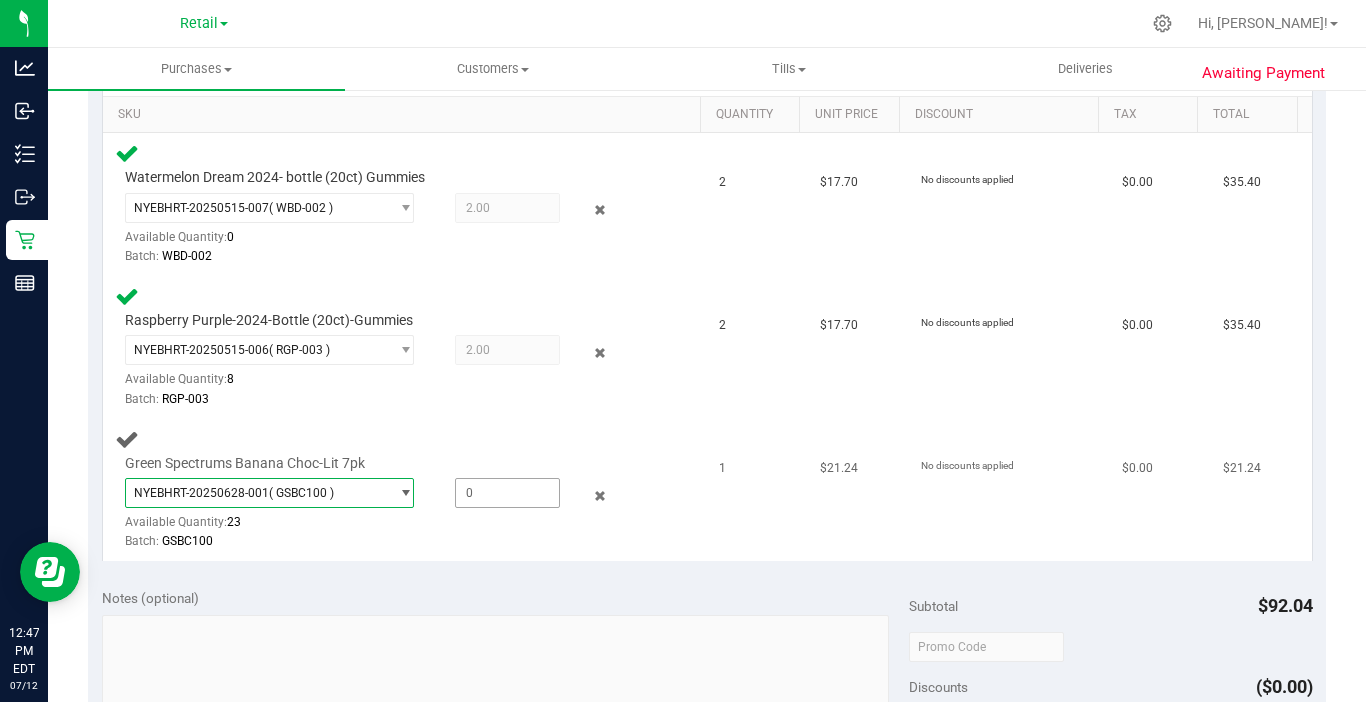 click at bounding box center [507, 493] 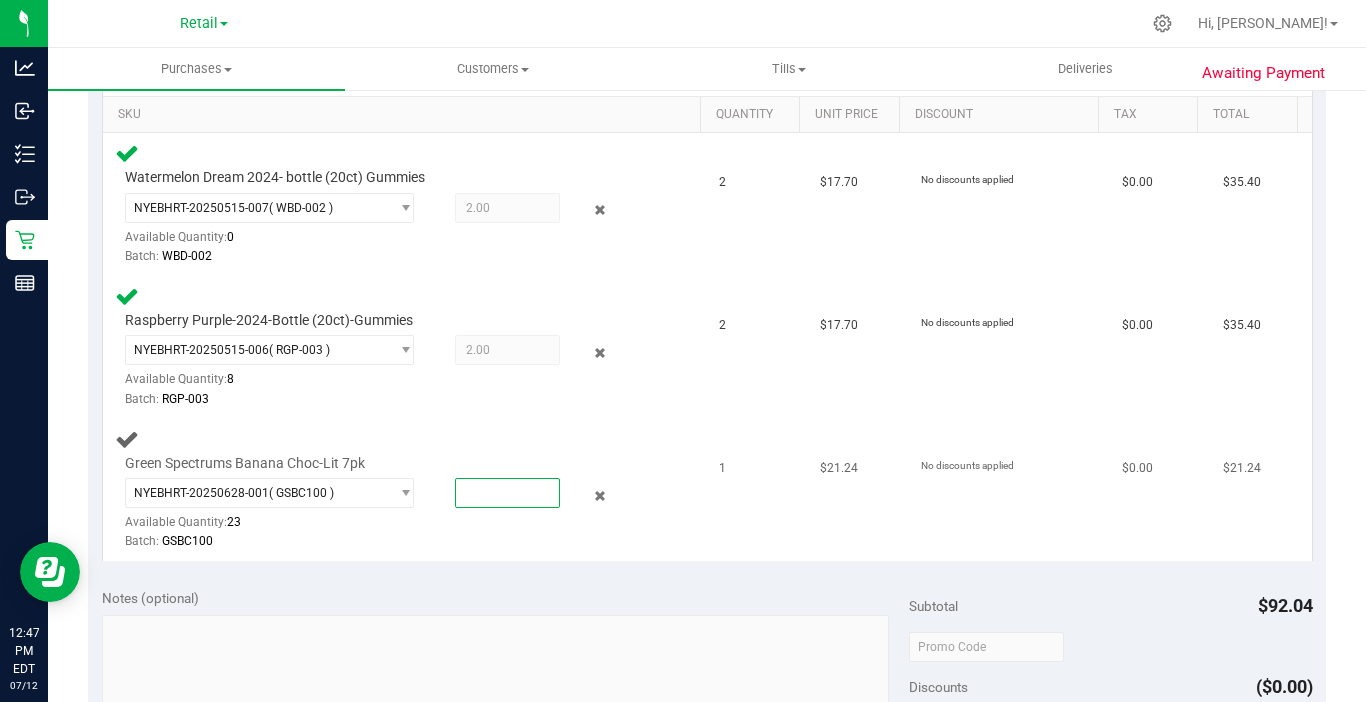 type on "1" 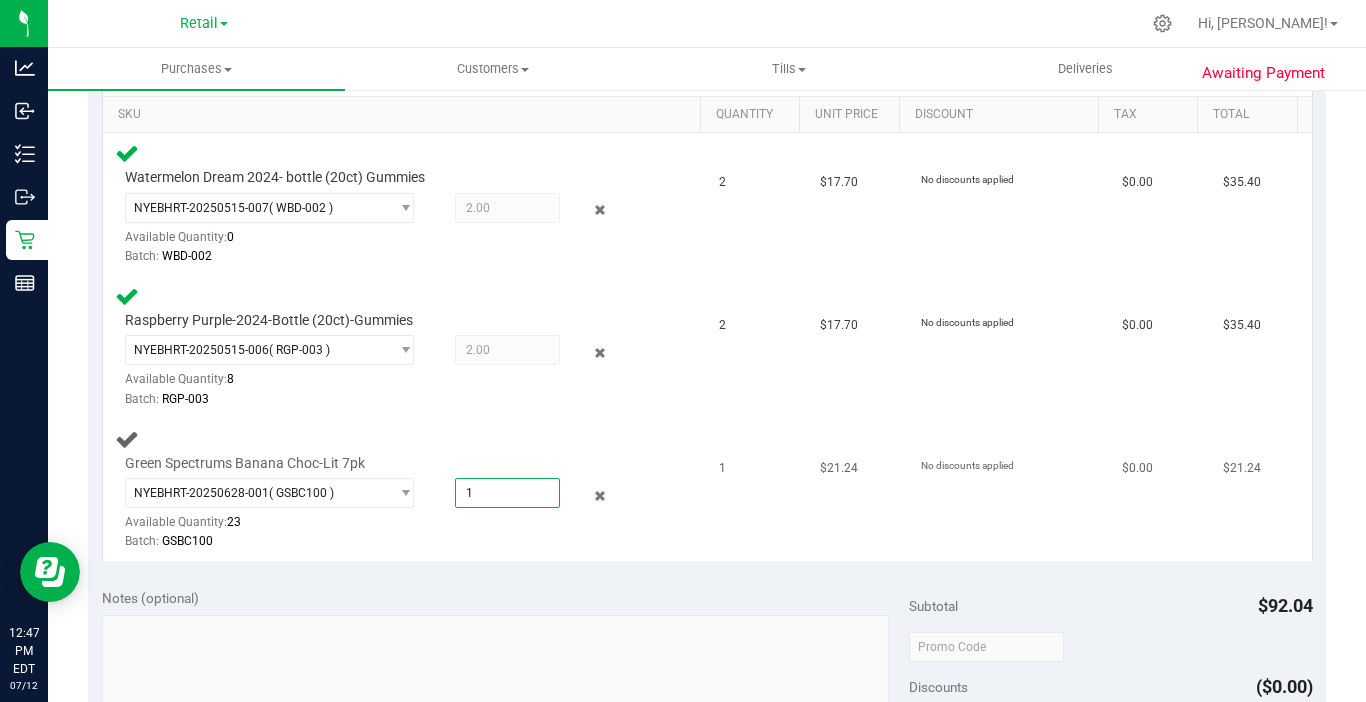 type on "1.0000" 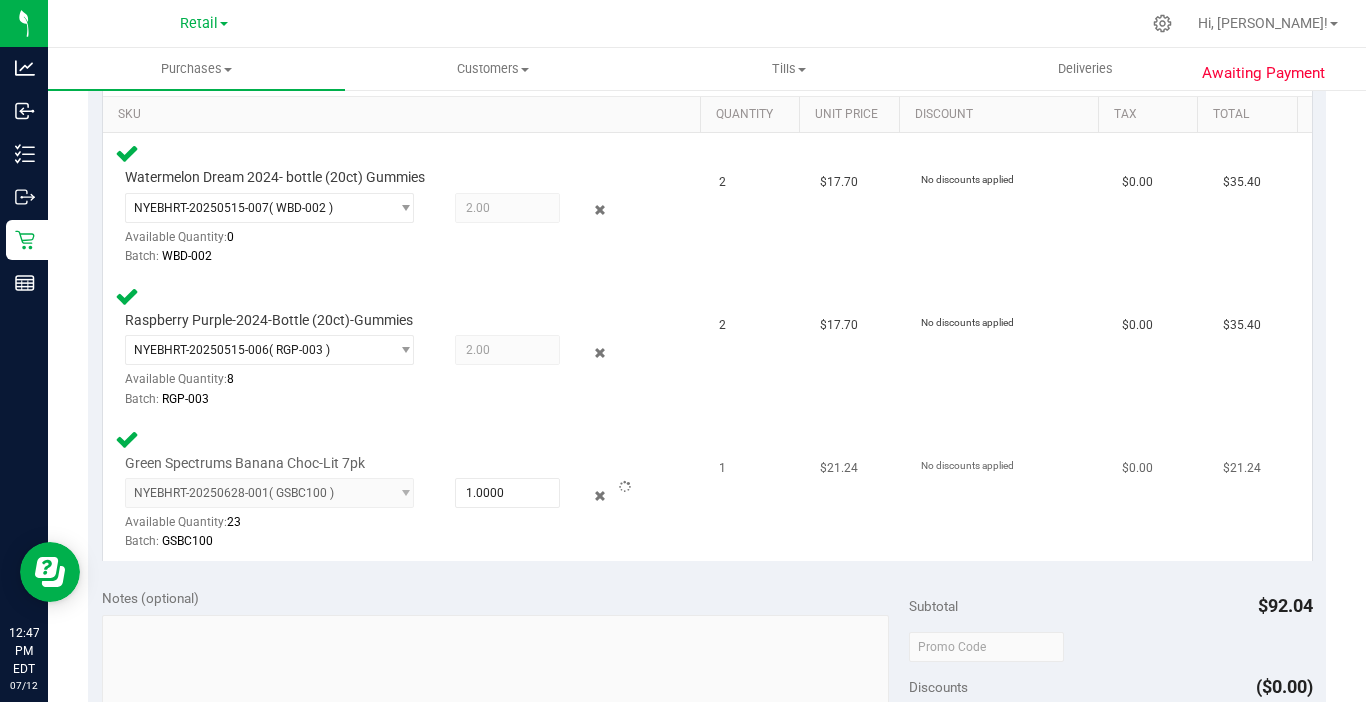 click on "Green Spectrums Banana Choc-Lit 7pk
NYEBHRT-20250628-001
(
GSBC100
)
NYEBHRT-20250628-001
Available Quantity:  23
1.0000 1
Batch:" at bounding box center (405, 490) 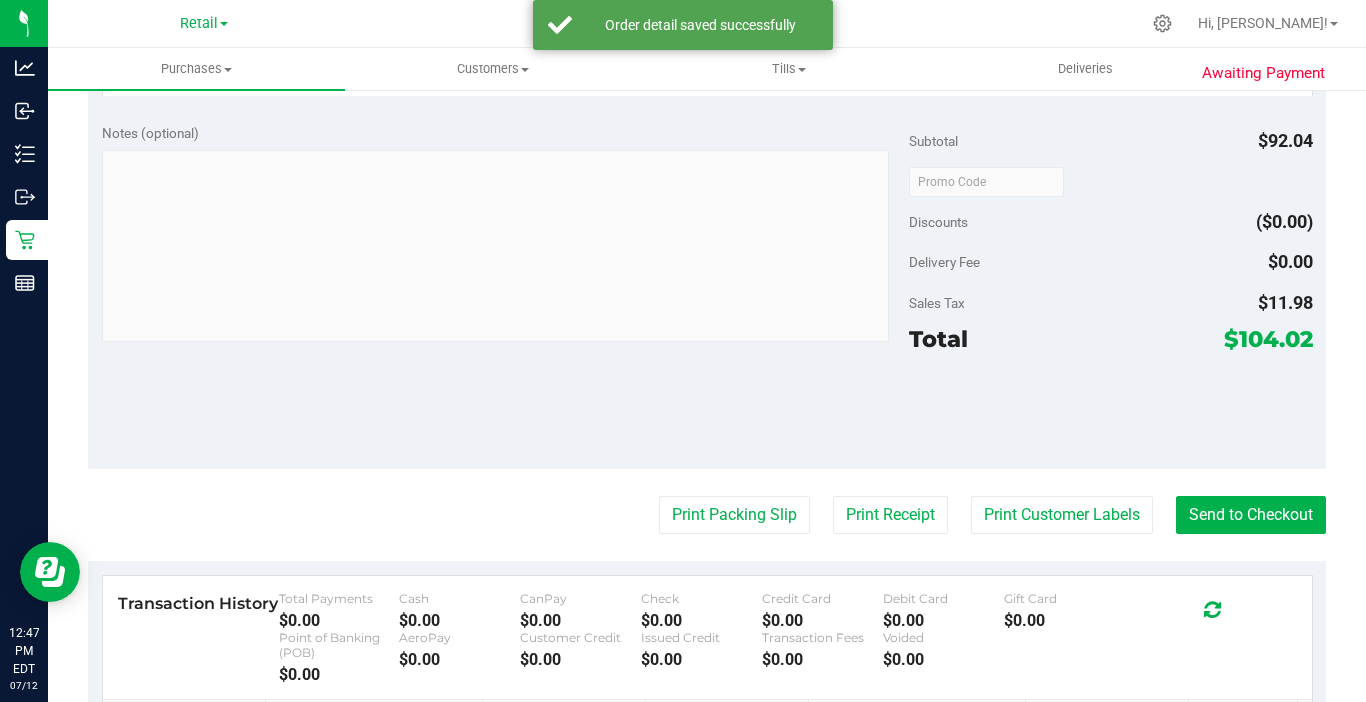 scroll, scrollTop: 1000, scrollLeft: 0, axis: vertical 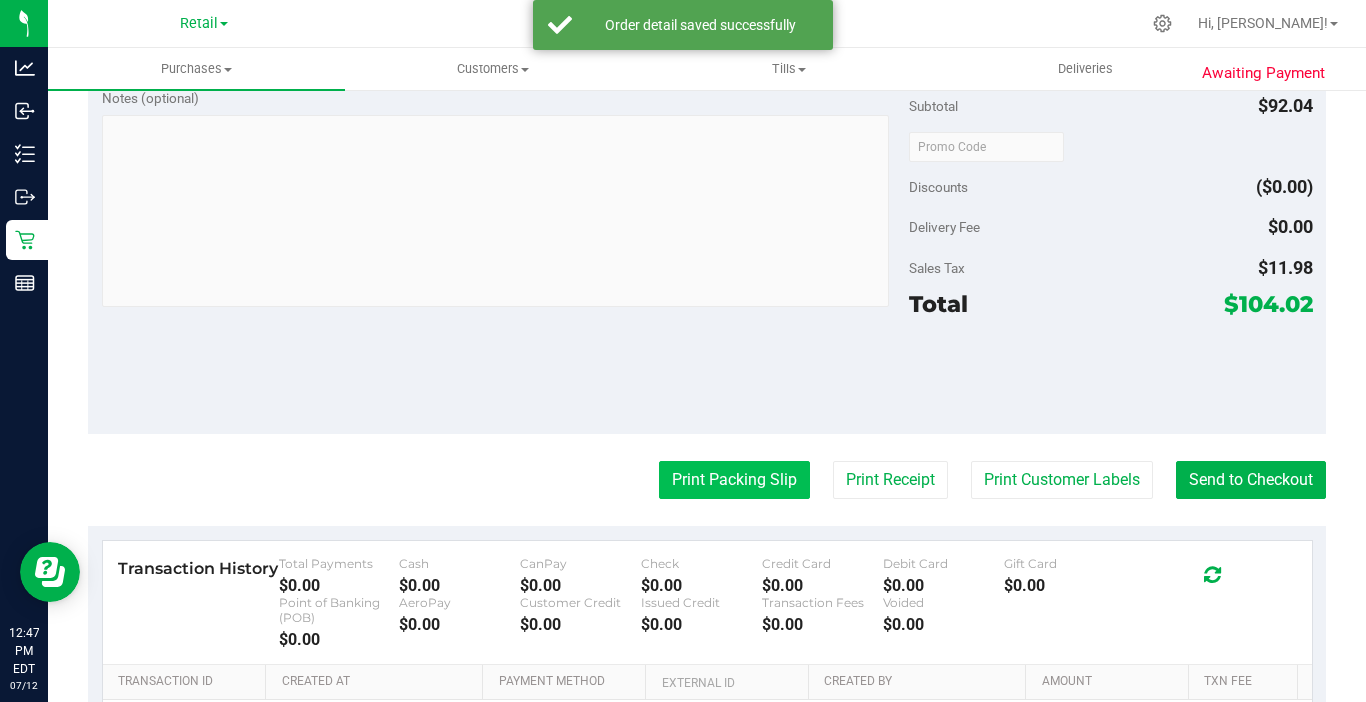 click on "Print Packing Slip" at bounding box center (734, 480) 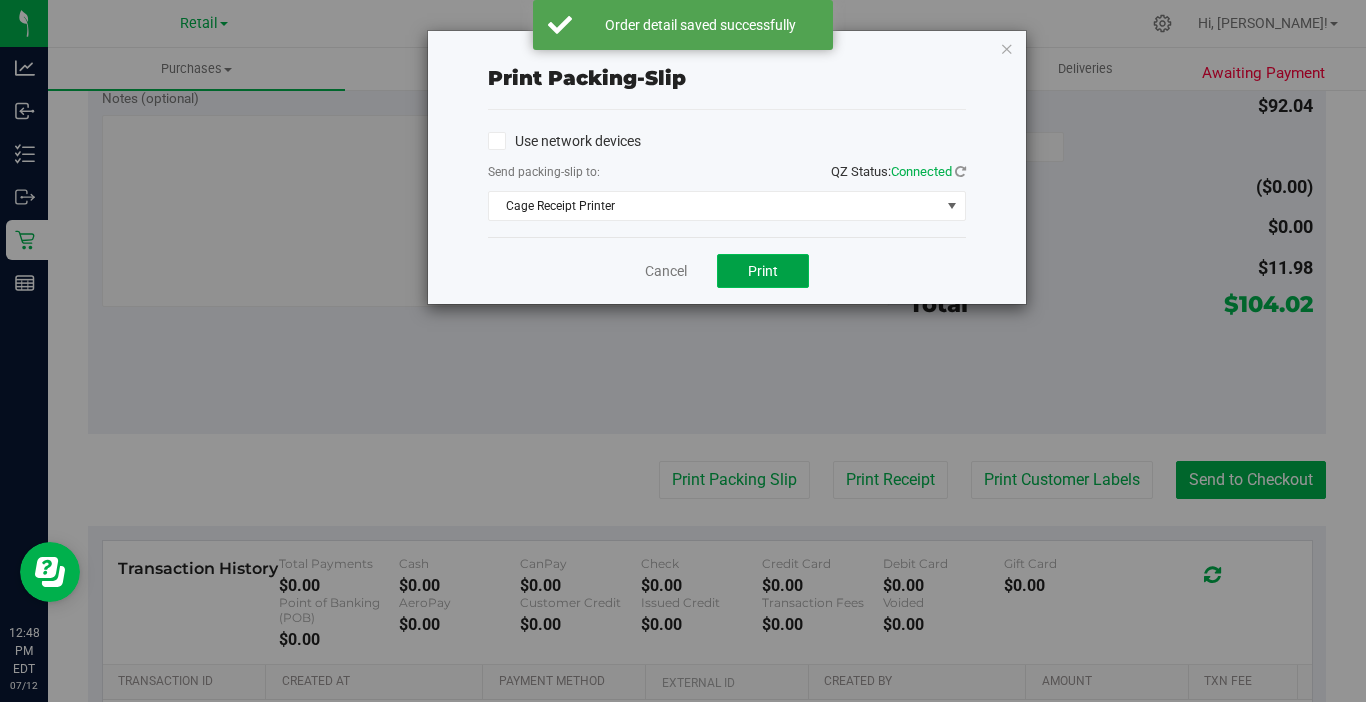 click on "Print" at bounding box center [763, 271] 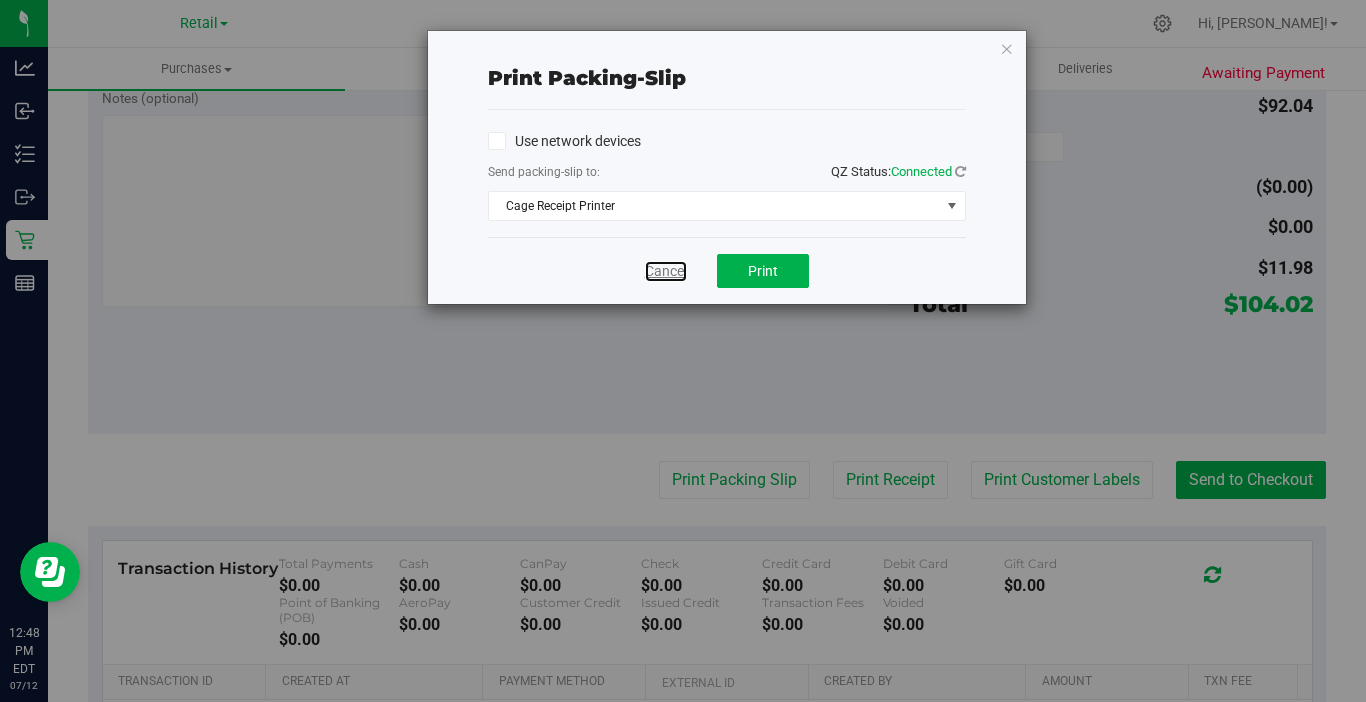 click on "Cancel" at bounding box center [666, 271] 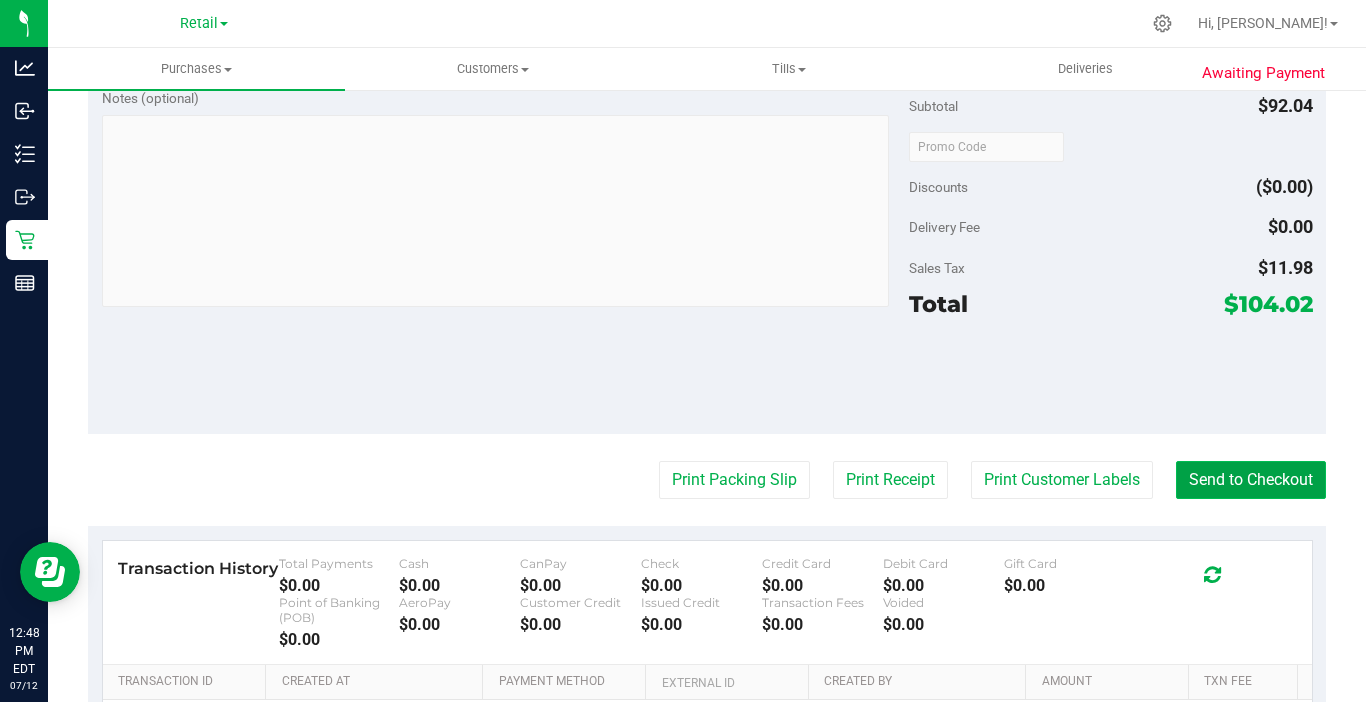 click on "Send to Checkout" at bounding box center [1251, 480] 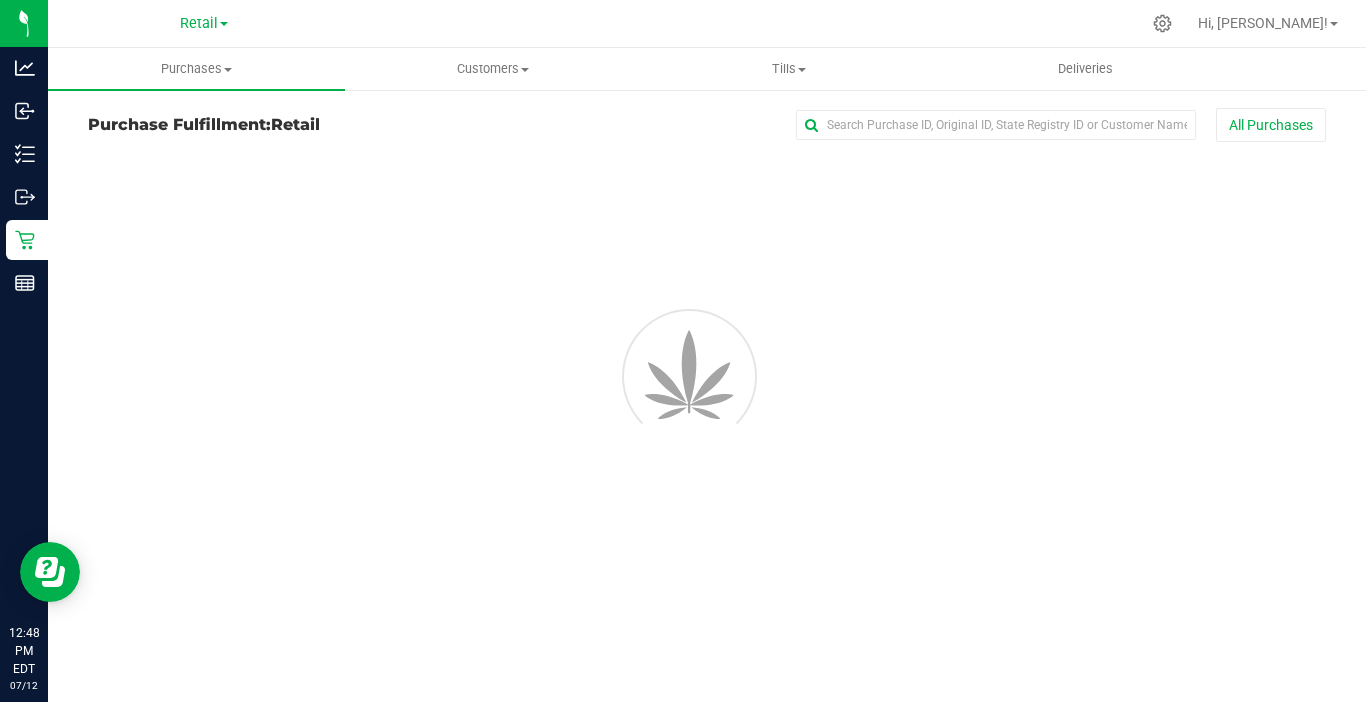scroll, scrollTop: 0, scrollLeft: 0, axis: both 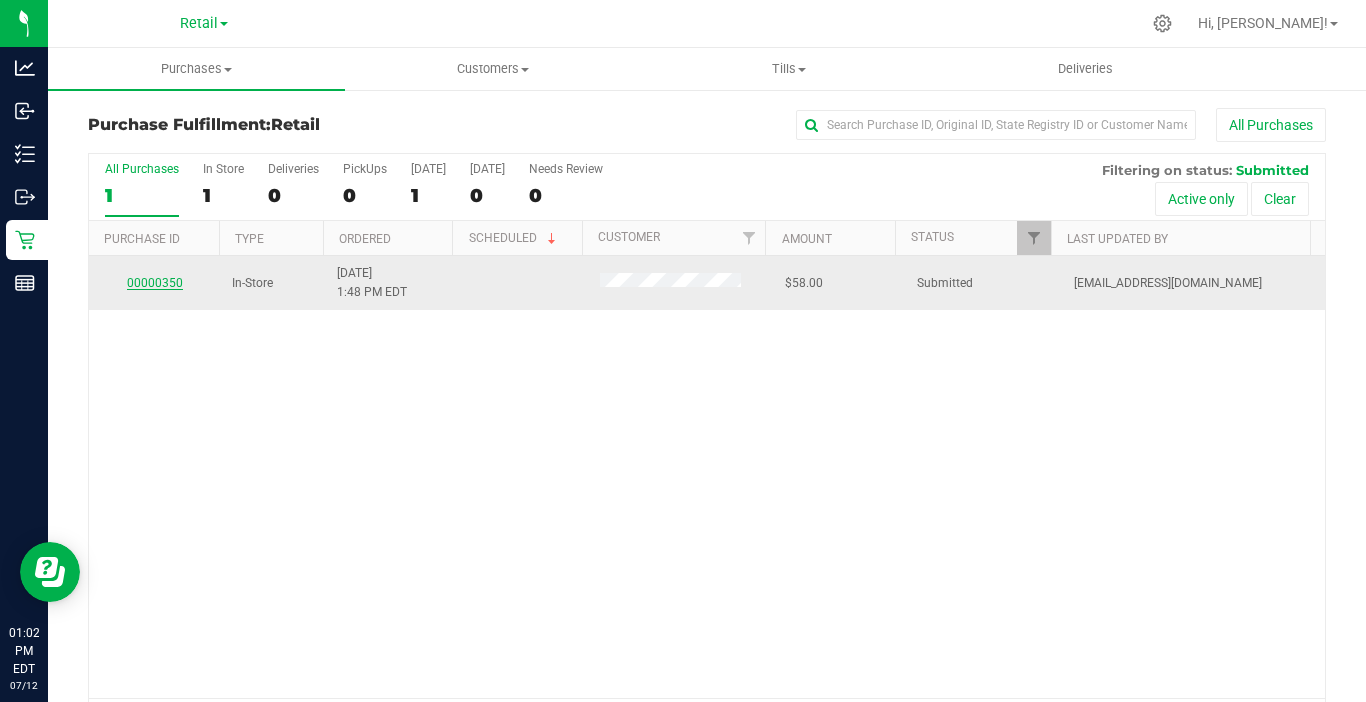 click on "00000350" at bounding box center (155, 283) 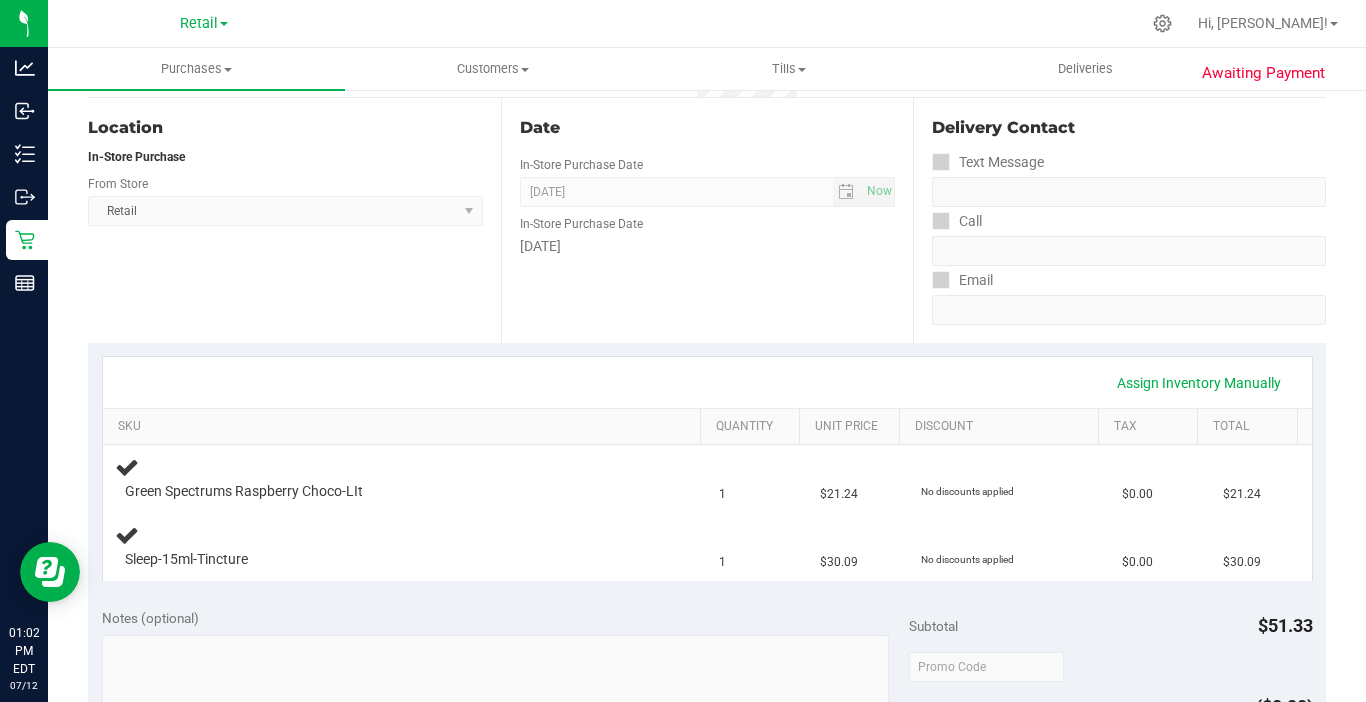 scroll, scrollTop: 200, scrollLeft: 0, axis: vertical 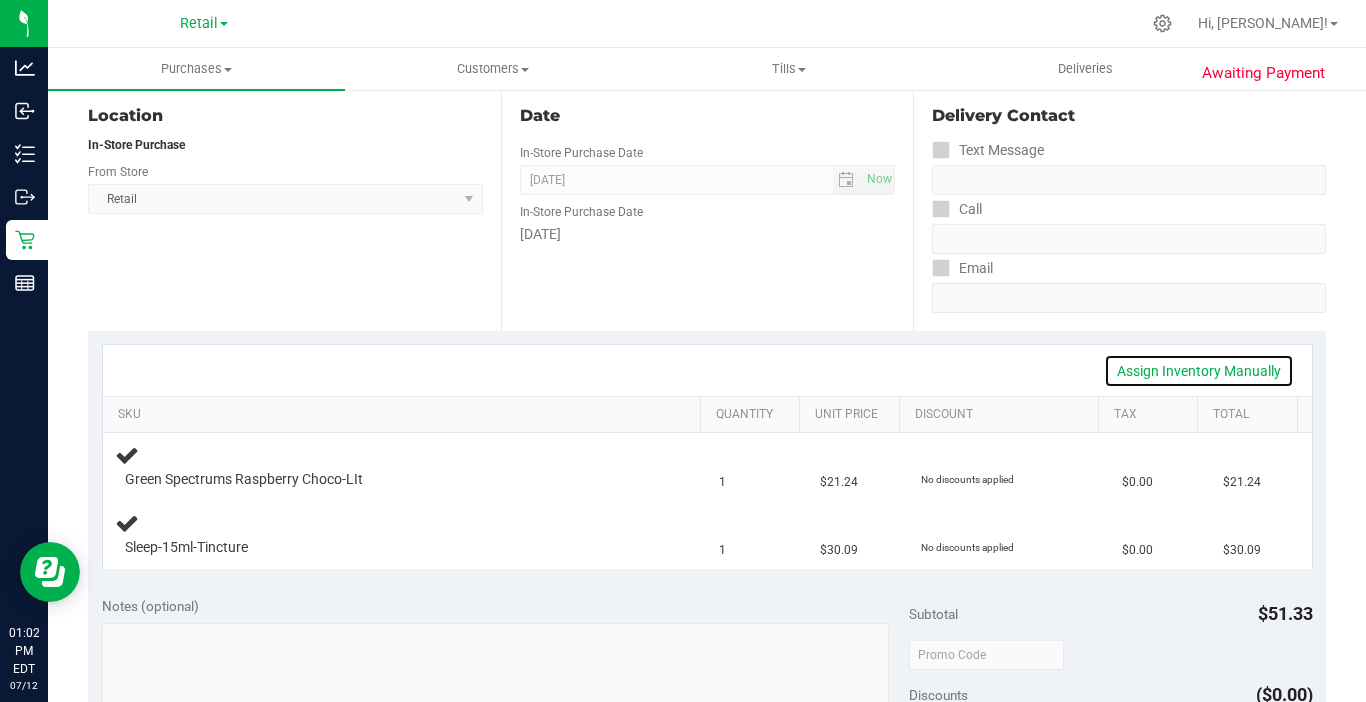 click on "Assign Inventory Manually" at bounding box center [1199, 371] 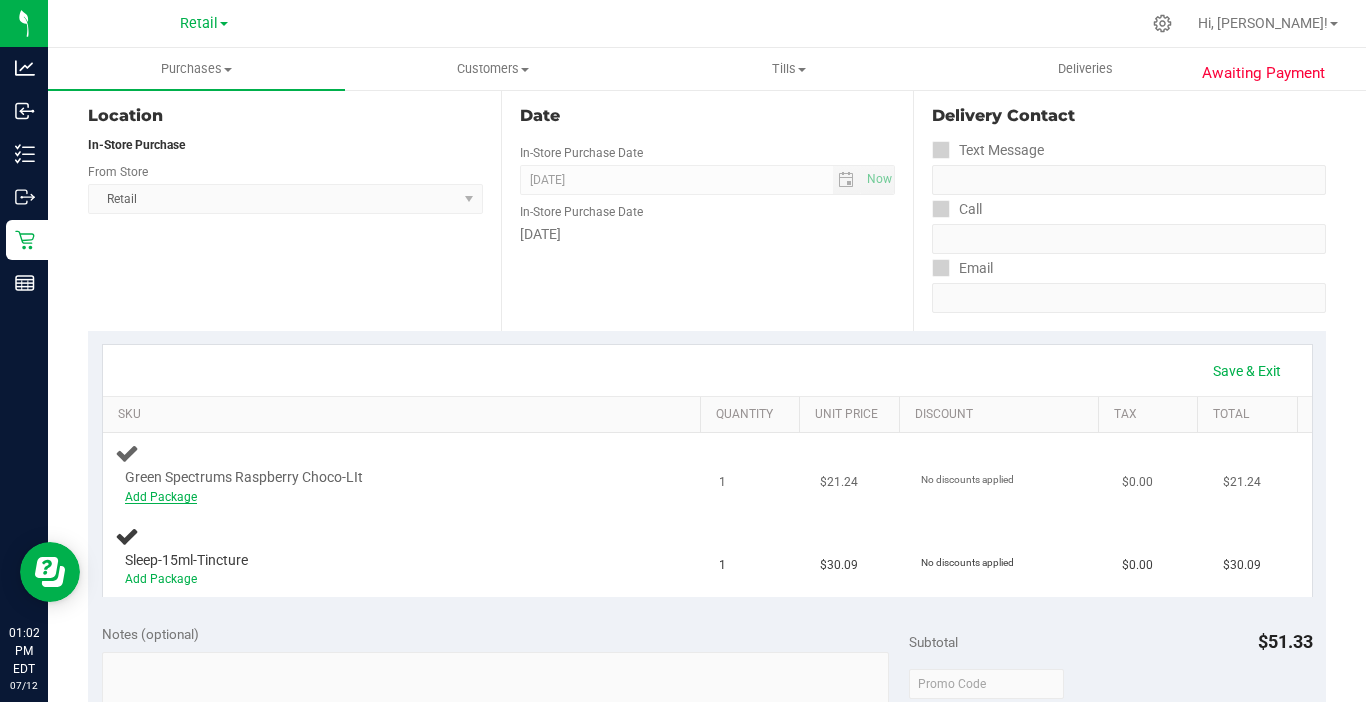 click on "Add Package" at bounding box center [161, 497] 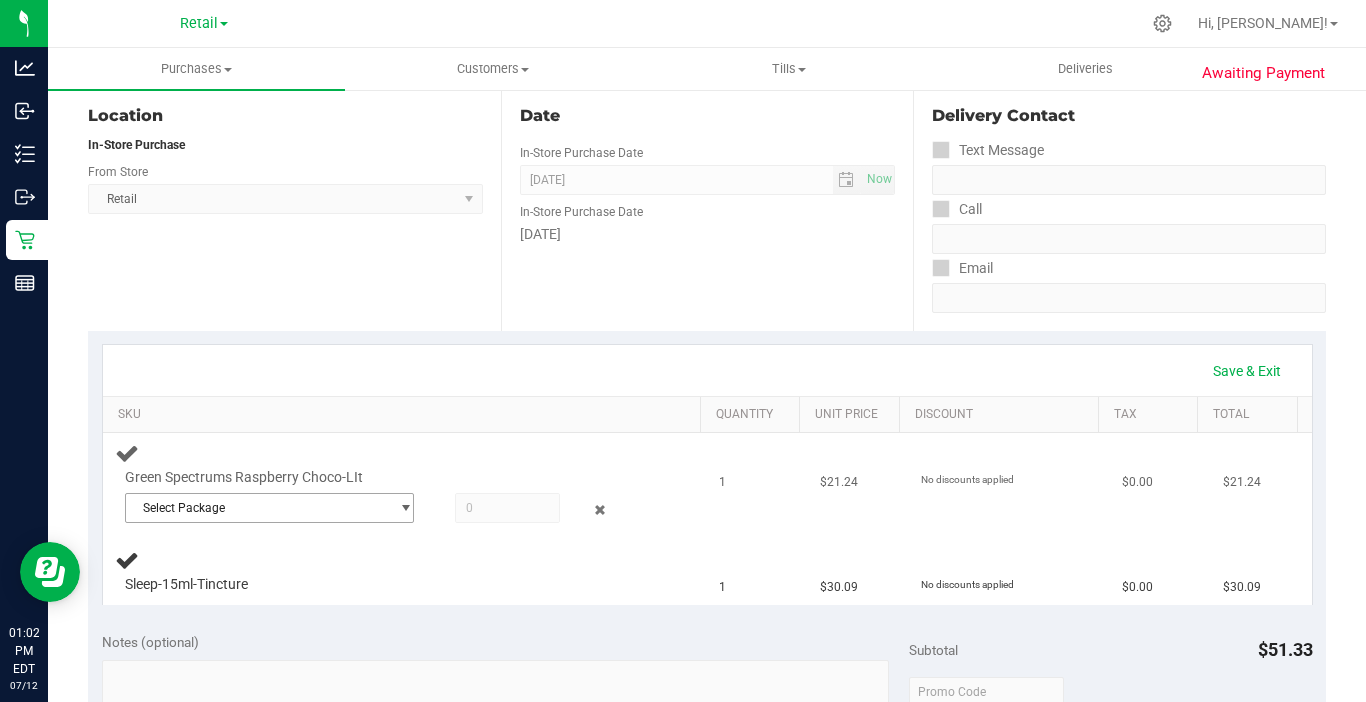 click on "Select Package" at bounding box center [257, 508] 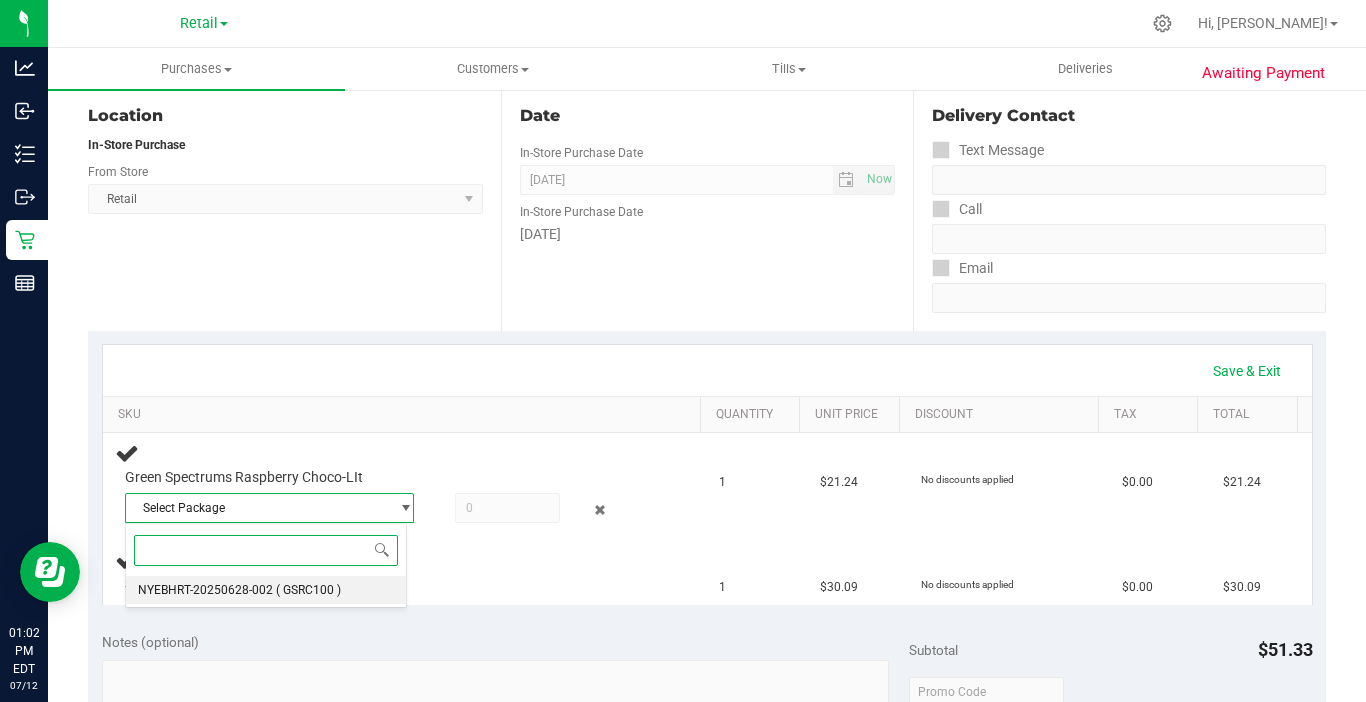 click on "NYEBHRT-20250628-002" at bounding box center [205, 590] 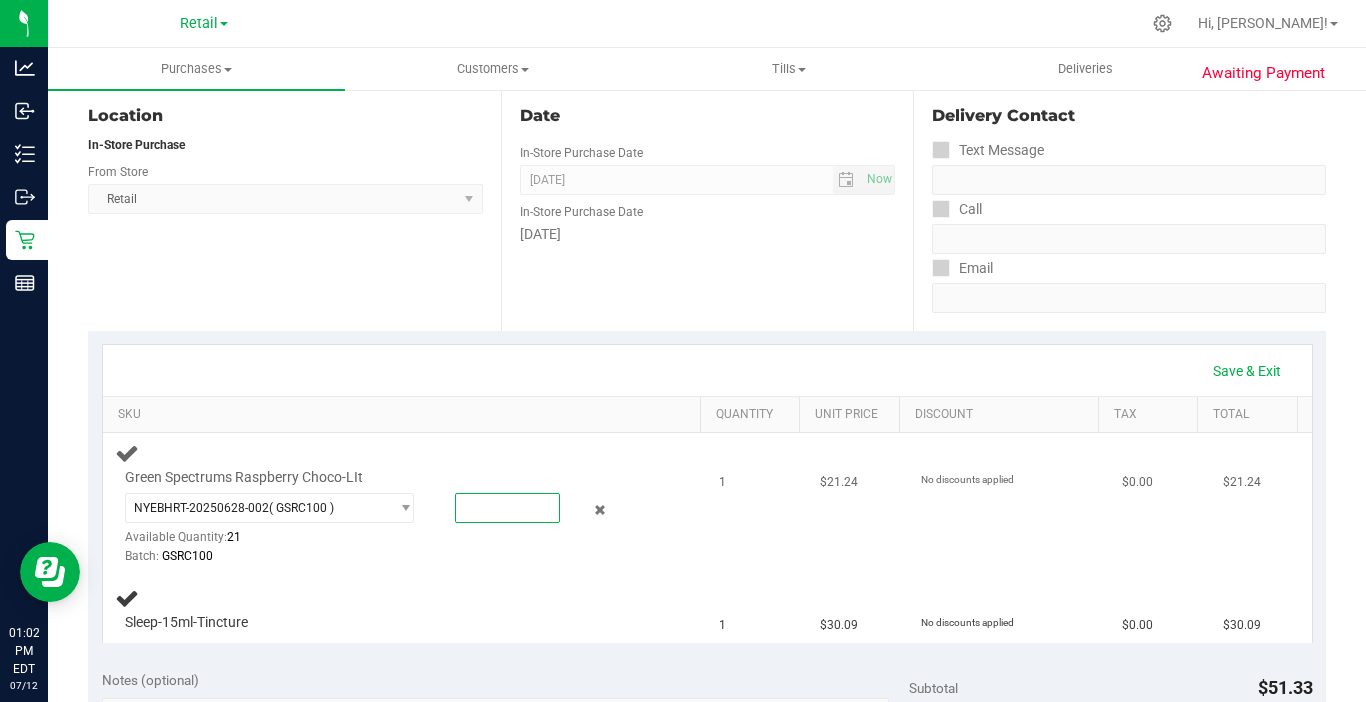 click at bounding box center (507, 508) 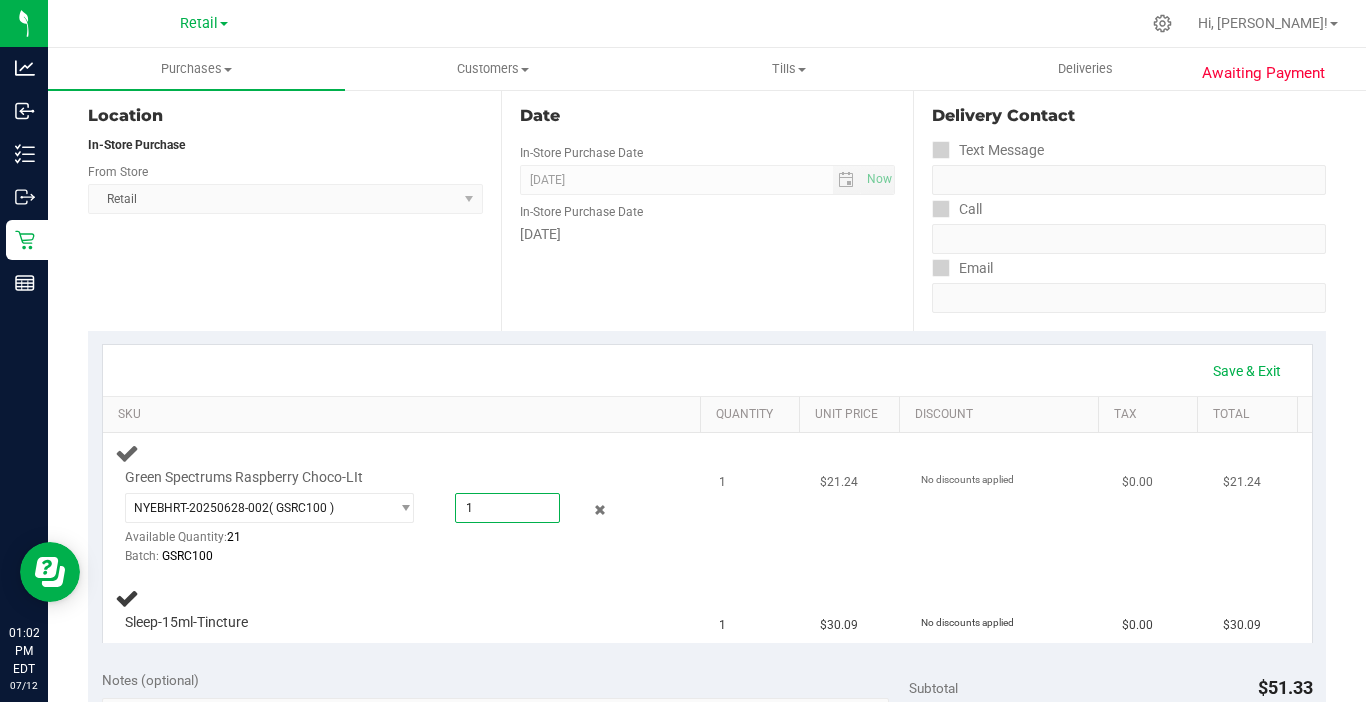 type on "1.0000" 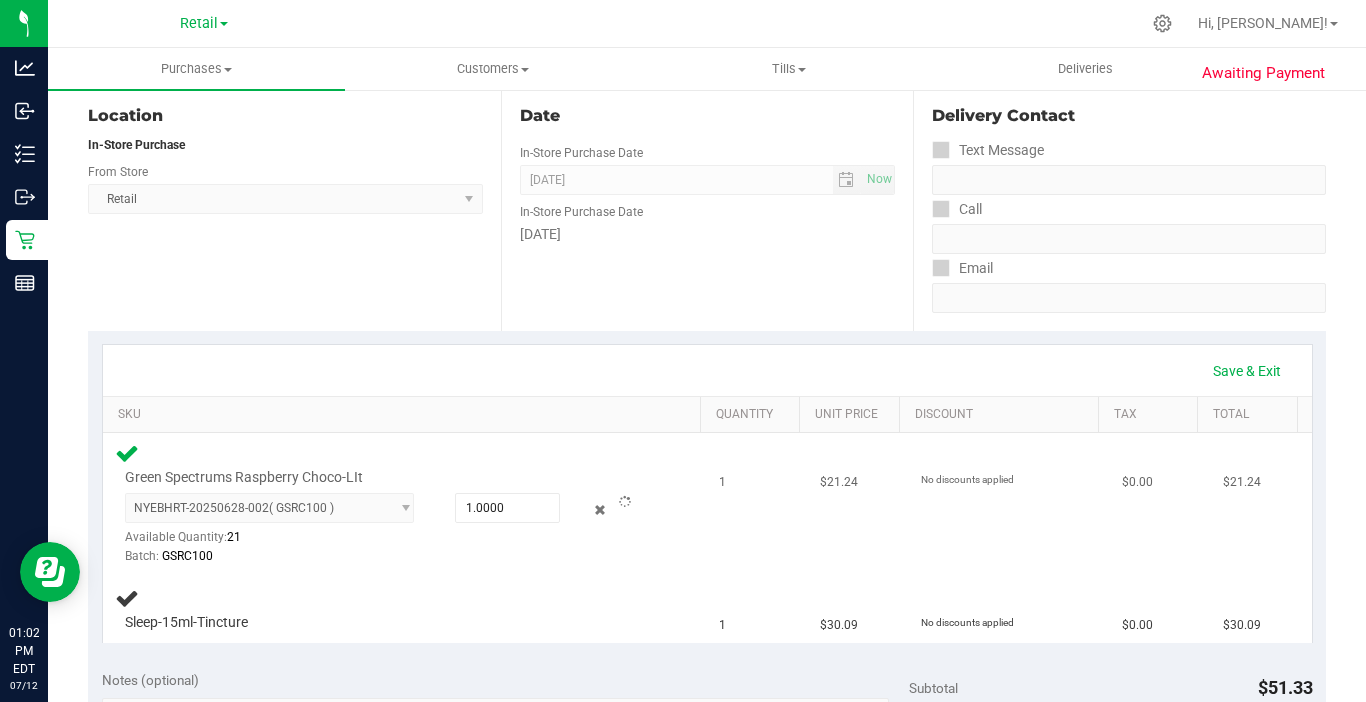 click on "Batch:
GSRC100" at bounding box center (386, 556) 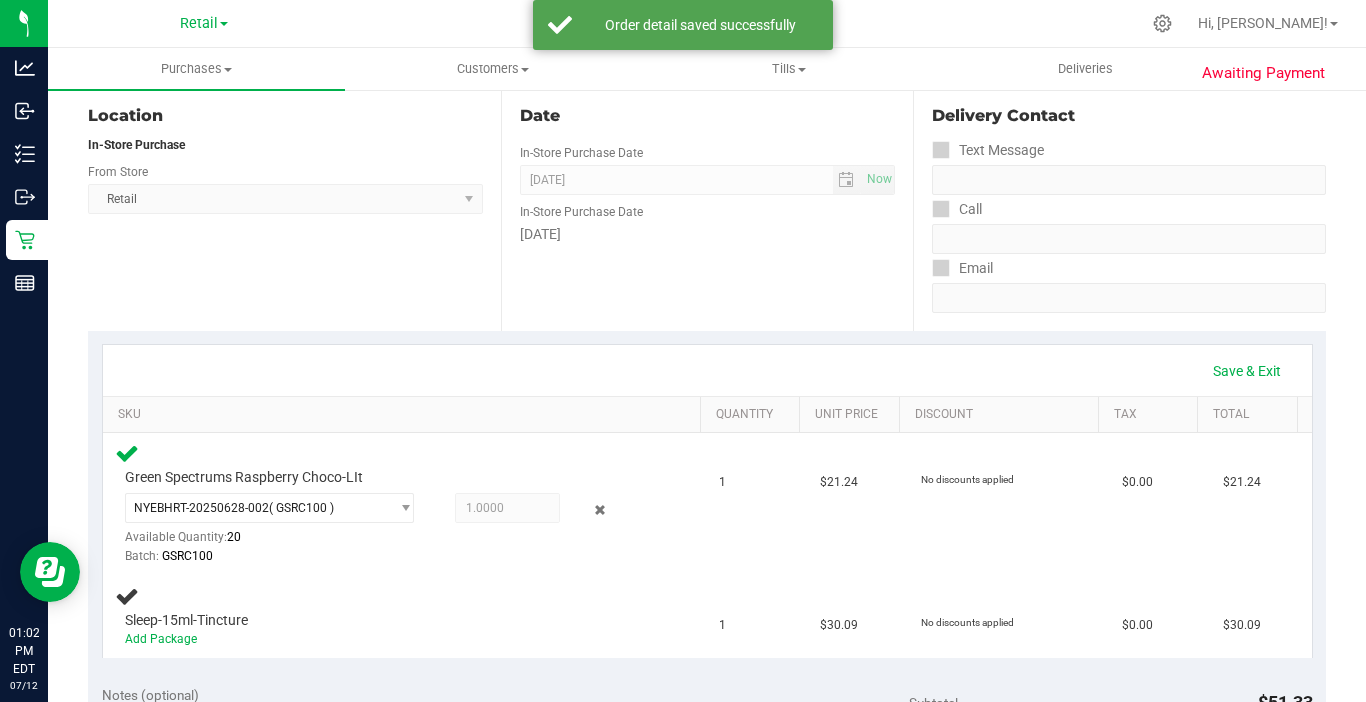 scroll, scrollTop: 400, scrollLeft: 0, axis: vertical 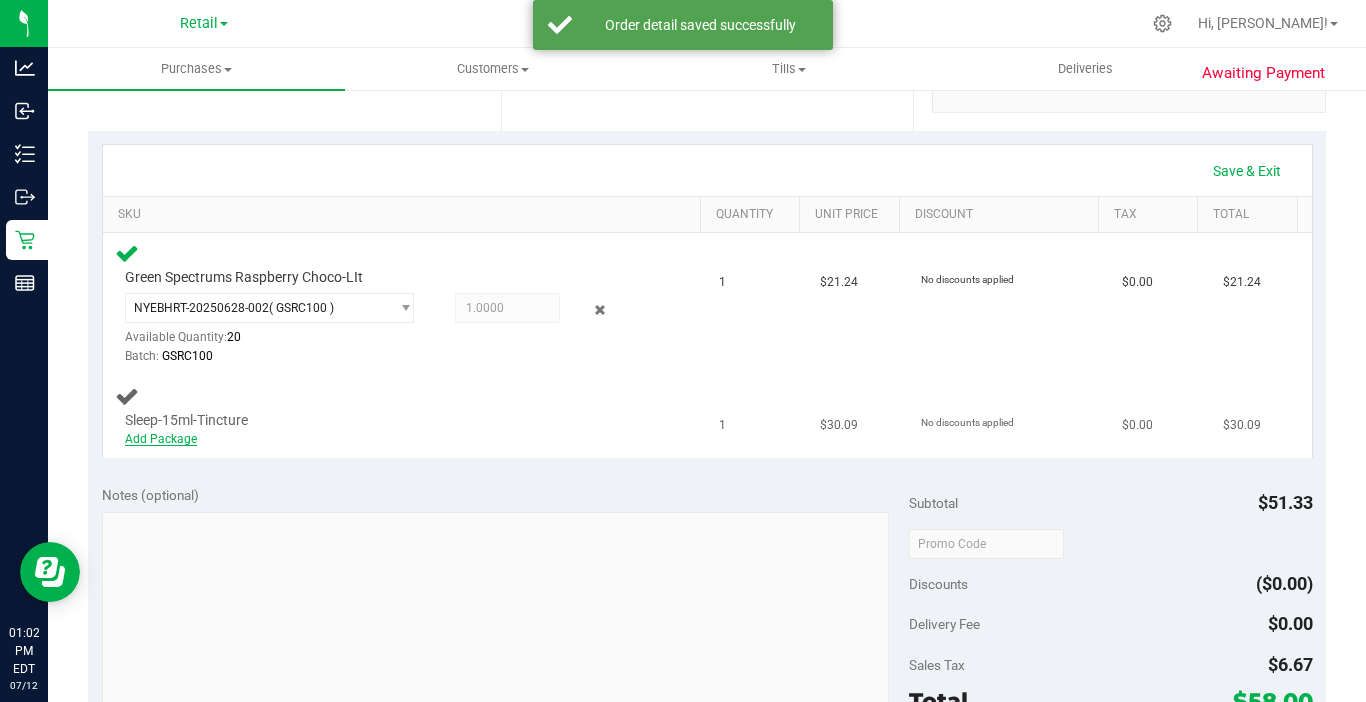 click on "Add Package" at bounding box center (161, 439) 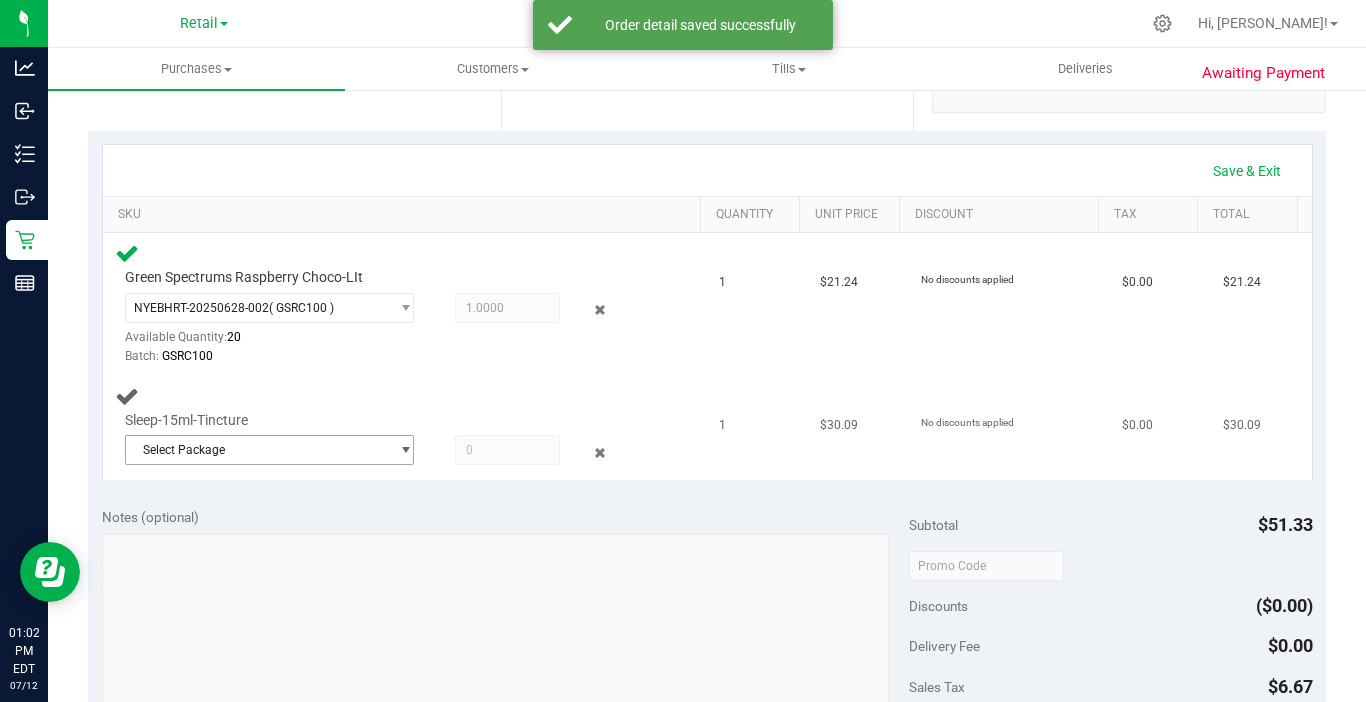 click on "Select Package" at bounding box center (257, 450) 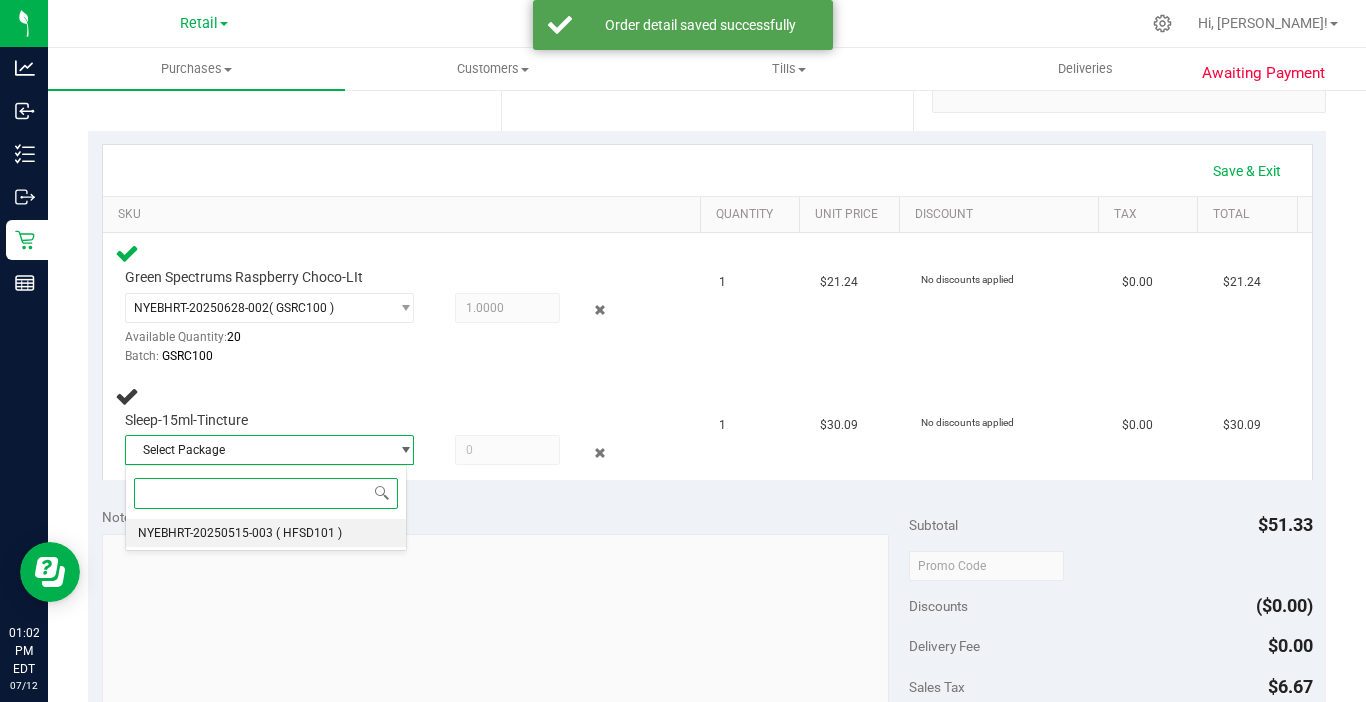 click on "(
HFSD101
)" at bounding box center [309, 533] 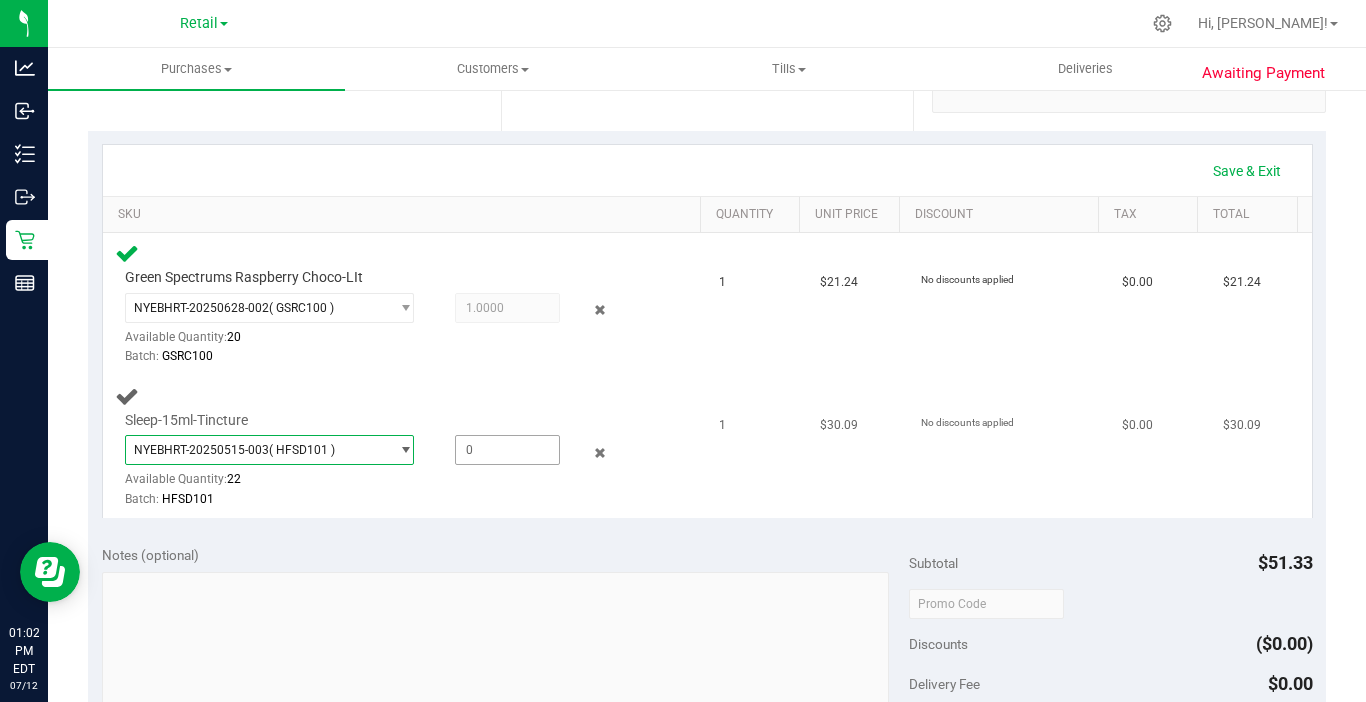 click at bounding box center [507, 450] 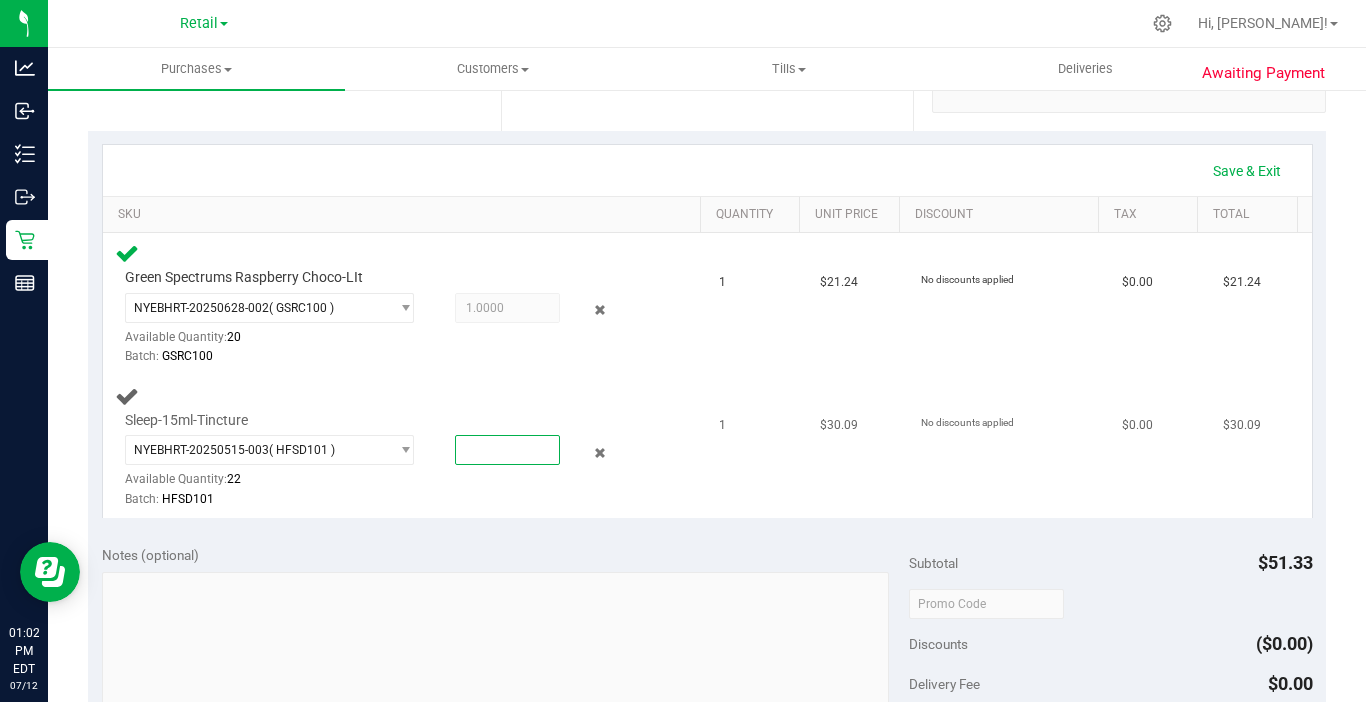 type on "1" 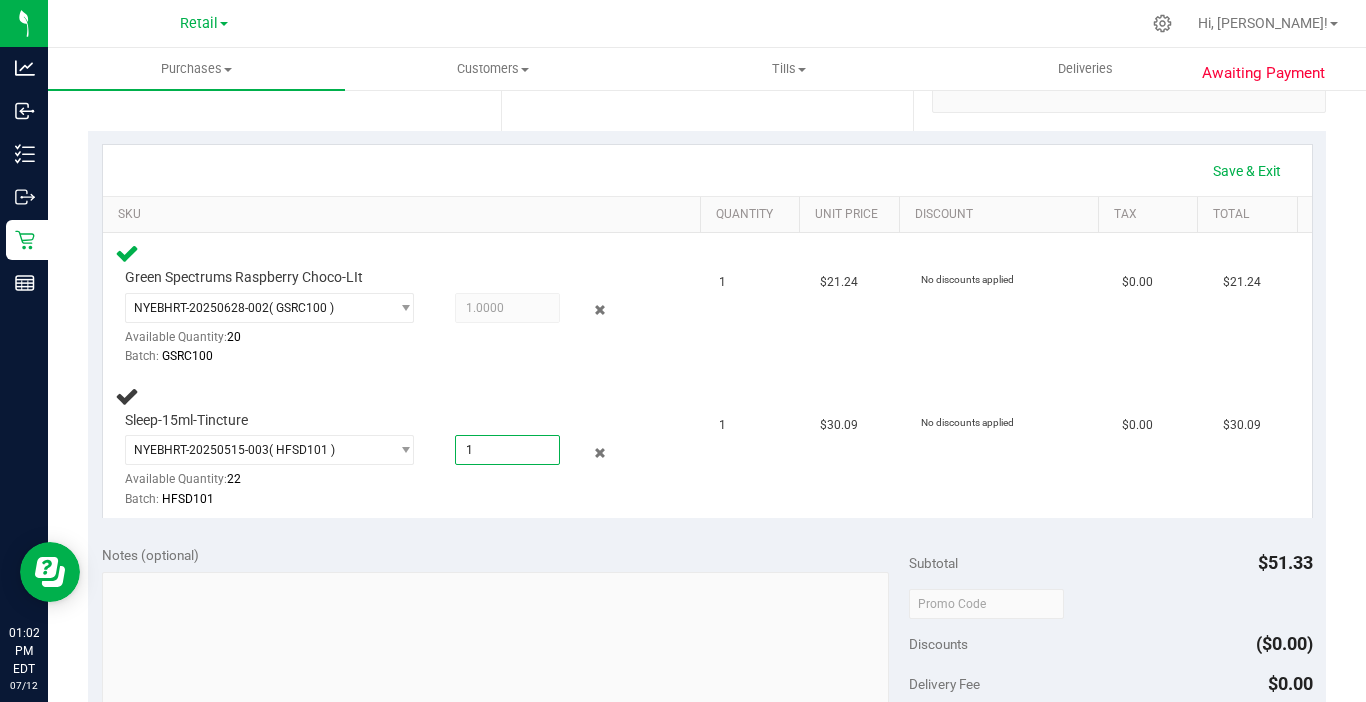 type on "1.0000" 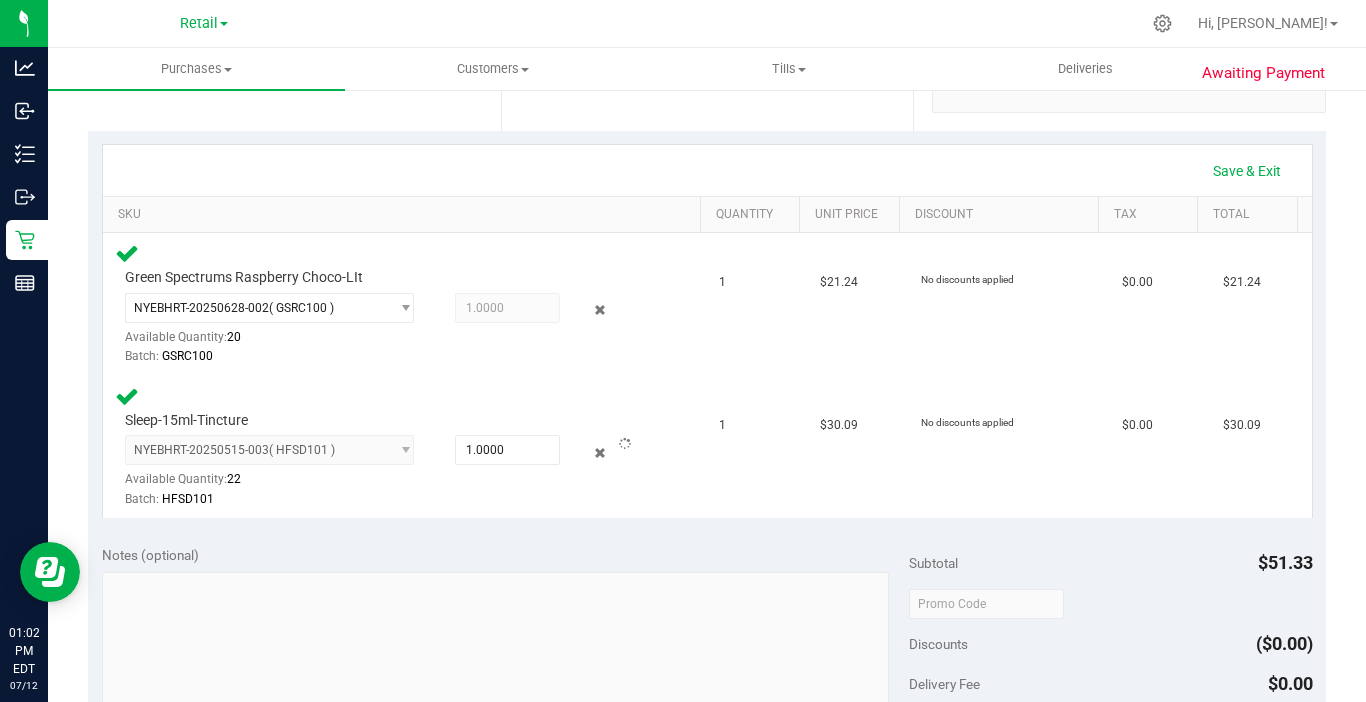 click on "Notes (optional)
Subtotal
$51.33
Discounts
($0.00)
Delivery Fee
$0.00
Sales Tax
$6.67
Total
$58.00" at bounding box center (707, 711) 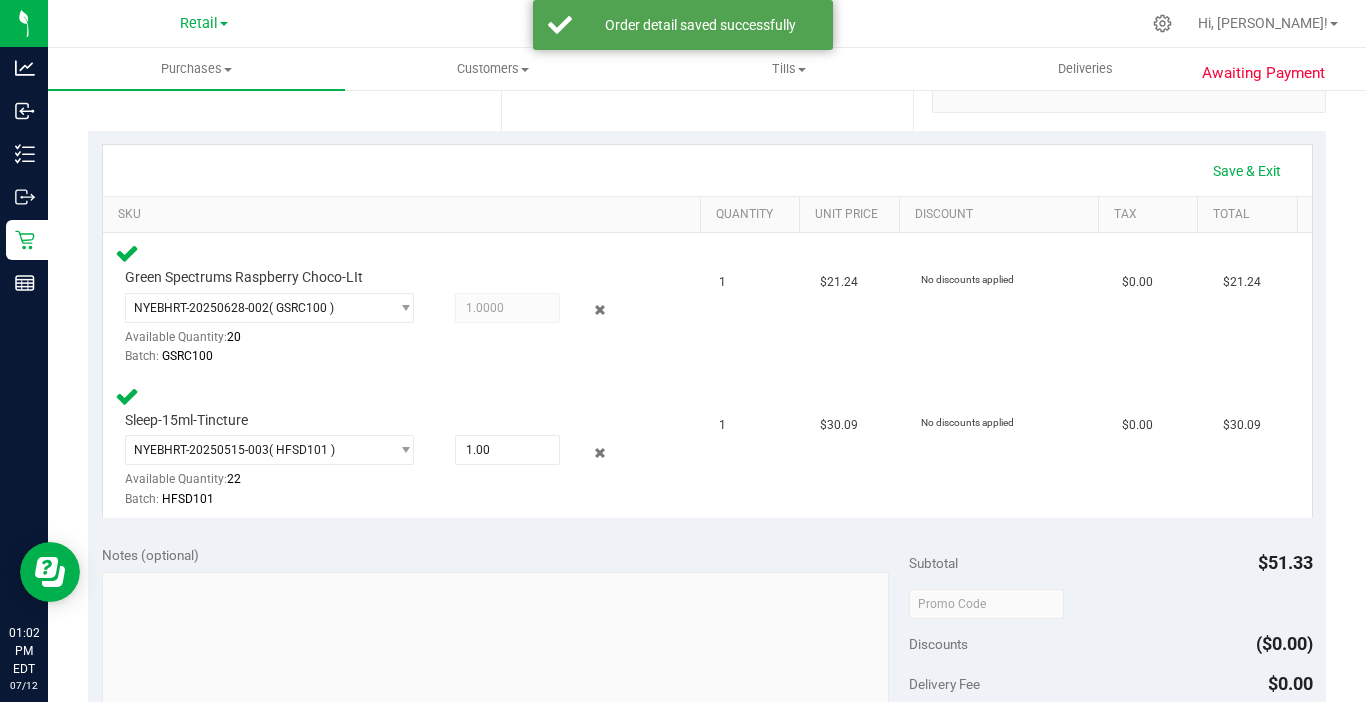 scroll, scrollTop: 700, scrollLeft: 0, axis: vertical 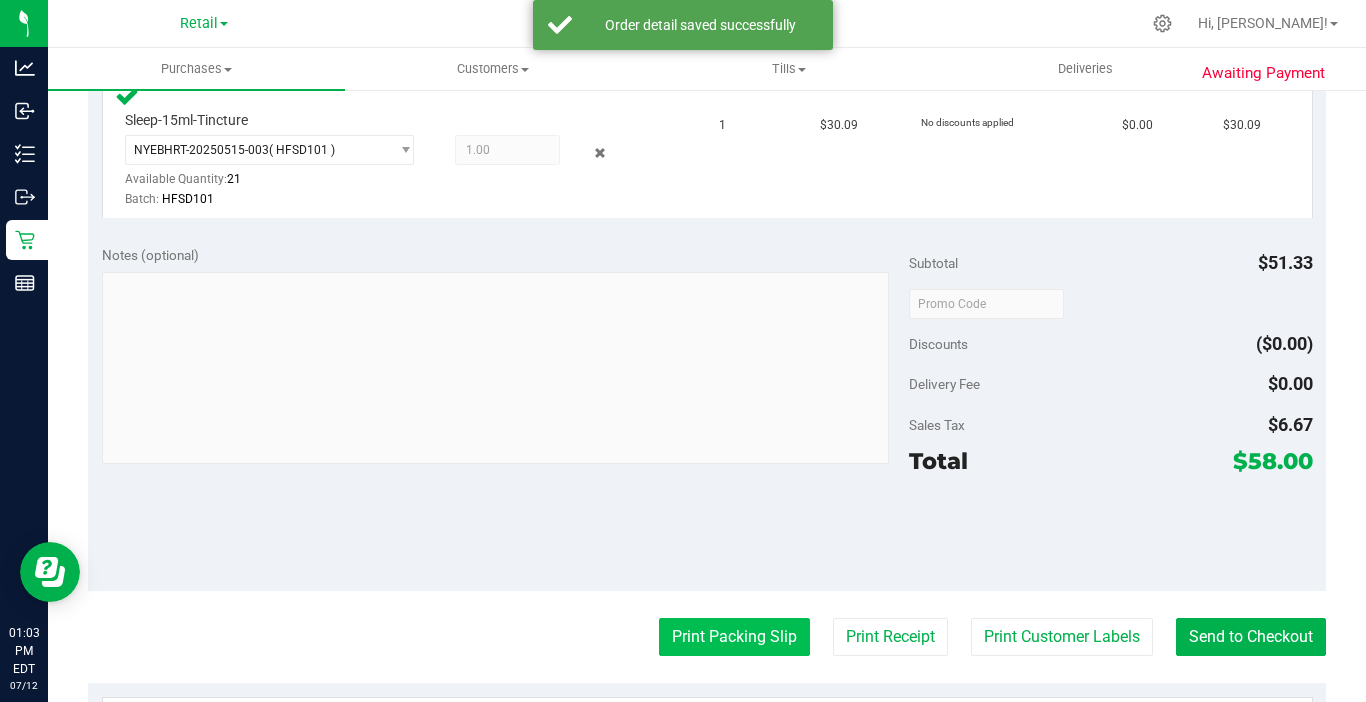 click on "Print Packing Slip" at bounding box center [734, 637] 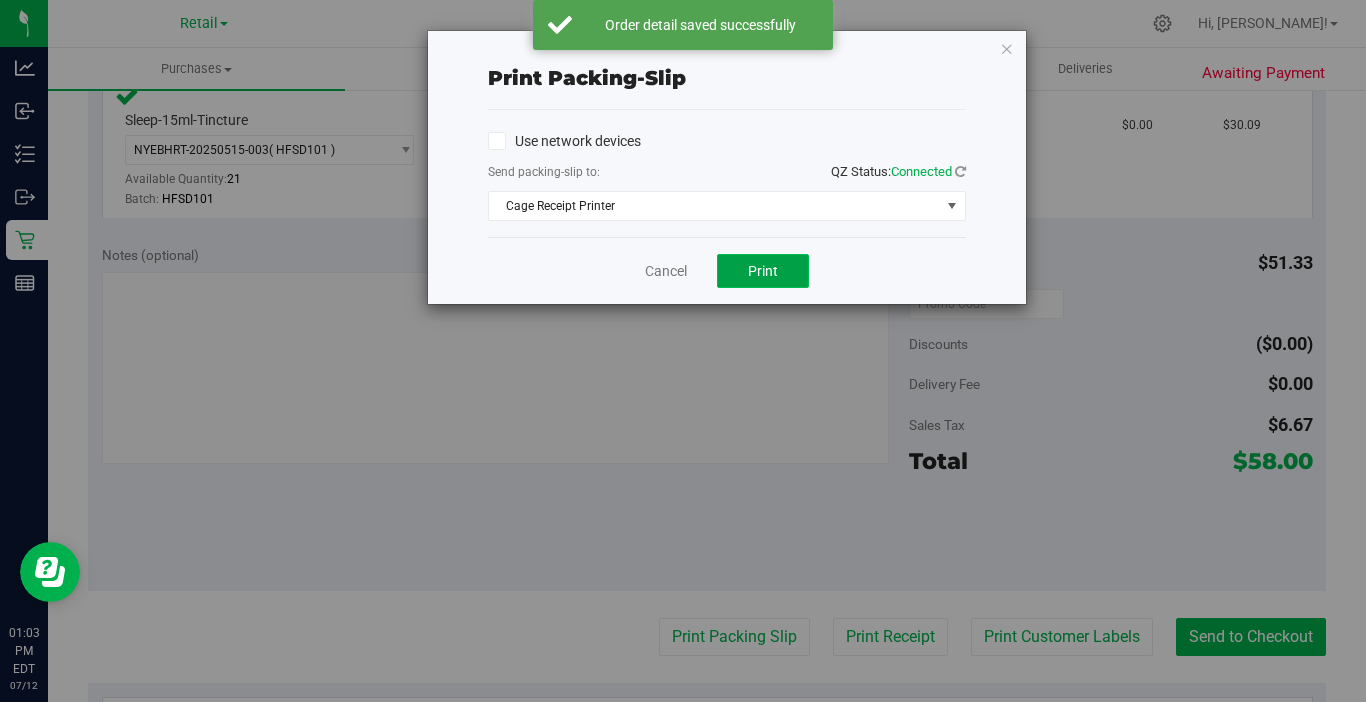 click on "Print" at bounding box center (763, 271) 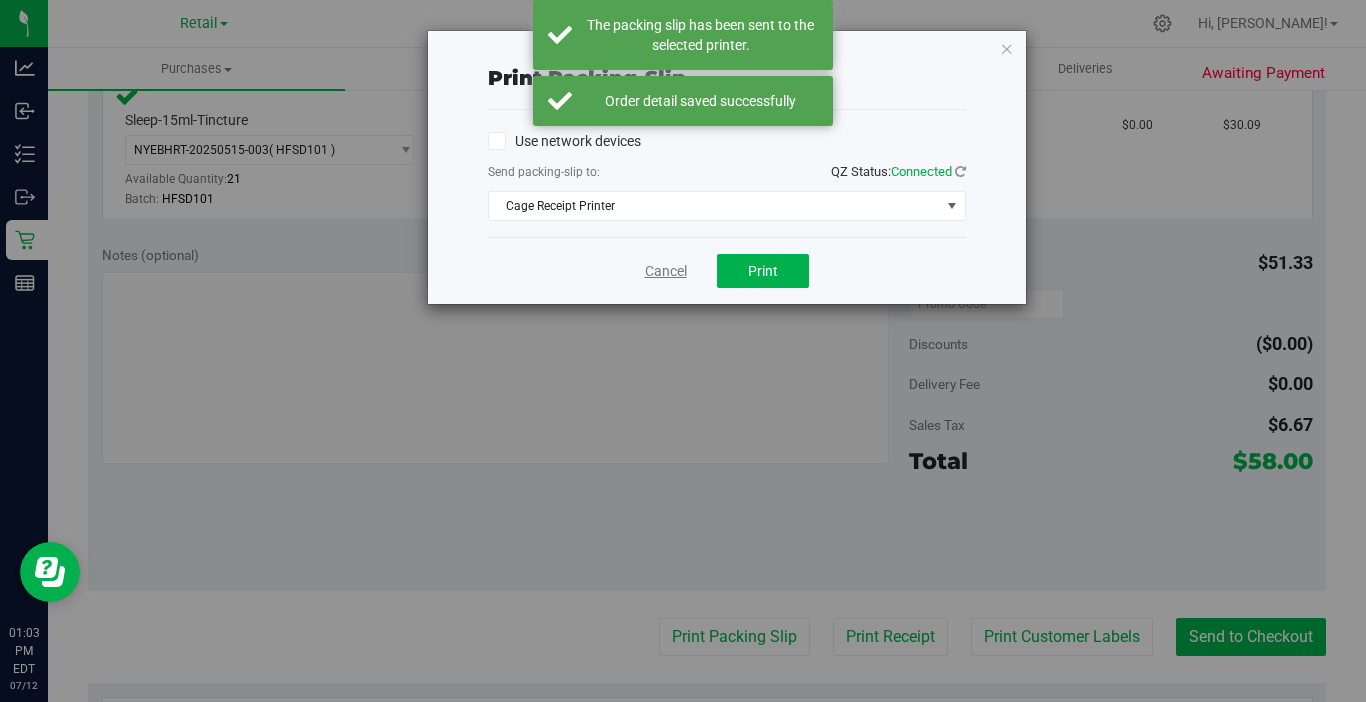 click on "Cancel" at bounding box center (666, 271) 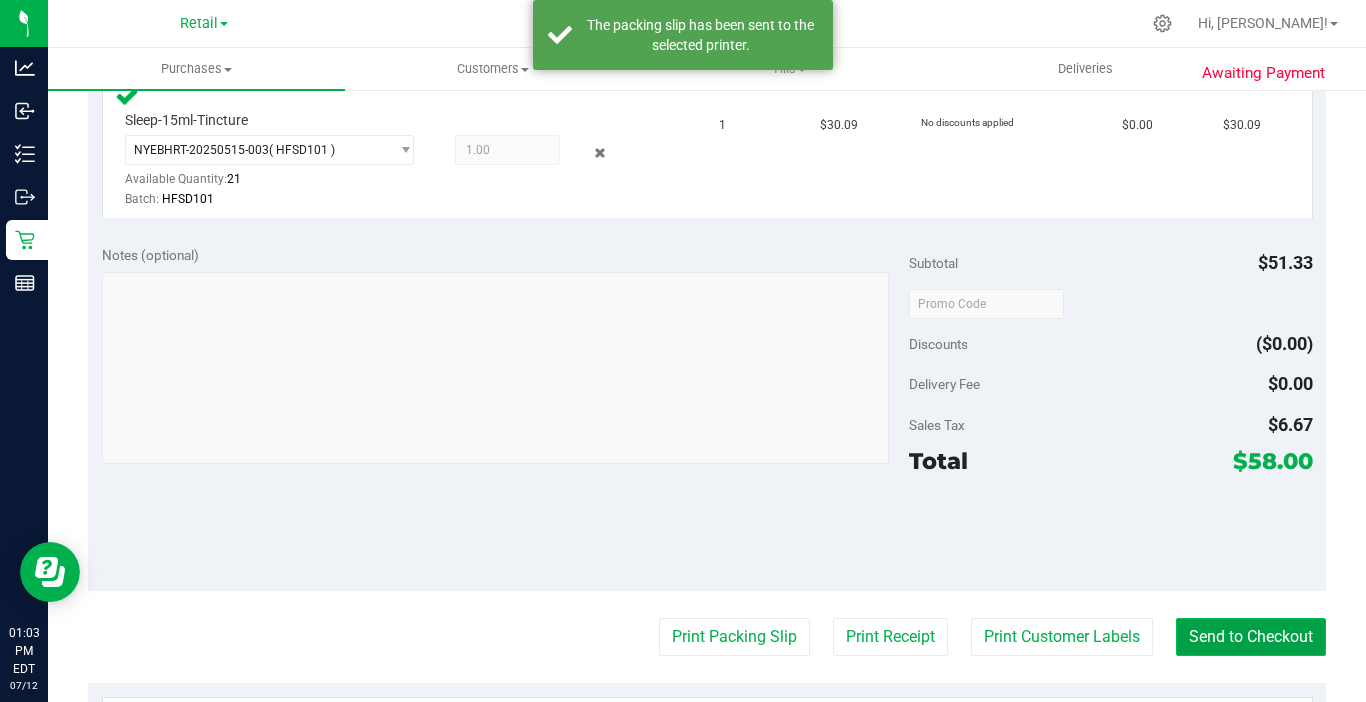 click on "Send to Checkout" at bounding box center [1251, 637] 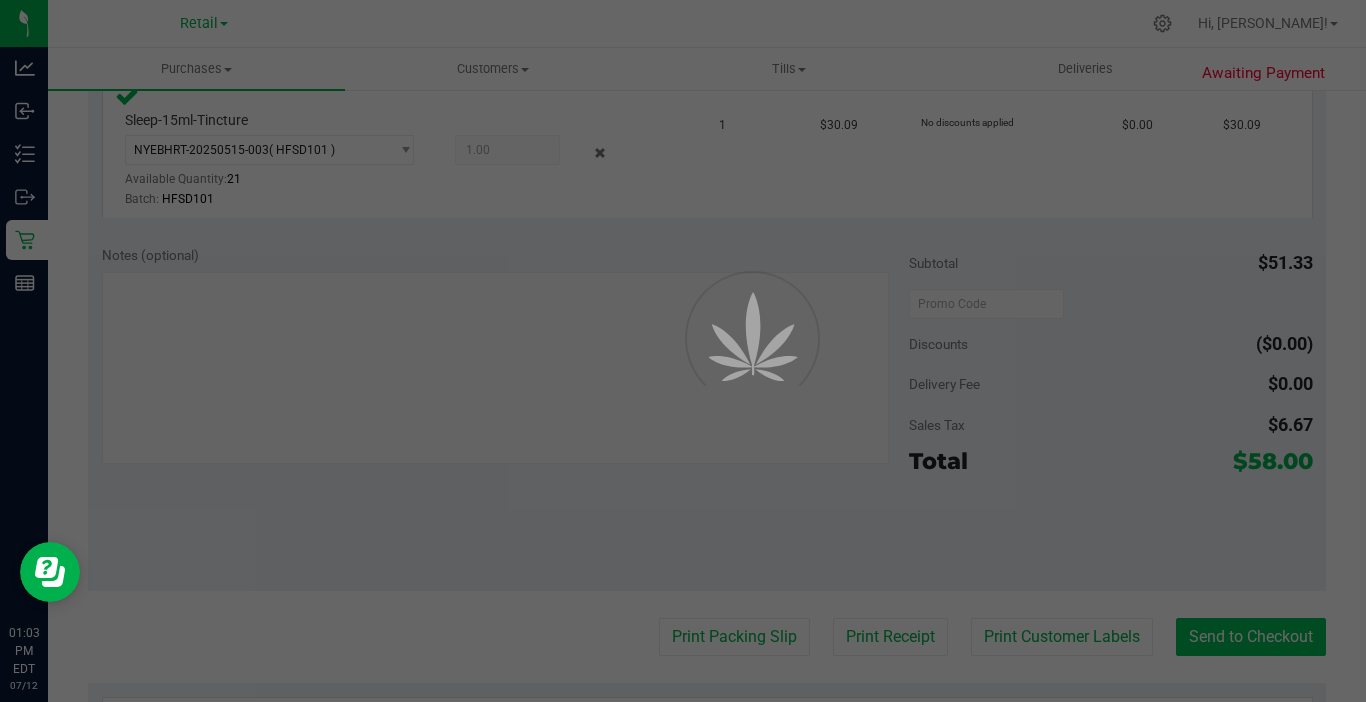 scroll, scrollTop: 0, scrollLeft: 0, axis: both 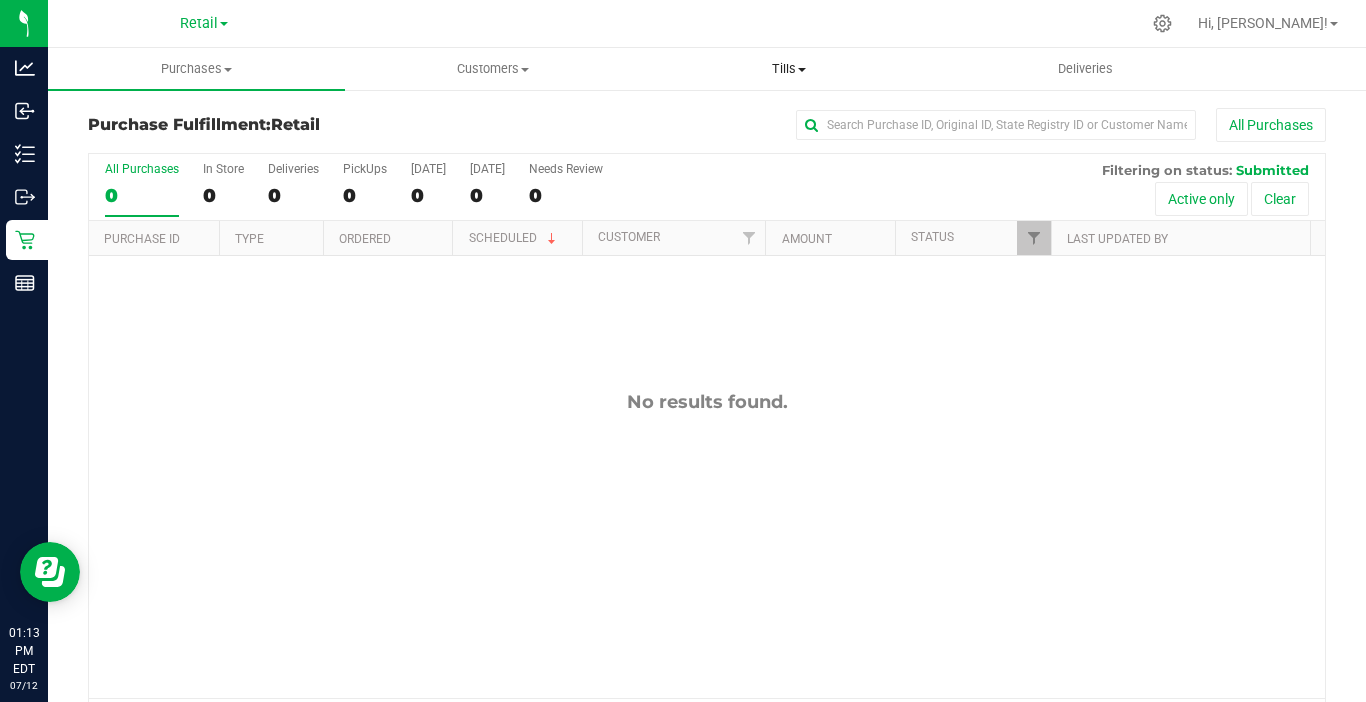 click on "Tills" at bounding box center [789, 69] 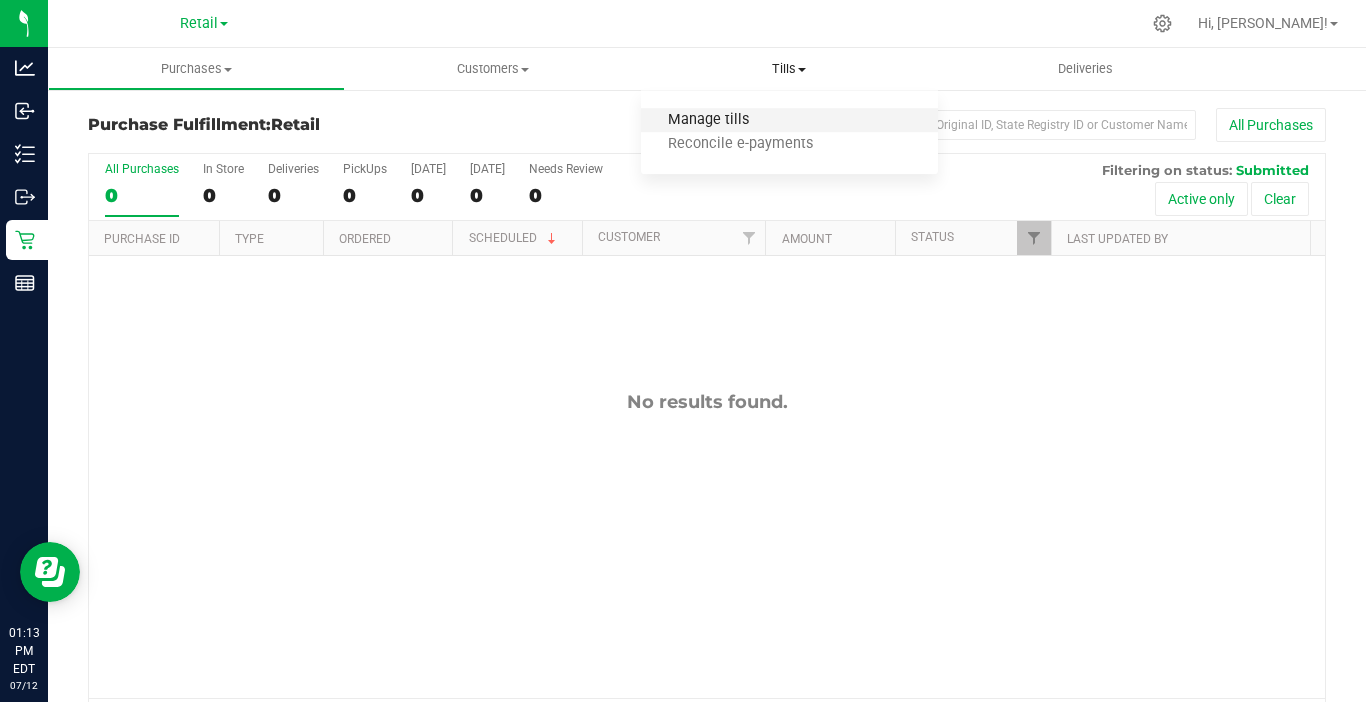 click on "Manage tills" at bounding box center (708, 120) 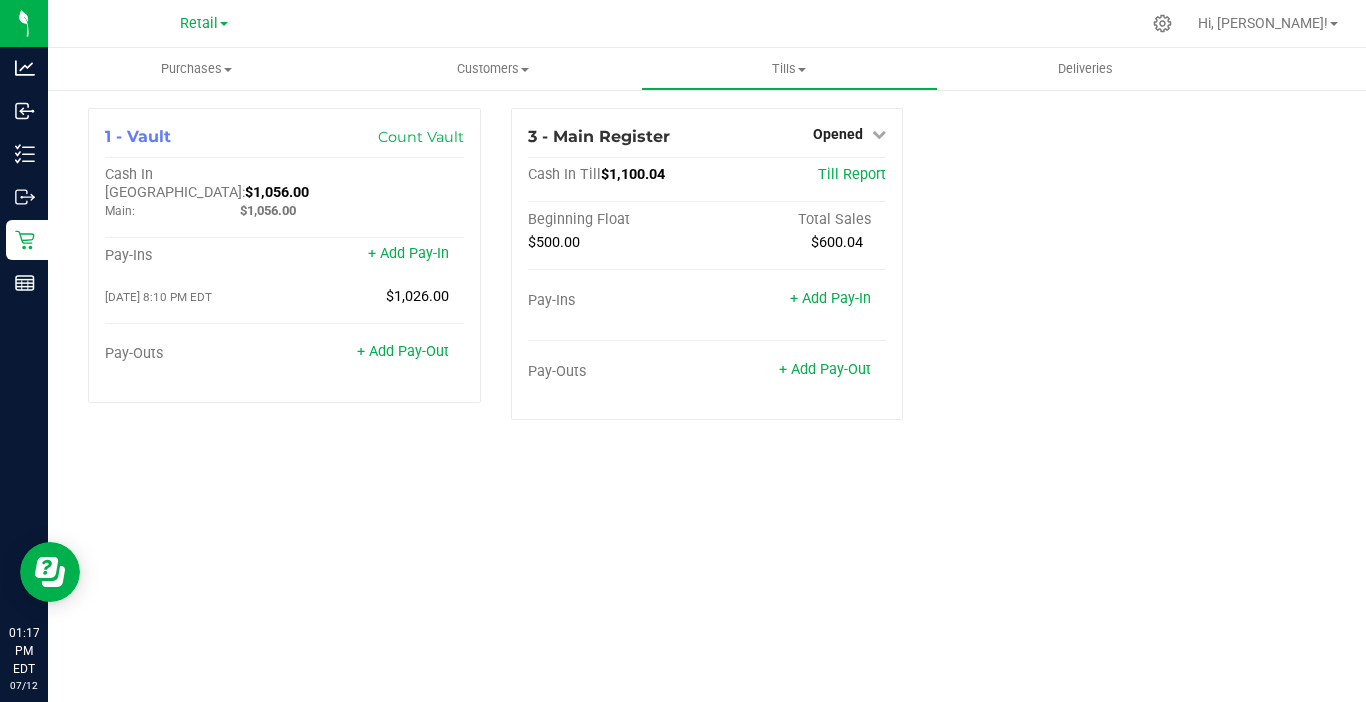 click on "Retail" at bounding box center (204, 23) 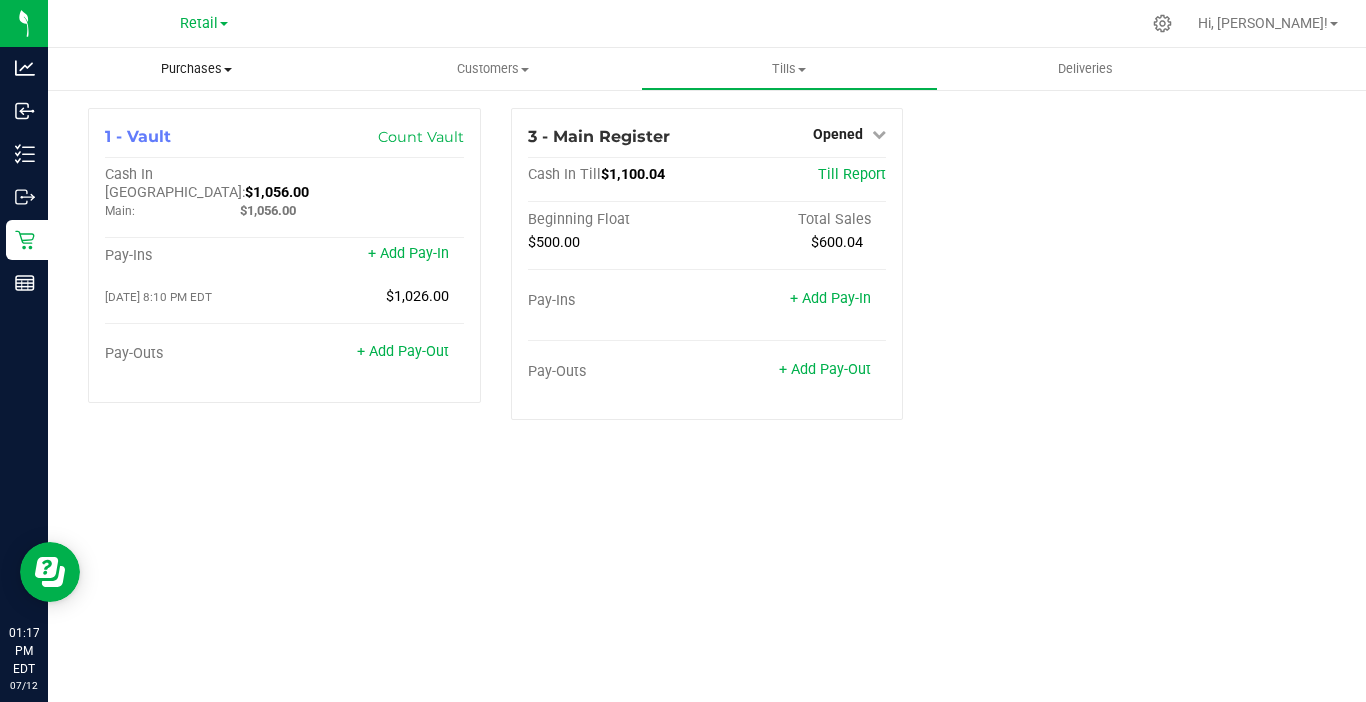 click on "Purchases" at bounding box center [196, 69] 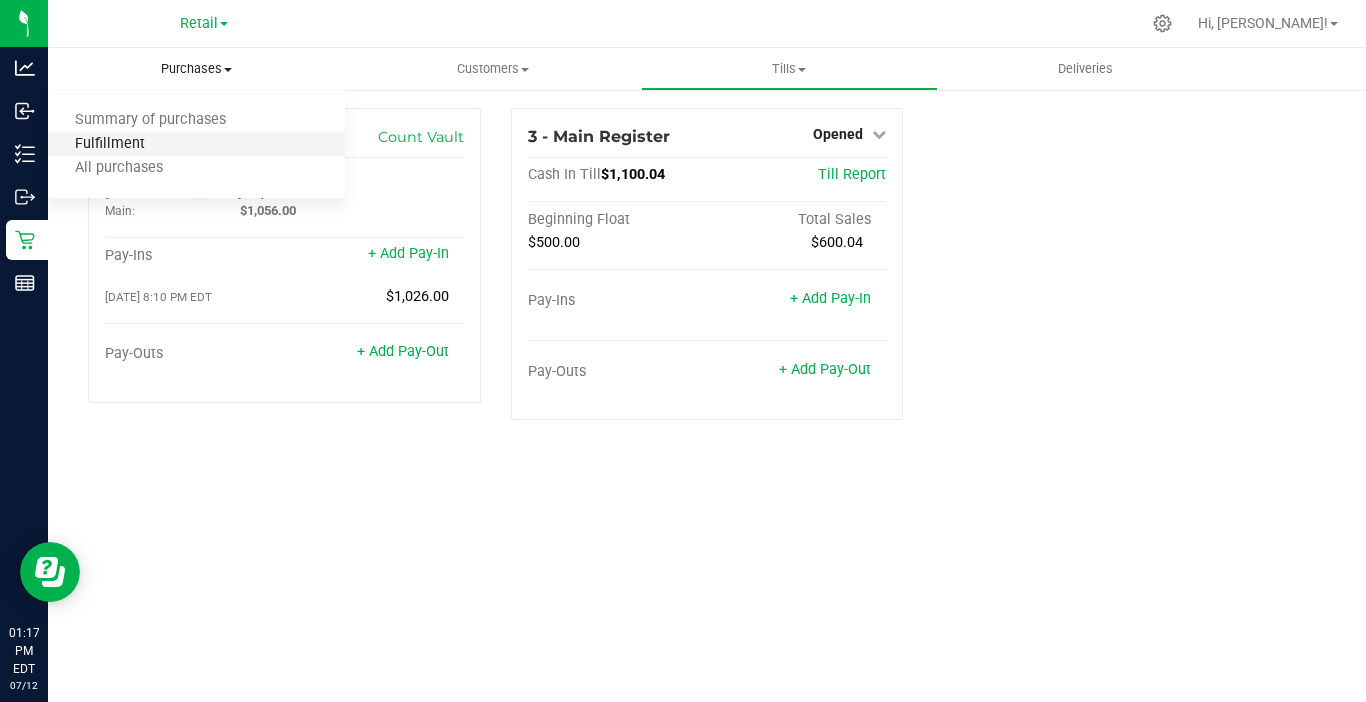 click on "Fulfillment" at bounding box center [110, 144] 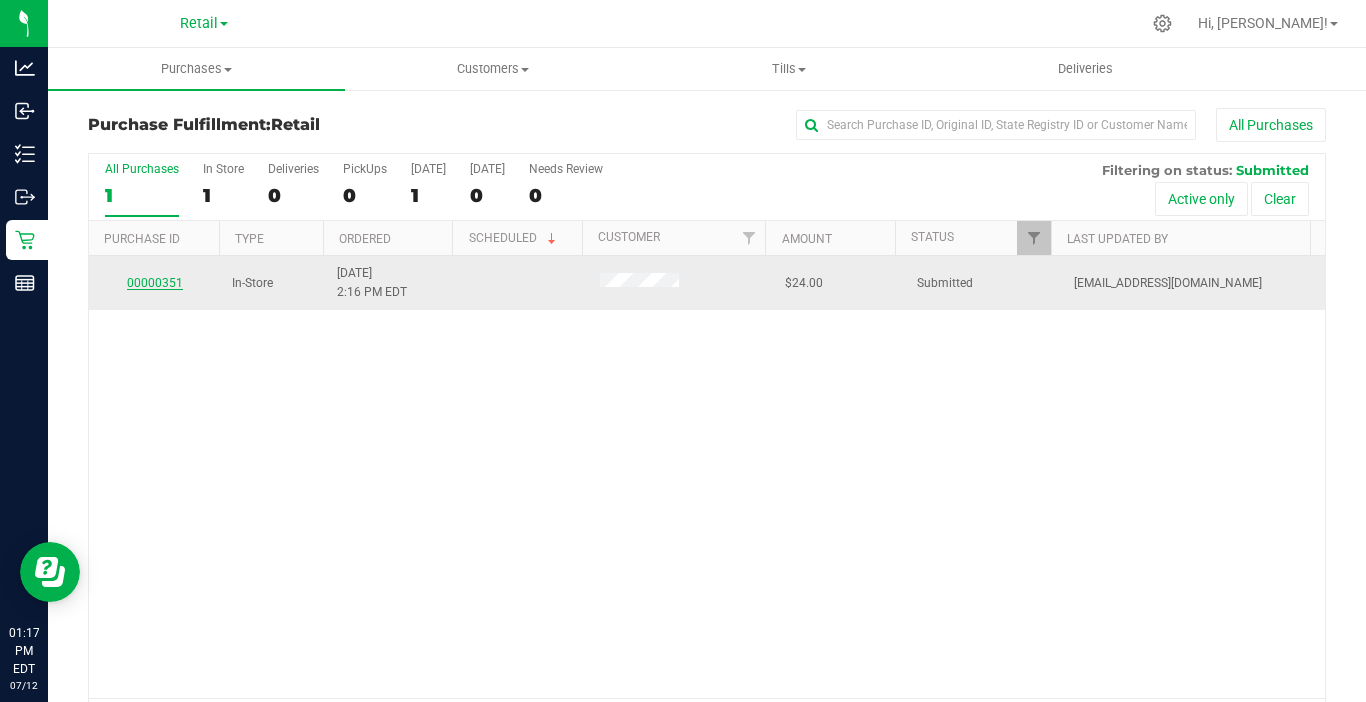 click on "00000351" at bounding box center (155, 283) 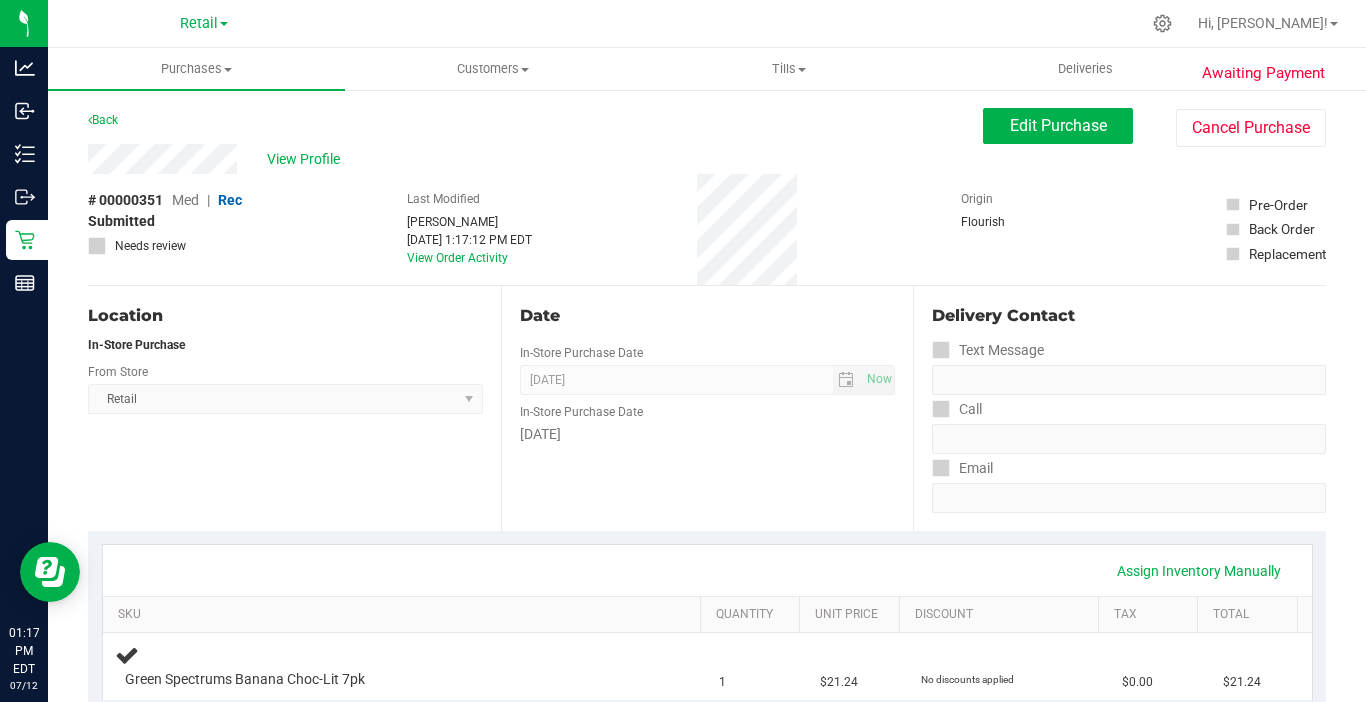 scroll, scrollTop: 100, scrollLeft: 0, axis: vertical 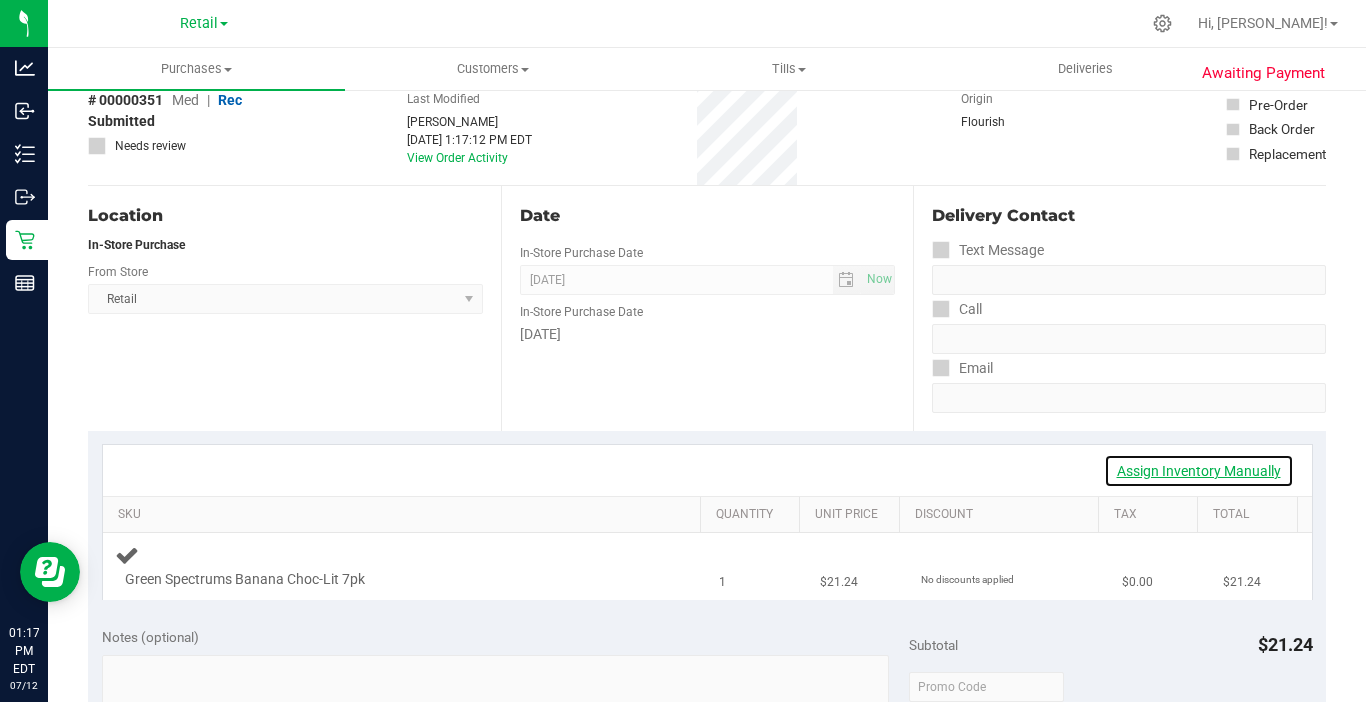 drag, startPoint x: 1189, startPoint y: 465, endPoint x: 816, endPoint y: 538, distance: 380.0763 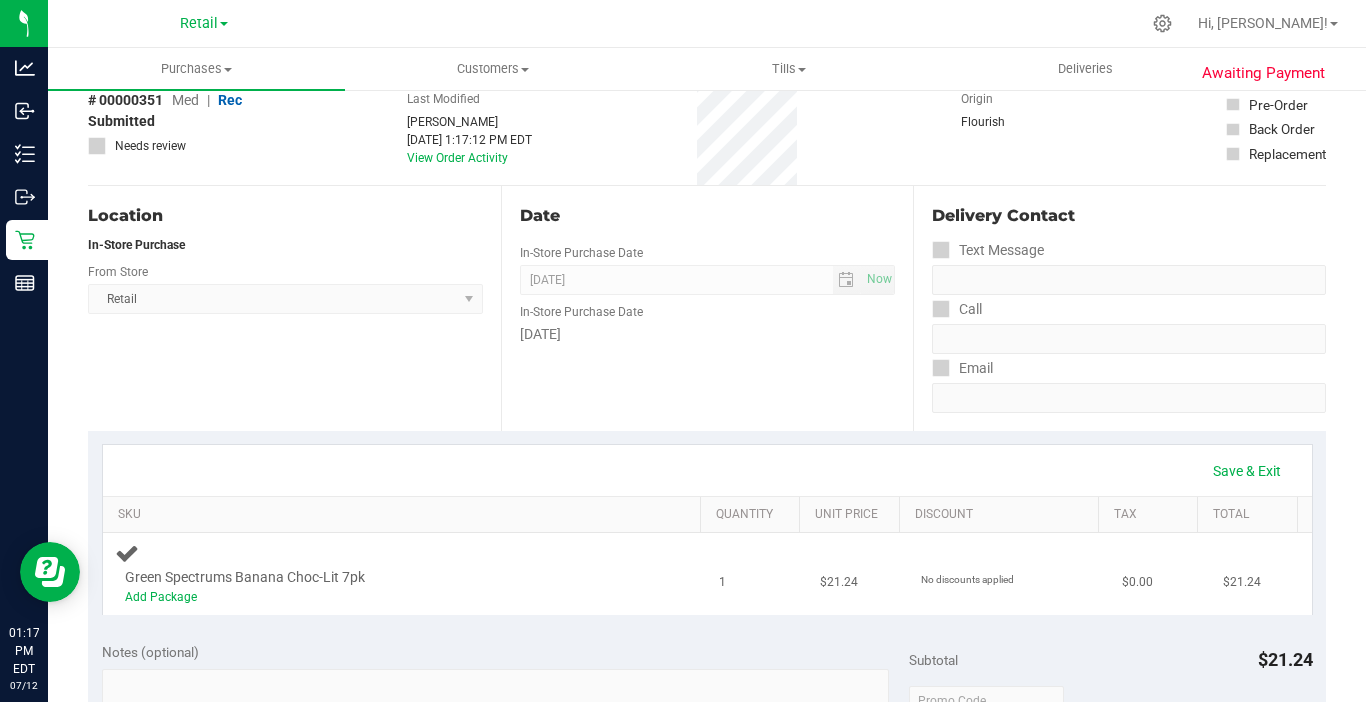 scroll, scrollTop: 200, scrollLeft: 0, axis: vertical 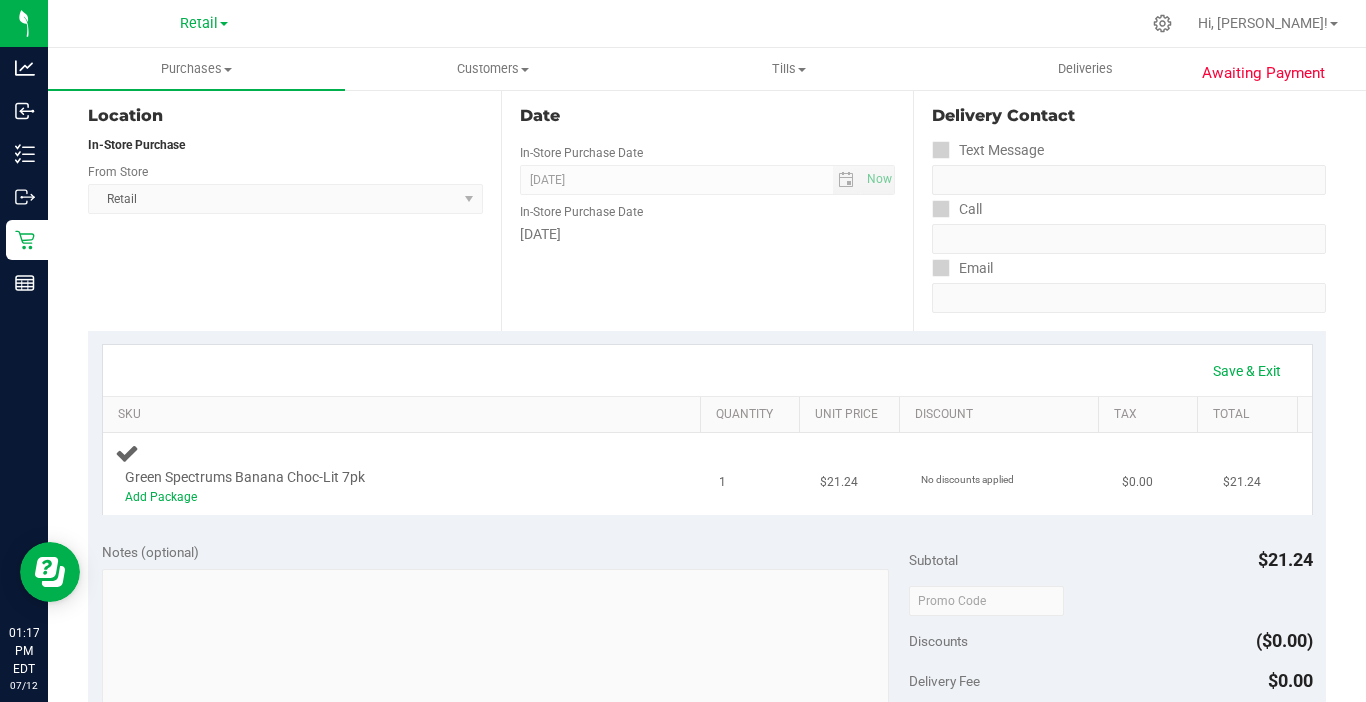 click on "Add Package" at bounding box center [386, 497] 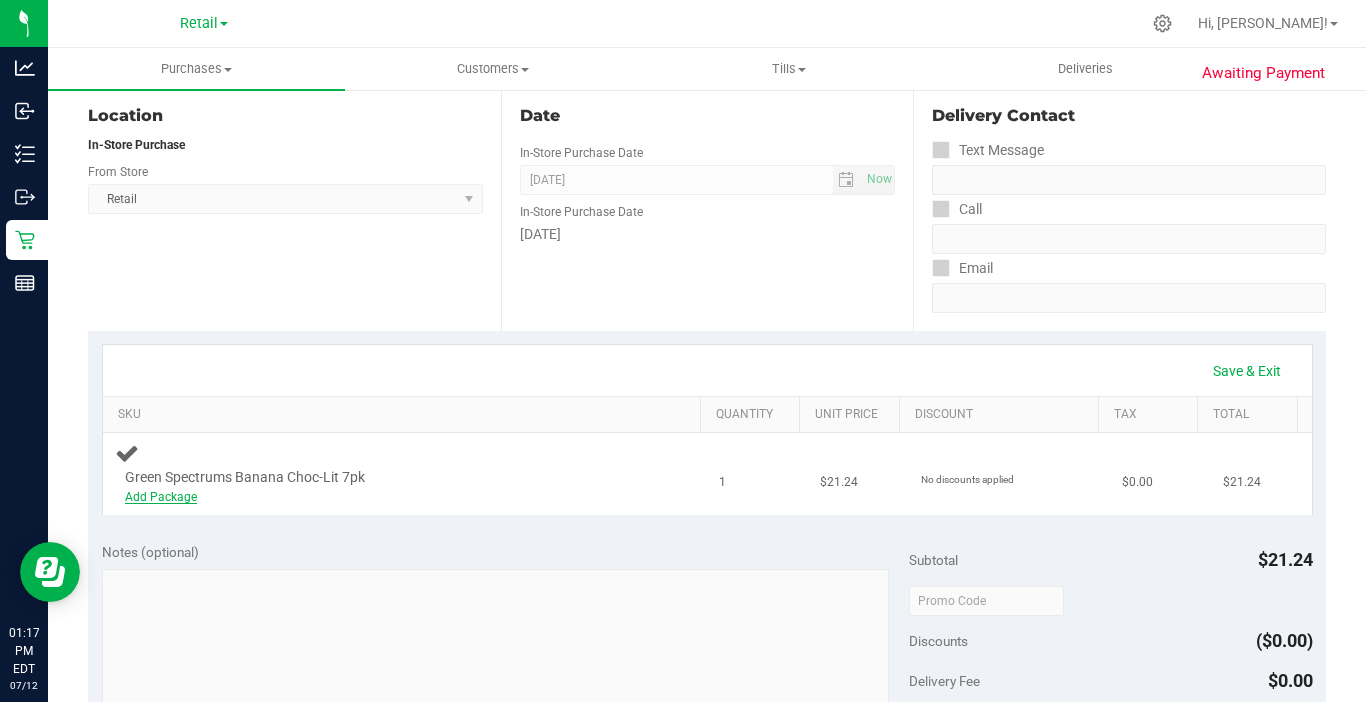 click on "Add Package" at bounding box center [161, 497] 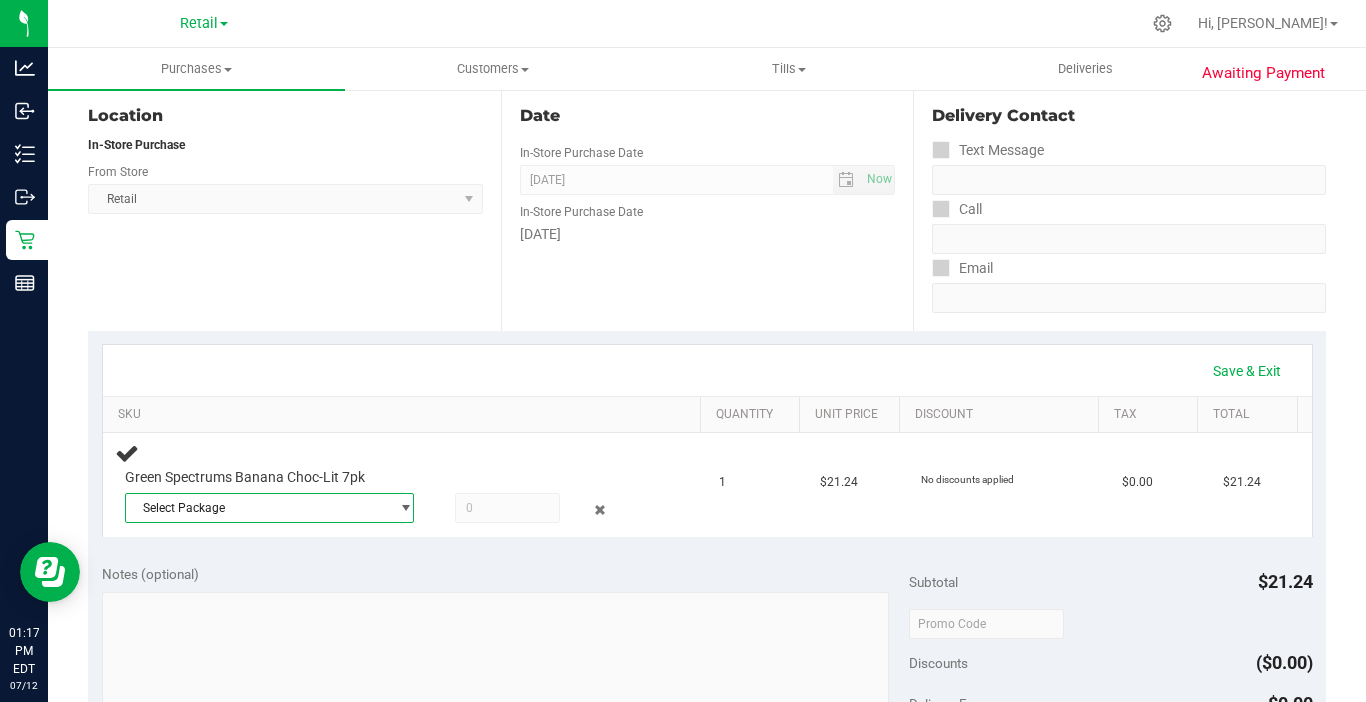 drag, startPoint x: 174, startPoint y: 508, endPoint x: 180, endPoint y: 524, distance: 17.088007 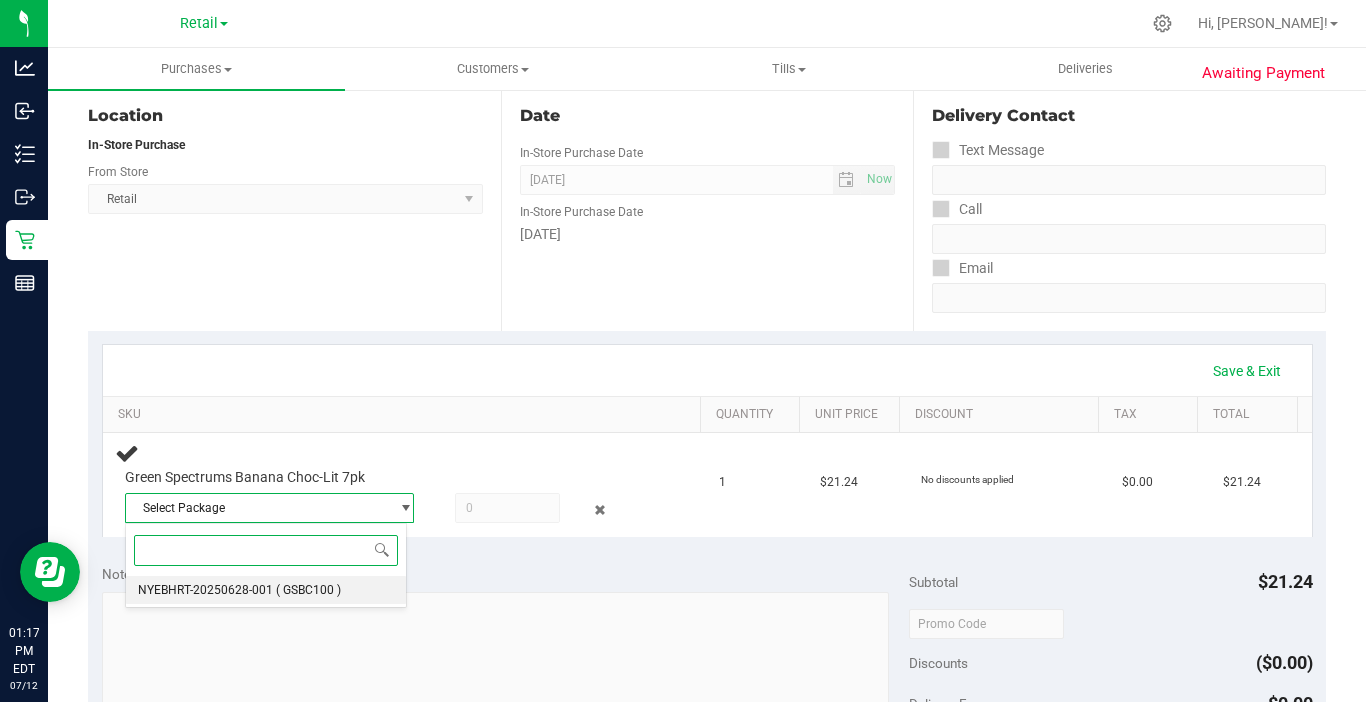click on "NYEBHRT-20250628-001" at bounding box center [205, 590] 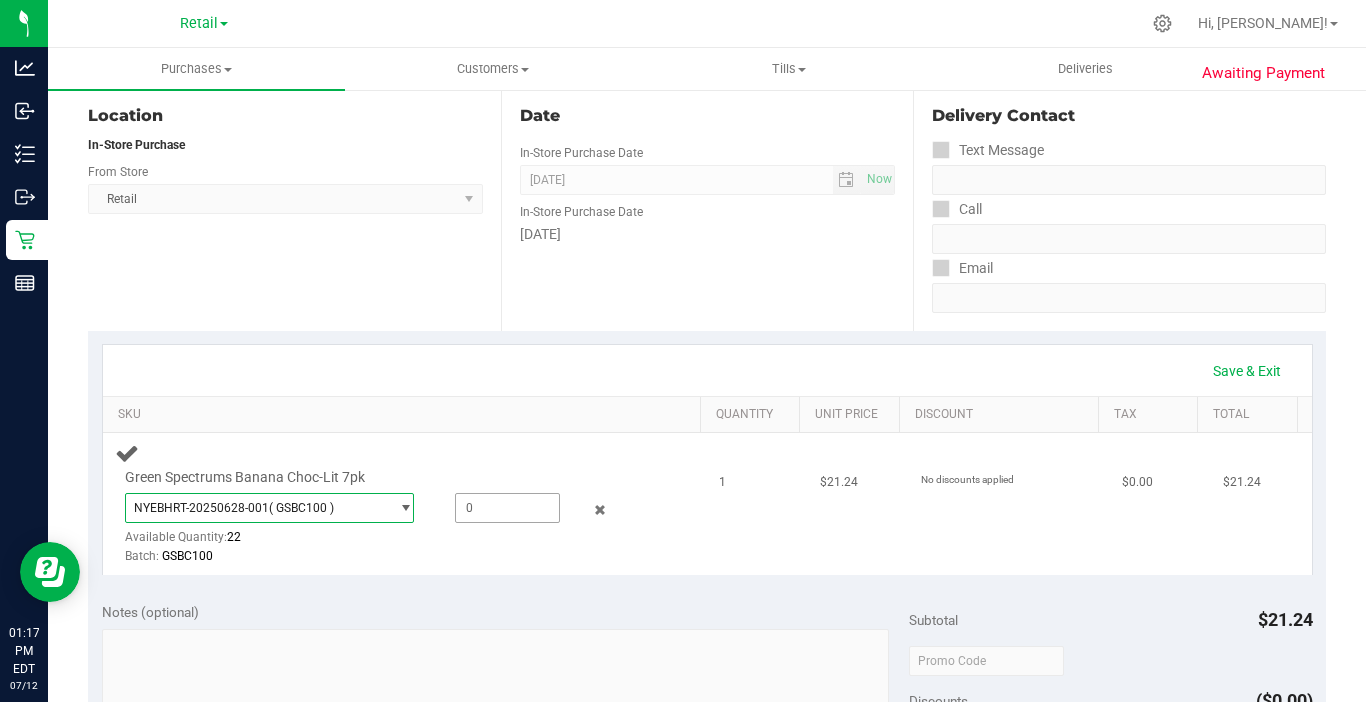 click at bounding box center [507, 508] 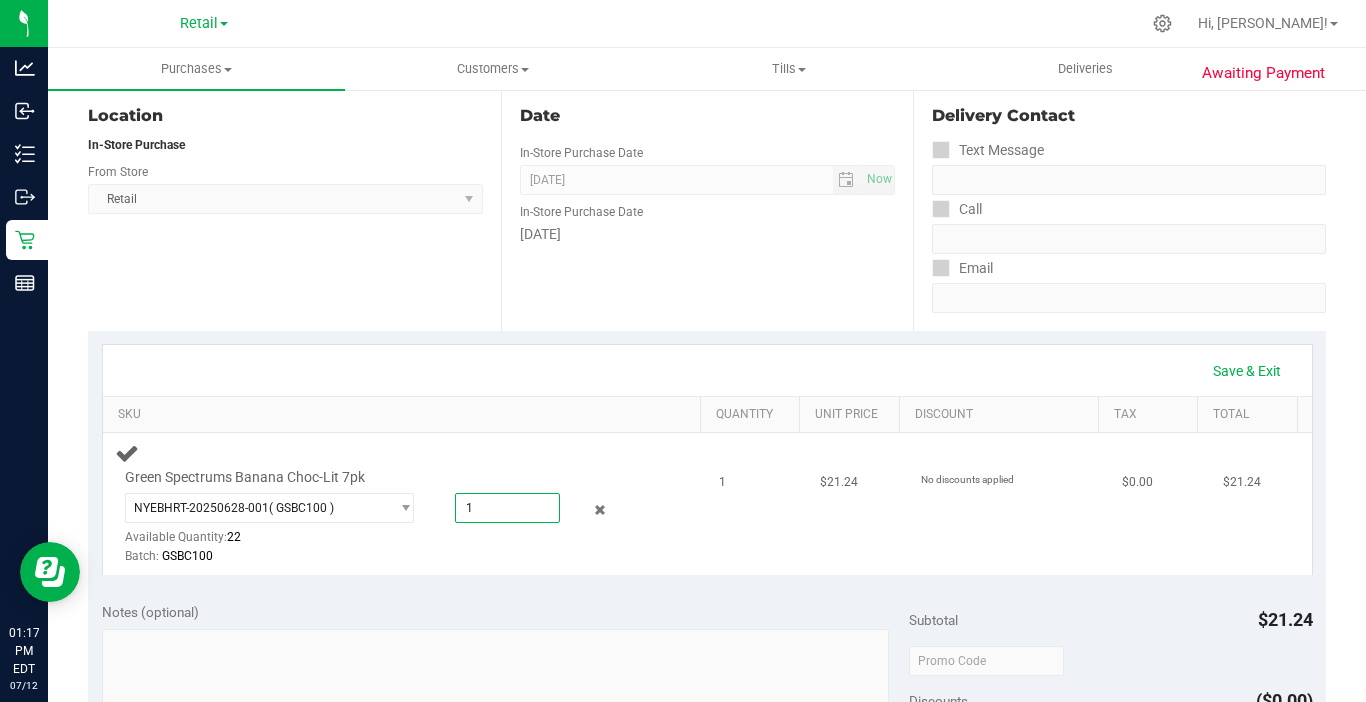 type on "1" 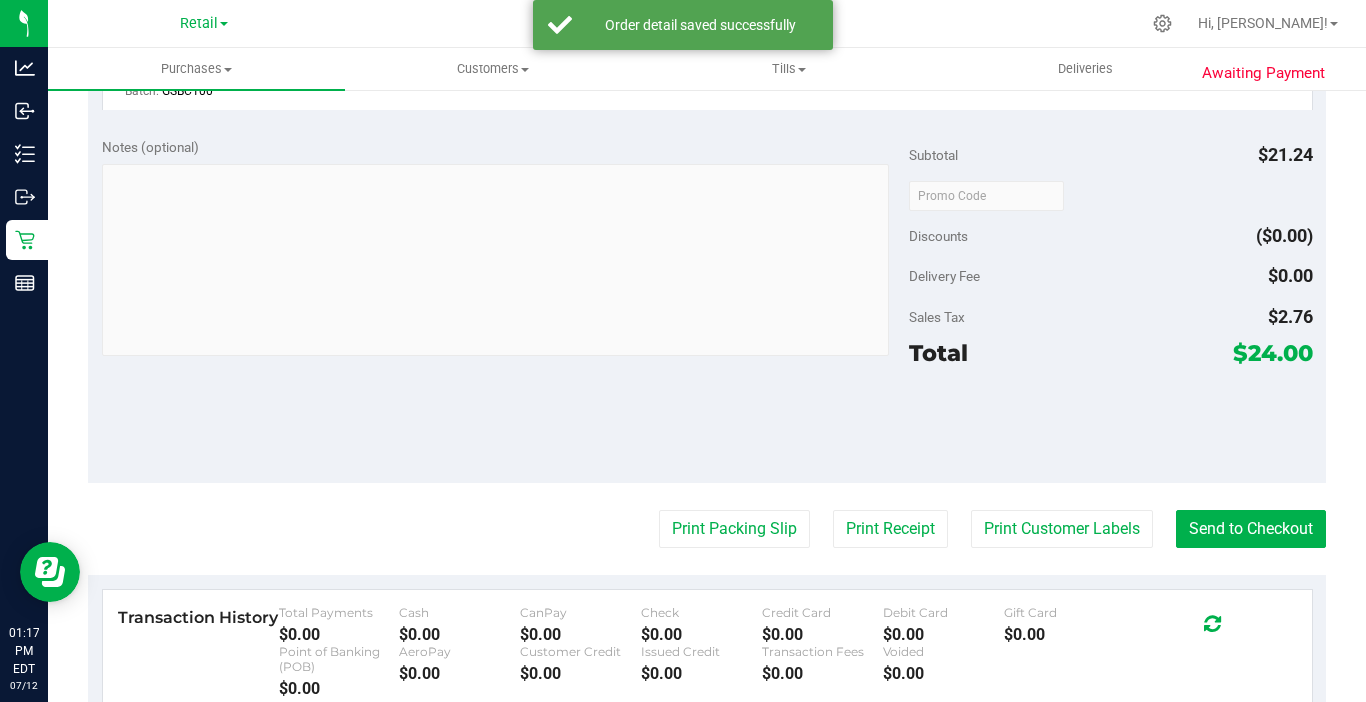 scroll, scrollTop: 700, scrollLeft: 0, axis: vertical 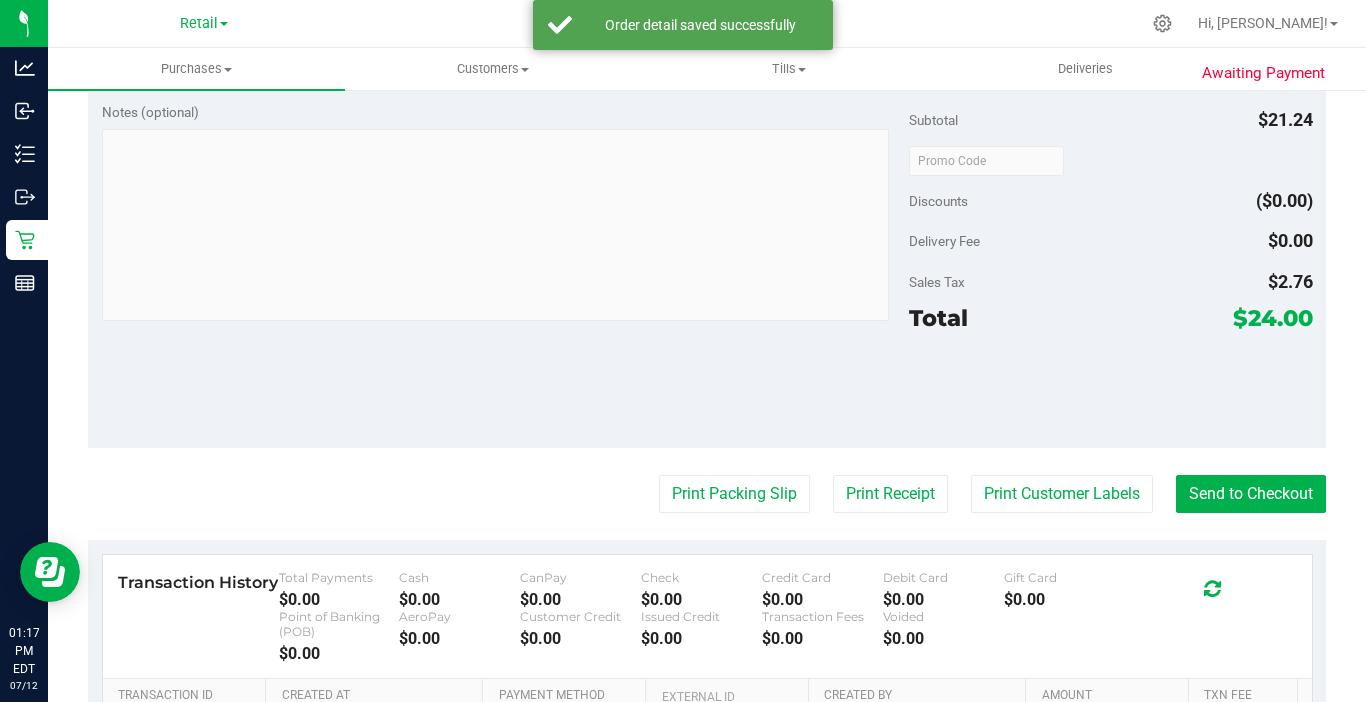 click on "Back
Edit Purchase
Cancel Purchase
View Profile
# 00000351
Med
|
Rec
Submitted
Needs review
Last Modified
Ben Rinker
Jul 12, 2025 1:17:12 PM EDT
View Order Activity" at bounding box center [707, 168] 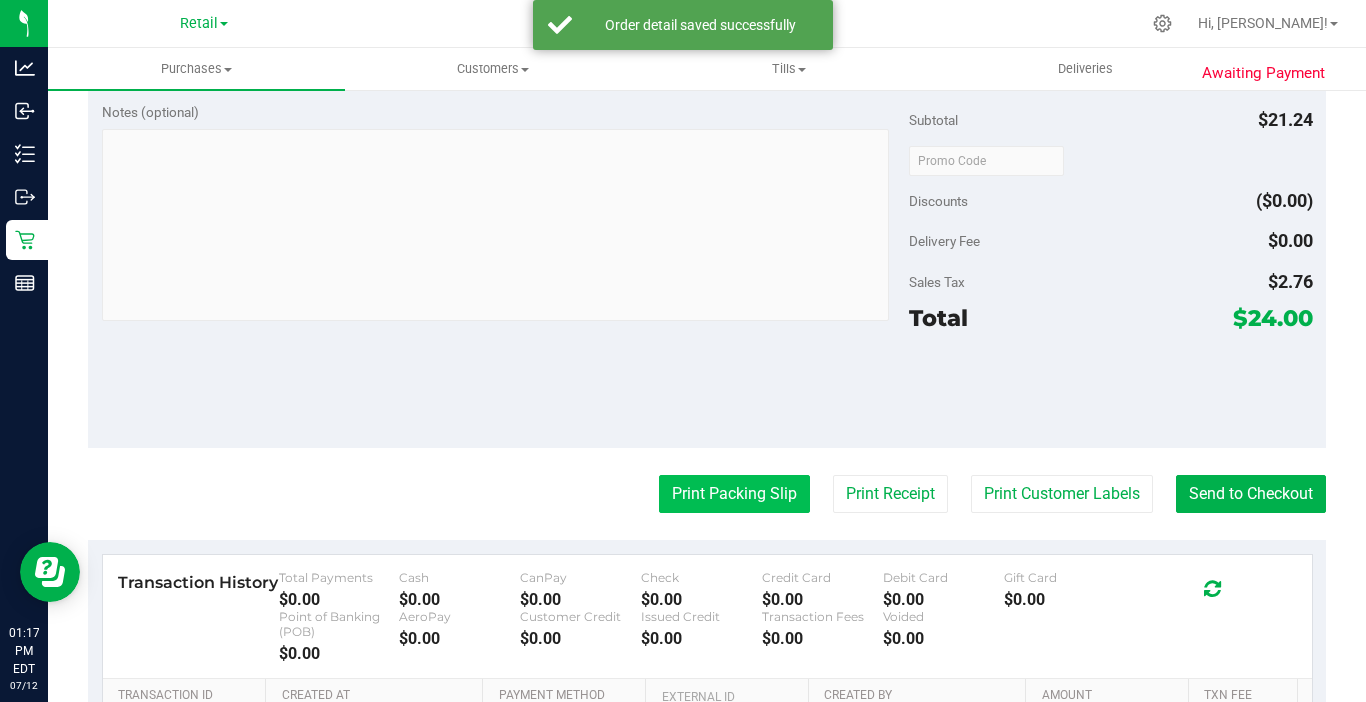 click on "Print Packing Slip" at bounding box center (734, 494) 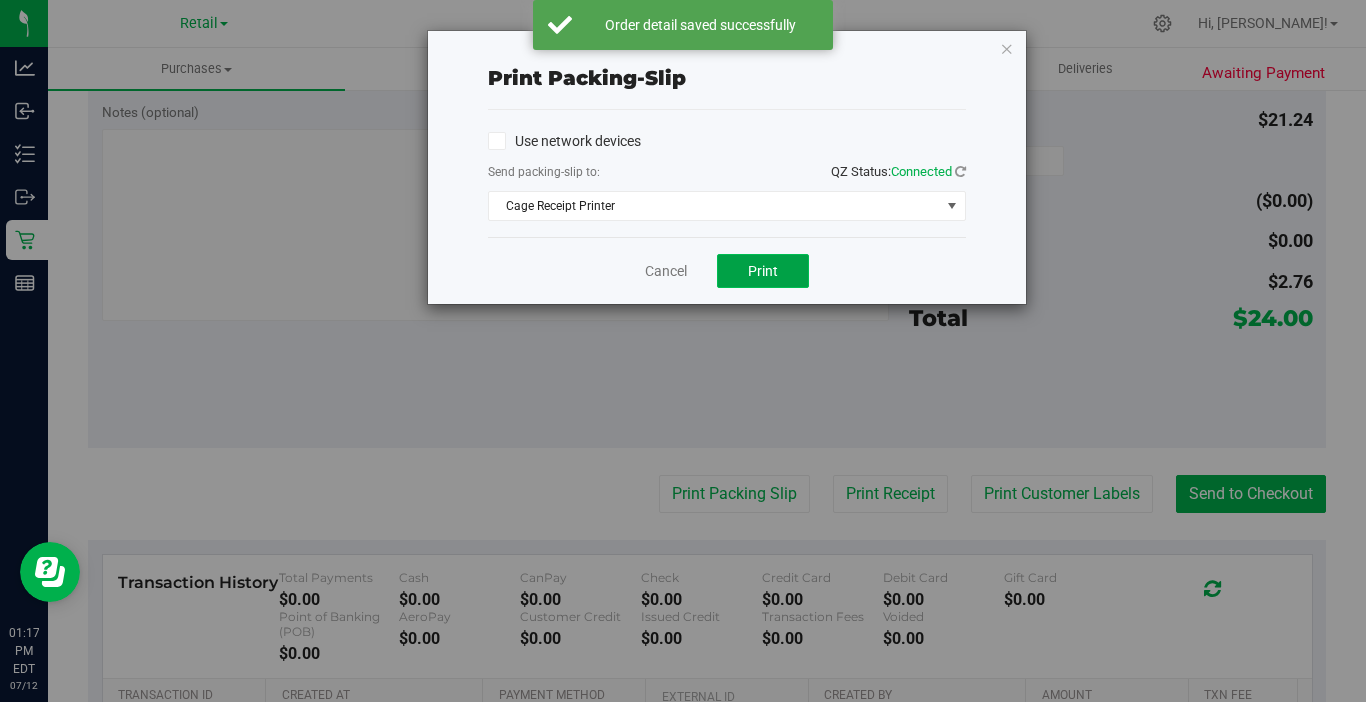 click on "Print" at bounding box center (763, 271) 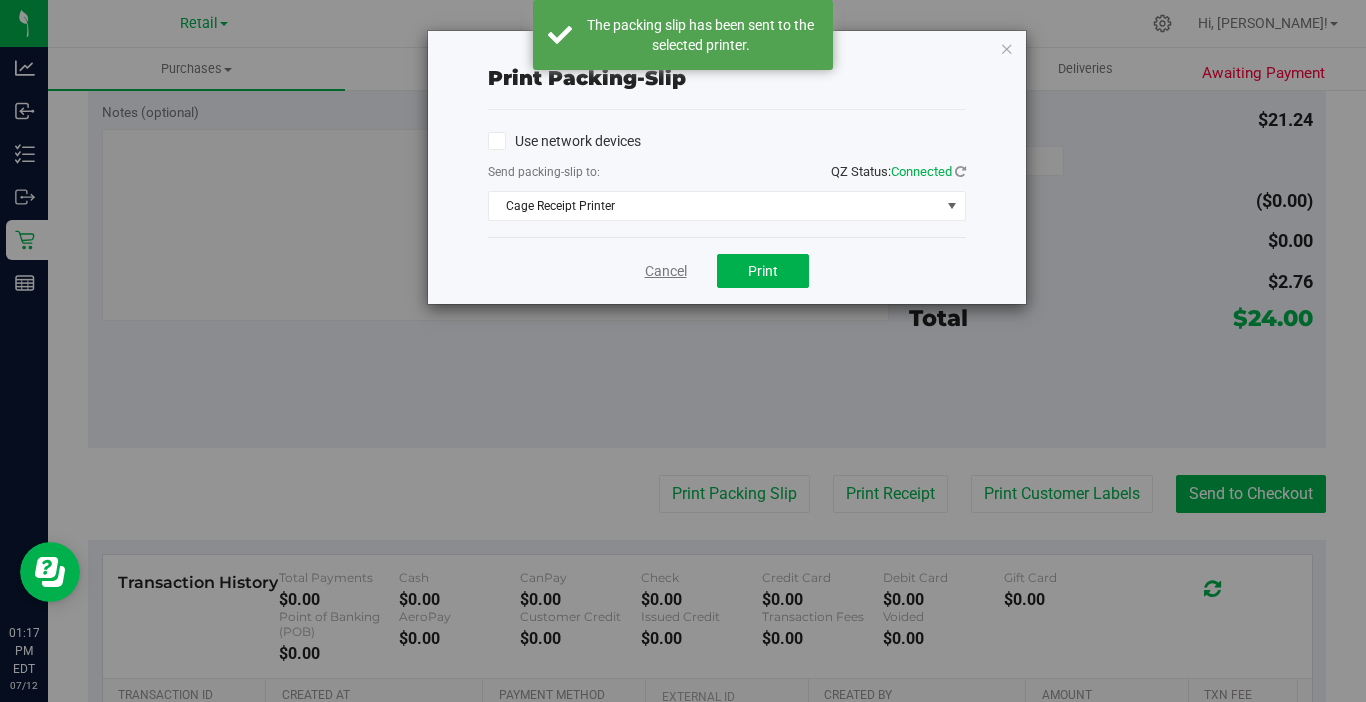 click on "Cancel" at bounding box center (666, 271) 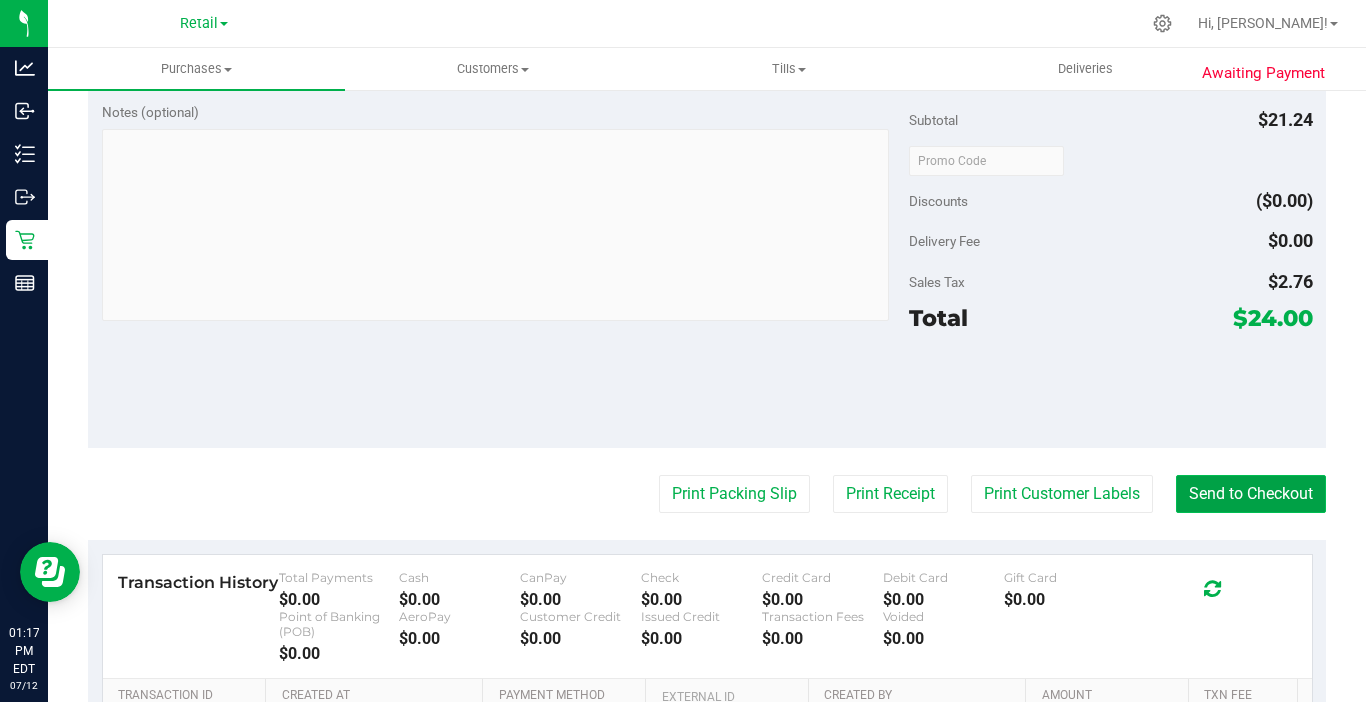 click on "Send to Checkout" at bounding box center (1251, 494) 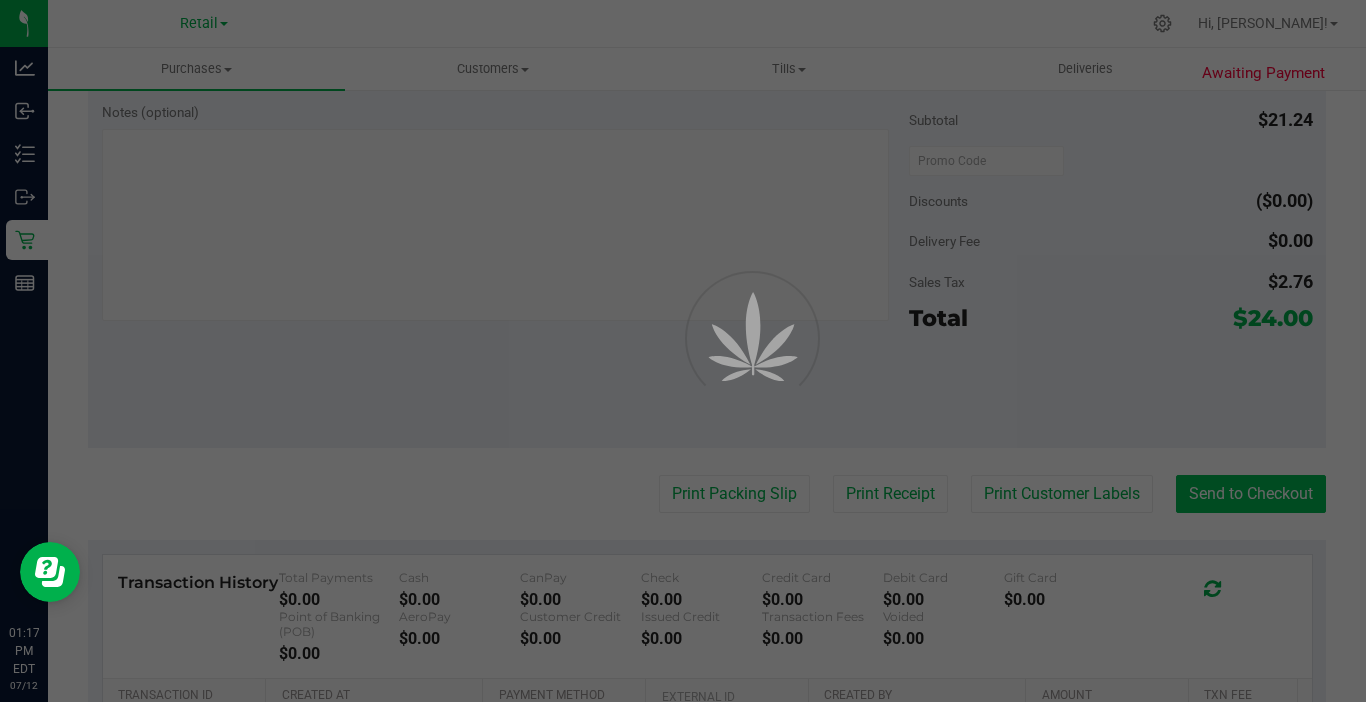 scroll, scrollTop: 0, scrollLeft: 0, axis: both 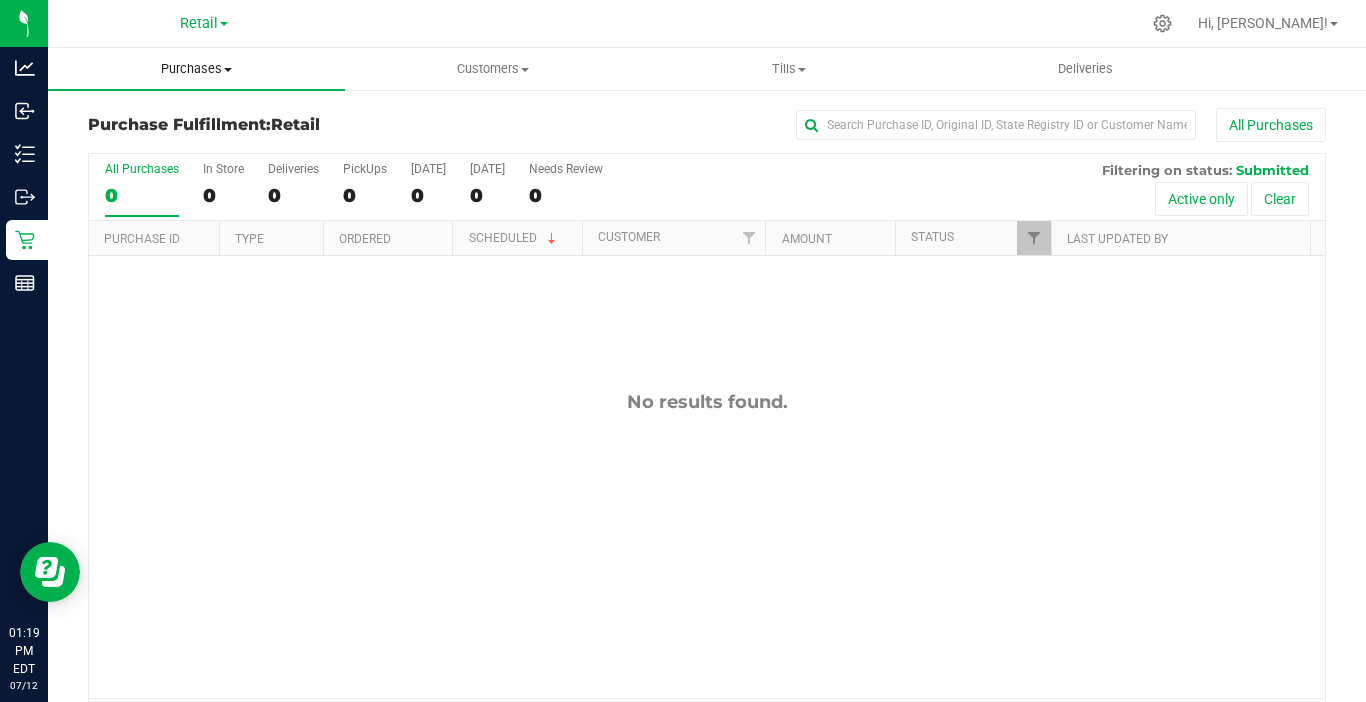 click on "Purchases" at bounding box center (196, 69) 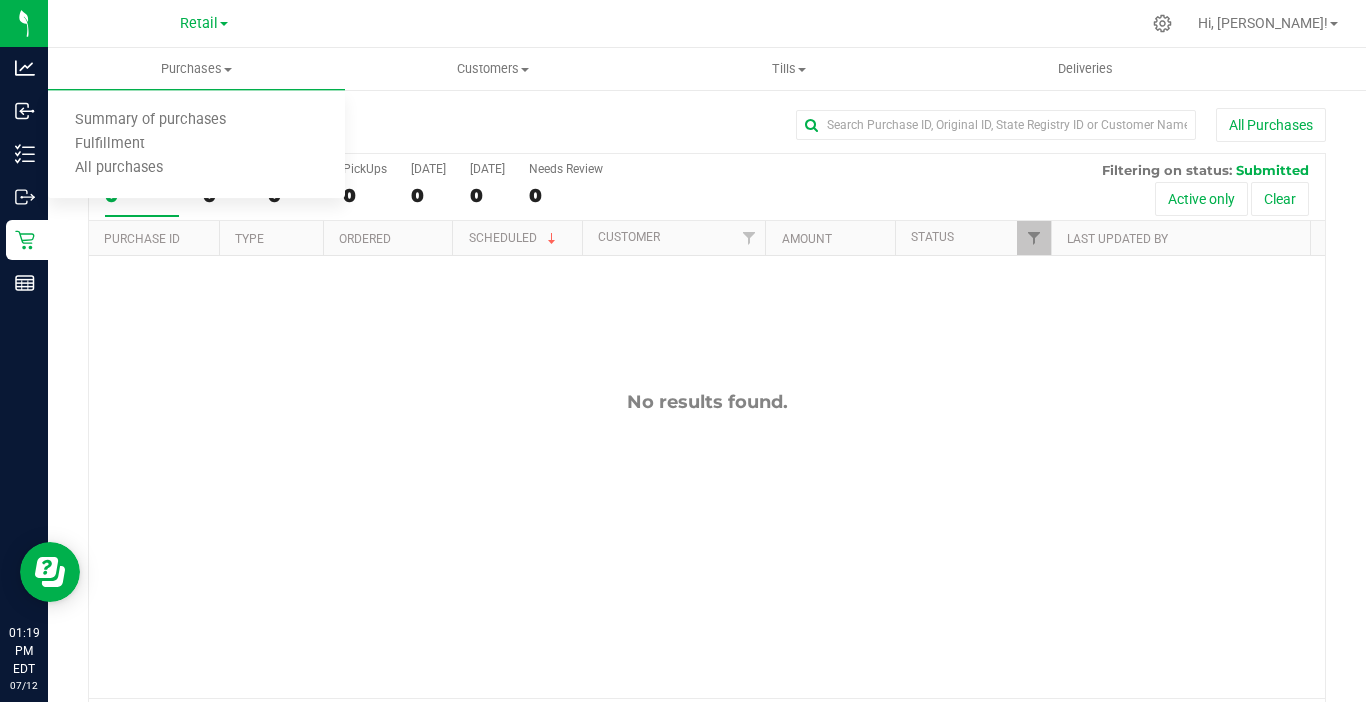 click on "Retail   Hi, Stephie!" at bounding box center [707, 24] 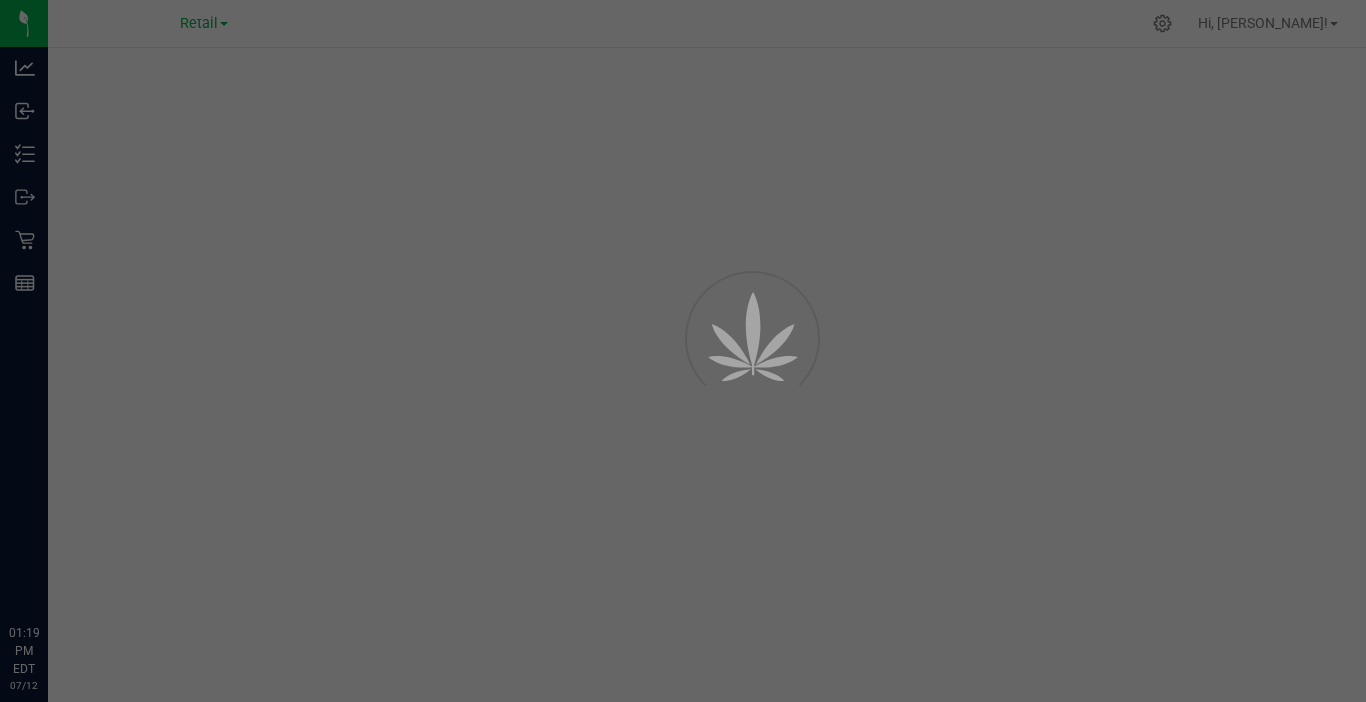 scroll, scrollTop: 0, scrollLeft: 0, axis: both 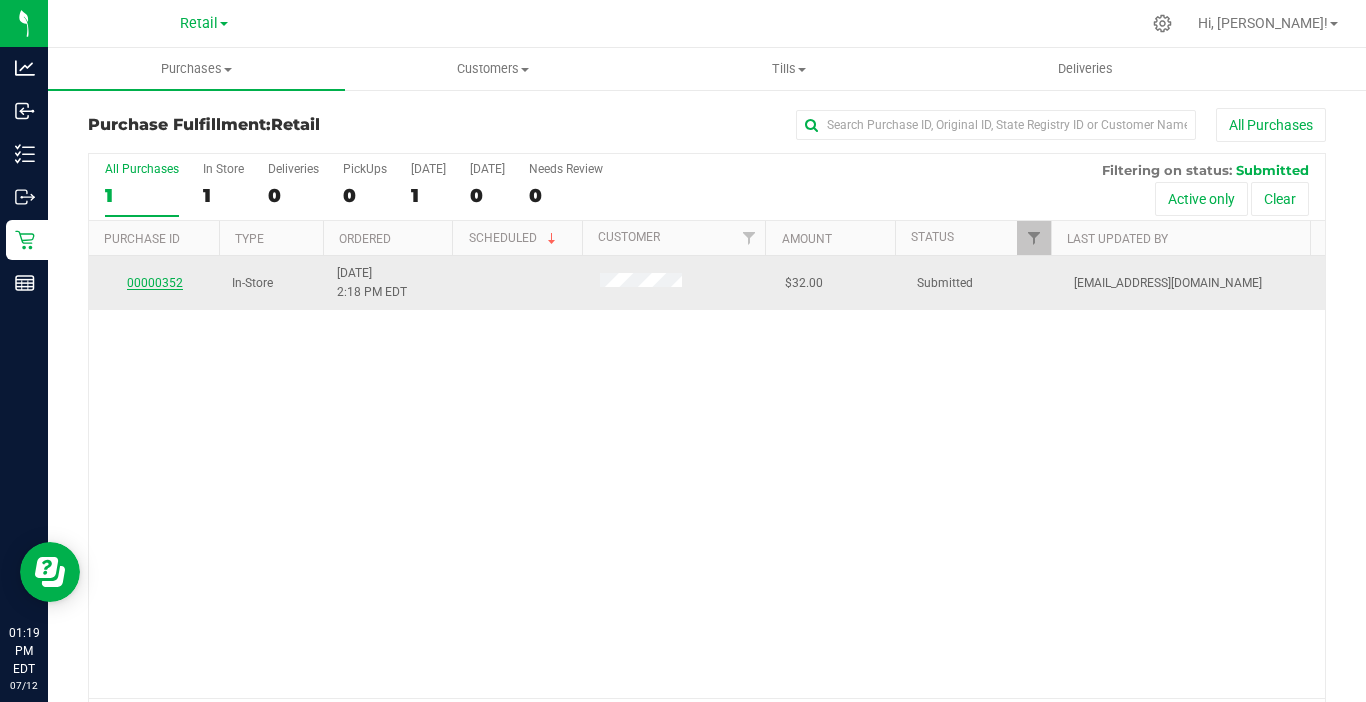 click on "00000352" at bounding box center [155, 283] 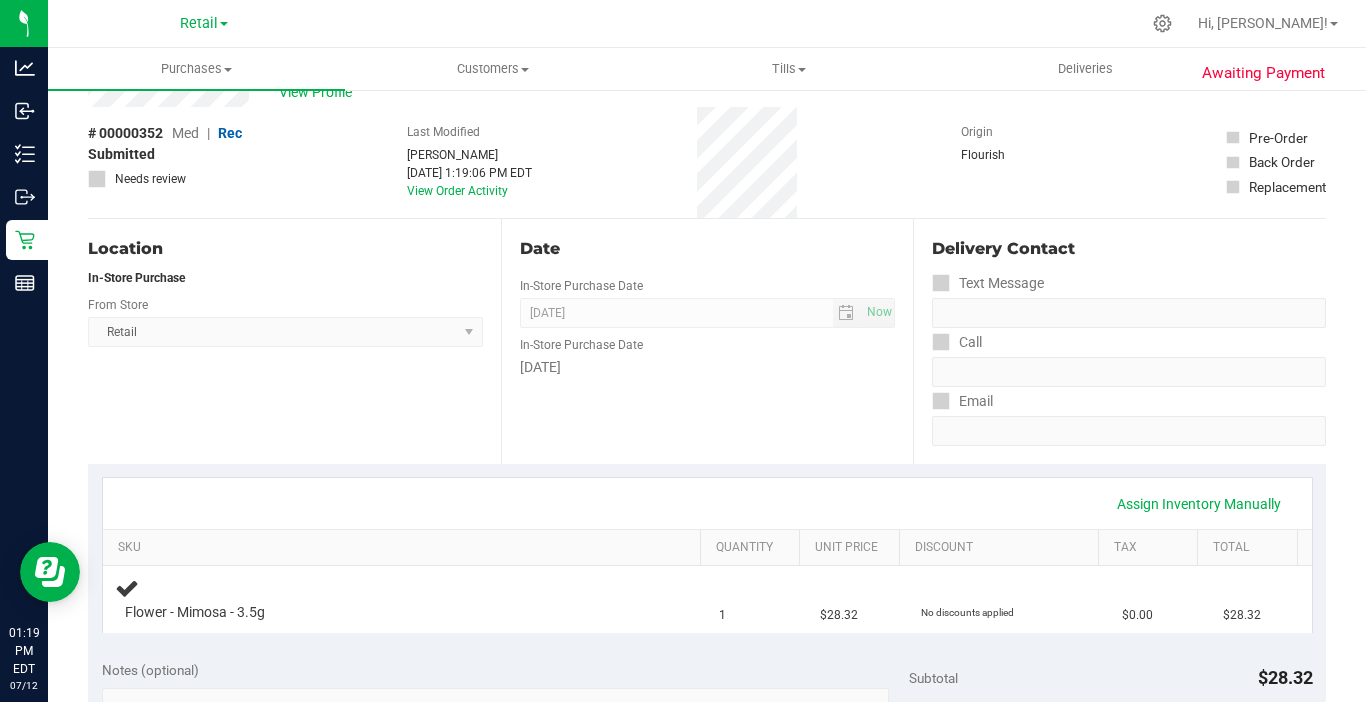 scroll, scrollTop: 100, scrollLeft: 0, axis: vertical 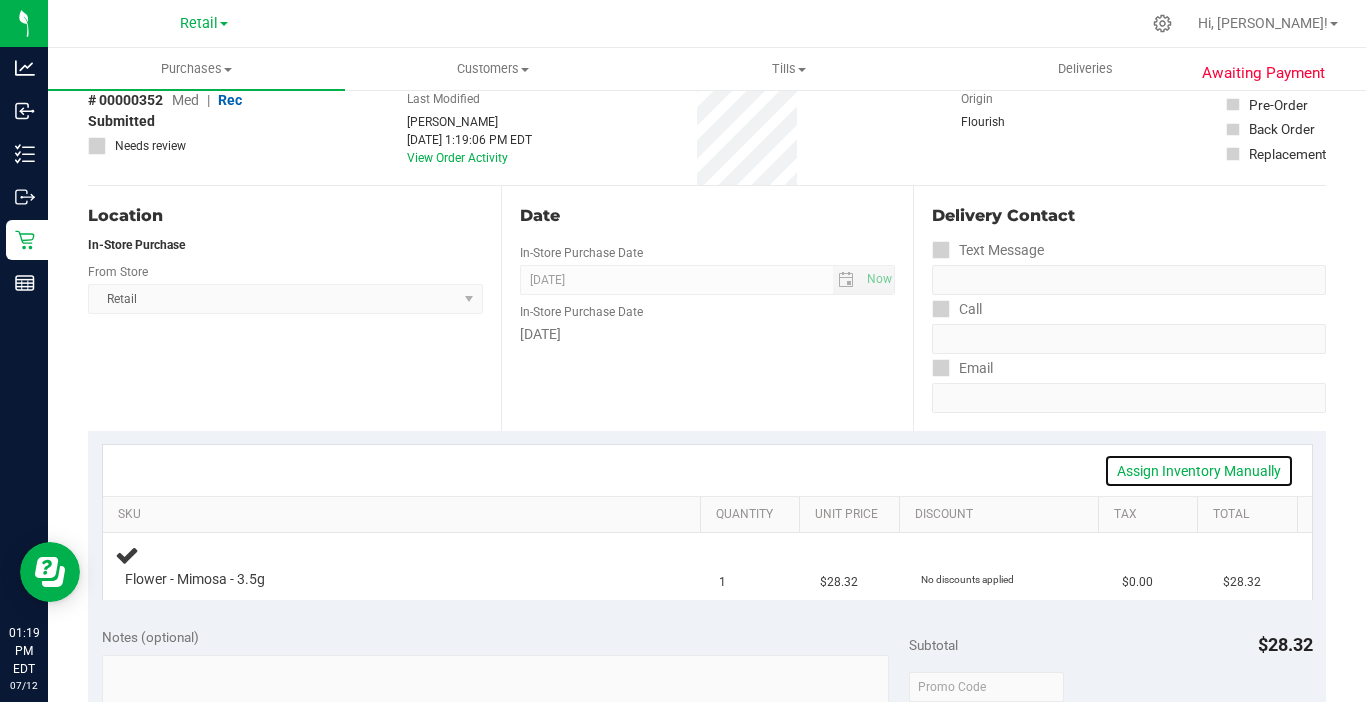 click on "Assign Inventory Manually" at bounding box center [1199, 471] 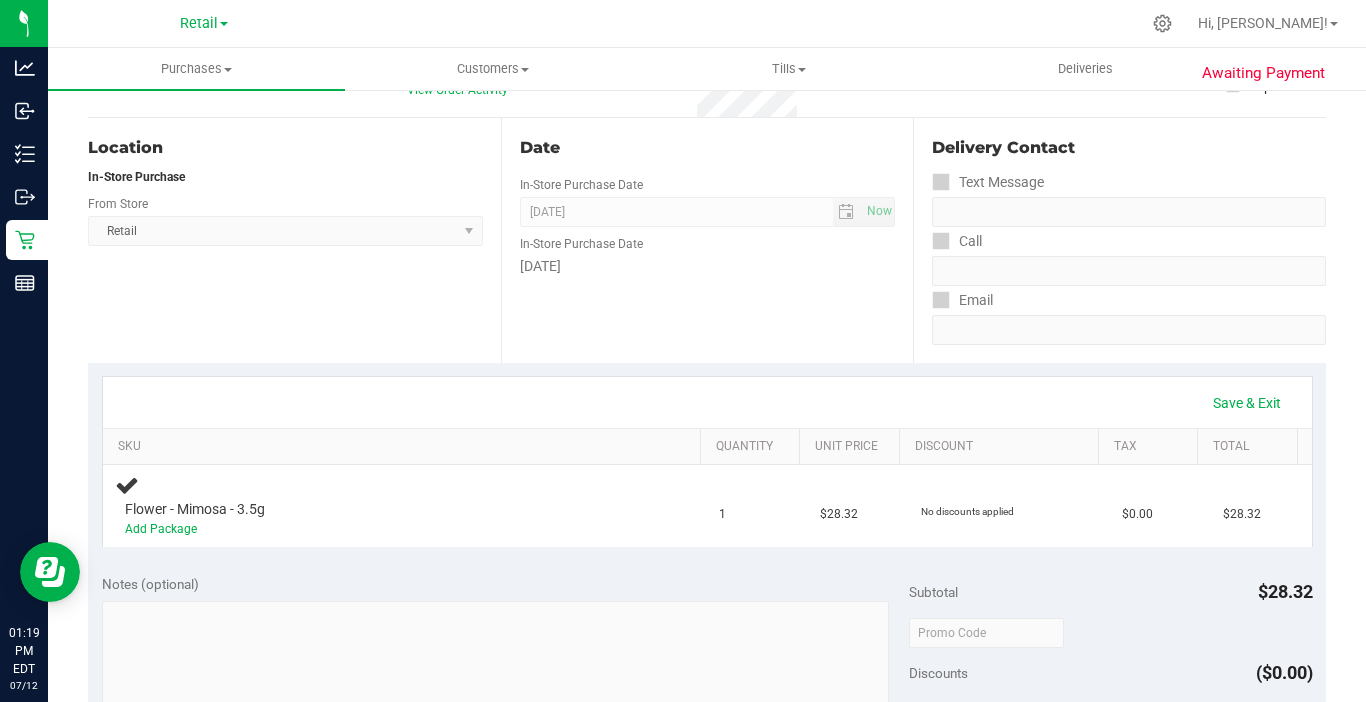 scroll, scrollTop: 200, scrollLeft: 0, axis: vertical 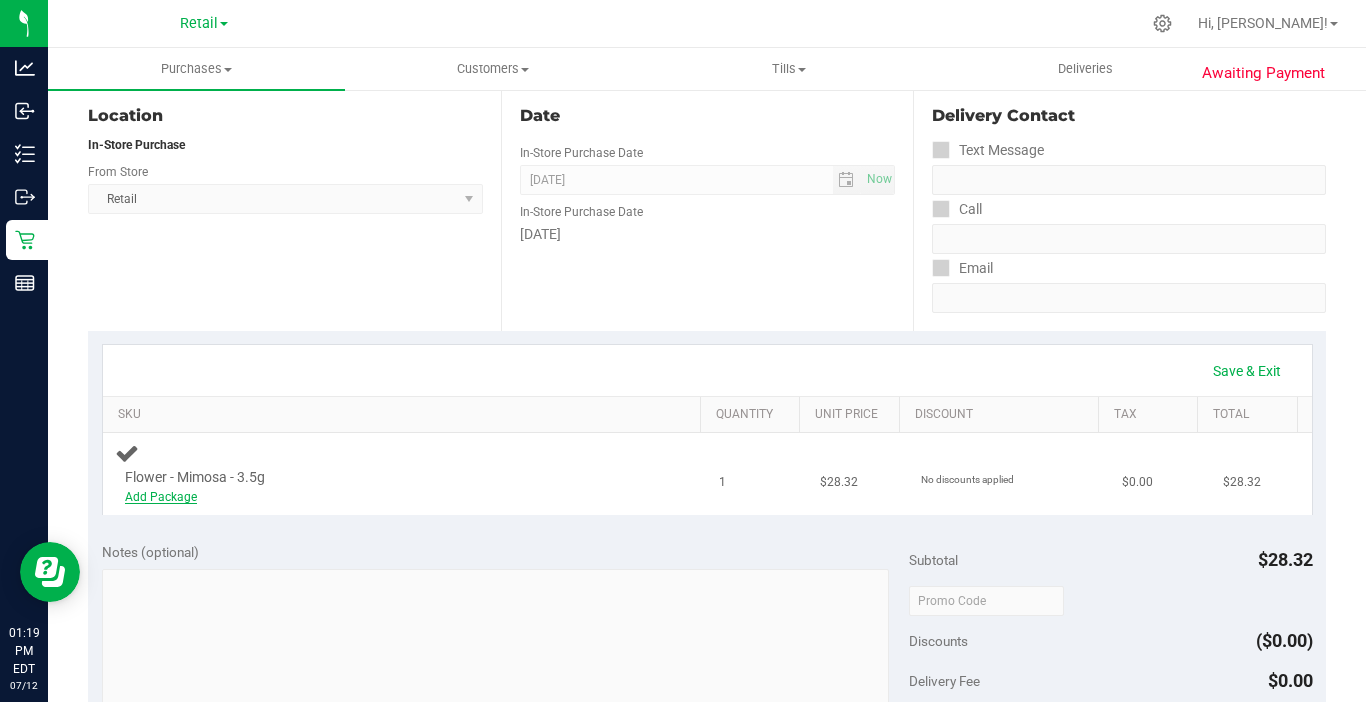 click on "Add Package" at bounding box center [161, 497] 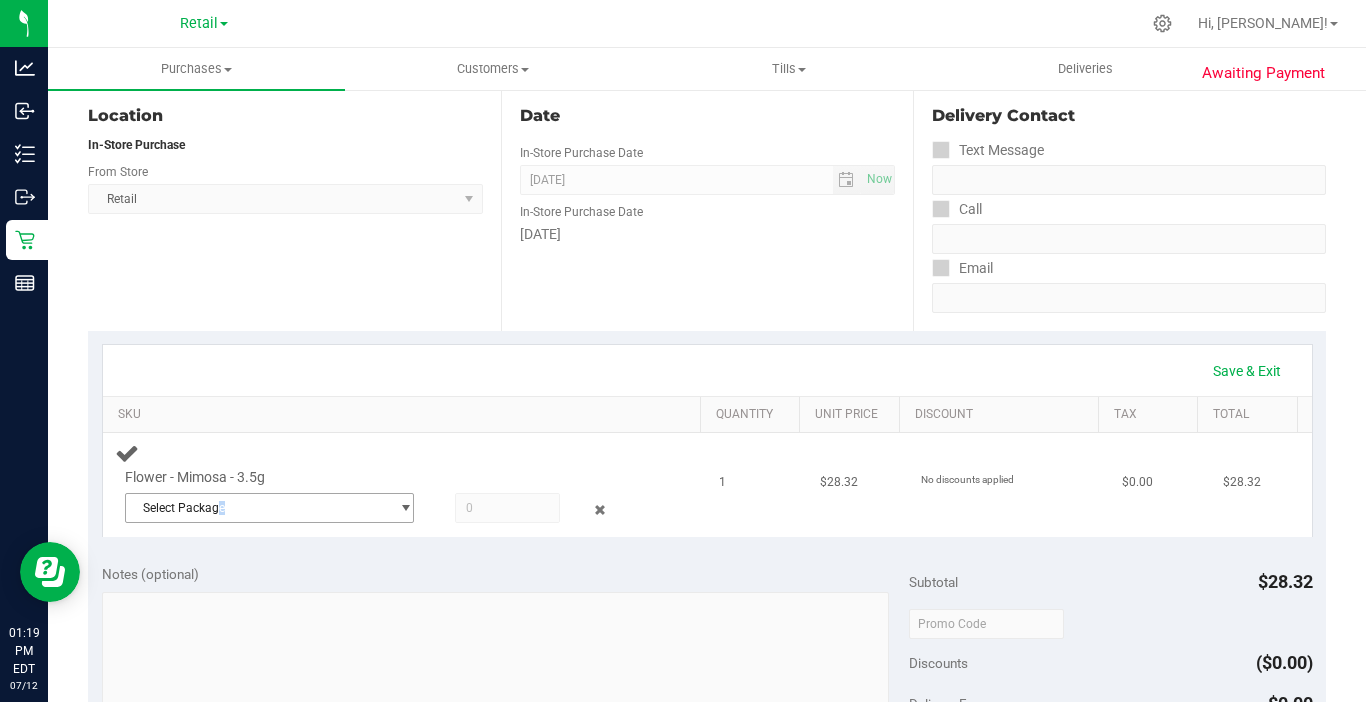 click on "Select Package" at bounding box center (257, 508) 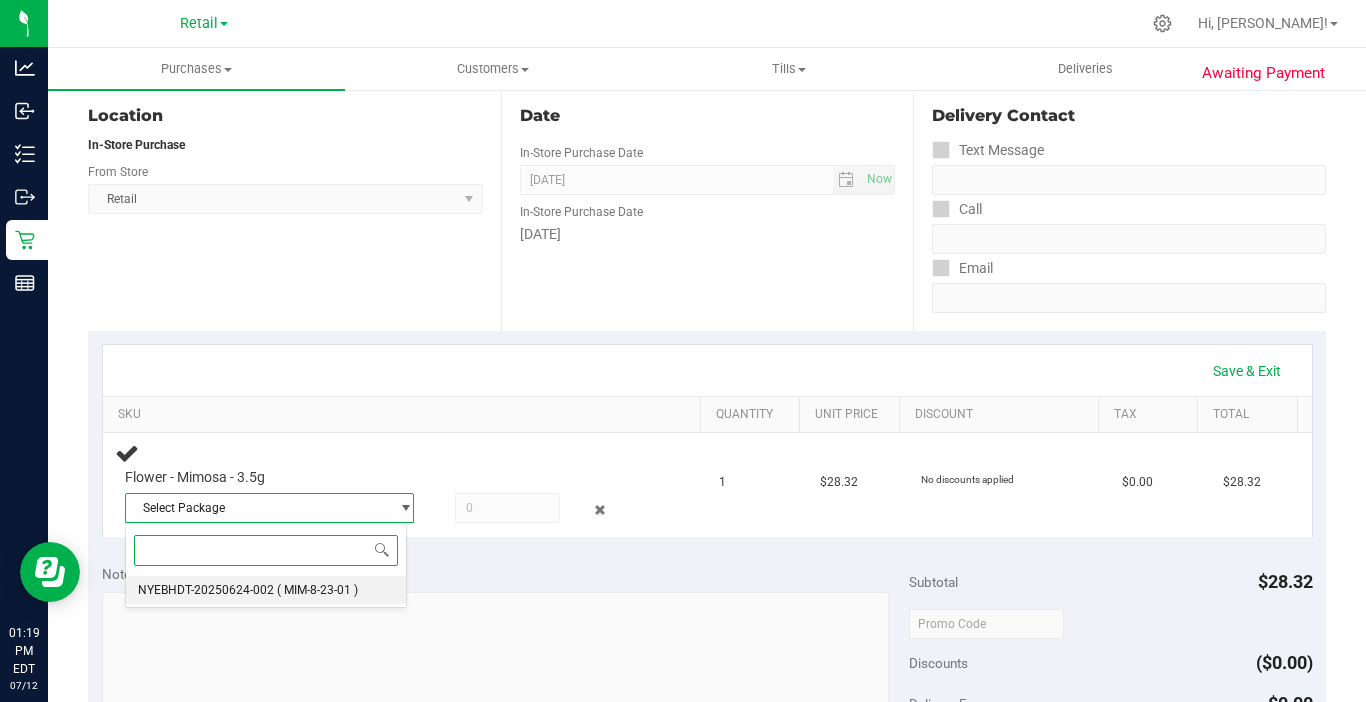 click on "NYEBHDT-20250624-002
(
MIM-8-23-01
)" at bounding box center [266, 590] 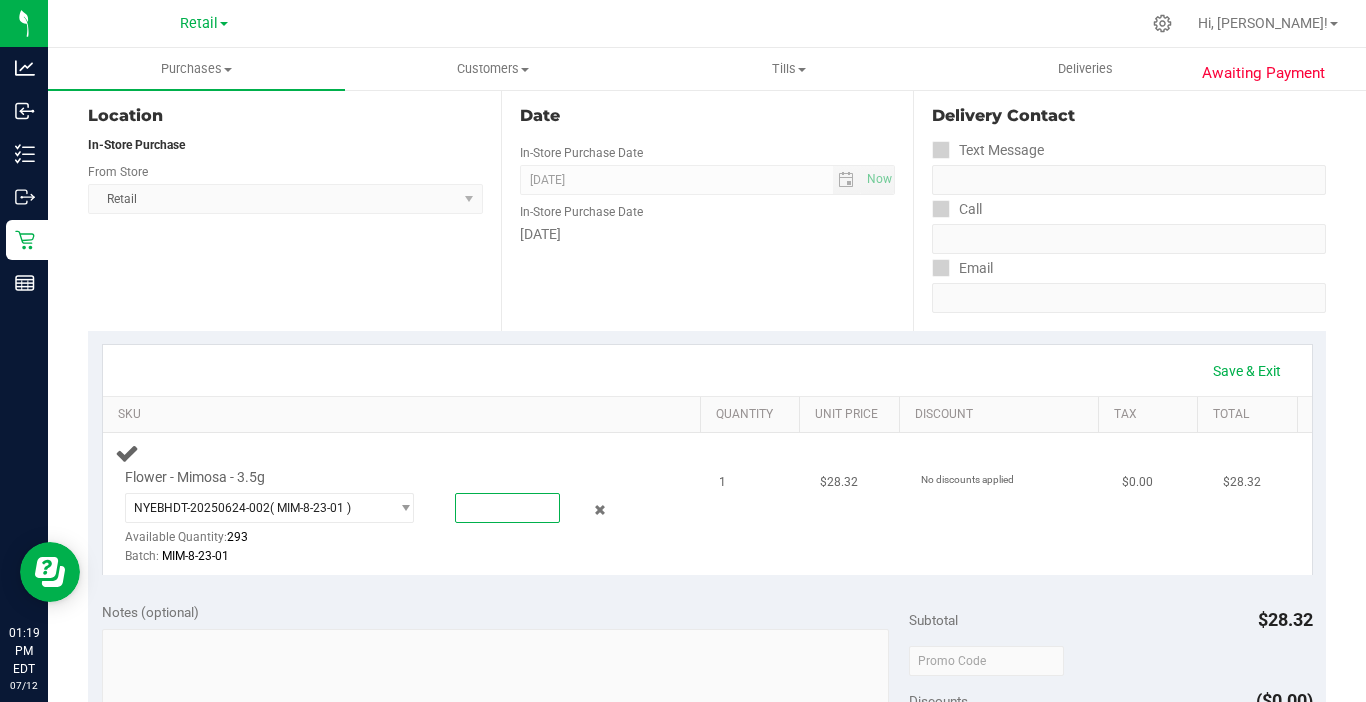 click at bounding box center [507, 508] 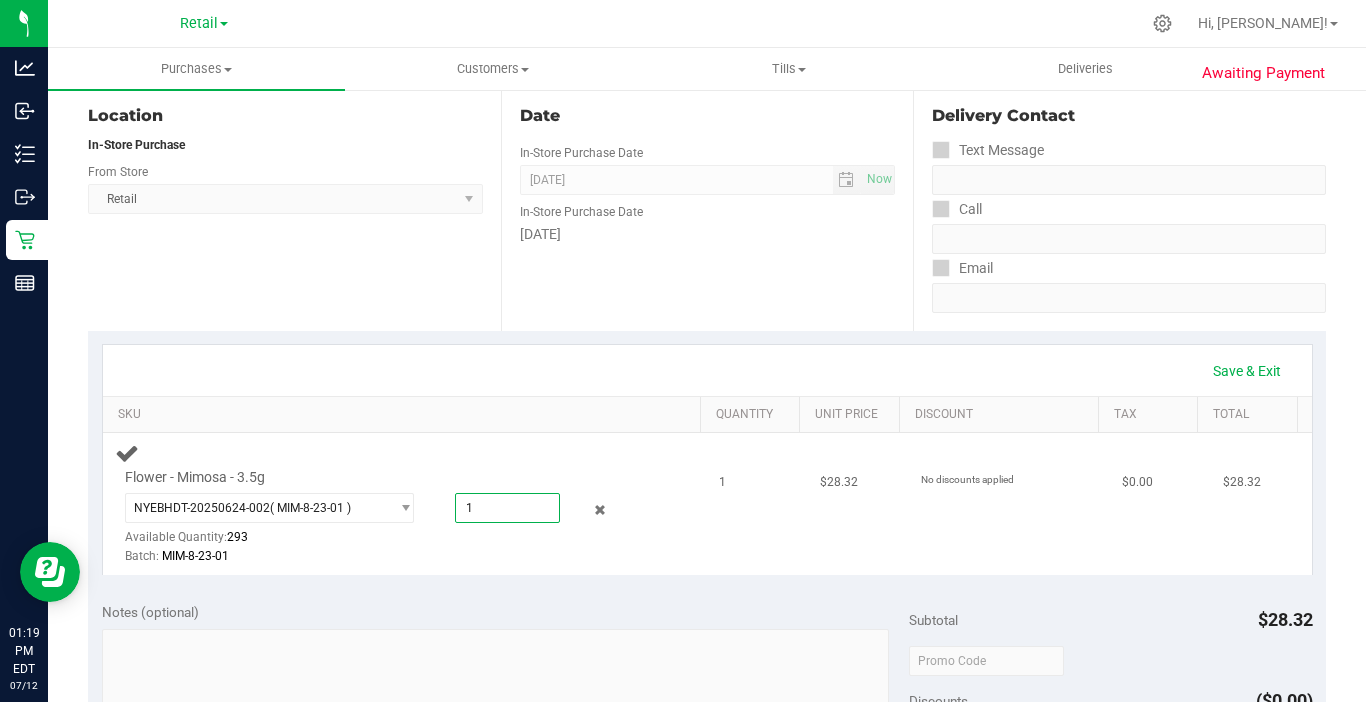 type on "1.0000" 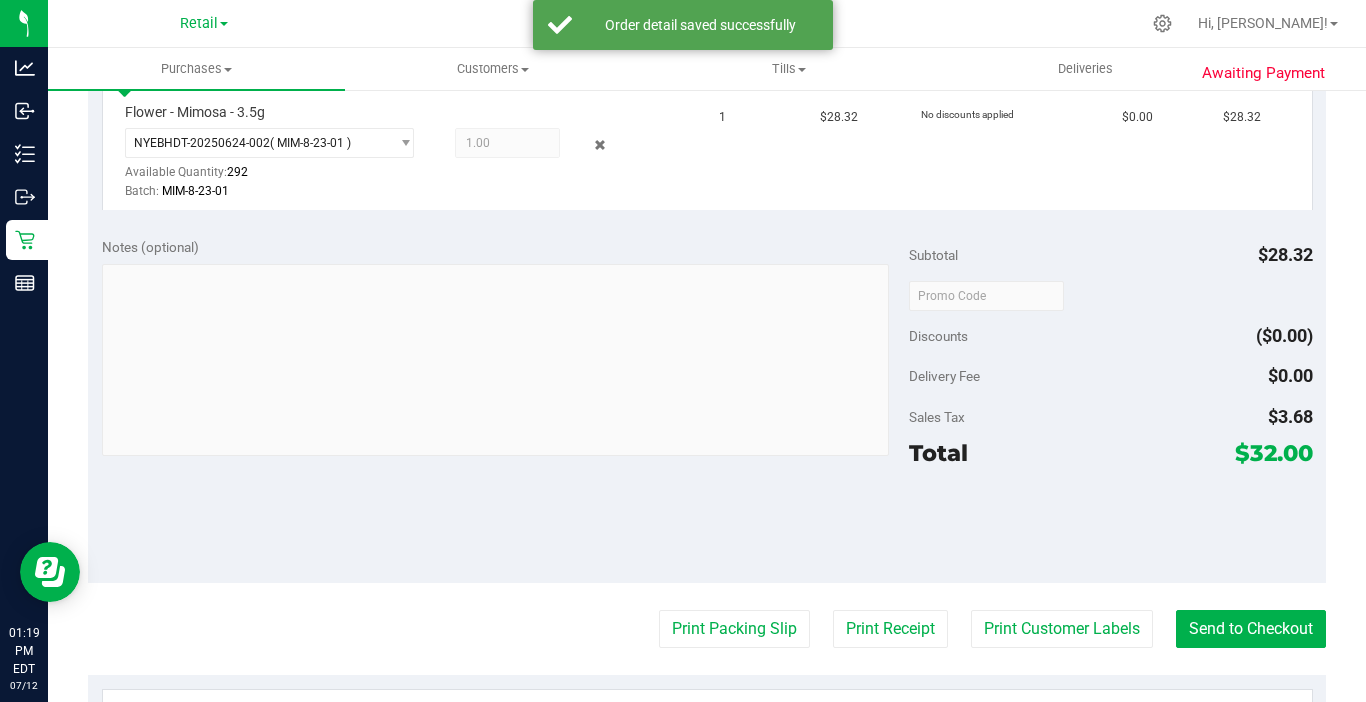 scroll, scrollTop: 700, scrollLeft: 0, axis: vertical 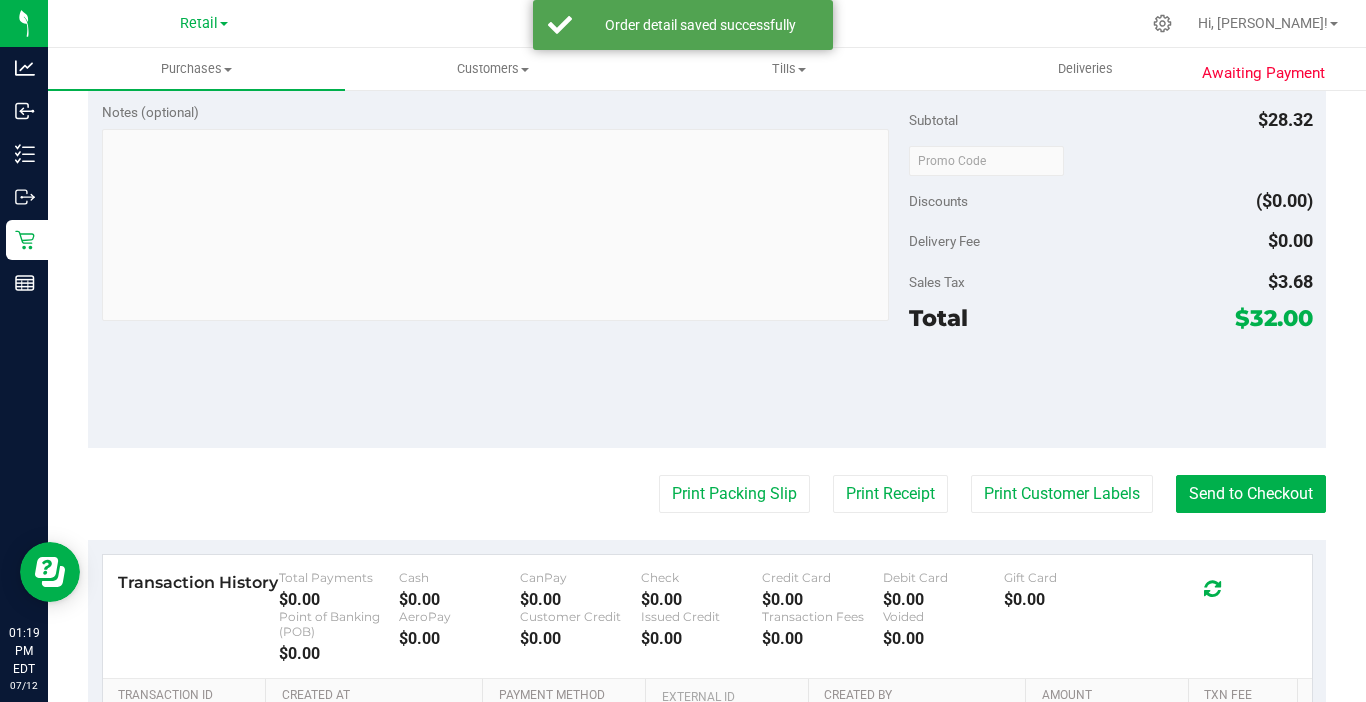 click on "Back
Edit Purchase
Cancel Purchase
View Profile
# 00000352
Med
|
Rec
Submitted
Needs review
Last Modified
[PERSON_NAME]
[DATE] 1:19:06 PM EDT
View Order Activity" at bounding box center [707, 168] 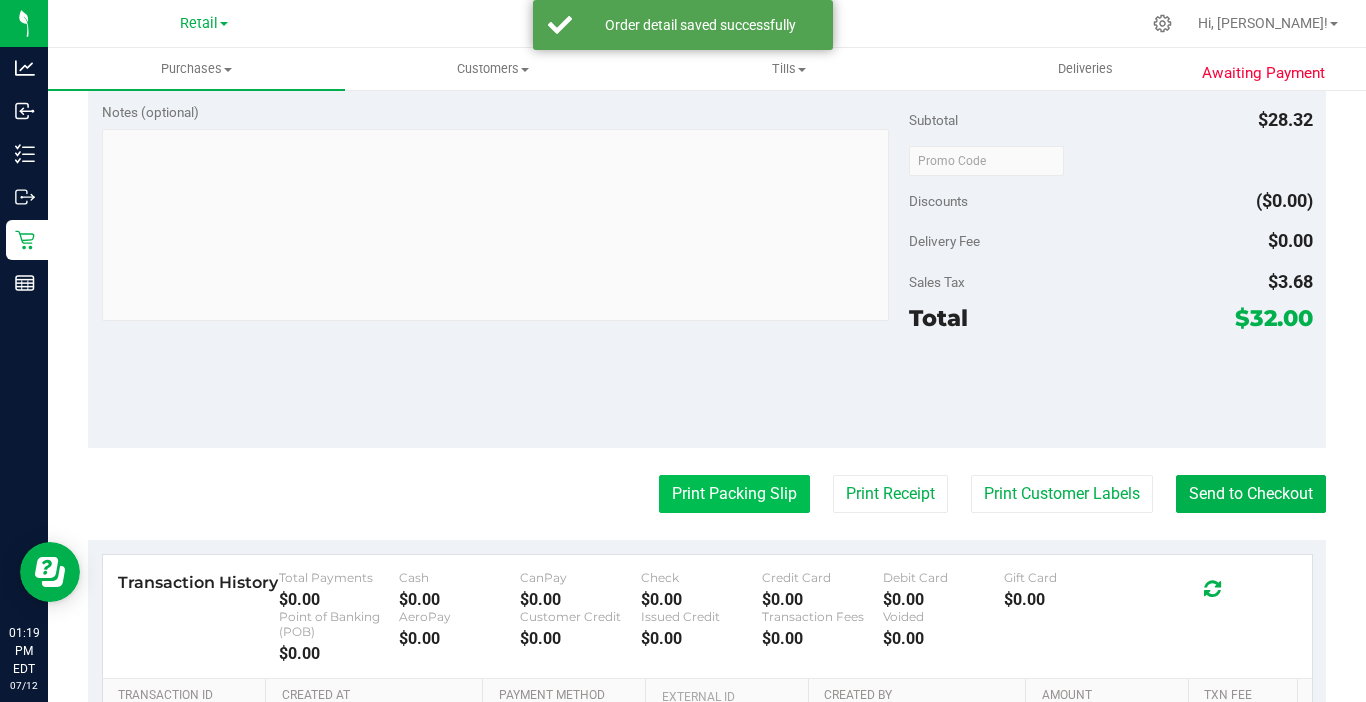 click on "Print Packing Slip" at bounding box center [734, 494] 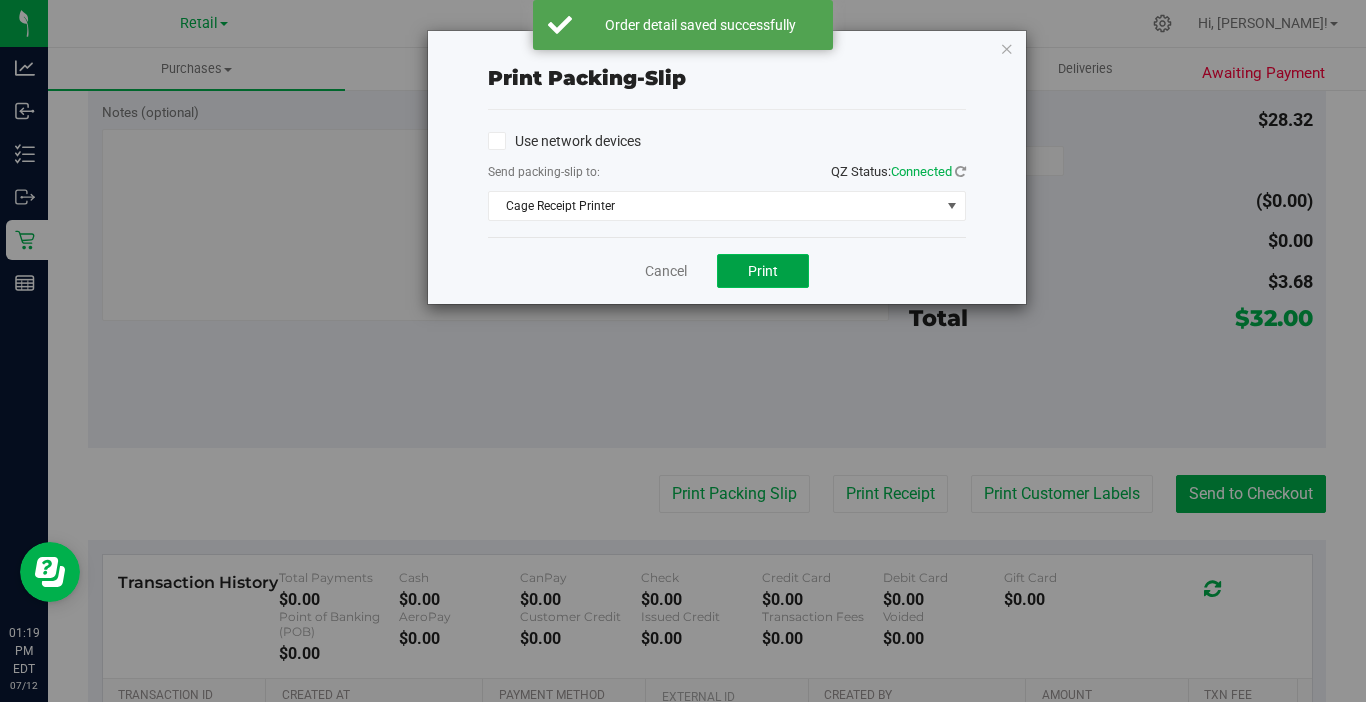 click on "Print" at bounding box center (763, 271) 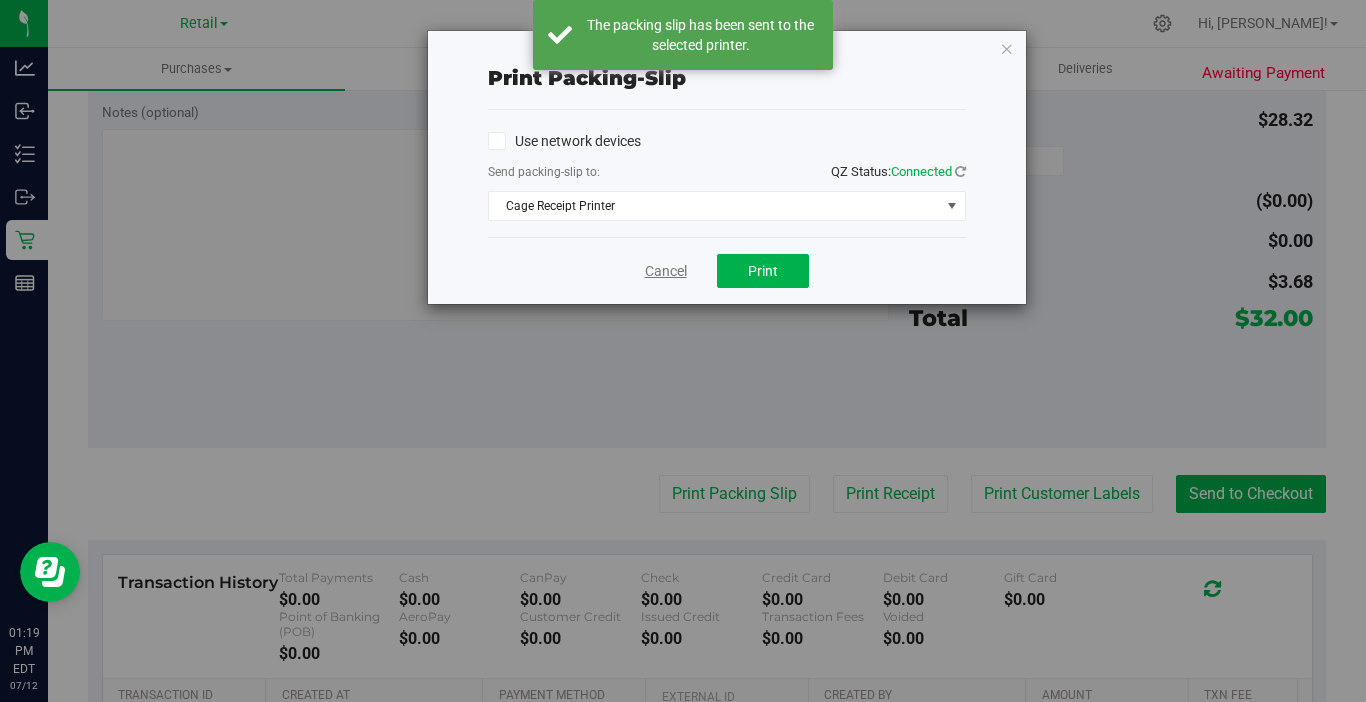 click on "Cancel" at bounding box center (666, 271) 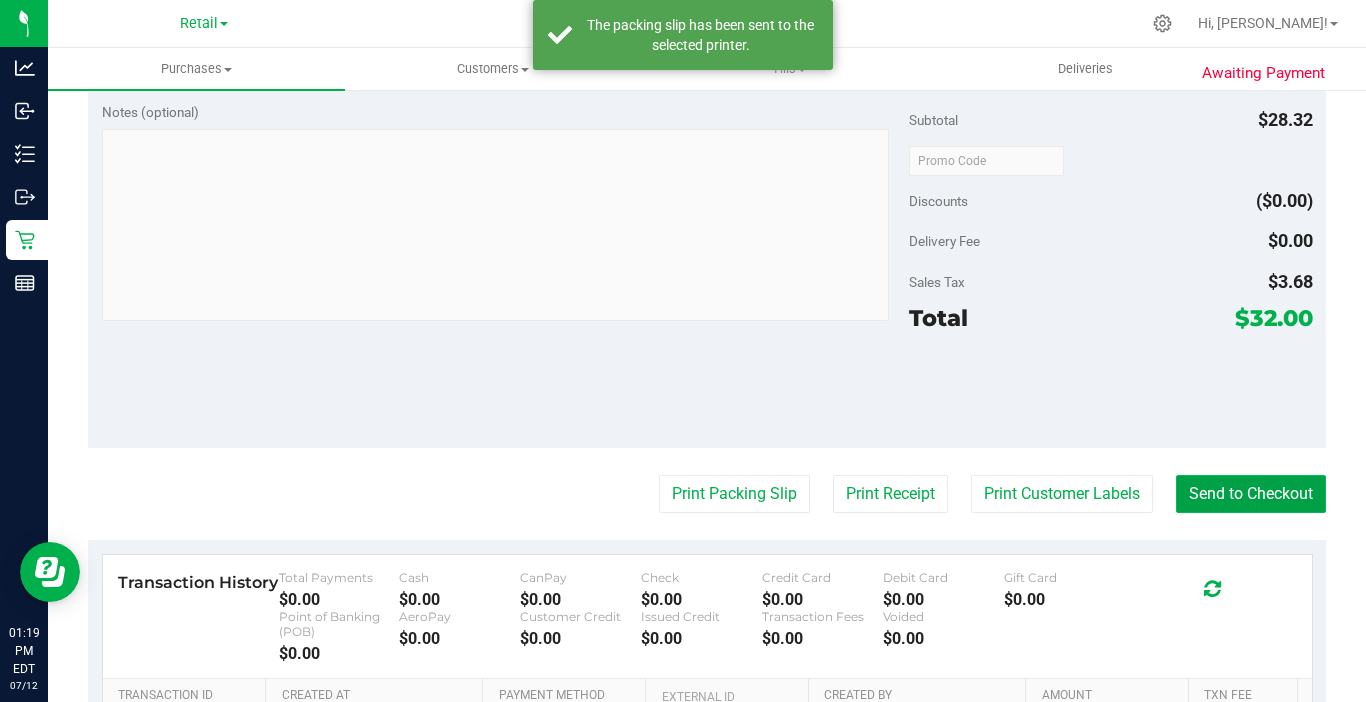 drag, startPoint x: 1224, startPoint y: 496, endPoint x: 1227, endPoint y: 508, distance: 12.369317 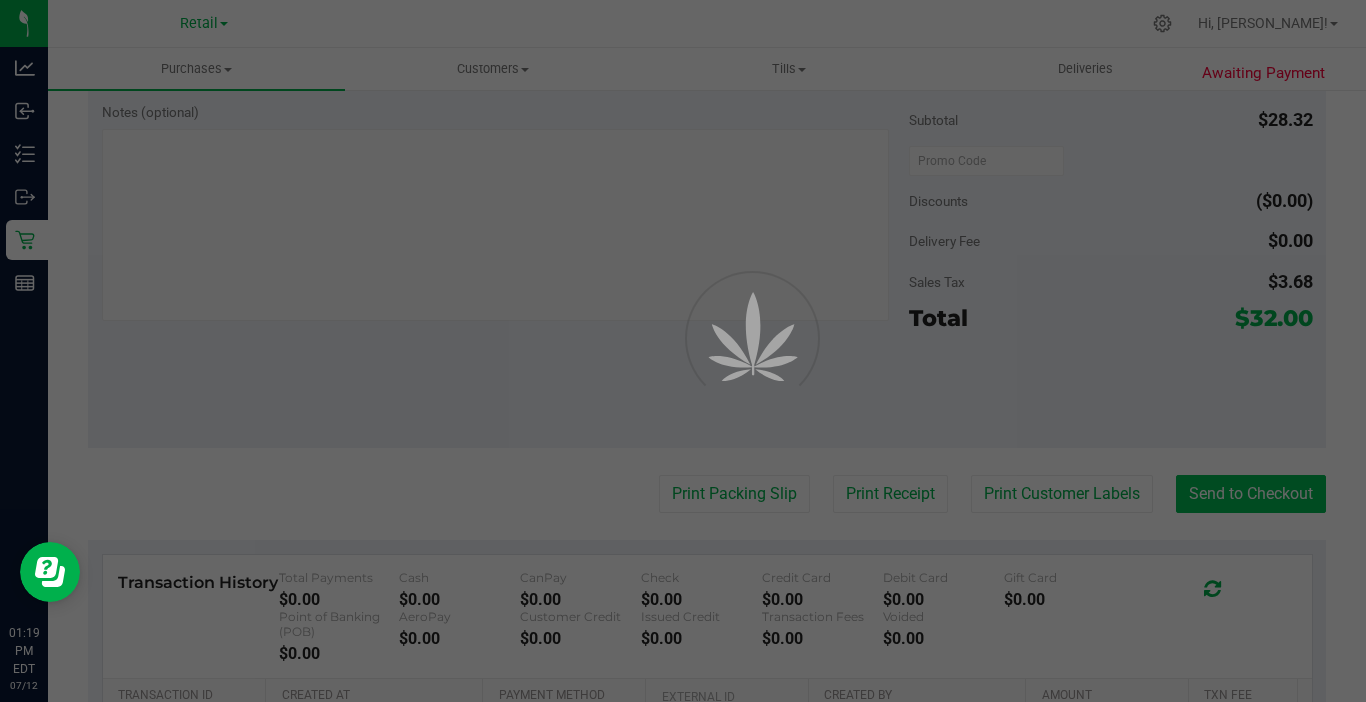 scroll, scrollTop: 0, scrollLeft: 0, axis: both 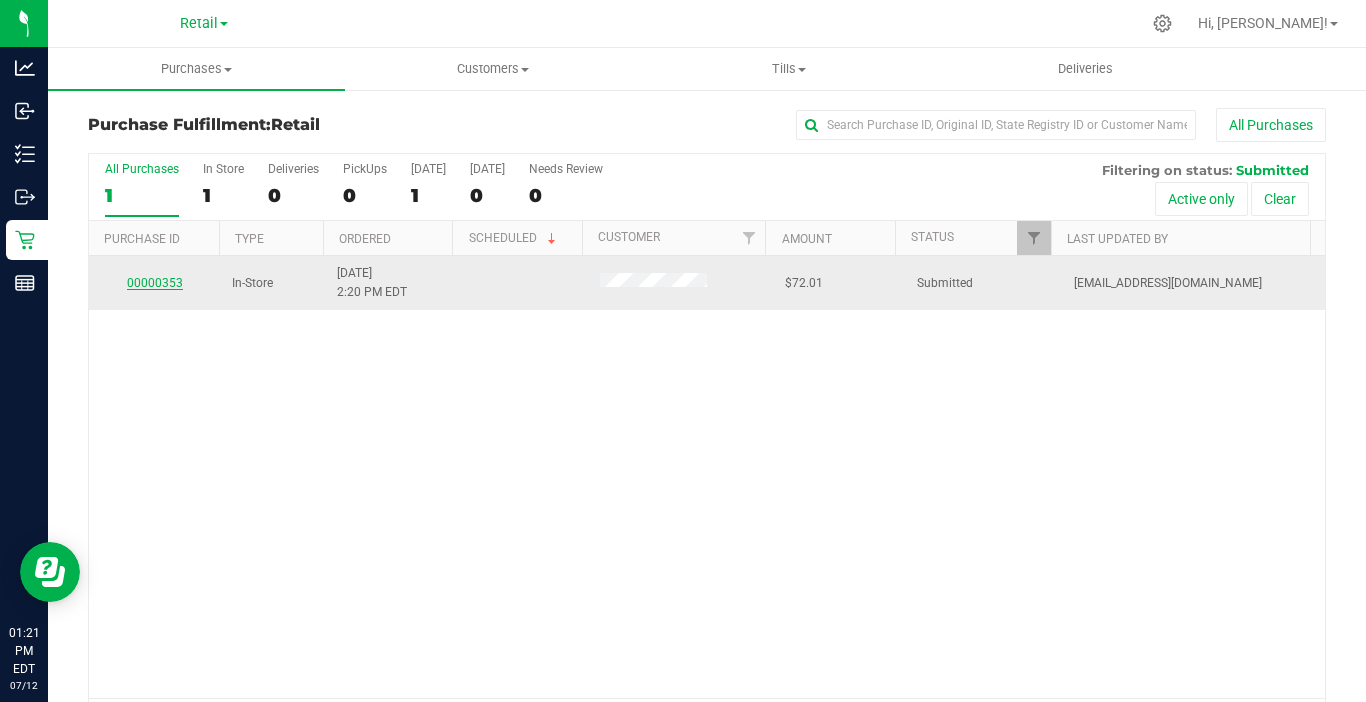 click on "00000353" at bounding box center (155, 283) 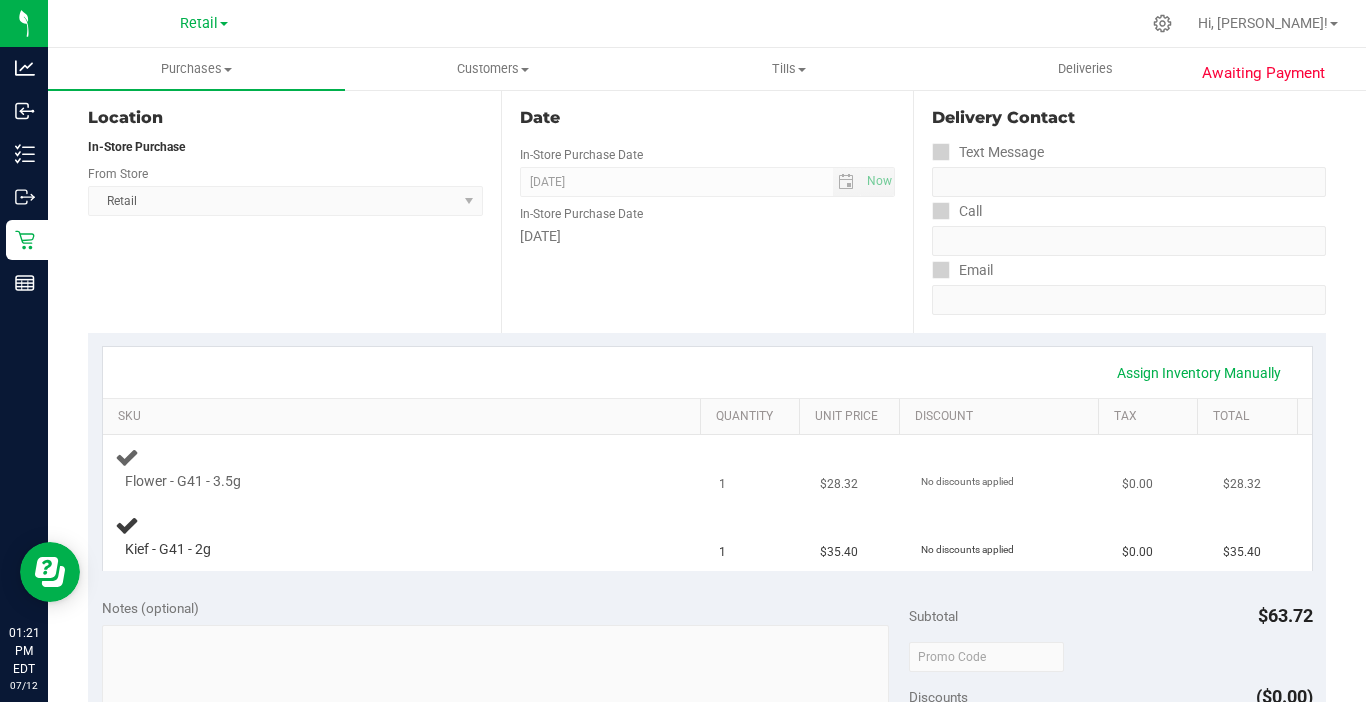 scroll, scrollTop: 200, scrollLeft: 0, axis: vertical 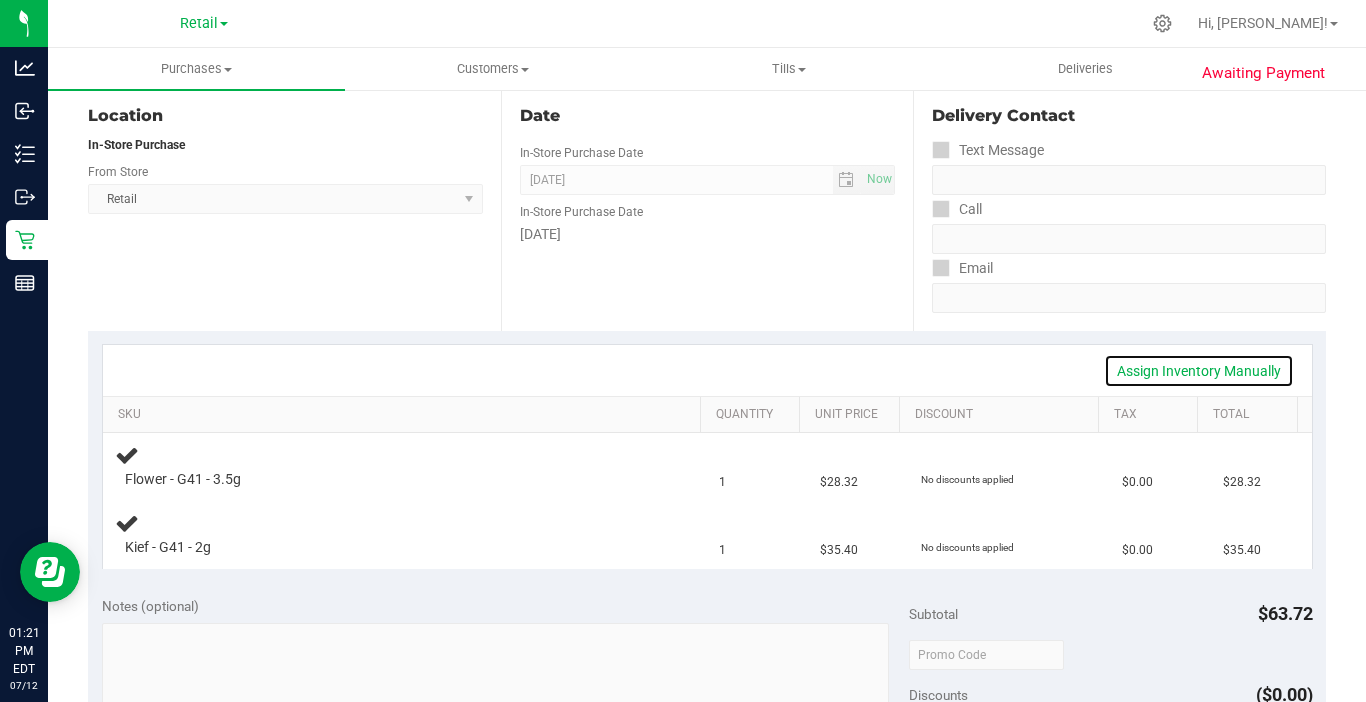 click on "Assign Inventory Manually" at bounding box center (1199, 371) 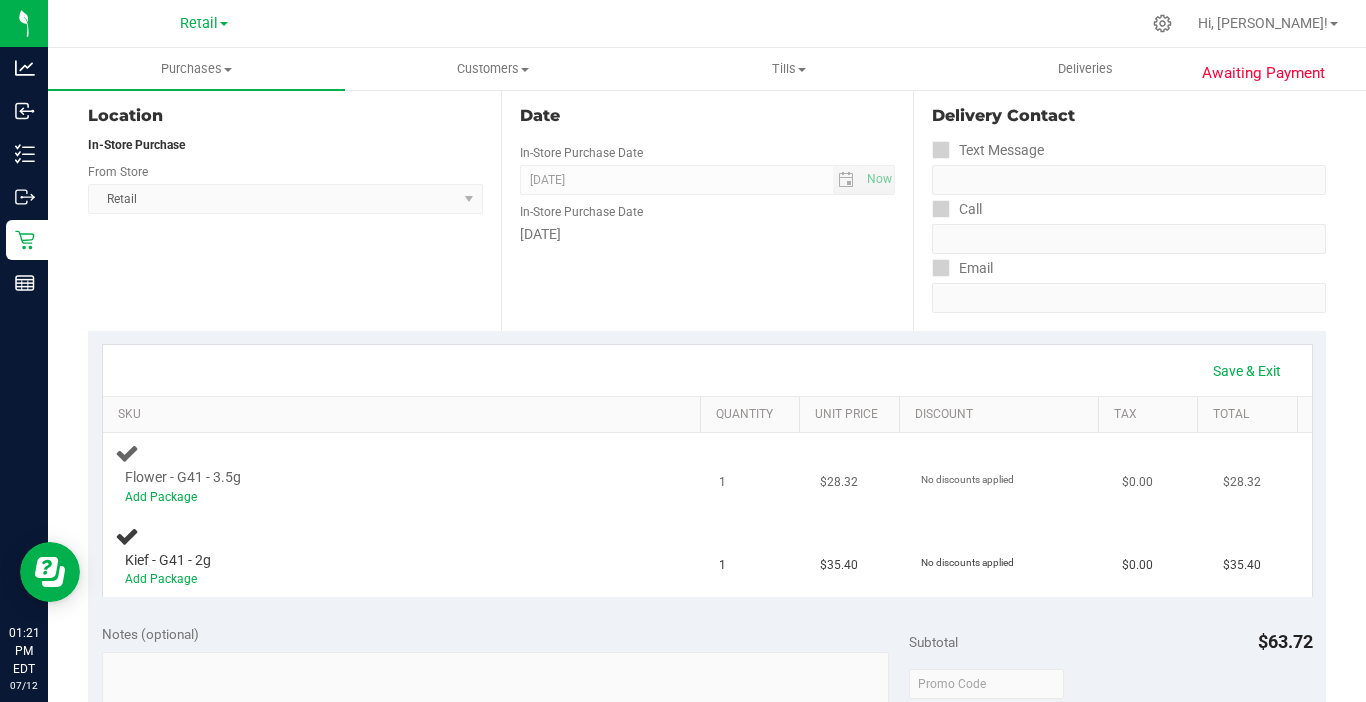 click on "Add Package" at bounding box center (386, 497) 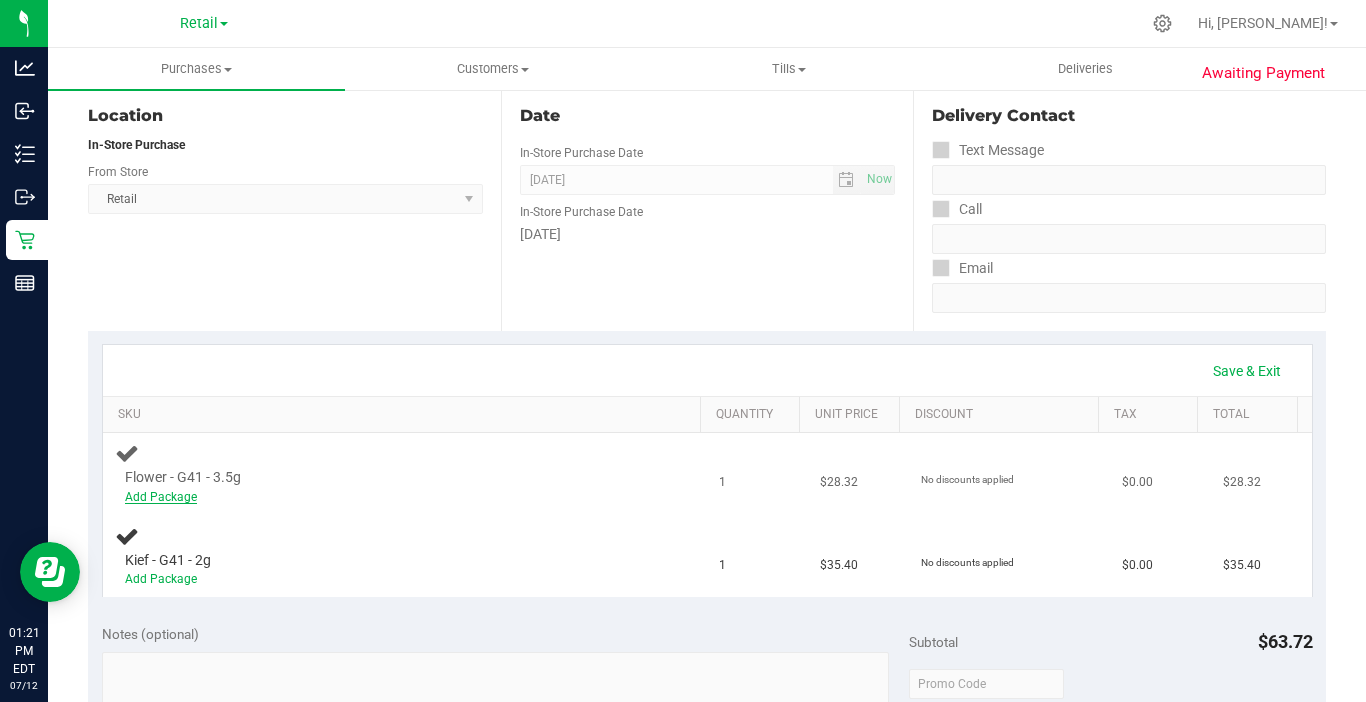 click on "Add Package" at bounding box center [161, 497] 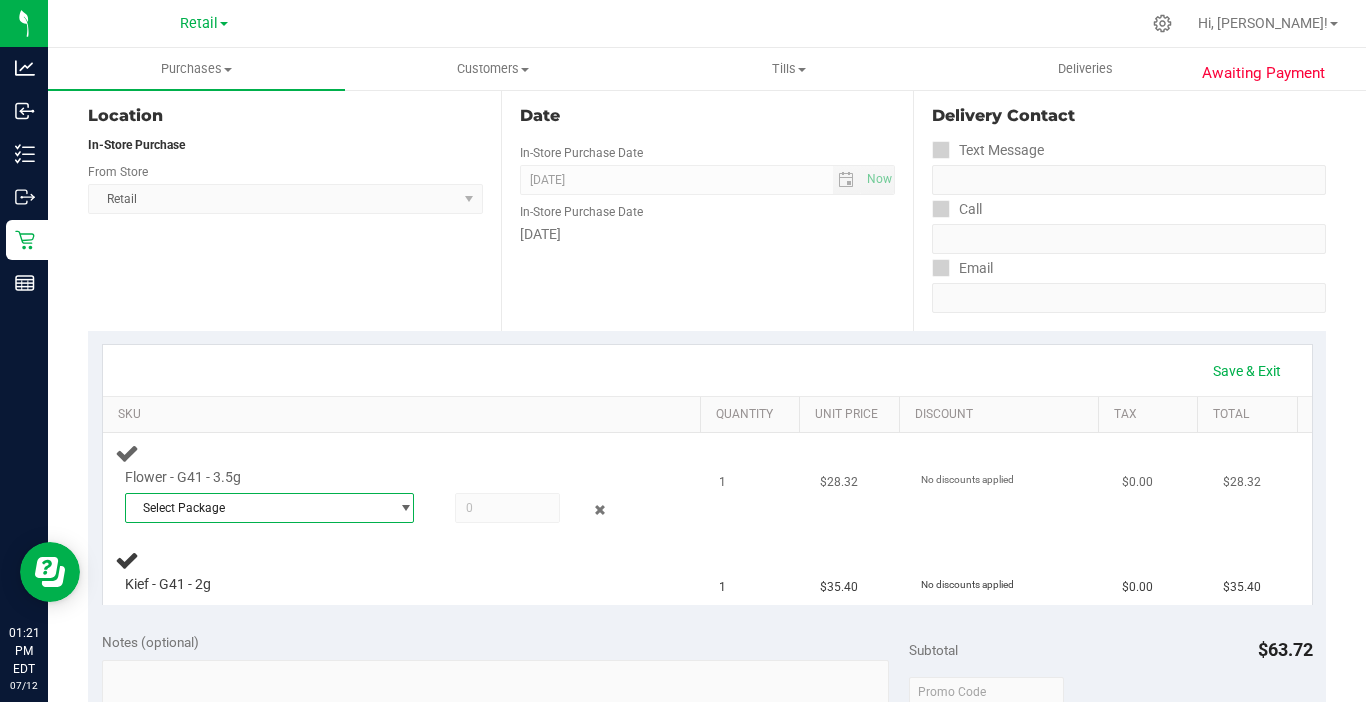 click on "Select Package" at bounding box center [257, 508] 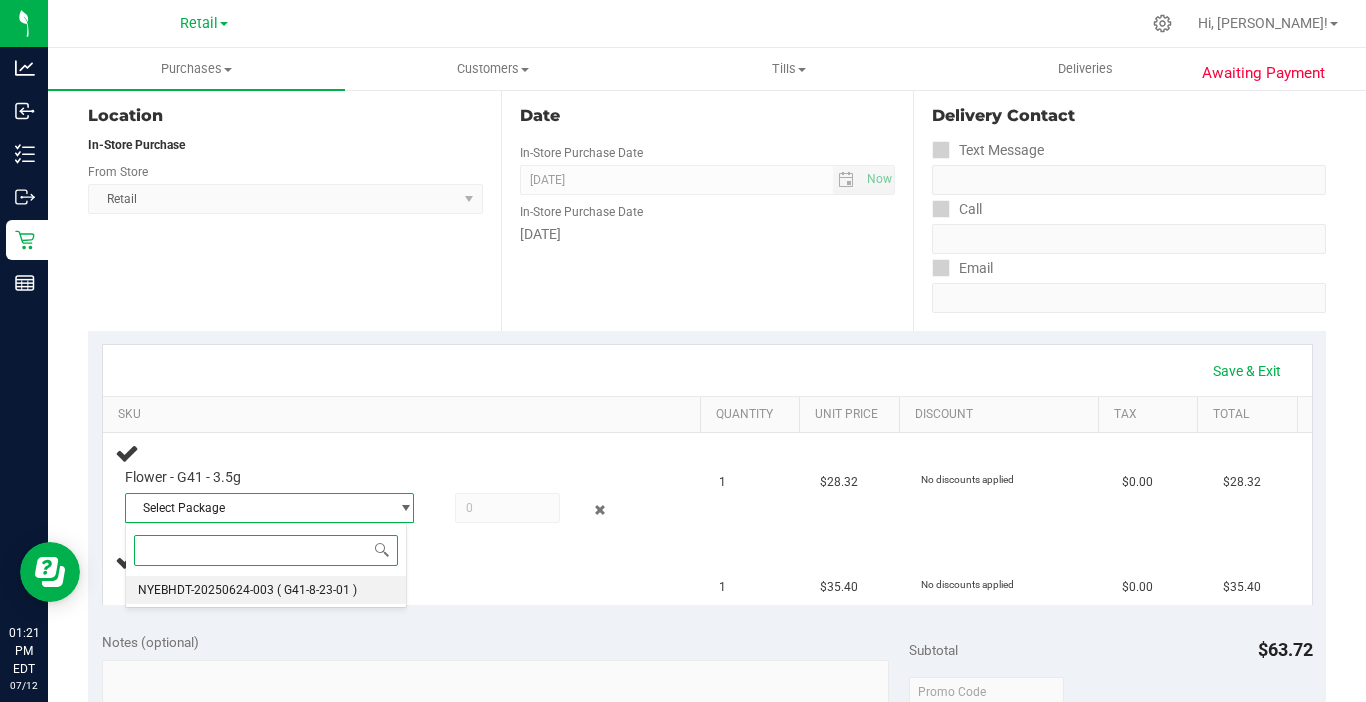 click on "NYEBHDT-20250624-003" at bounding box center (206, 590) 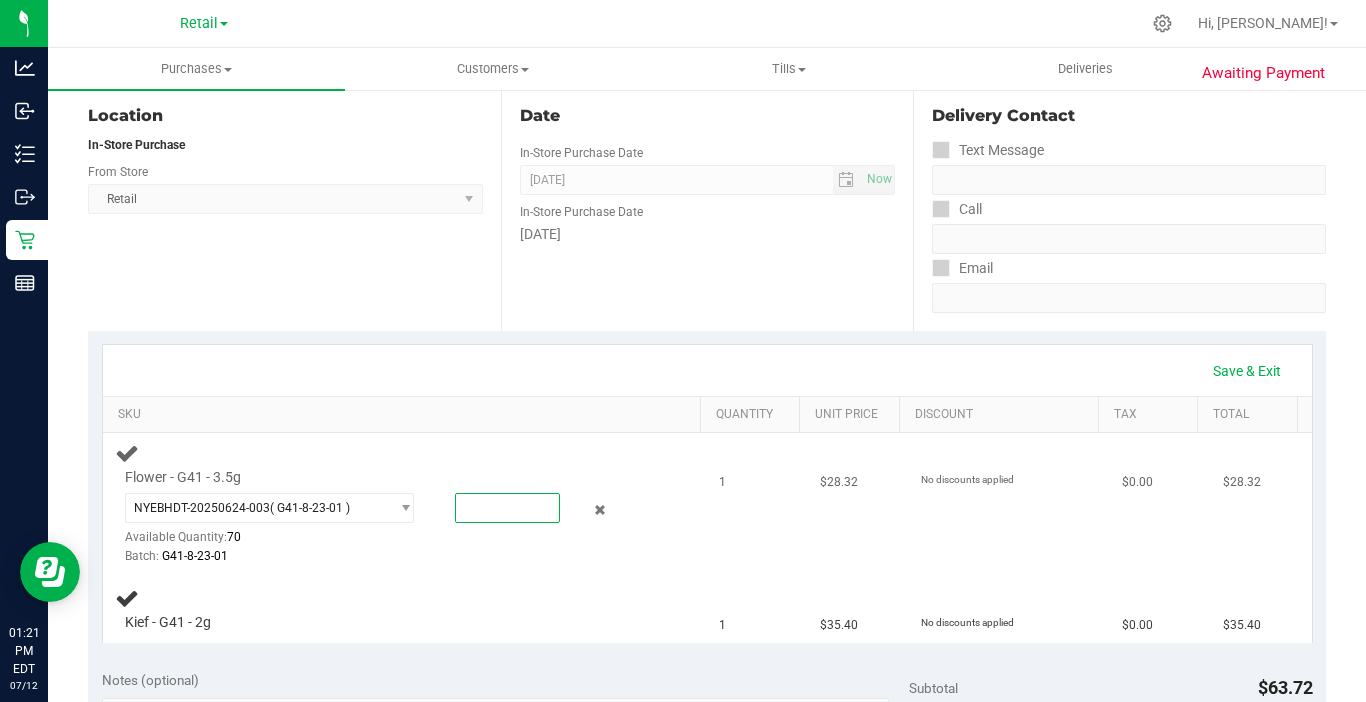 click at bounding box center [507, 508] 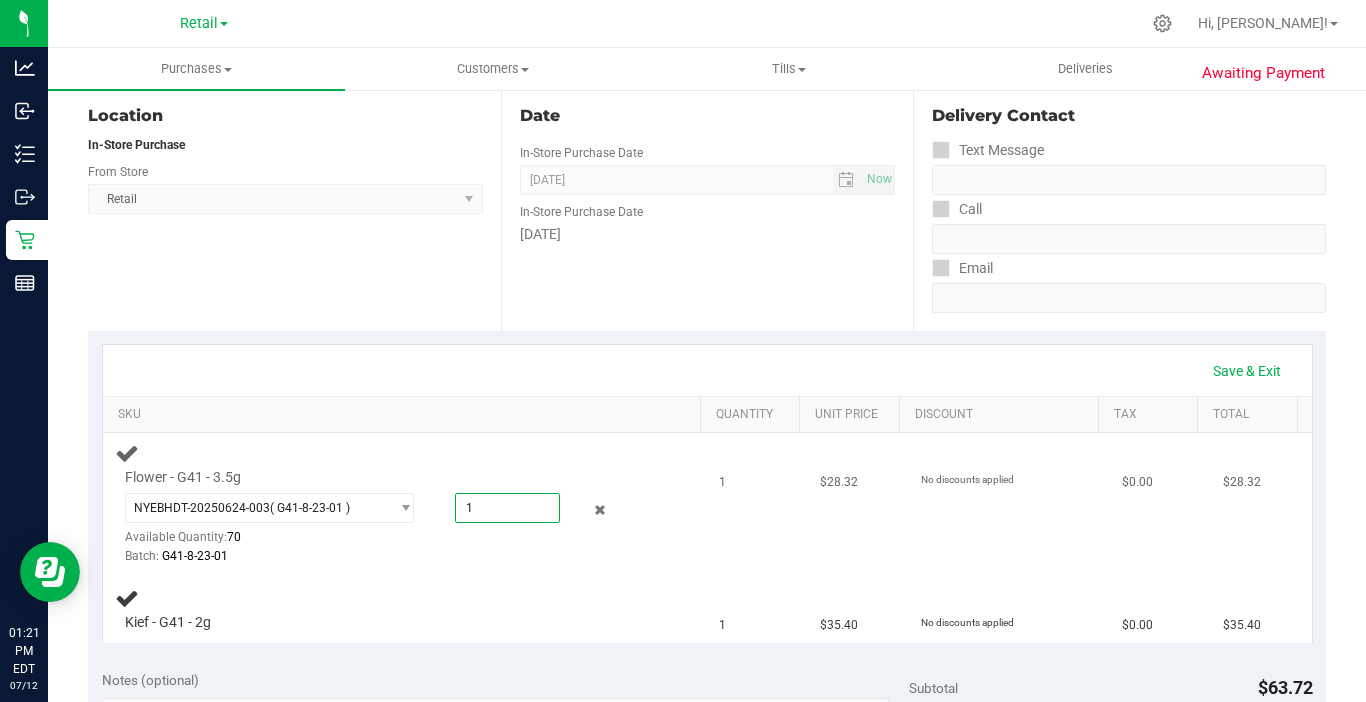 type on "1" 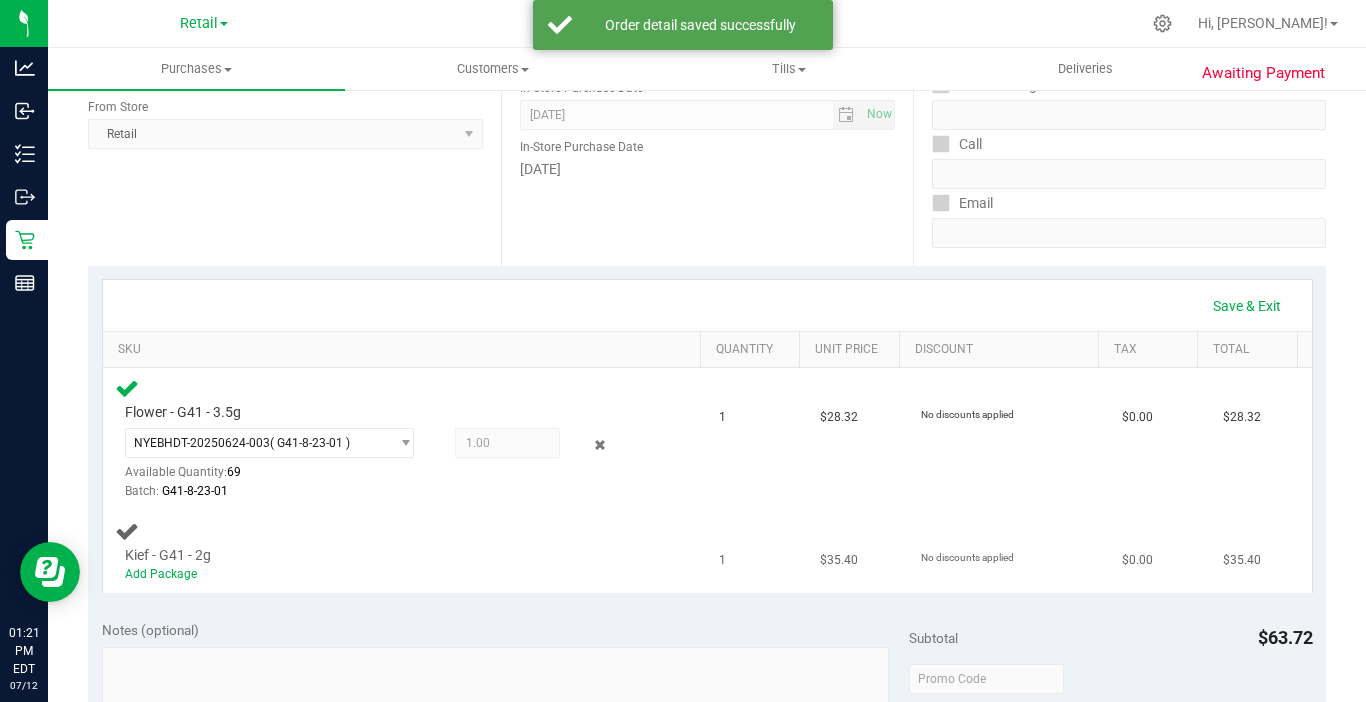 scroll, scrollTop: 300, scrollLeft: 0, axis: vertical 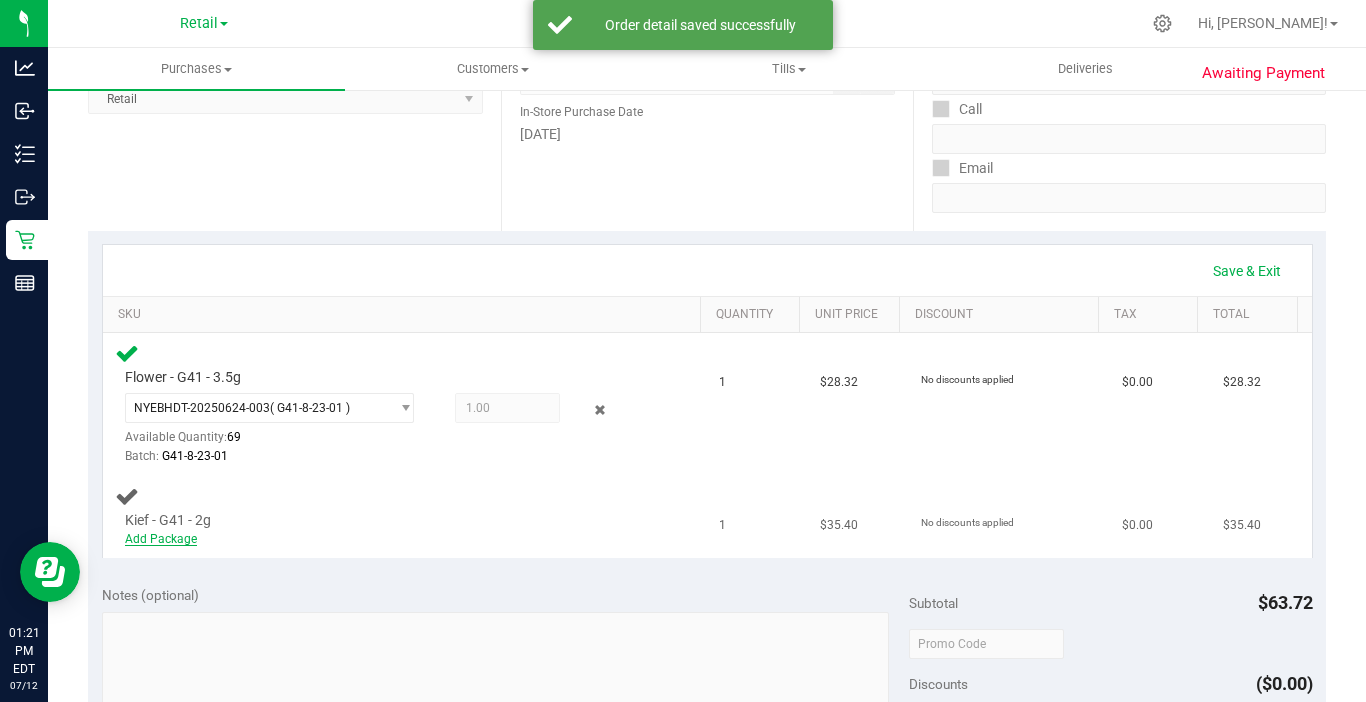 click on "Add Package" at bounding box center [161, 539] 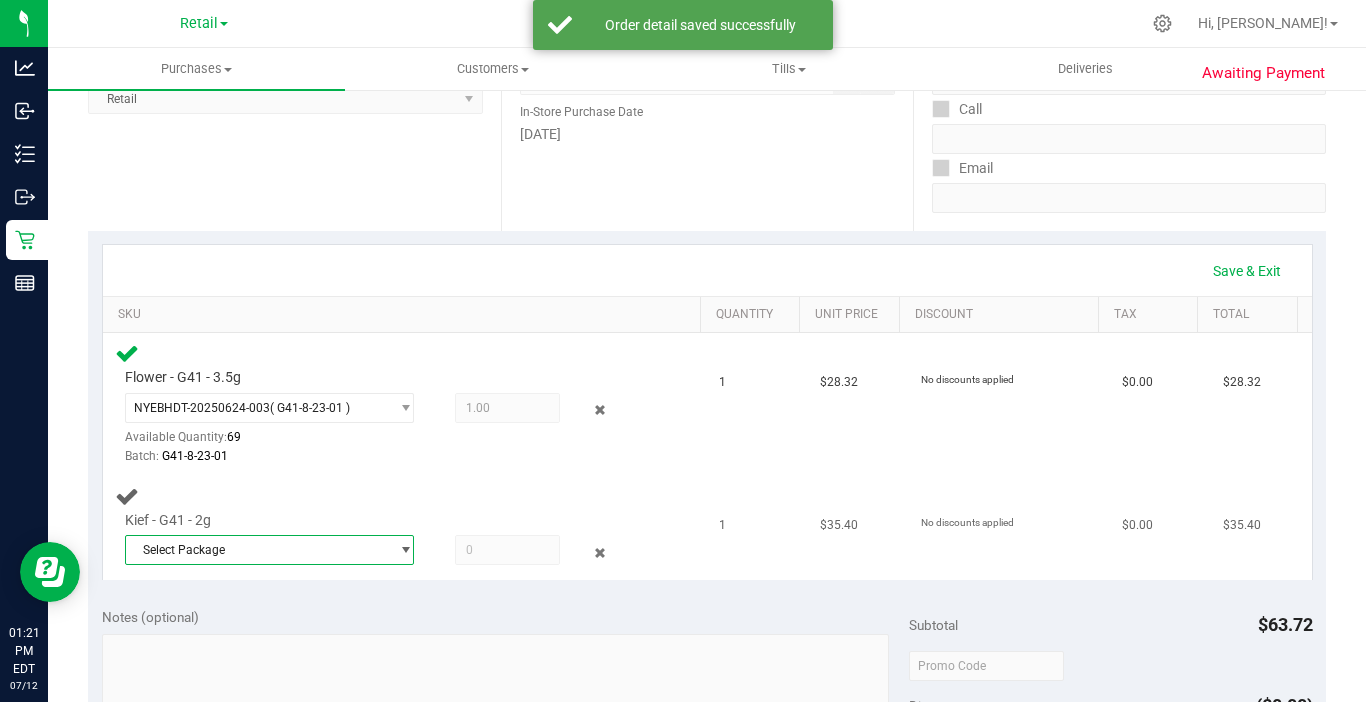 click on "Select Package" at bounding box center [257, 550] 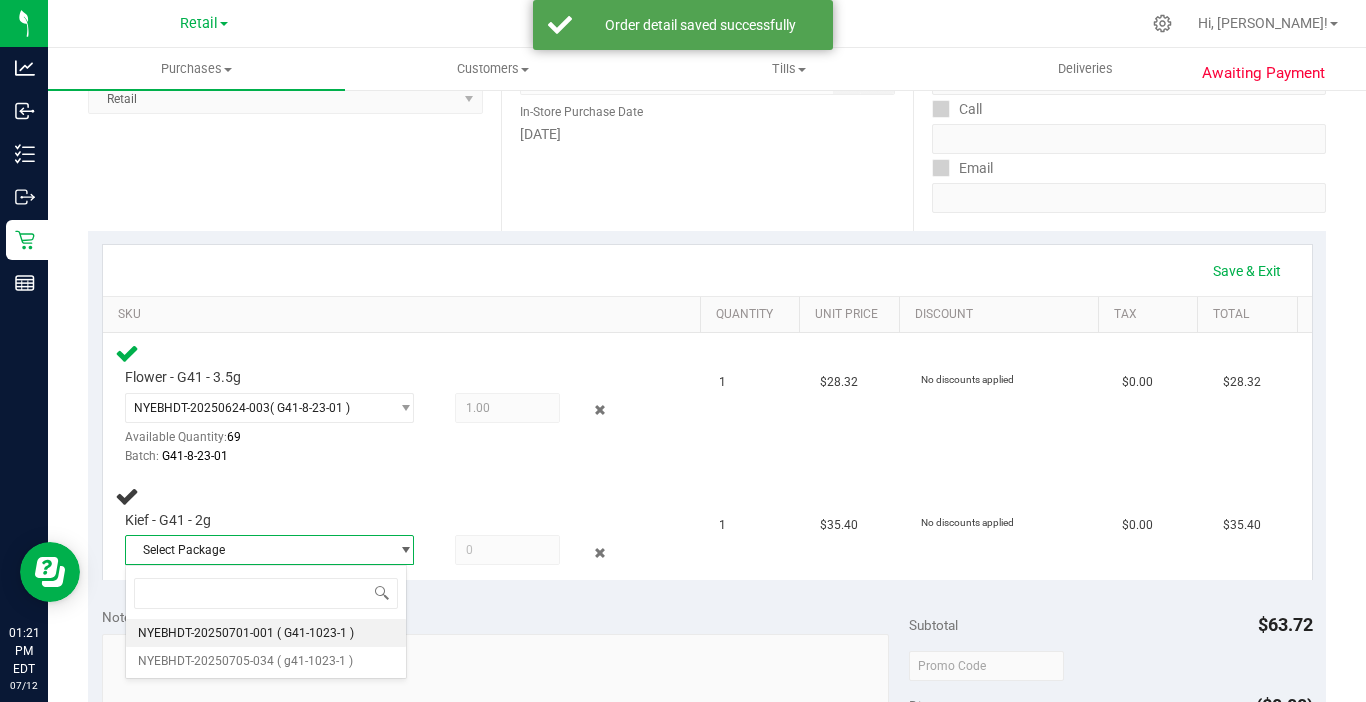 click on "NYEBHDT-20250701-001" at bounding box center [206, 633] 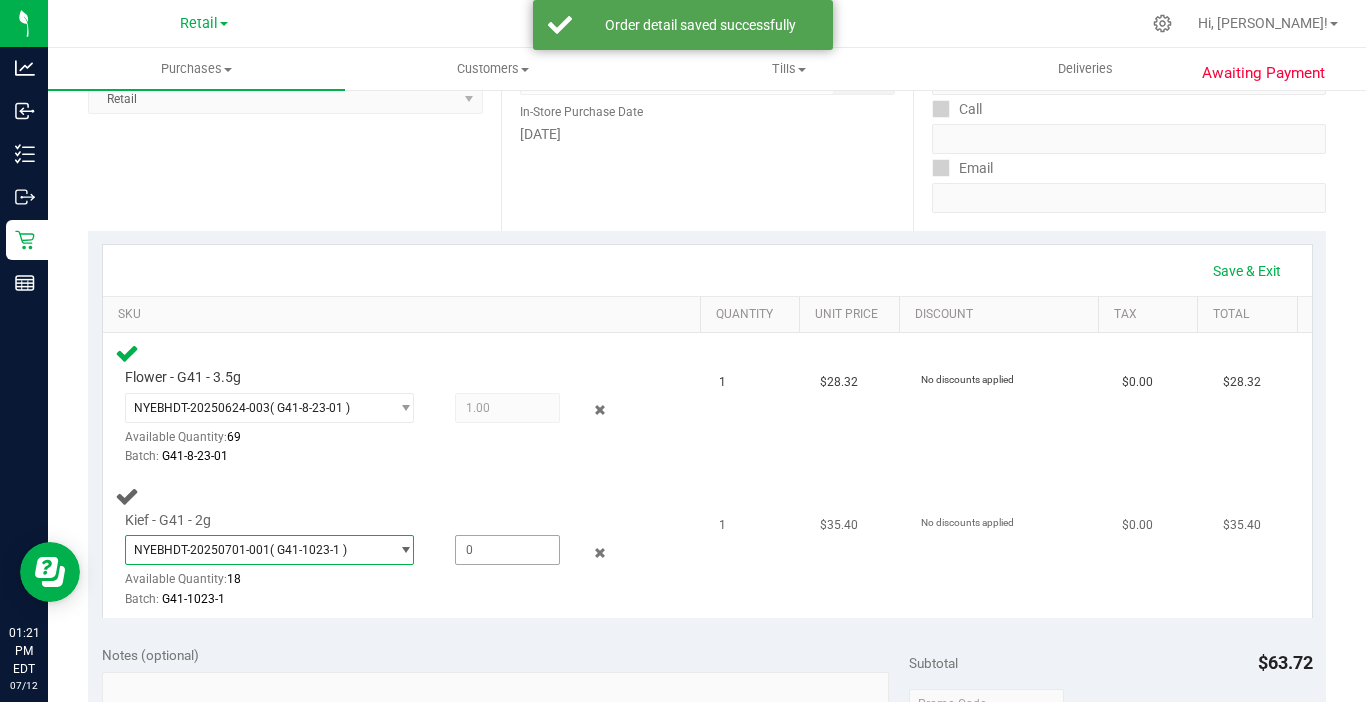 click at bounding box center (507, 550) 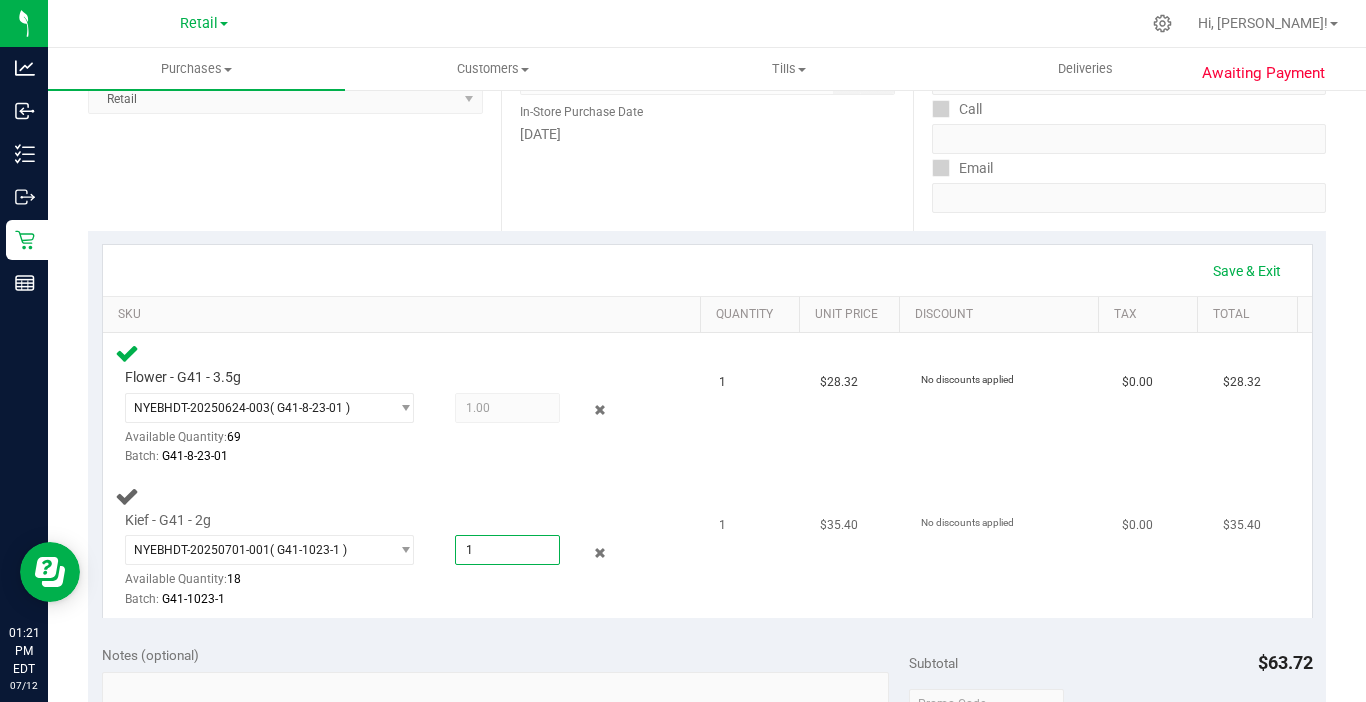 type on "1" 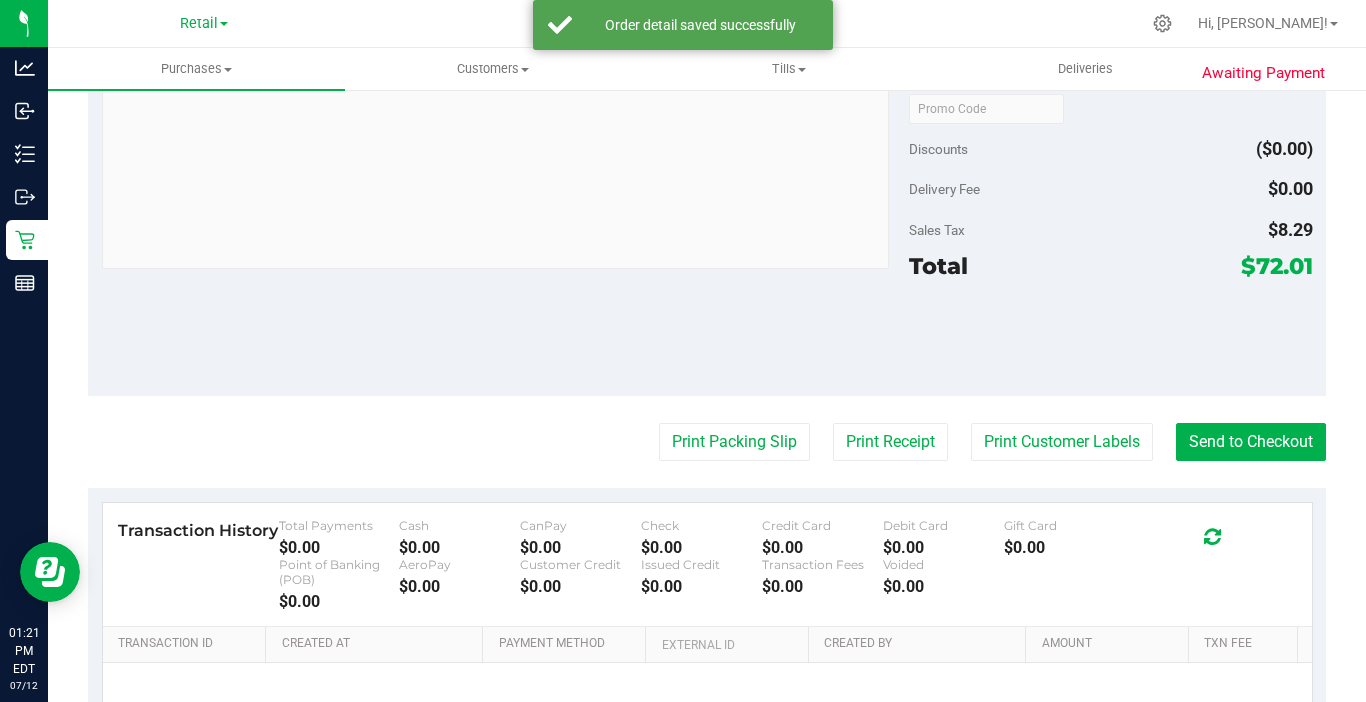 scroll, scrollTop: 900, scrollLeft: 0, axis: vertical 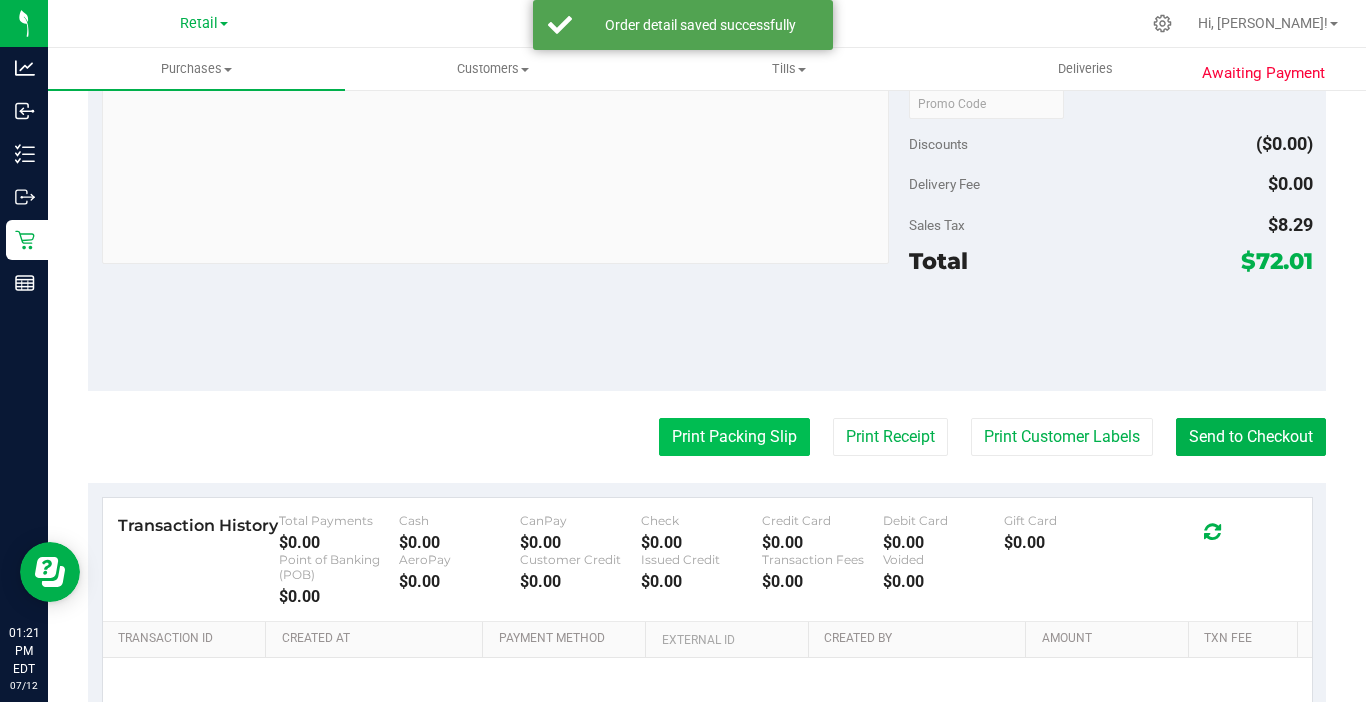 click on "Print Packing Slip" at bounding box center [734, 437] 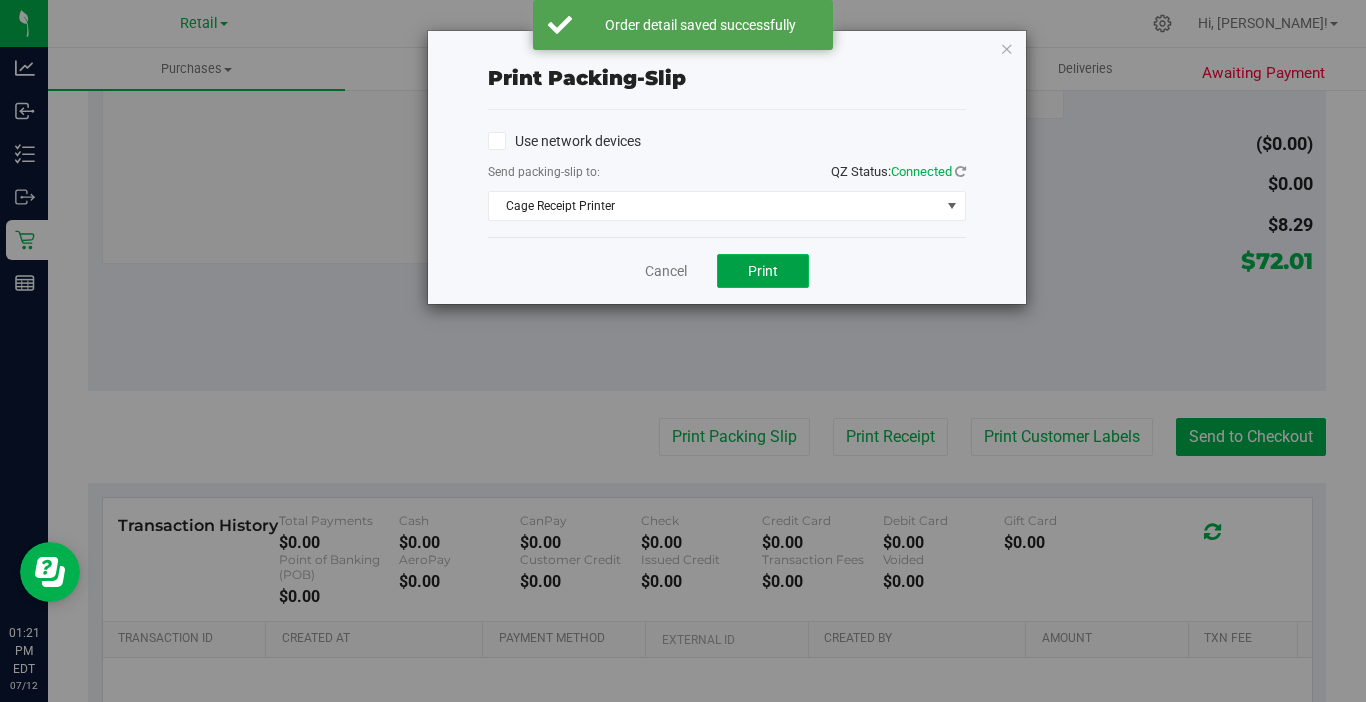 click on "Print" at bounding box center (763, 271) 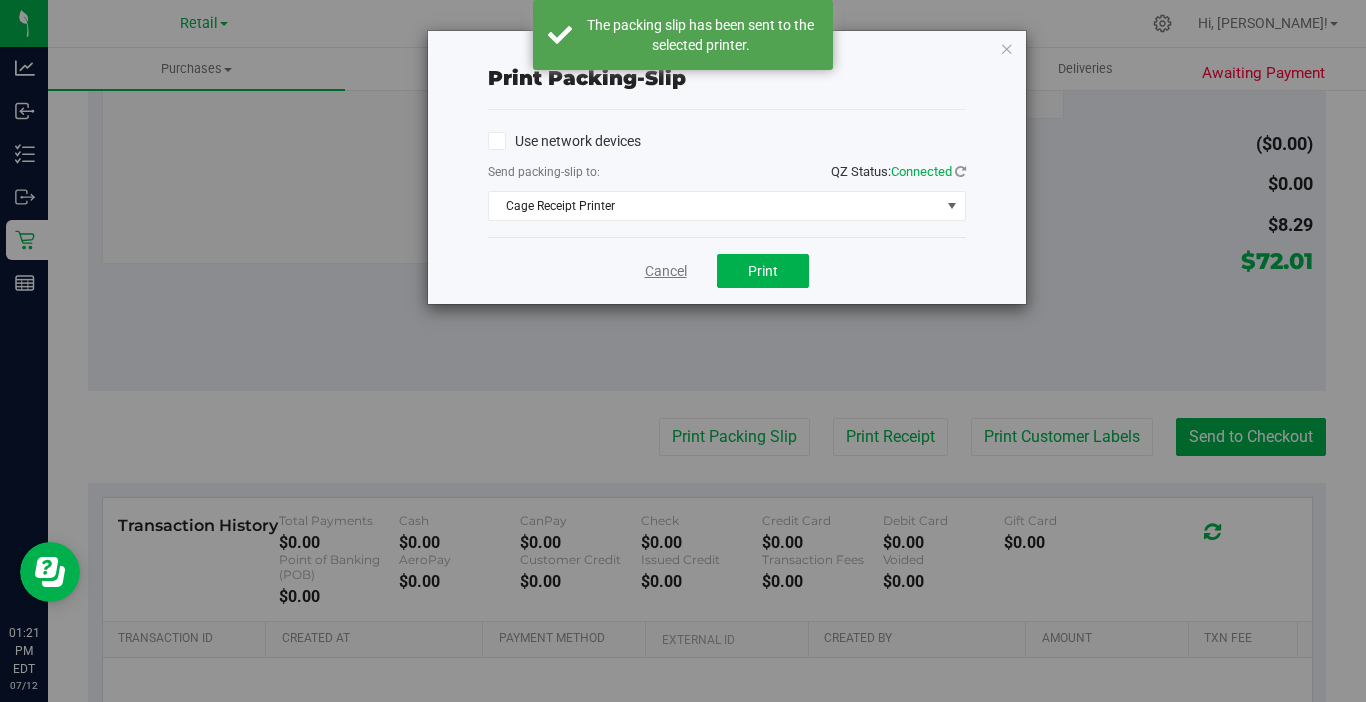 click on "Cancel" at bounding box center [666, 271] 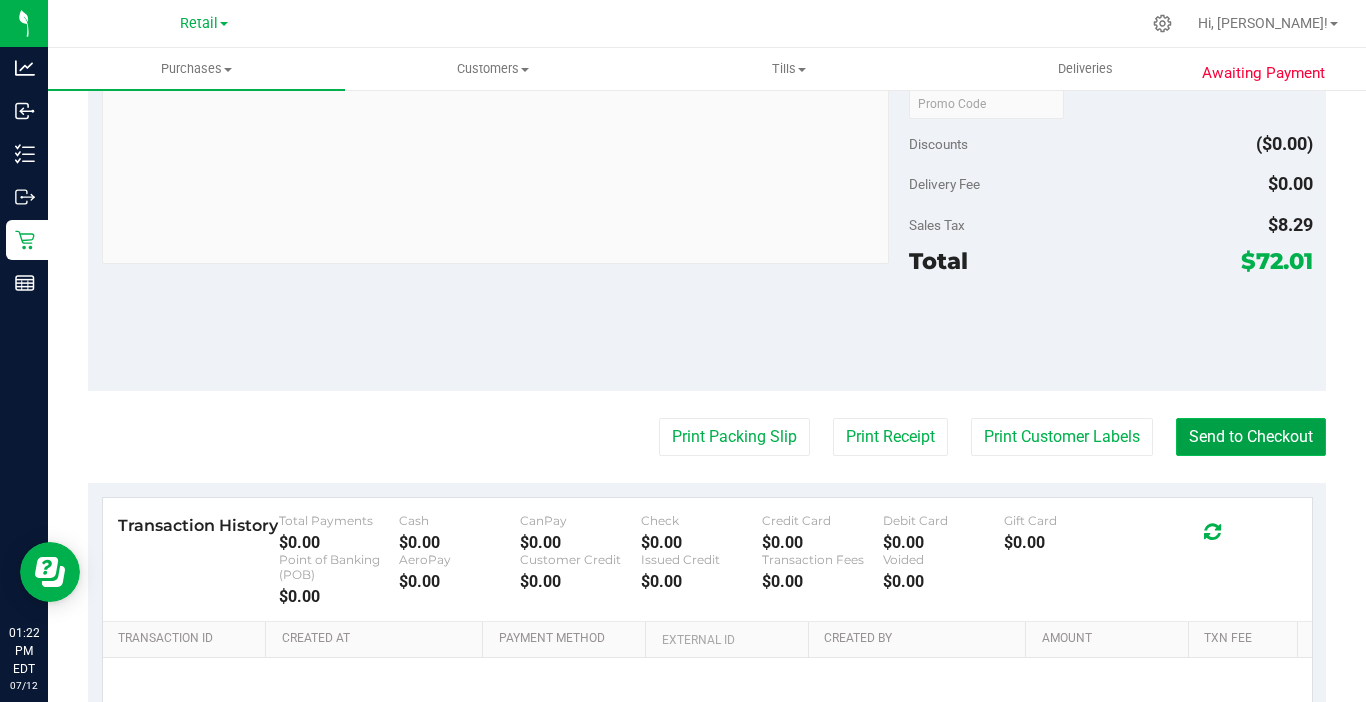 click on "Send to Checkout" at bounding box center [1251, 437] 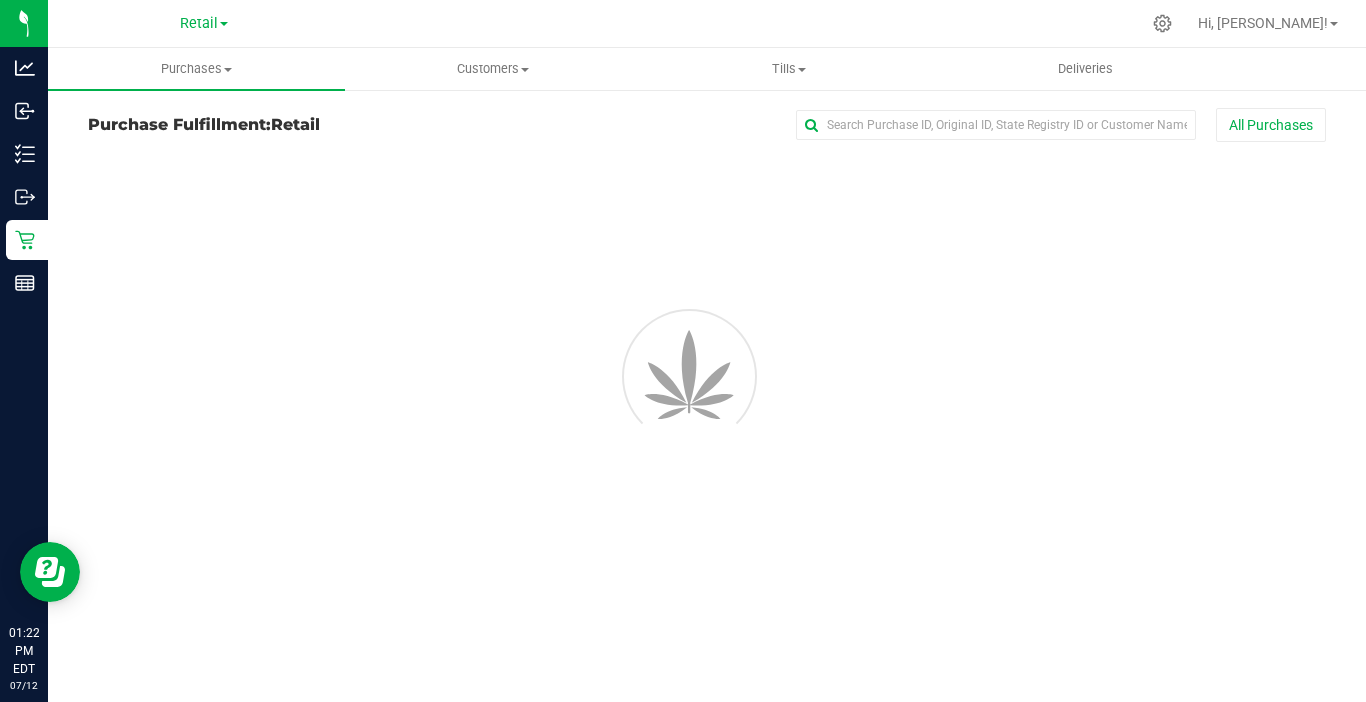 scroll, scrollTop: 0, scrollLeft: 0, axis: both 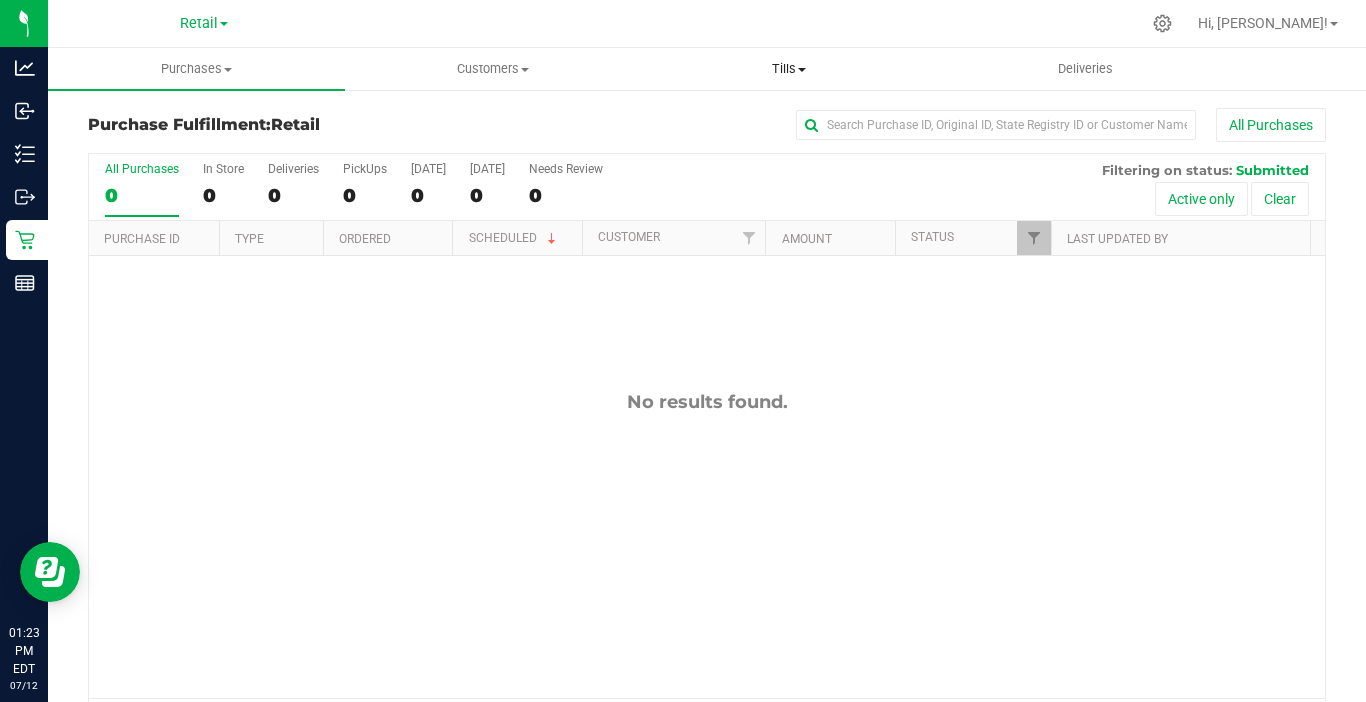 click on "Tills" at bounding box center [789, 69] 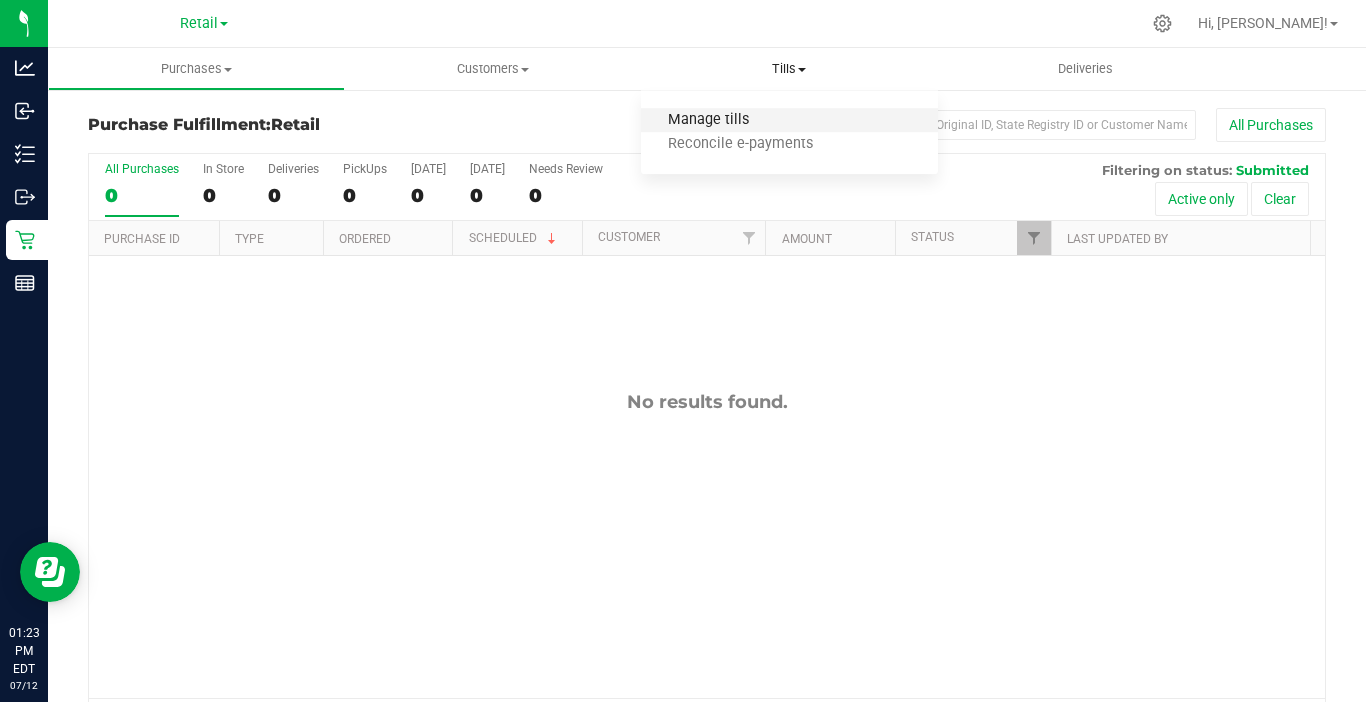click on "Manage tills" at bounding box center (708, 120) 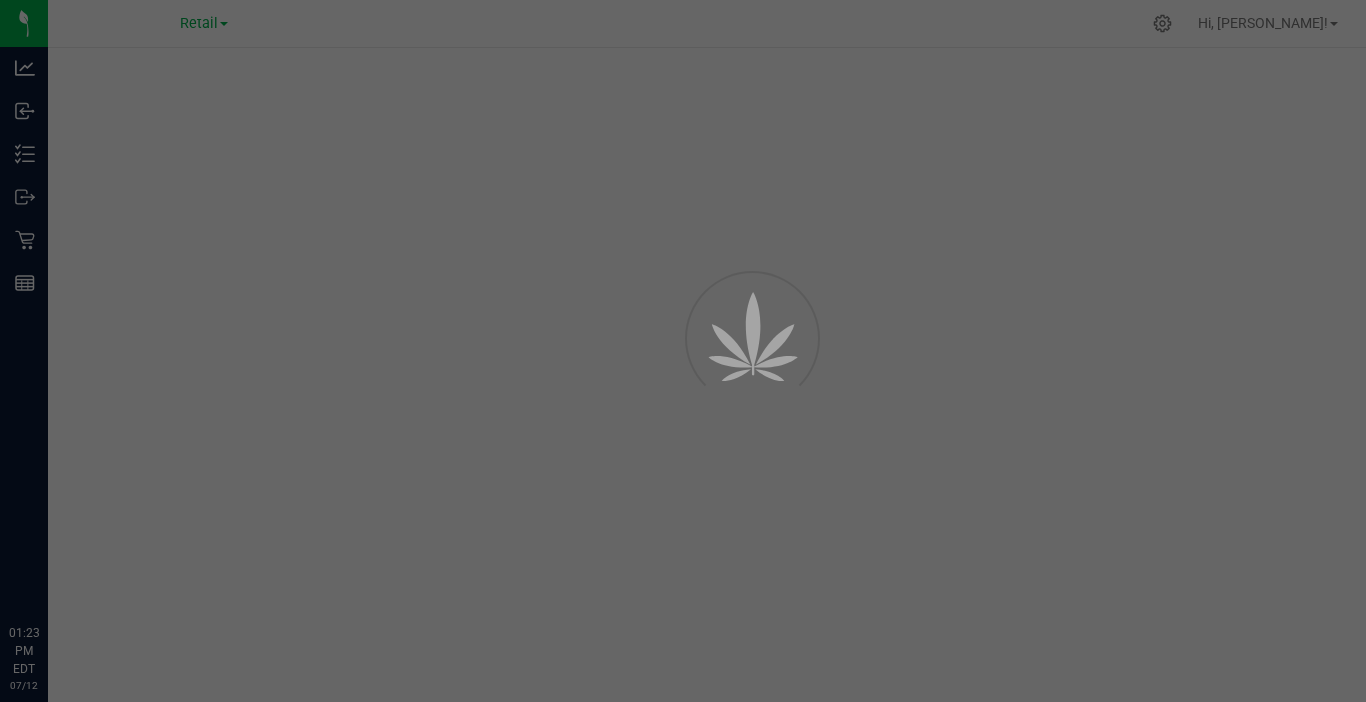 scroll, scrollTop: 0, scrollLeft: 0, axis: both 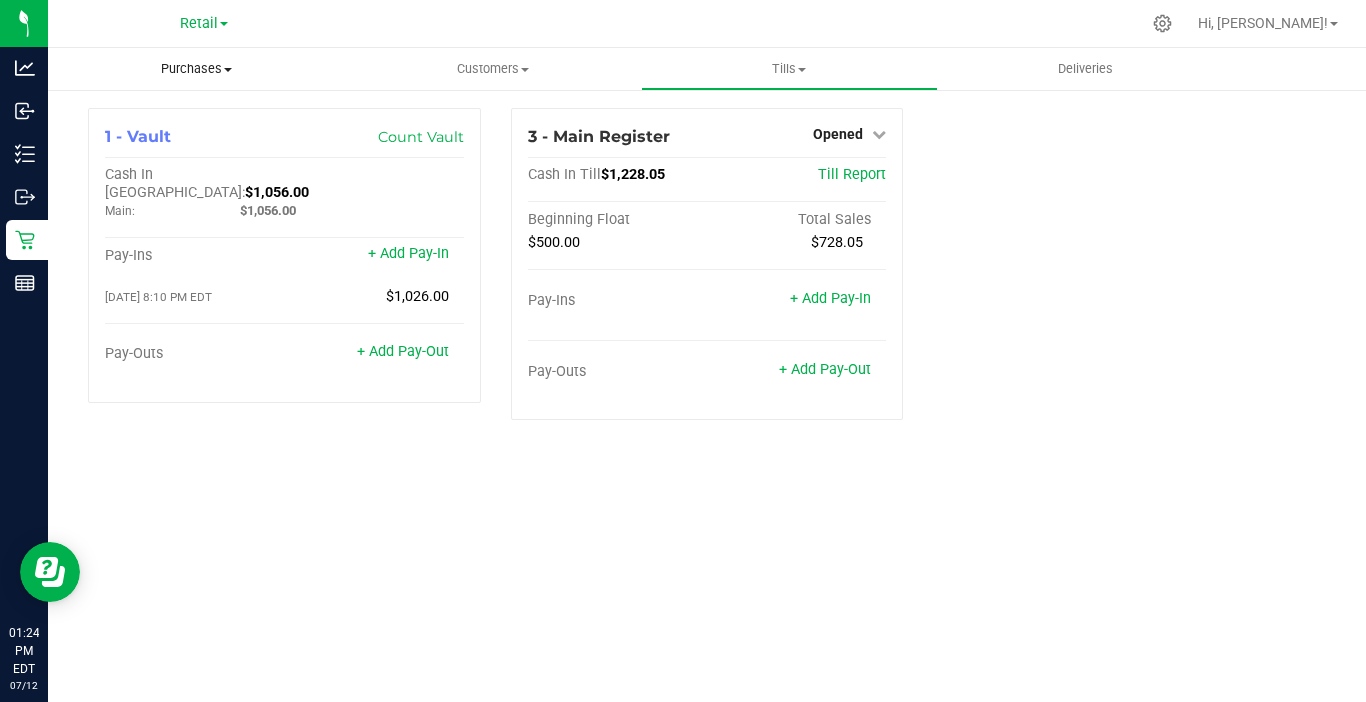click on "Purchases" at bounding box center [196, 69] 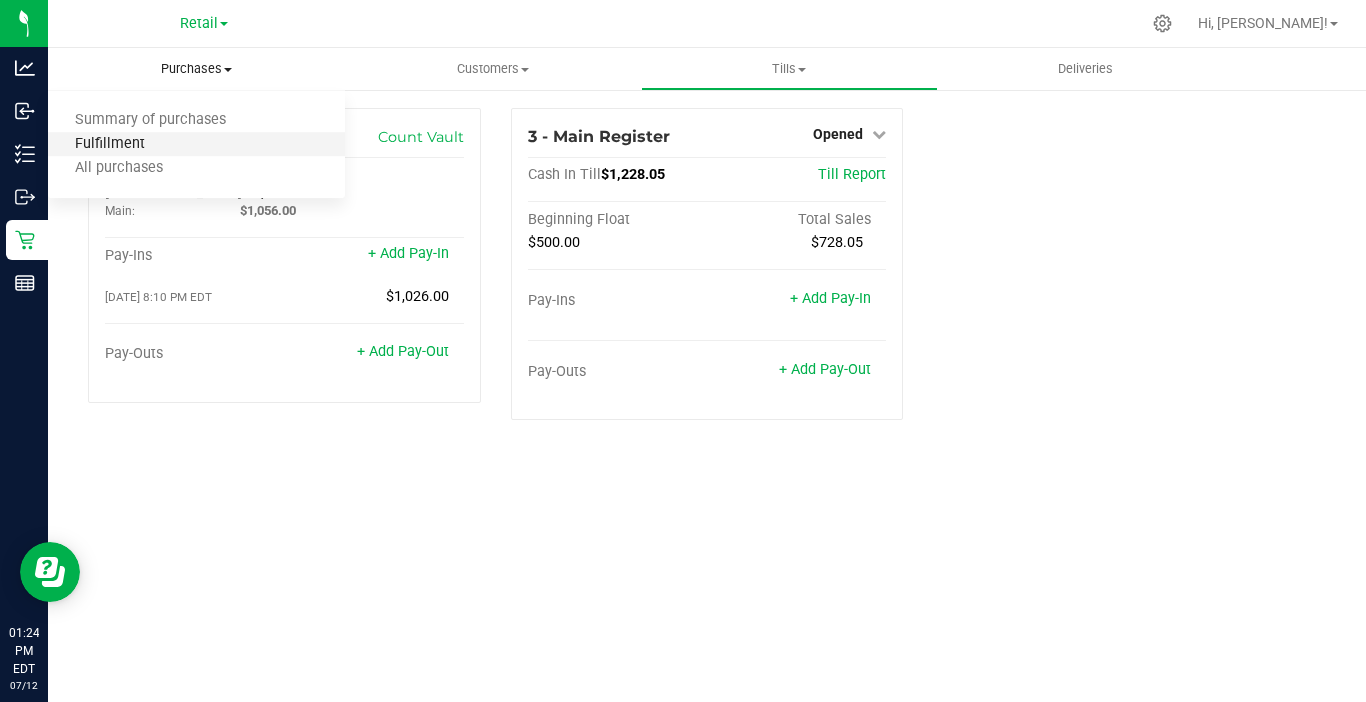 click on "Fulfillment" at bounding box center (110, 144) 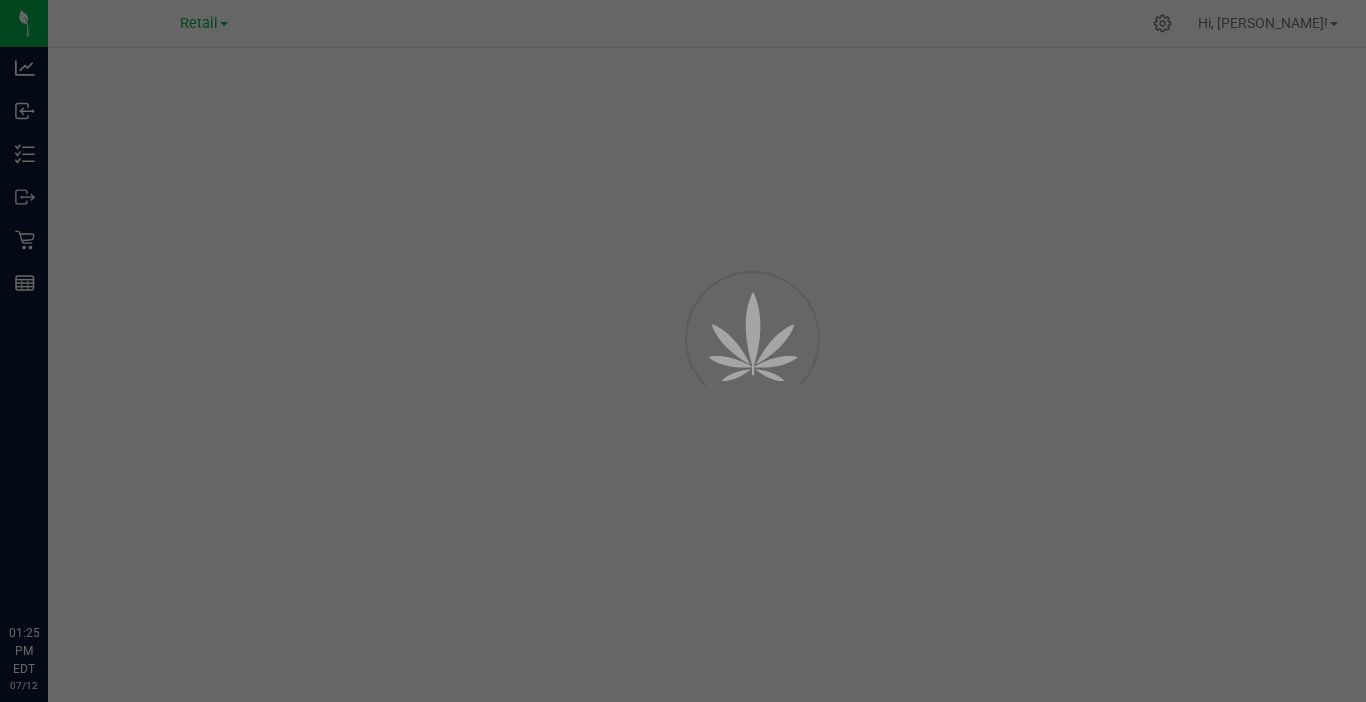 scroll, scrollTop: 0, scrollLeft: 0, axis: both 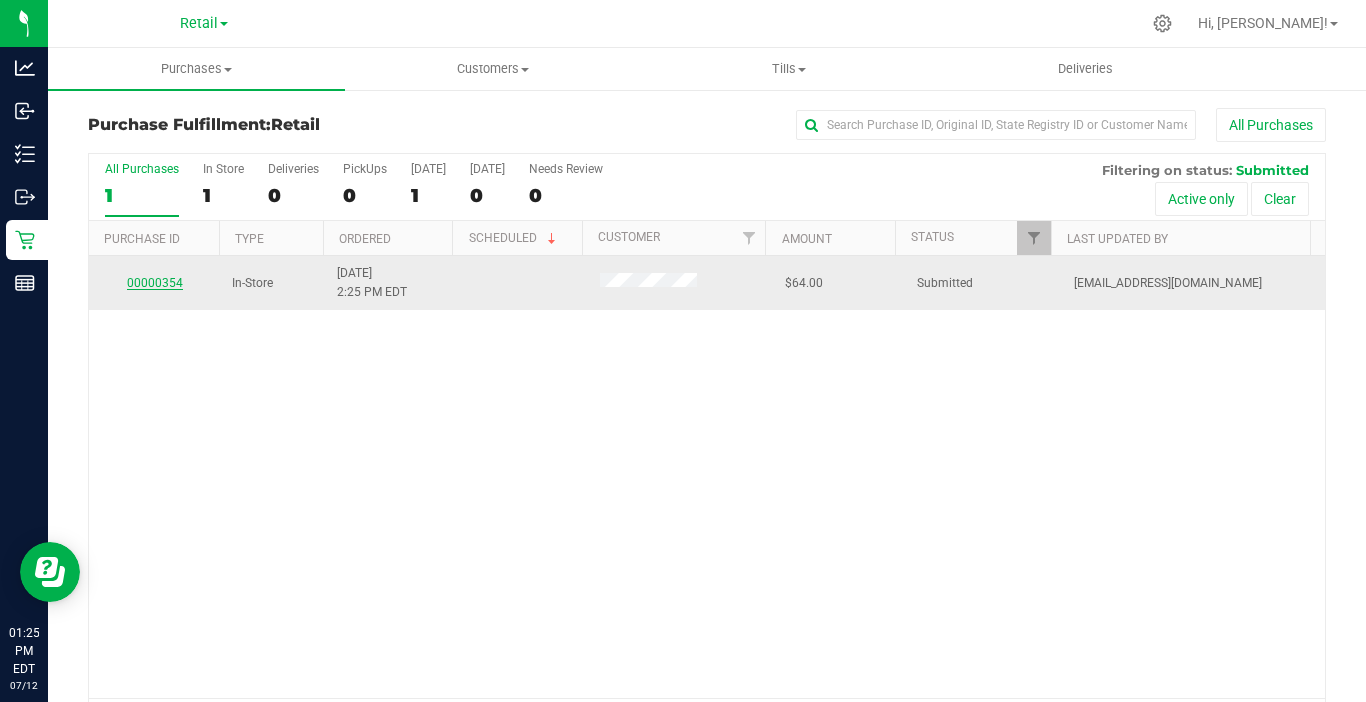 click on "00000354" at bounding box center (155, 283) 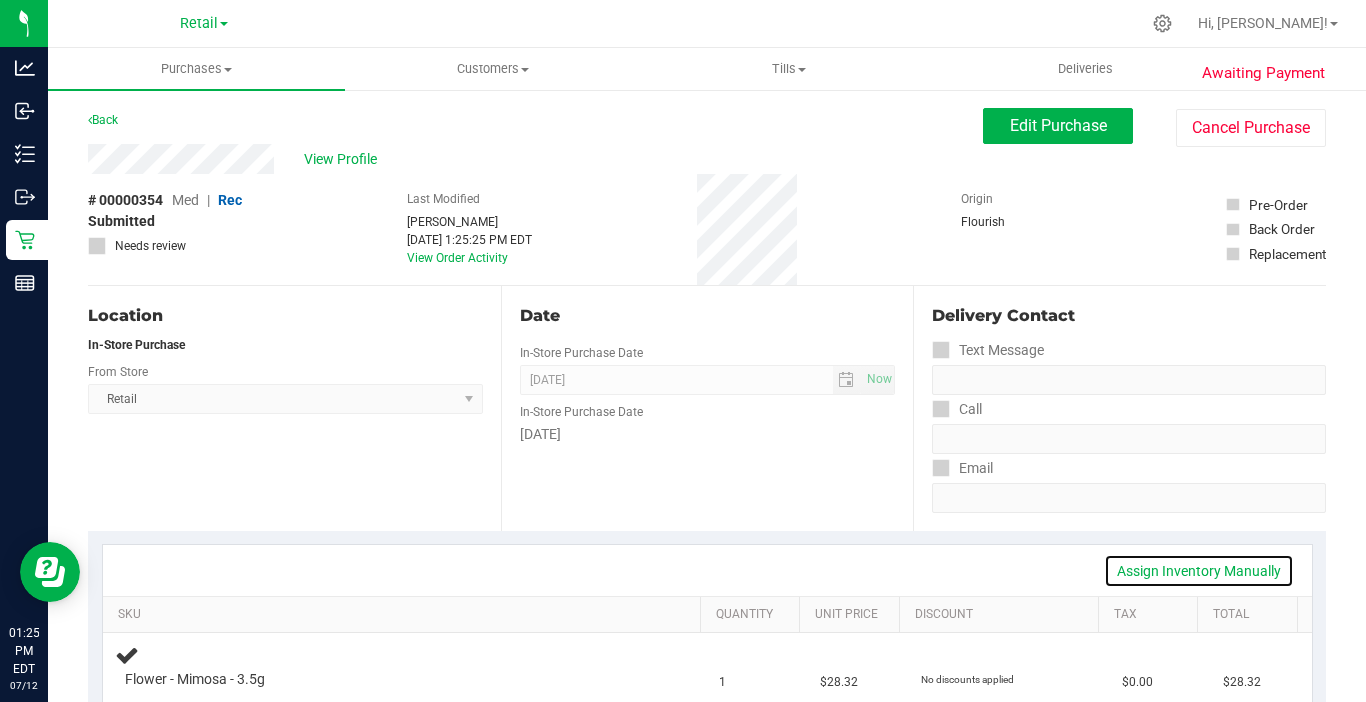 click on "Assign Inventory Manually" at bounding box center [1199, 571] 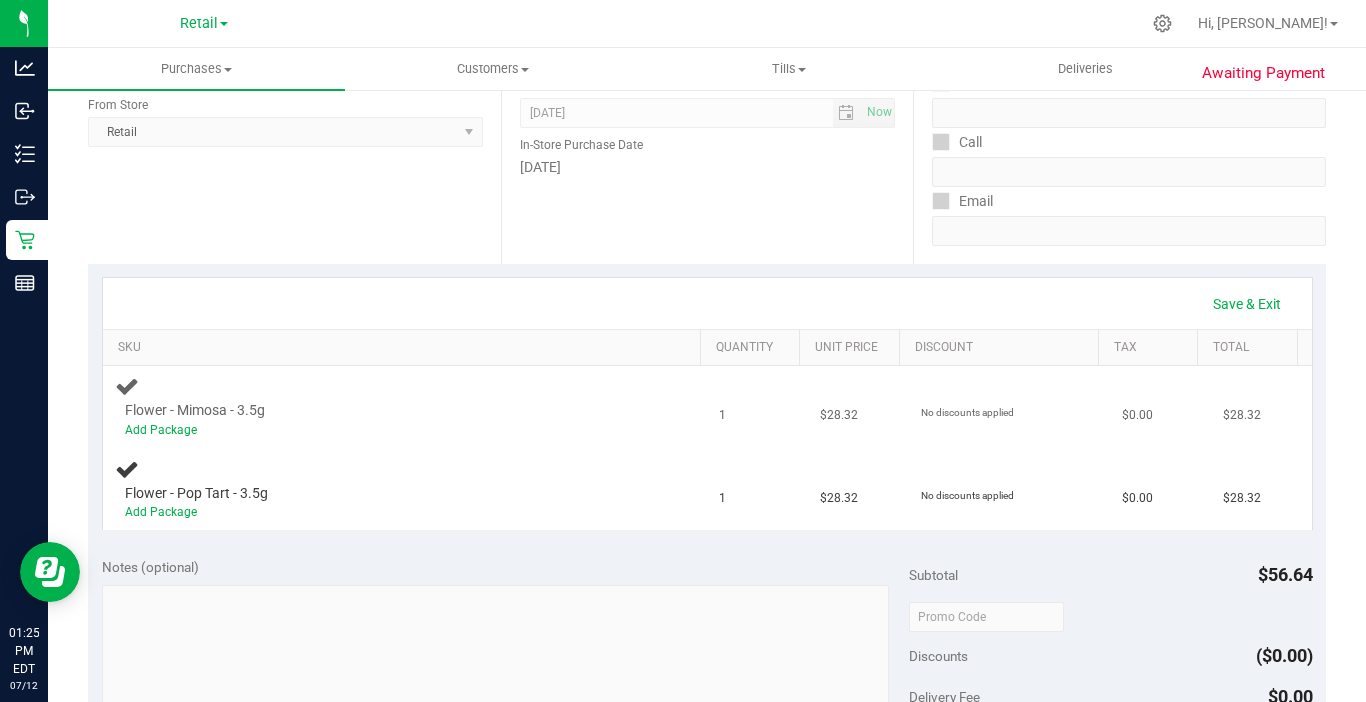 scroll, scrollTop: 300, scrollLeft: 0, axis: vertical 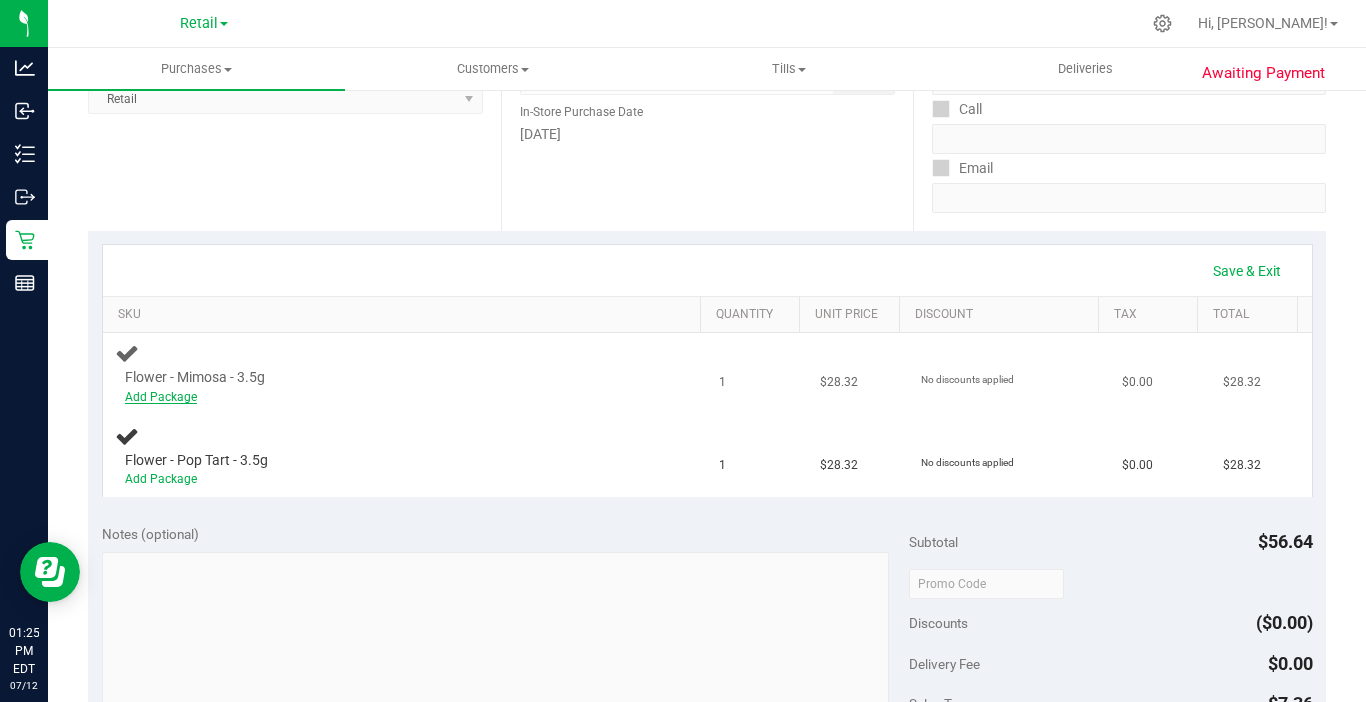click on "Add Package" at bounding box center [161, 397] 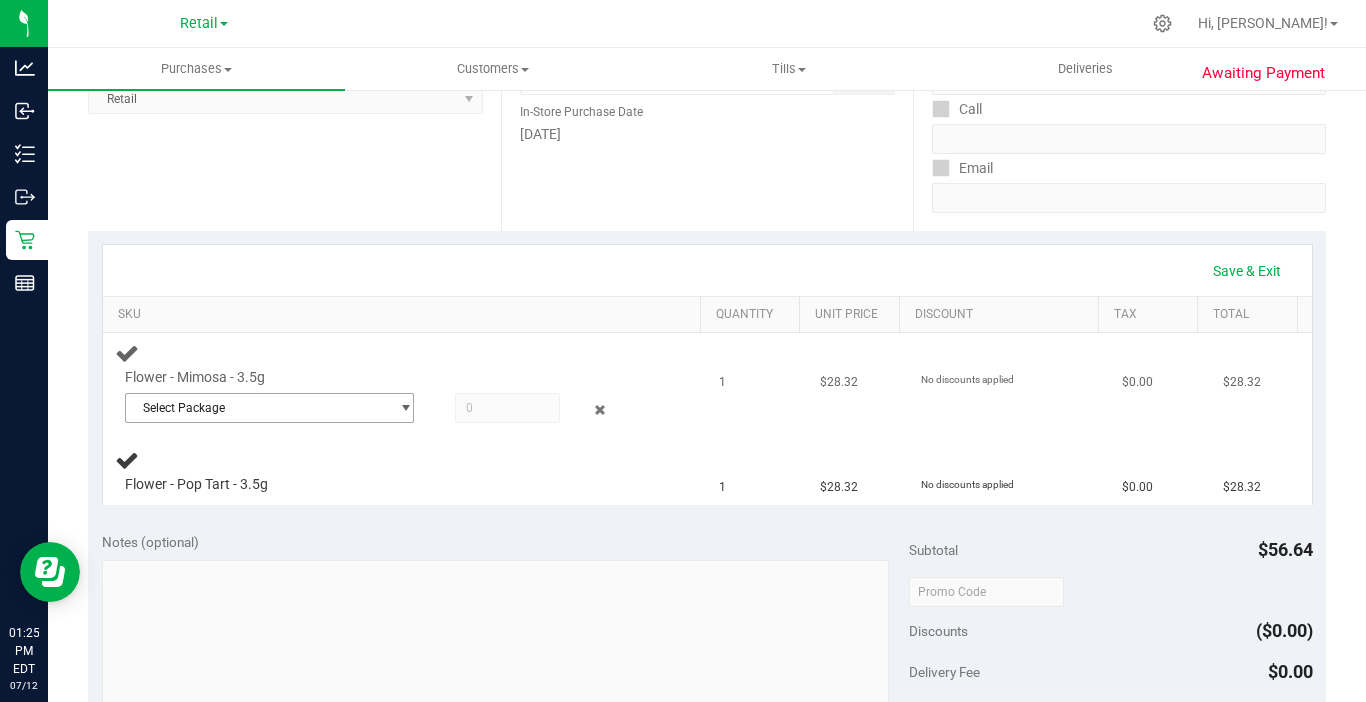 click on "Select Package" at bounding box center [257, 408] 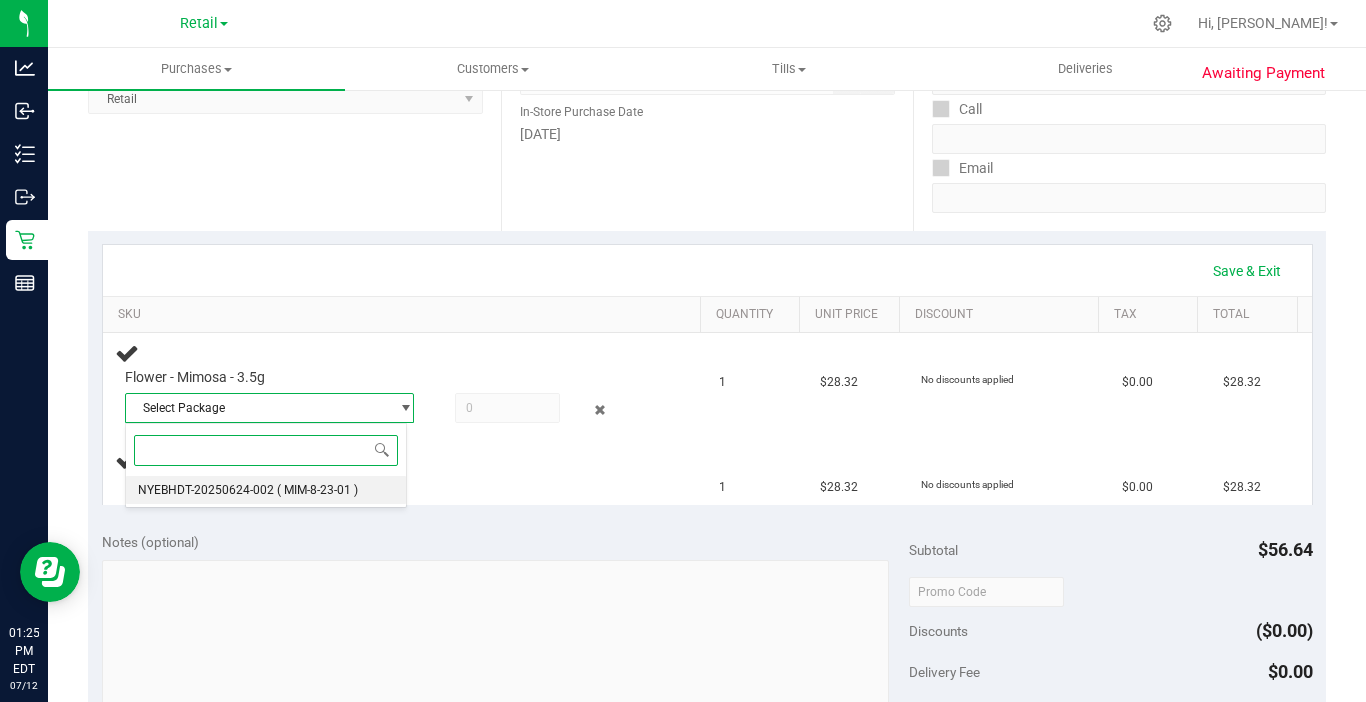 click on "NYEBHDT-20250624-002" at bounding box center (206, 490) 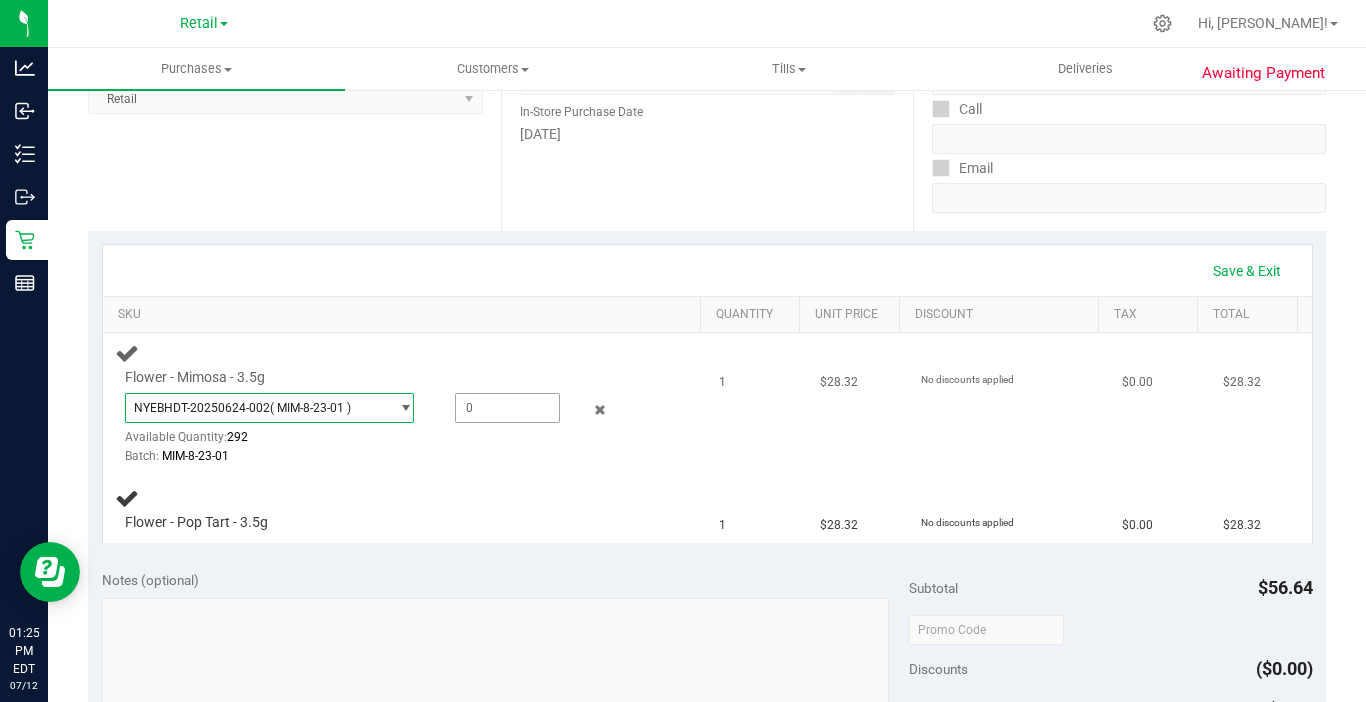 click at bounding box center [507, 408] 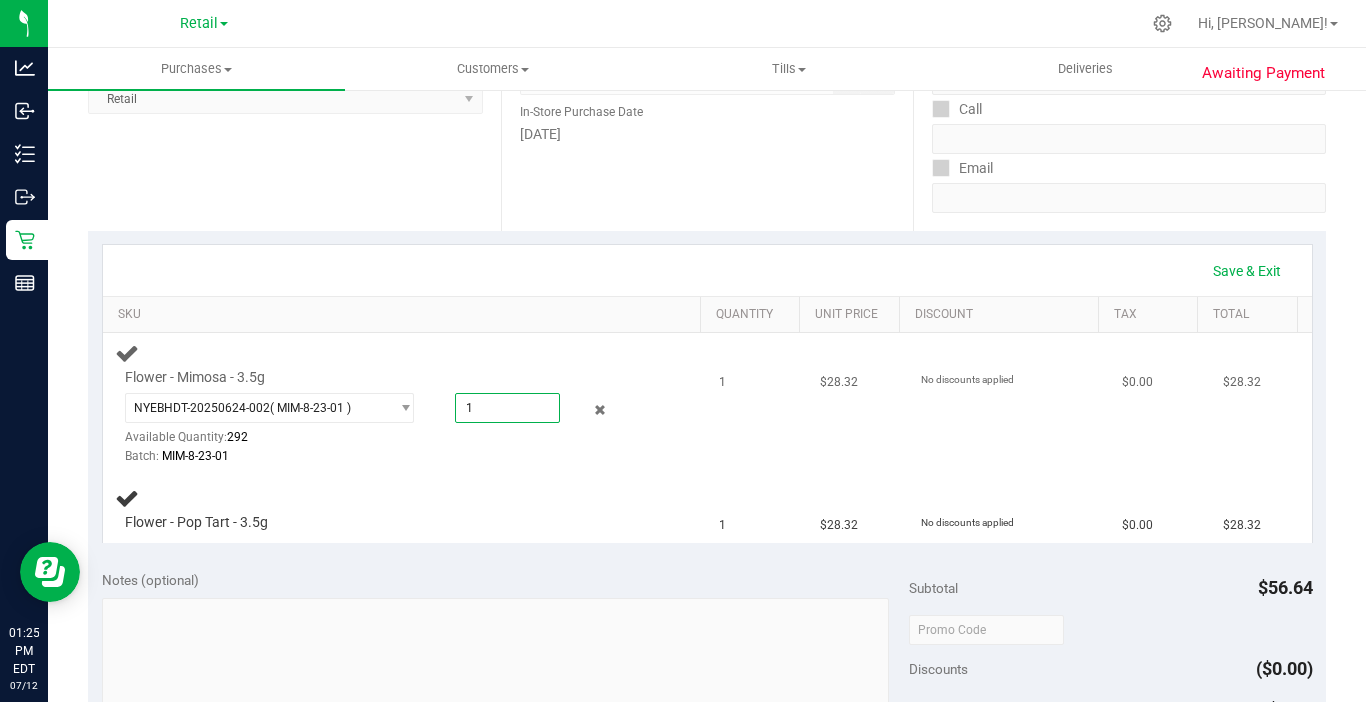 type on "1" 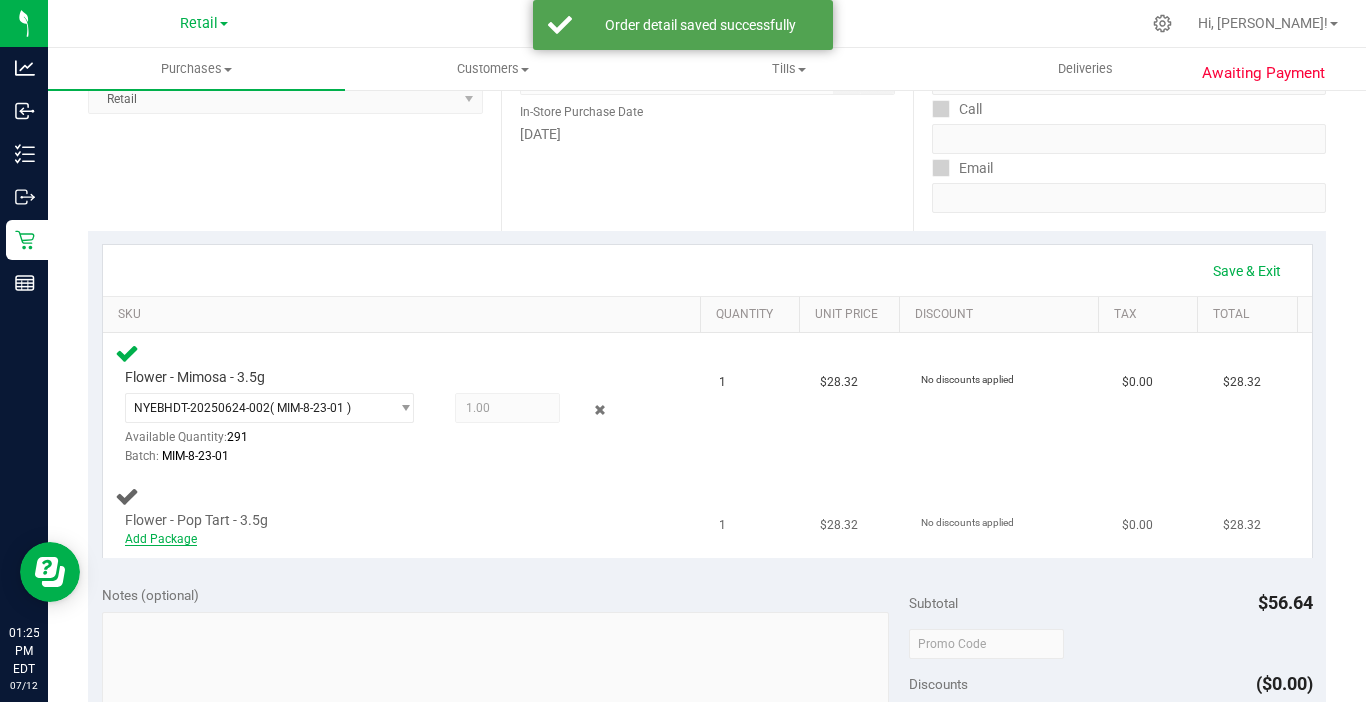 click on "Add Package" at bounding box center [161, 539] 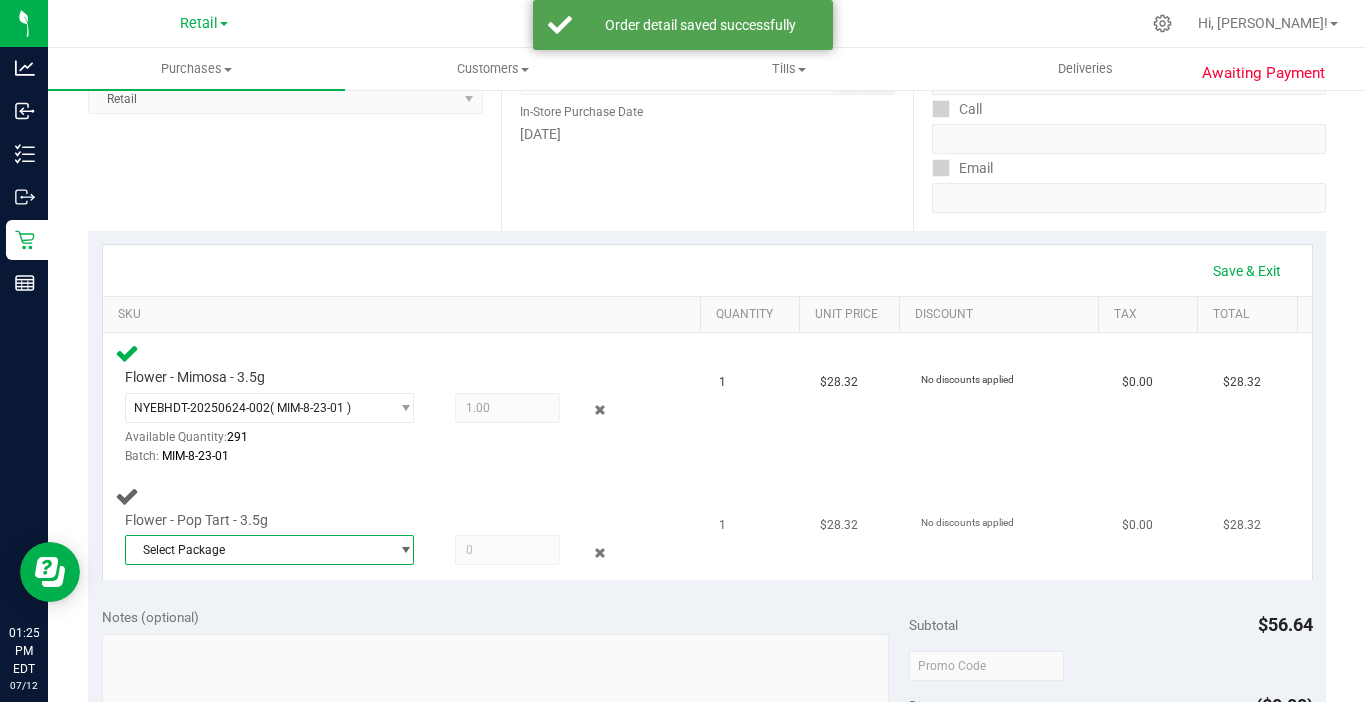 click on "Select Package" at bounding box center (257, 550) 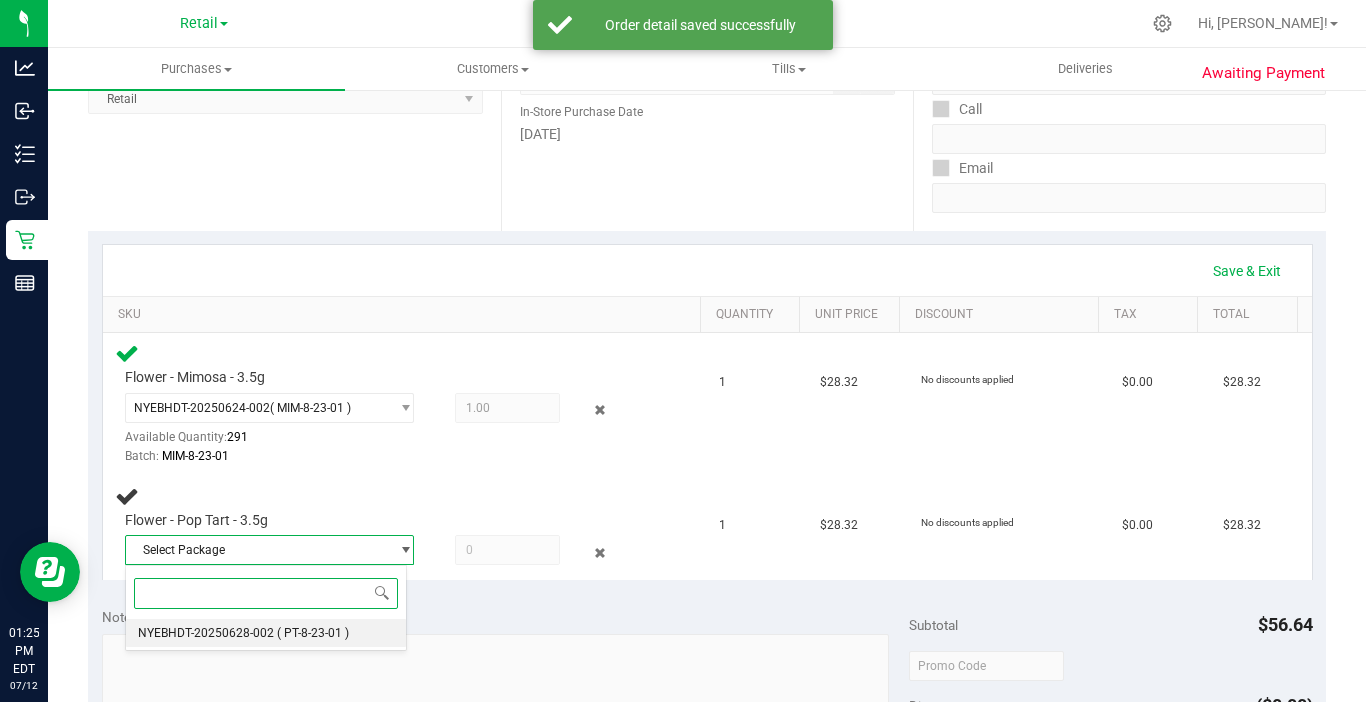 click on "(
PT-8-23-01
)" at bounding box center (313, 633) 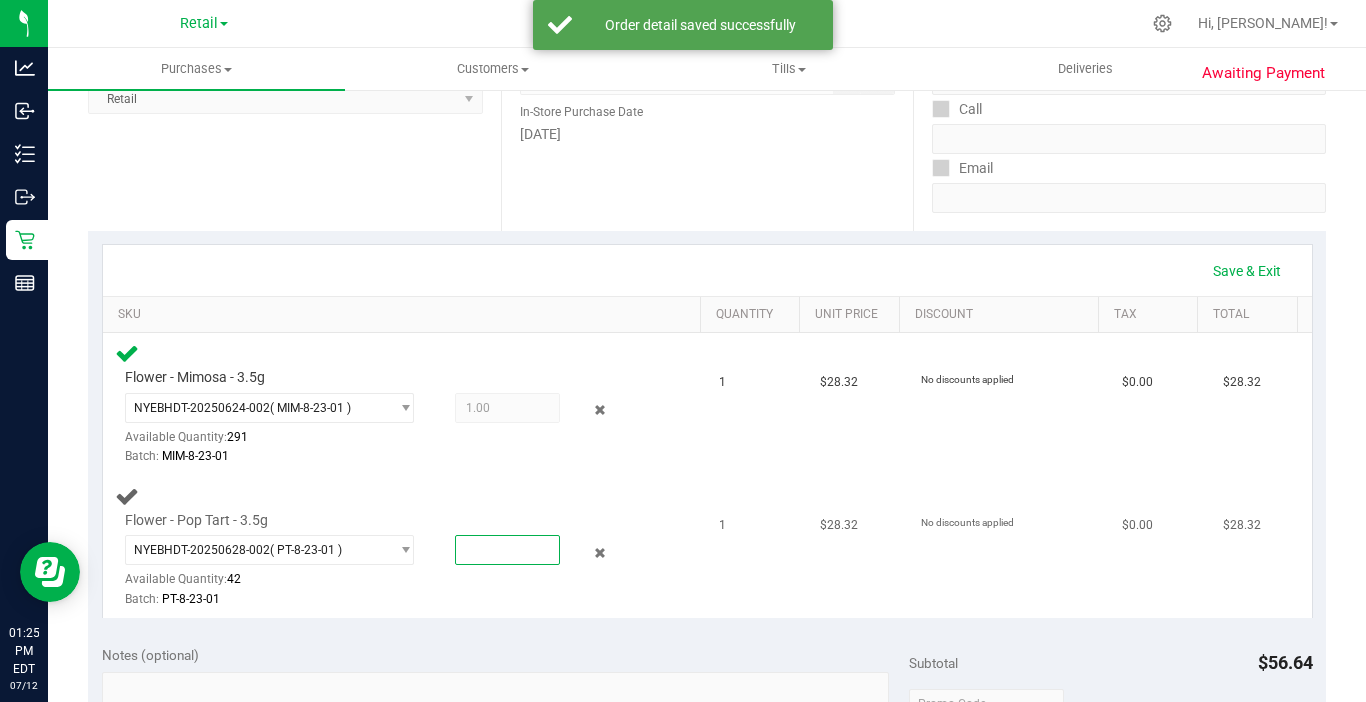 click at bounding box center (507, 550) 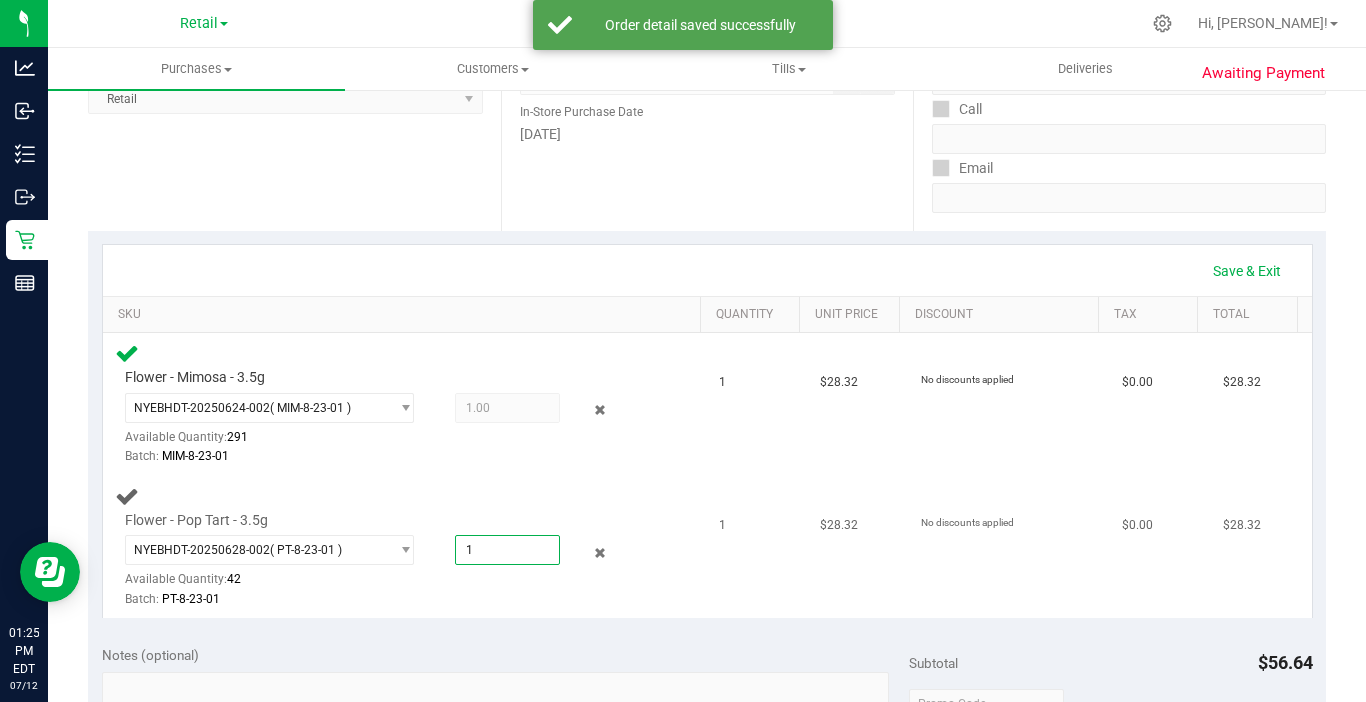 type on "1.0000" 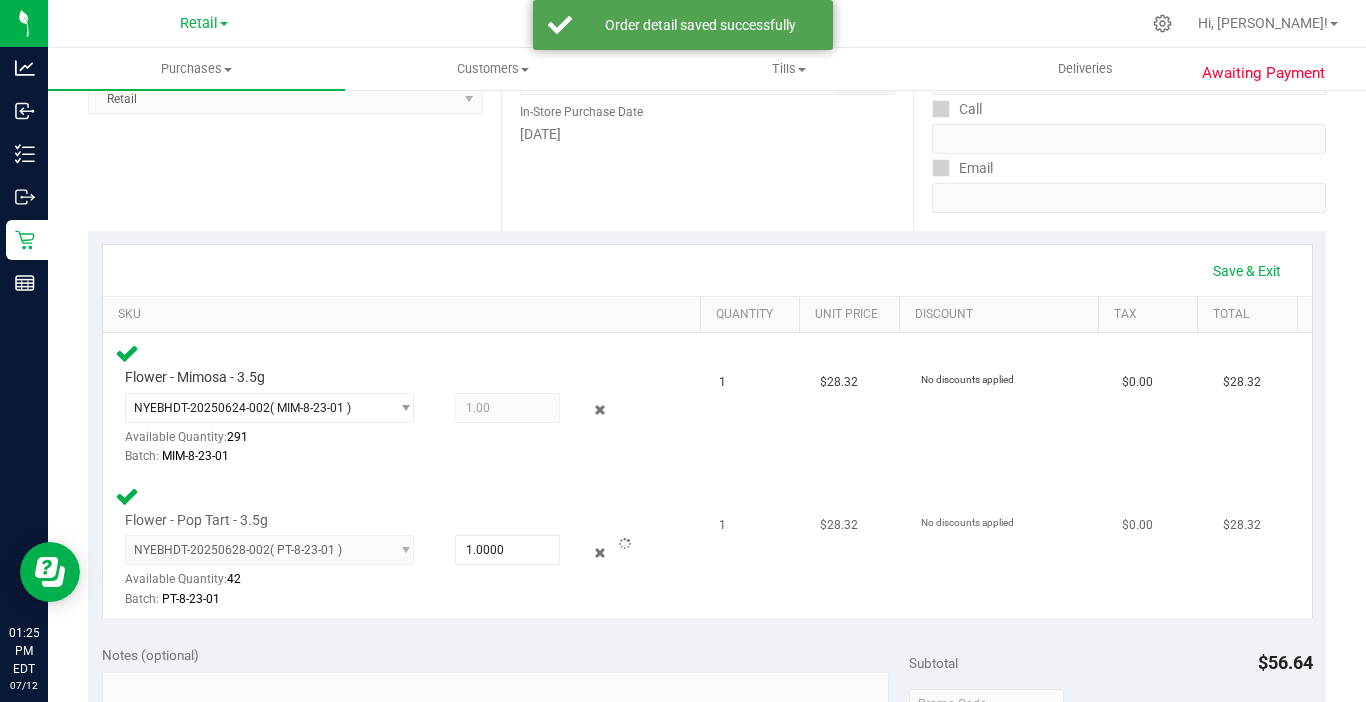 click on "Batch:
PT-8-23-01" at bounding box center [386, 599] 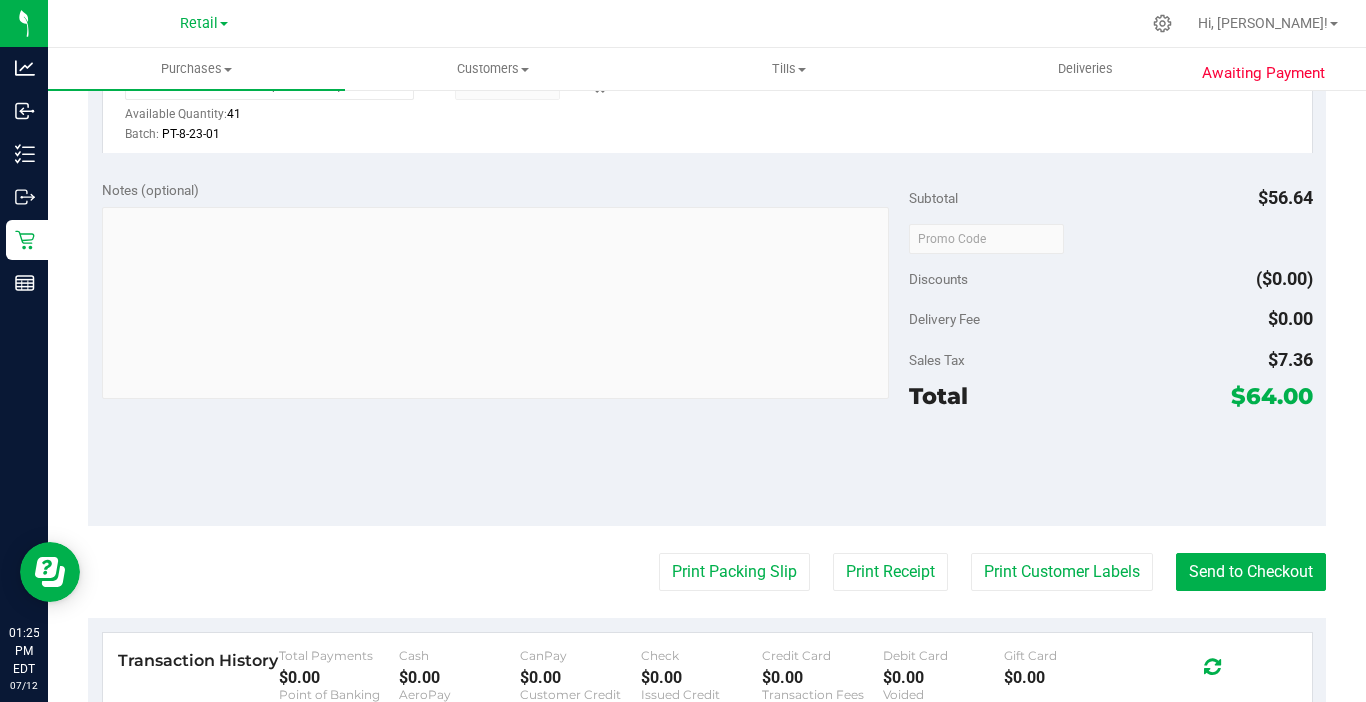 scroll, scrollTop: 800, scrollLeft: 0, axis: vertical 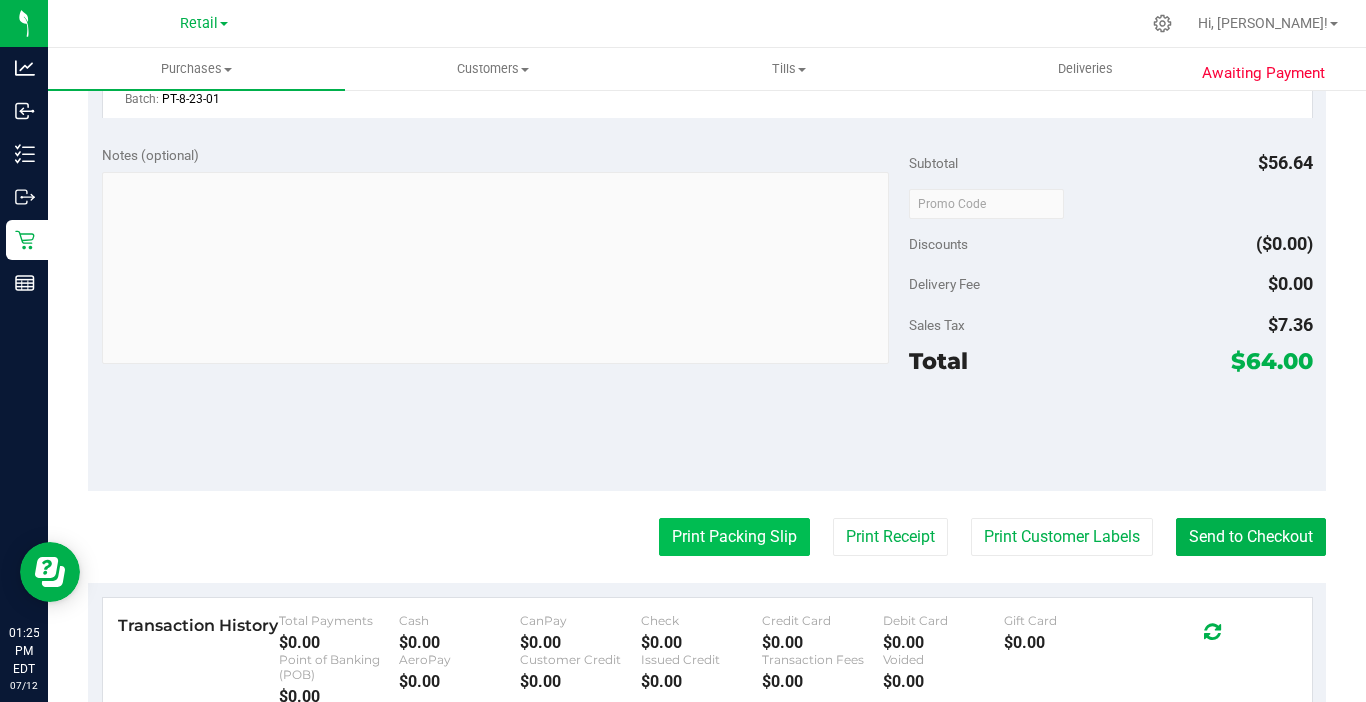 click on "Print Packing Slip" at bounding box center (734, 537) 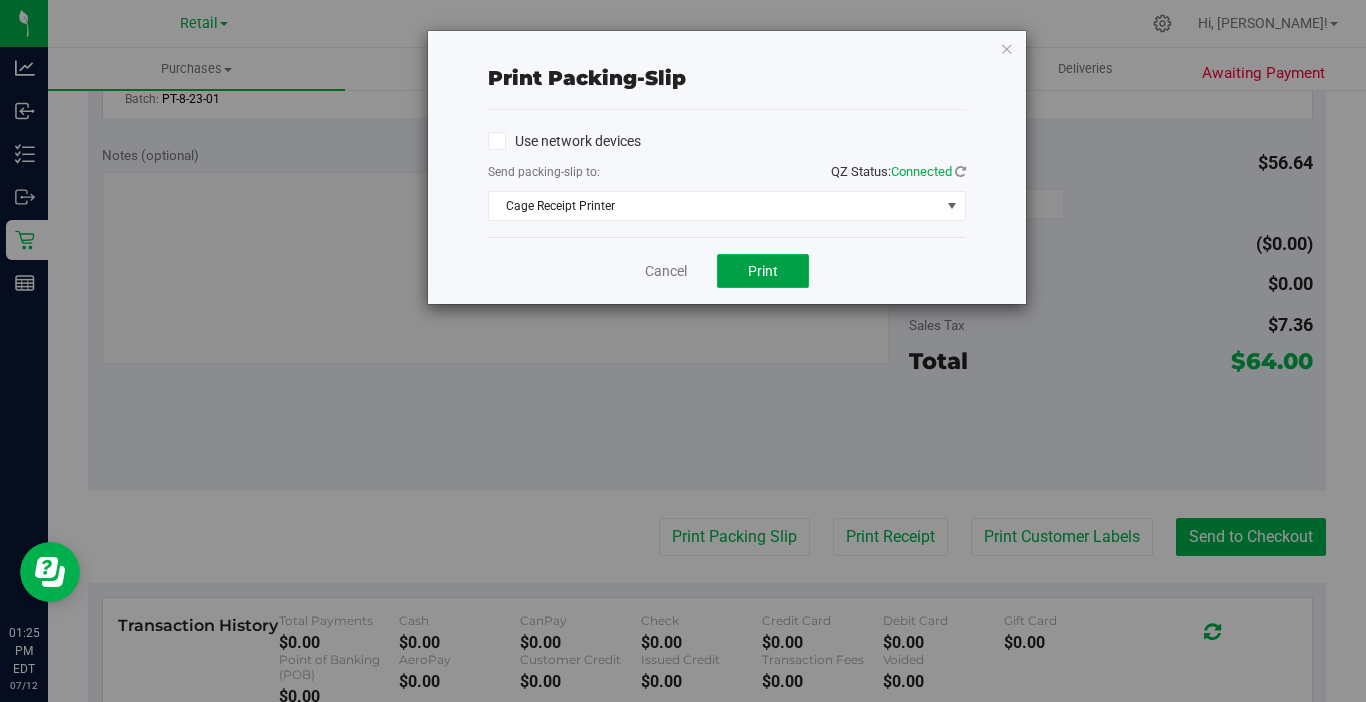 click on "Print" at bounding box center [763, 271] 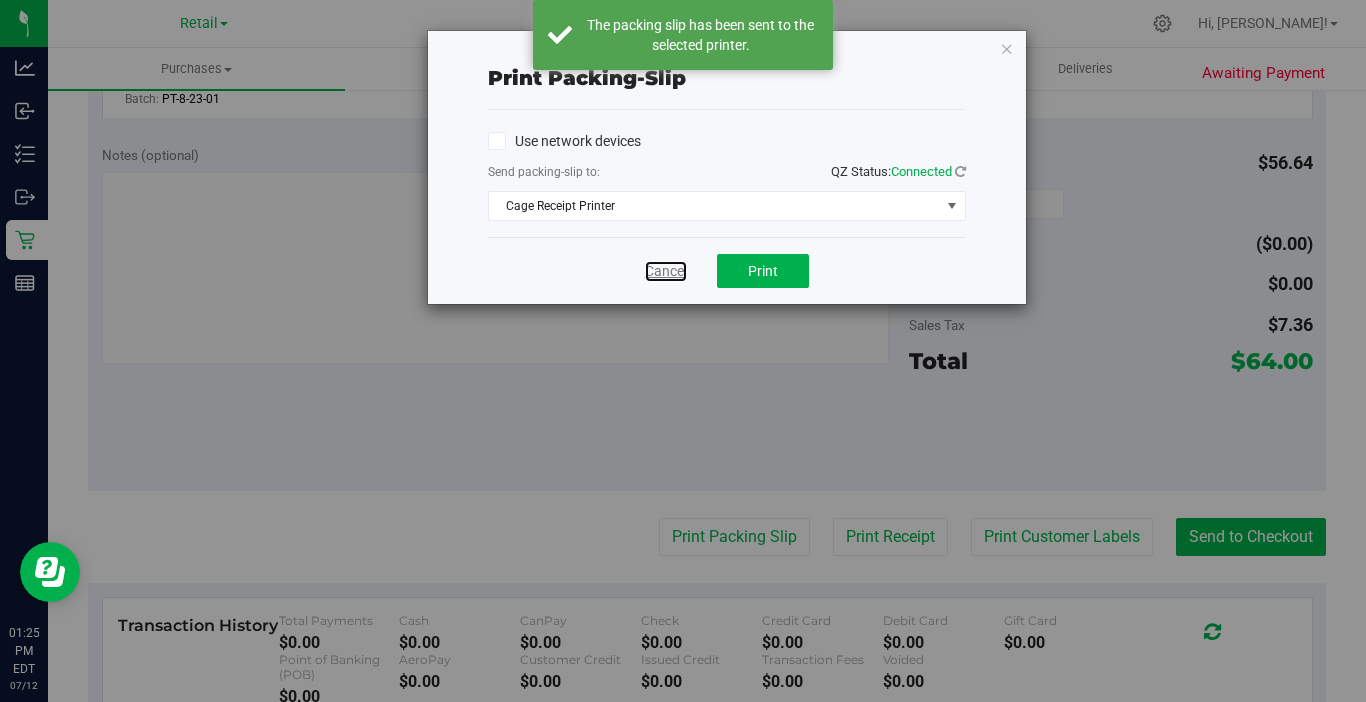 drag, startPoint x: 665, startPoint y: 272, endPoint x: 763, endPoint y: 340, distance: 119.28118 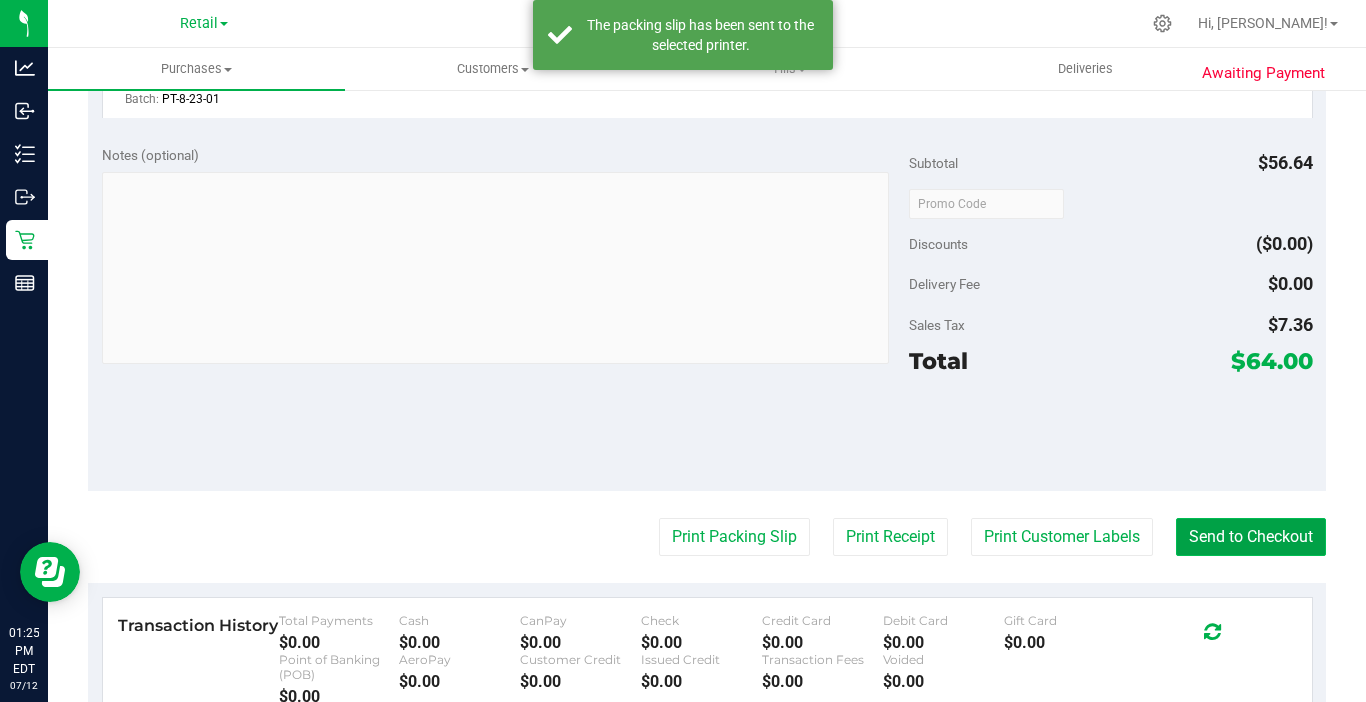 click on "Send to Checkout" at bounding box center [1251, 537] 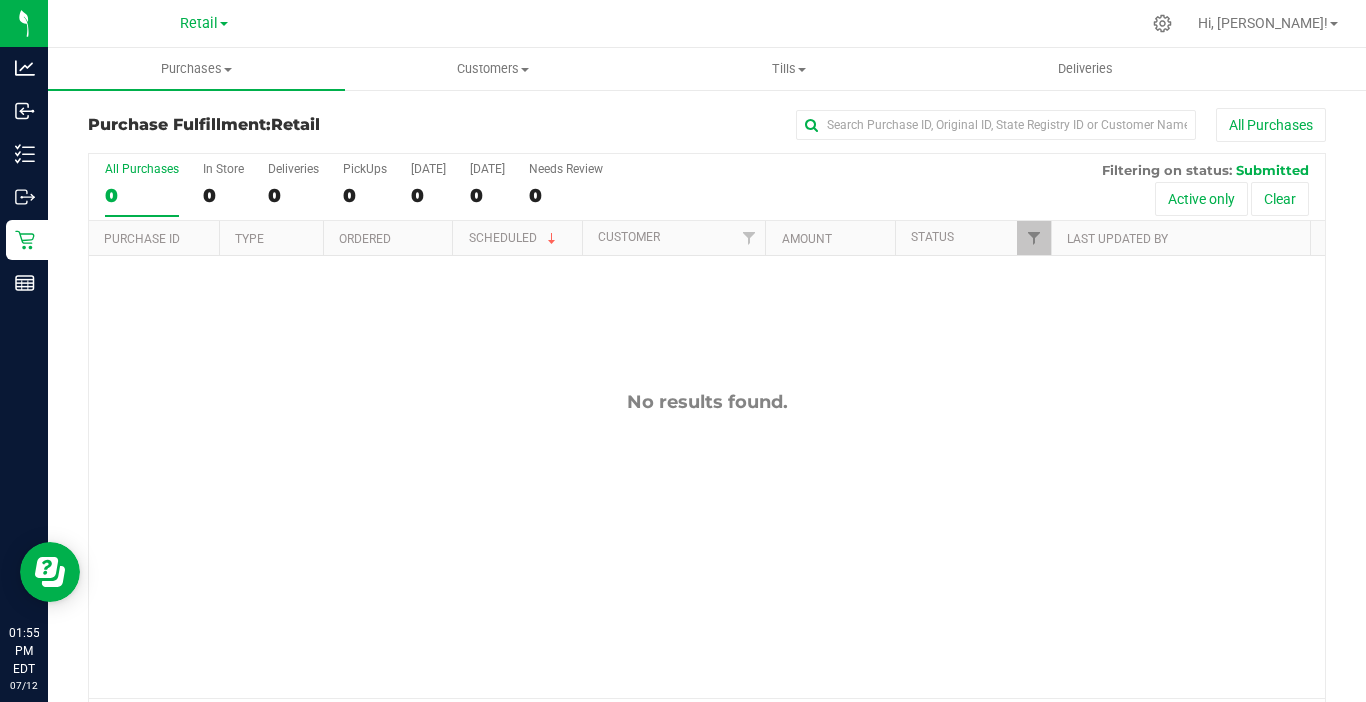 scroll, scrollTop: 65, scrollLeft: 0, axis: vertical 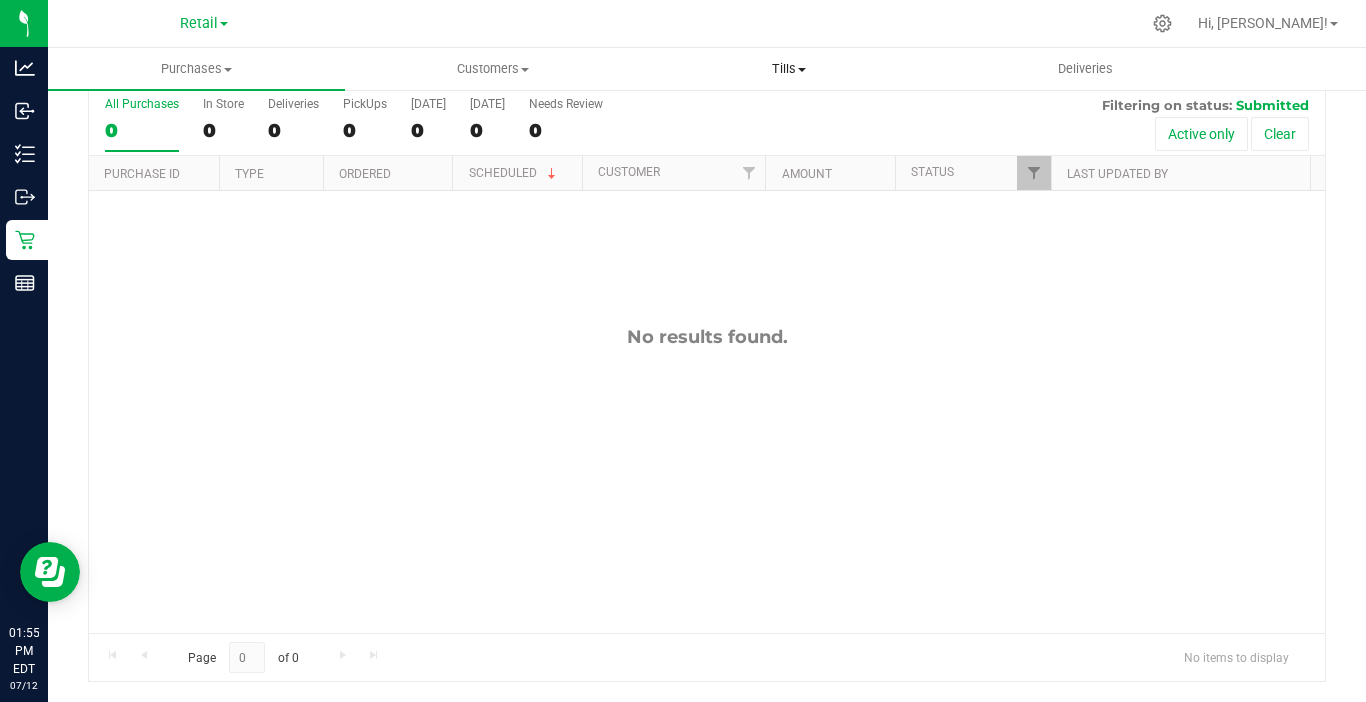 click on "Tills" at bounding box center (789, 69) 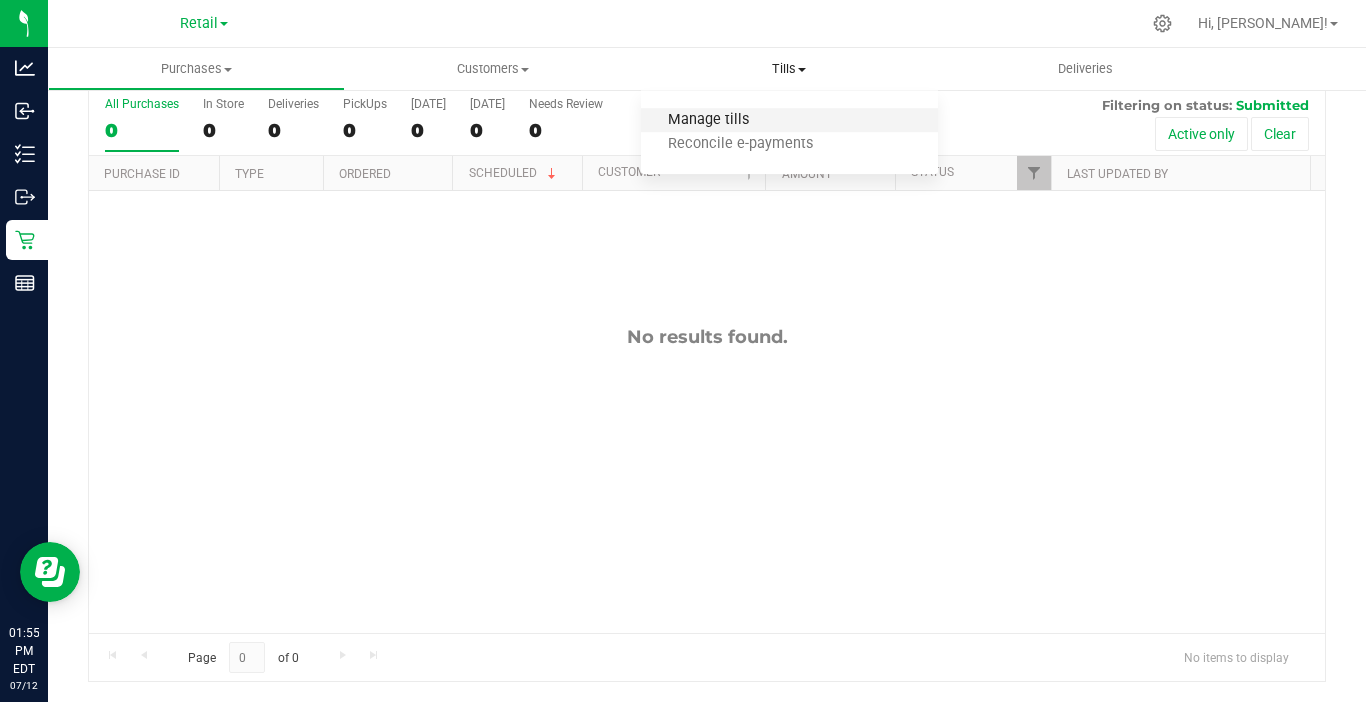 click on "Manage tills" at bounding box center [708, 120] 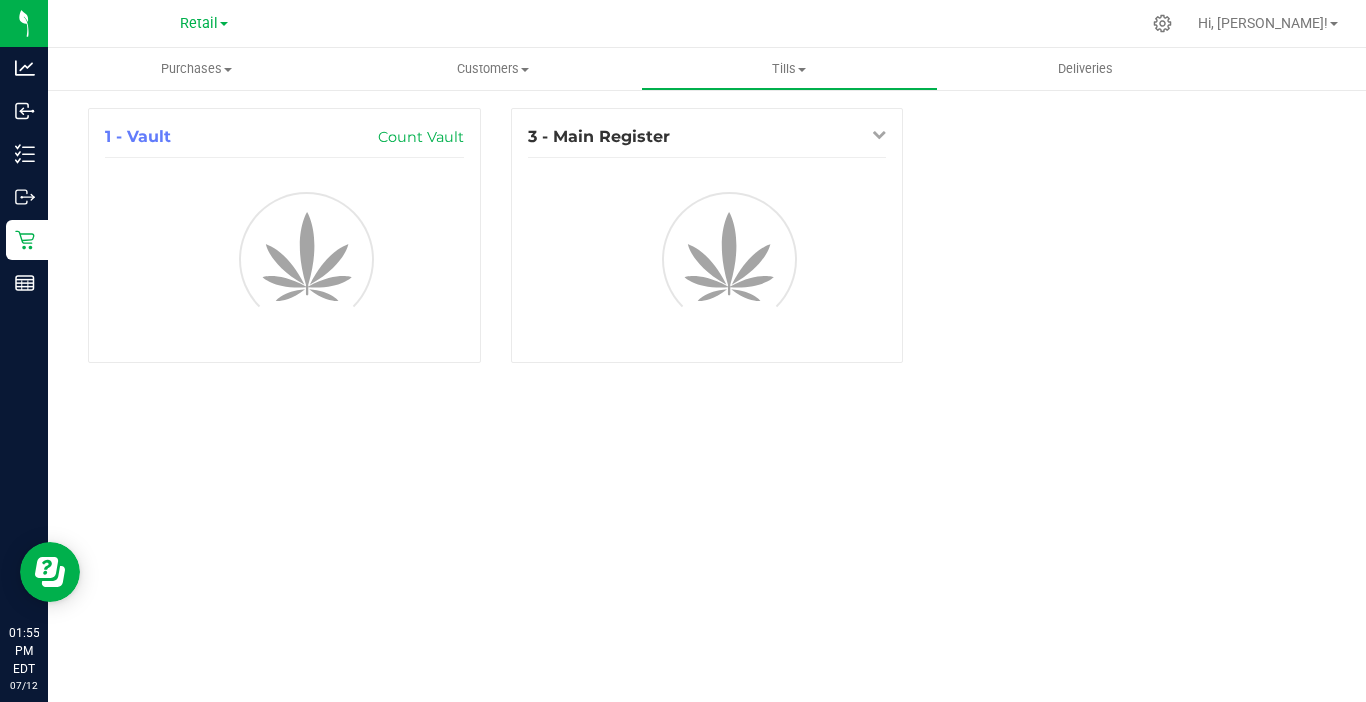 scroll, scrollTop: 0, scrollLeft: 0, axis: both 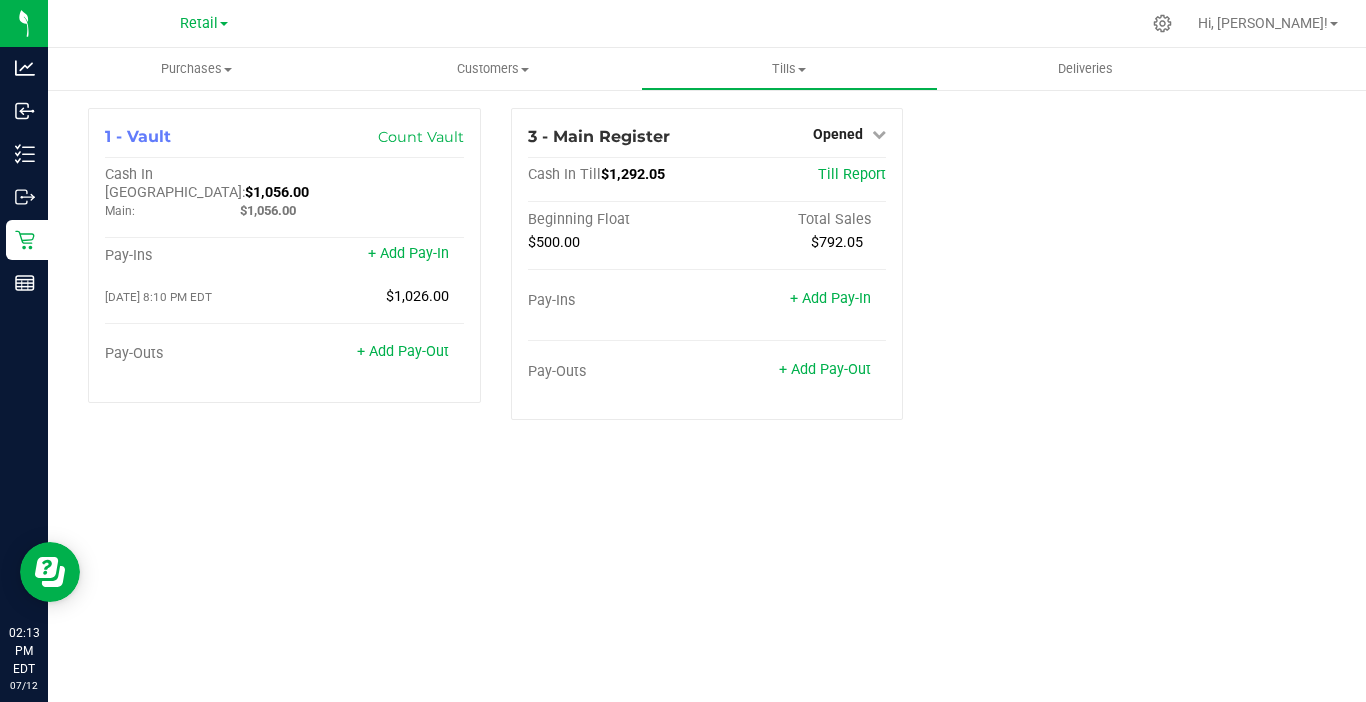 drag, startPoint x: 39, startPoint y: 689, endPoint x: 39, endPoint y: 741, distance: 52 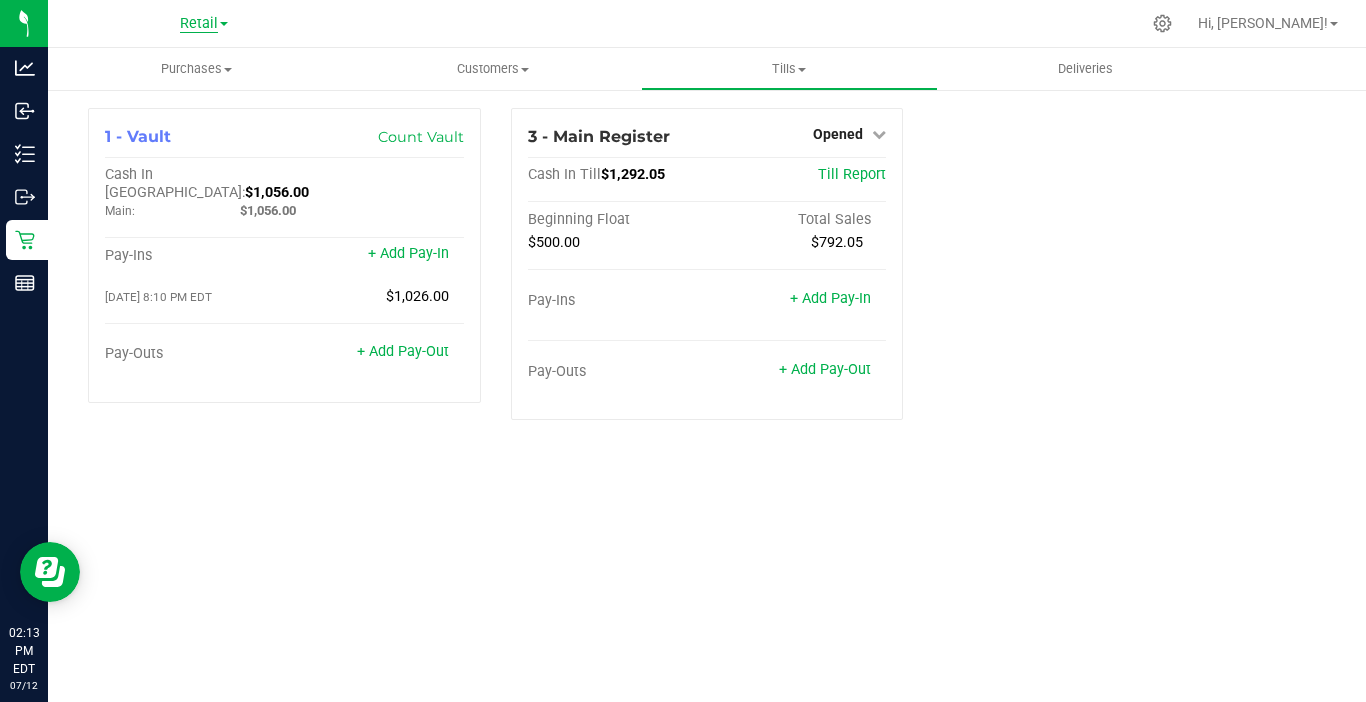 click on "Retail" at bounding box center (199, 24) 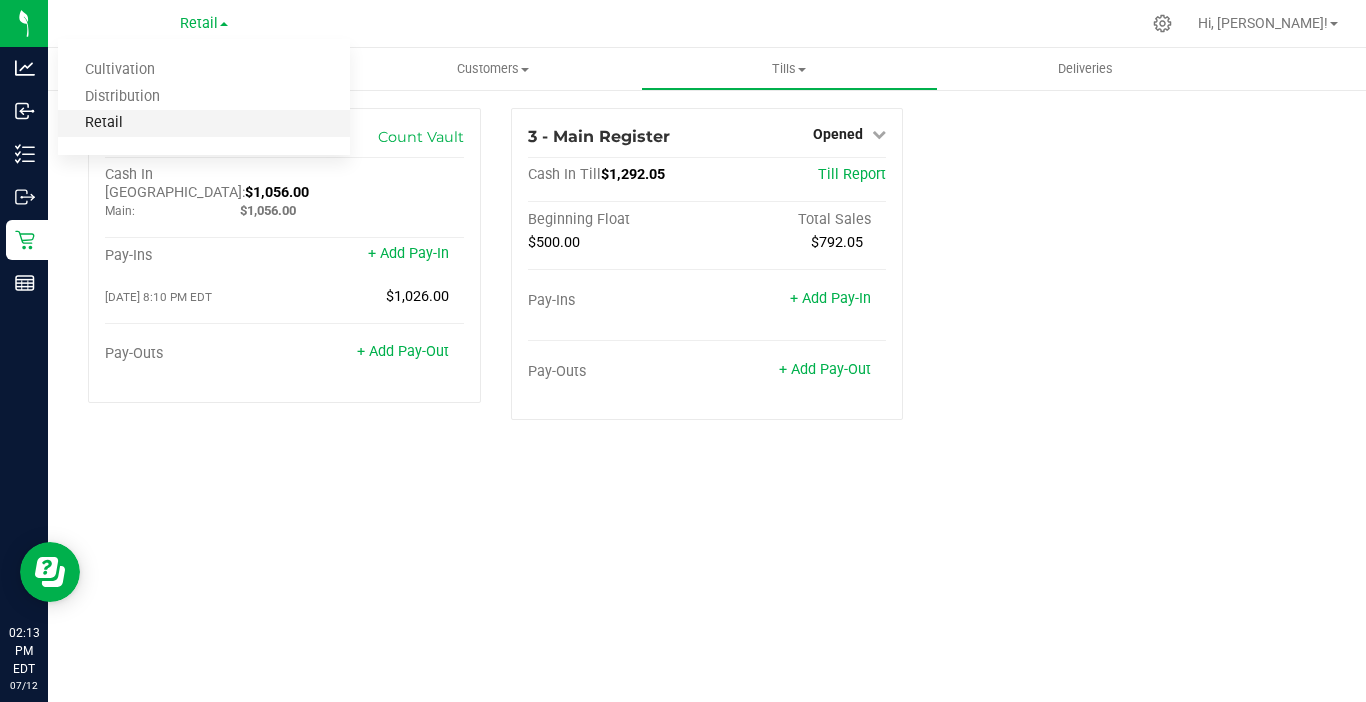 click on "Retail" at bounding box center [204, 123] 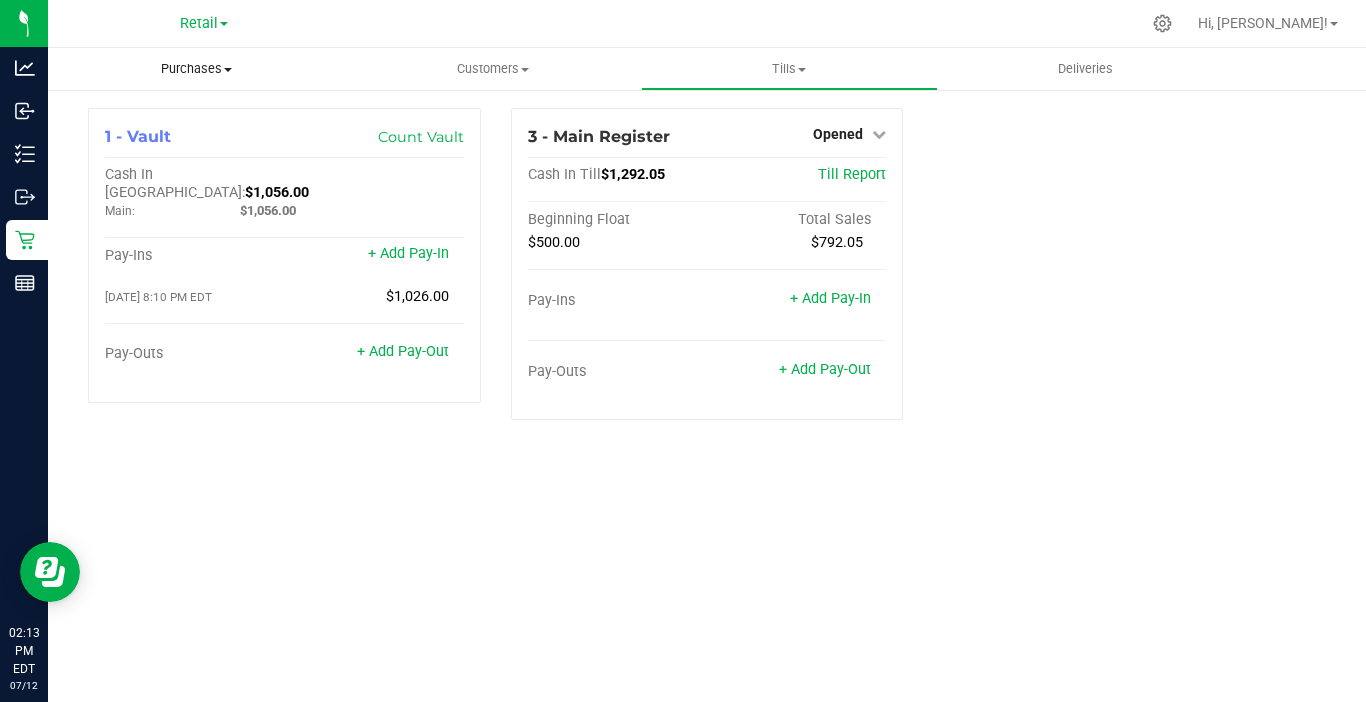 click on "Purchases
Summary of purchases
Fulfillment
All purchases" at bounding box center (196, 69) 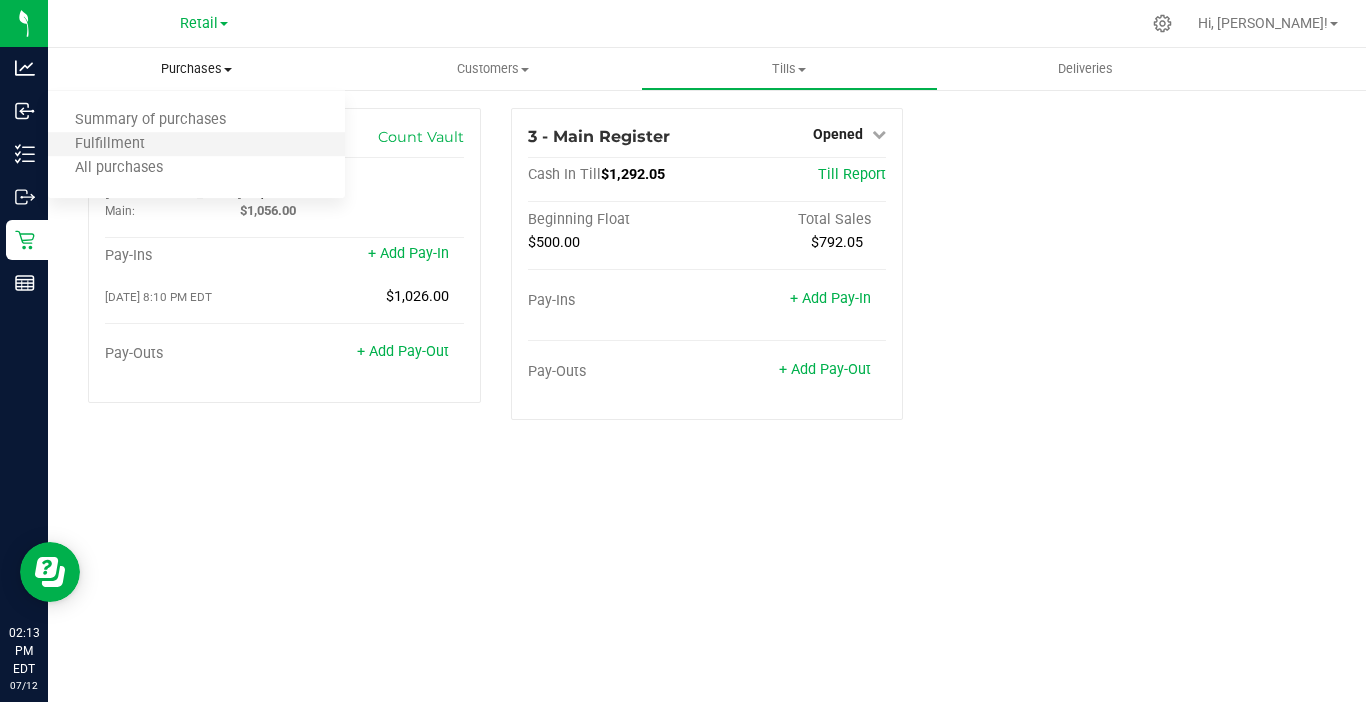 click on "Fulfillment" at bounding box center (196, 145) 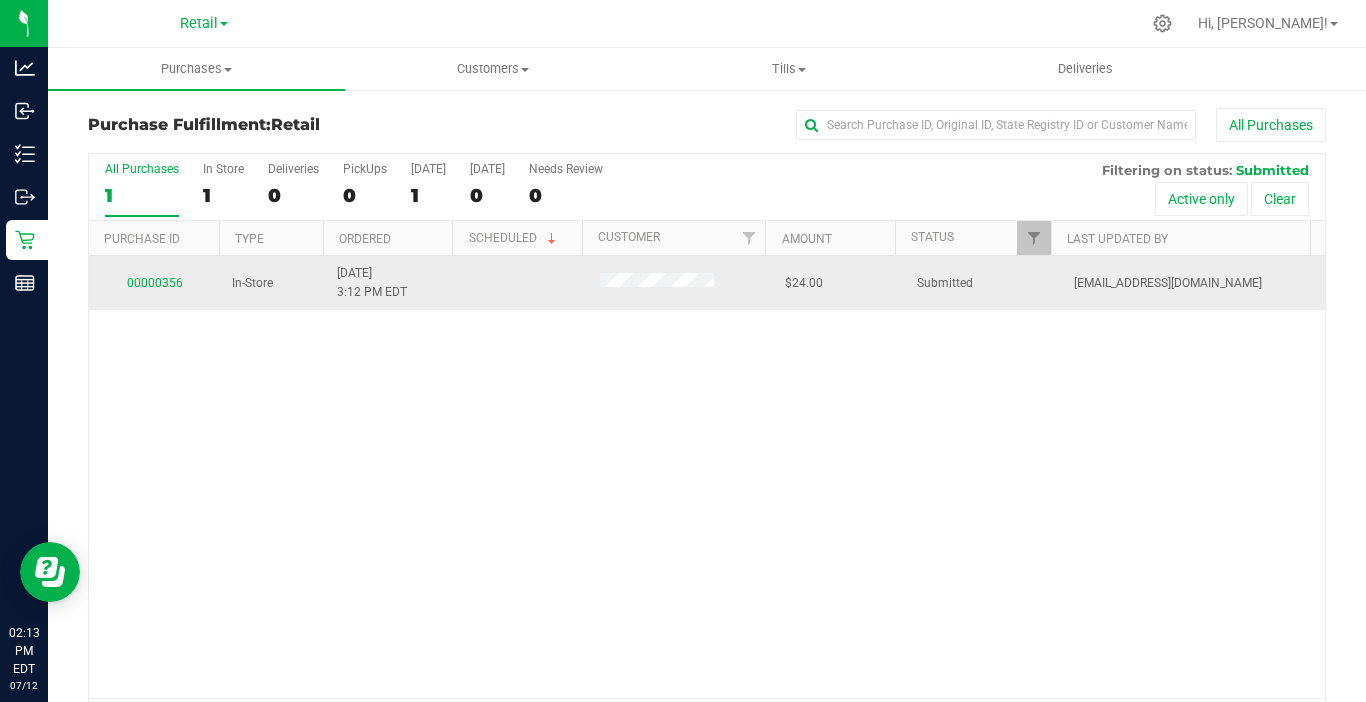click on "00000356" at bounding box center (154, 283) 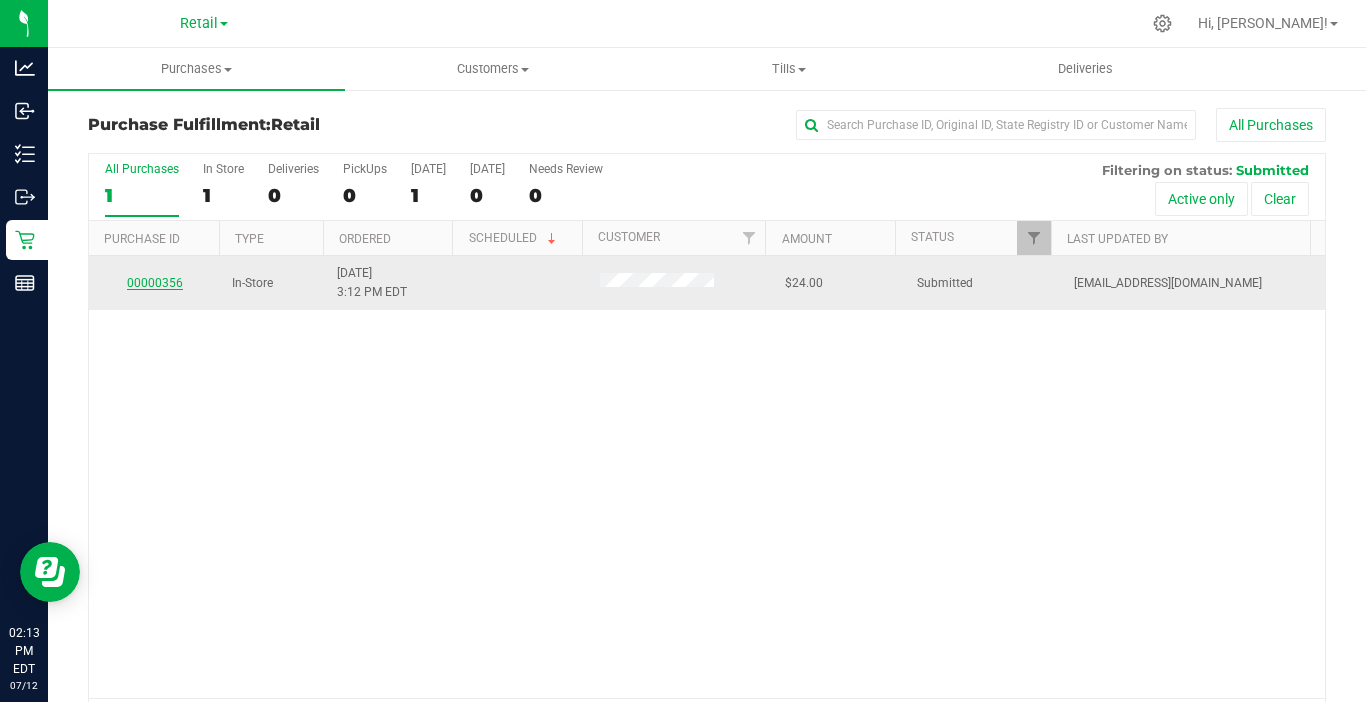 click on "00000356" at bounding box center [155, 283] 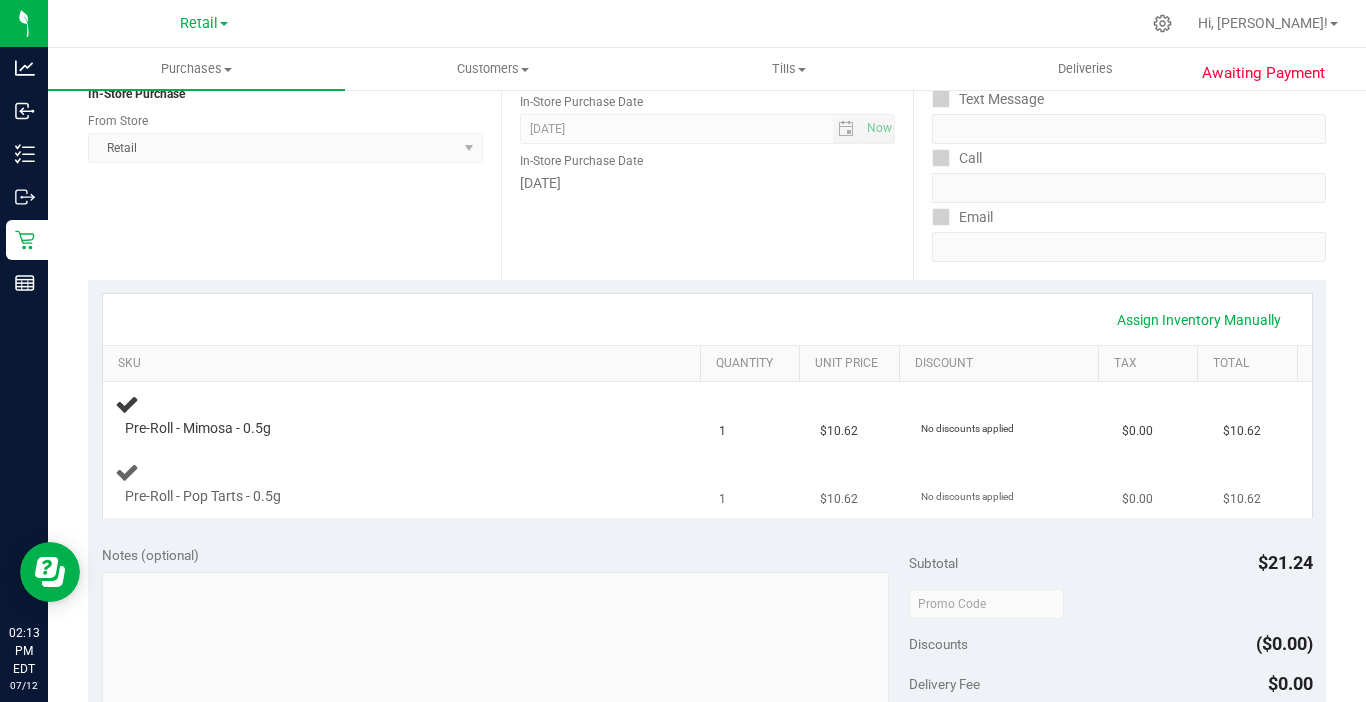 scroll, scrollTop: 300, scrollLeft: 0, axis: vertical 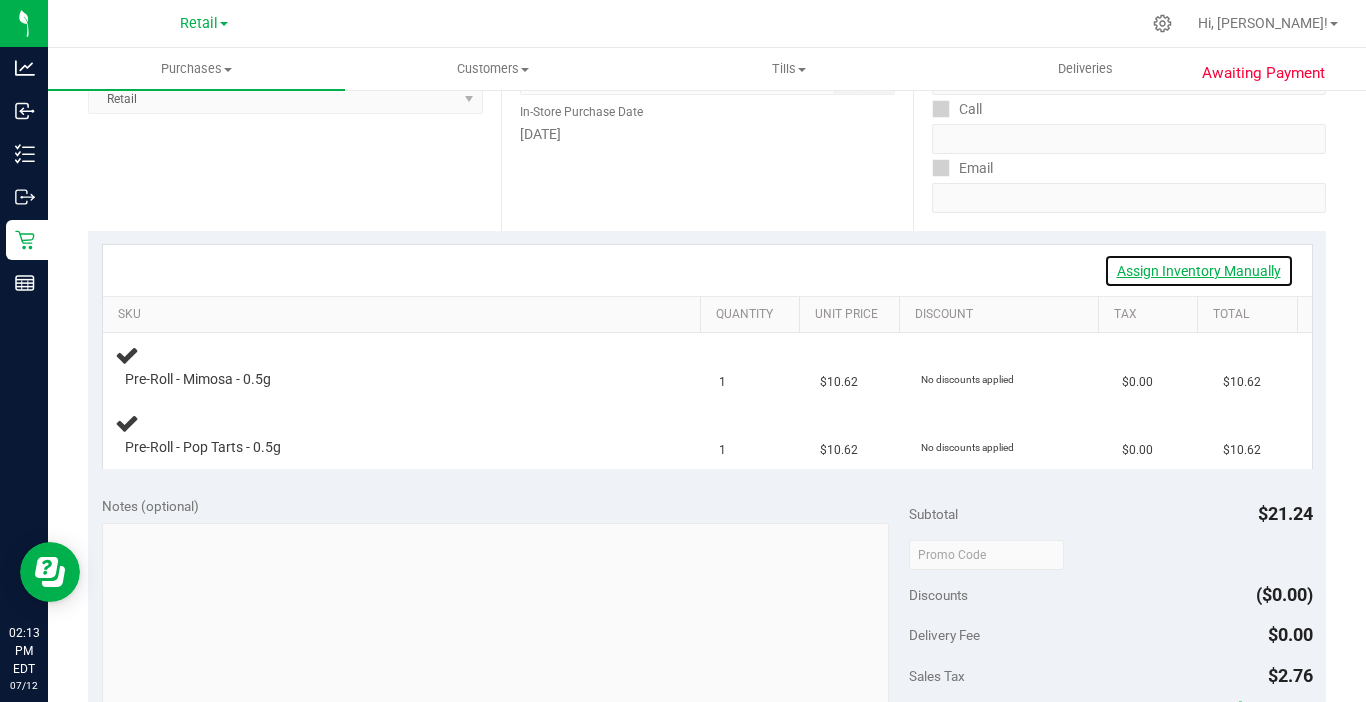click on "Assign Inventory Manually" at bounding box center (1199, 271) 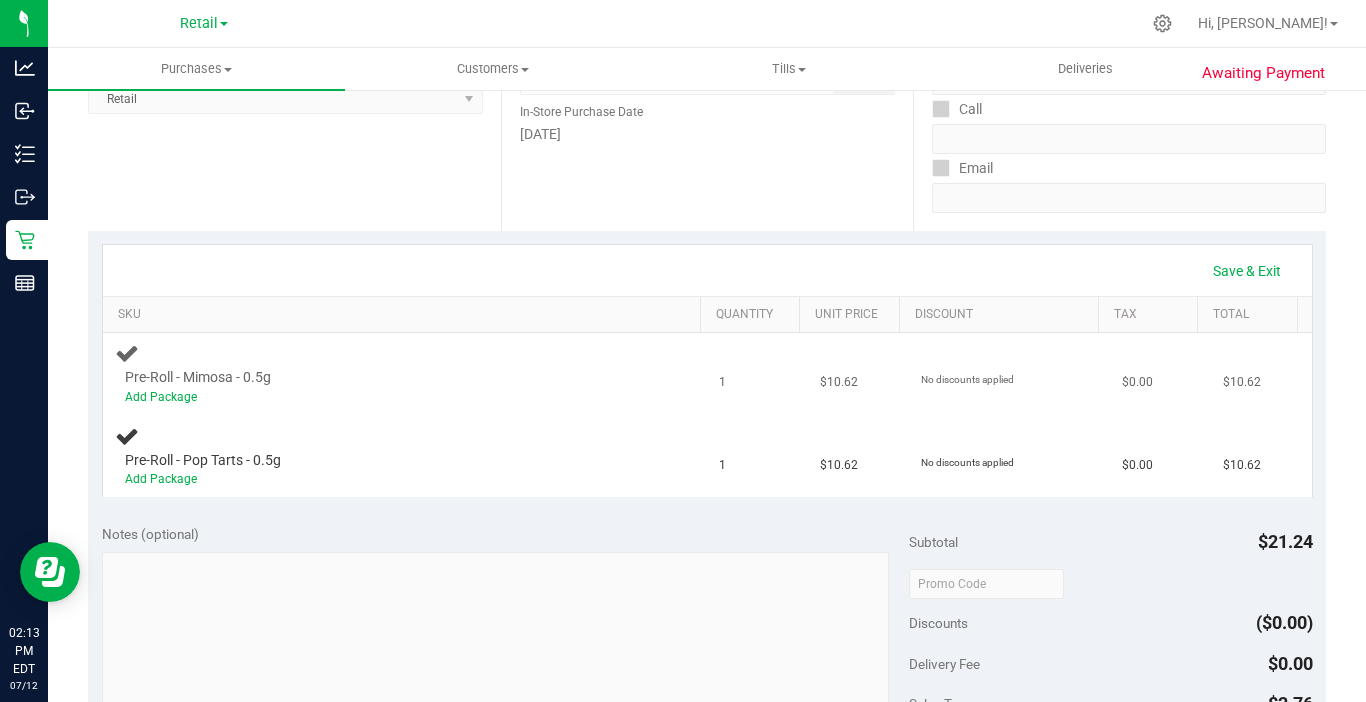click on "Add Package" at bounding box center [386, 397] 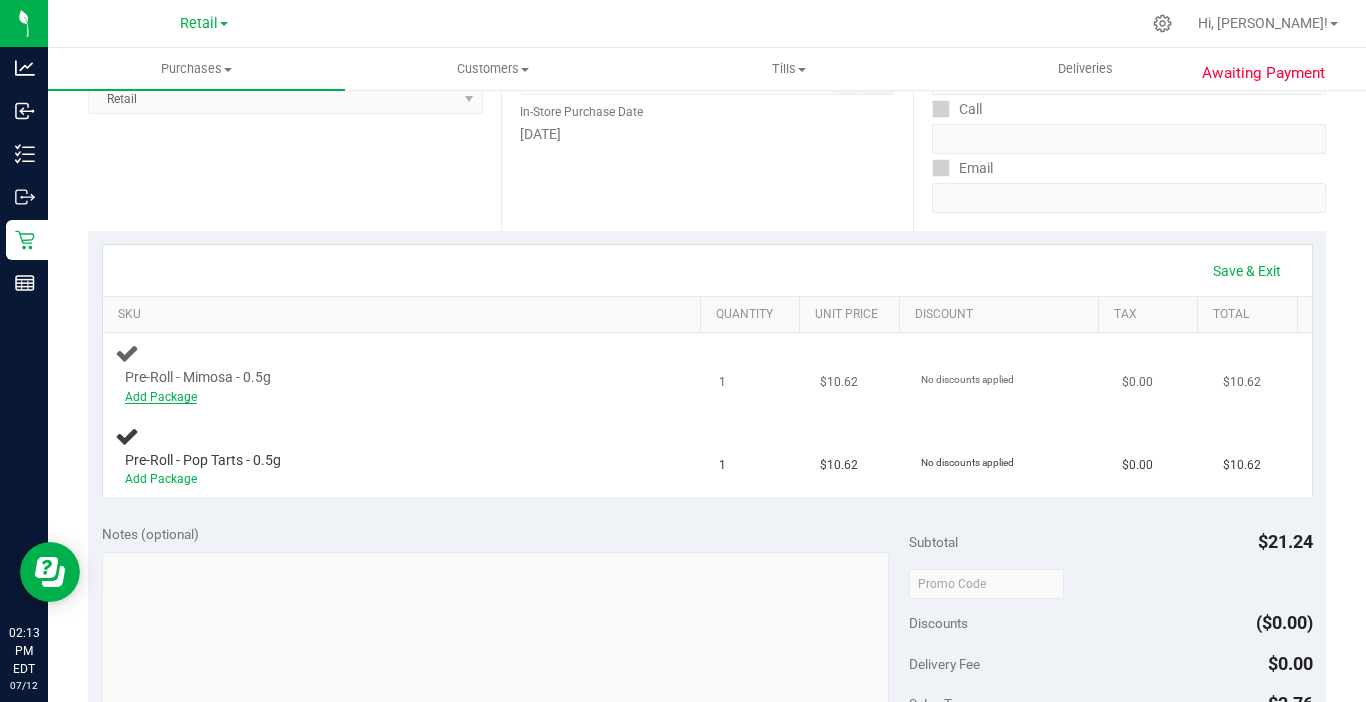 click on "Add Package" at bounding box center [161, 397] 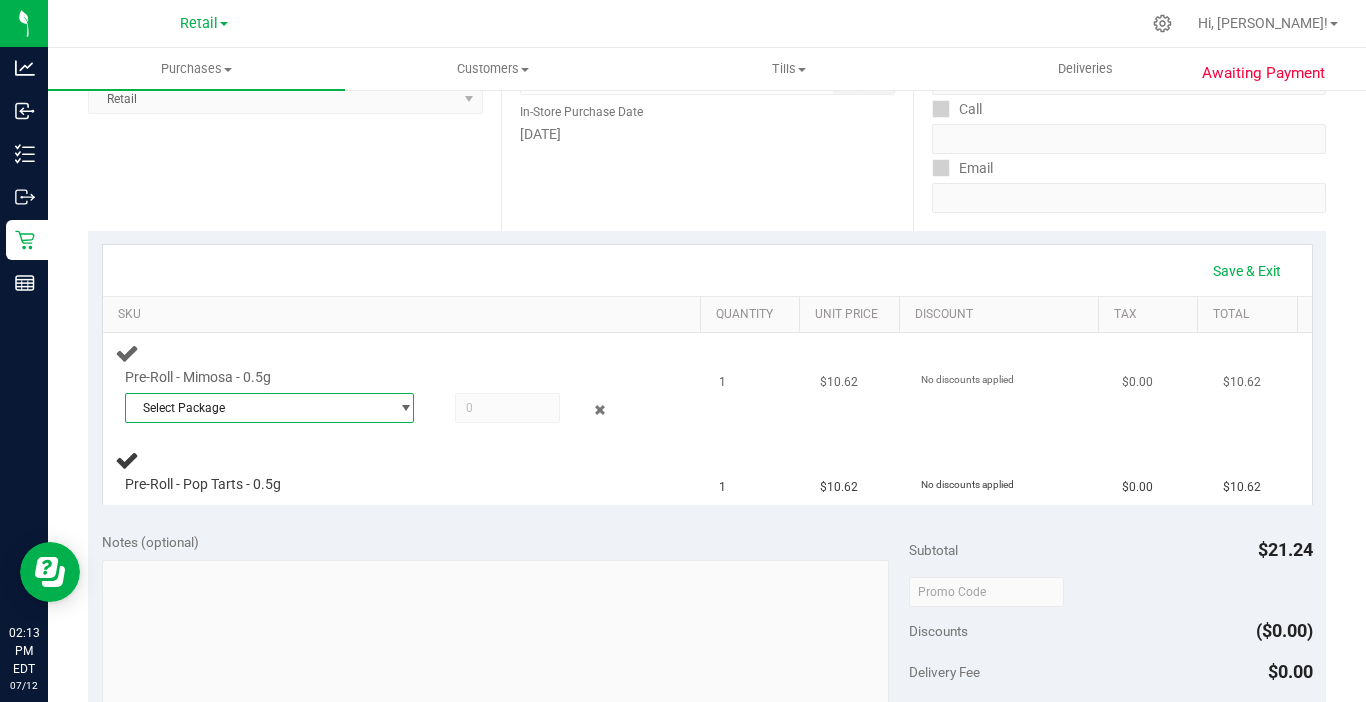 click on "Select Package" at bounding box center (257, 408) 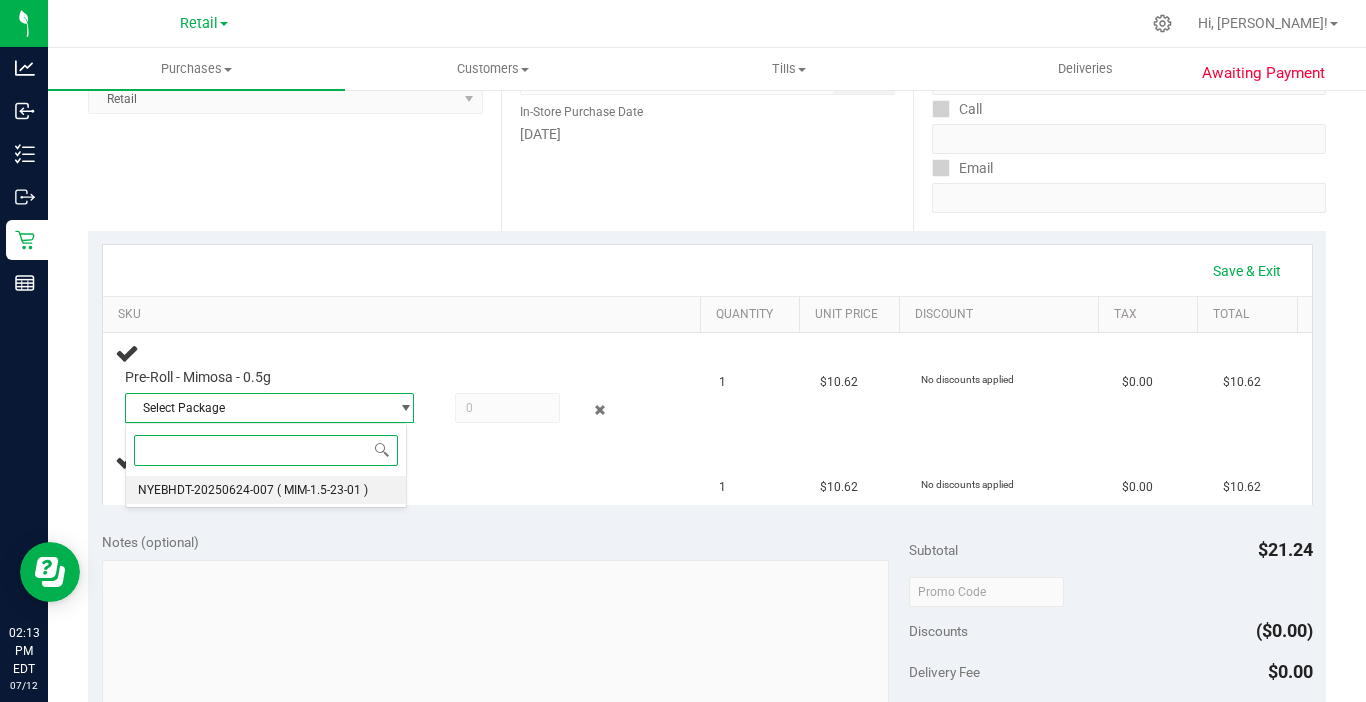 click on "NYEBHDT-20250624-007" at bounding box center [206, 490] 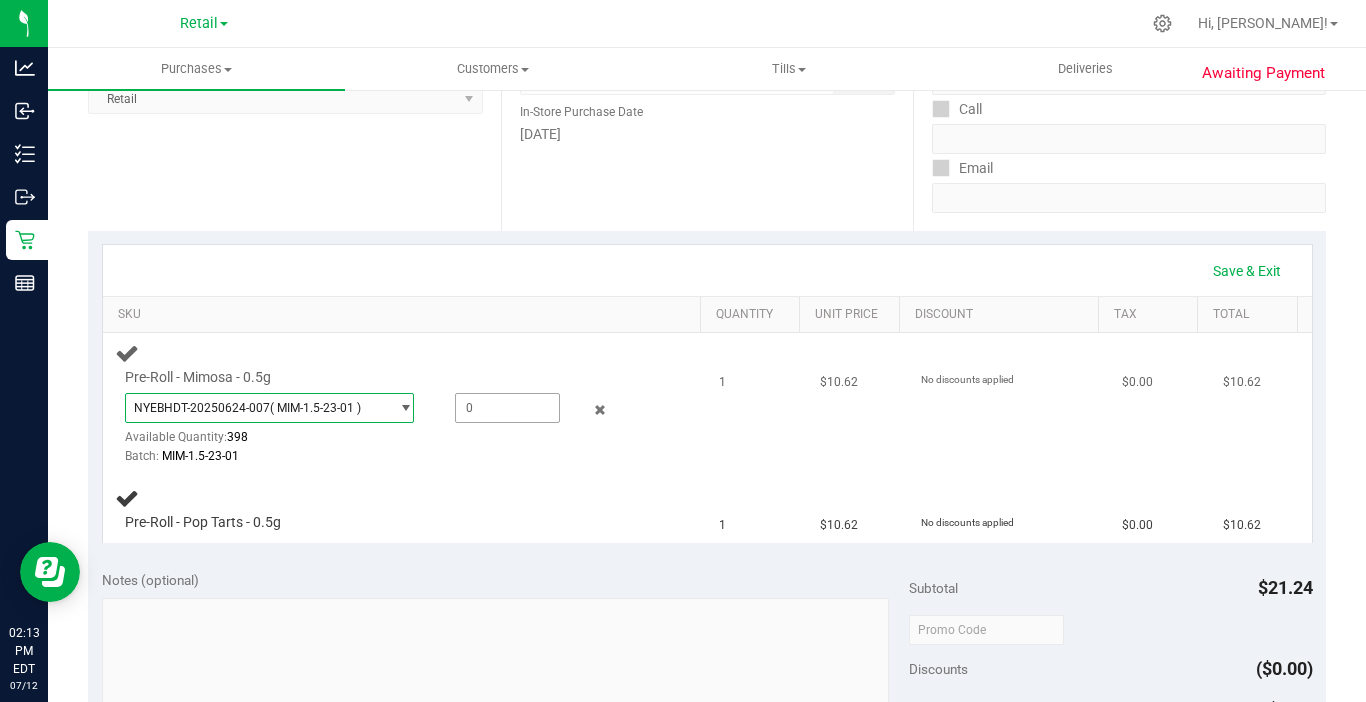click at bounding box center (507, 408) 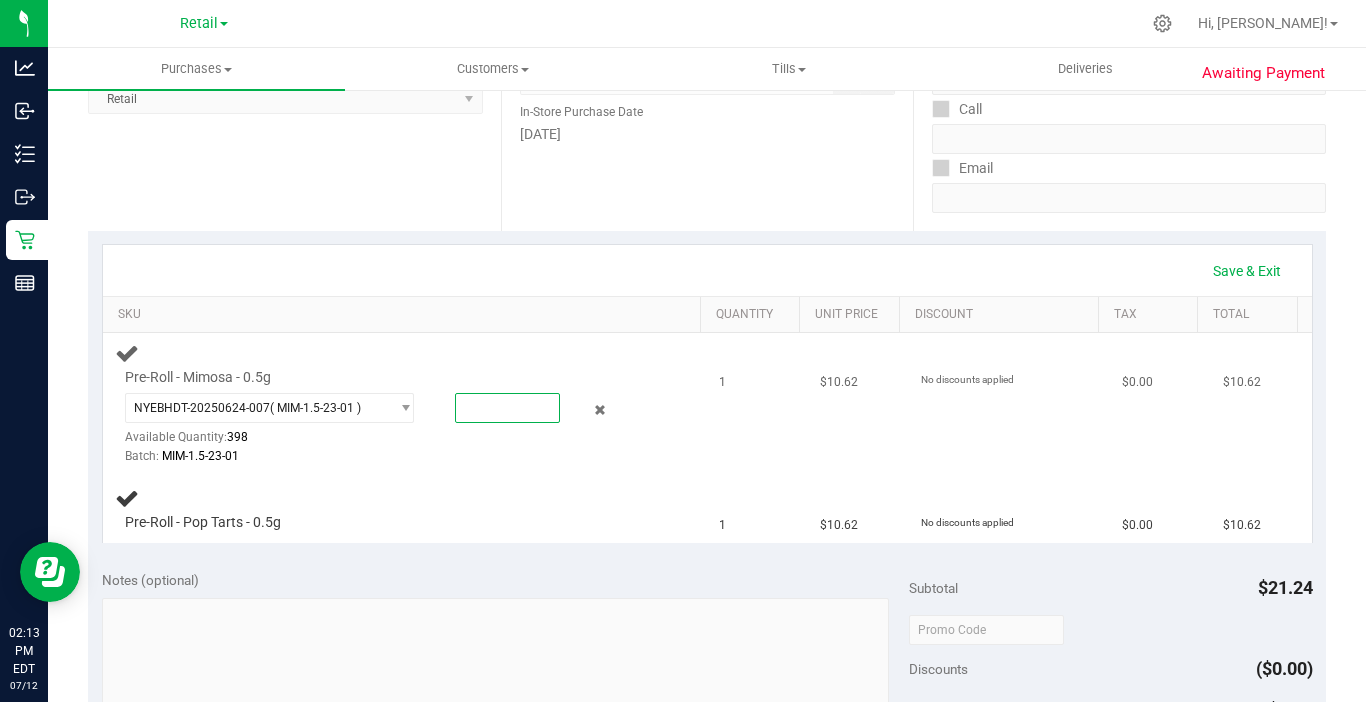 type on "1" 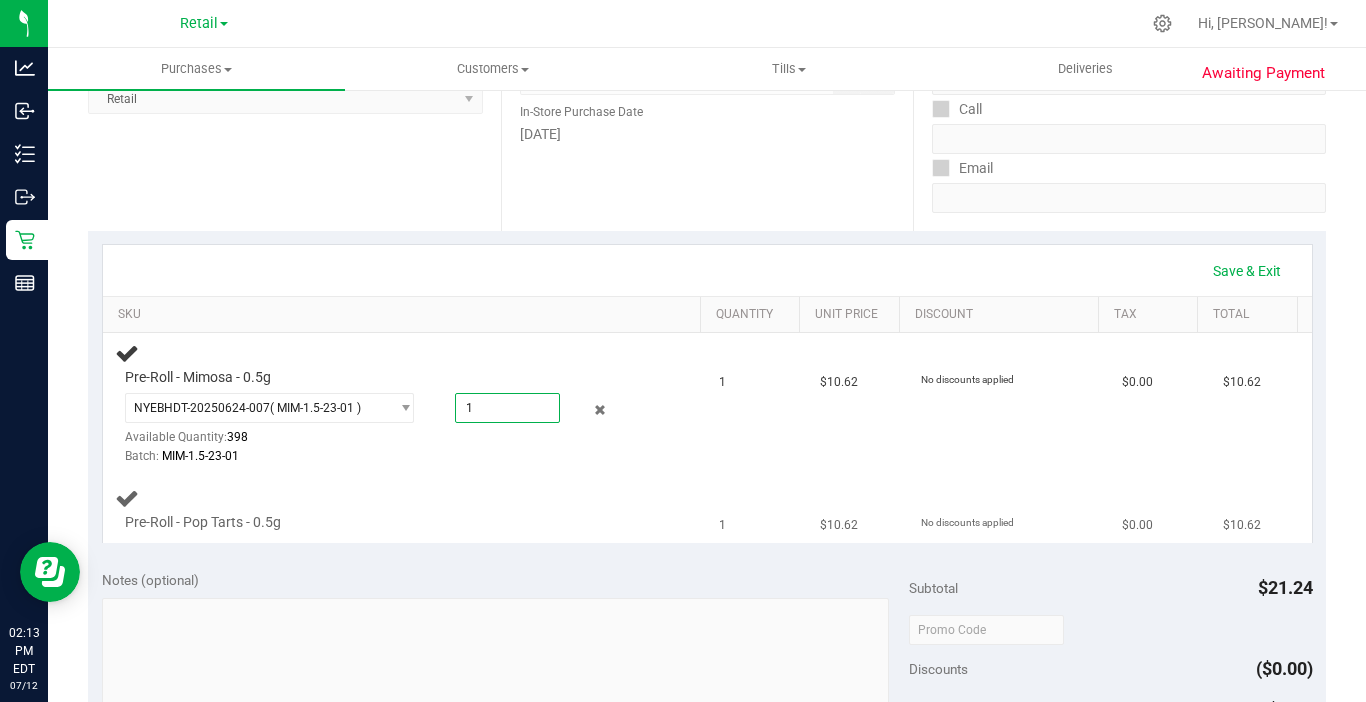 type on "1.0000" 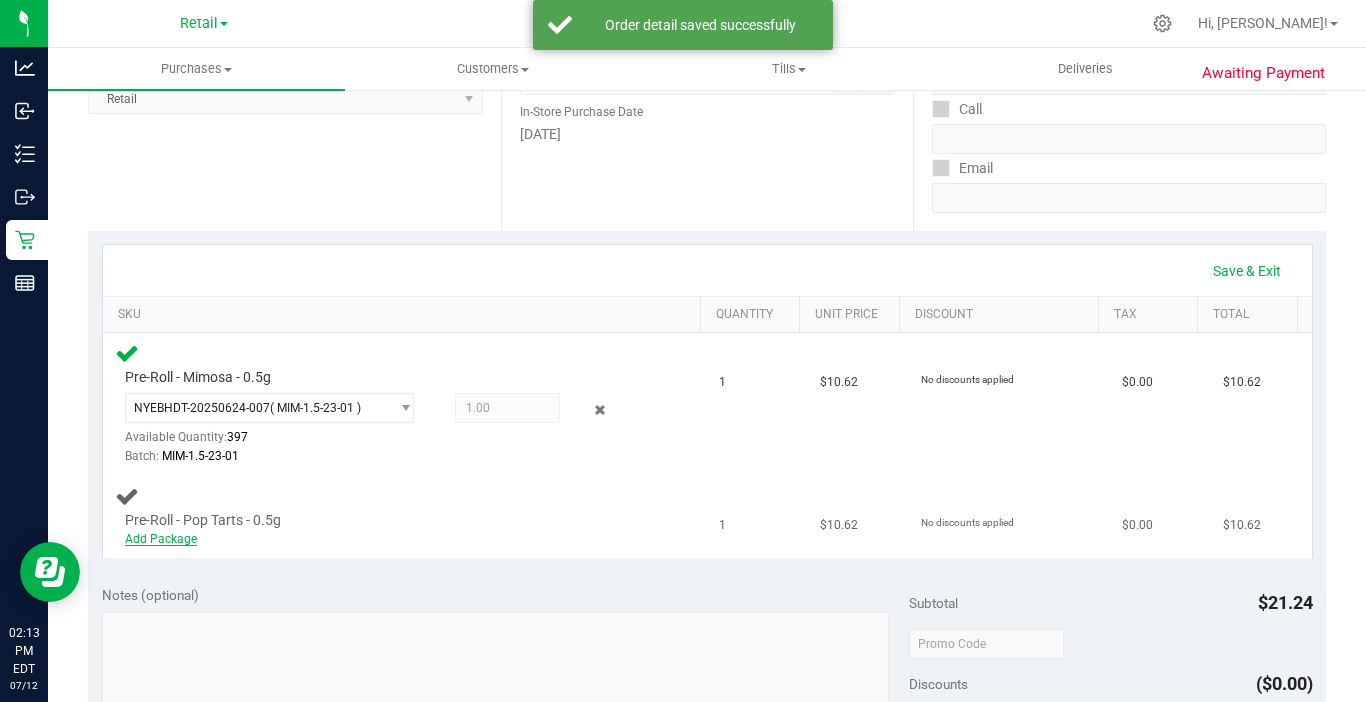 click on "Add Package" at bounding box center [161, 539] 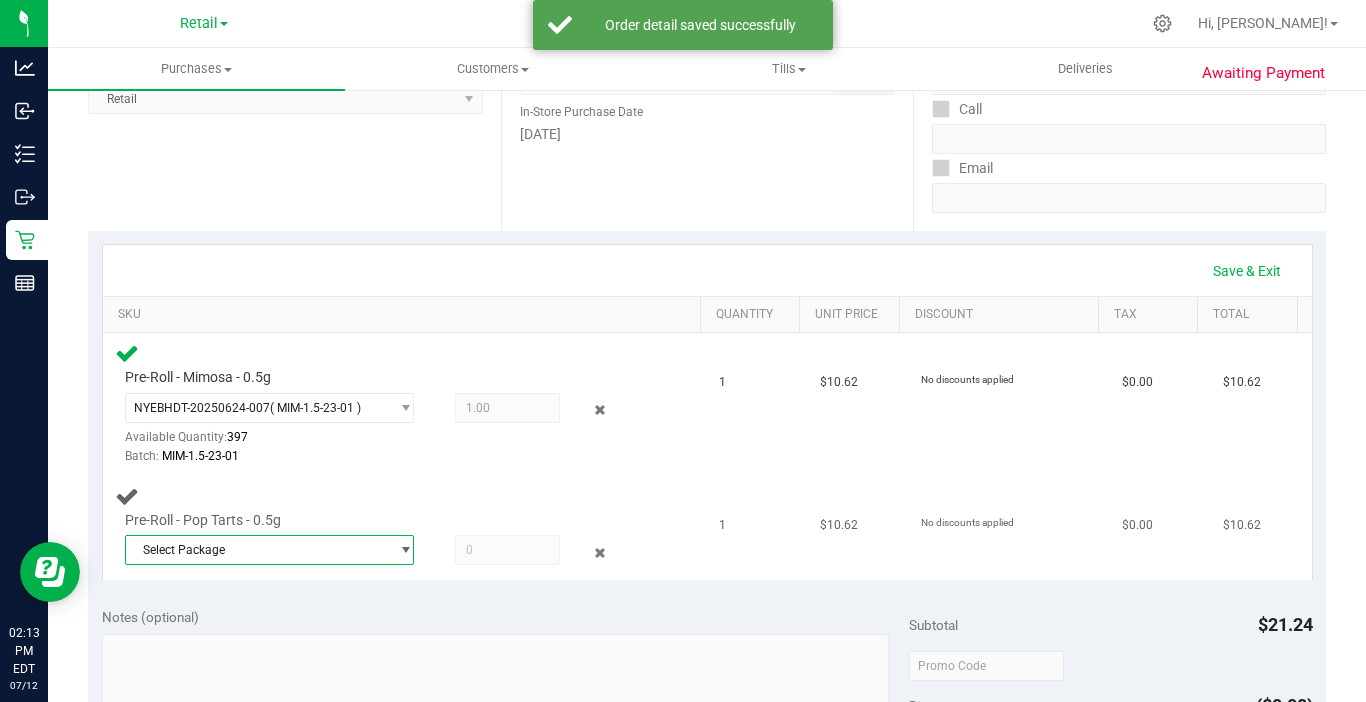 click on "Select Package" at bounding box center (257, 550) 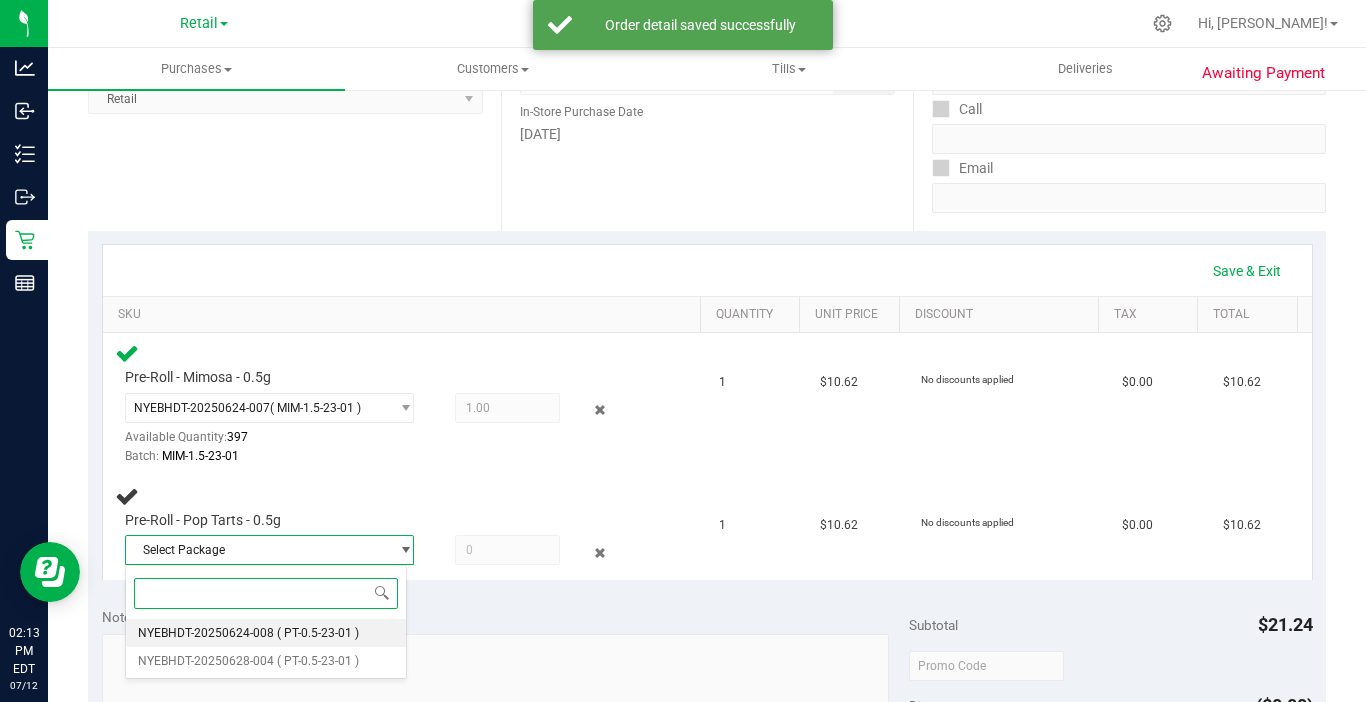 click on "NYEBHDT-20250624-008" at bounding box center [206, 633] 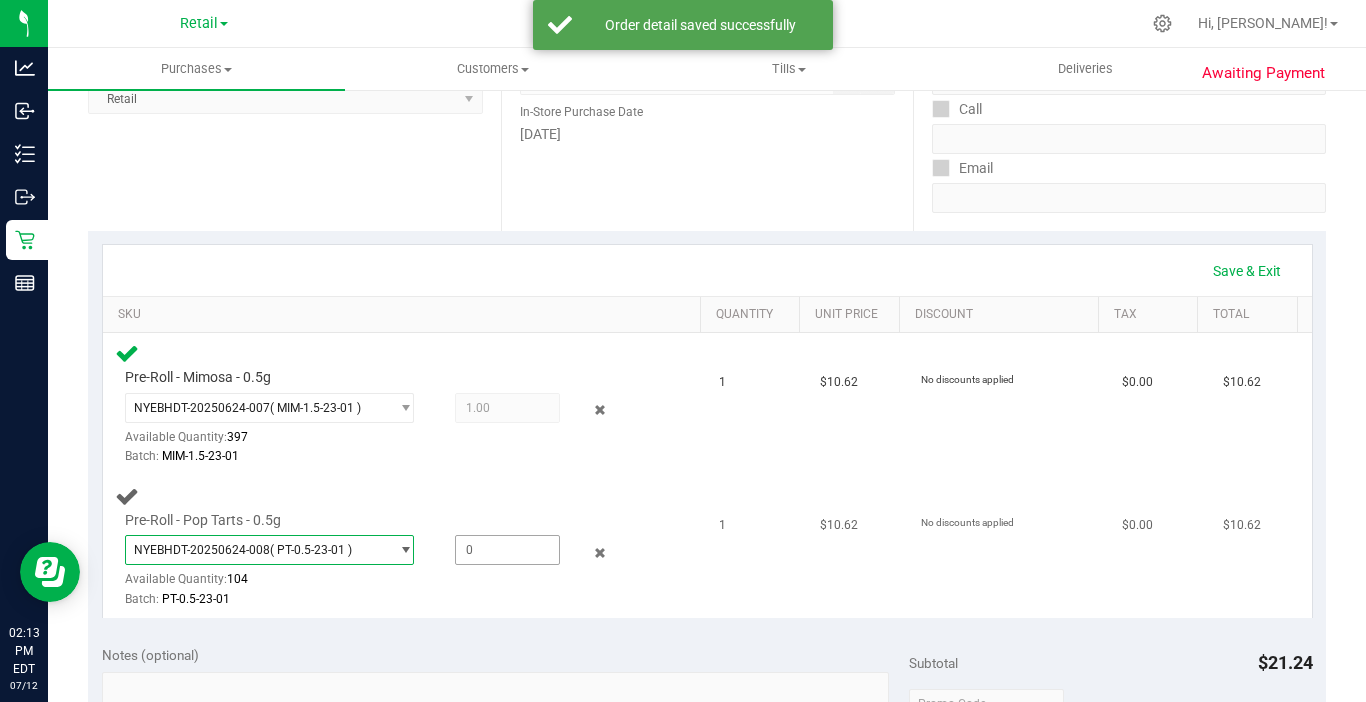 click at bounding box center (507, 550) 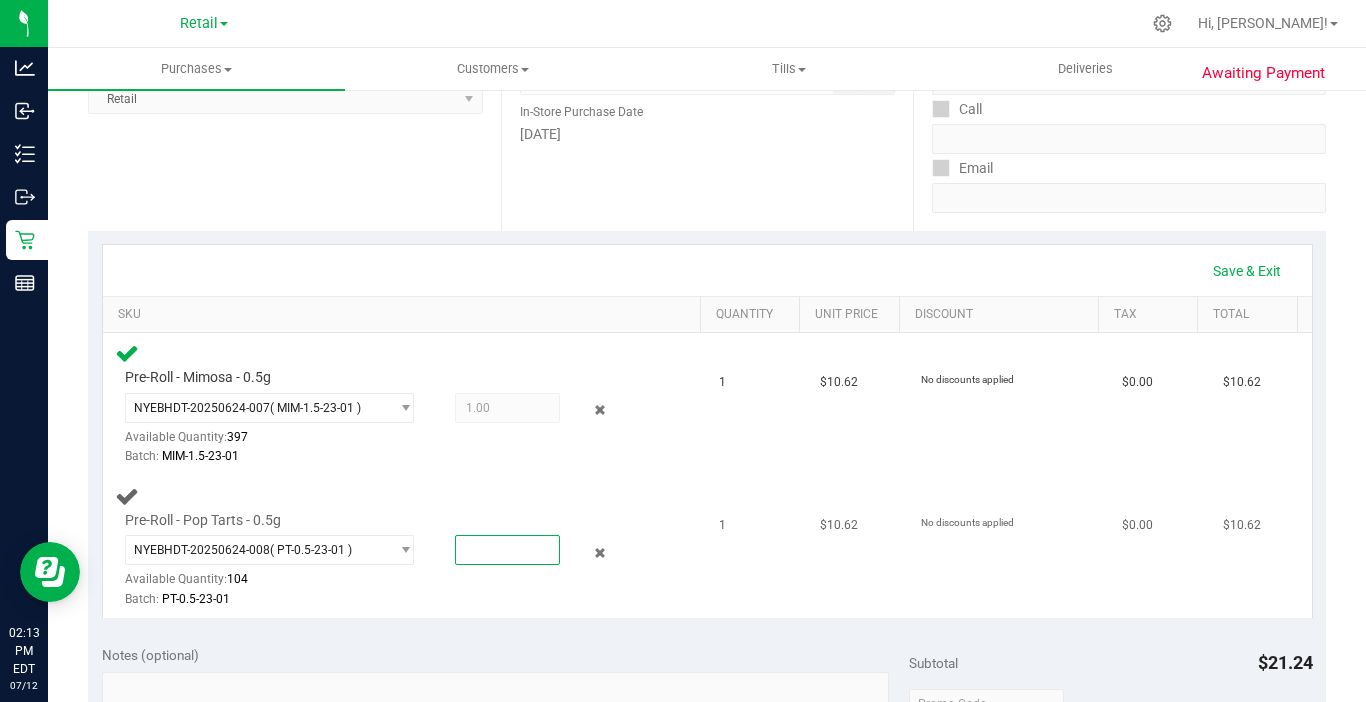 type on "1" 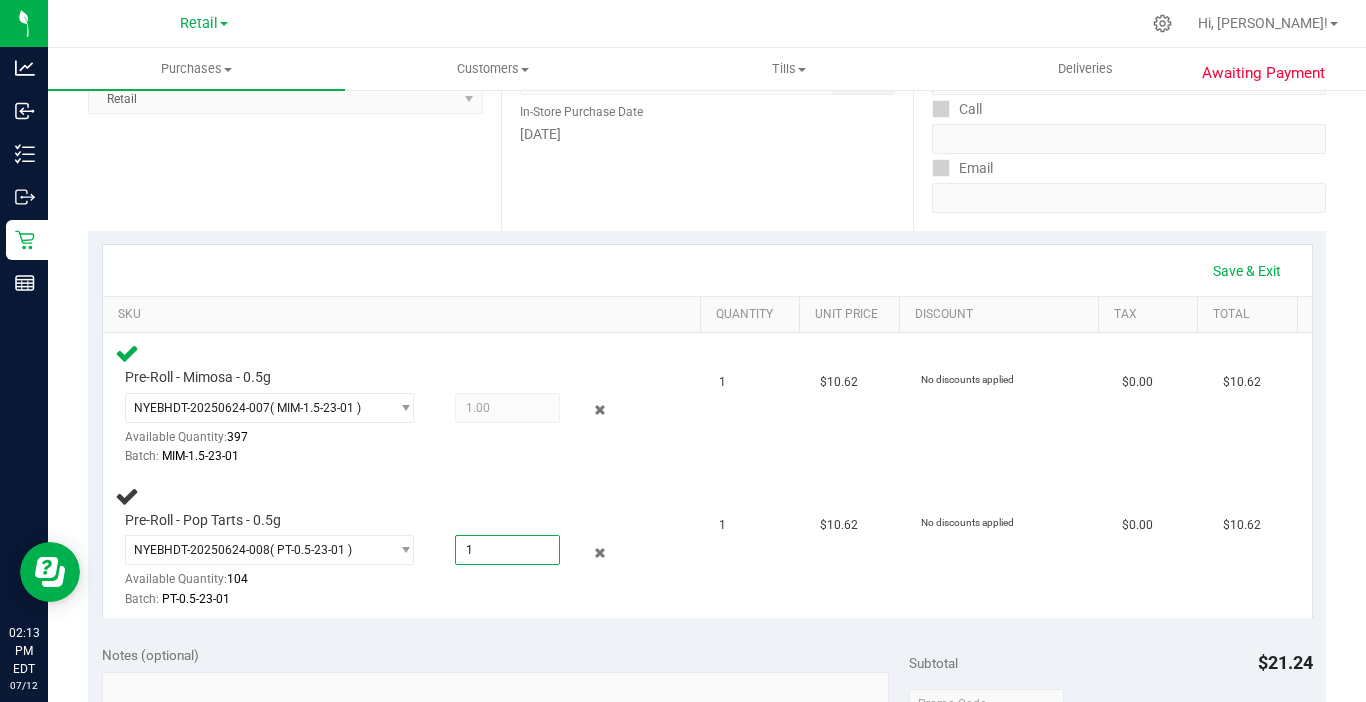 type on "1.0000" 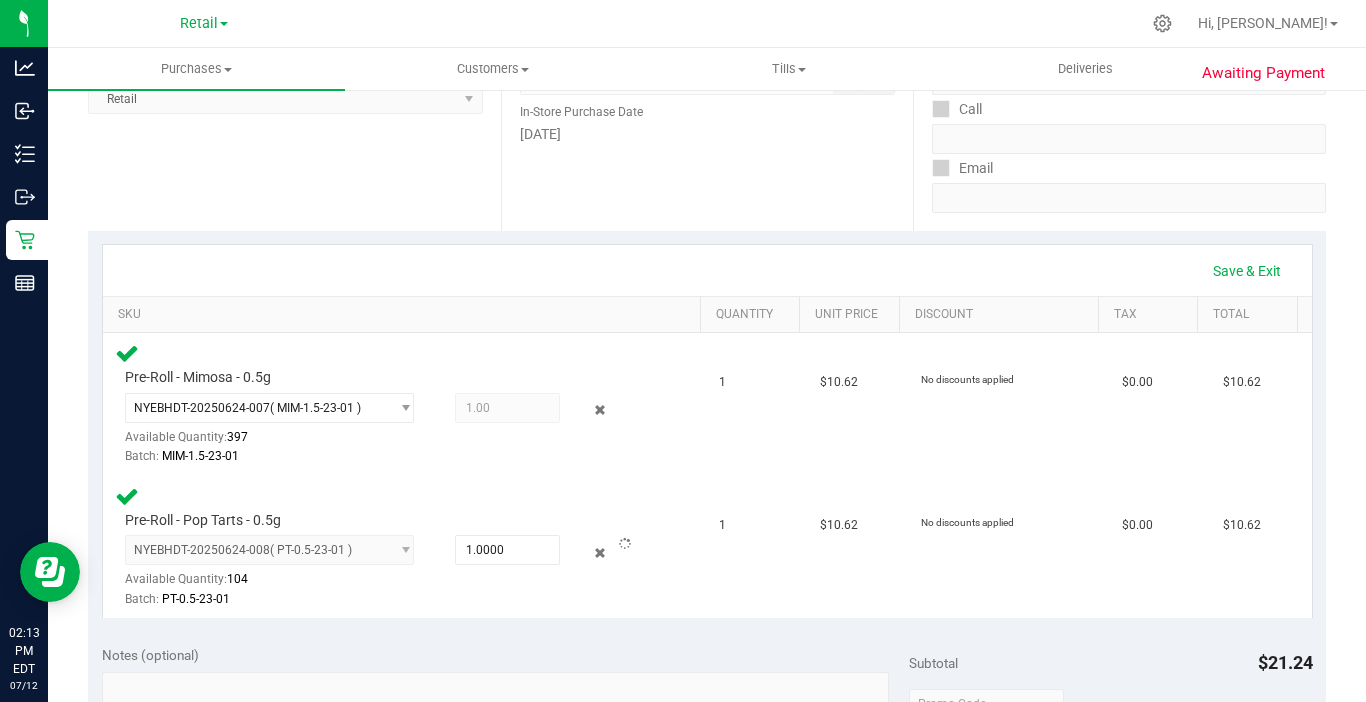 click on "Notes (optional)" at bounding box center (505, 655) 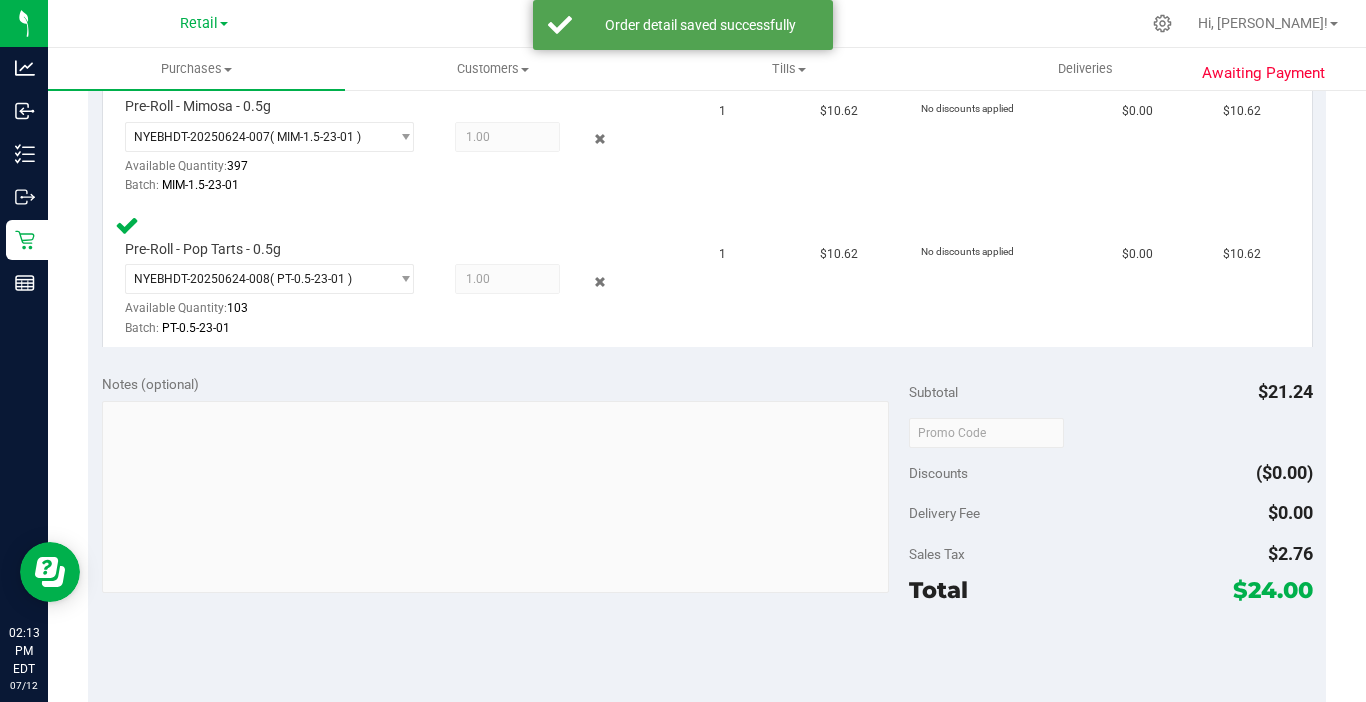 scroll, scrollTop: 700, scrollLeft: 0, axis: vertical 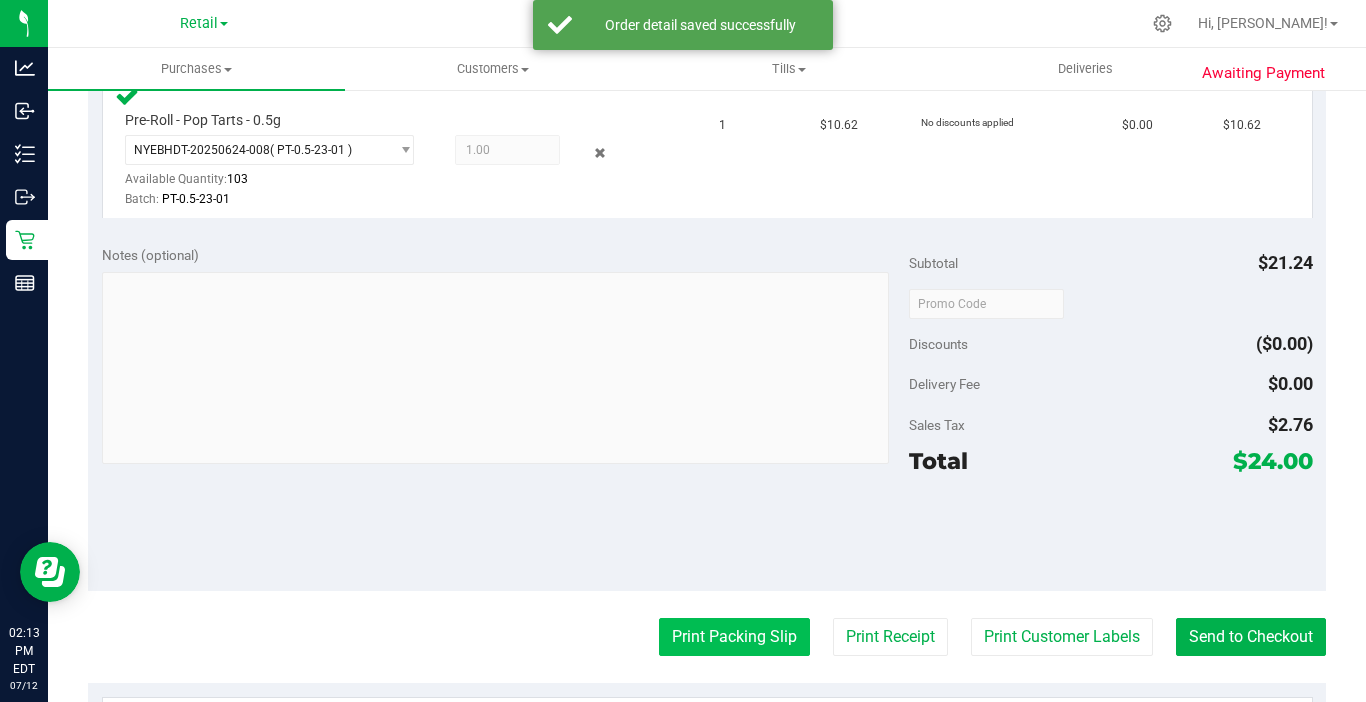 click on "Print Packing Slip" at bounding box center (734, 637) 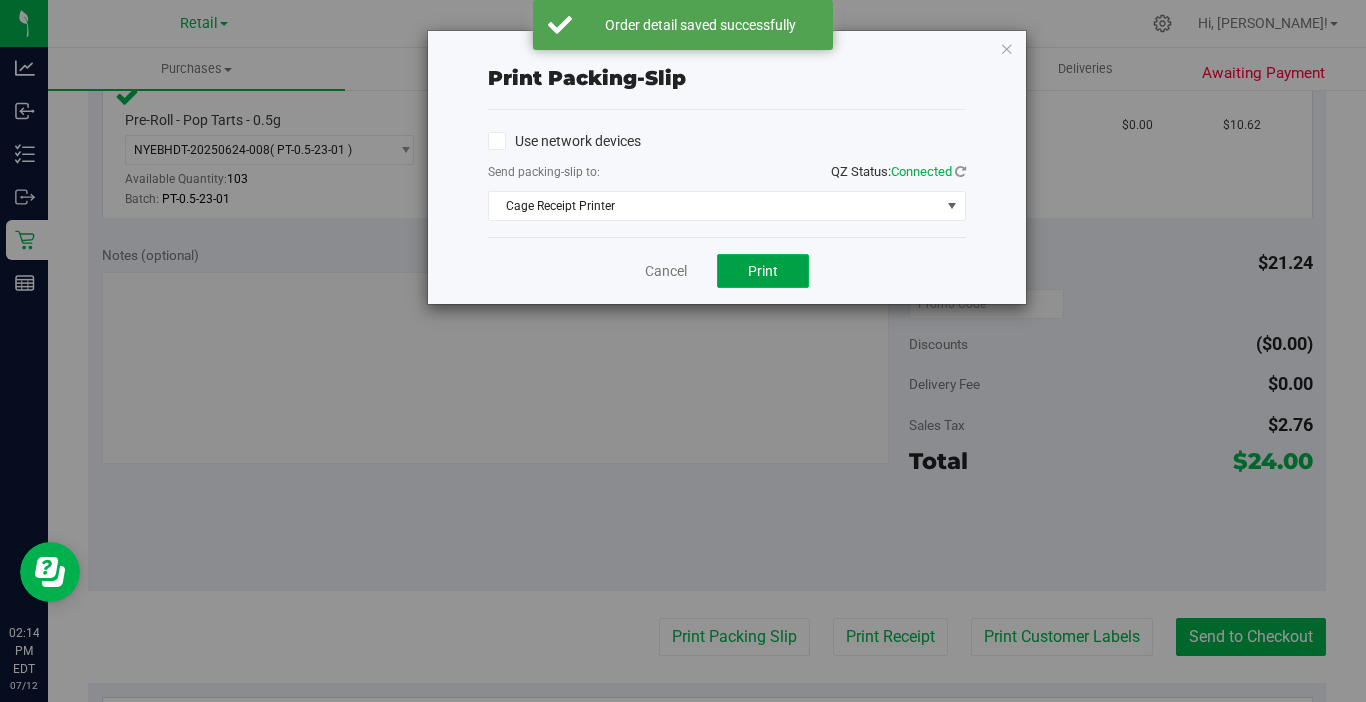 click on "Print" at bounding box center (763, 271) 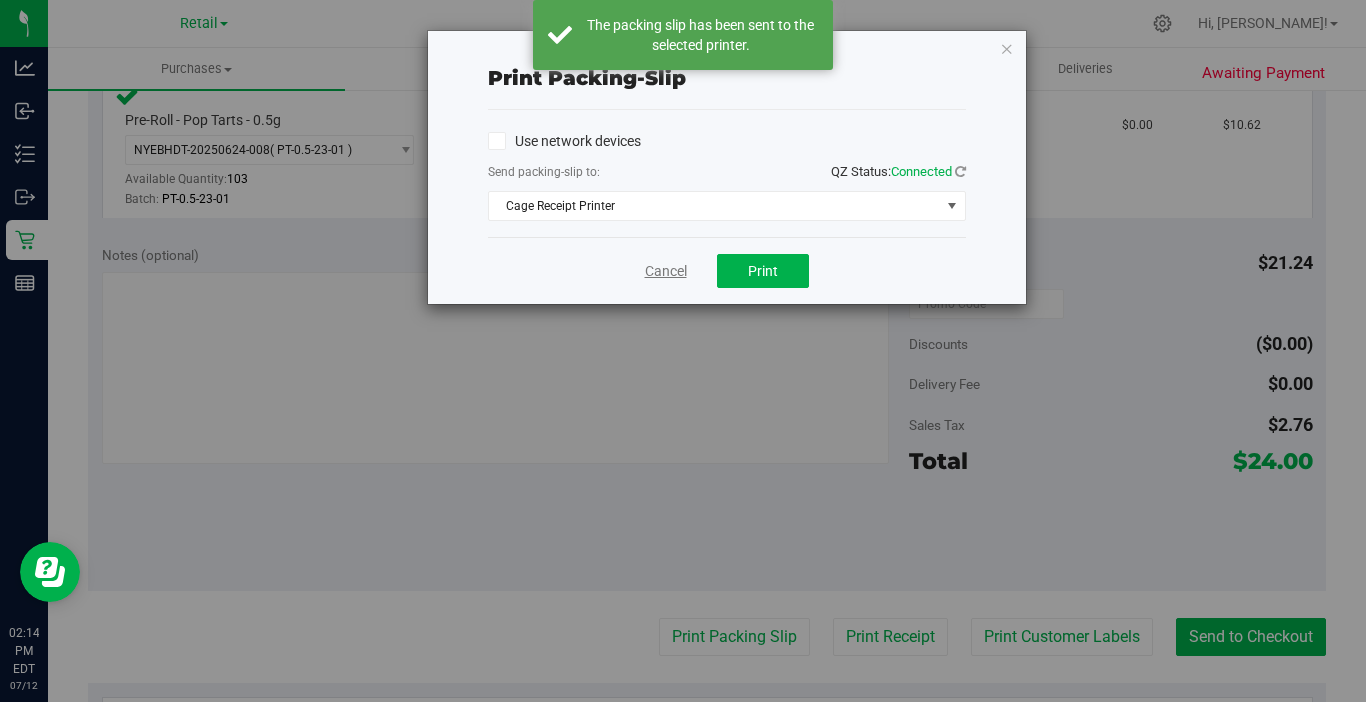 click on "Cancel" at bounding box center (666, 271) 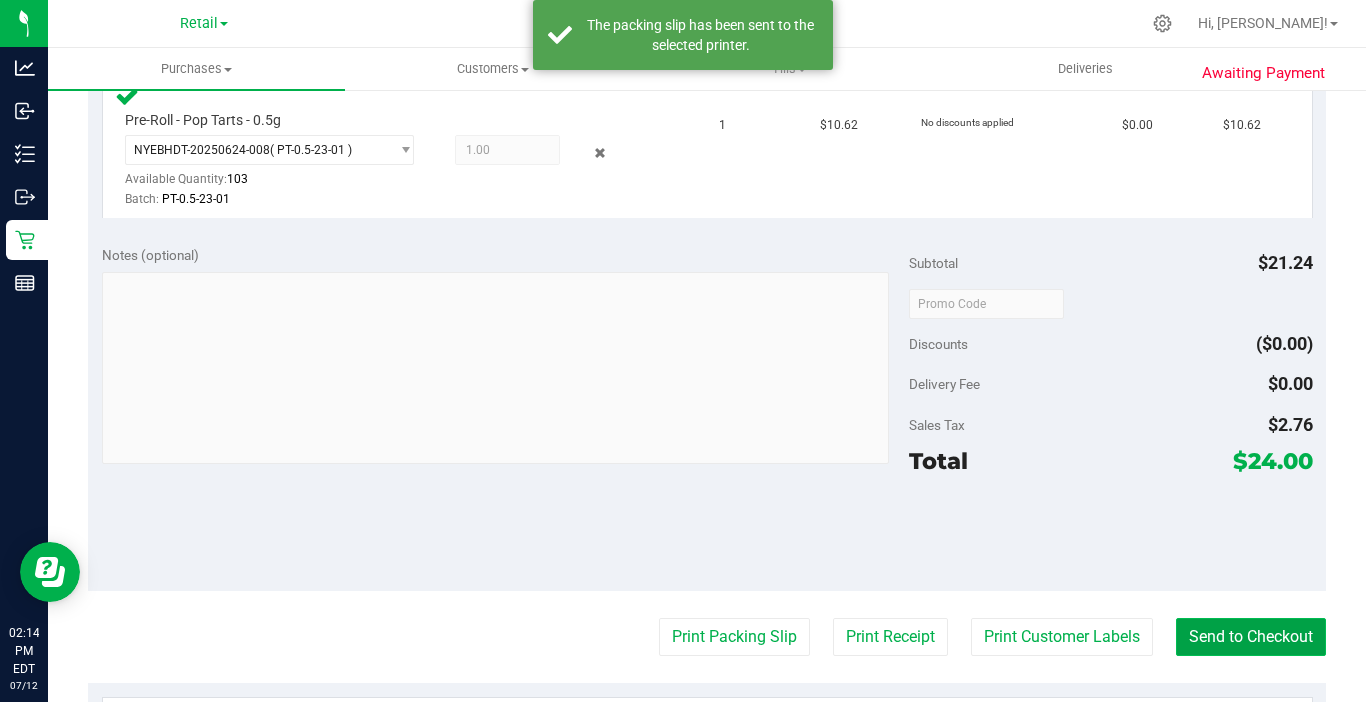 click on "Send to Checkout" at bounding box center [1251, 637] 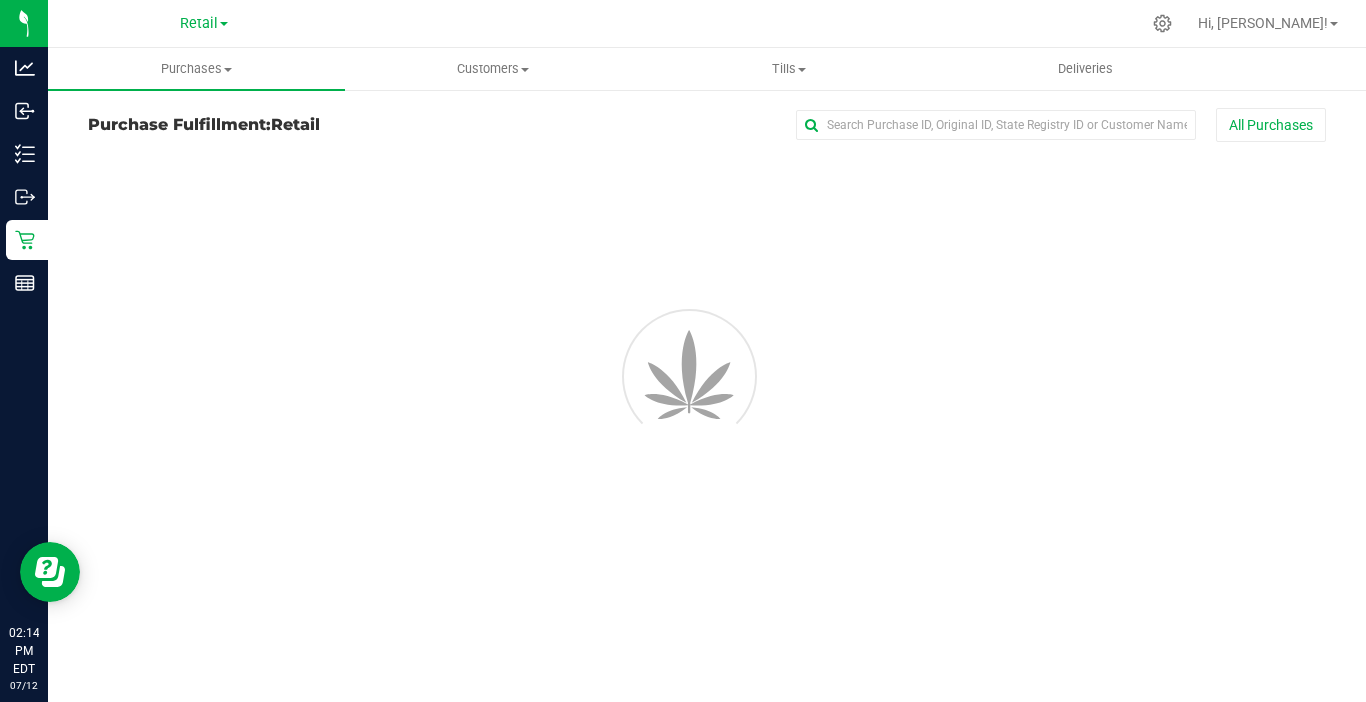scroll, scrollTop: 0, scrollLeft: 0, axis: both 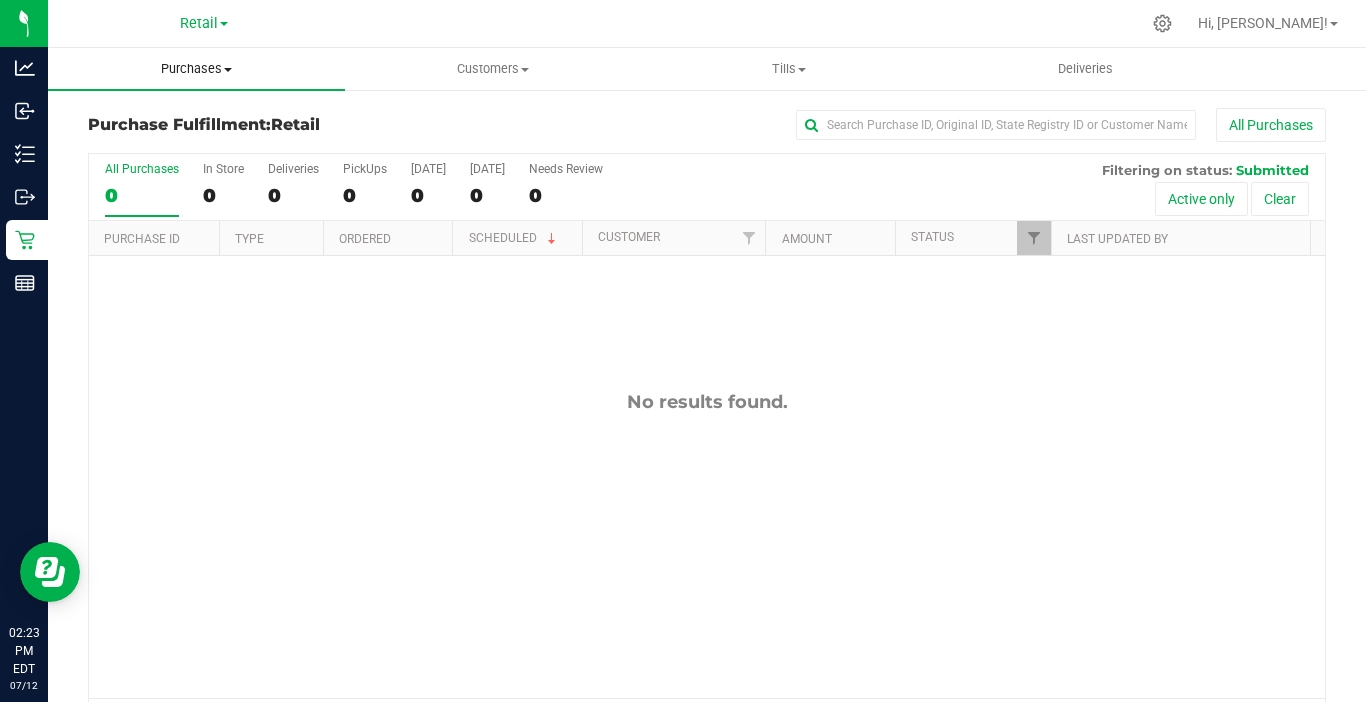 click on "Purchases" at bounding box center (196, 69) 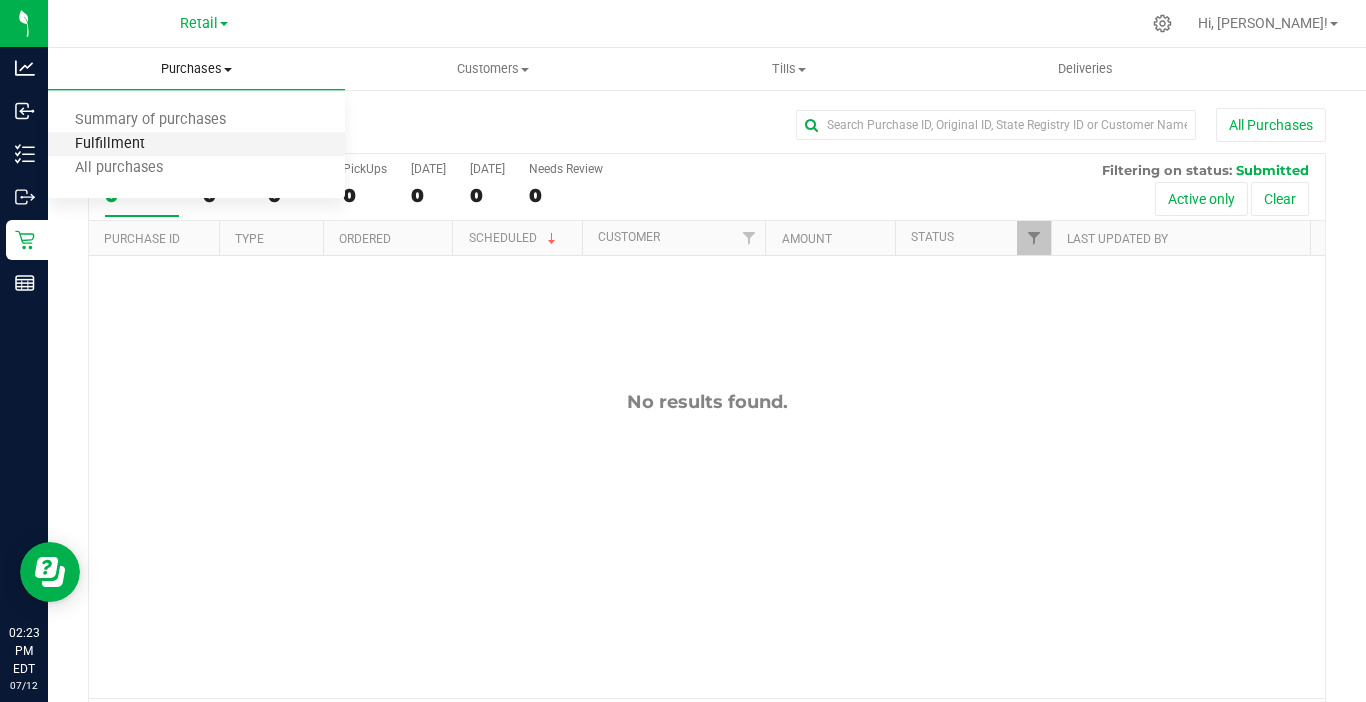 click on "Fulfillment" at bounding box center [110, 144] 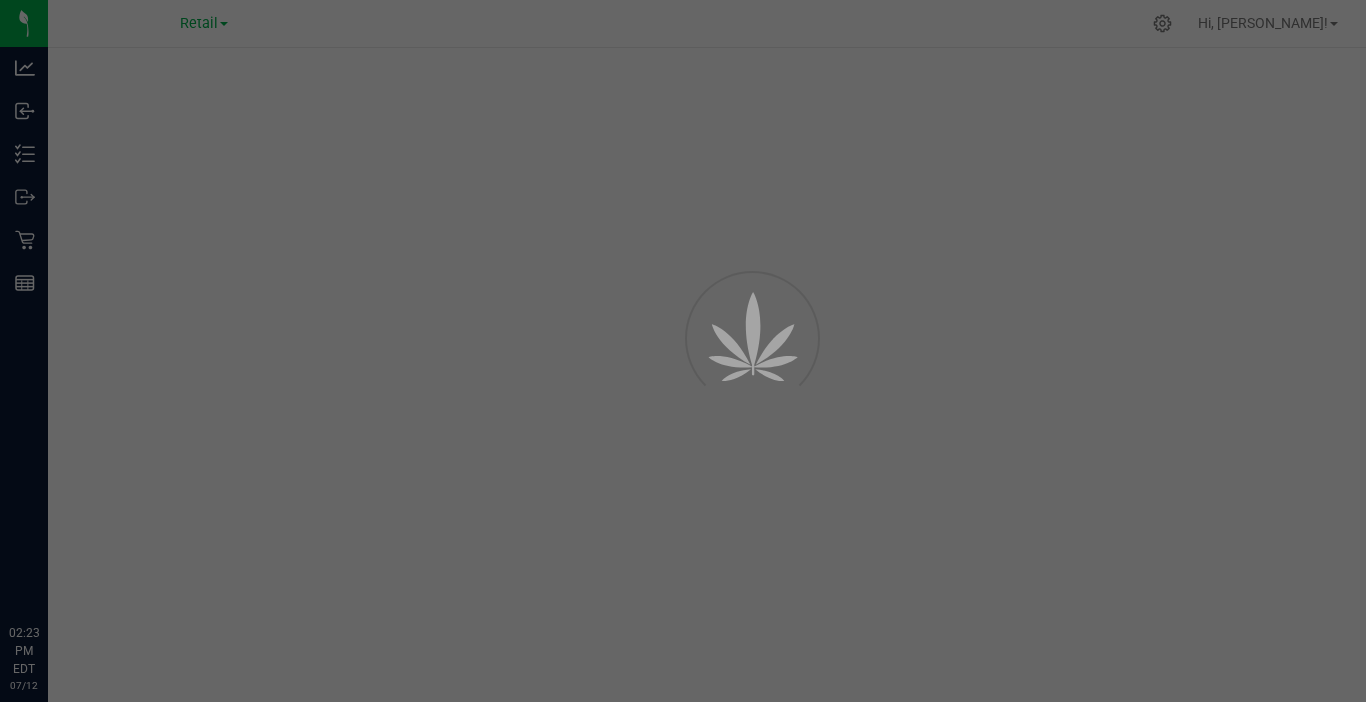 scroll, scrollTop: 0, scrollLeft: 0, axis: both 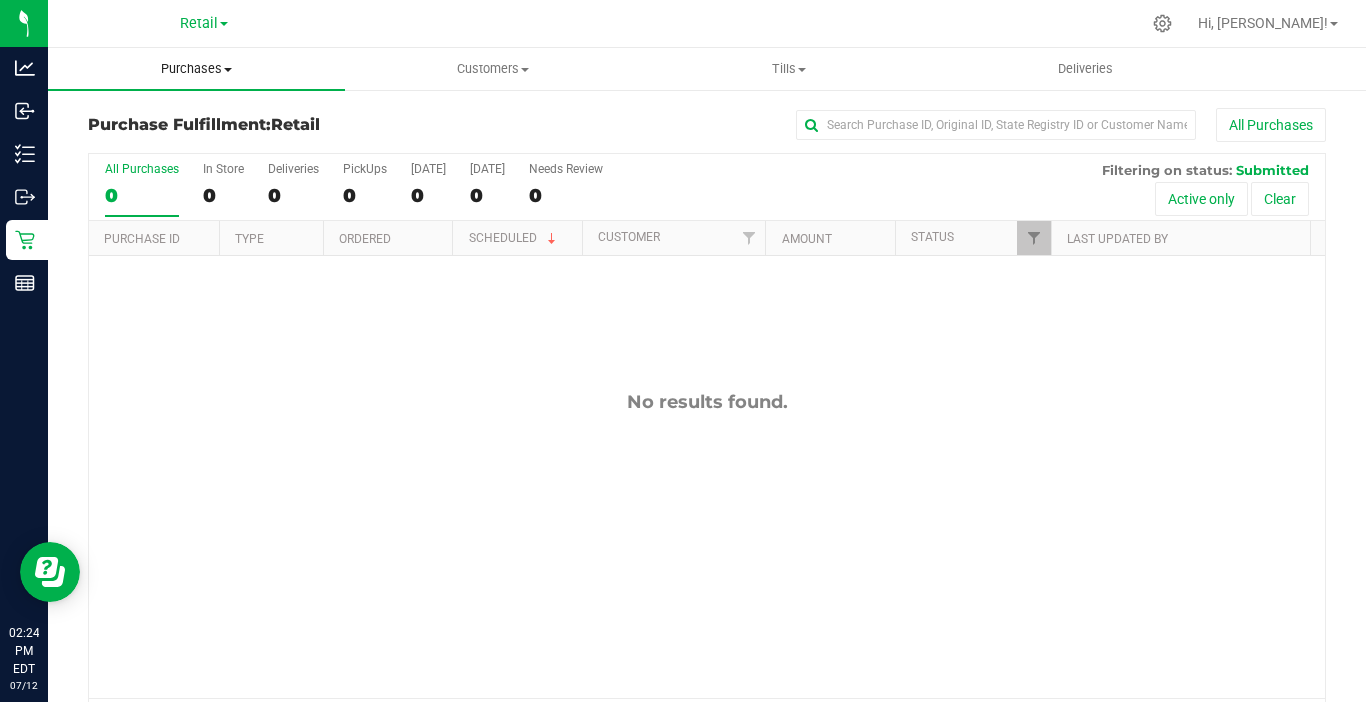 click on "Purchases" at bounding box center [196, 69] 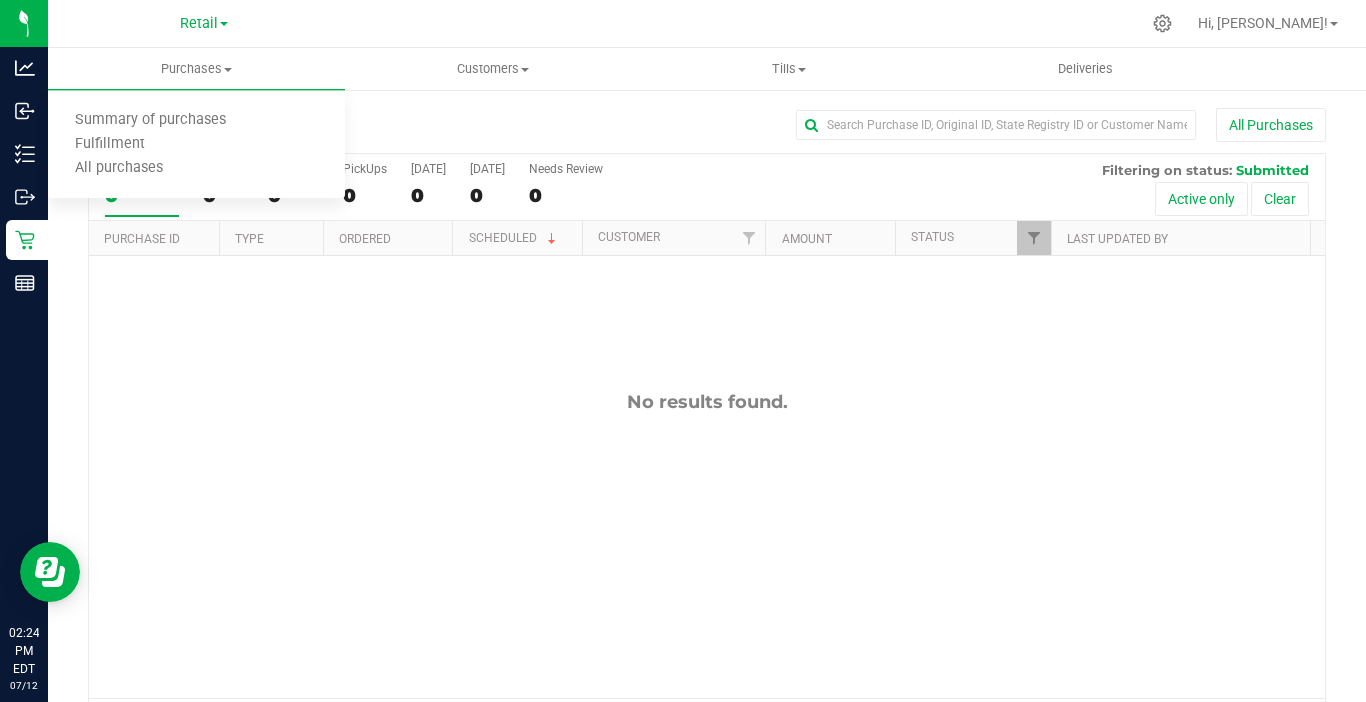 click on "Retail" at bounding box center (204, 23) 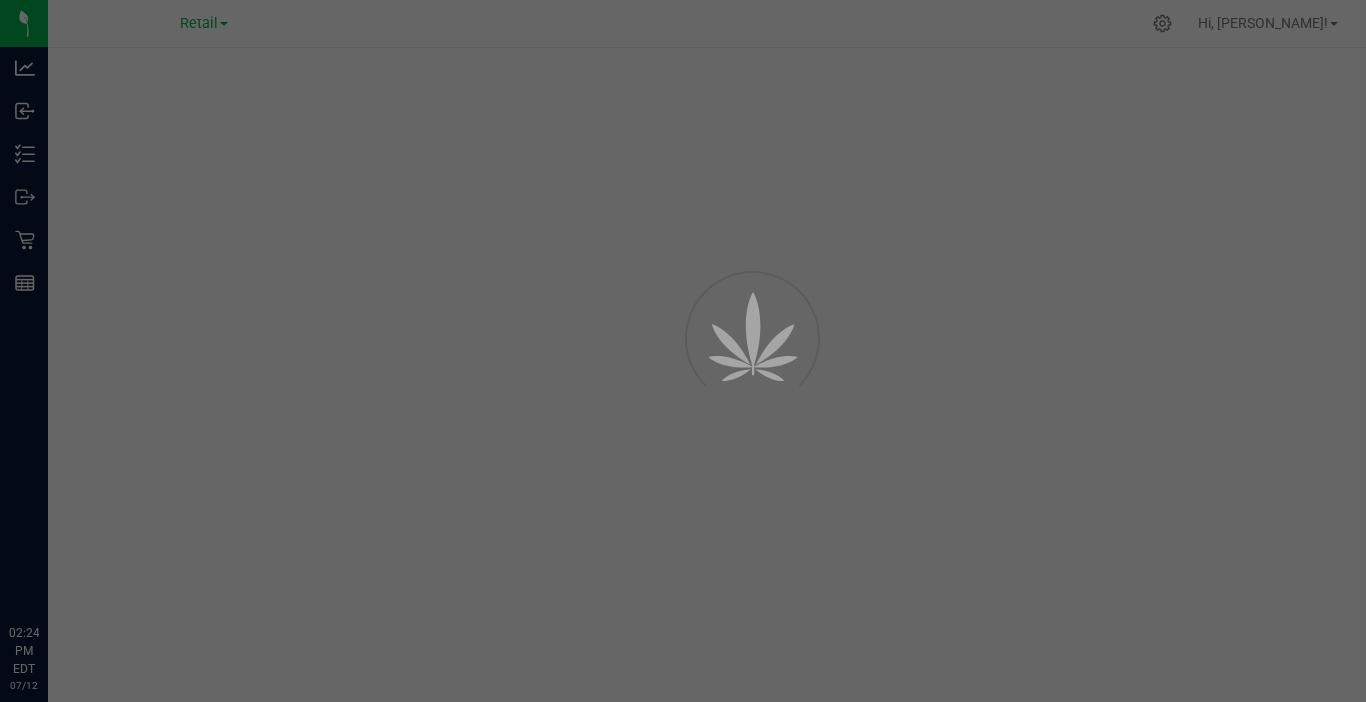 scroll, scrollTop: 0, scrollLeft: 0, axis: both 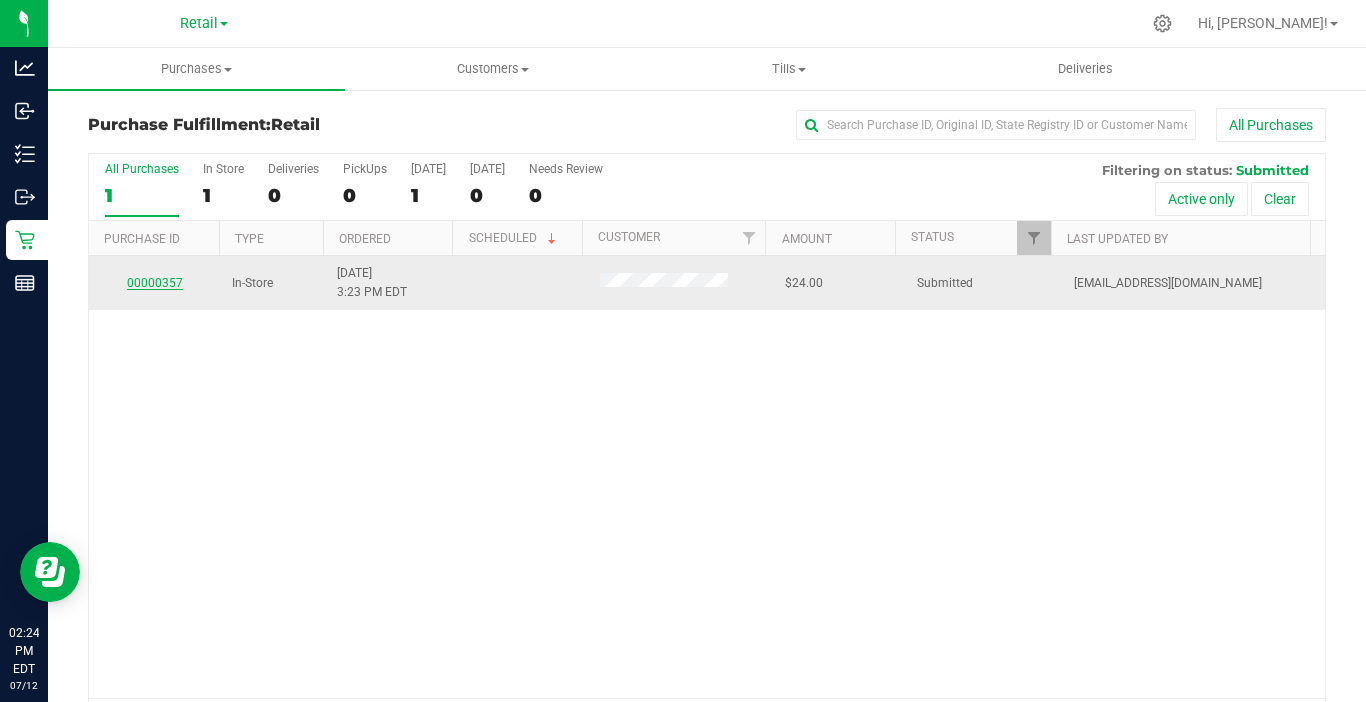 click on "00000357" at bounding box center (155, 283) 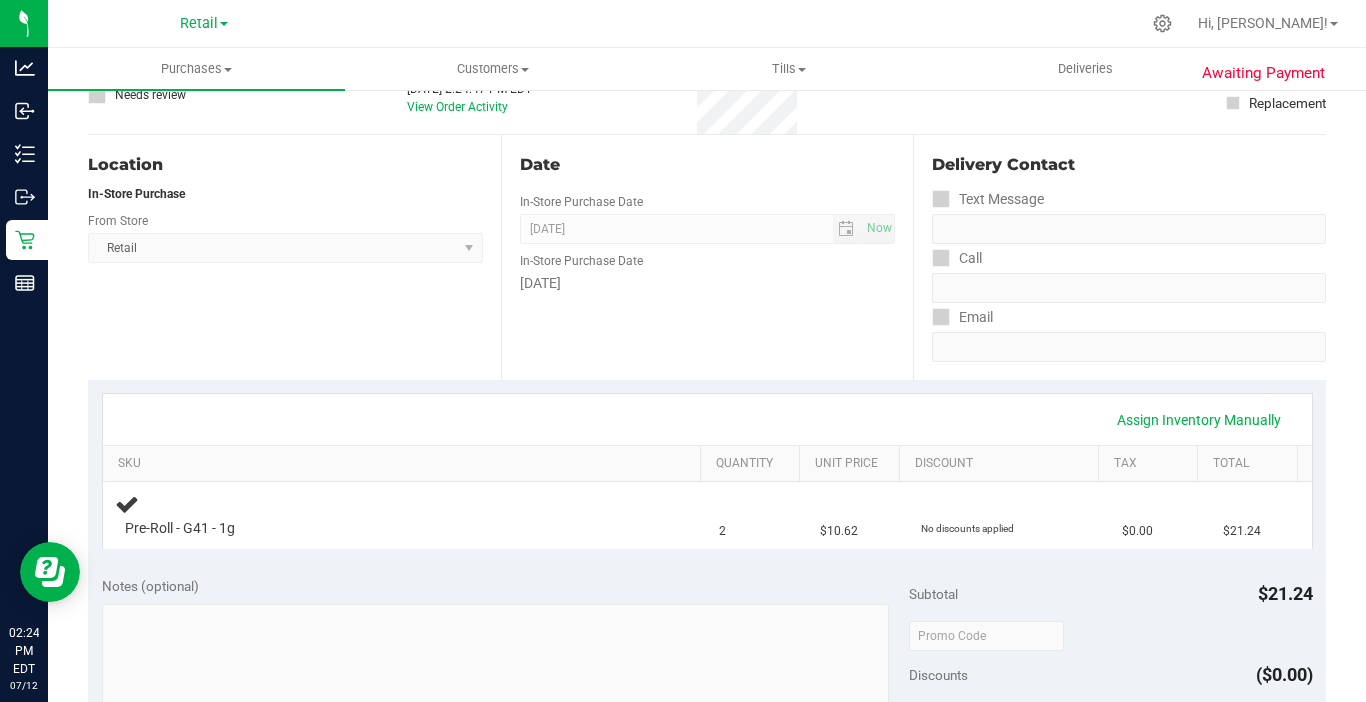 scroll, scrollTop: 200, scrollLeft: 0, axis: vertical 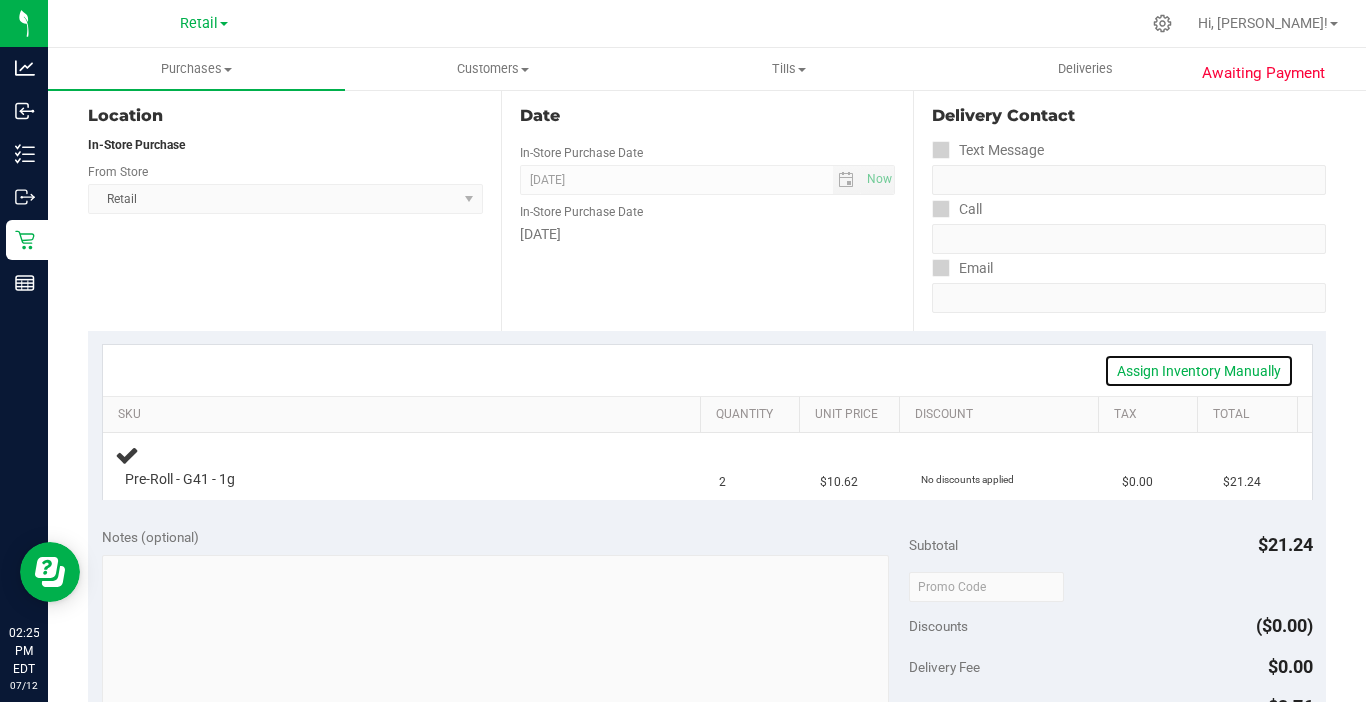 click on "Assign Inventory Manually" at bounding box center [1199, 371] 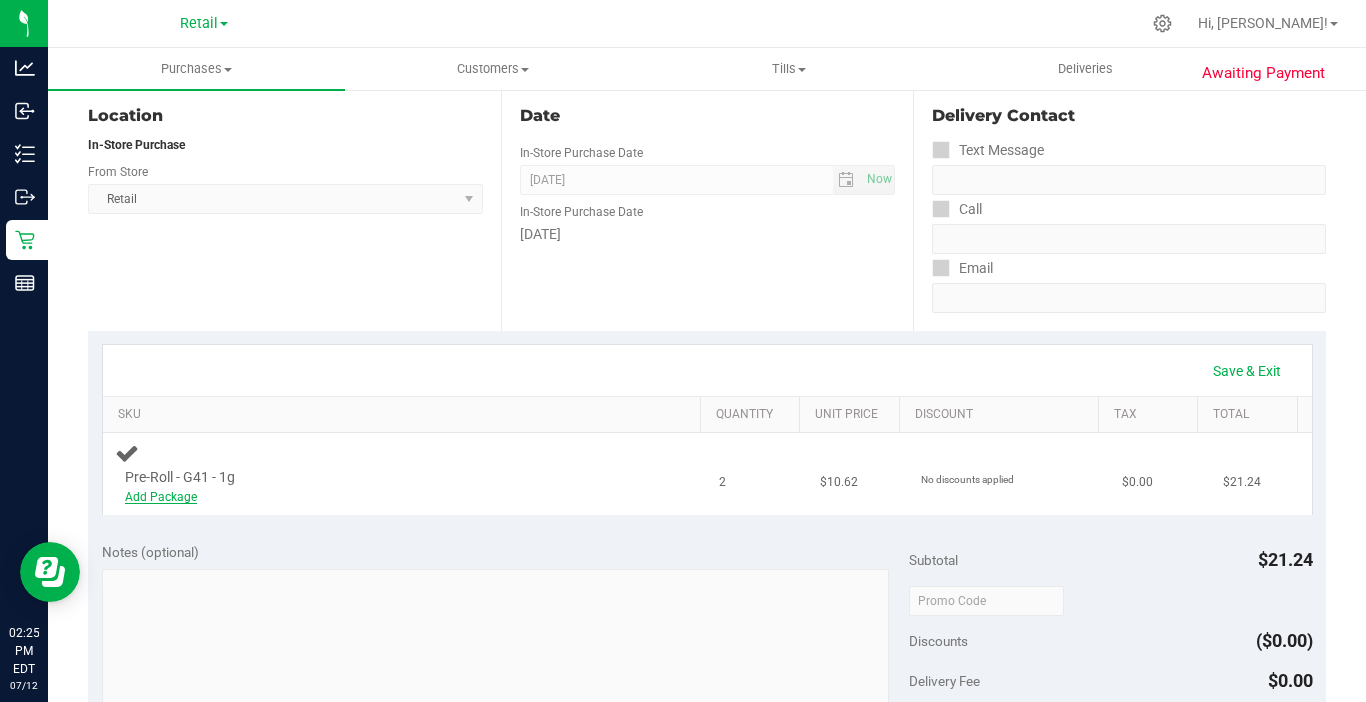 click on "Add Package" at bounding box center (161, 497) 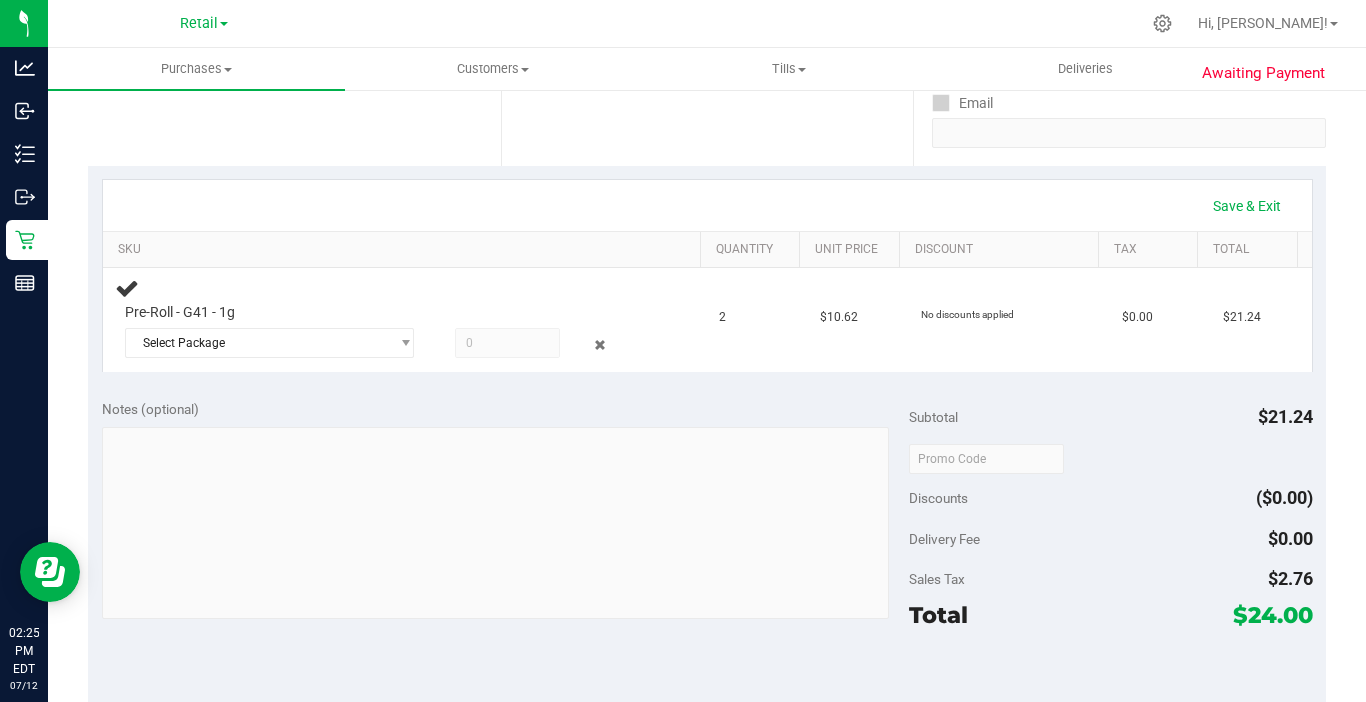 scroll, scrollTop: 400, scrollLeft: 0, axis: vertical 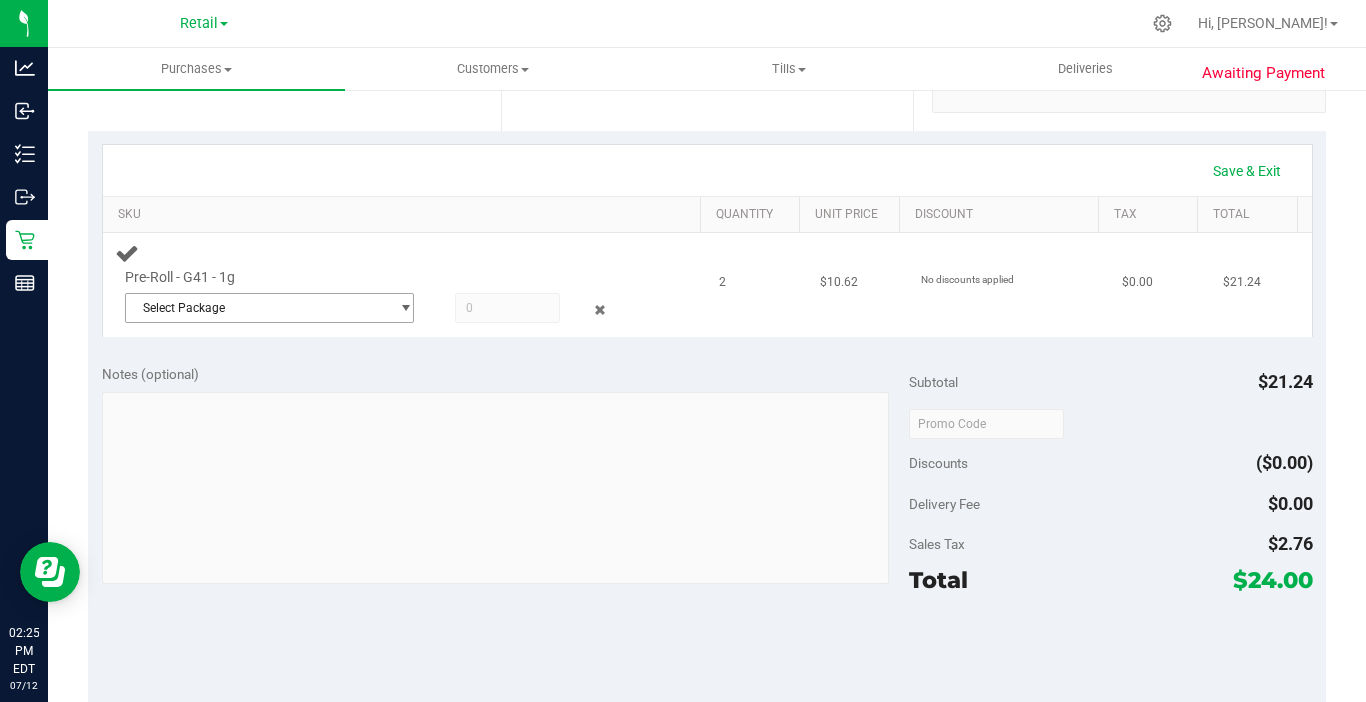 click on "Select Package" at bounding box center [257, 308] 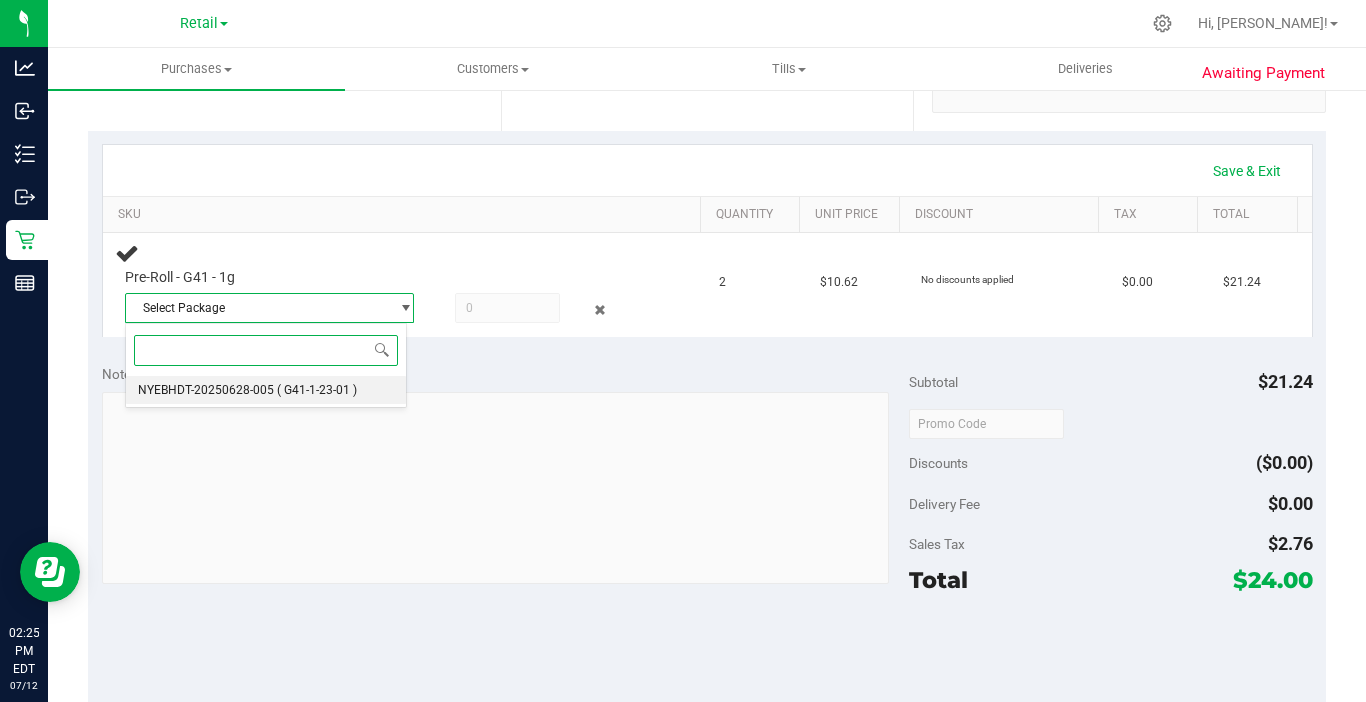 click on "(
G41-1-23-01
)" at bounding box center (317, 390) 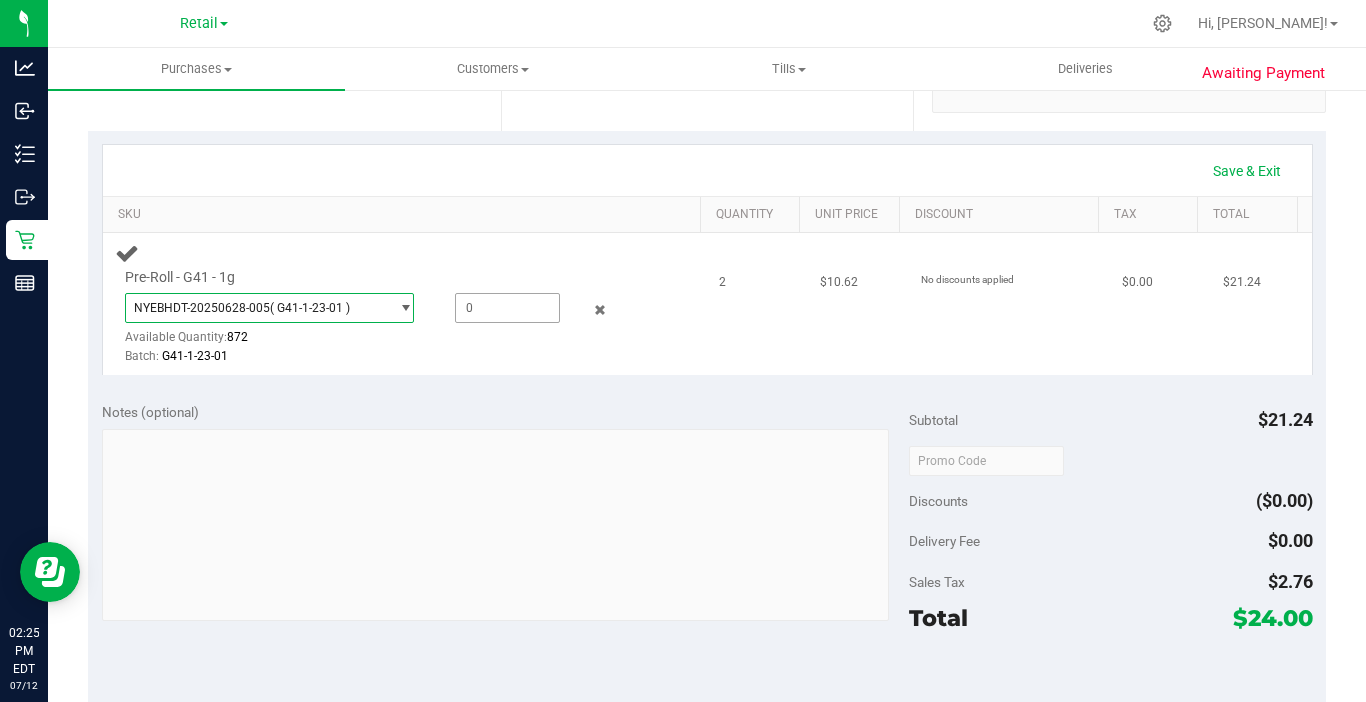 click at bounding box center (507, 308) 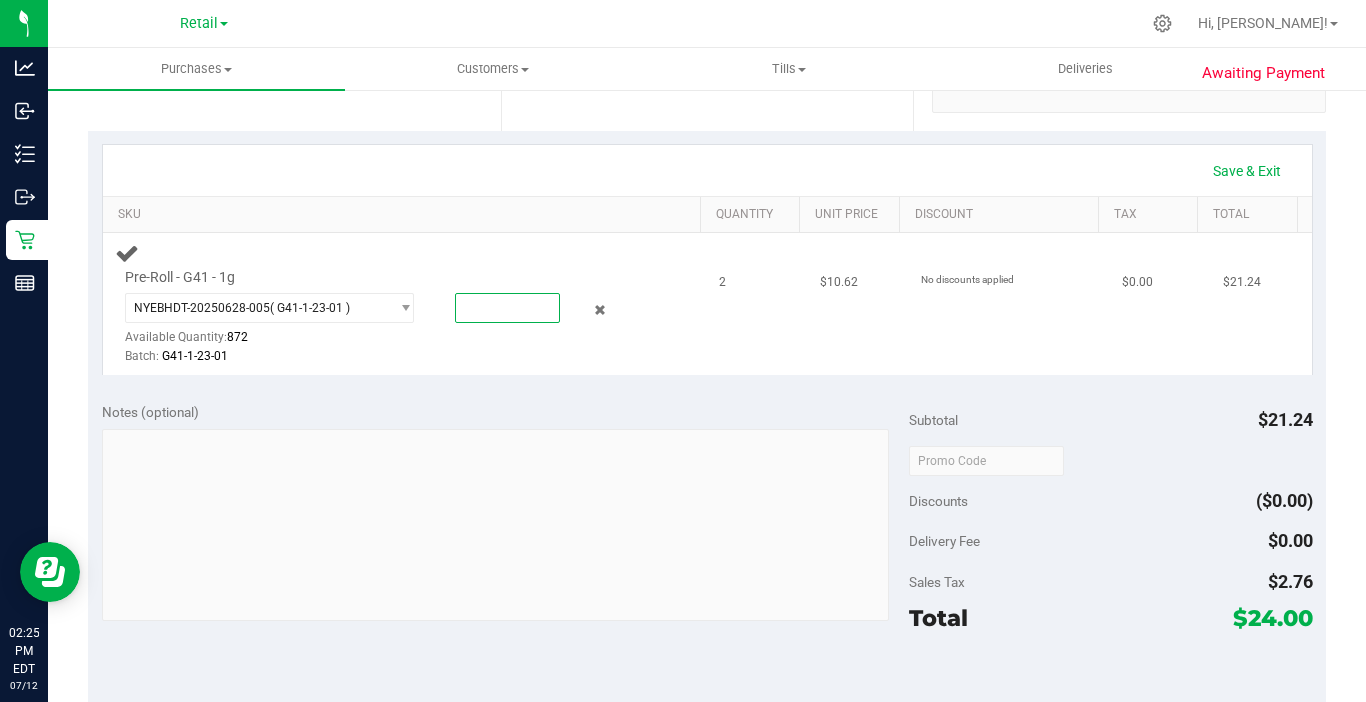 type on "1" 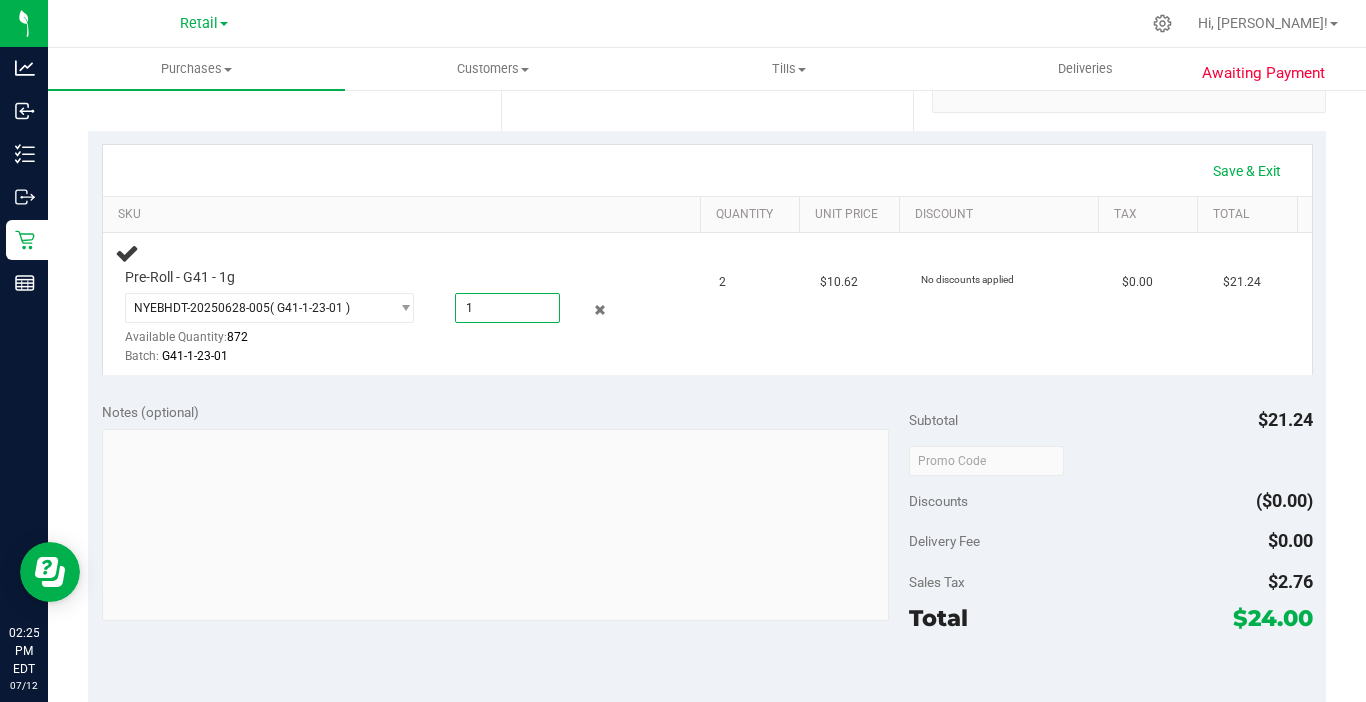 type on "1.0000" 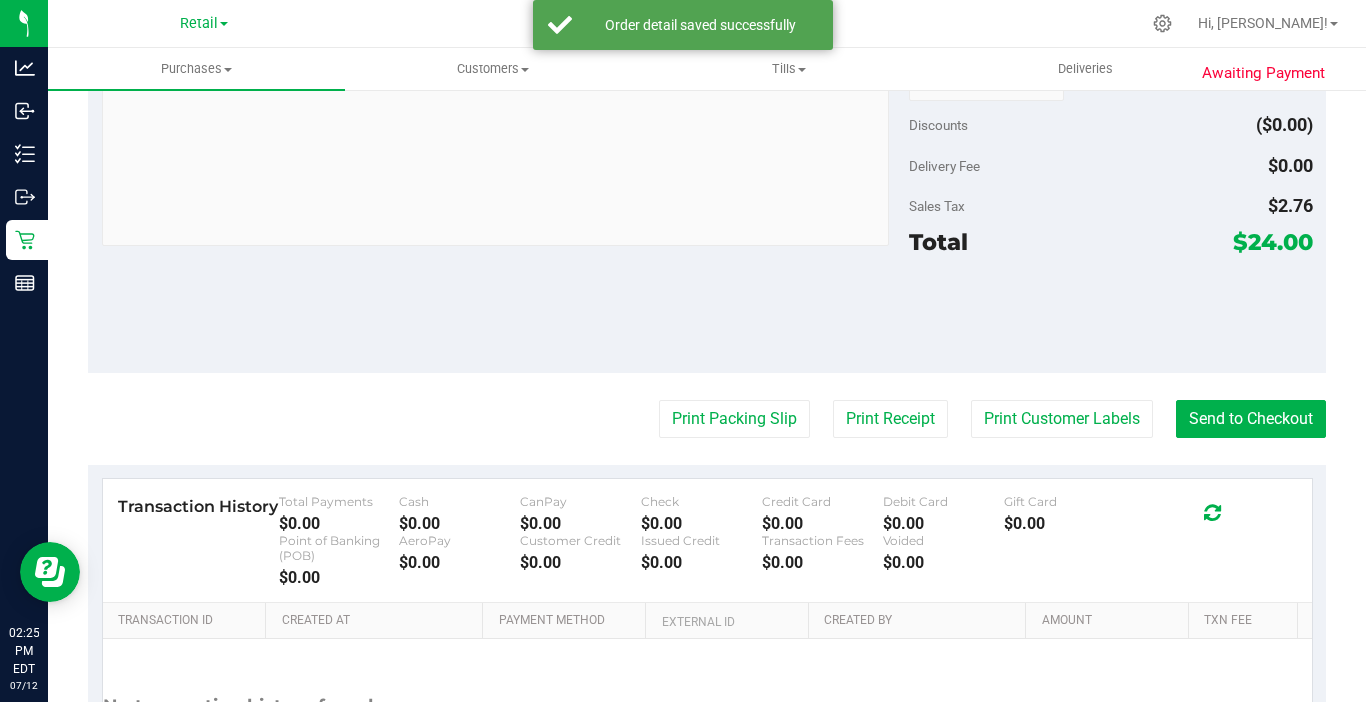 scroll, scrollTop: 800, scrollLeft: 0, axis: vertical 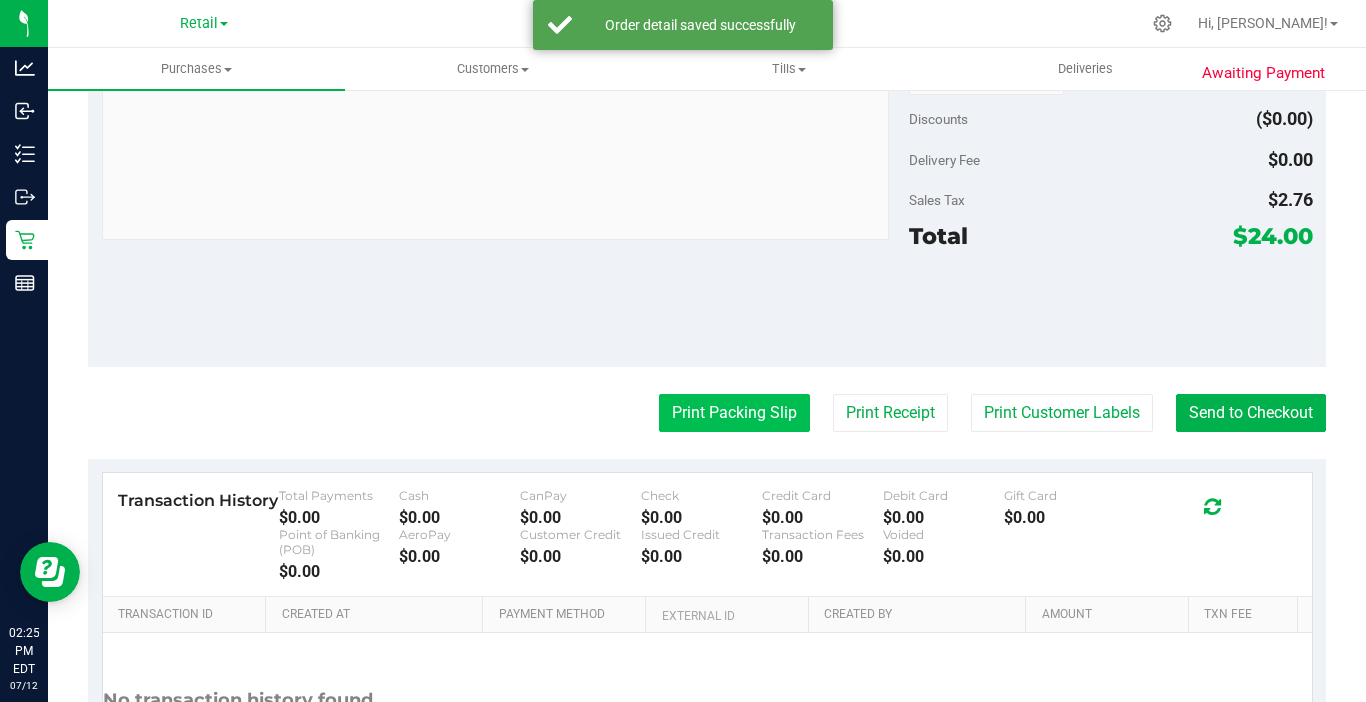 click on "Print Packing Slip" at bounding box center (734, 413) 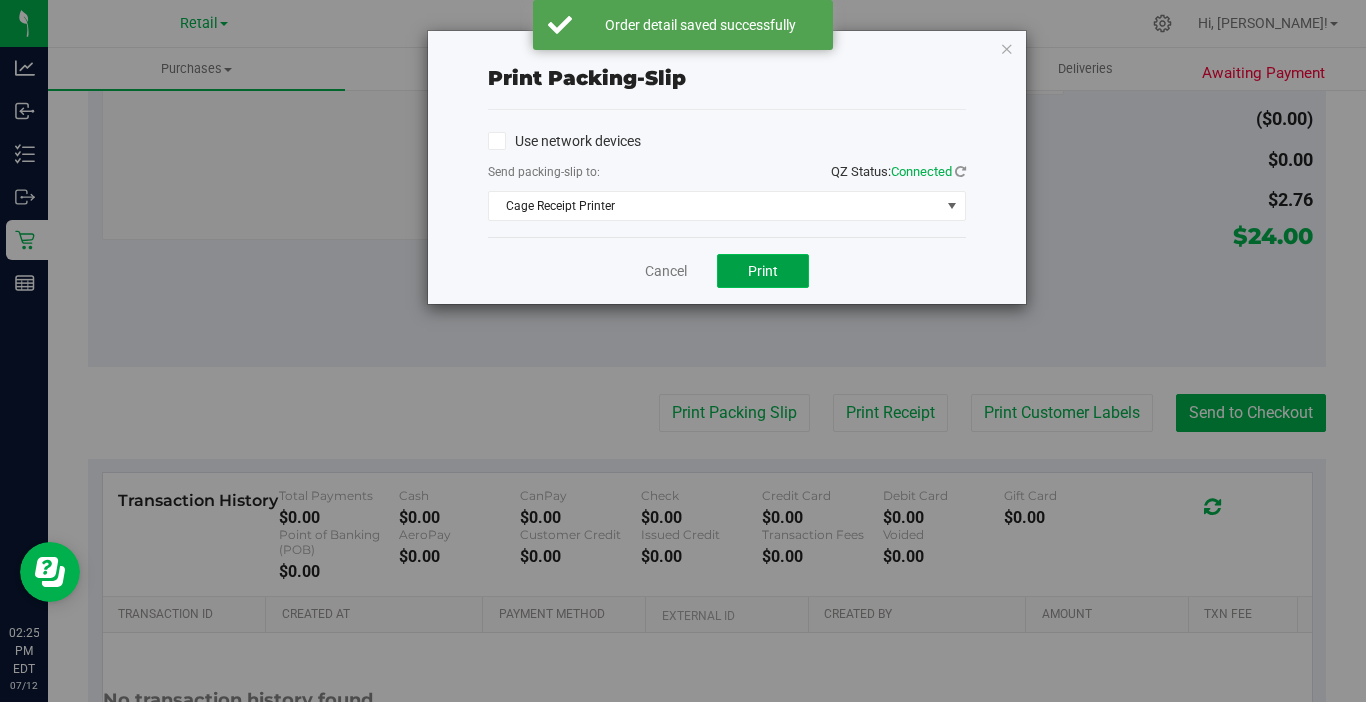 click on "Print" at bounding box center (763, 271) 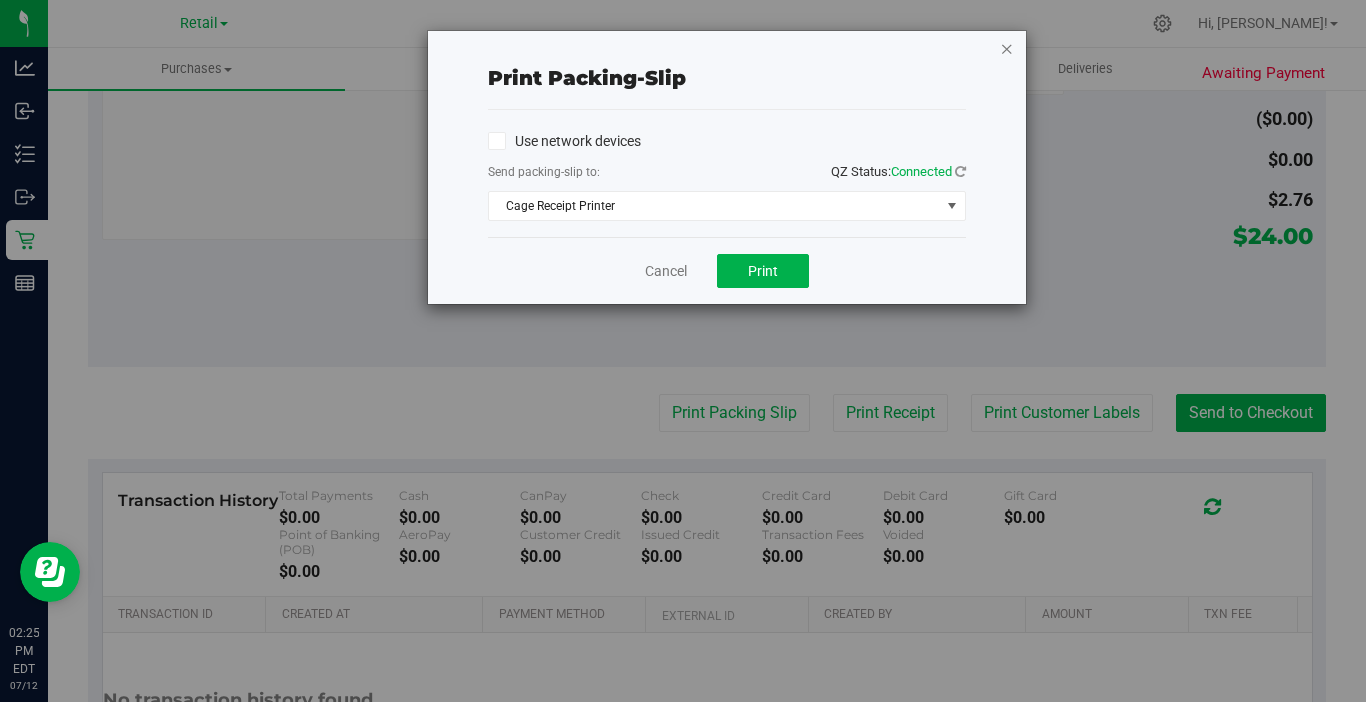click at bounding box center [1007, 48] 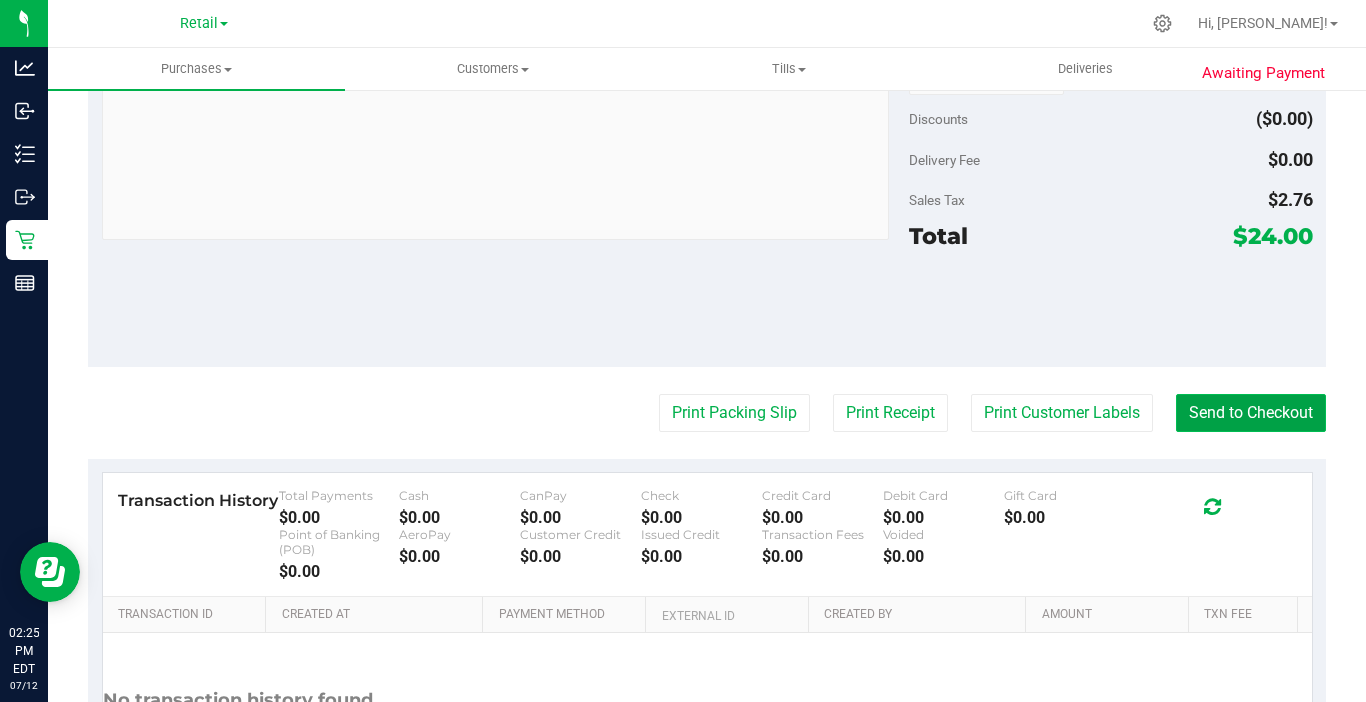 click on "Send to Checkout" at bounding box center [1251, 413] 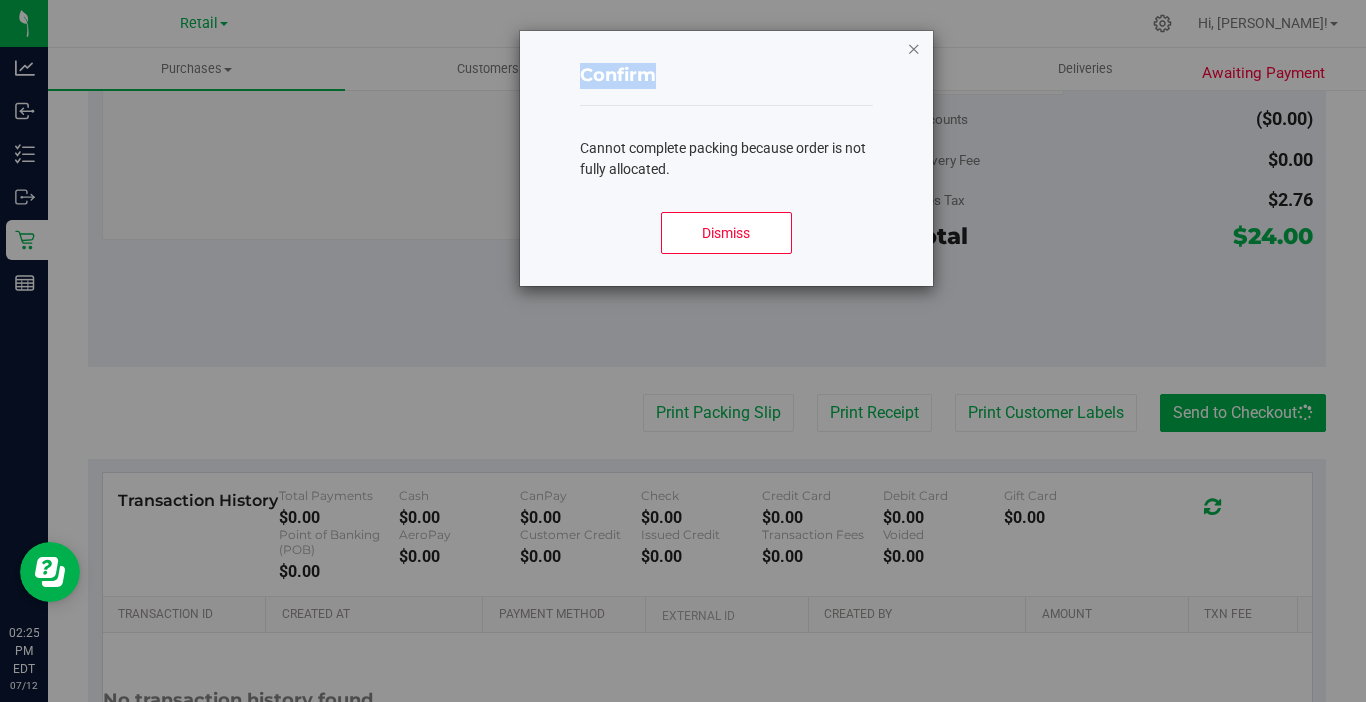 click on "Confirm
Cannot complete packing because order is not fully allocated.
Dismiss" at bounding box center [726, 158] 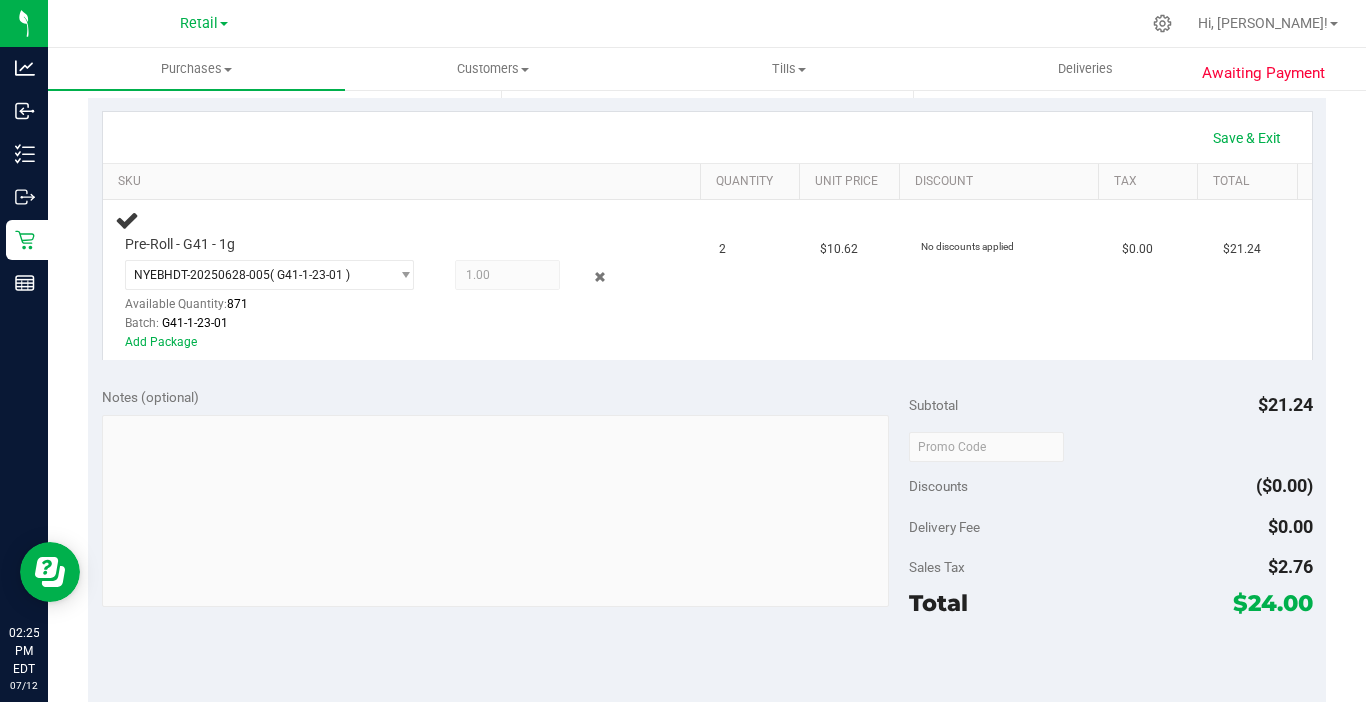 scroll, scrollTop: 400, scrollLeft: 0, axis: vertical 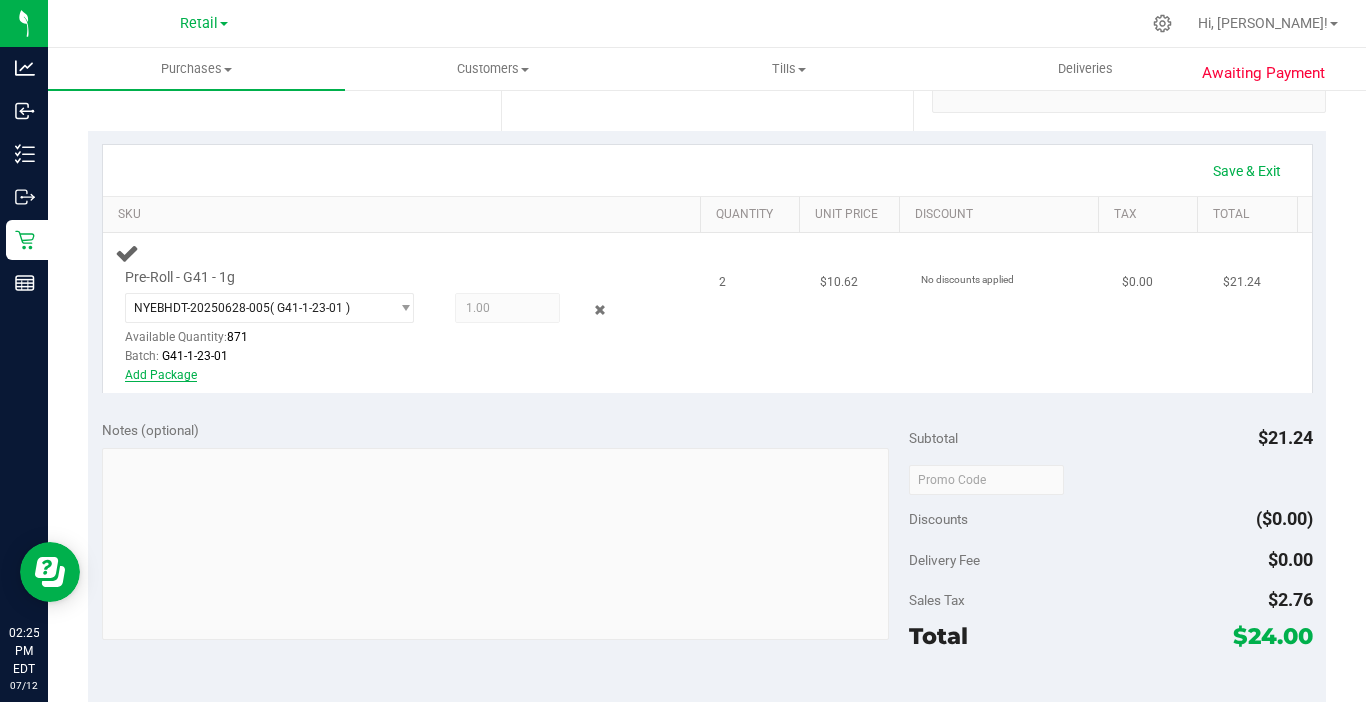 click on "Add Package" at bounding box center [161, 375] 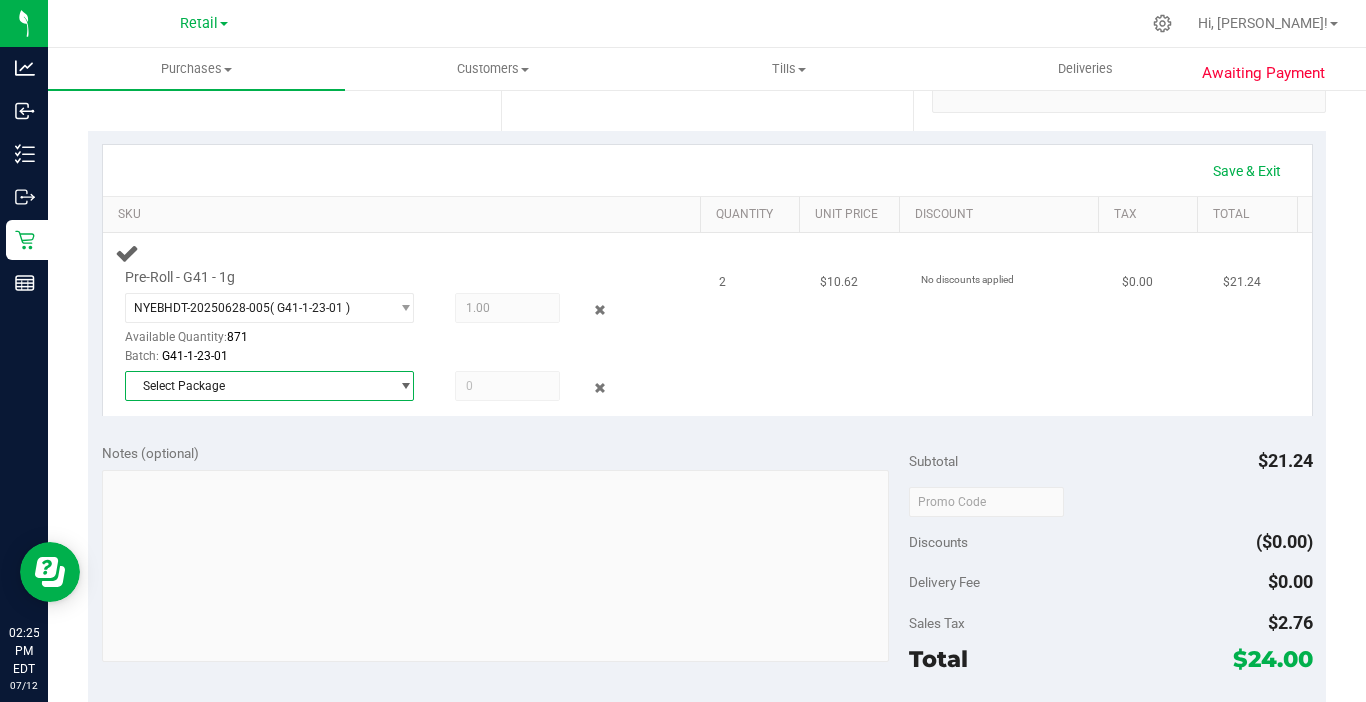 click at bounding box center (400, 386) 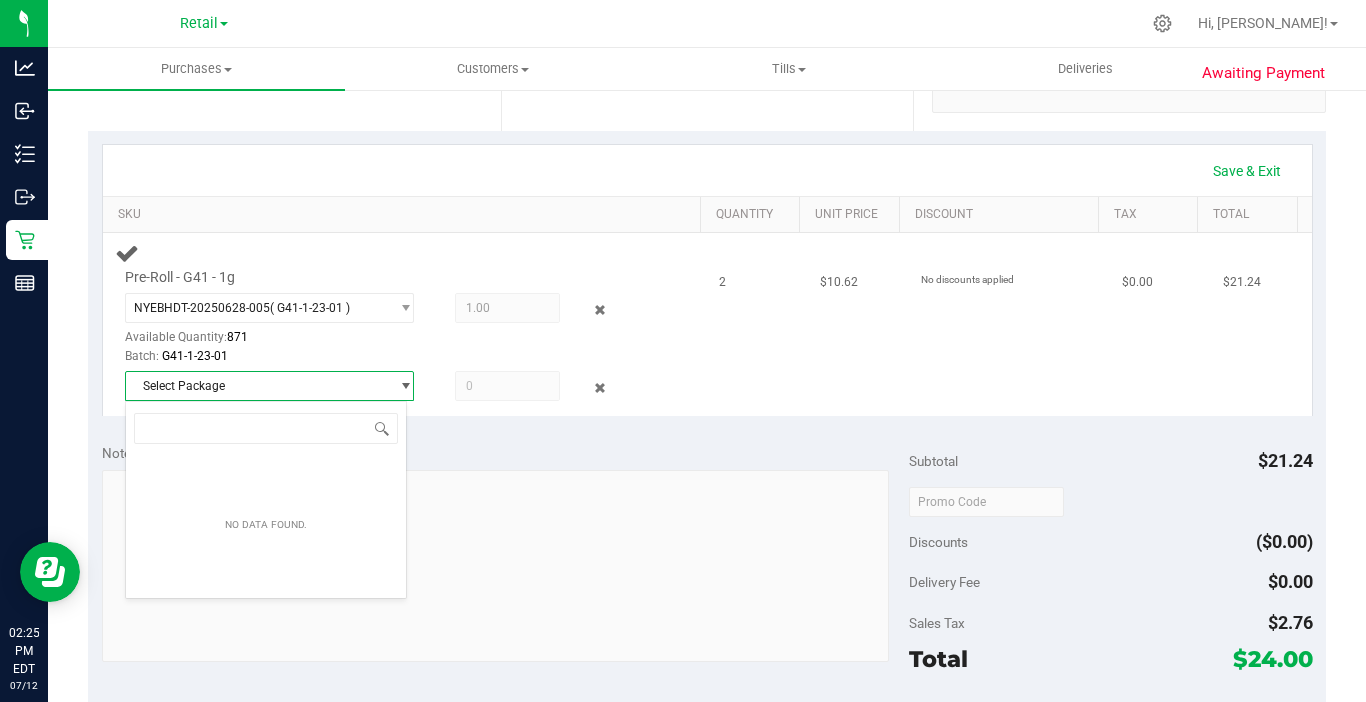 click on "Select Package" at bounding box center [257, 386] 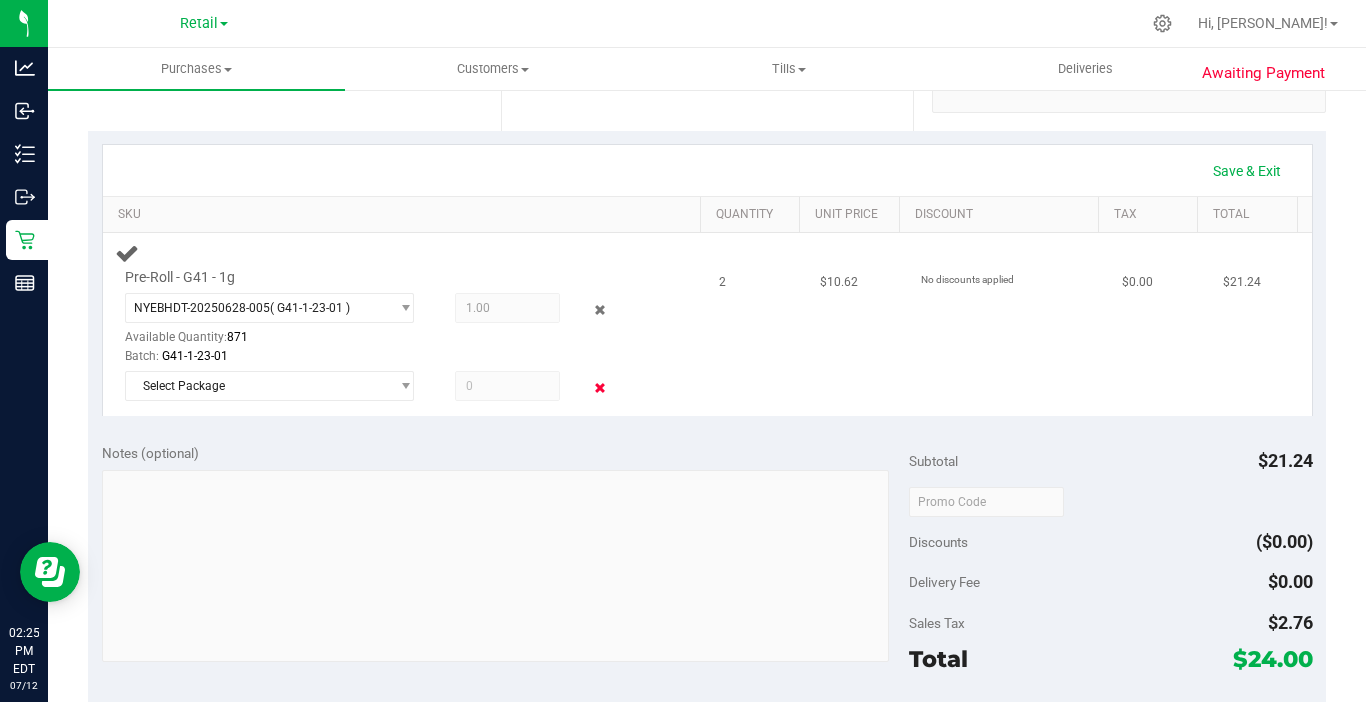 click at bounding box center [582, 388] 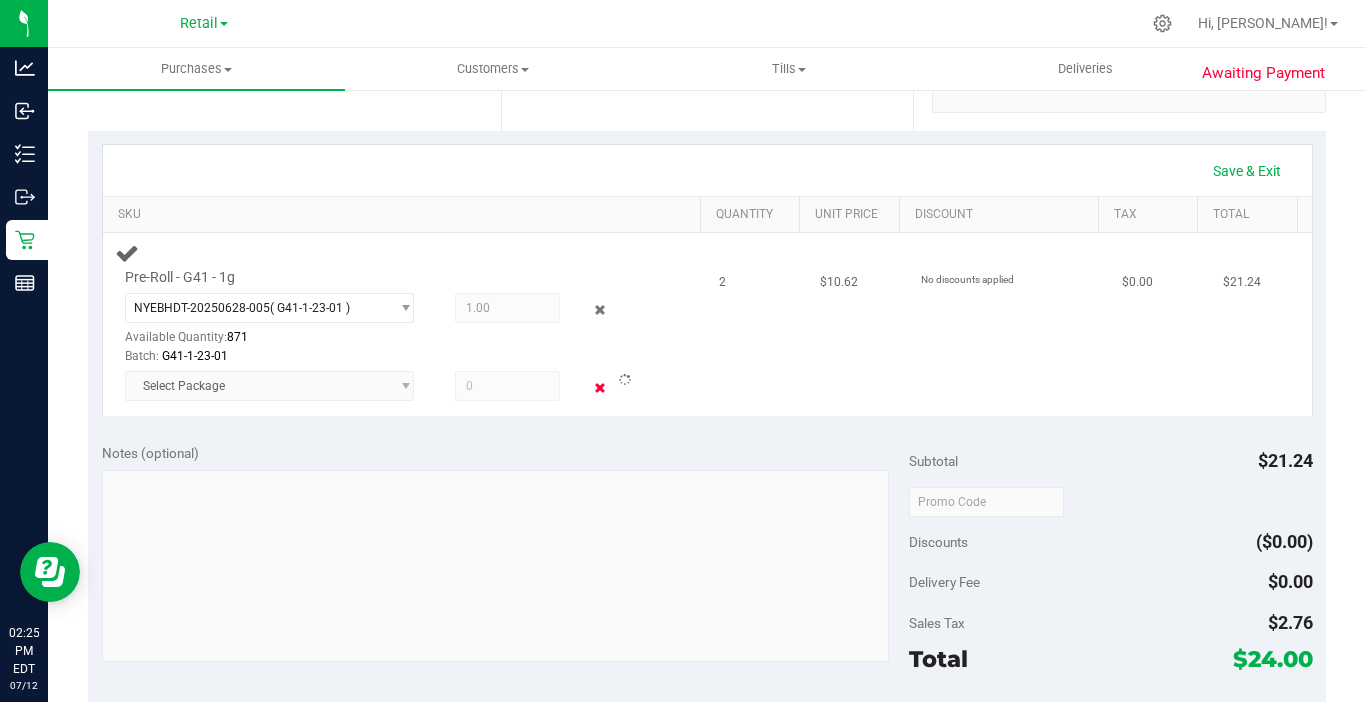 click at bounding box center (600, 388) 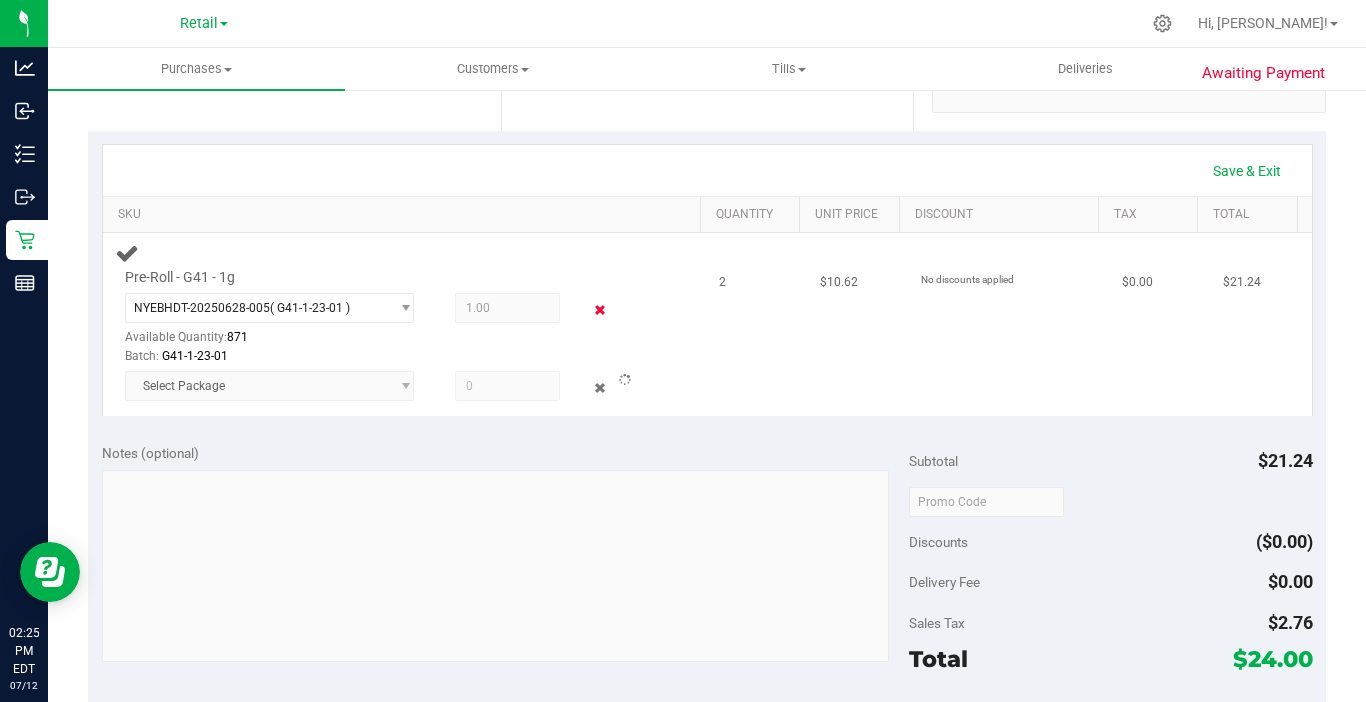 click at bounding box center [600, 310] 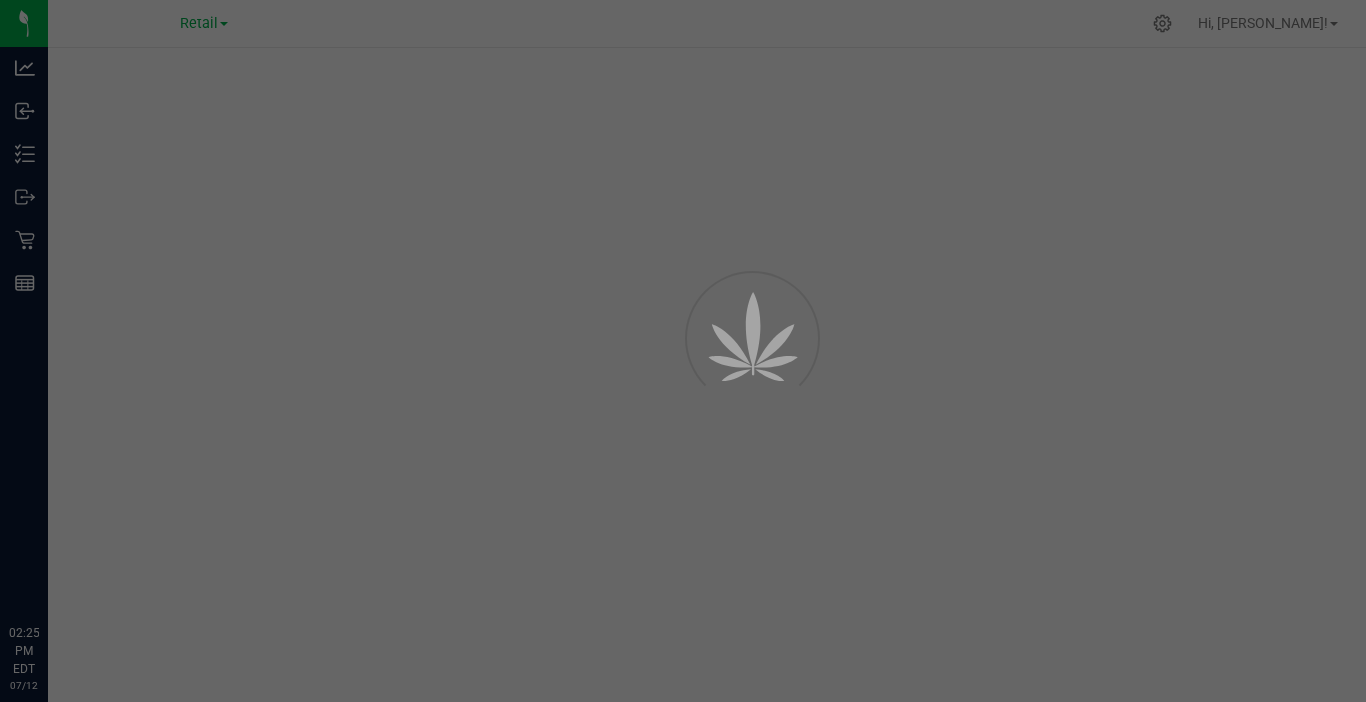 scroll, scrollTop: 0, scrollLeft: 0, axis: both 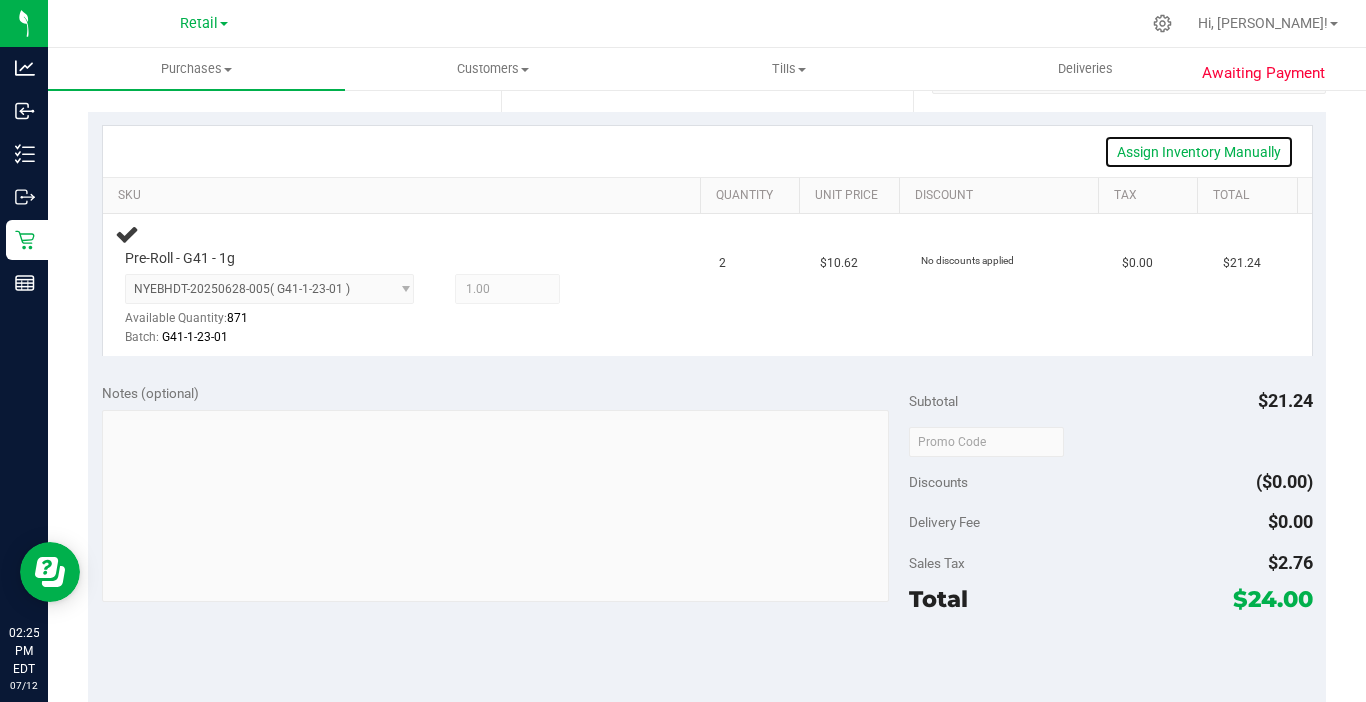 click on "Assign Inventory Manually" at bounding box center [1199, 152] 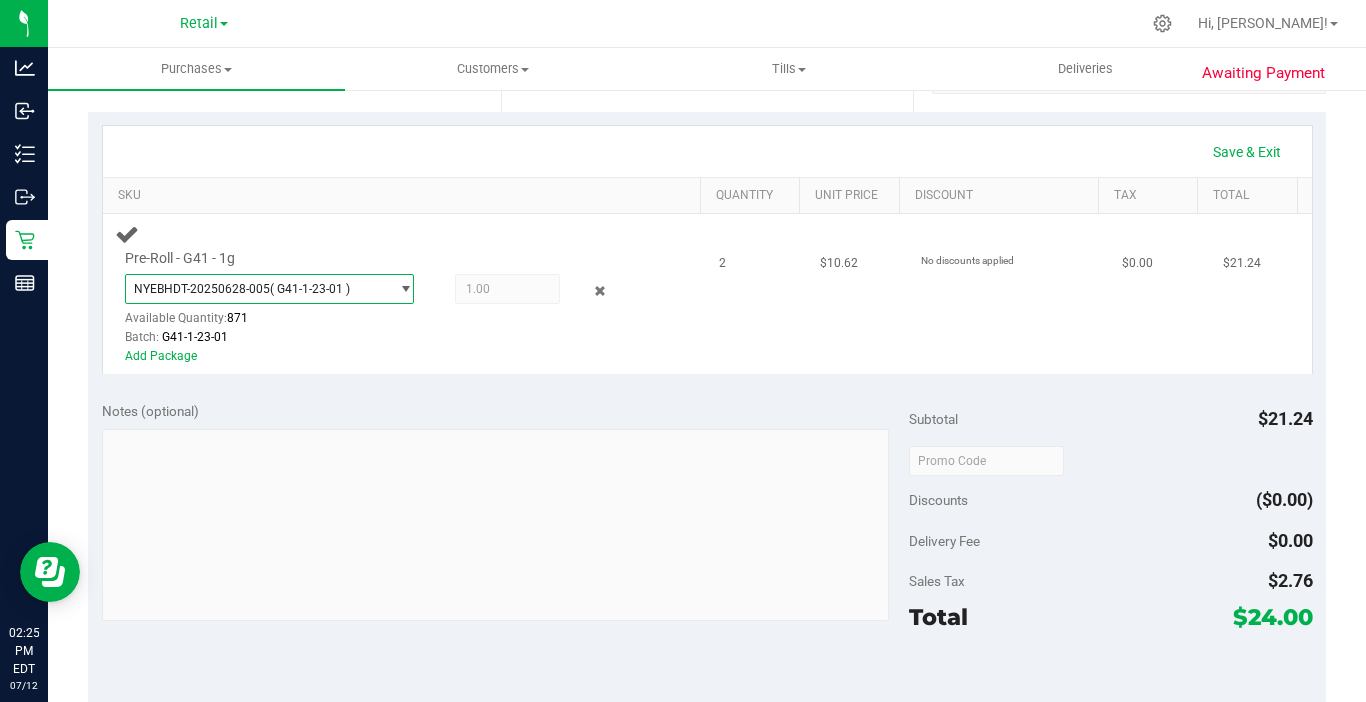 click at bounding box center [405, 289] 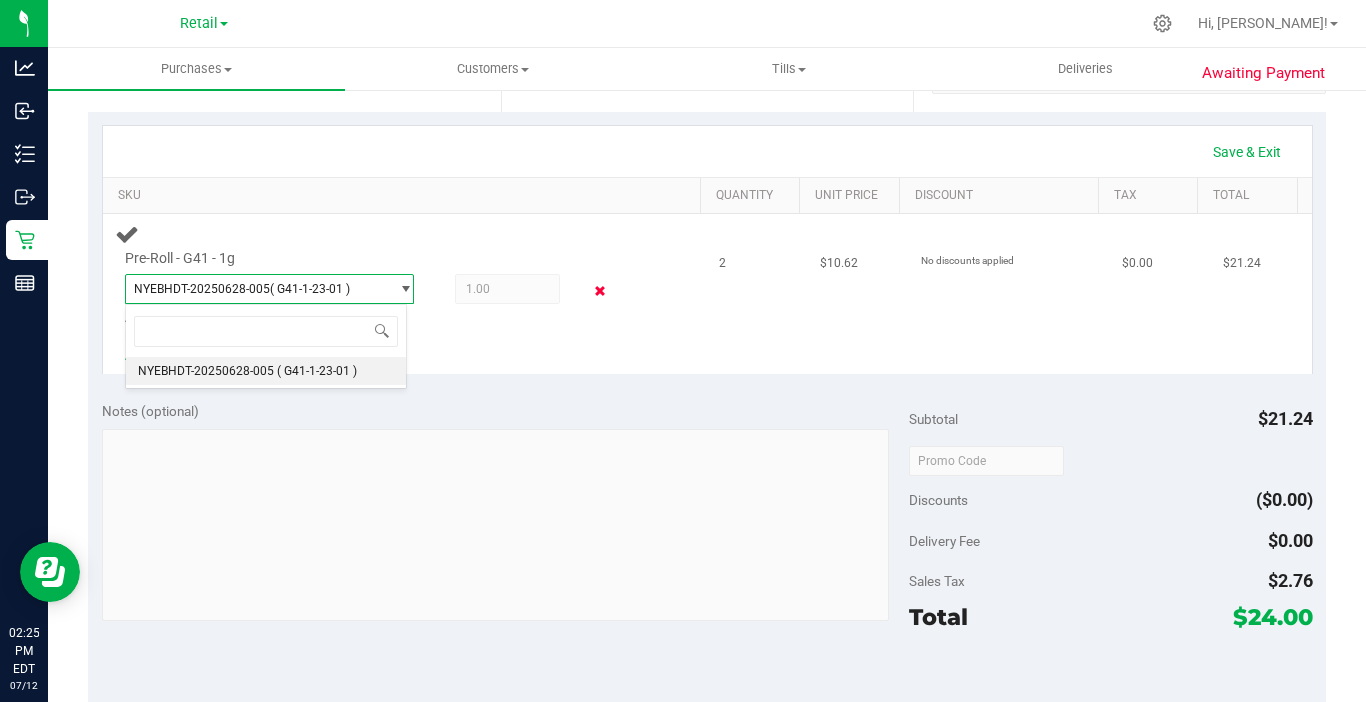 click at bounding box center (600, 291) 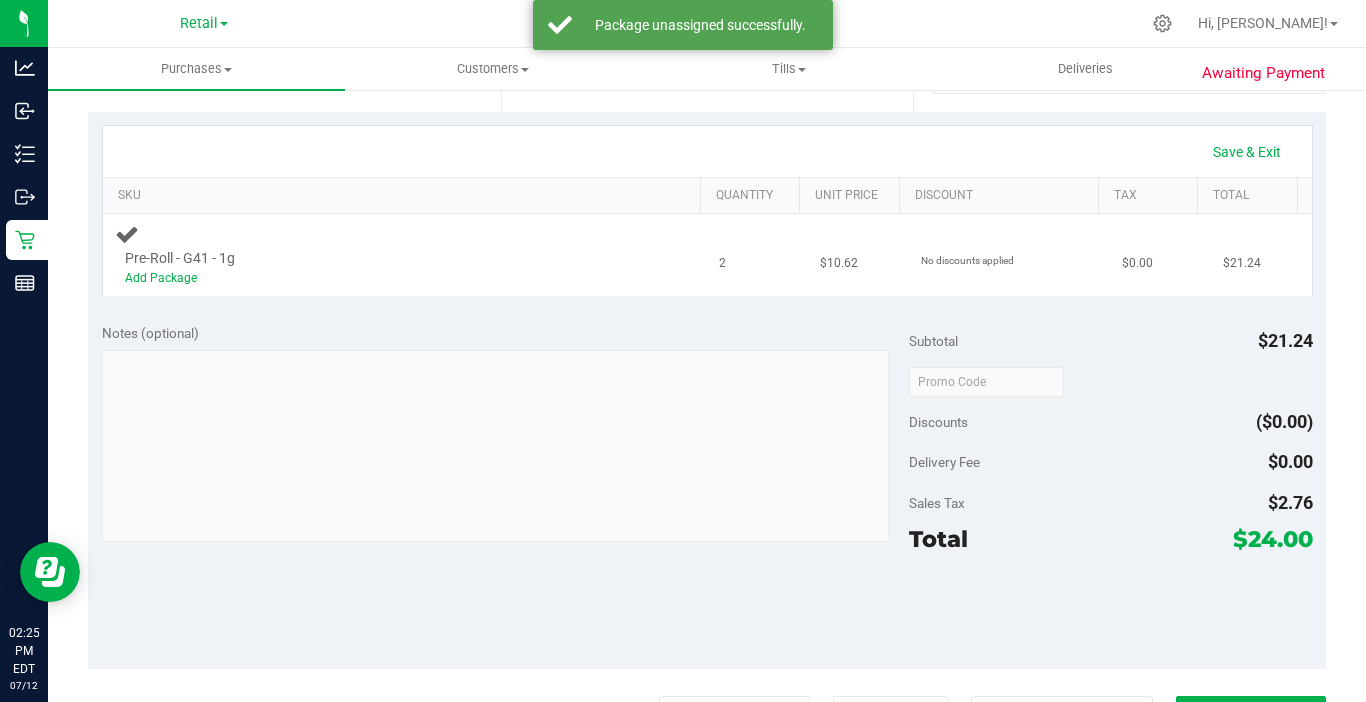 click on "Add Package" at bounding box center (386, 278) 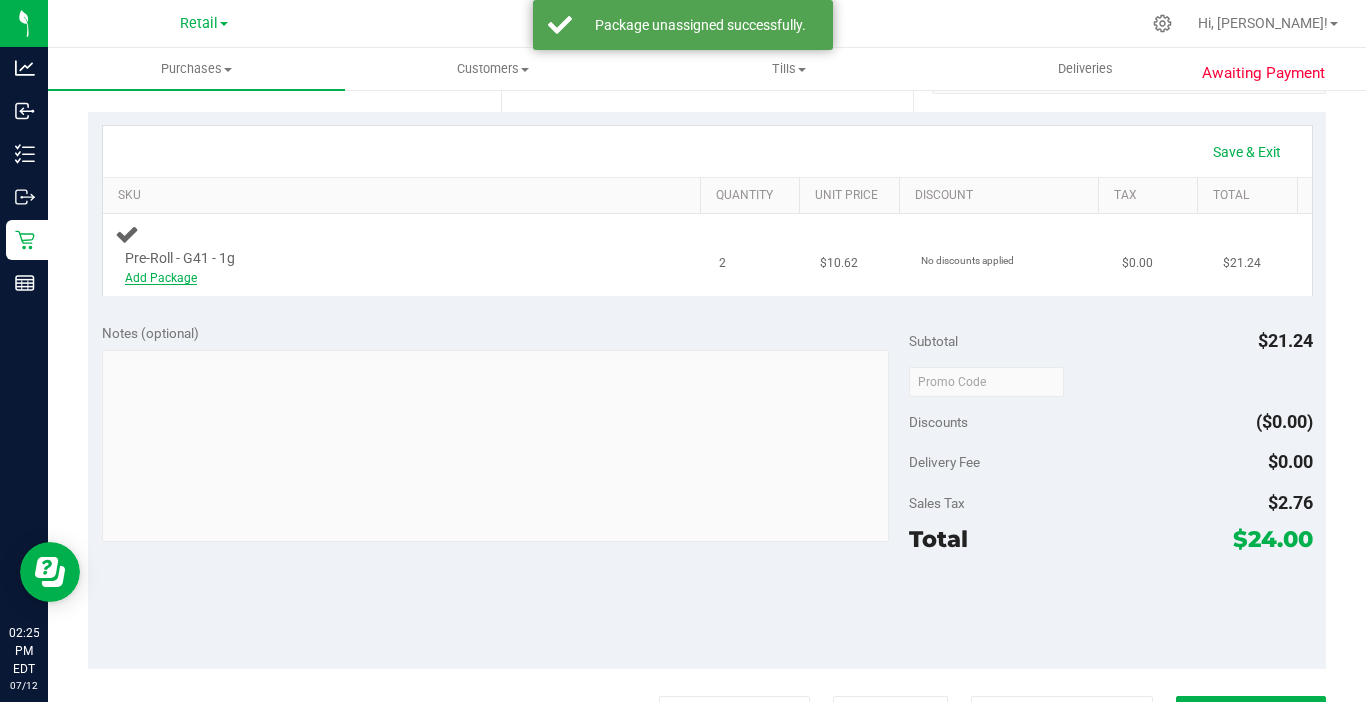 click on "Add Package" at bounding box center [161, 278] 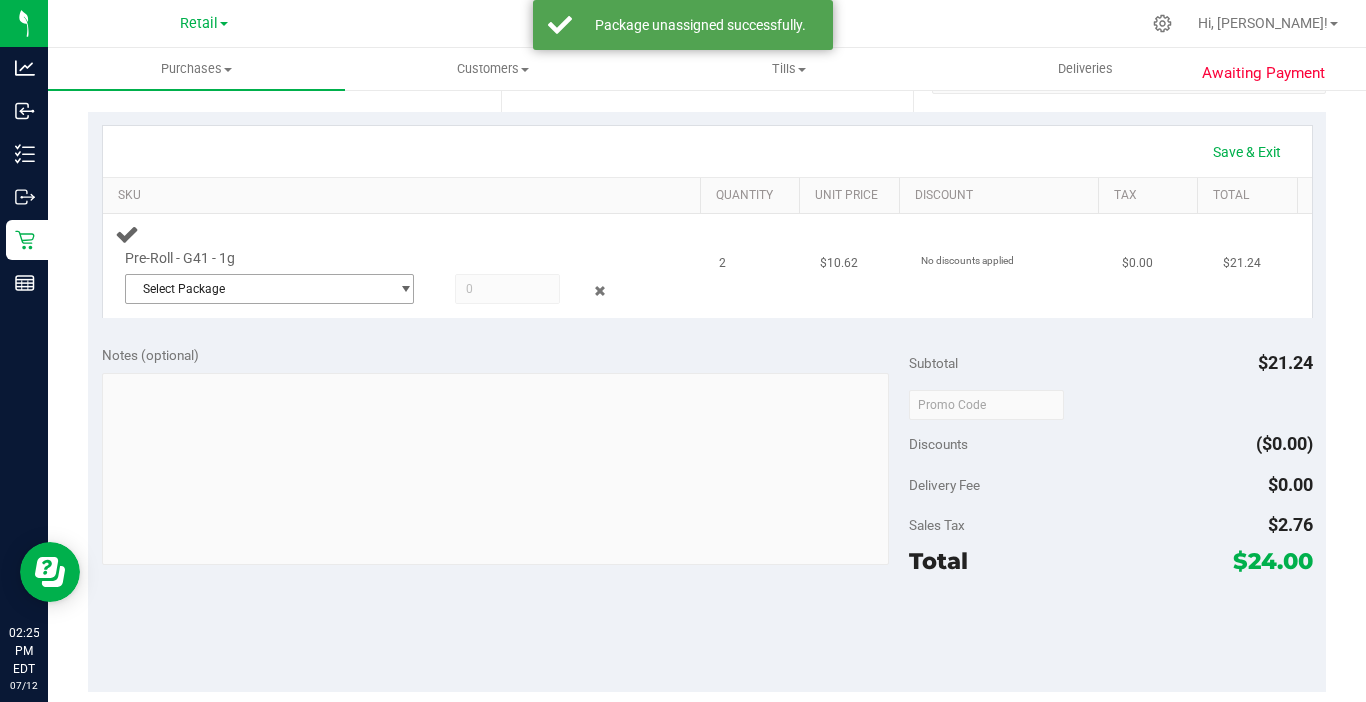 click at bounding box center [405, 289] 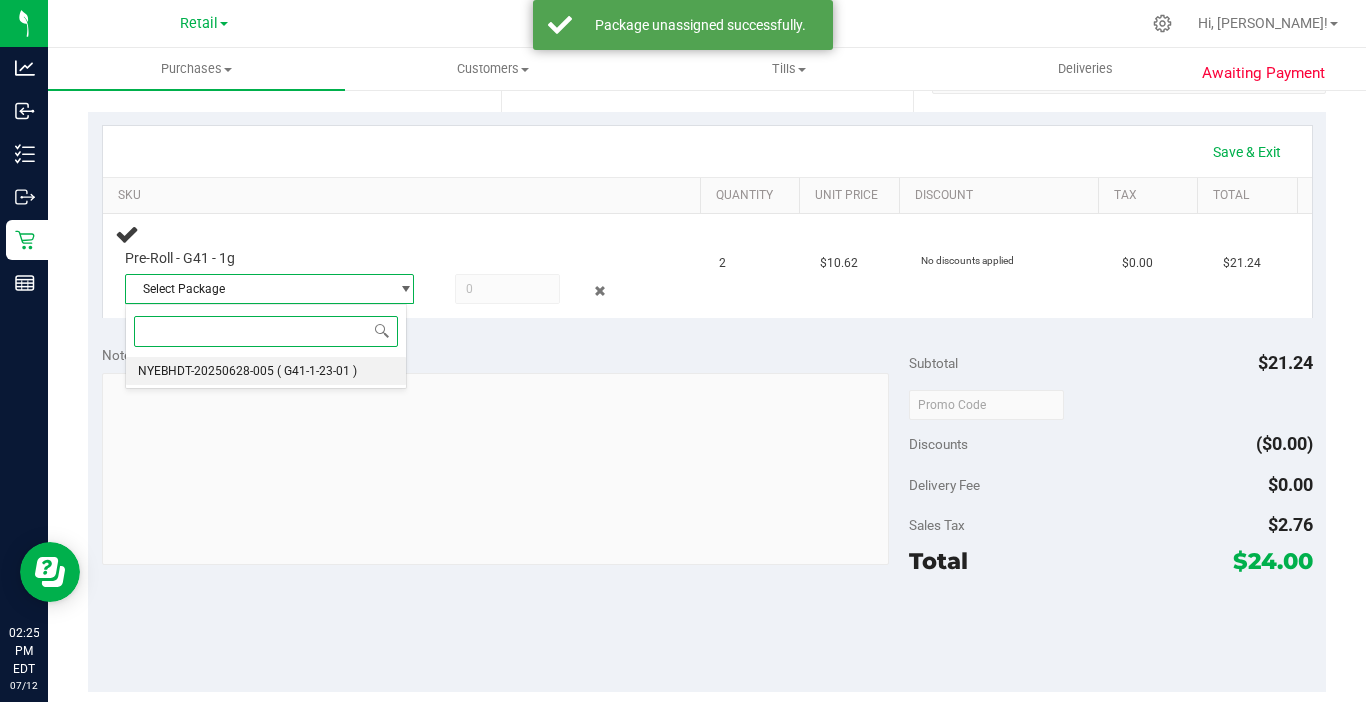 click on "NYEBHDT-20250628-005
(
G41-1-23-01
)" at bounding box center (266, 371) 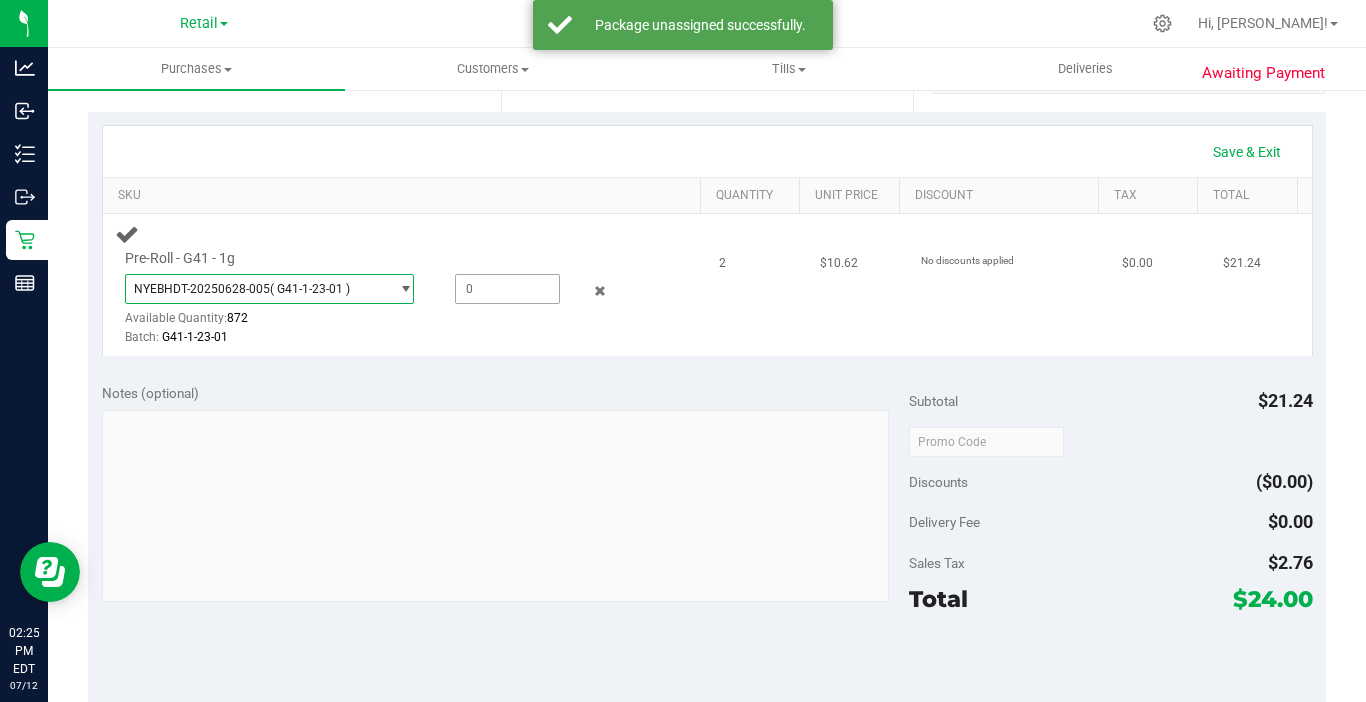 click at bounding box center [507, 289] 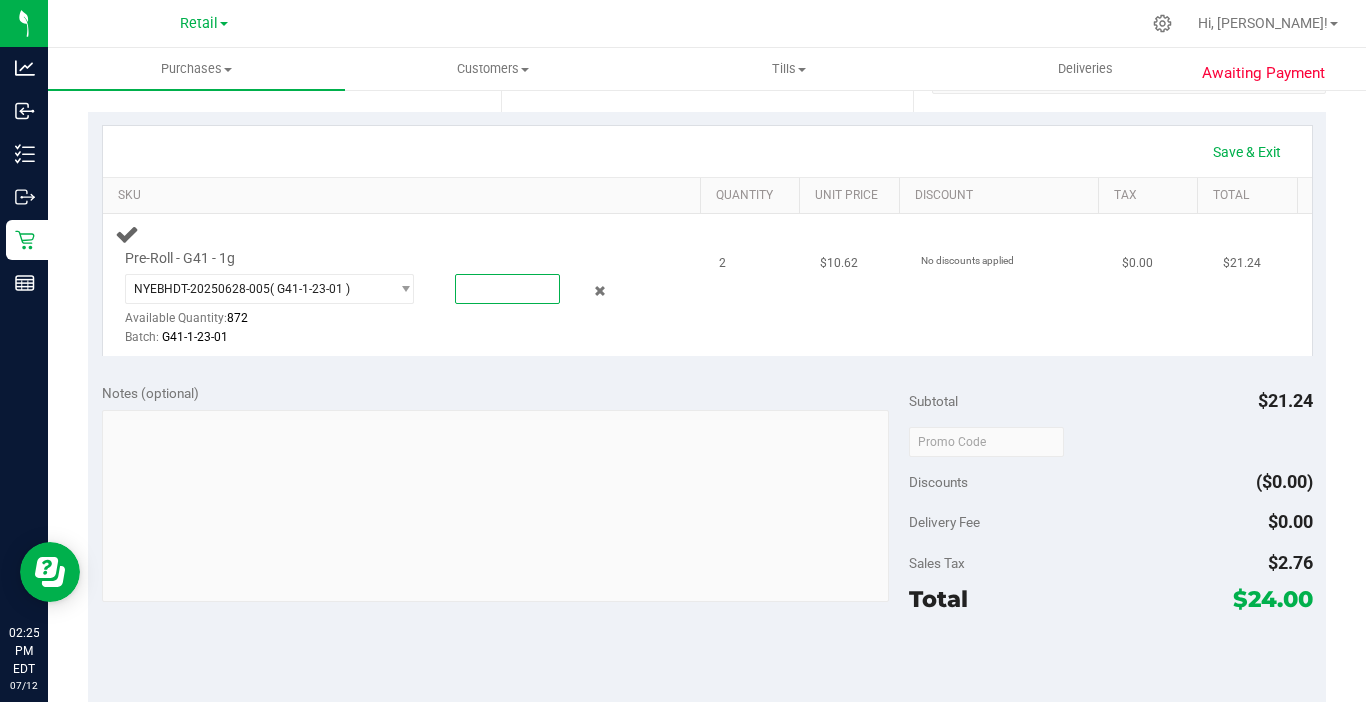 type on "2" 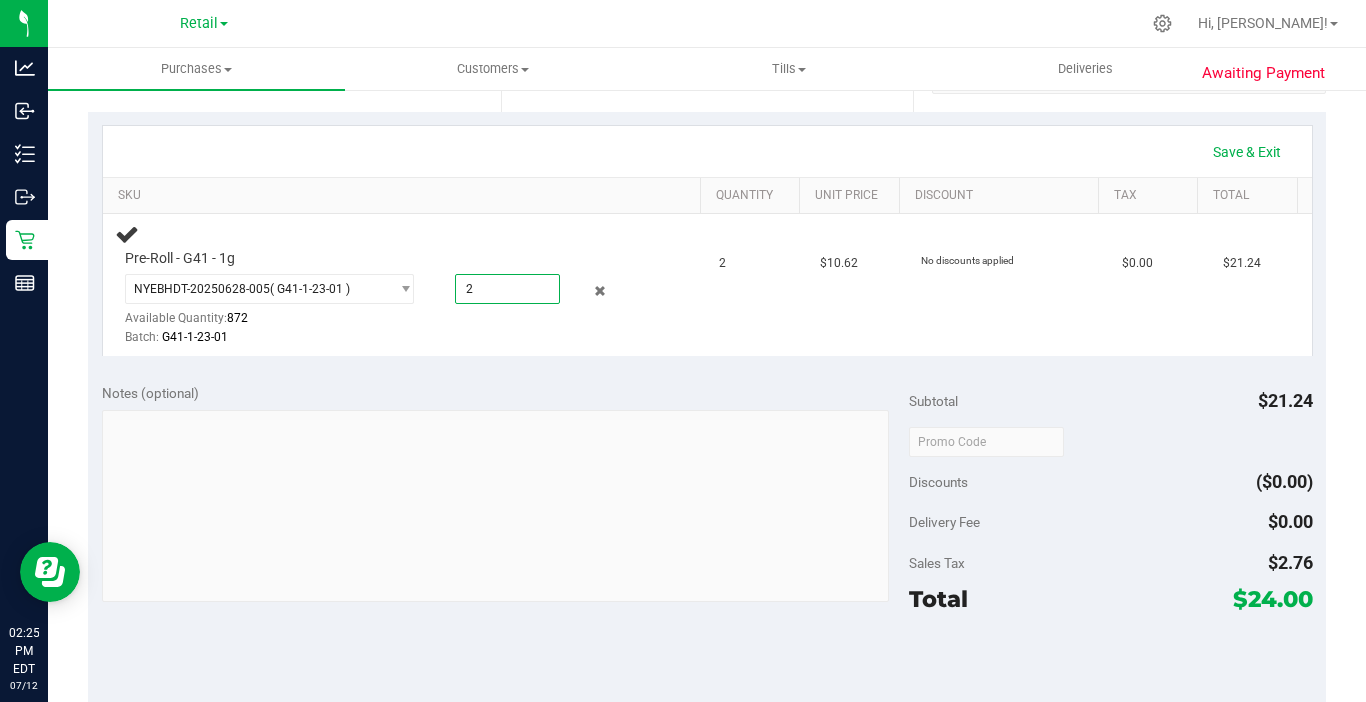 type on "2.0000" 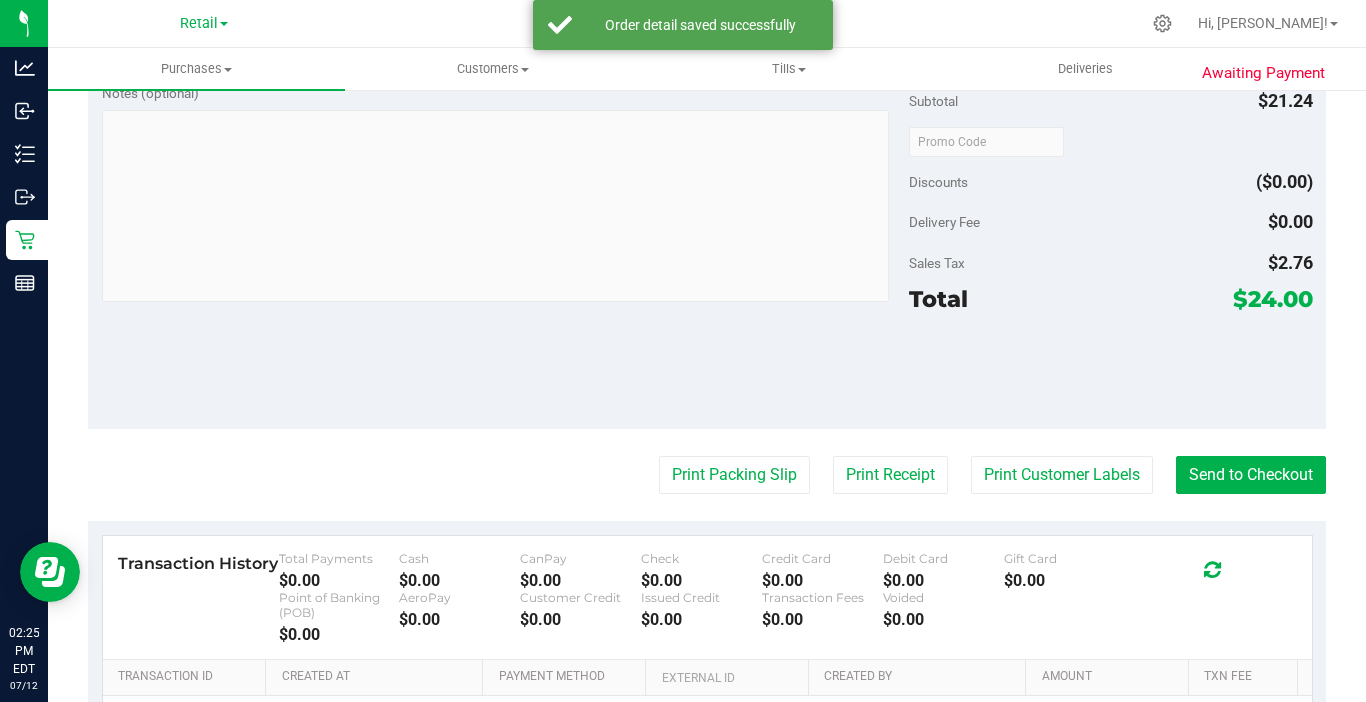 scroll, scrollTop: 819, scrollLeft: 0, axis: vertical 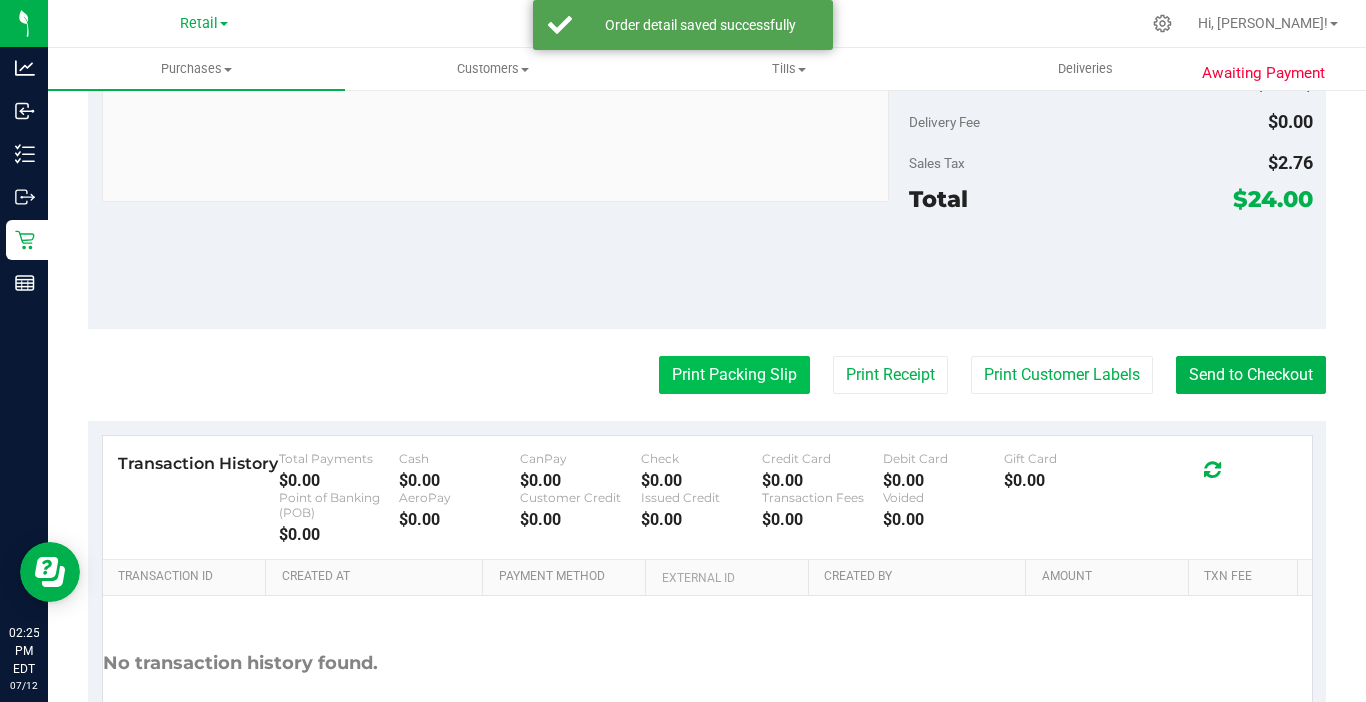 click on "Print Packing Slip" at bounding box center [734, 375] 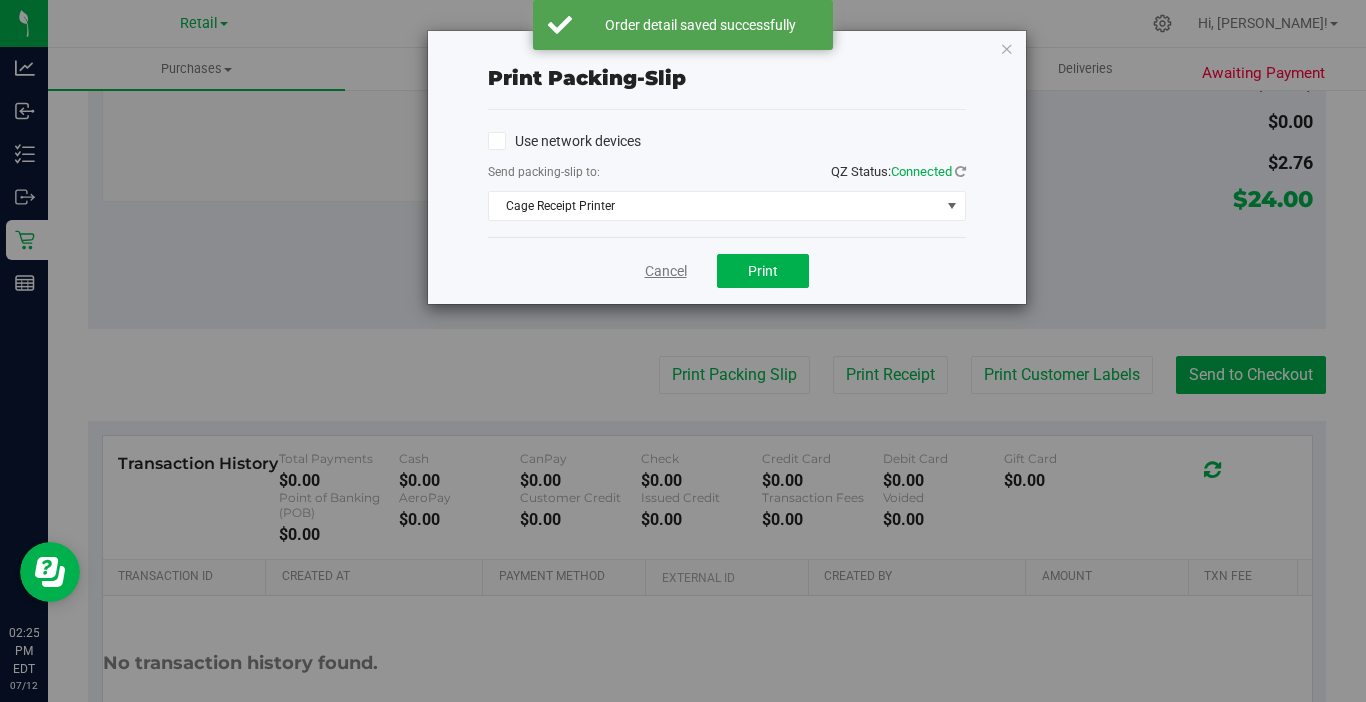 click on "Cancel" at bounding box center (666, 271) 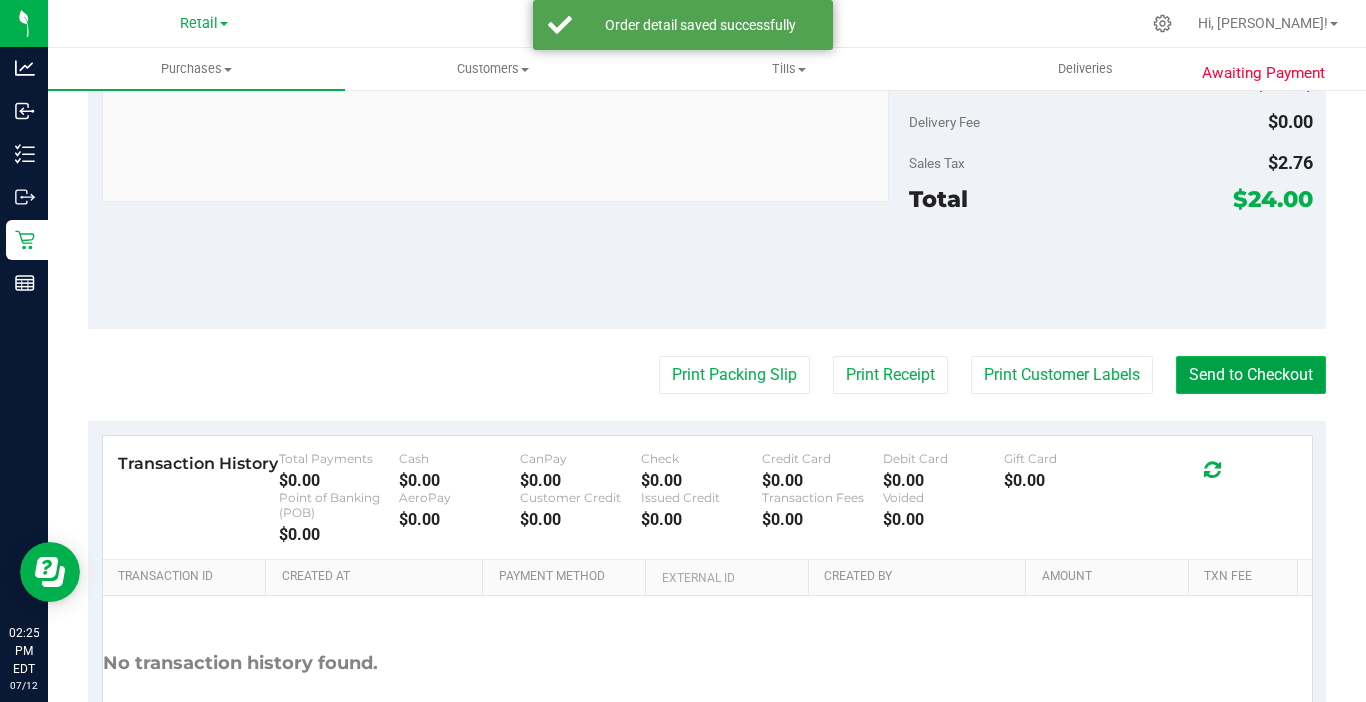 click on "Send to Checkout" at bounding box center [1251, 375] 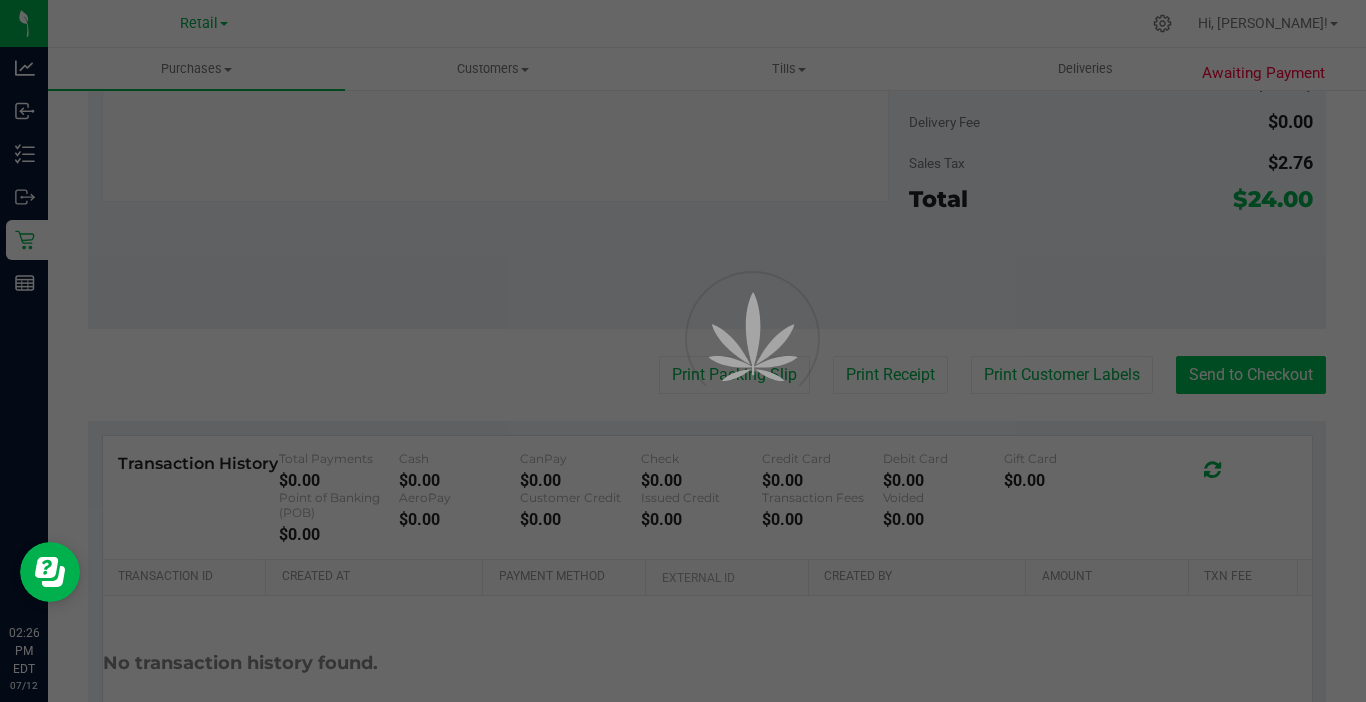 scroll, scrollTop: 0, scrollLeft: 0, axis: both 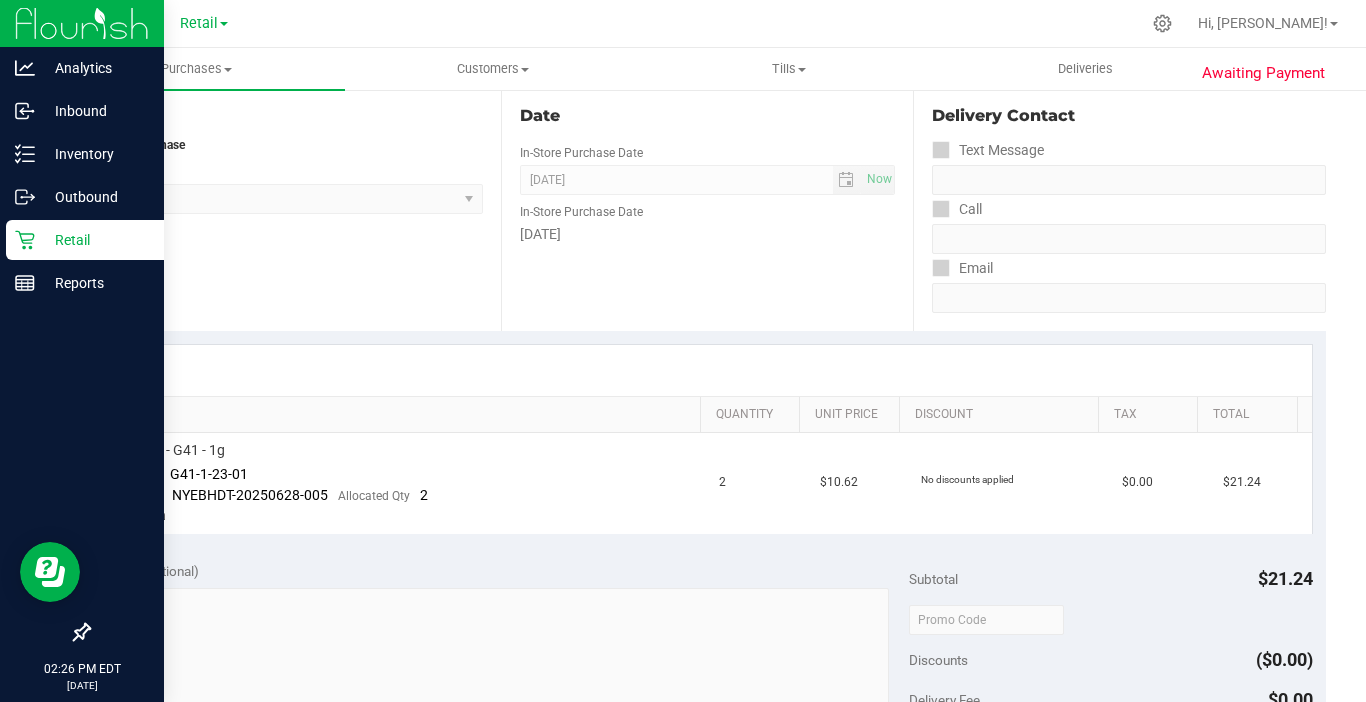 click at bounding box center (82, 24) 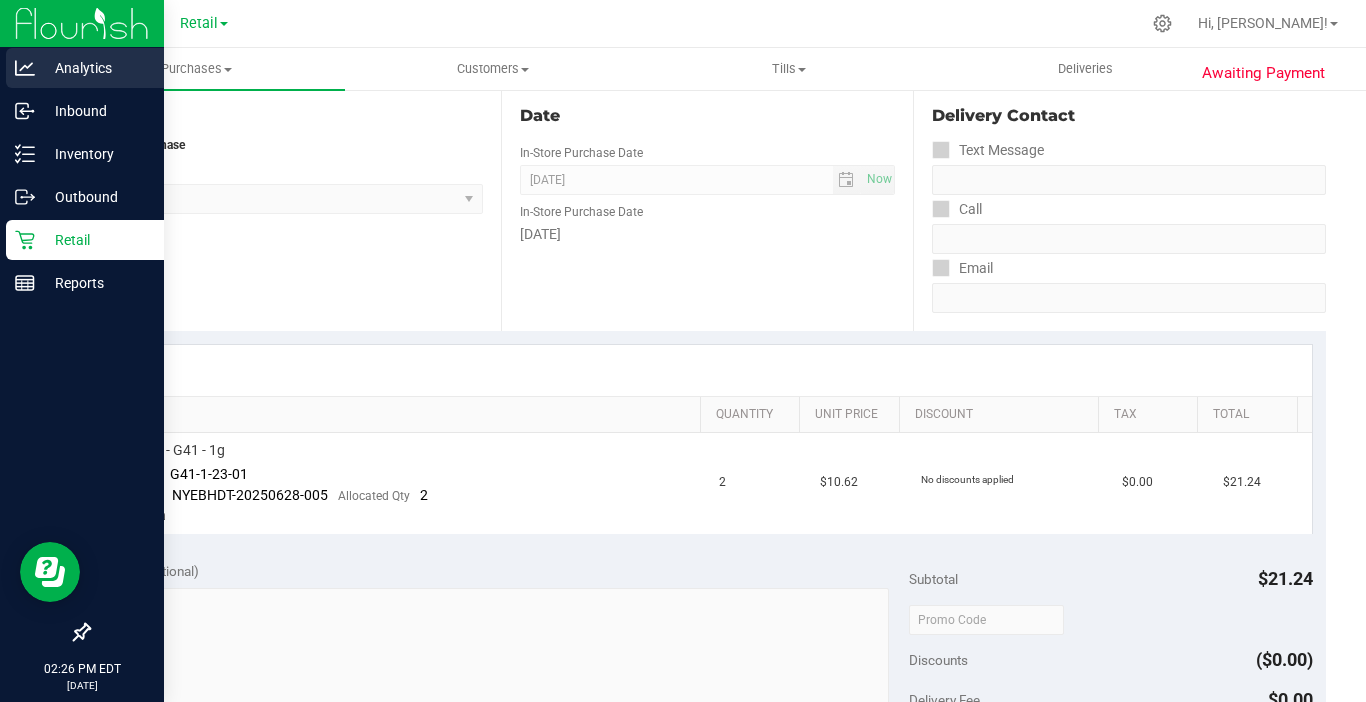 click on "Analytics" at bounding box center [95, 68] 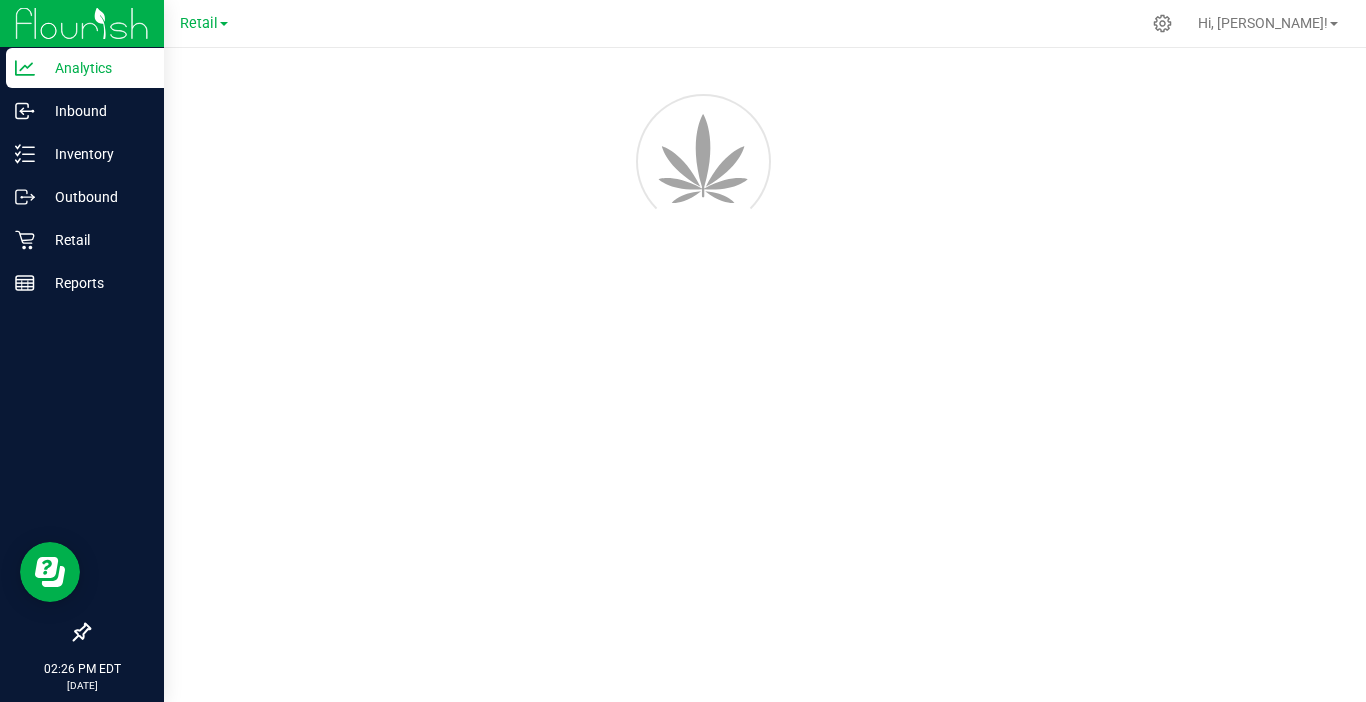 scroll, scrollTop: 0, scrollLeft: 0, axis: both 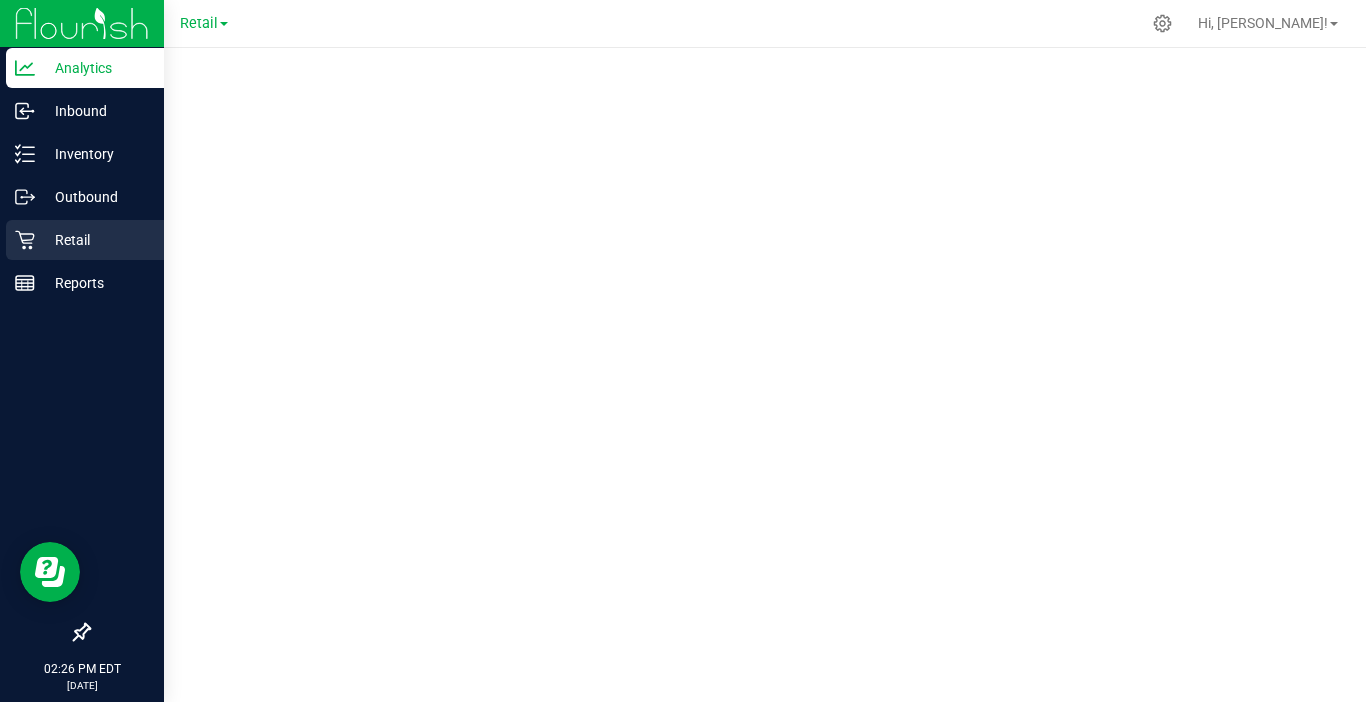 click on "Retail" at bounding box center [95, 240] 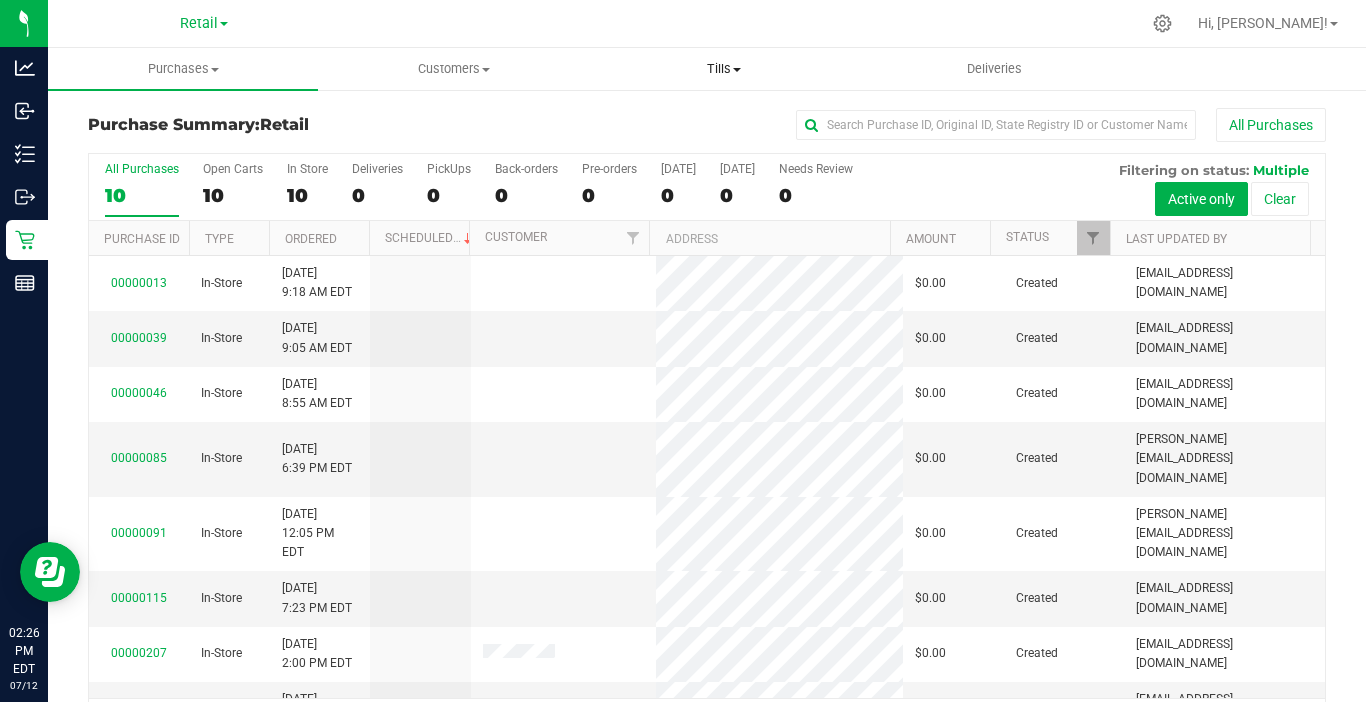 click on "Tills
Manage tills
Reconcile e-payments" at bounding box center [724, 69] 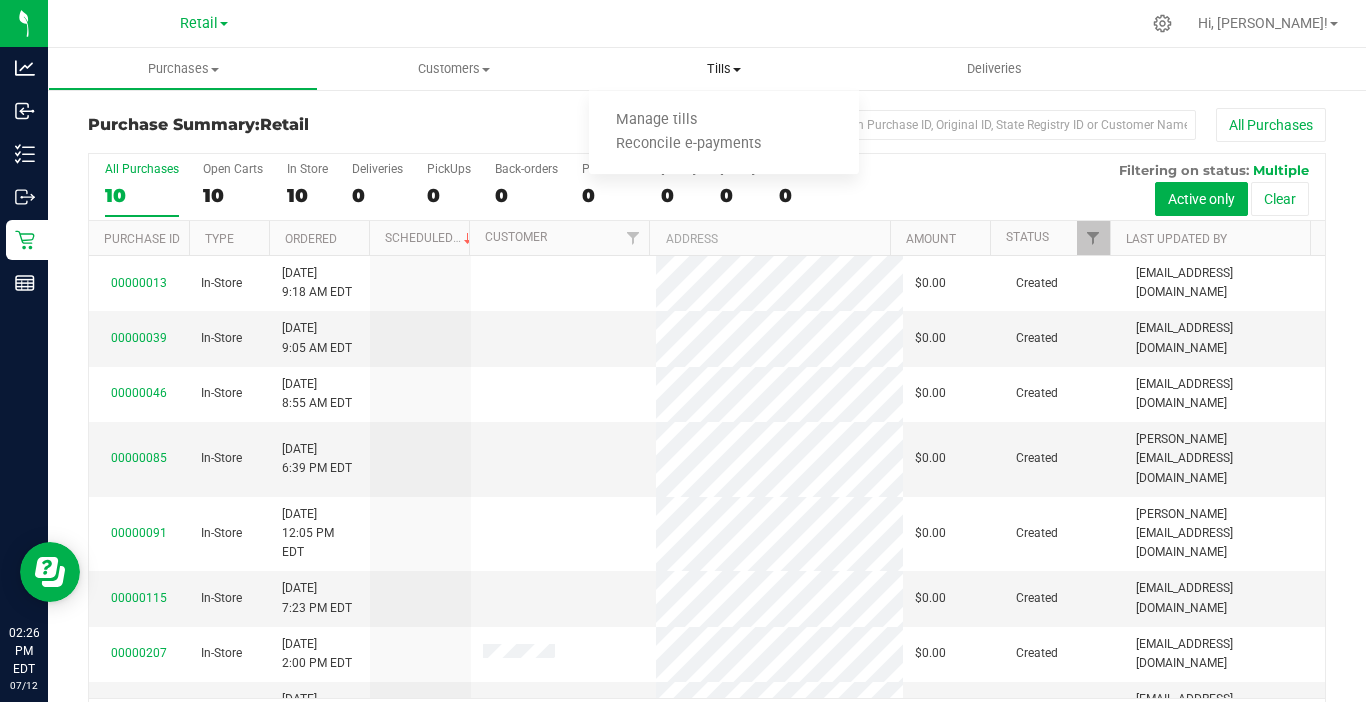 click on "Manage tills
Reconcile e-payments" at bounding box center (724, 133) 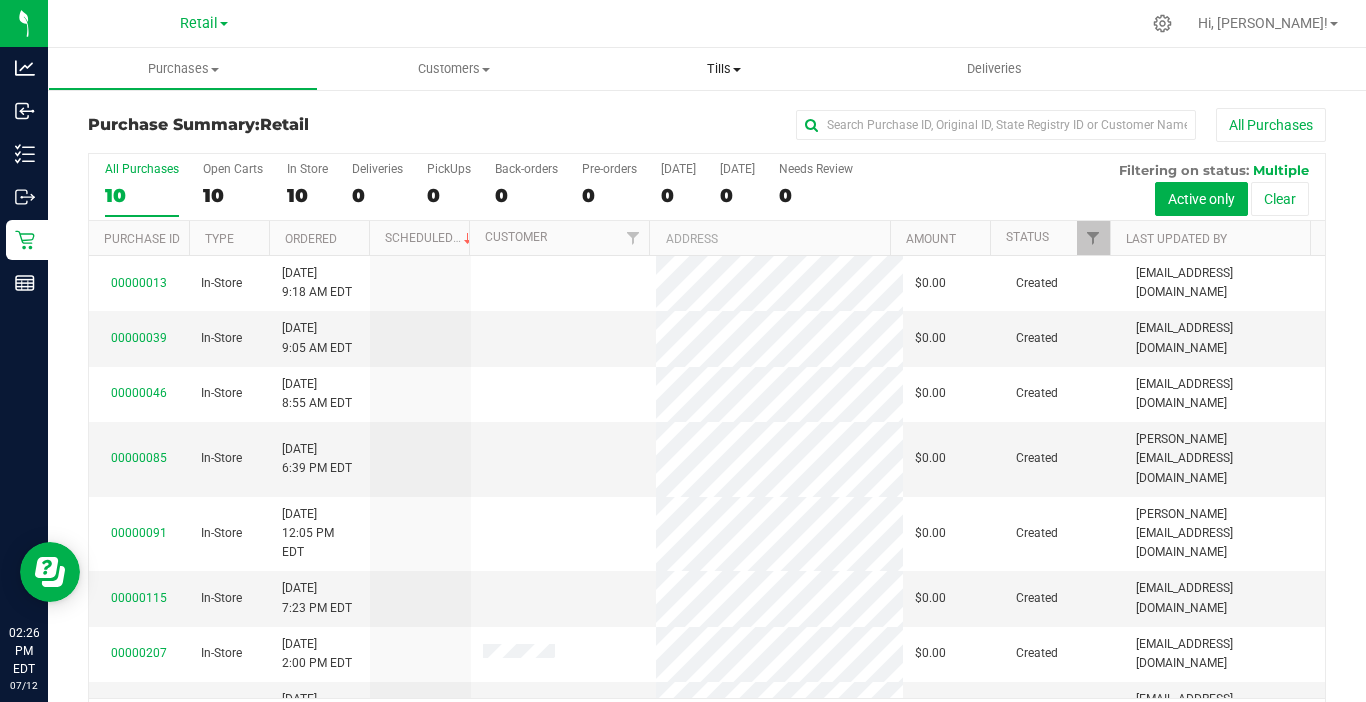 click on "Tills" at bounding box center (724, 69) 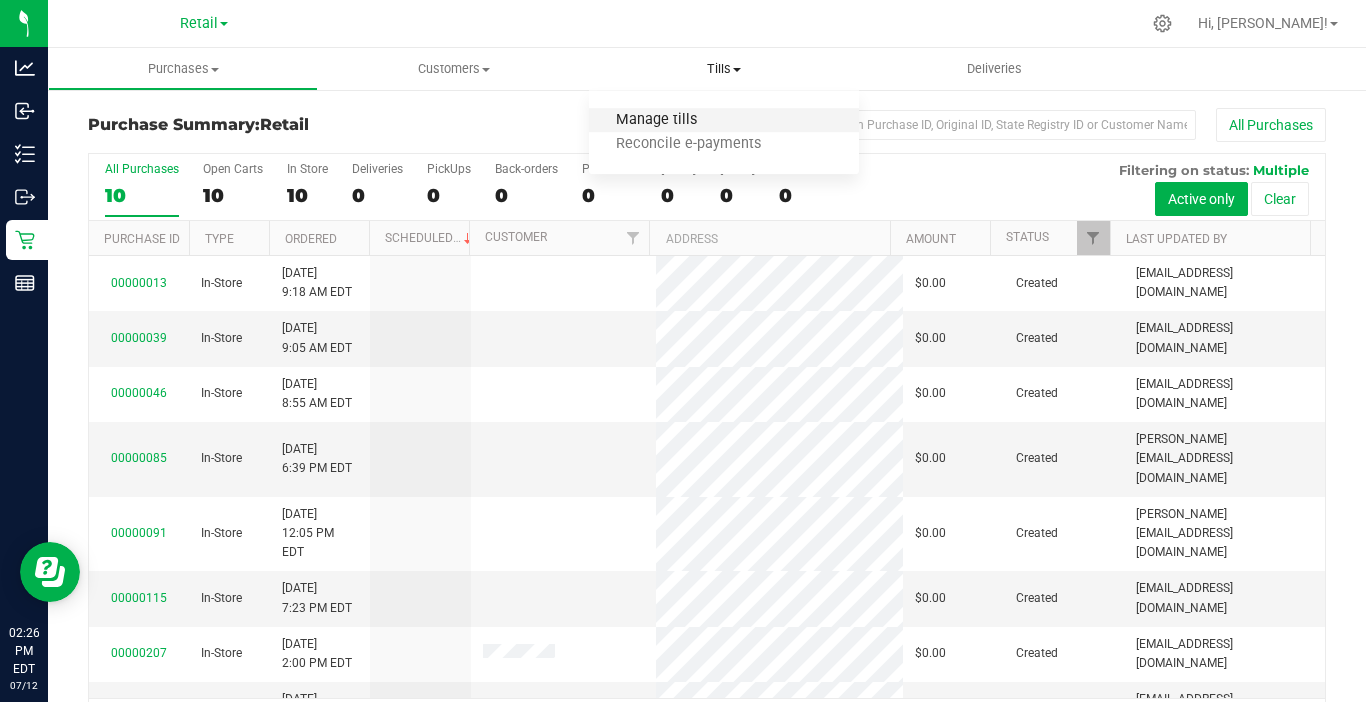 click on "Manage tills" at bounding box center [656, 120] 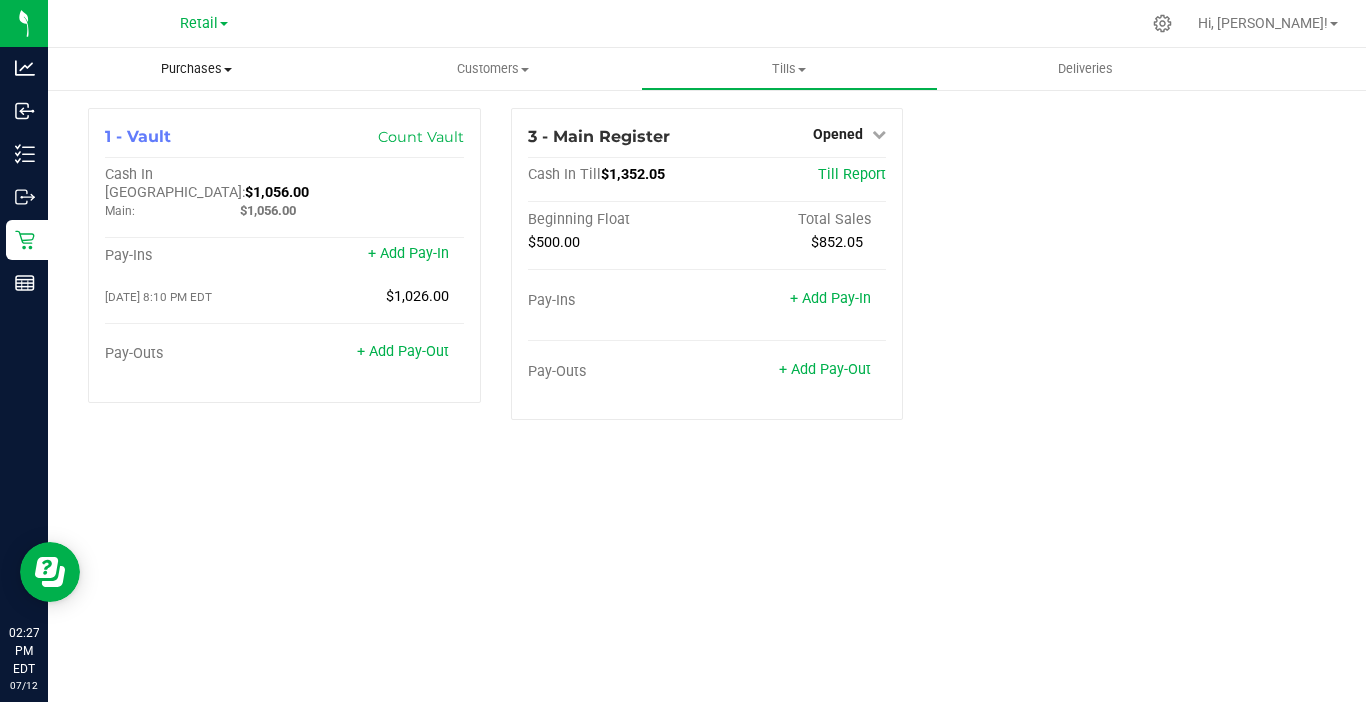 click on "Purchases" at bounding box center [196, 69] 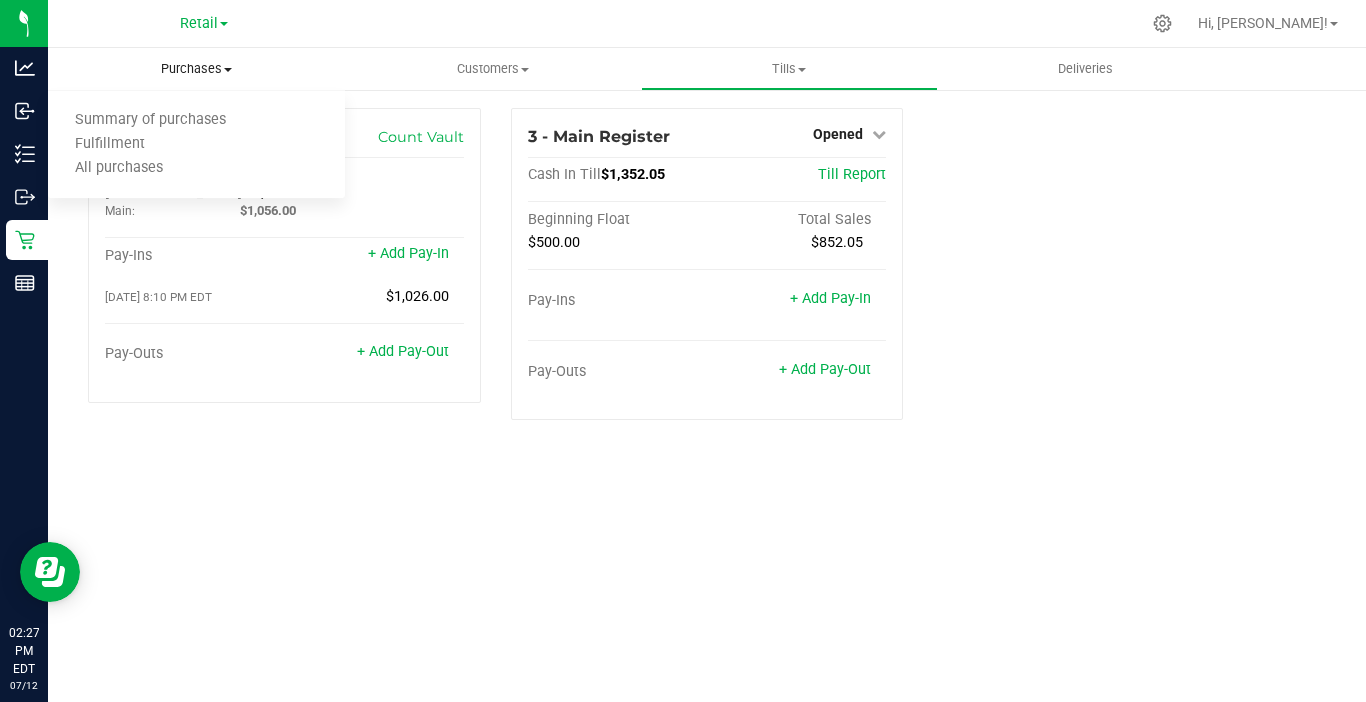 click on "Purchases" at bounding box center [196, 69] 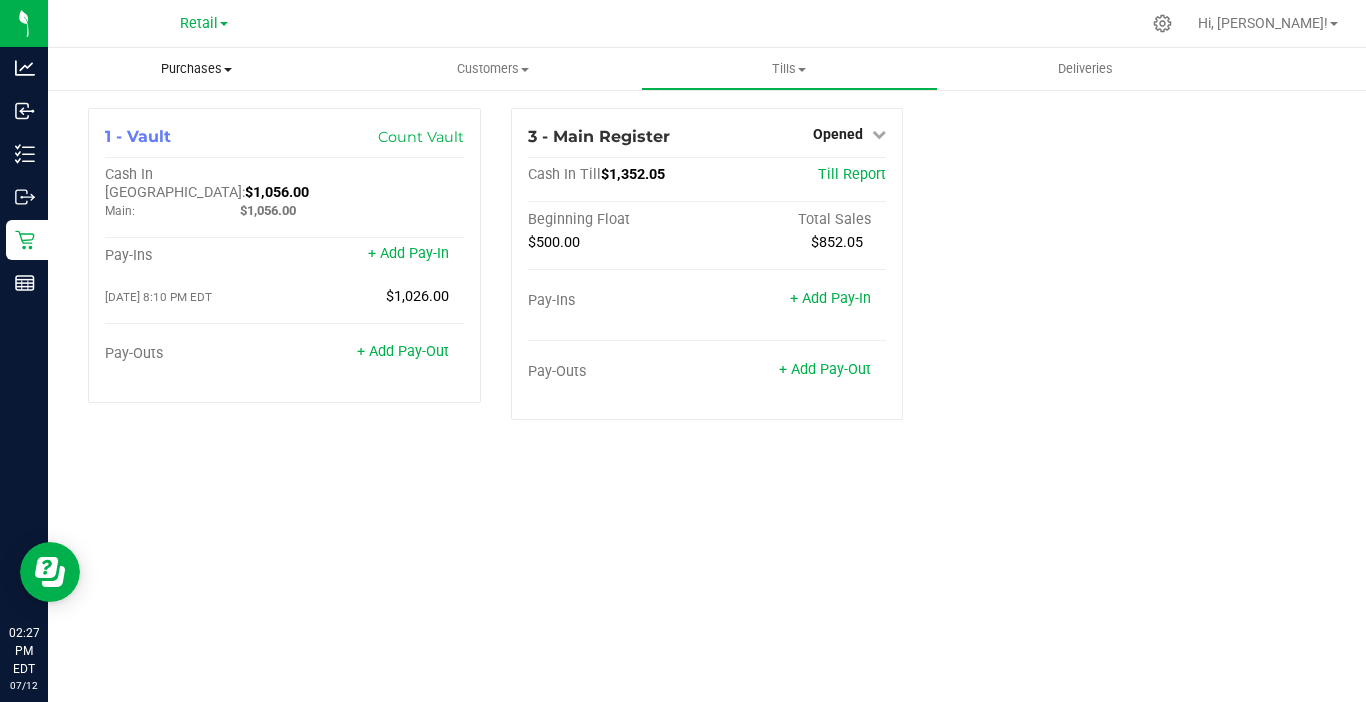 click on "Purchases" at bounding box center [196, 69] 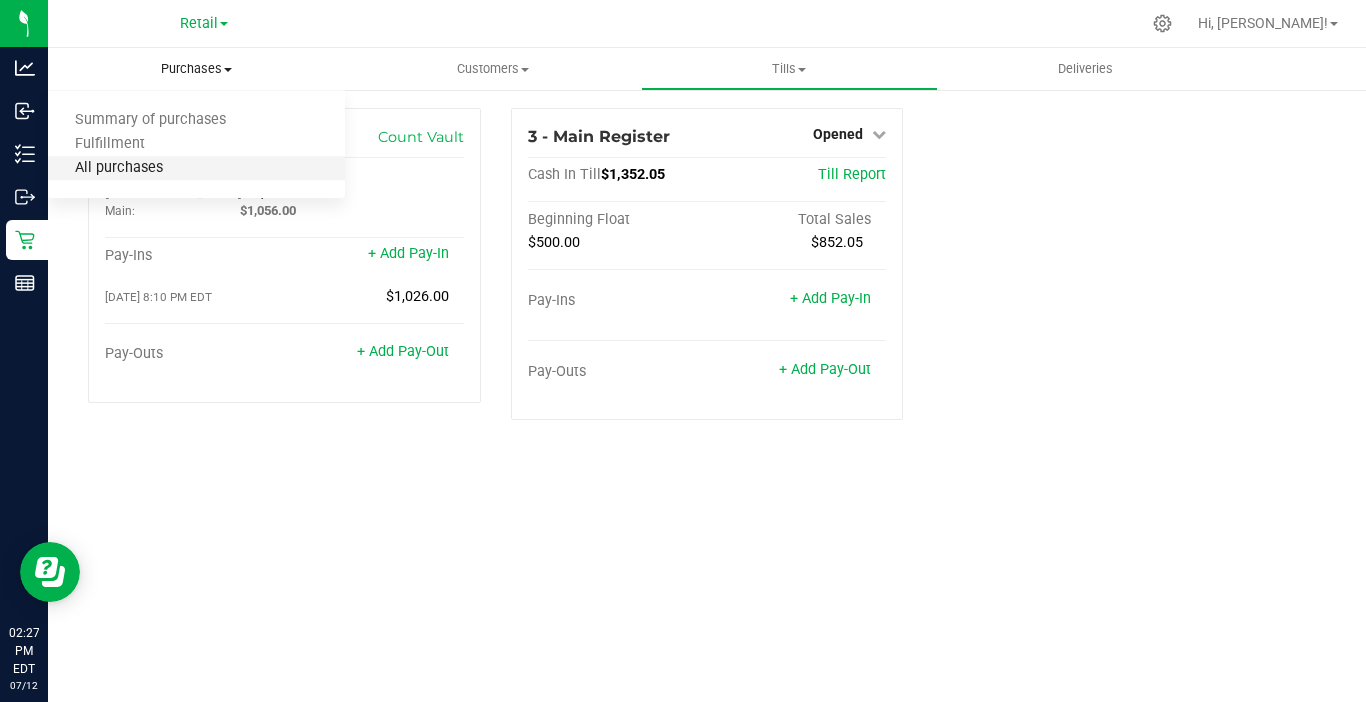 click on "All purchases" at bounding box center [119, 168] 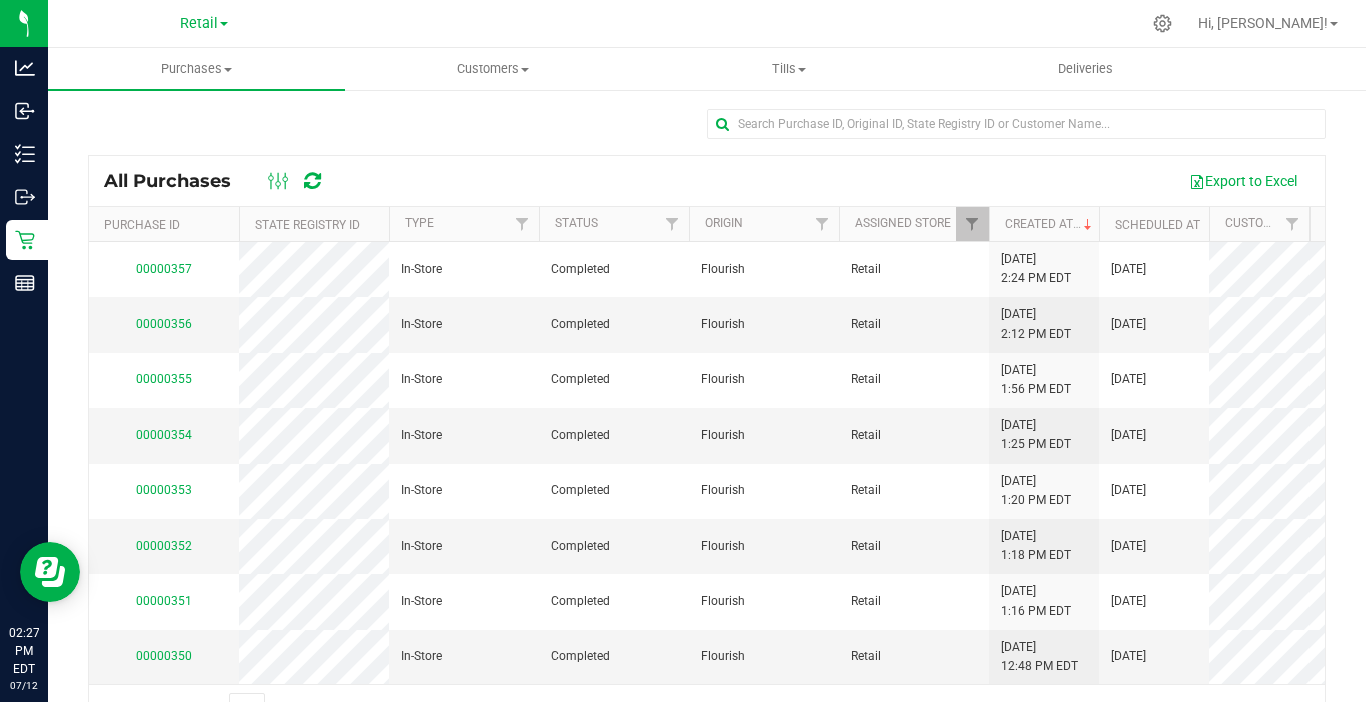scroll, scrollTop: 0, scrollLeft: 347, axis: horizontal 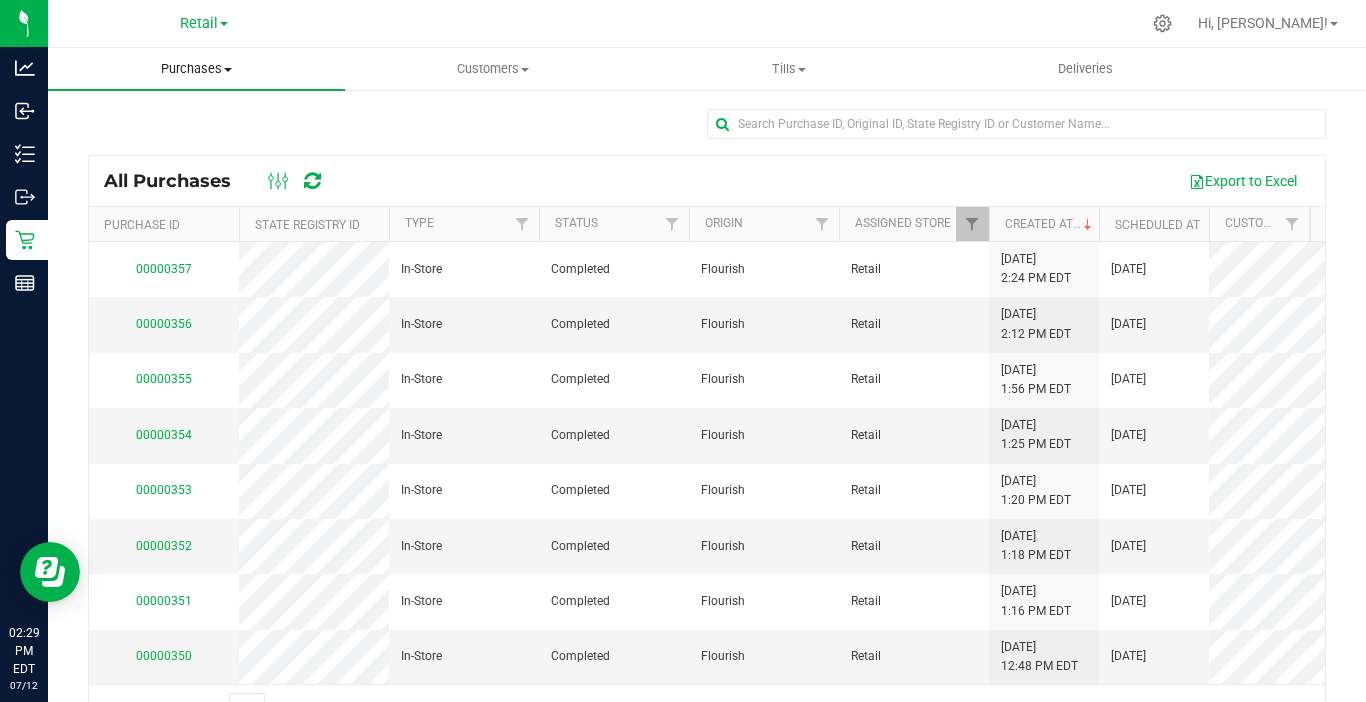 click on "Purchases" at bounding box center [196, 69] 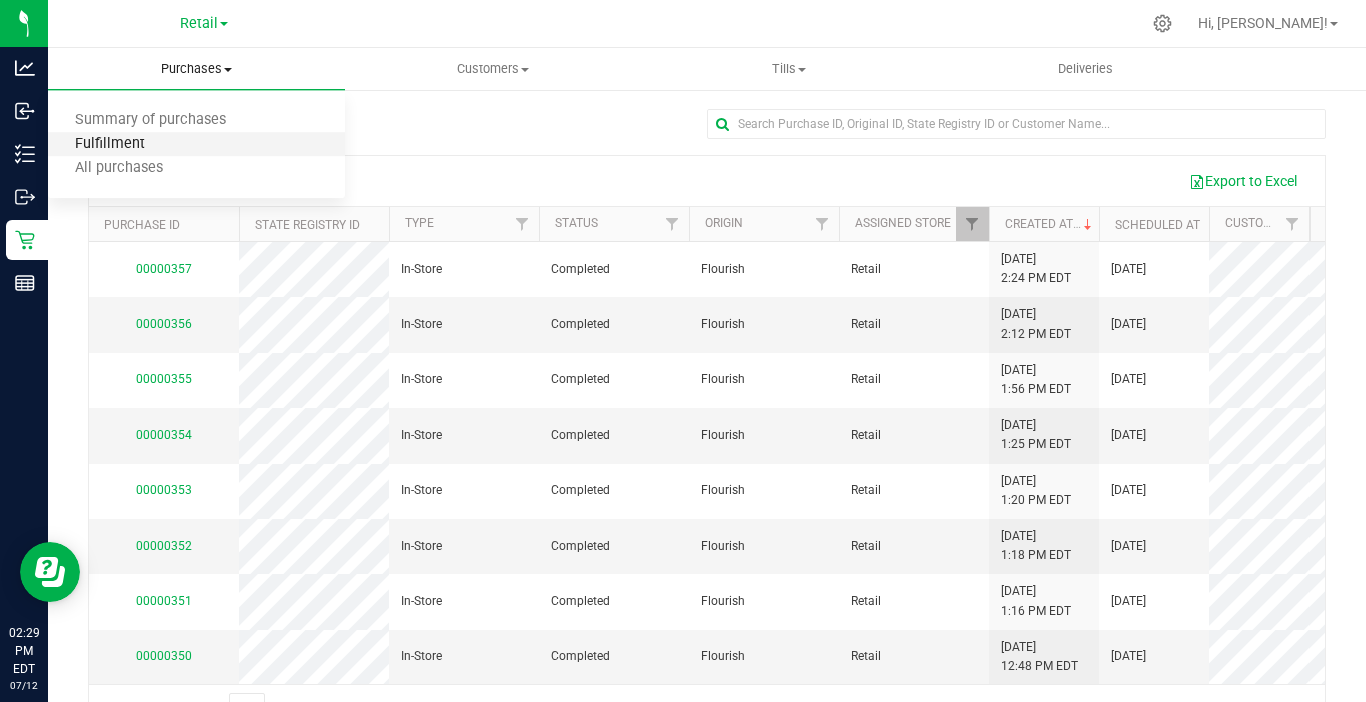 click on "Fulfillment" at bounding box center (110, 144) 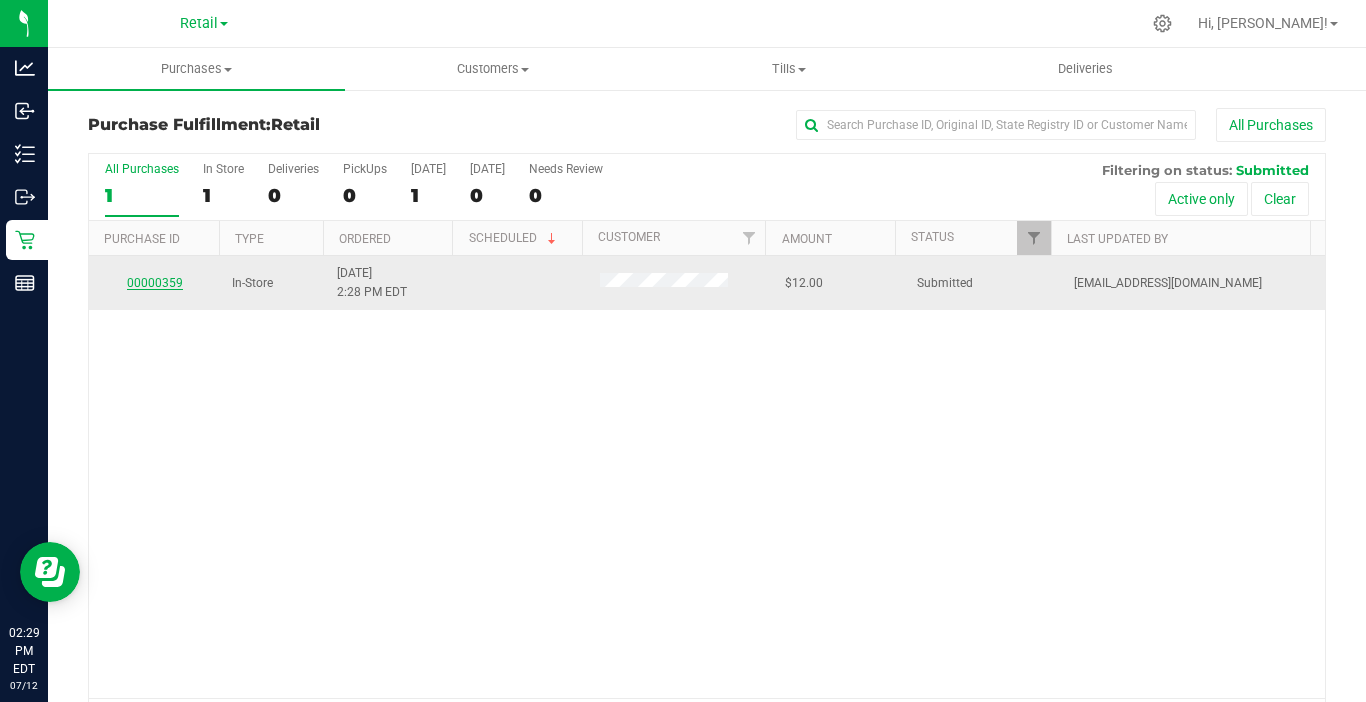 drag, startPoint x: 111, startPoint y: 267, endPoint x: 151, endPoint y: 289, distance: 45.65085 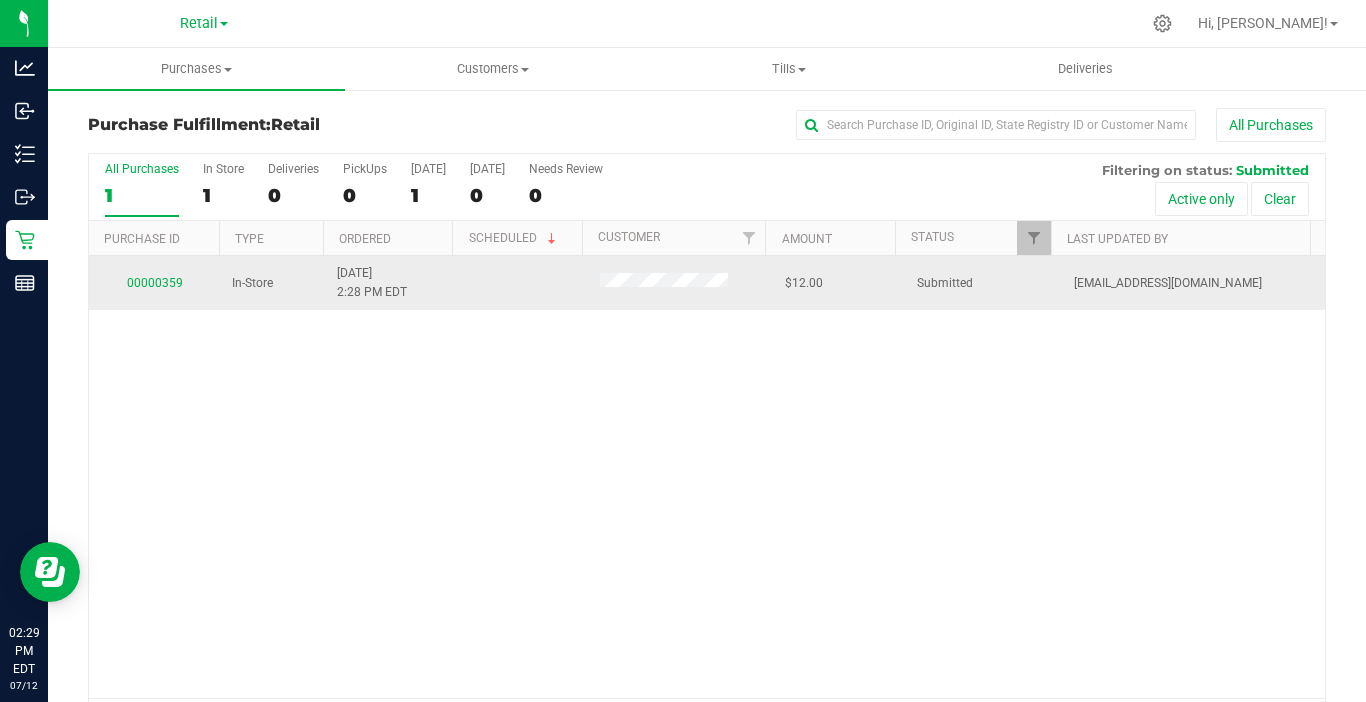 click on "00000359" at bounding box center (154, 283) 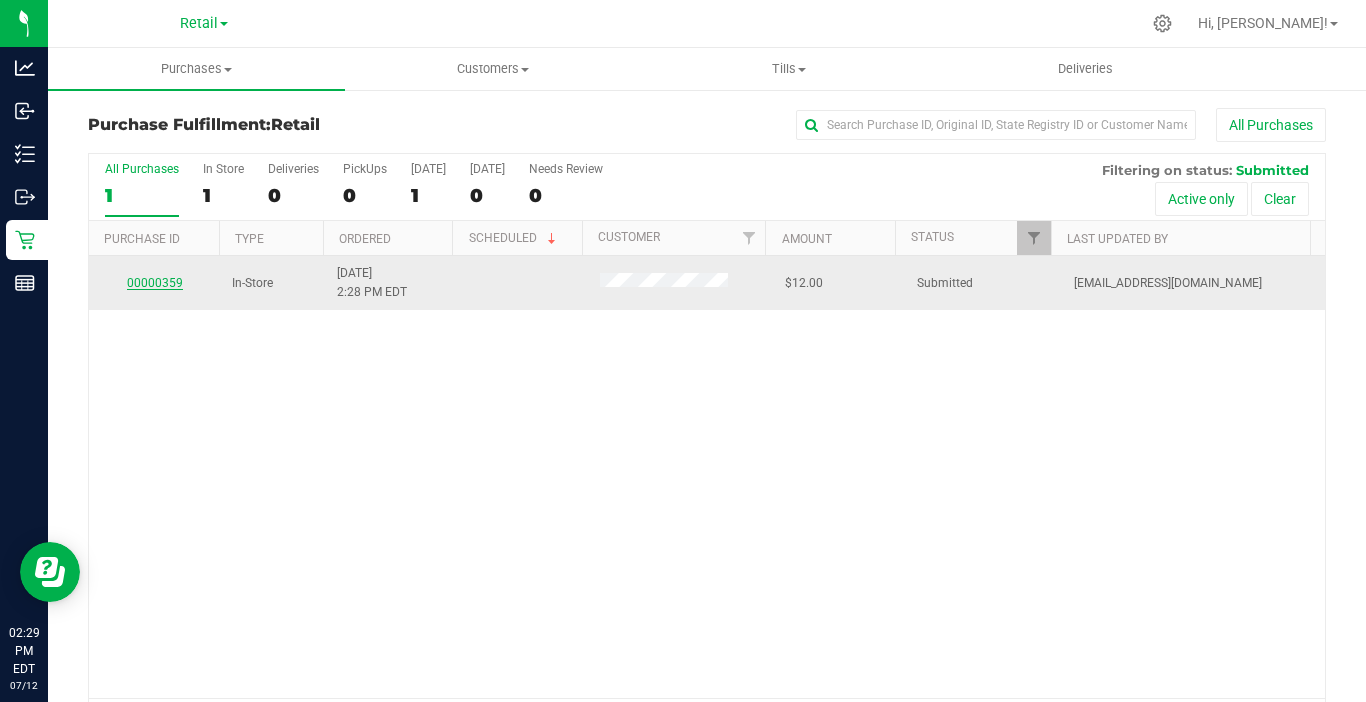 click on "00000359" at bounding box center [155, 283] 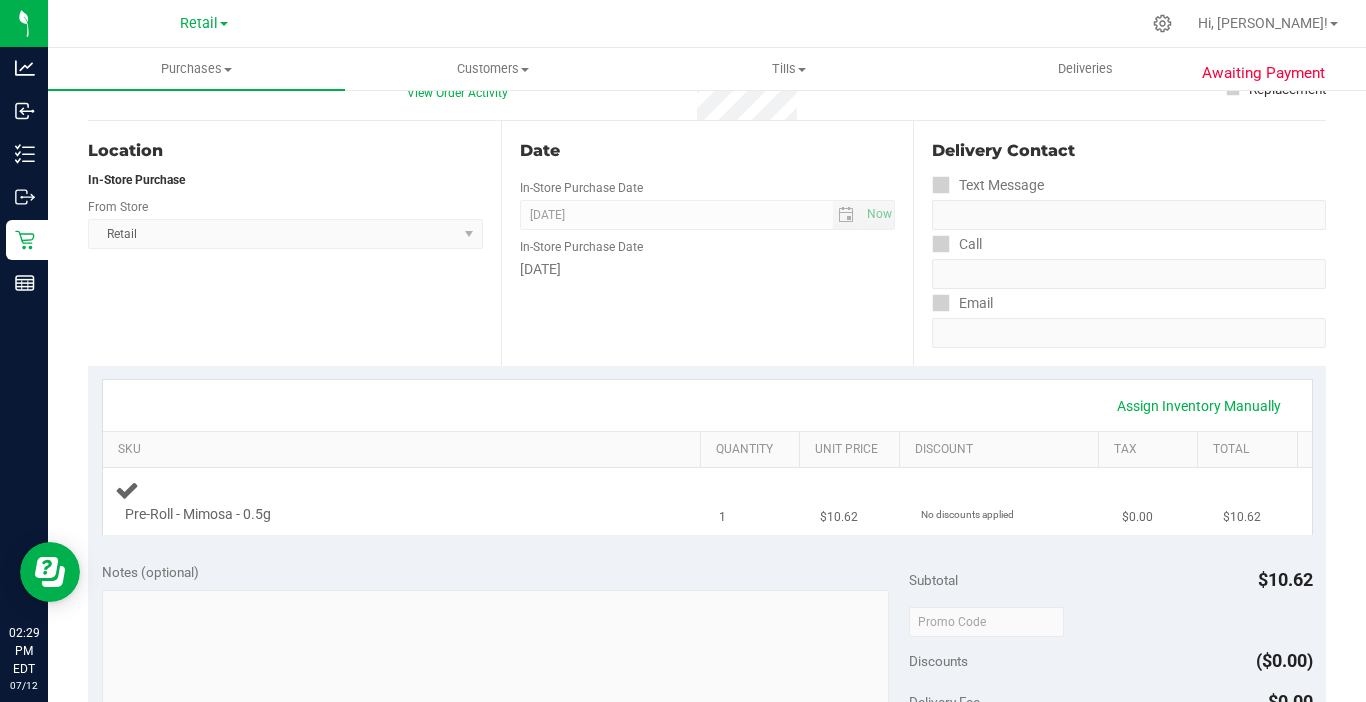 scroll, scrollTop: 200, scrollLeft: 0, axis: vertical 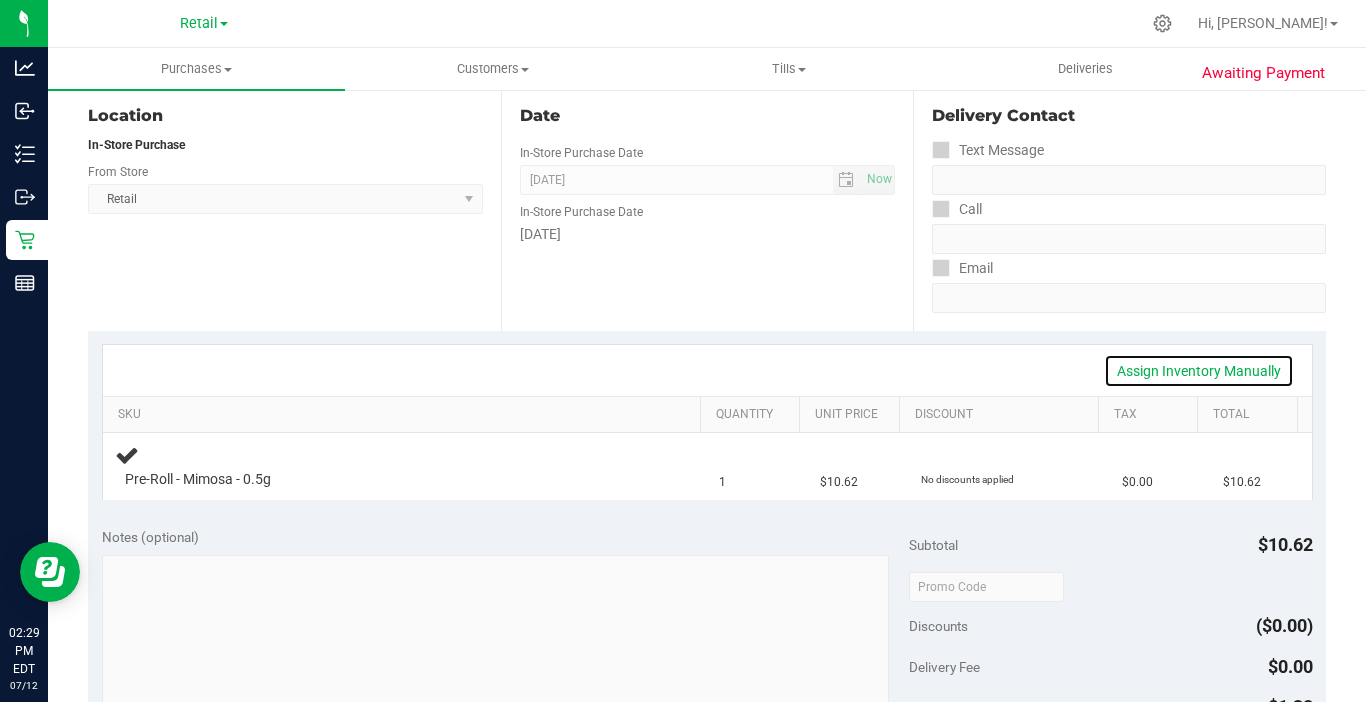 click on "Assign Inventory Manually" at bounding box center (1199, 371) 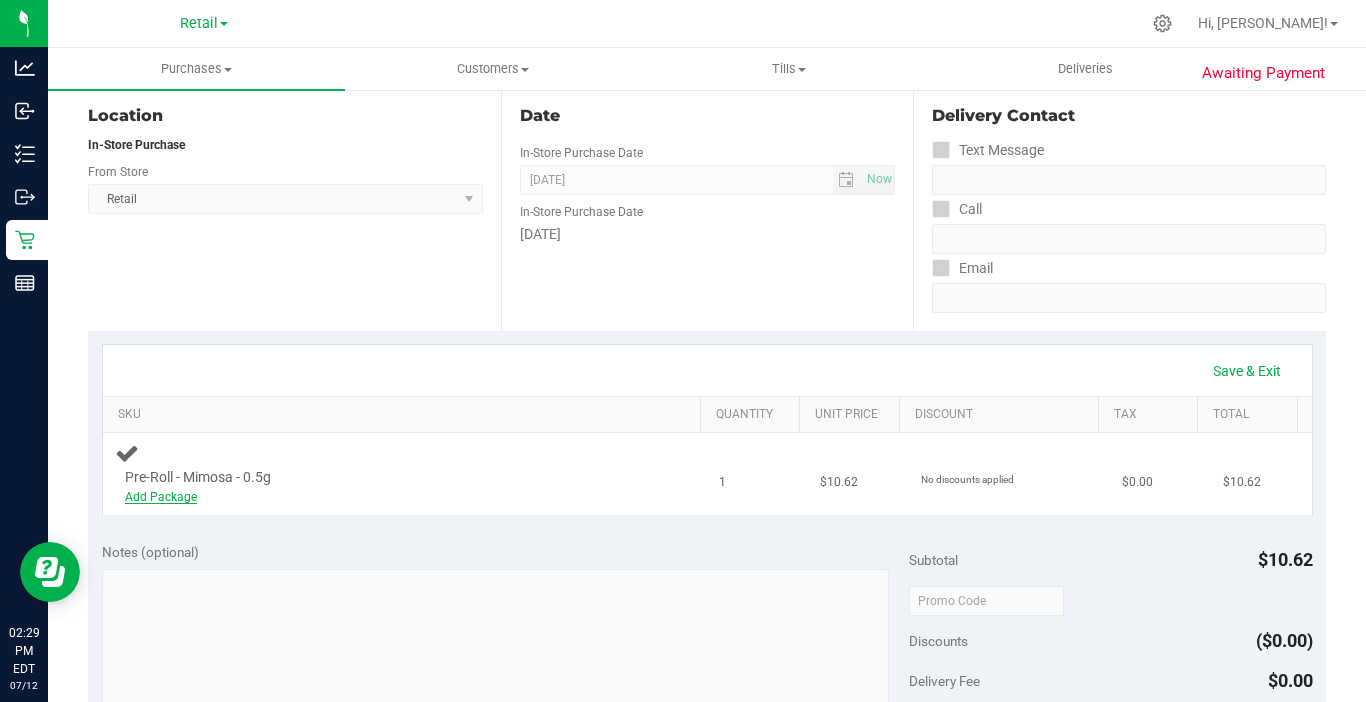 click on "Add Package" at bounding box center [161, 497] 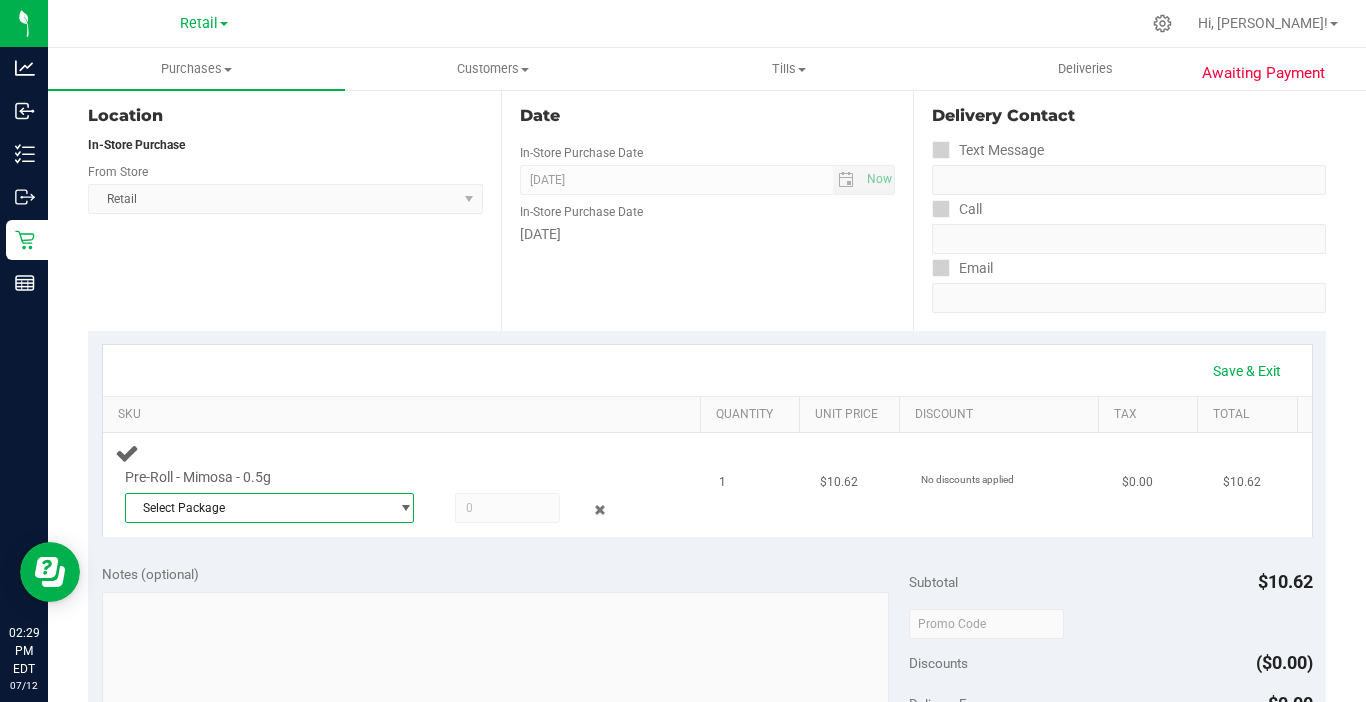 click on "Select Package" at bounding box center [257, 508] 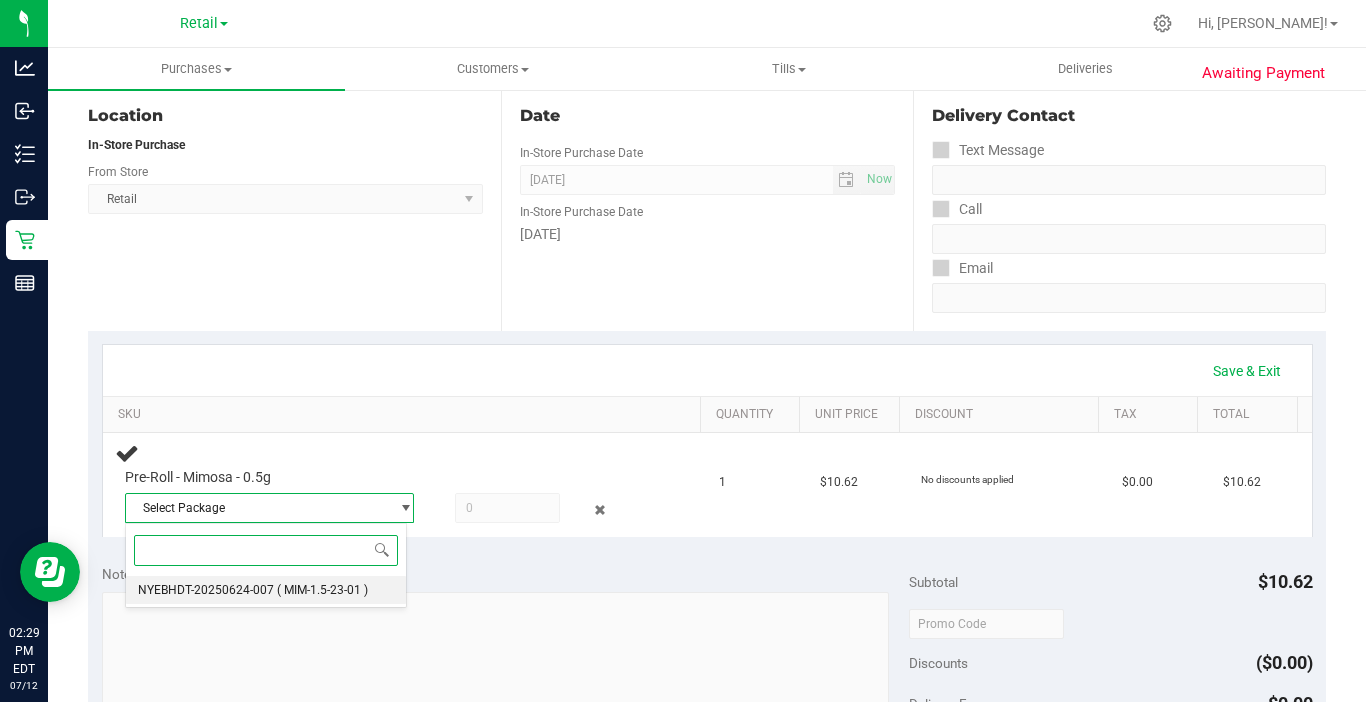 click on "NYEBHDT-20250624-007" at bounding box center [206, 590] 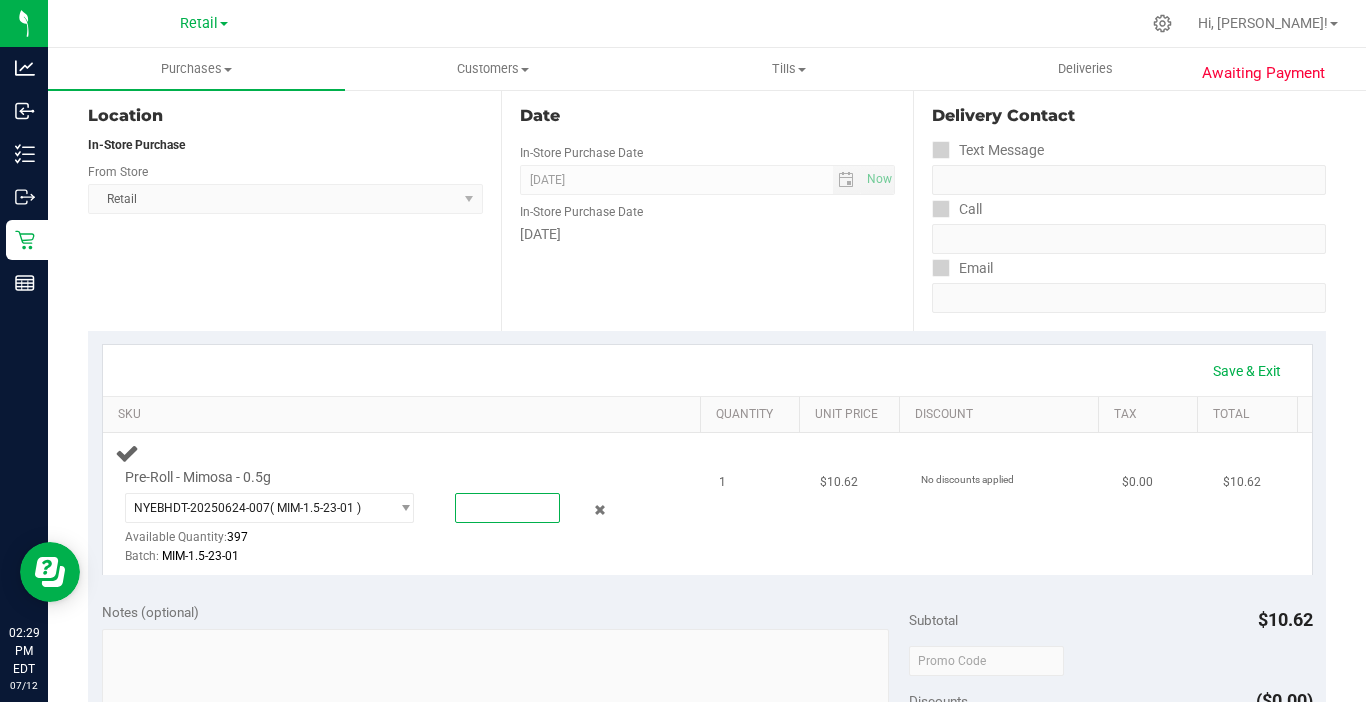 click at bounding box center [507, 508] 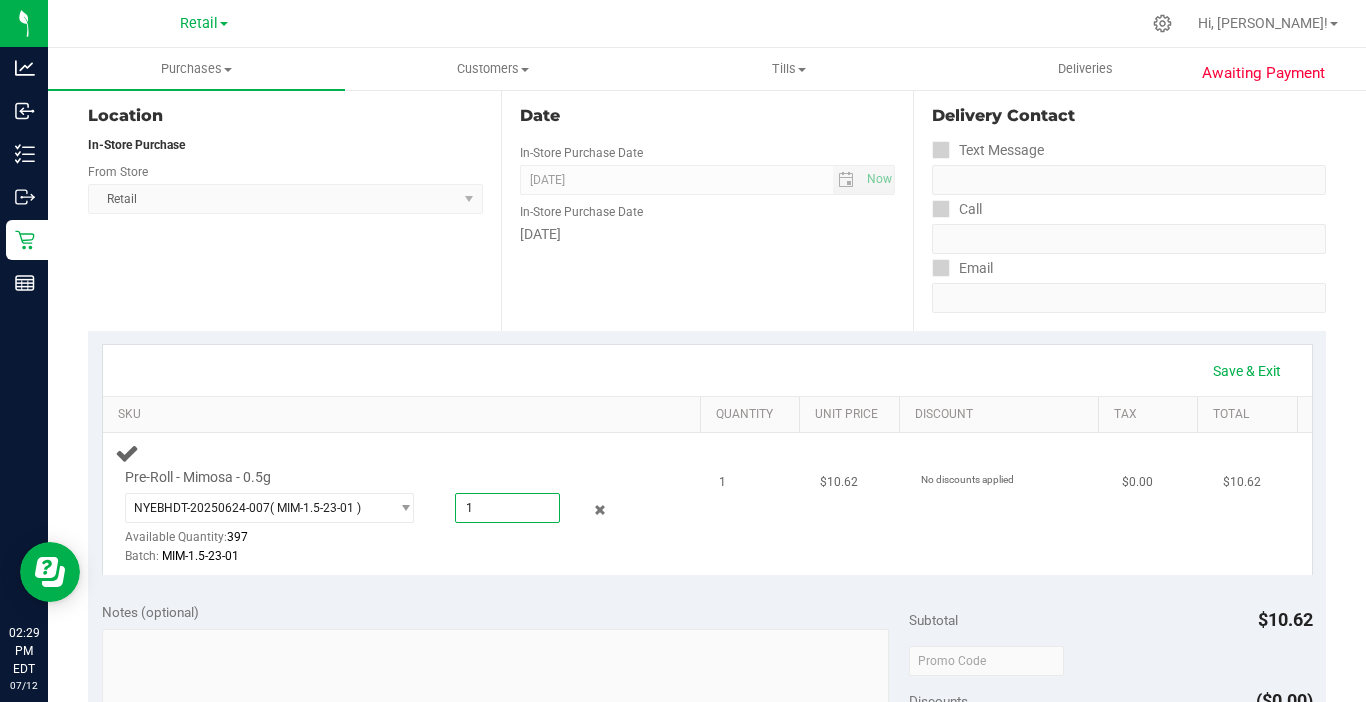 type on "1.0000" 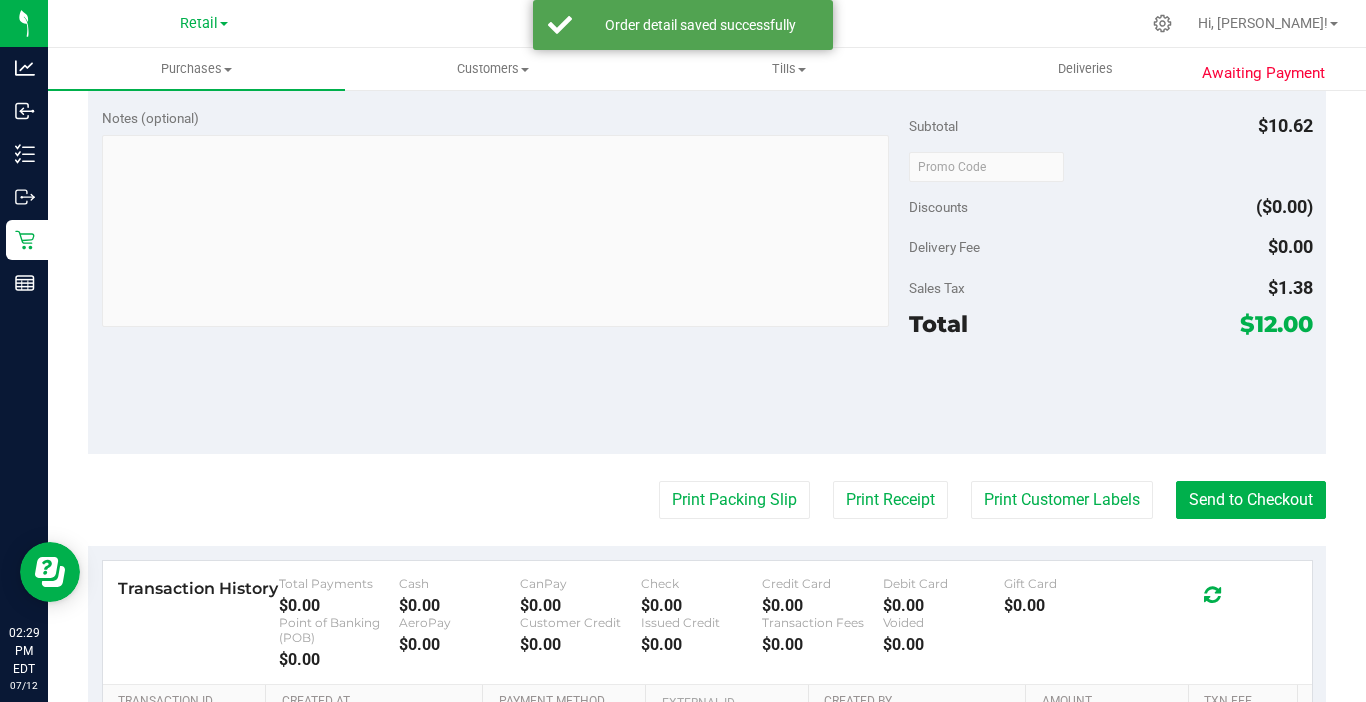 scroll, scrollTop: 800, scrollLeft: 0, axis: vertical 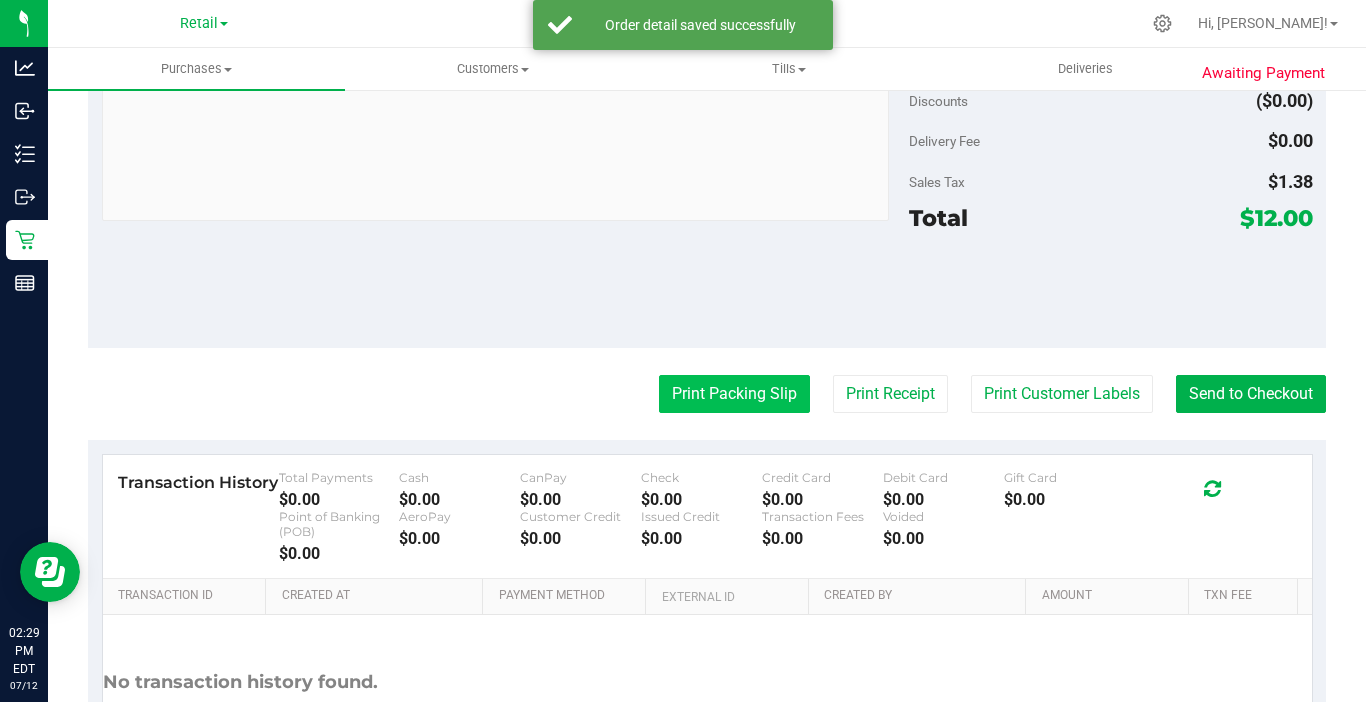 click on "Print Packing Slip" at bounding box center (734, 394) 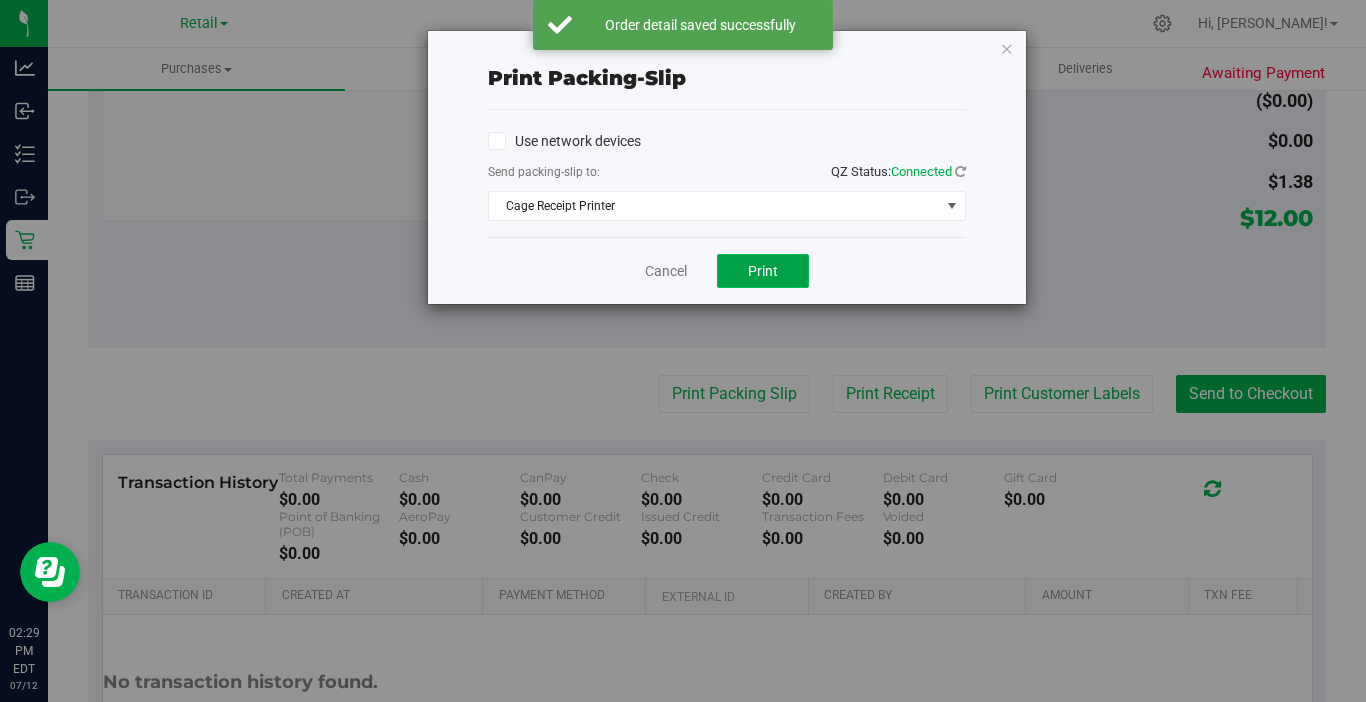 click on "Print" at bounding box center (763, 271) 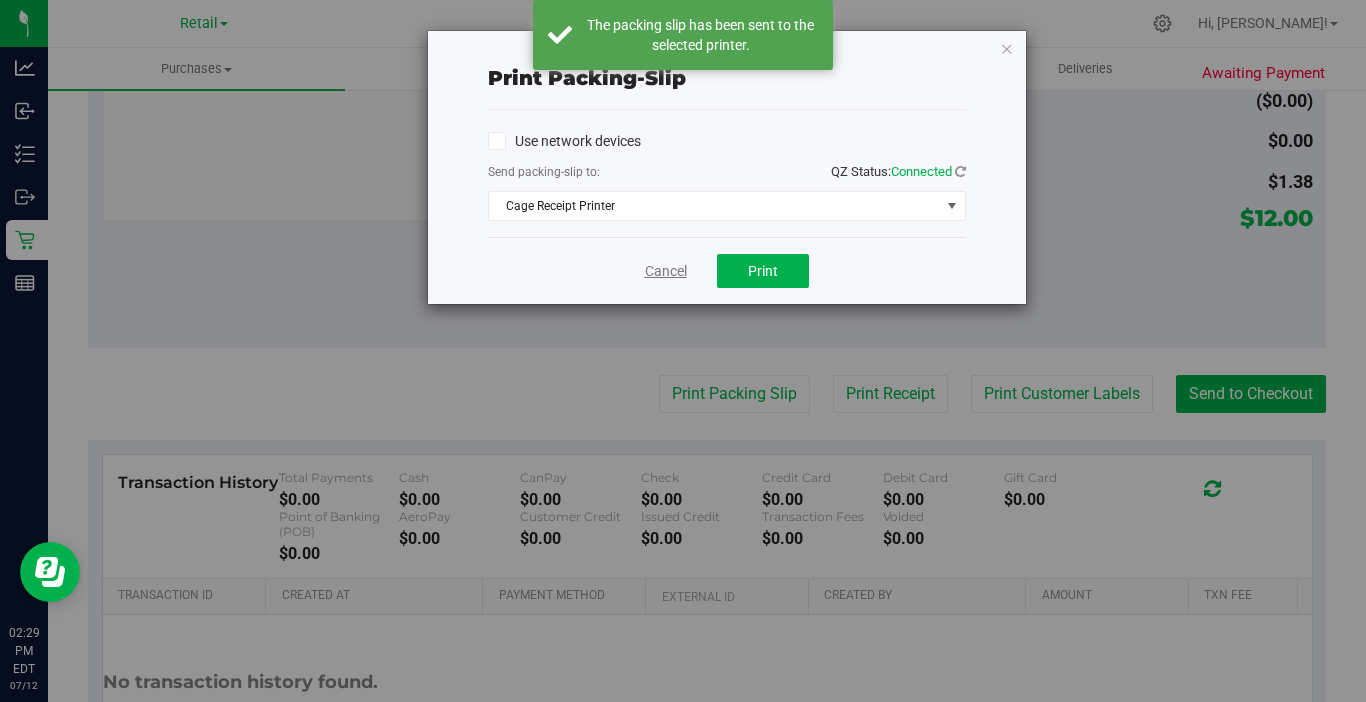 click on "Cancel" at bounding box center (666, 271) 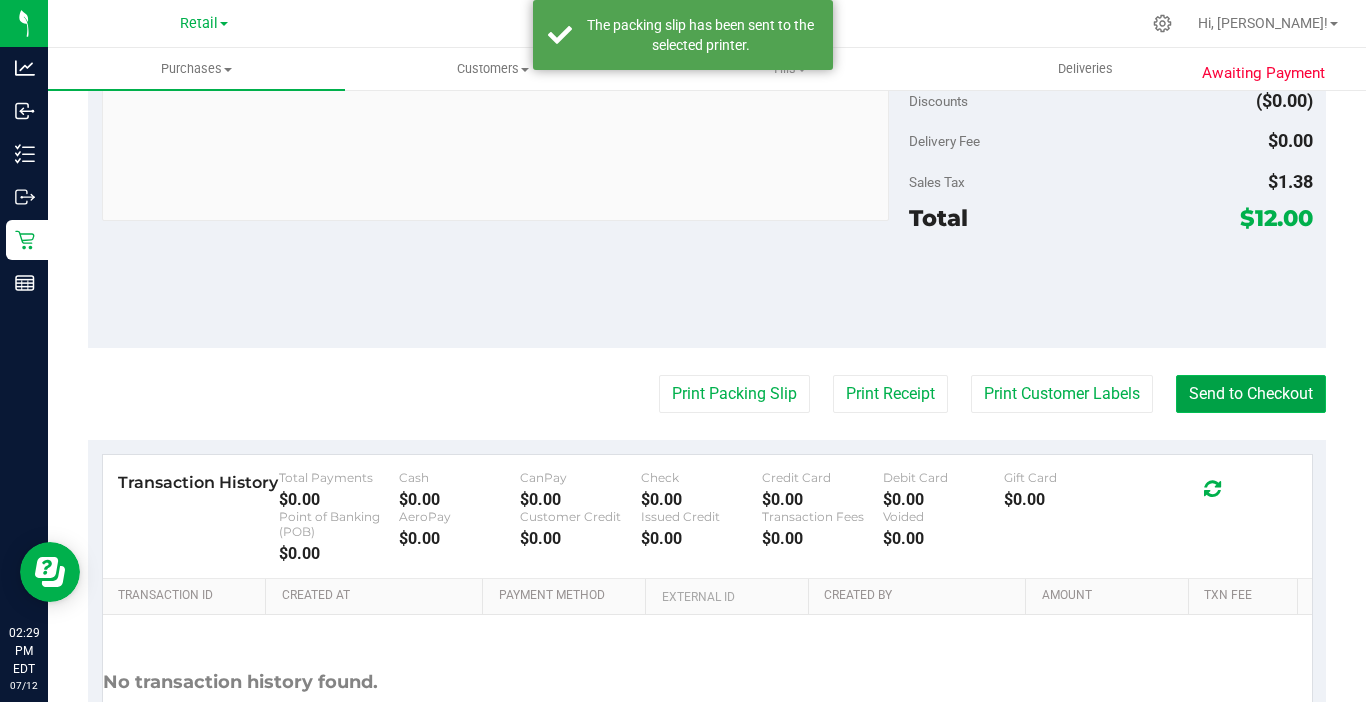 click on "Send to Checkout" at bounding box center (1251, 394) 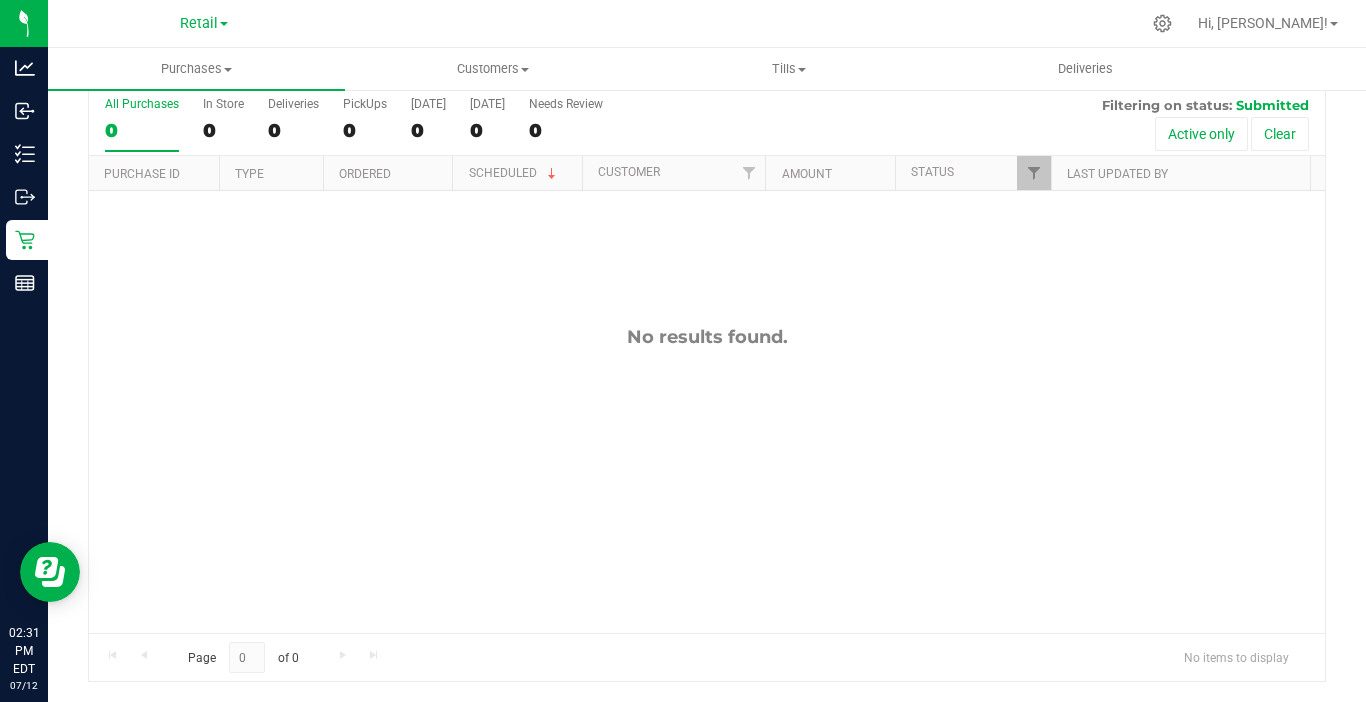 scroll, scrollTop: 0, scrollLeft: 0, axis: both 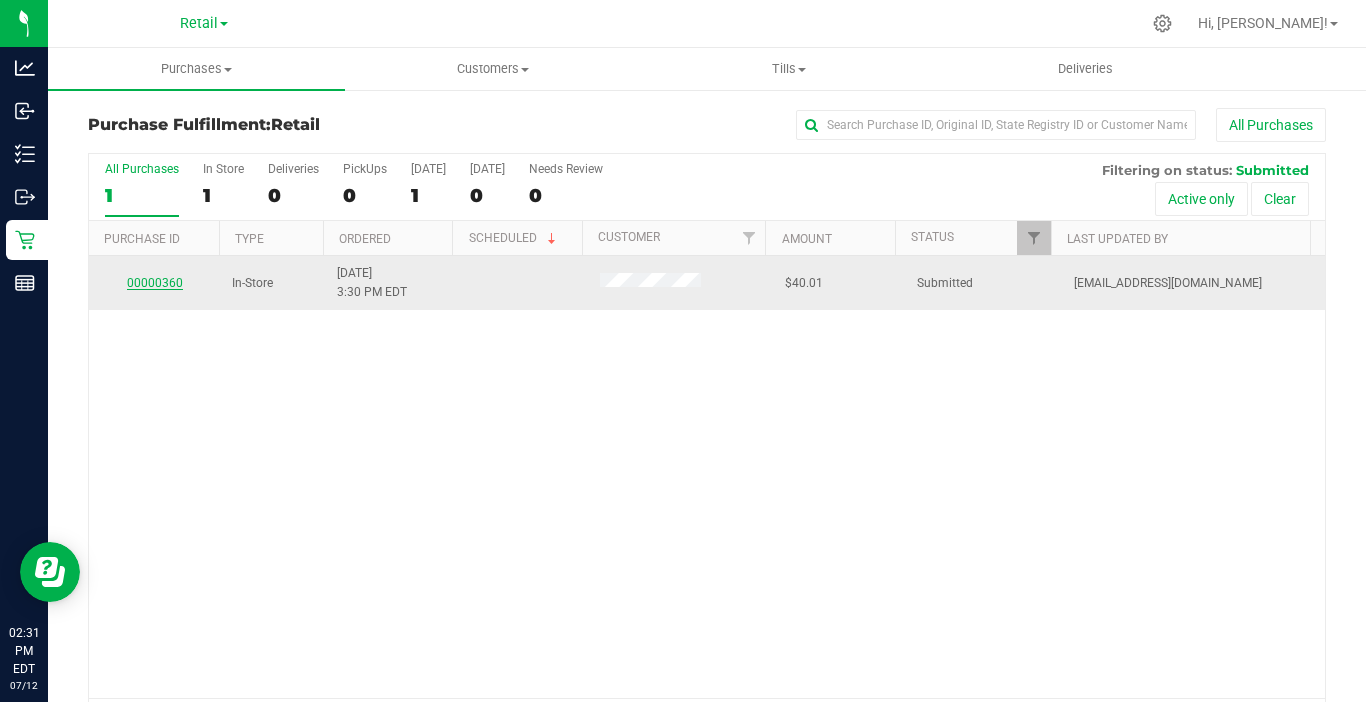 click on "00000360" at bounding box center (155, 283) 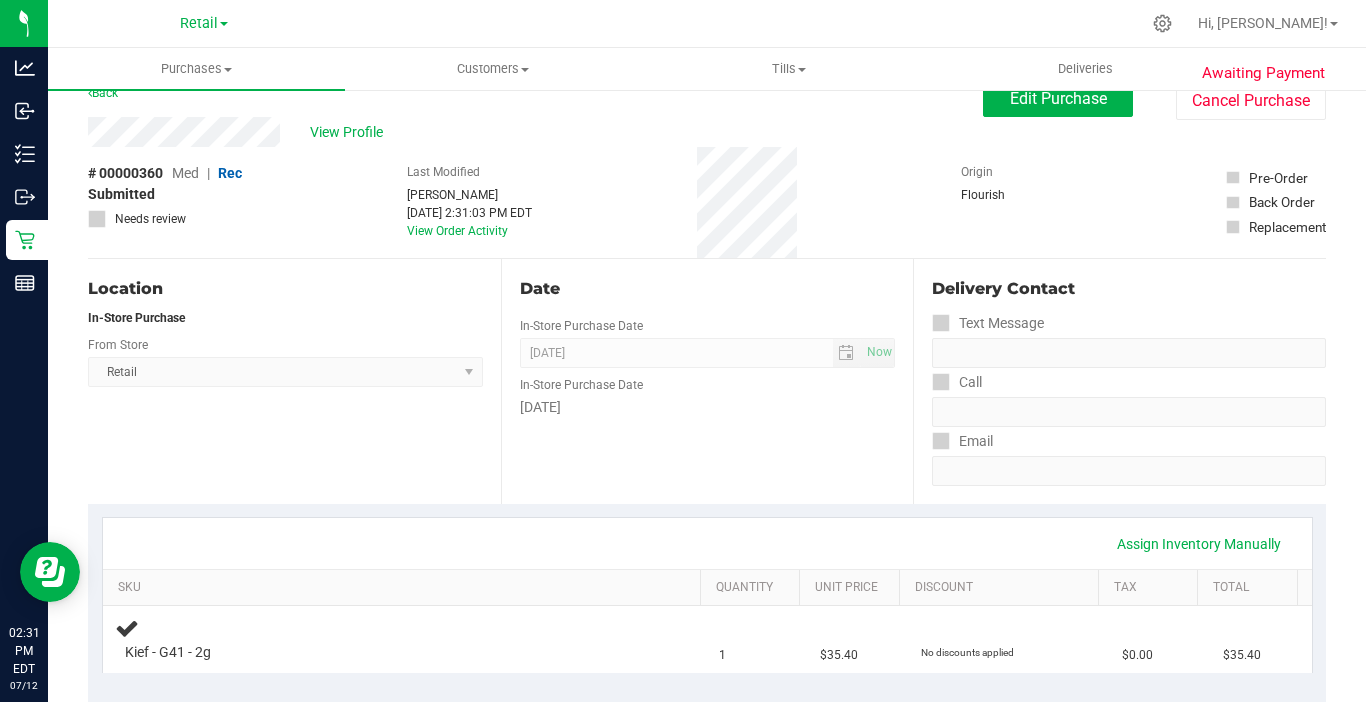 scroll, scrollTop: 0, scrollLeft: 0, axis: both 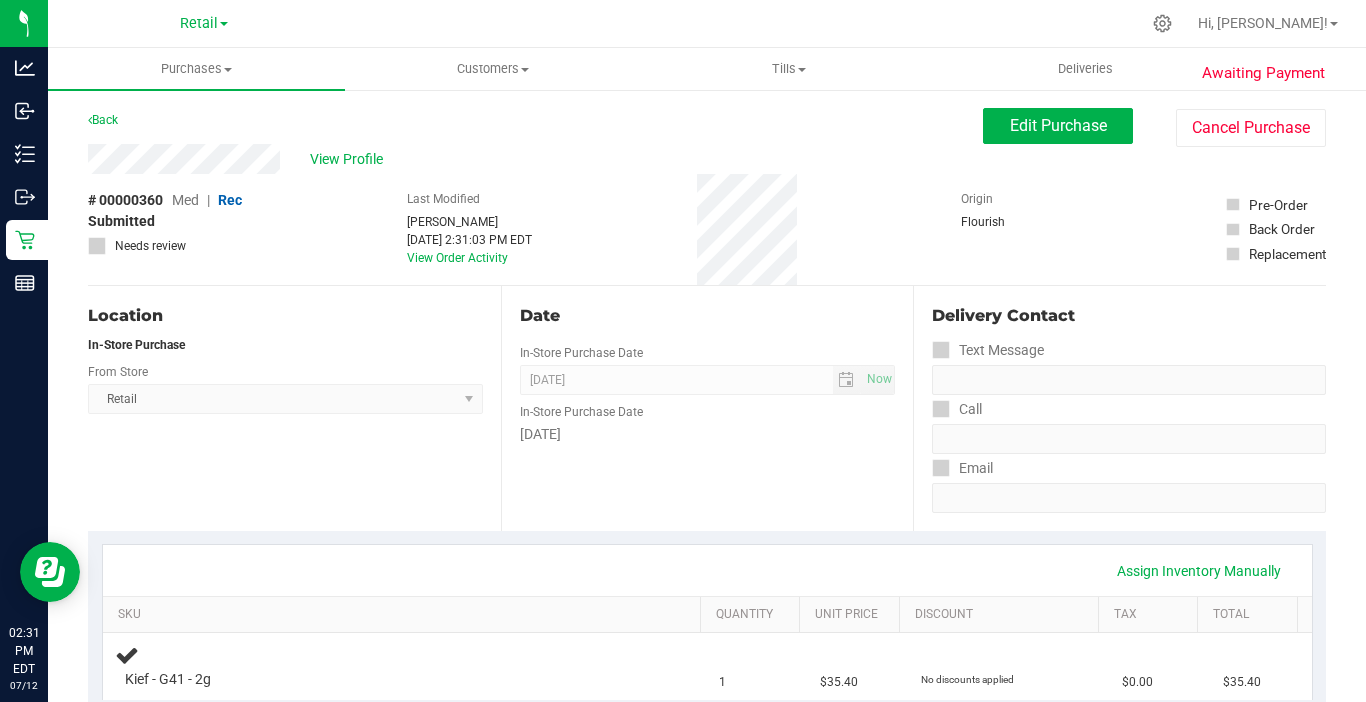 click on "Date
In-Store Purchase Date
[DATE]
Now
In-Store Purchase Date
[DATE]" at bounding box center [707, 408] 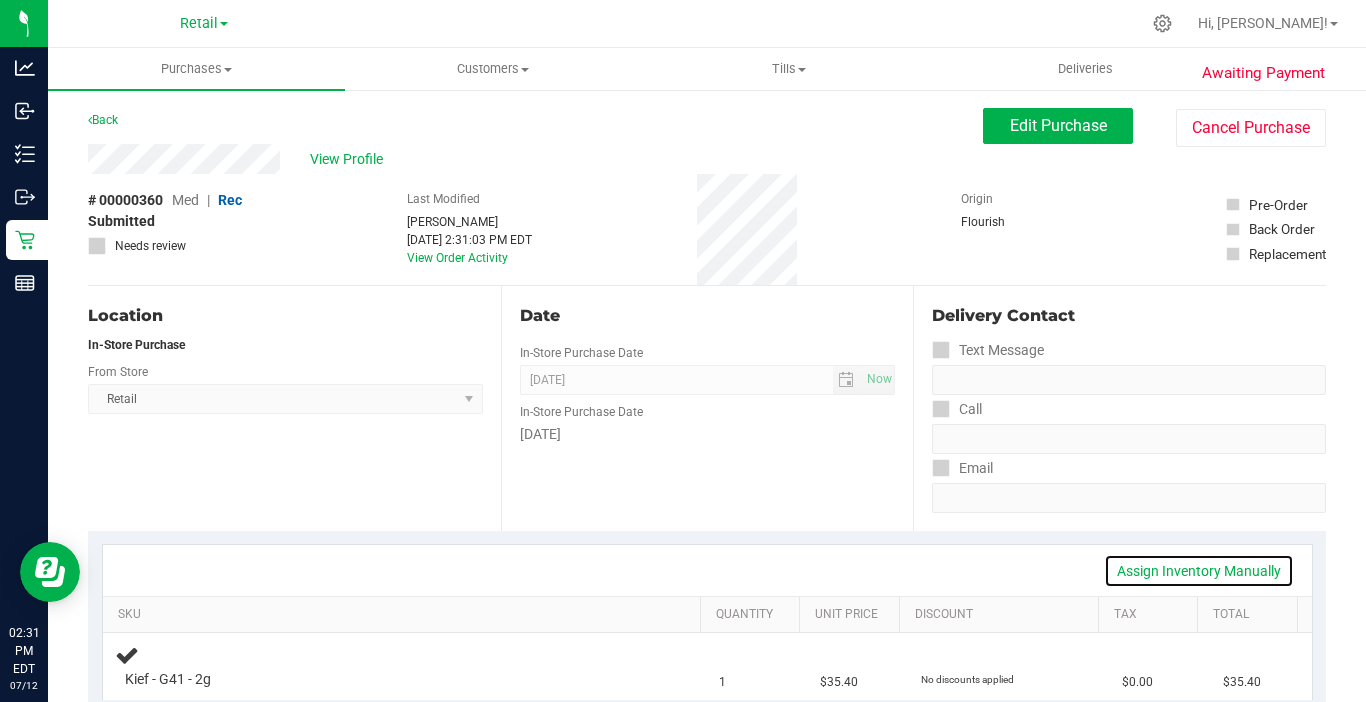 click on "Assign Inventory Manually" at bounding box center (1199, 571) 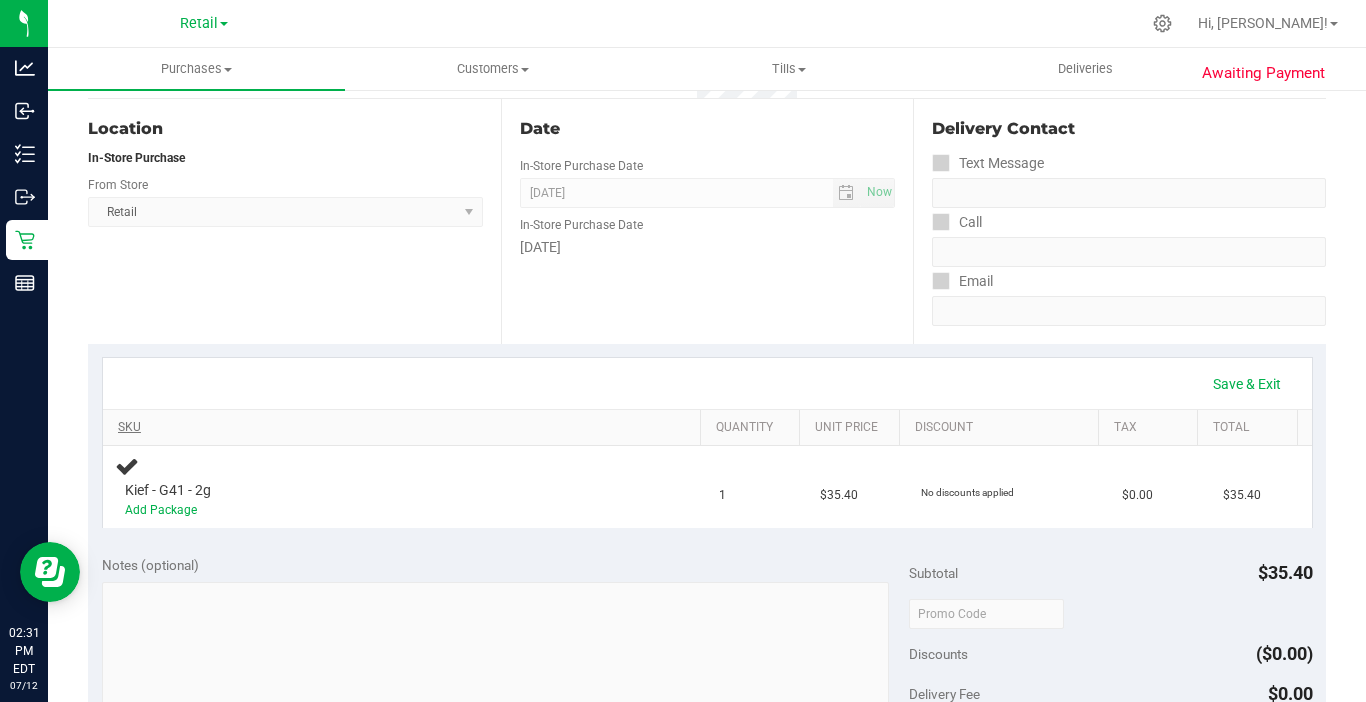 scroll, scrollTop: 200, scrollLeft: 0, axis: vertical 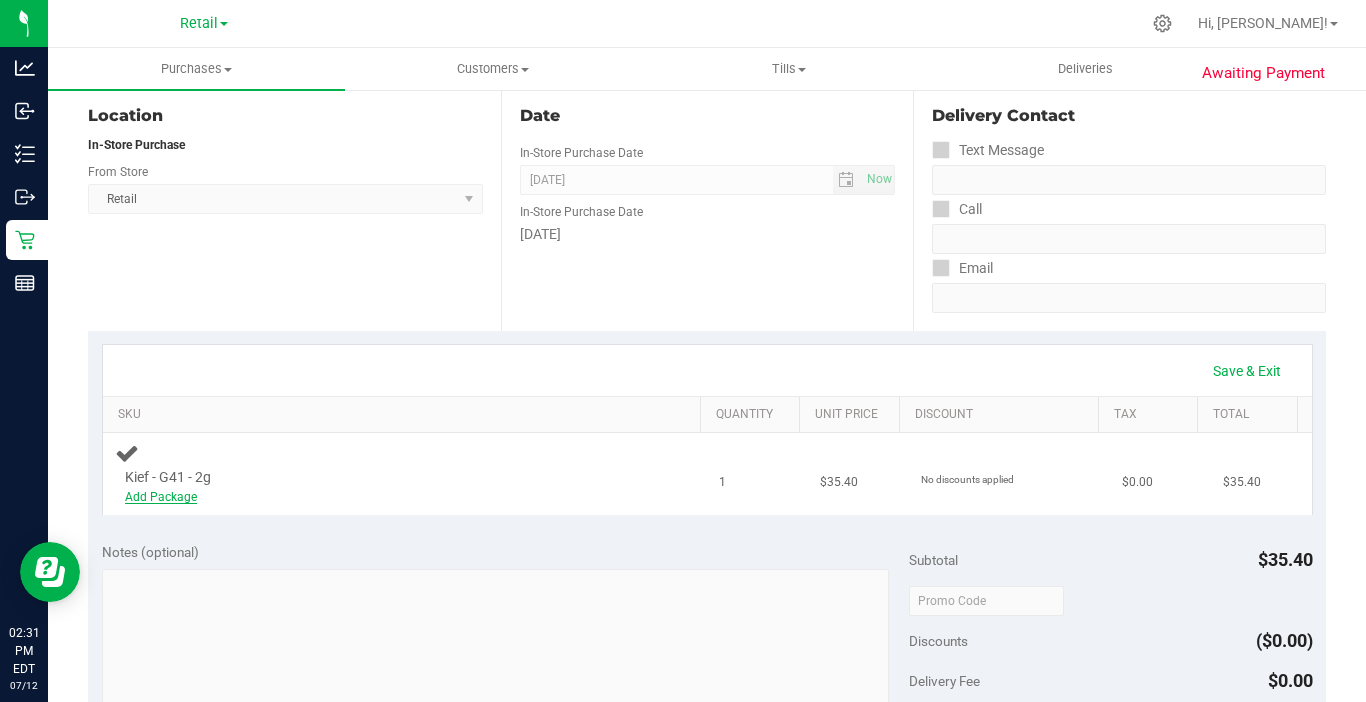 click on "Add Package" at bounding box center [161, 497] 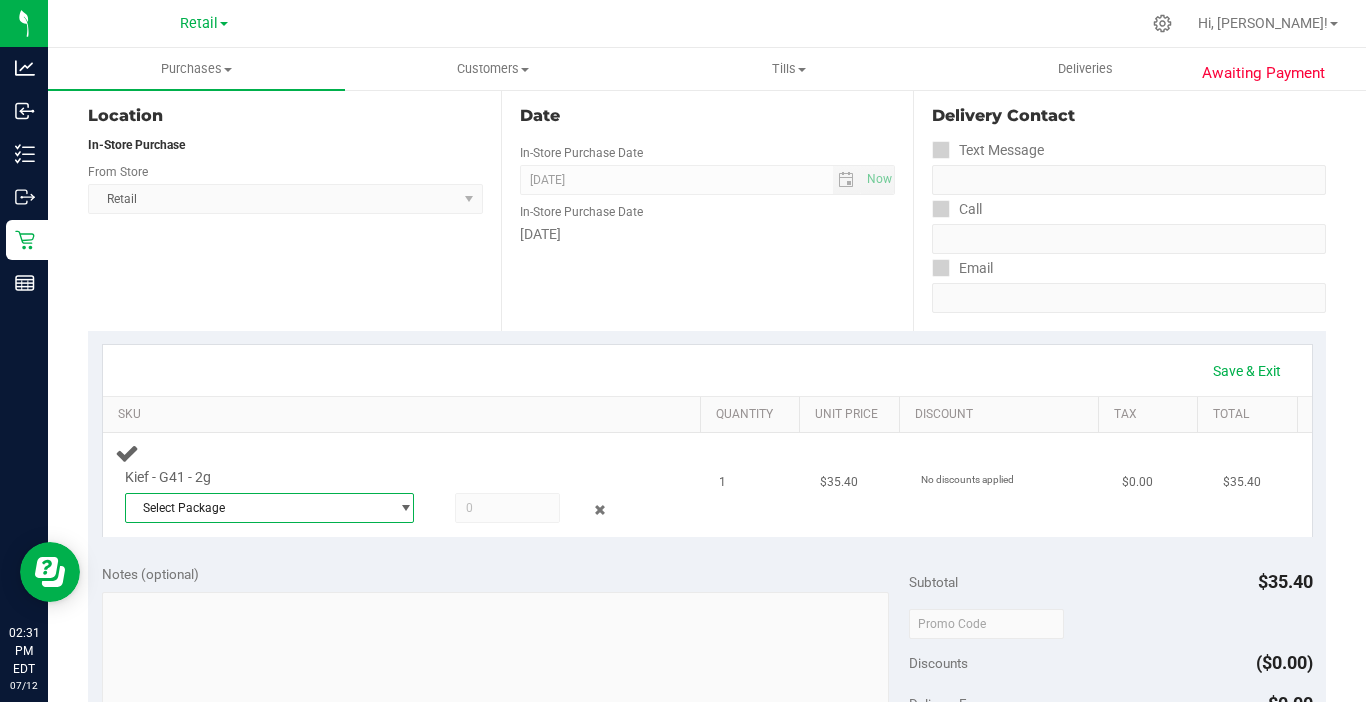 click on "Select Package" at bounding box center [257, 508] 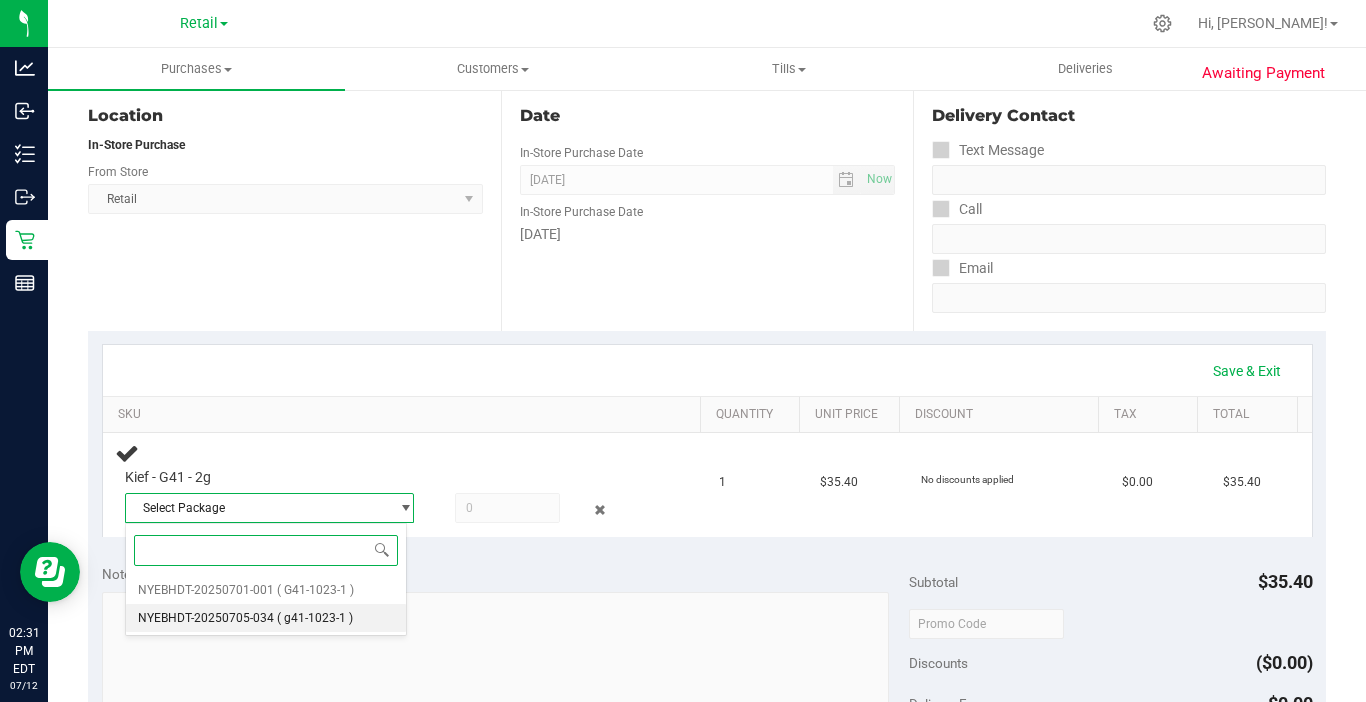 click on "NYEBHDT-20250705-034" at bounding box center (206, 618) 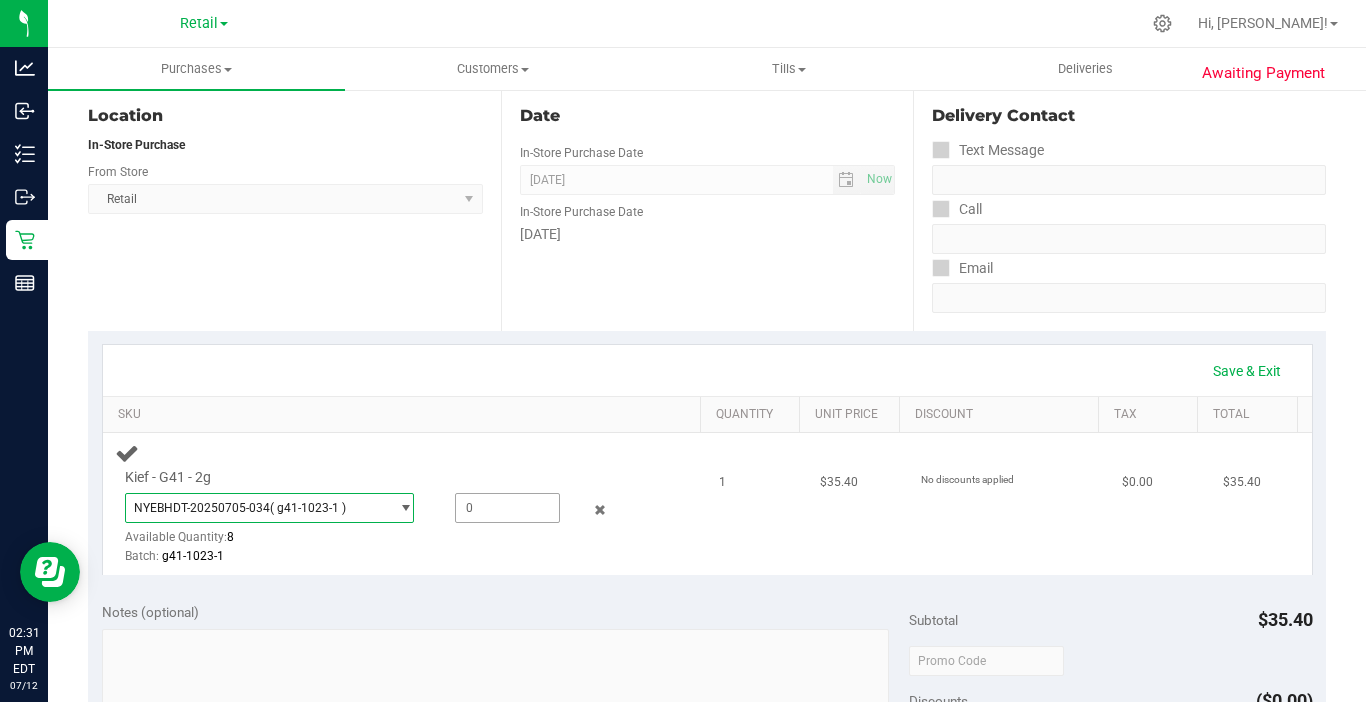 click at bounding box center (507, 508) 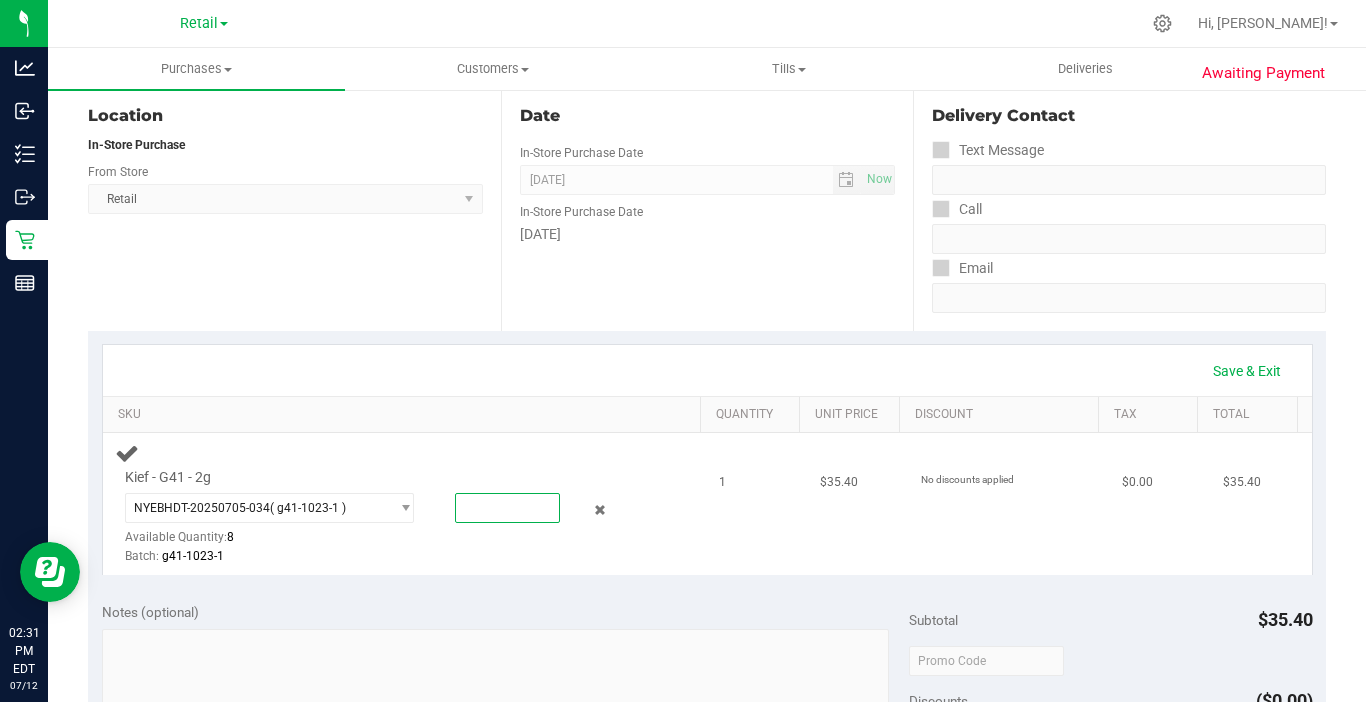 type on "1" 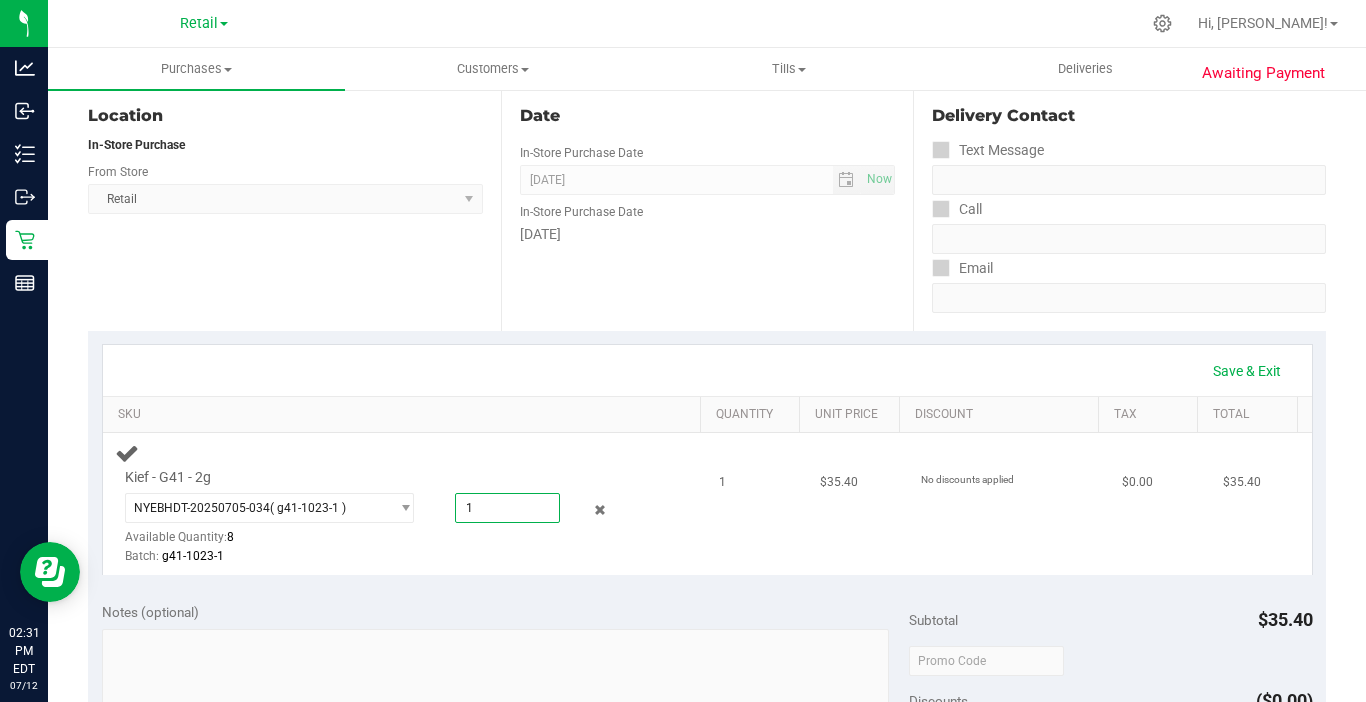 type on "1.0000" 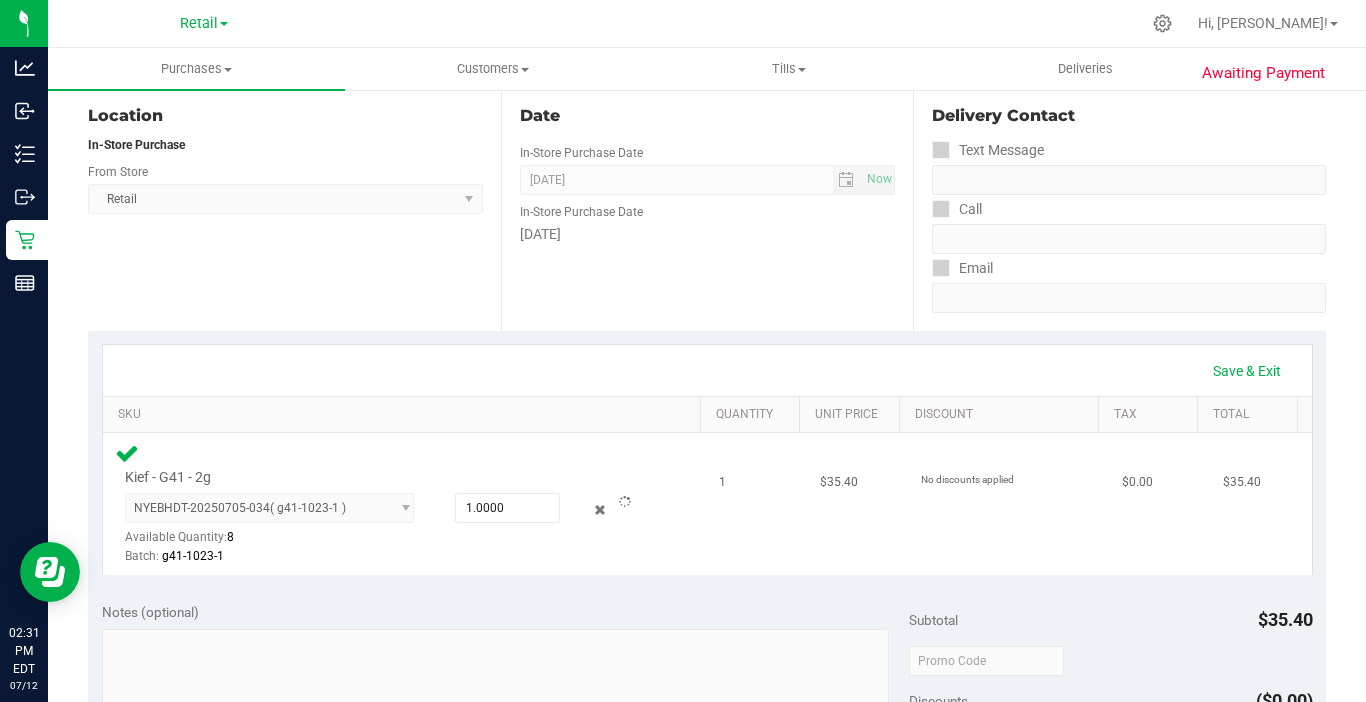 click on "NYEBHDT-20250705-034
(
g41-1023-1
)
NYEBHDT-20250701-001 NYEBHDT-20250705-034
Available Quantity:  8
1.0000 1
Batch:
g41-1023-1" at bounding box center (386, 529) 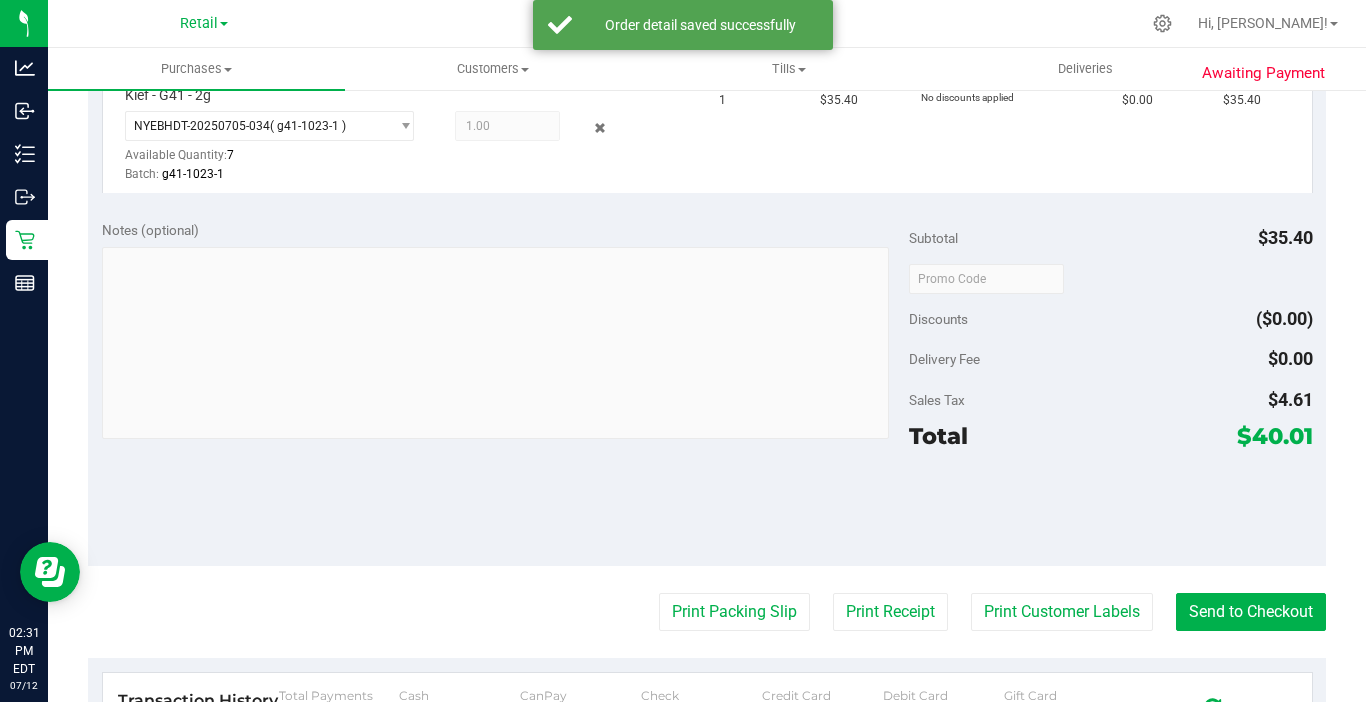 scroll, scrollTop: 600, scrollLeft: 0, axis: vertical 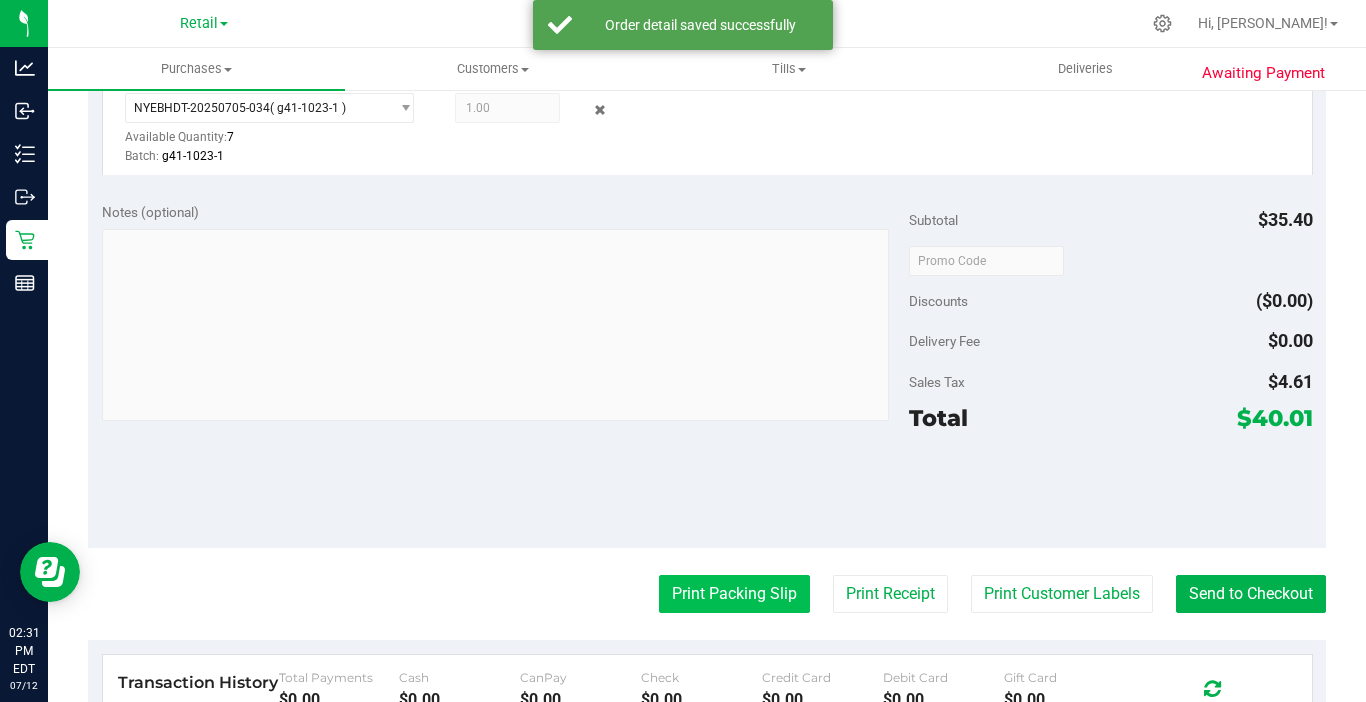 click on "Print Packing Slip" at bounding box center (734, 594) 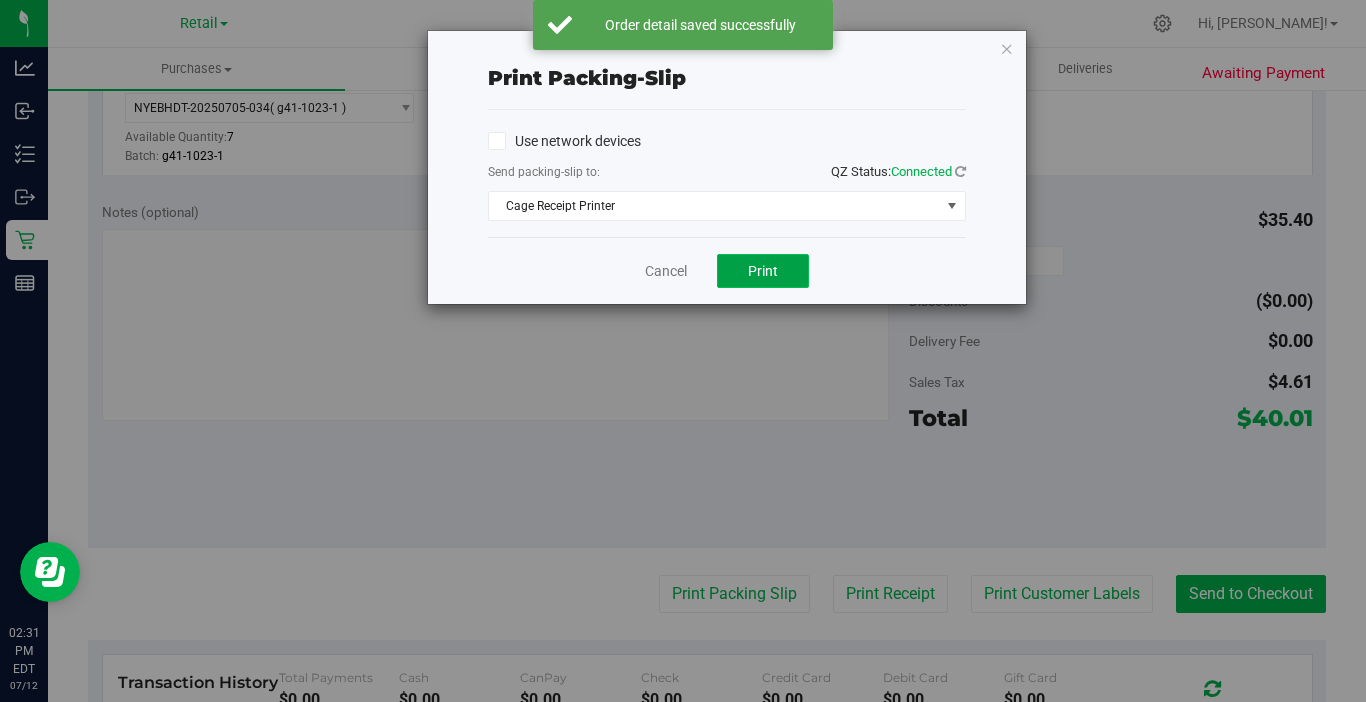 click on "Print" at bounding box center [763, 271] 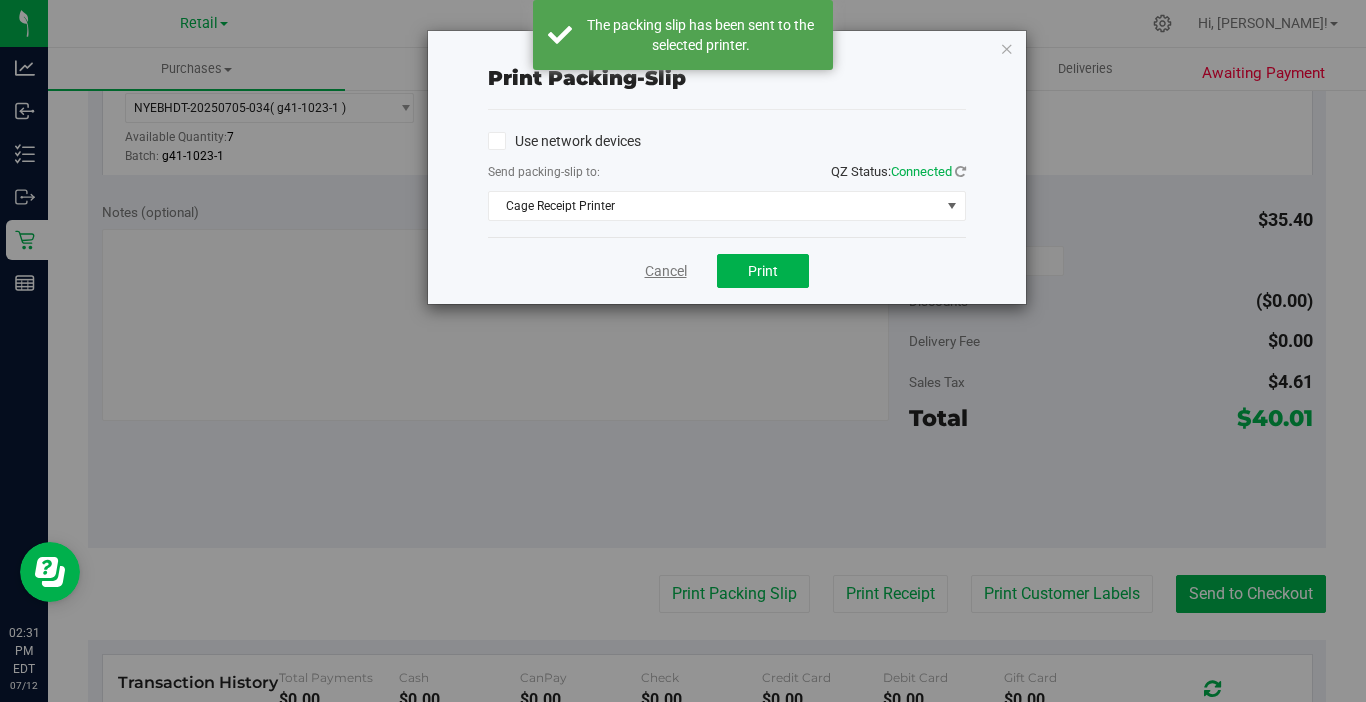 click on "Cancel" at bounding box center [666, 271] 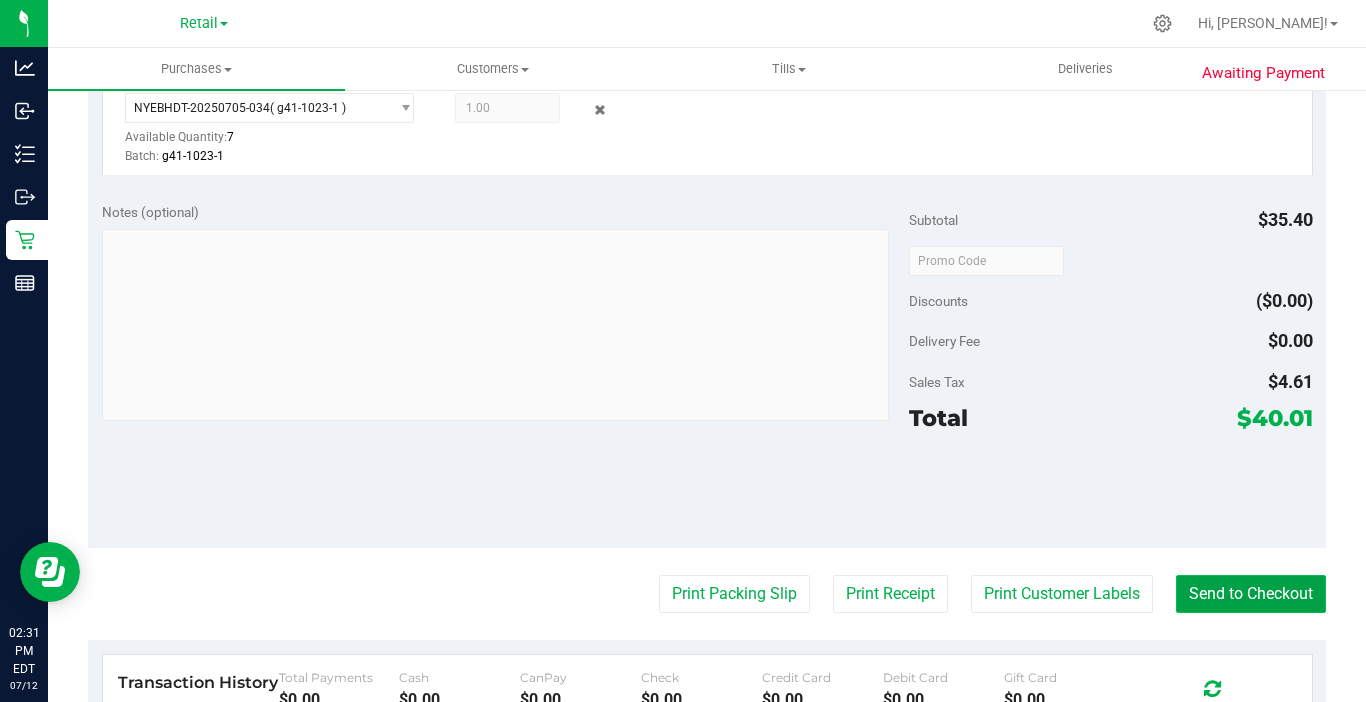 click on "Send to Checkout" at bounding box center (1251, 594) 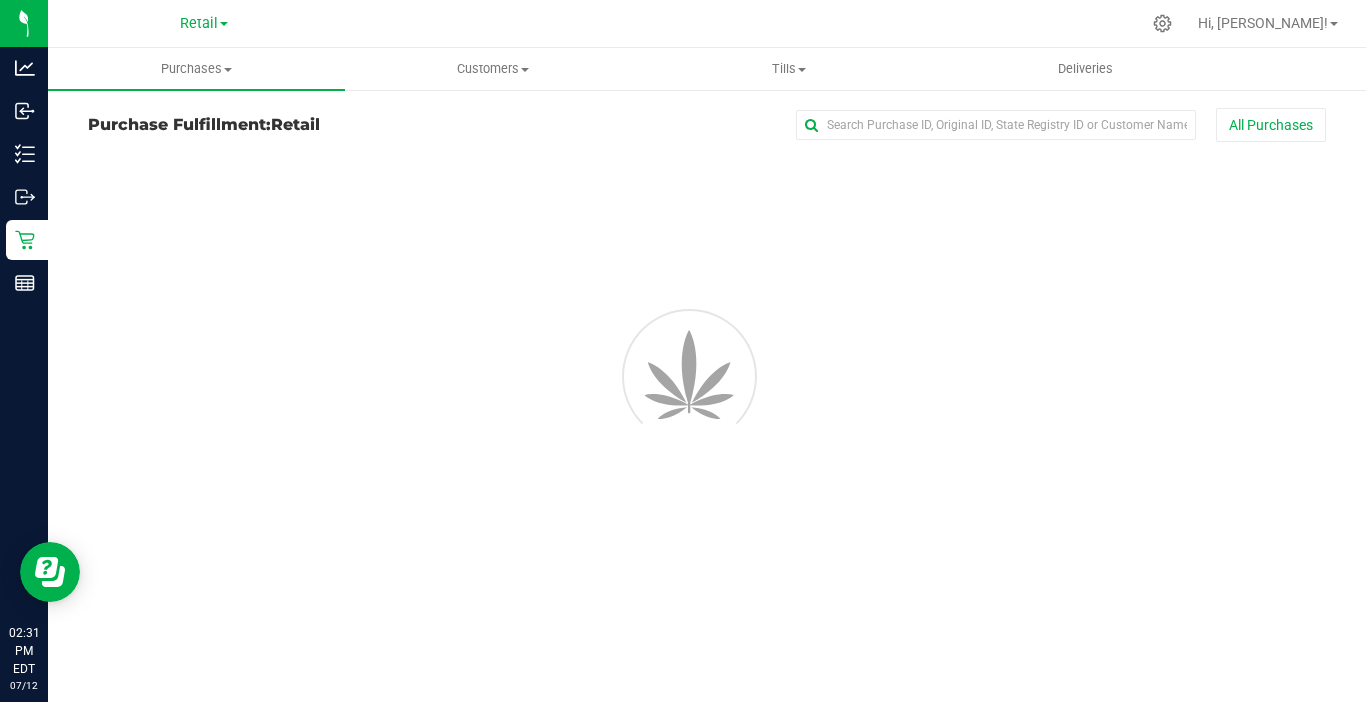 scroll, scrollTop: 0, scrollLeft: 0, axis: both 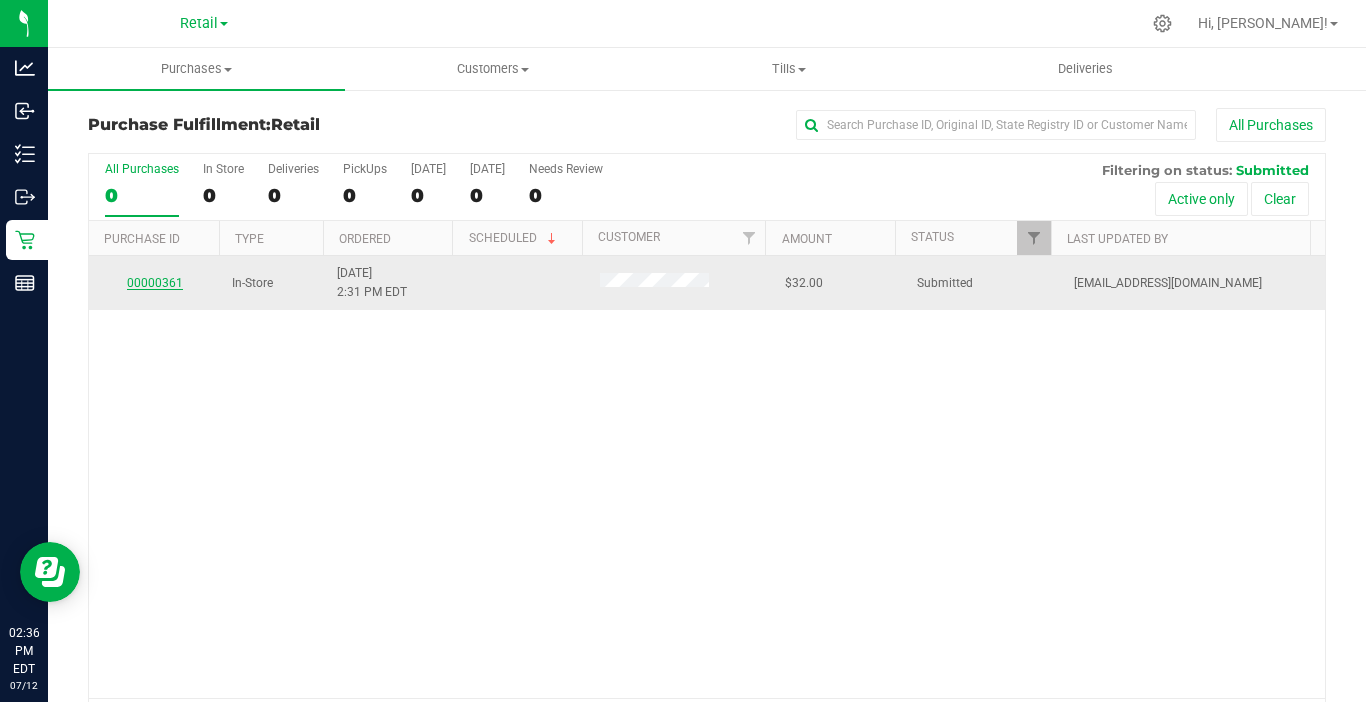 click on "00000361" at bounding box center [155, 283] 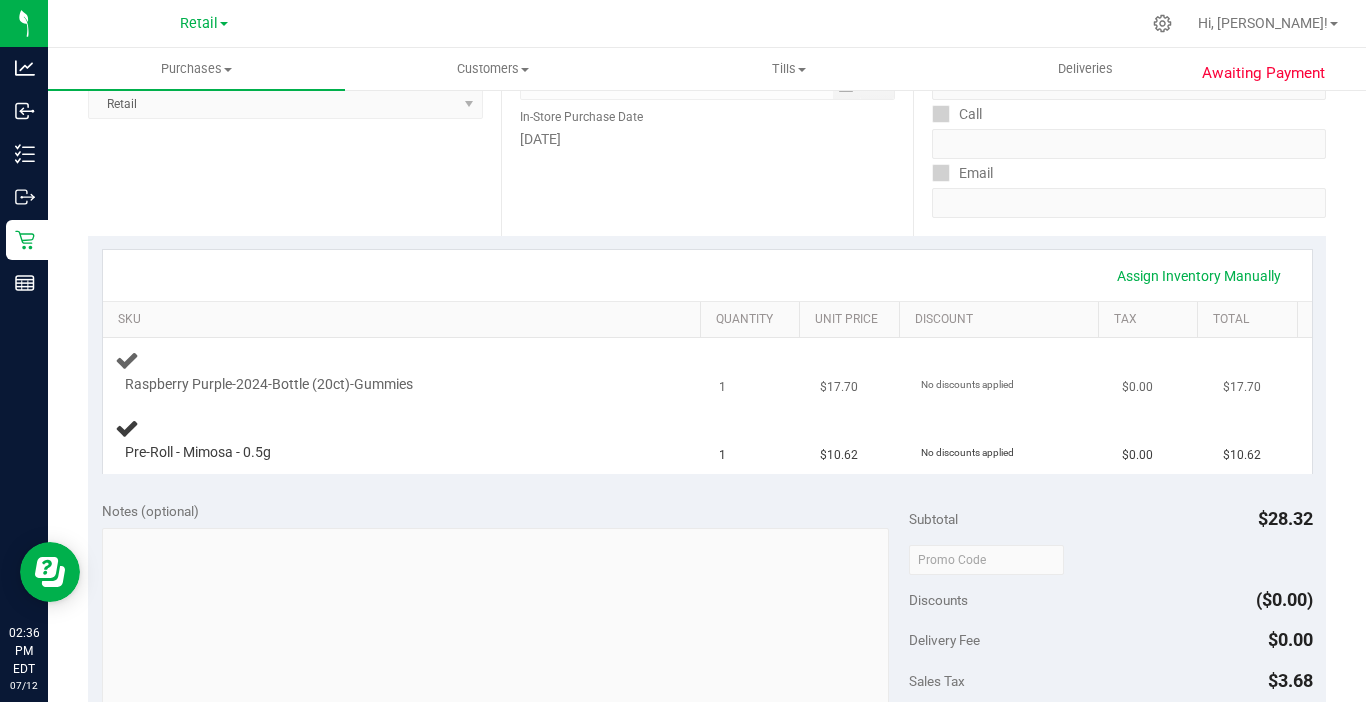 scroll, scrollTop: 300, scrollLeft: 0, axis: vertical 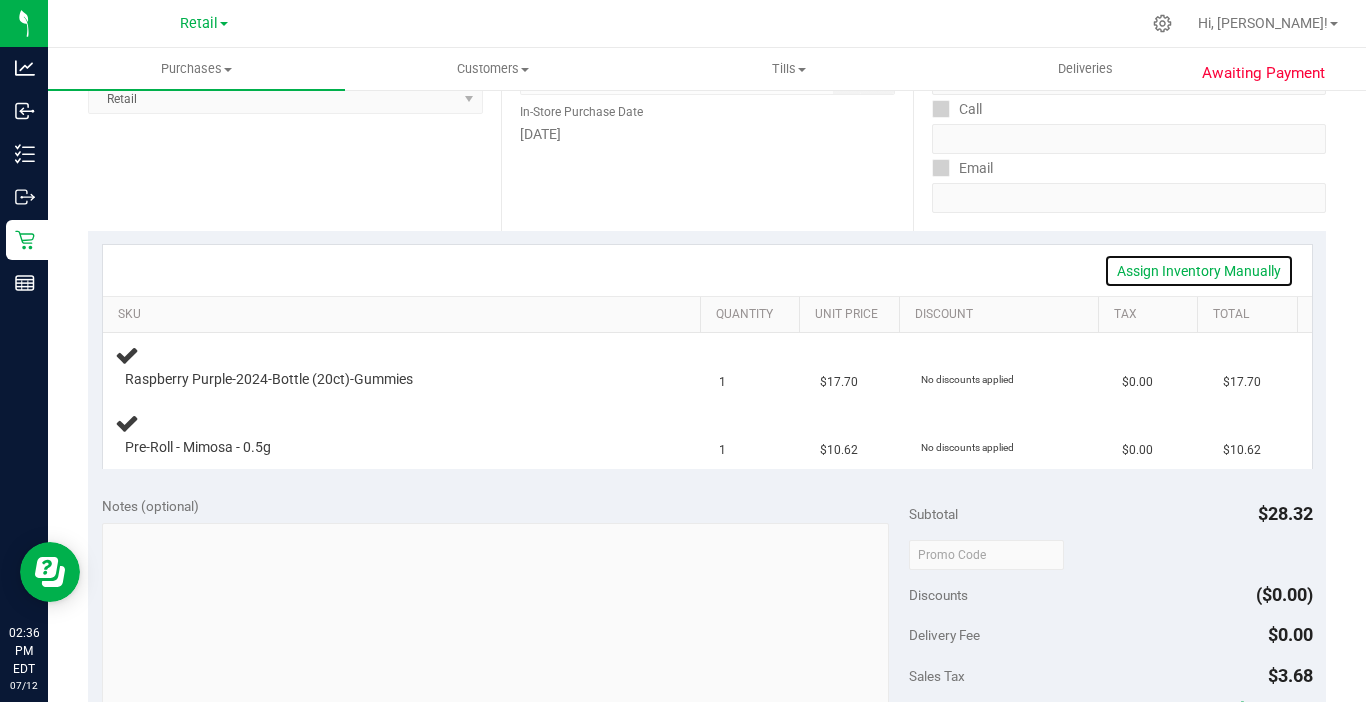 click on "Assign Inventory Manually" at bounding box center (1199, 271) 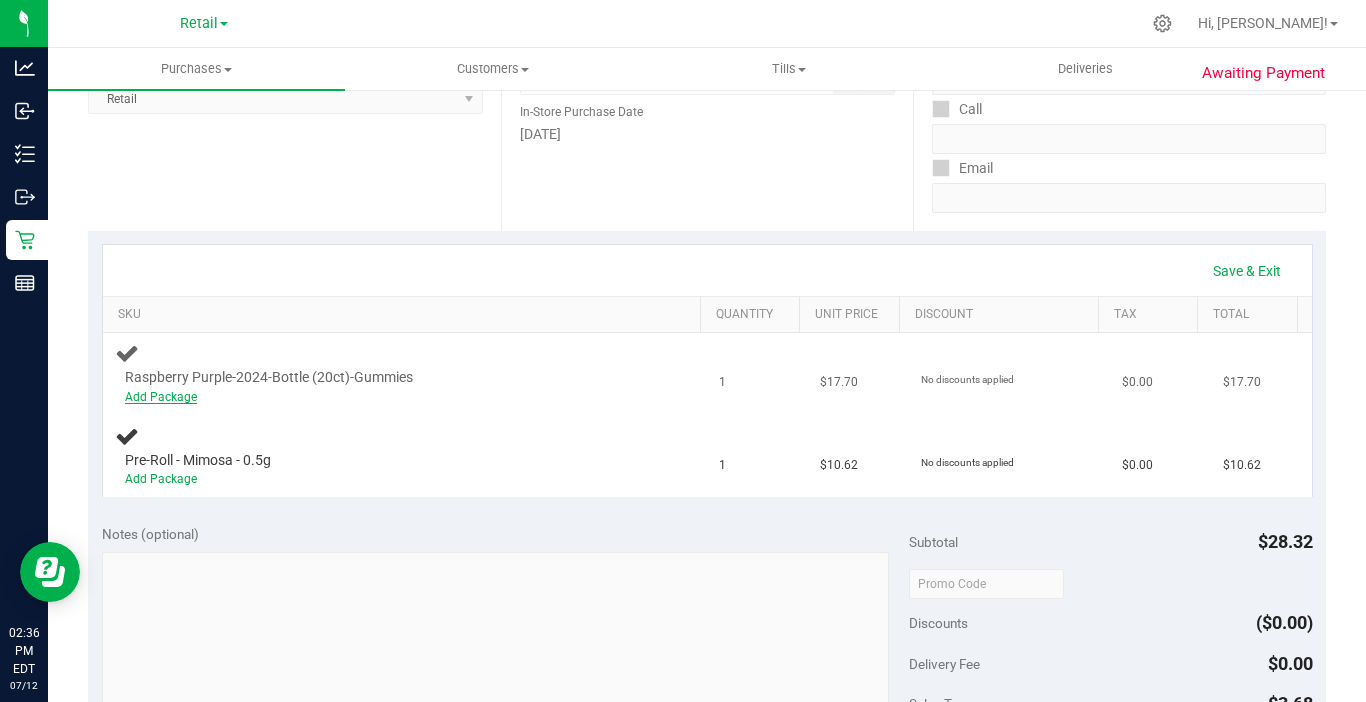 click on "Add Package" at bounding box center (161, 397) 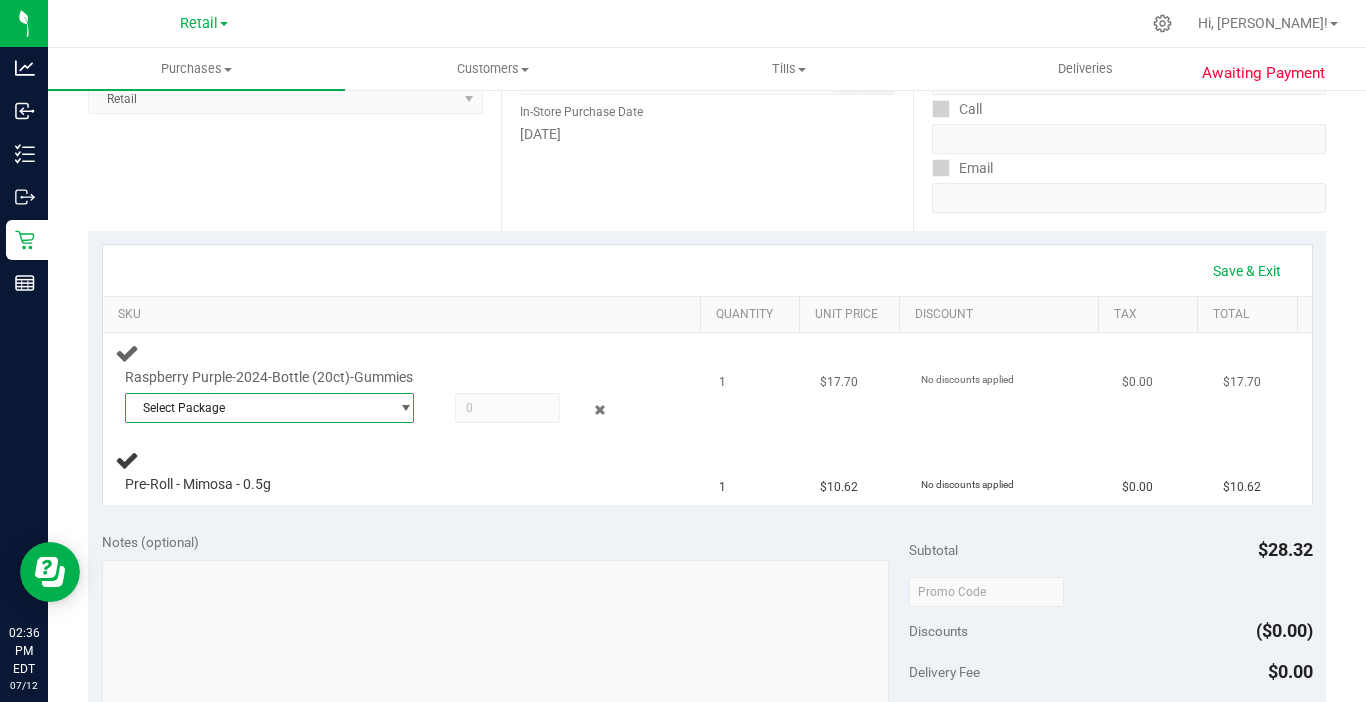 click on "Select Package" at bounding box center [257, 408] 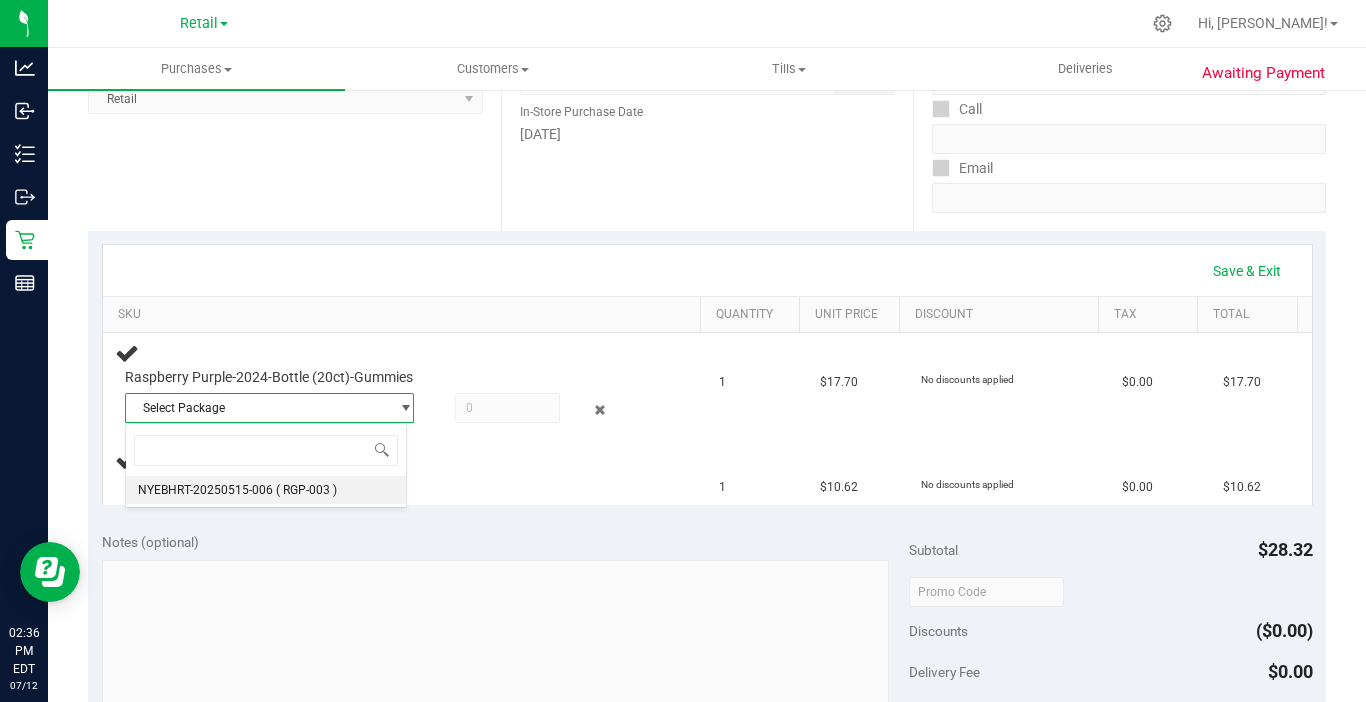 click on "NYEBHRT-20250515-006" at bounding box center (205, 490) 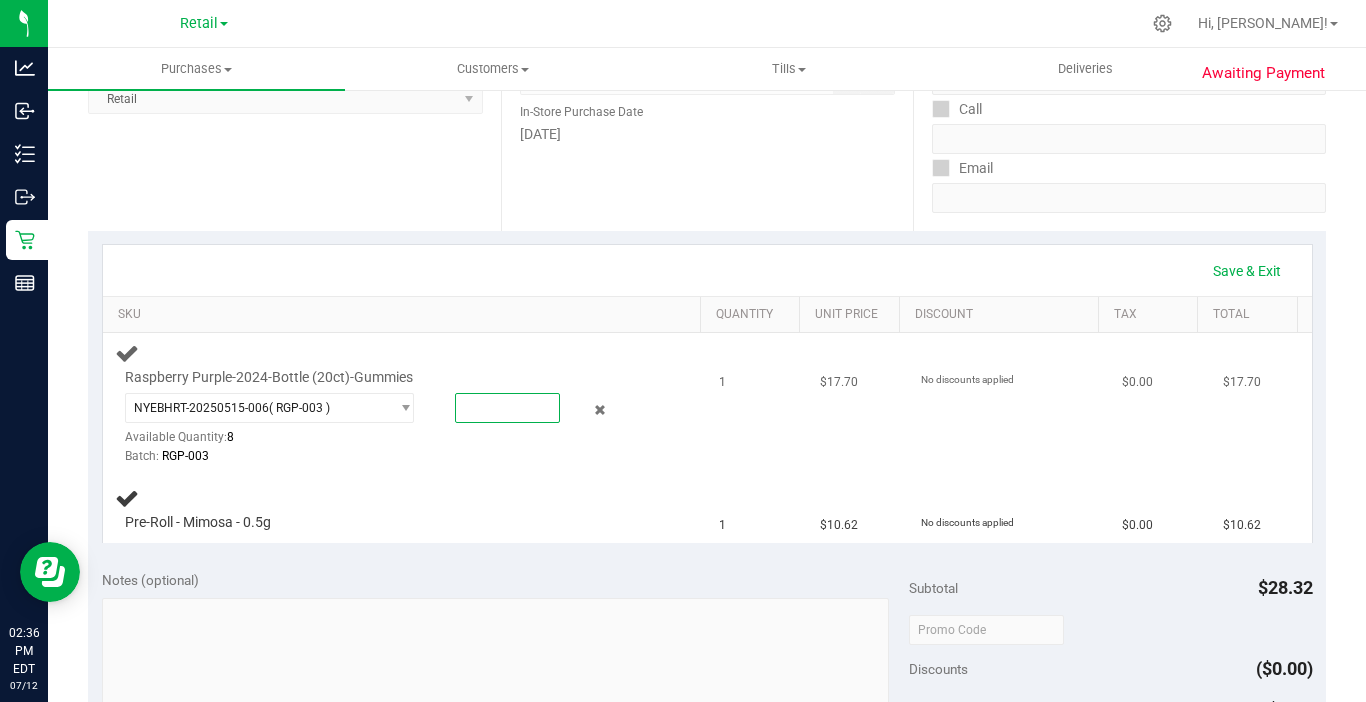 click at bounding box center (507, 408) 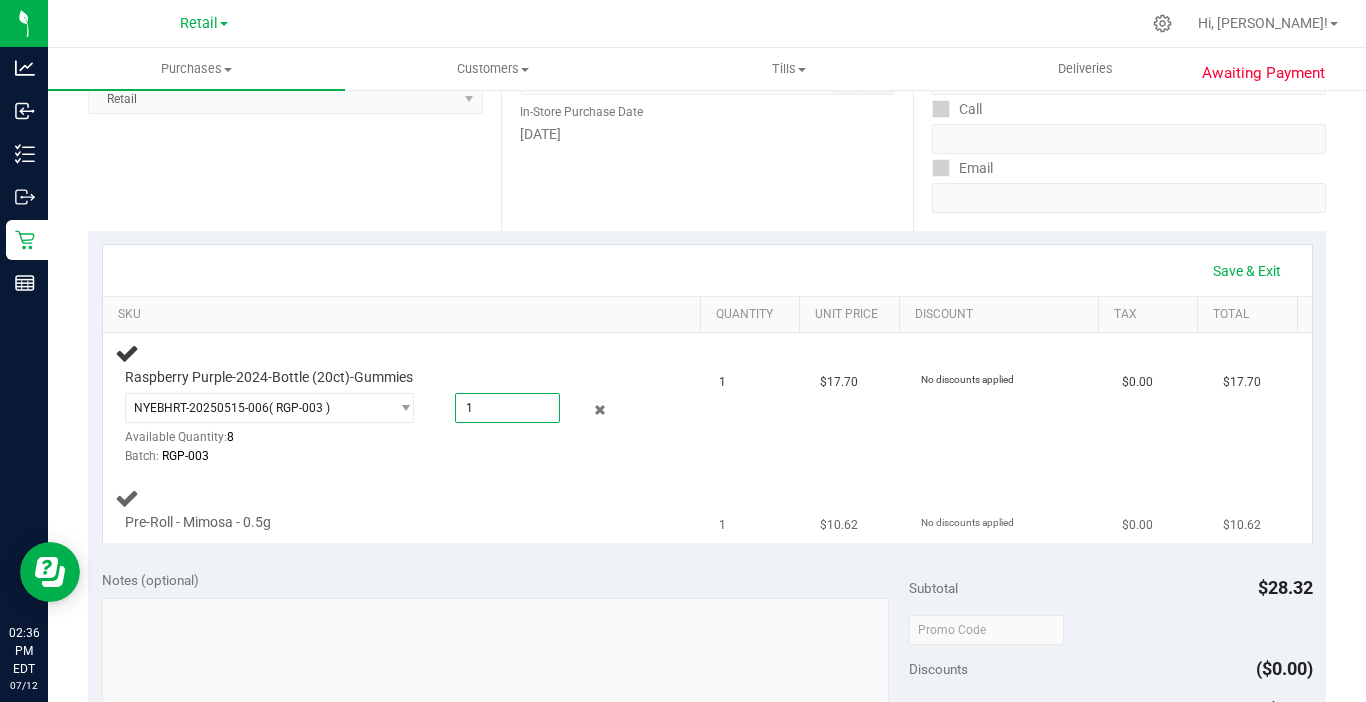 type on "1.0000" 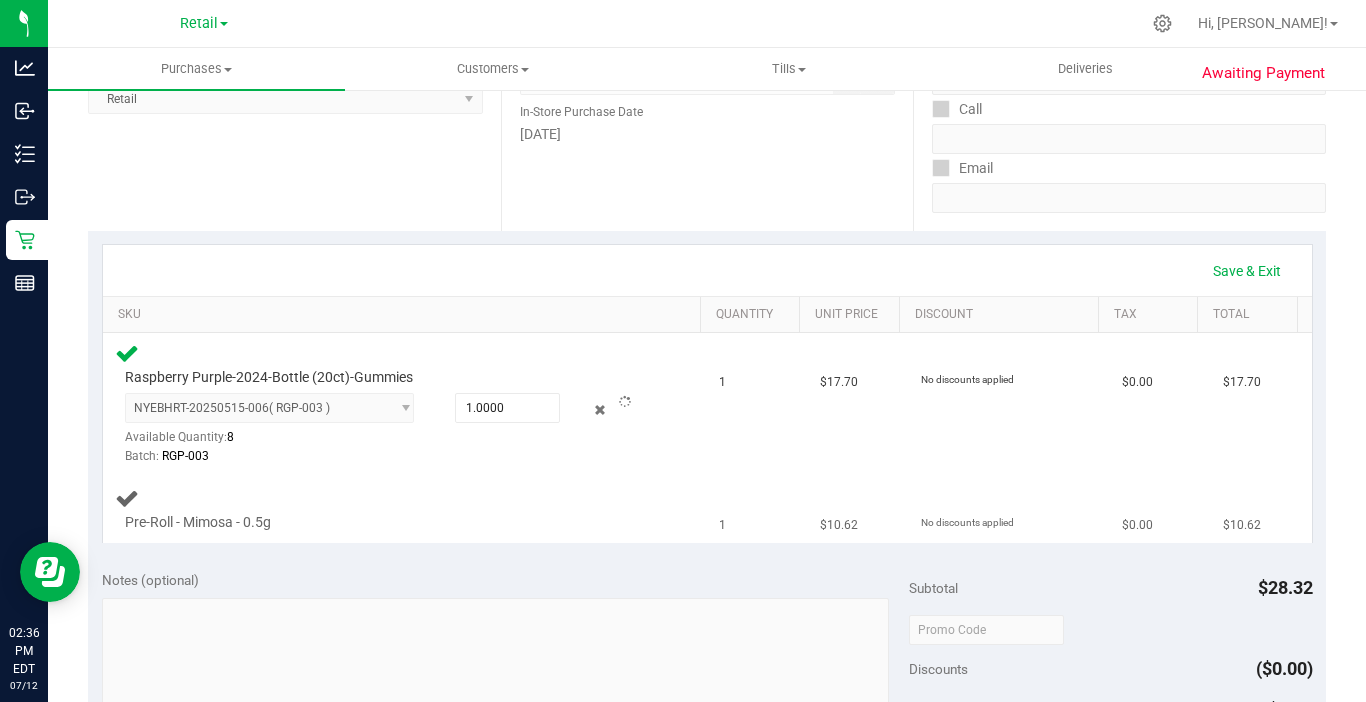 click on "Pre-Roll - Mimosa - 0.5g" at bounding box center [405, 509] 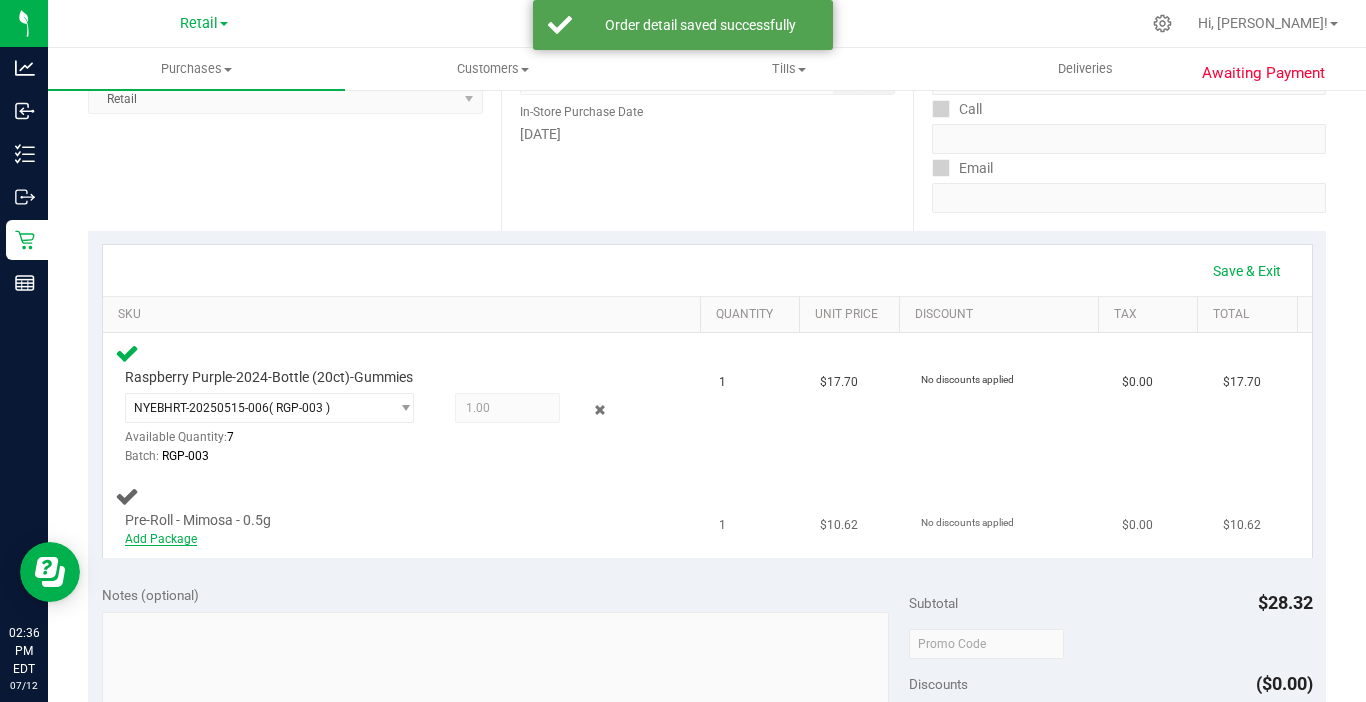 click on "Add Package" at bounding box center (161, 539) 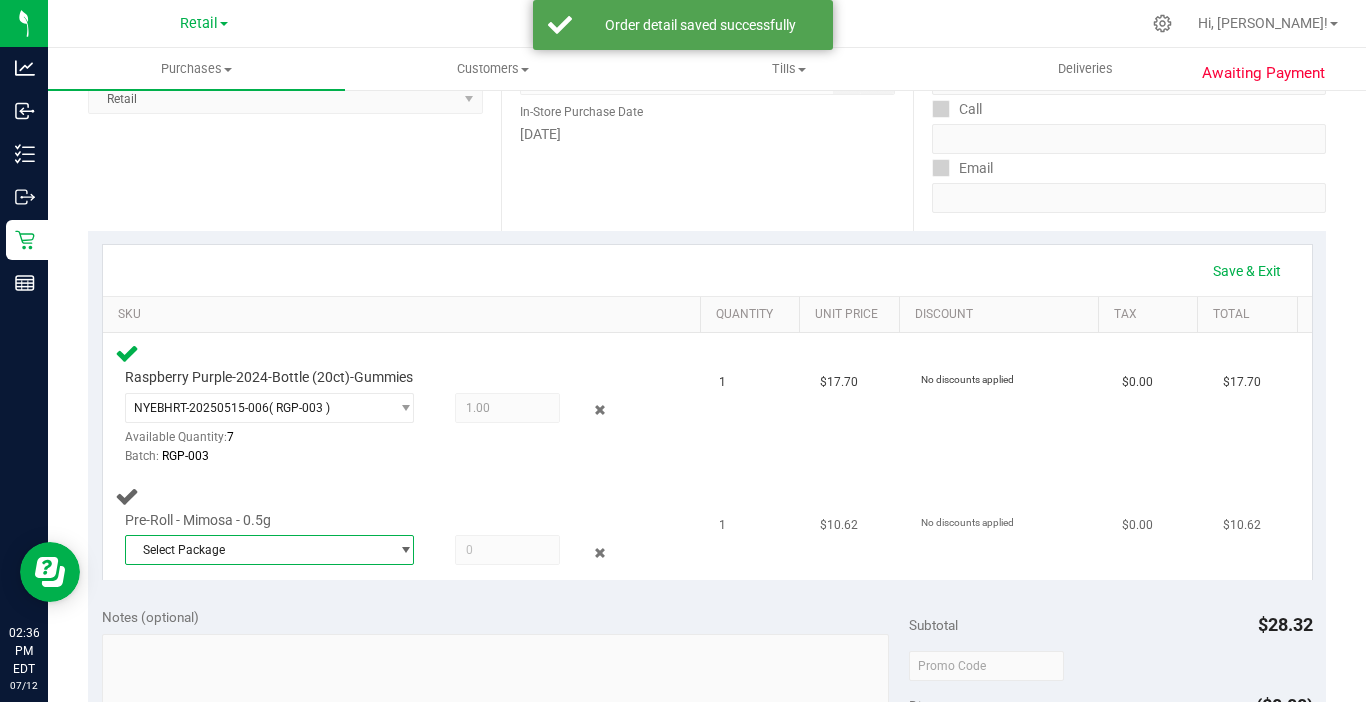 click on "Select Package" at bounding box center [257, 550] 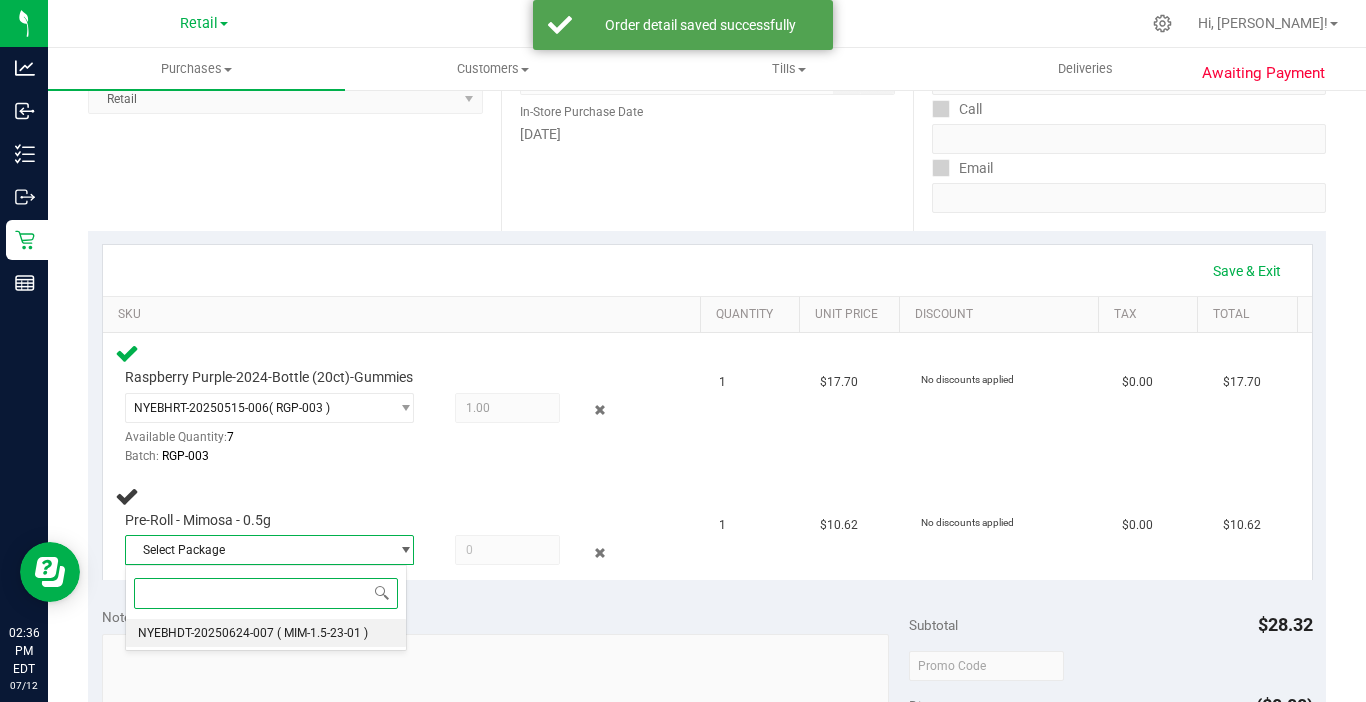 click on "NYEBHDT-20250624-007
(
MIM-1.5-23-01
)" at bounding box center [266, 633] 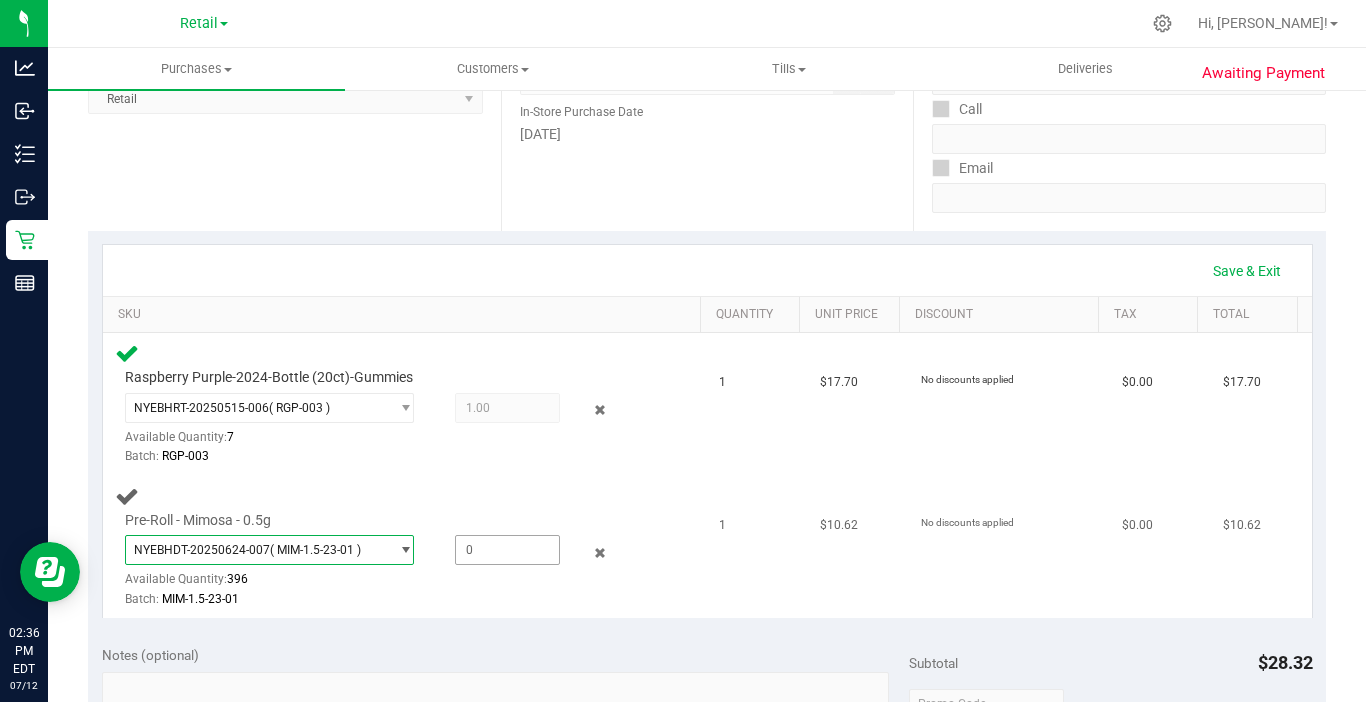 click at bounding box center (507, 550) 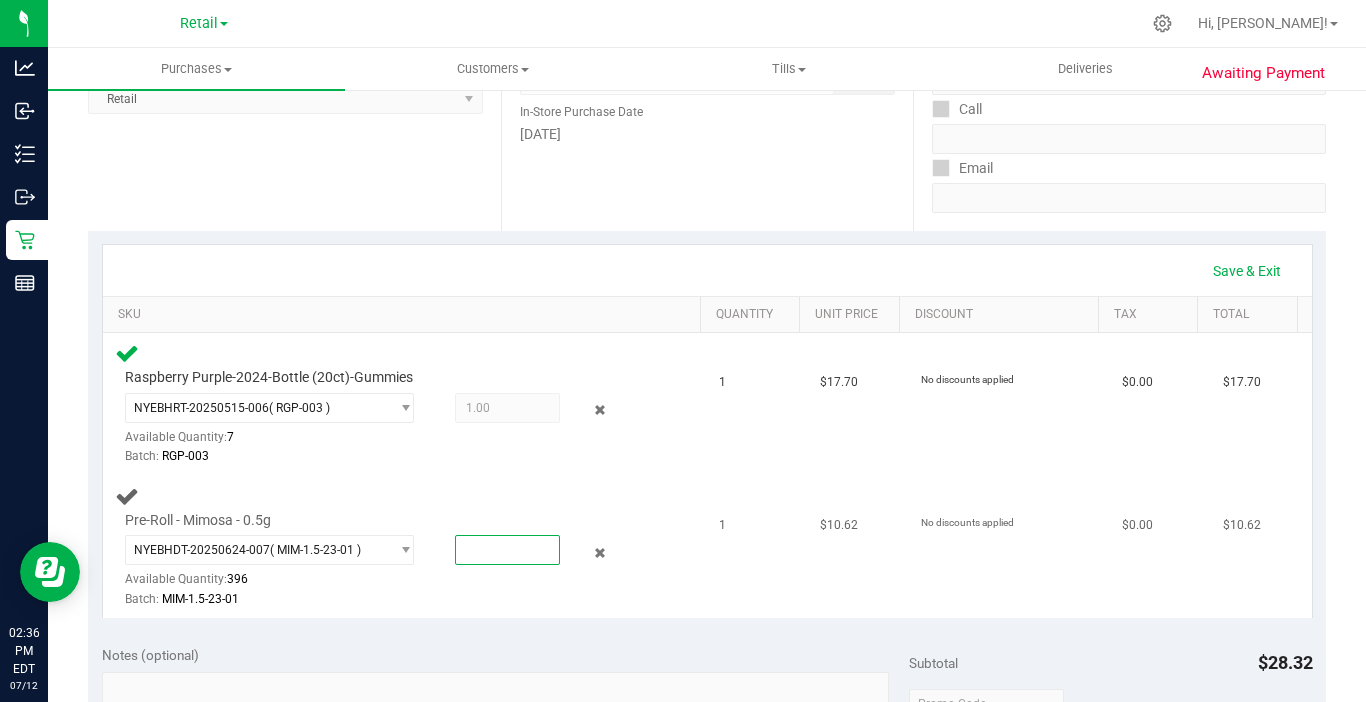 type on "1" 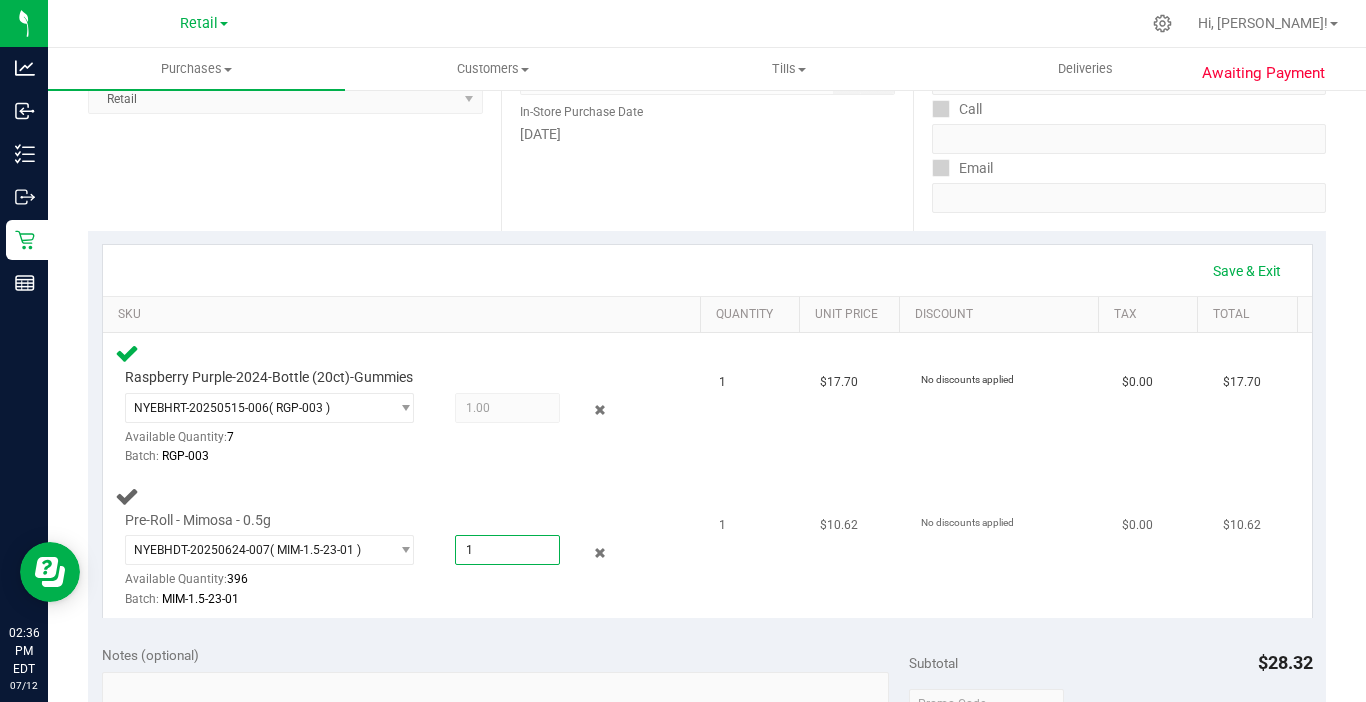 type on "1.0000" 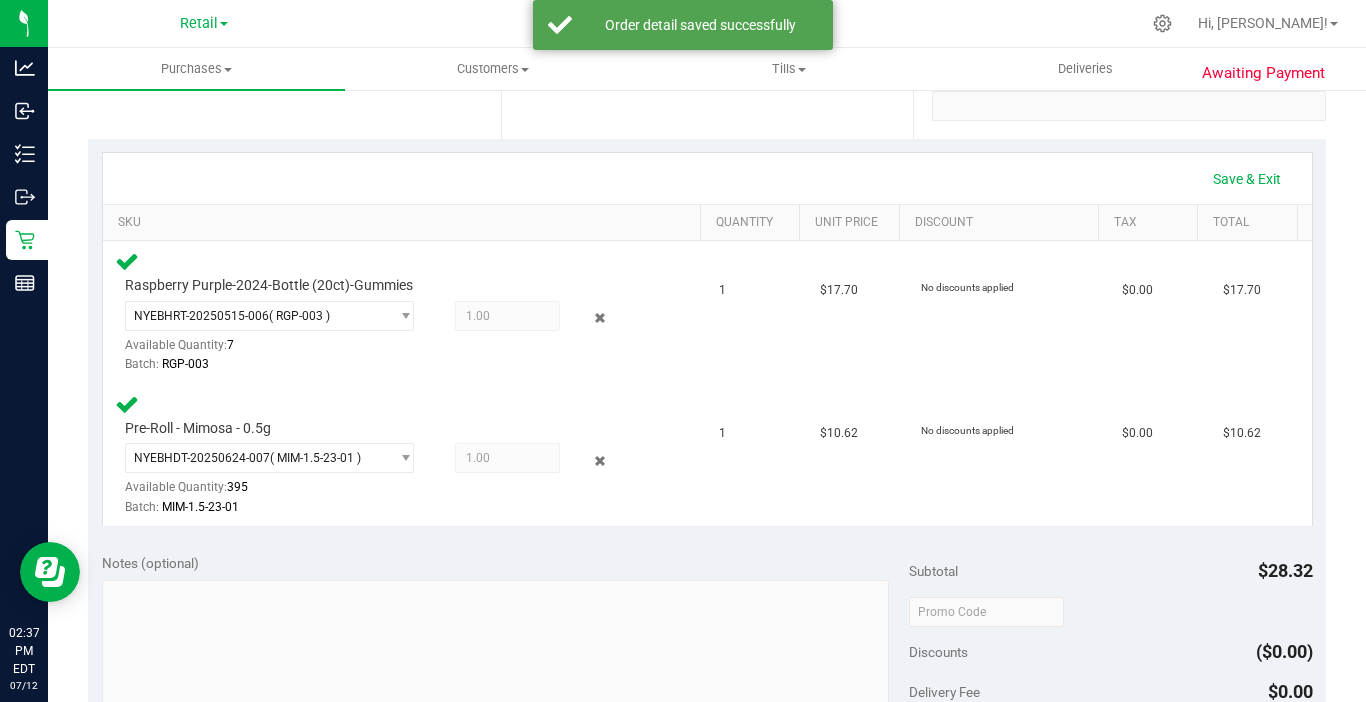scroll, scrollTop: 900, scrollLeft: 0, axis: vertical 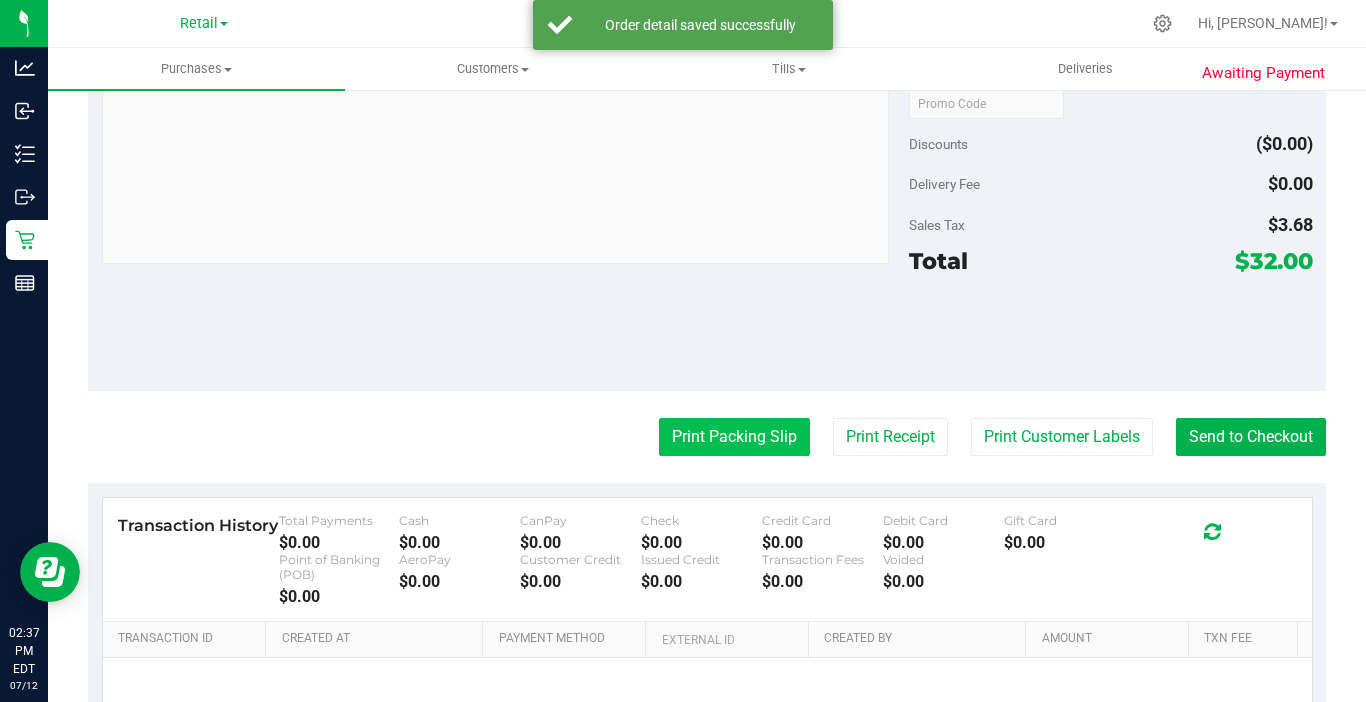 click on "Print Packing Slip" at bounding box center [734, 437] 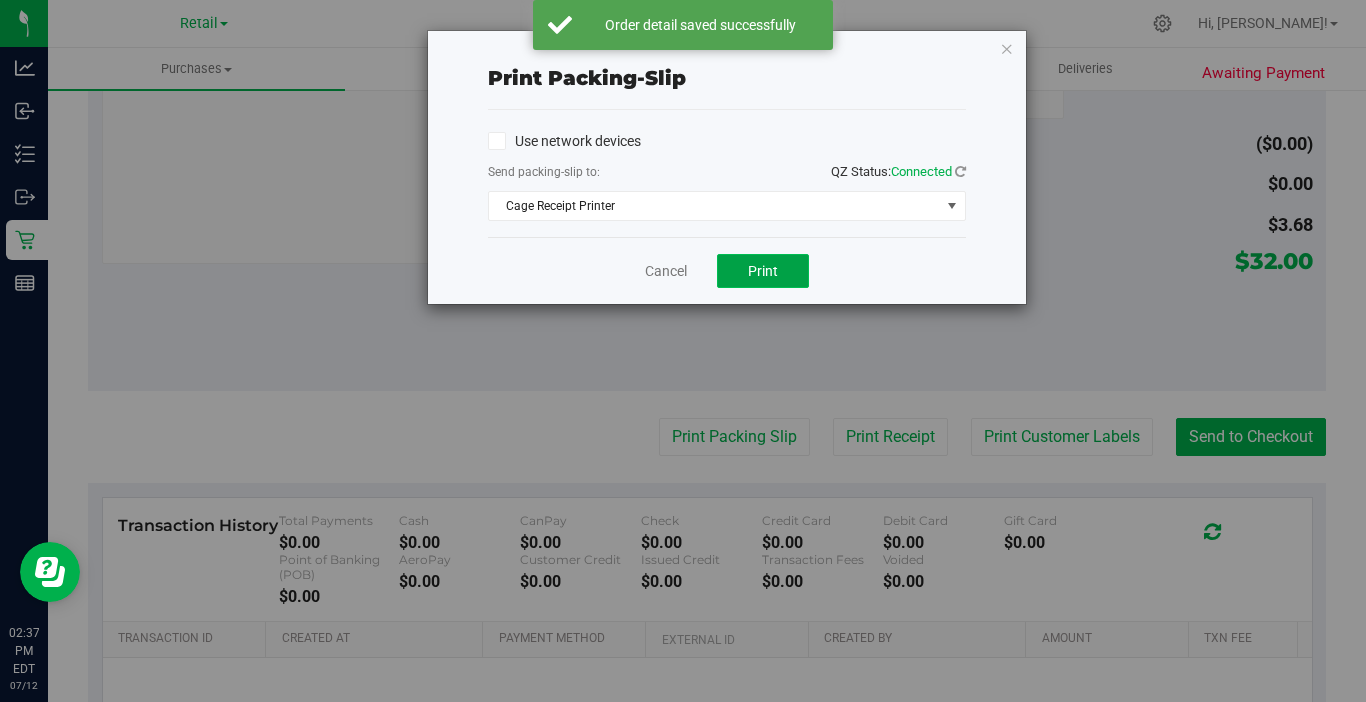 click on "Print" at bounding box center (763, 271) 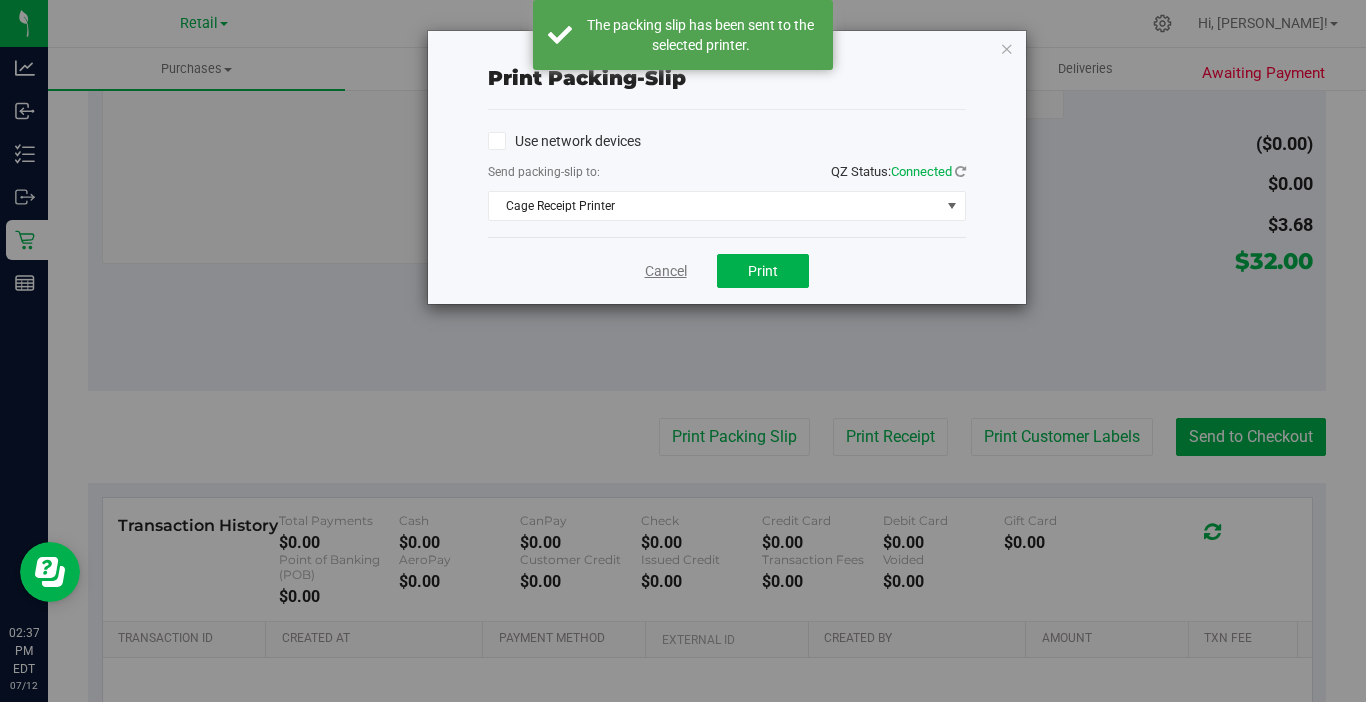 click on "Cancel" at bounding box center (666, 271) 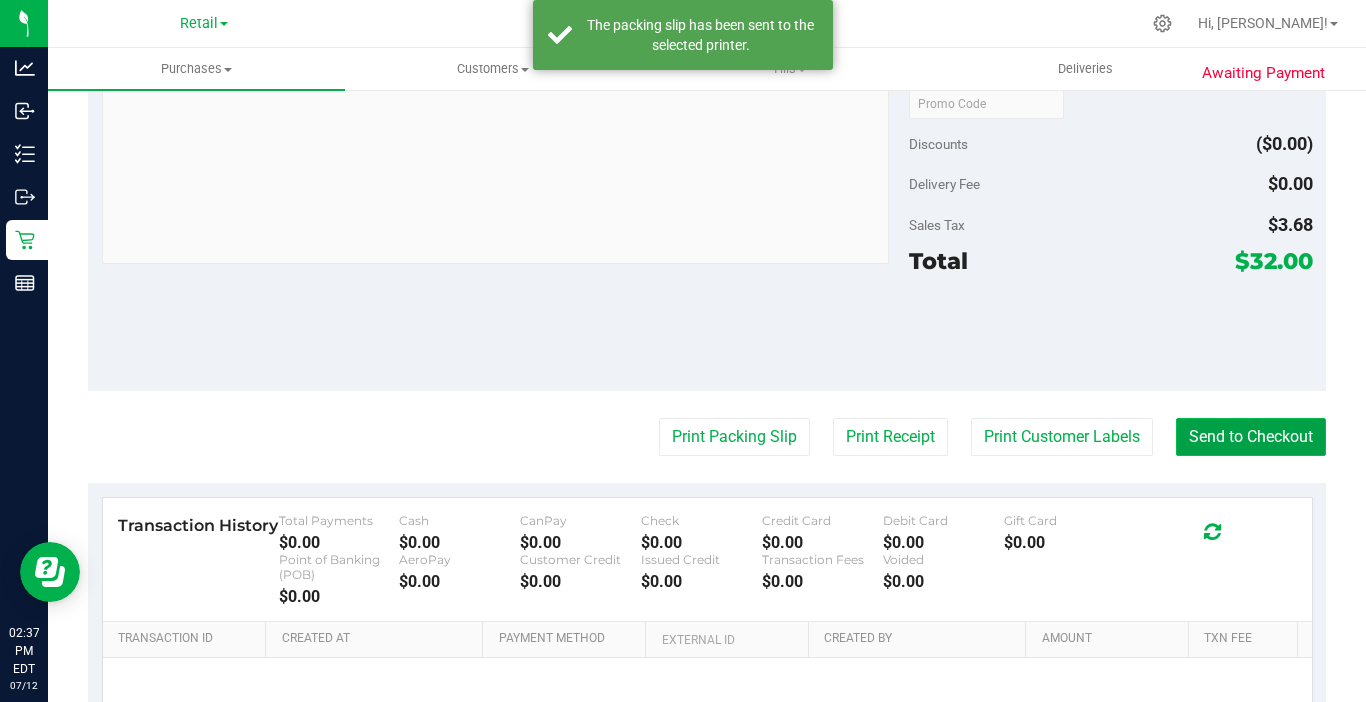 click on "Send to Checkout" at bounding box center [1251, 437] 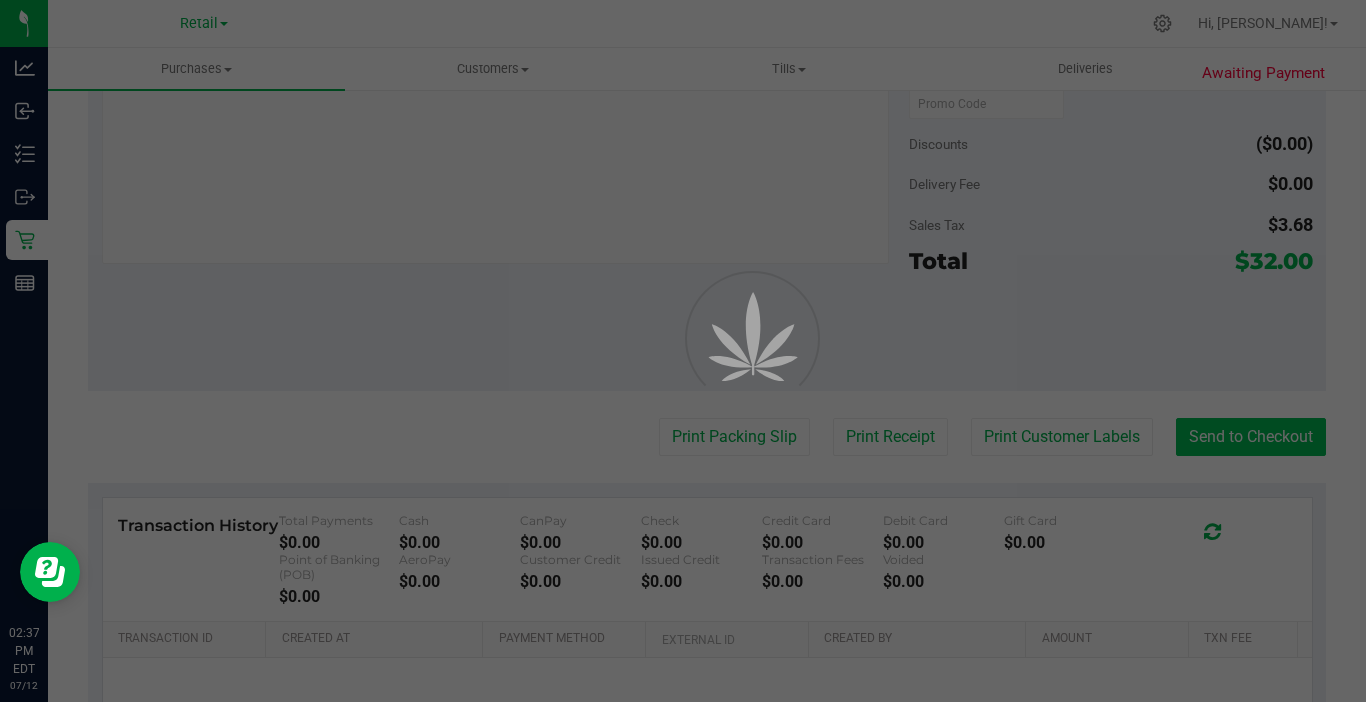 scroll, scrollTop: 0, scrollLeft: 0, axis: both 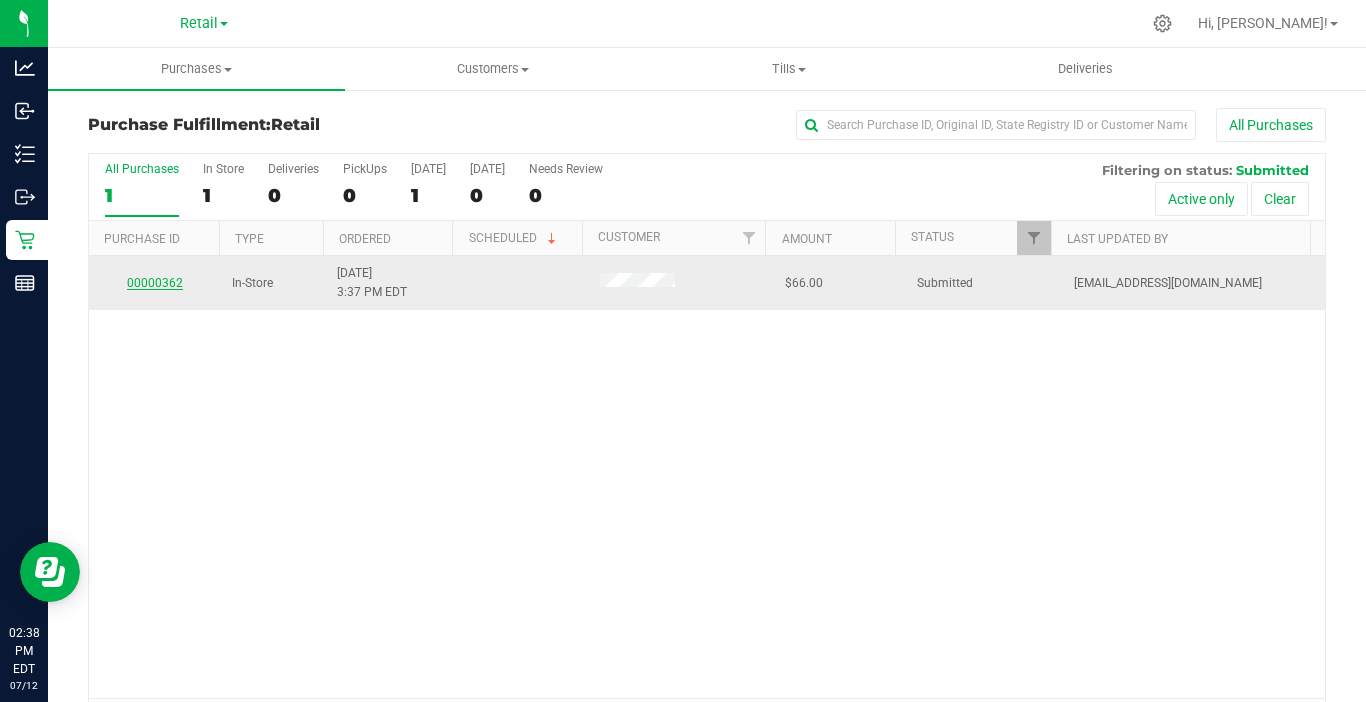 click on "00000362" at bounding box center [155, 283] 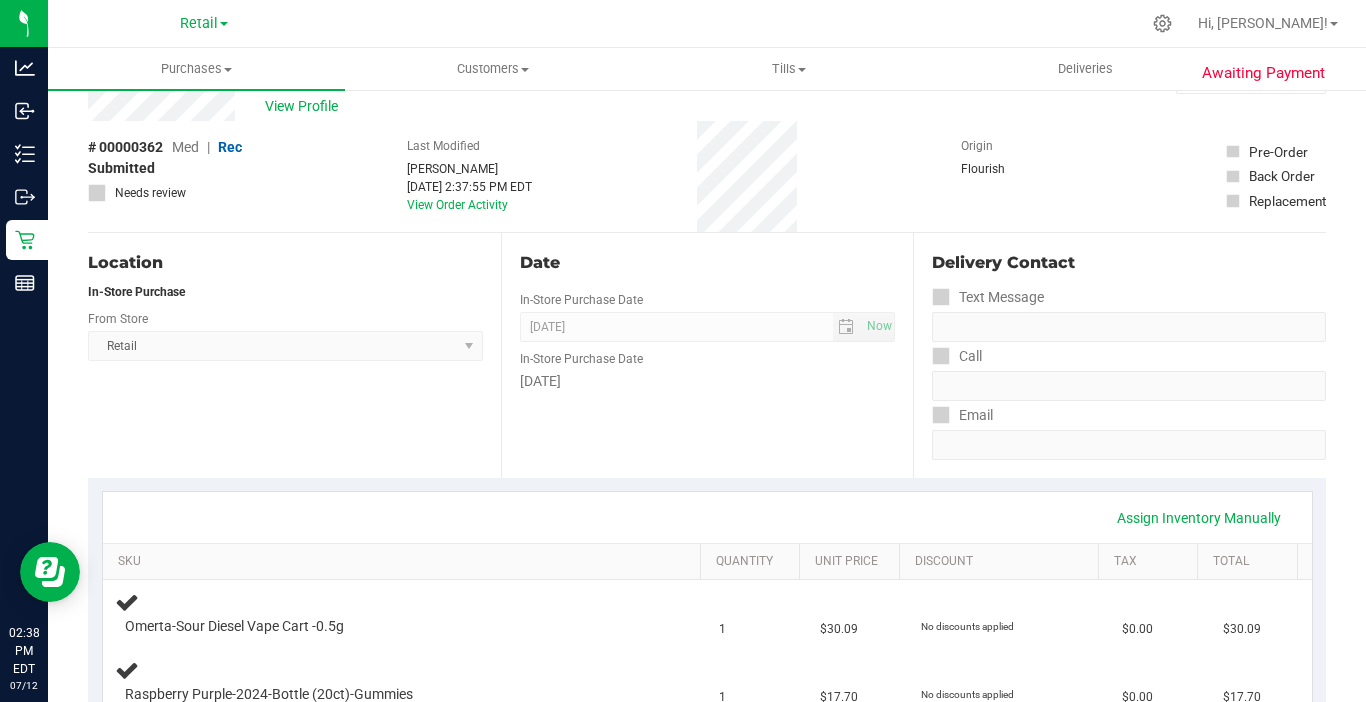 scroll, scrollTop: 100, scrollLeft: 0, axis: vertical 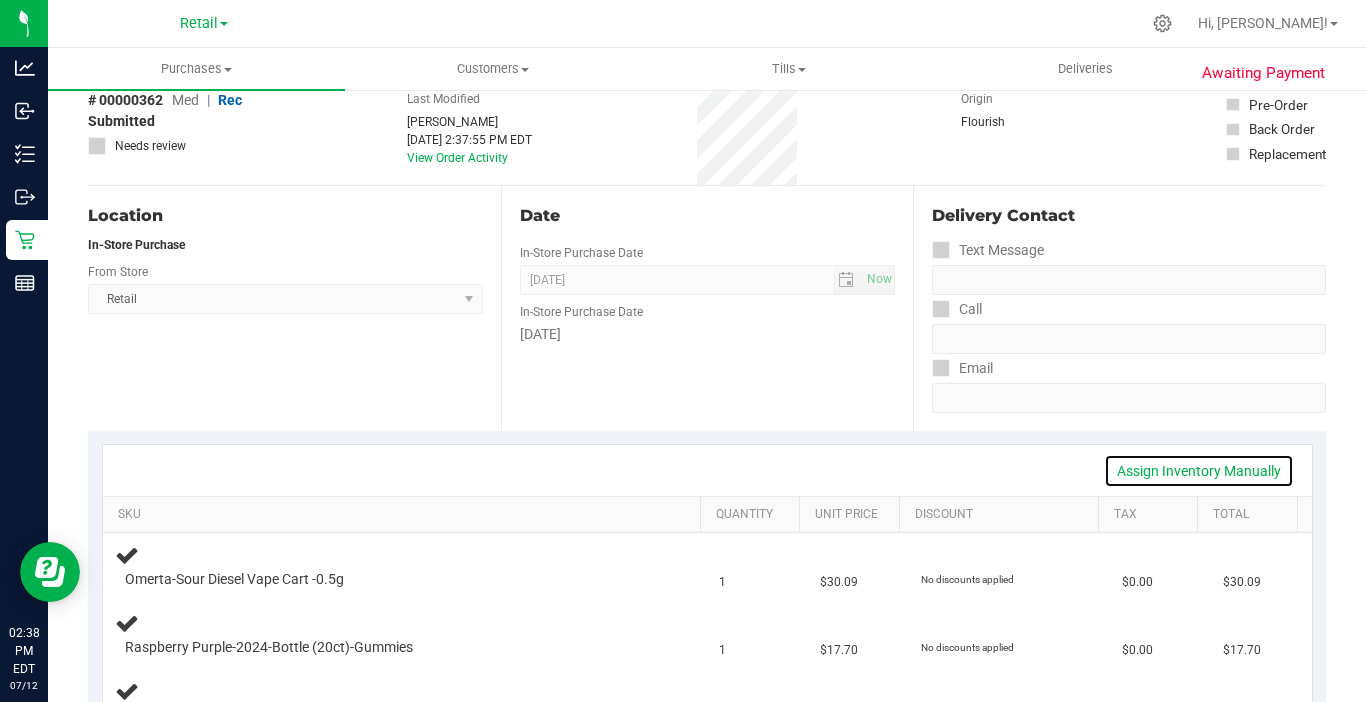 click on "Assign Inventory Manually" at bounding box center [1199, 471] 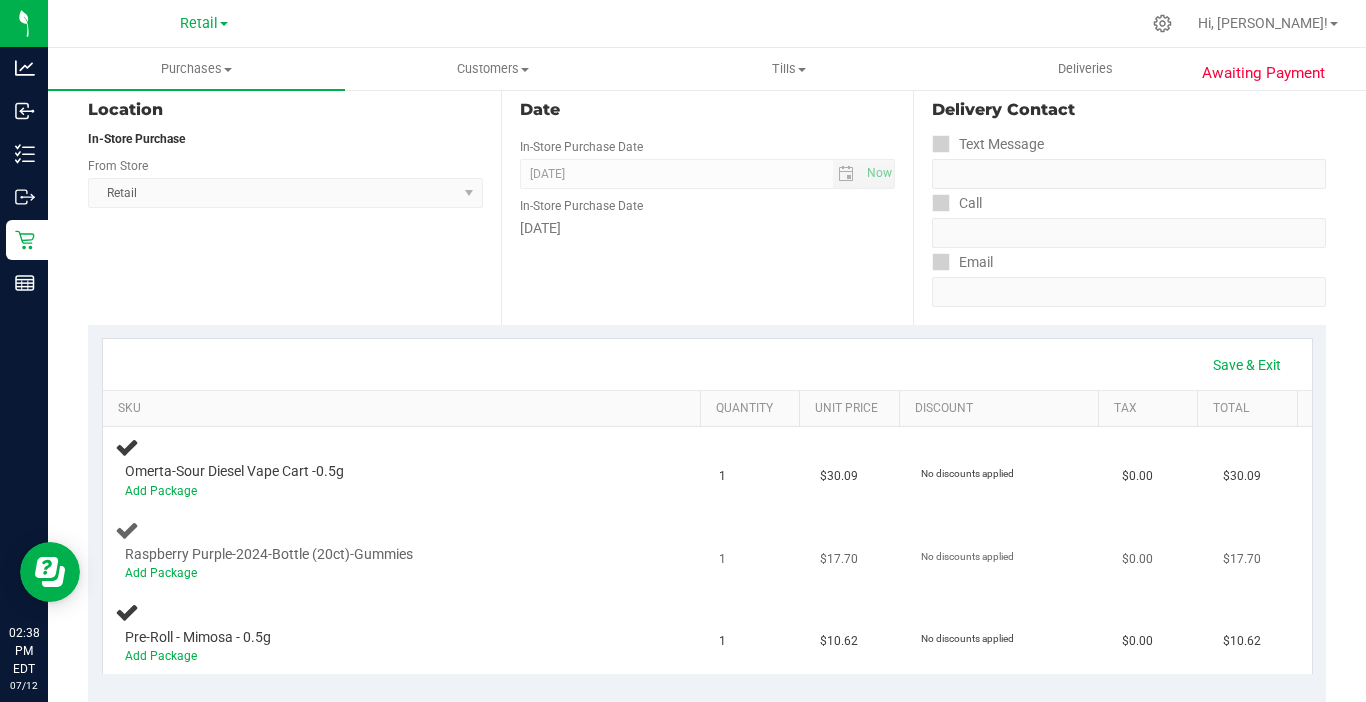 scroll, scrollTop: 300, scrollLeft: 0, axis: vertical 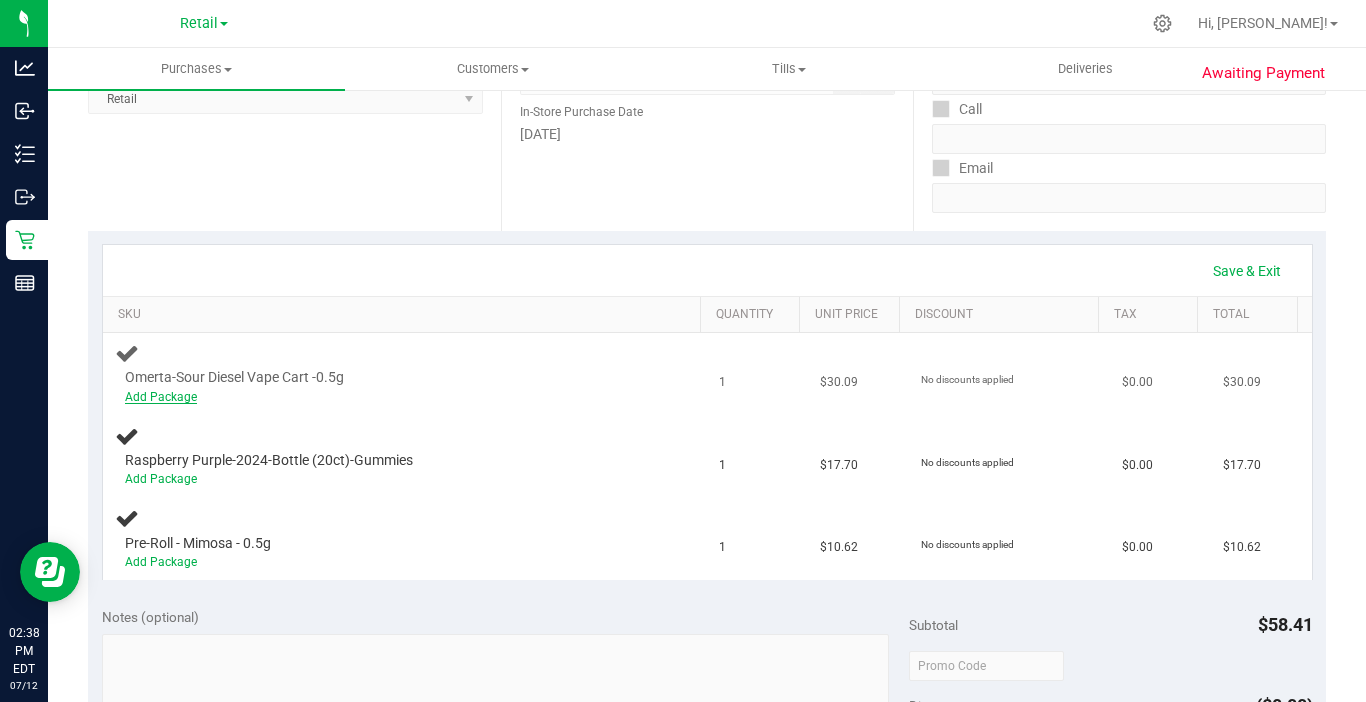 click on "Add Package" at bounding box center (161, 397) 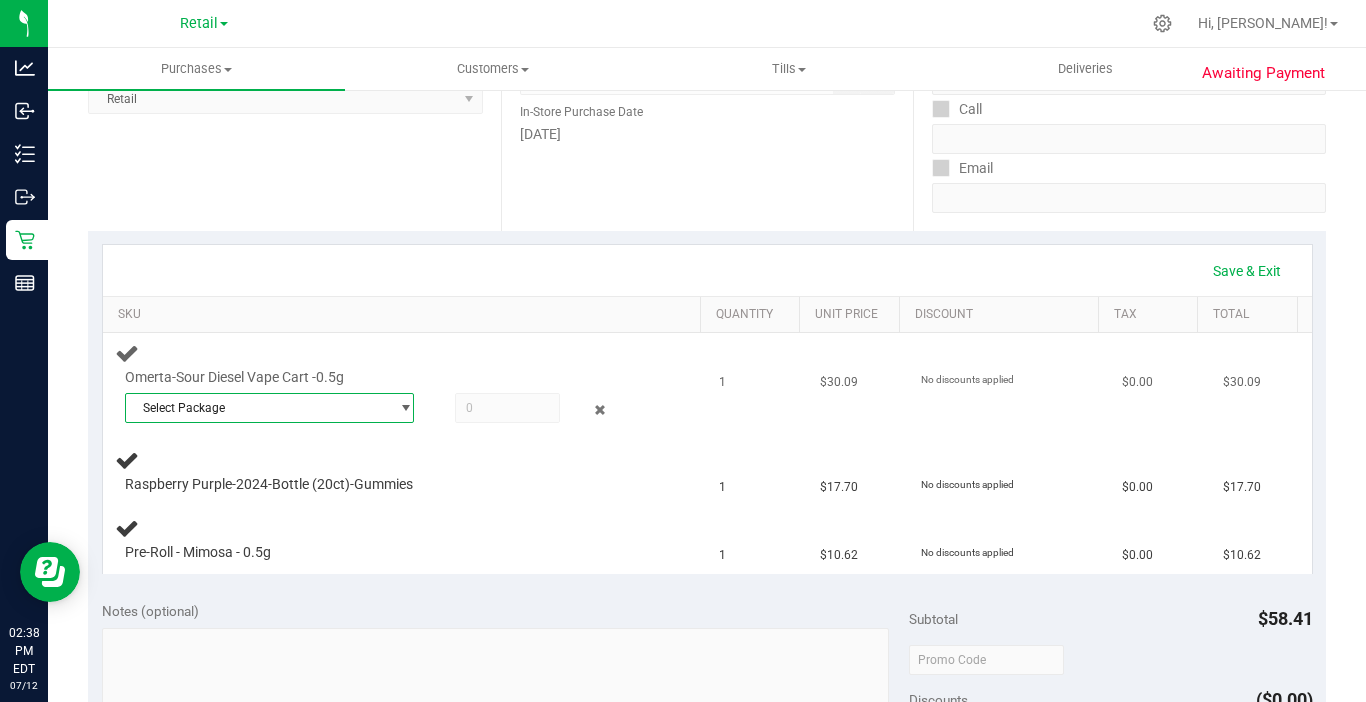 click on "Select Package" at bounding box center (257, 408) 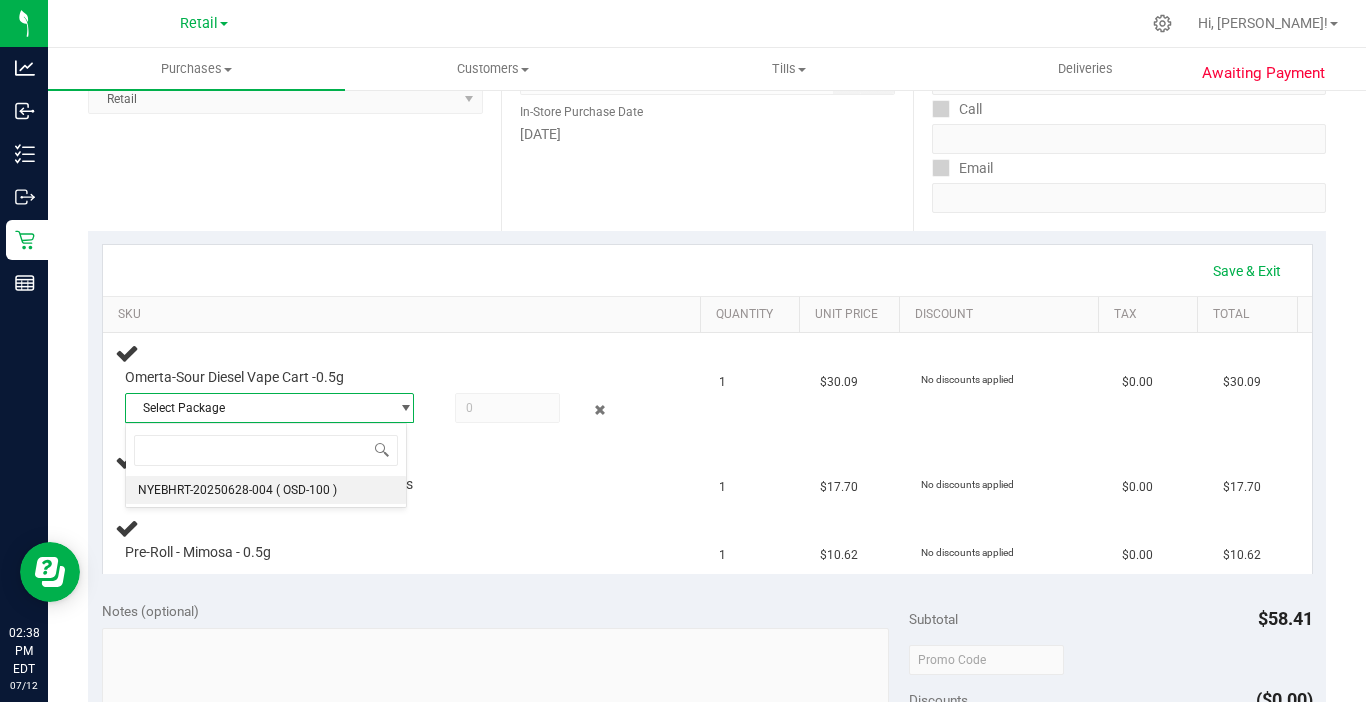 click on "NYEBHRT-20250628-004" at bounding box center (205, 490) 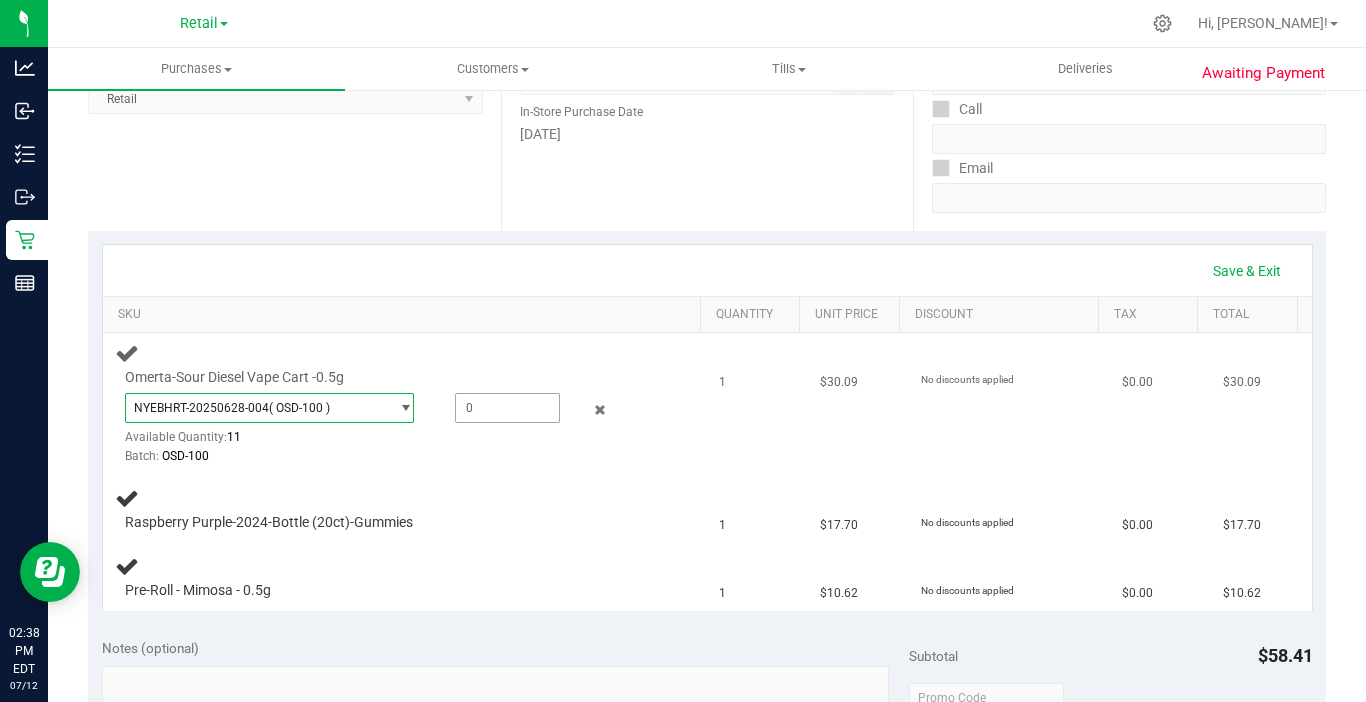 click at bounding box center (507, 408) 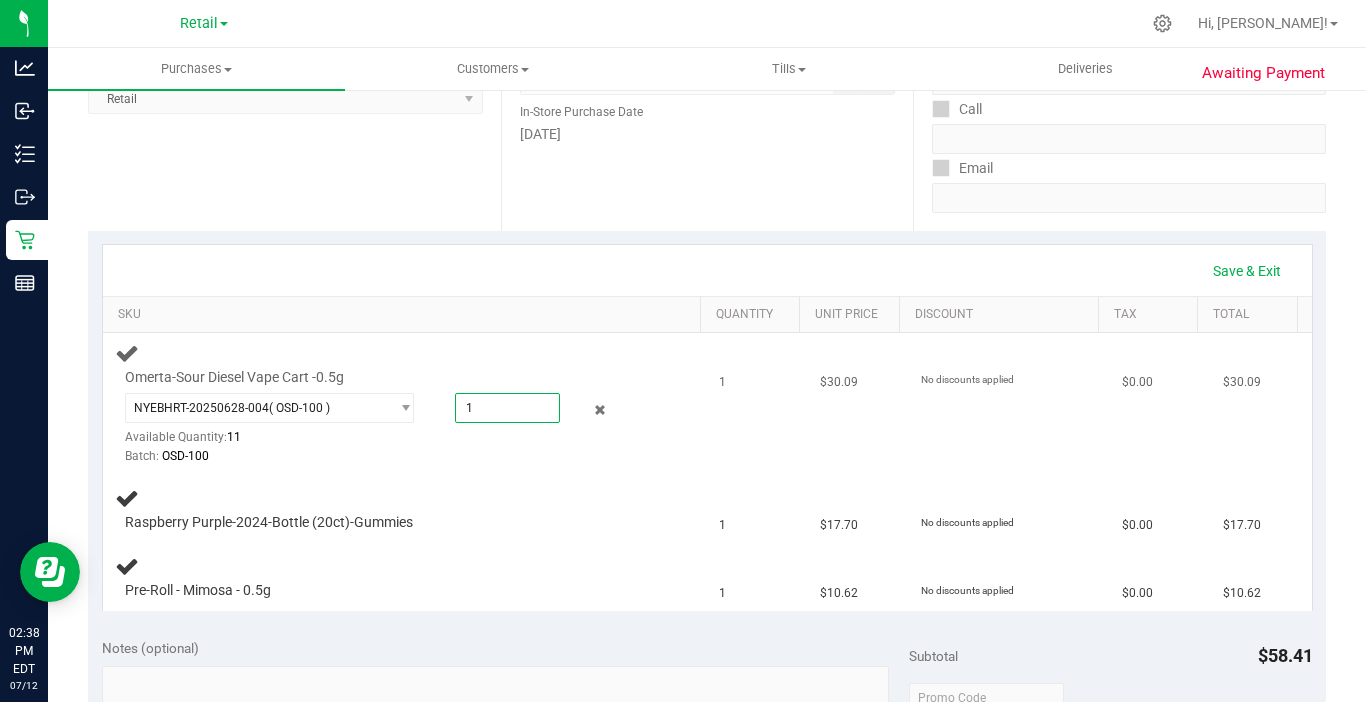 type on "1." 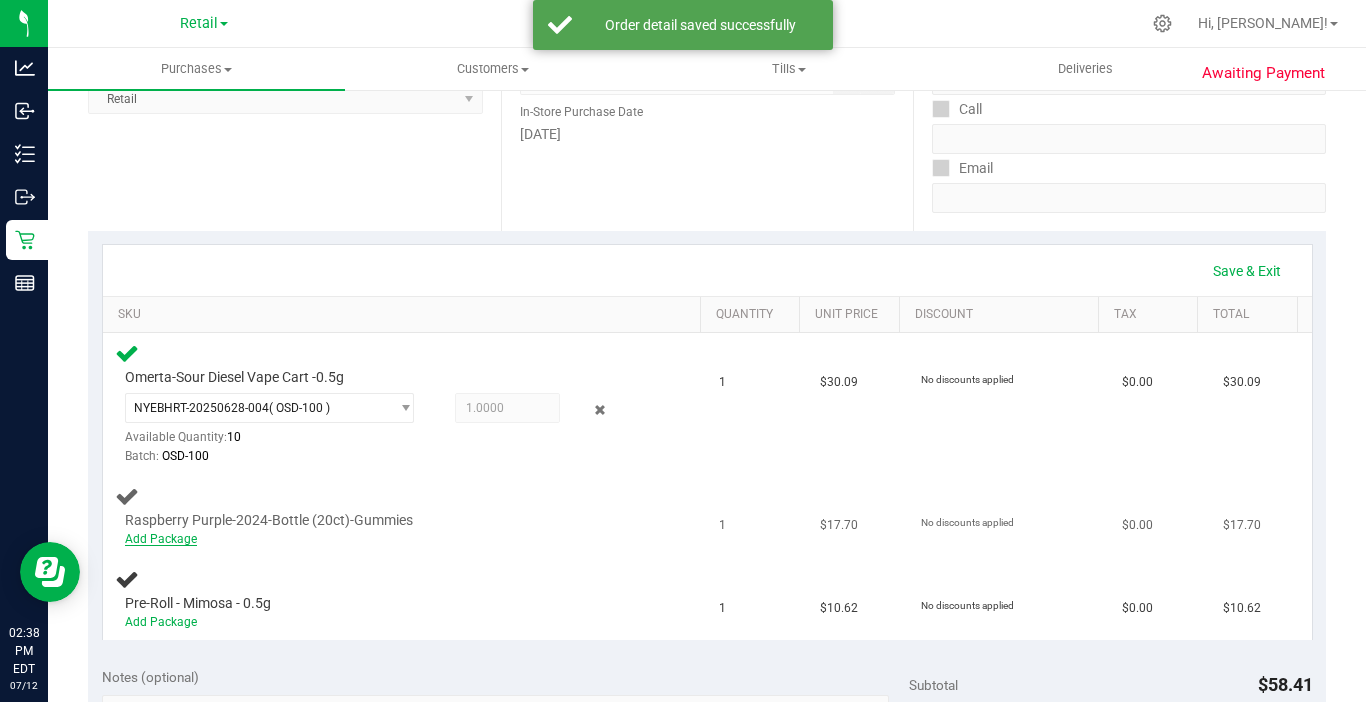 click on "Add Package" at bounding box center [161, 539] 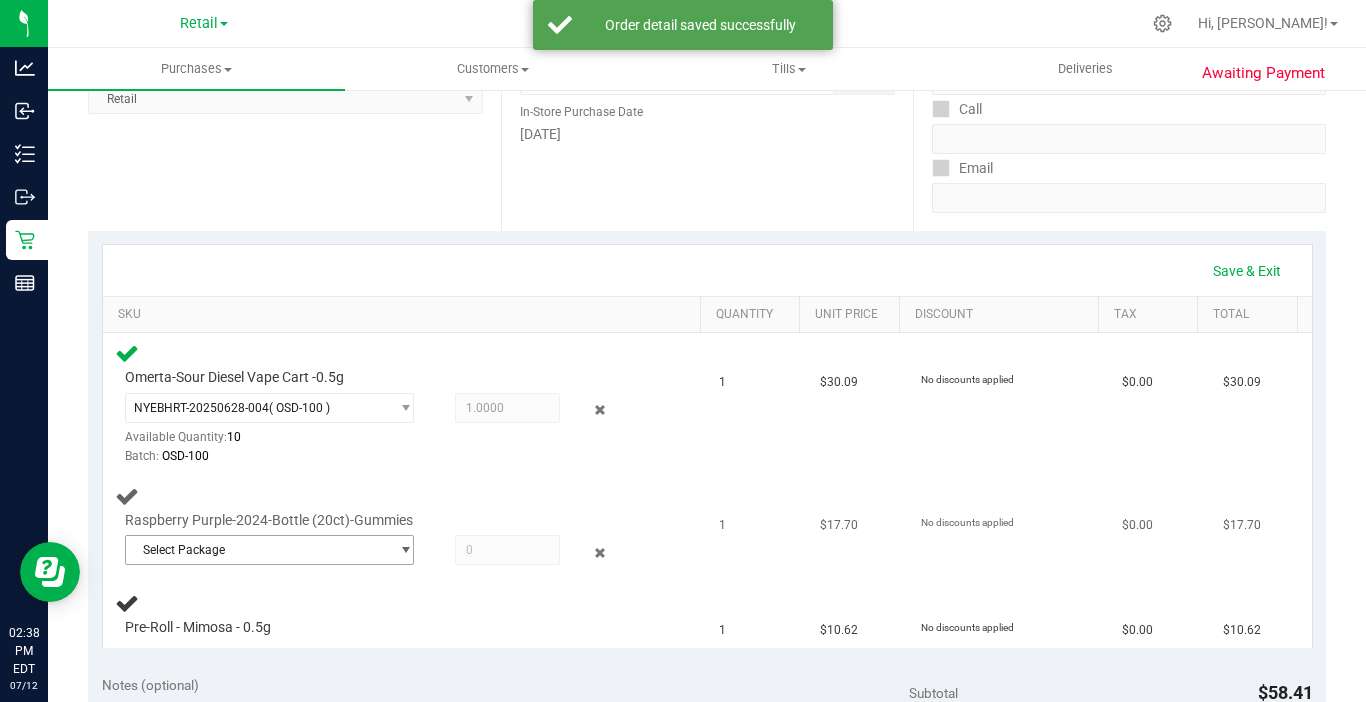 click on "Select Package" at bounding box center [257, 550] 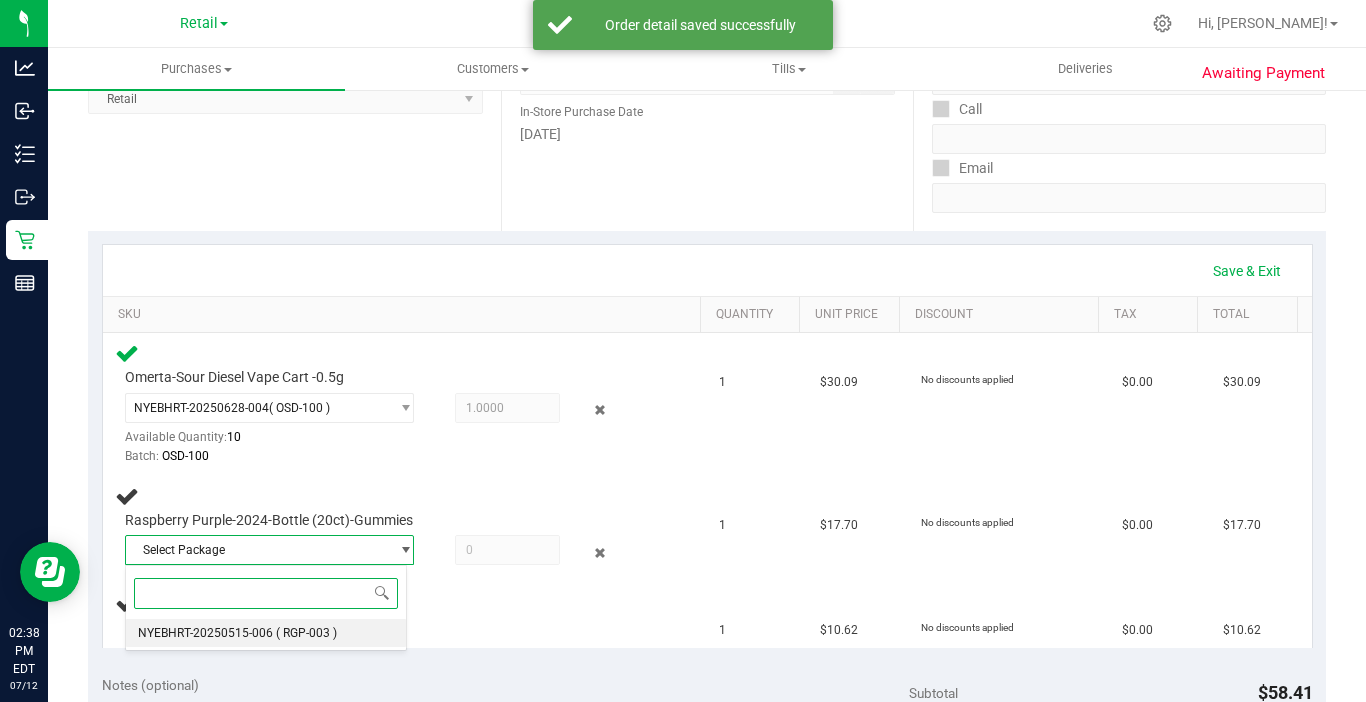 click on "NYEBHRT-20250515-006" at bounding box center (205, 633) 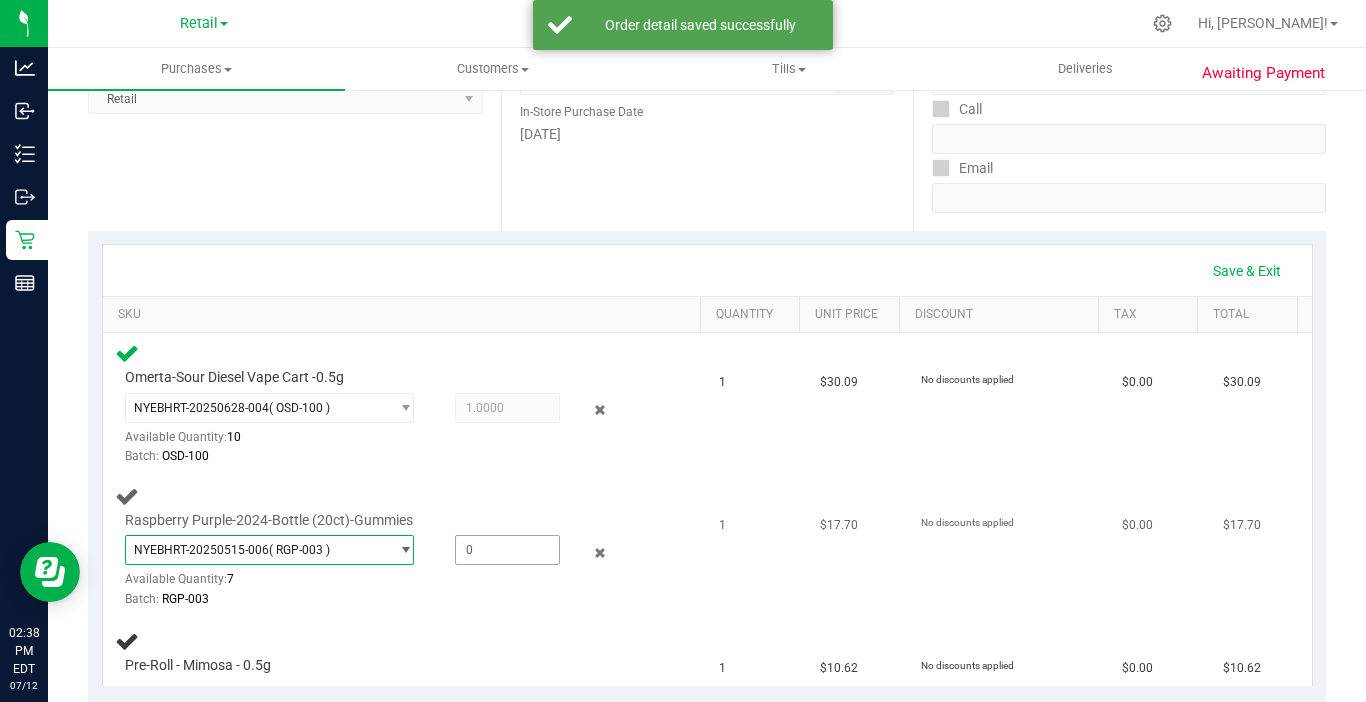 click at bounding box center [507, 550] 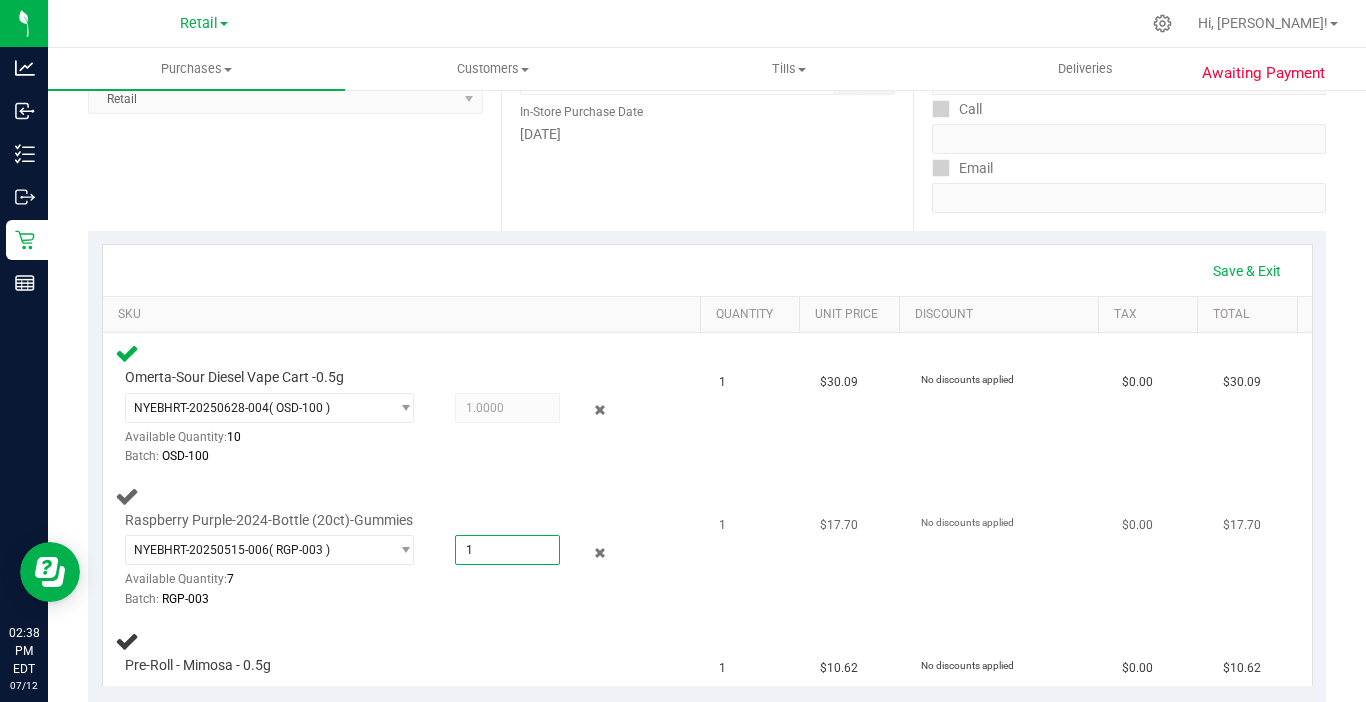 type on "1" 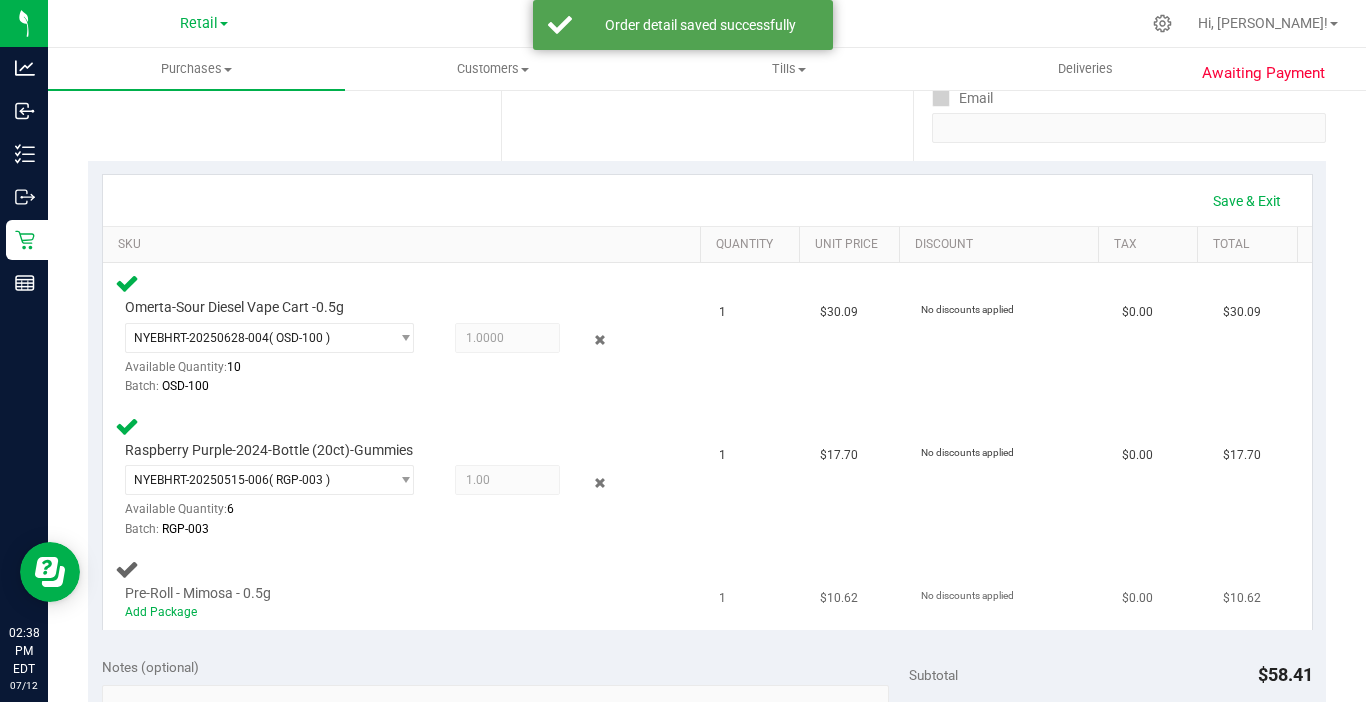 scroll, scrollTop: 400, scrollLeft: 0, axis: vertical 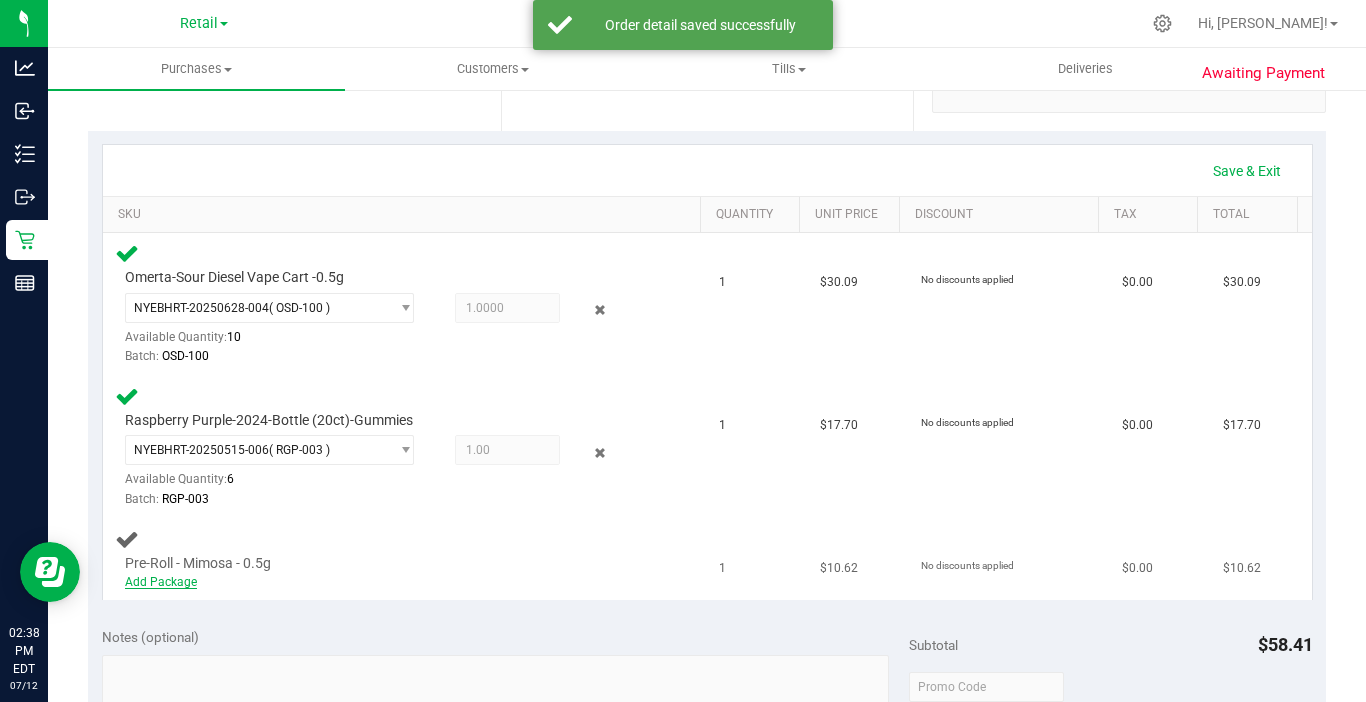click on "Add Package" at bounding box center [161, 582] 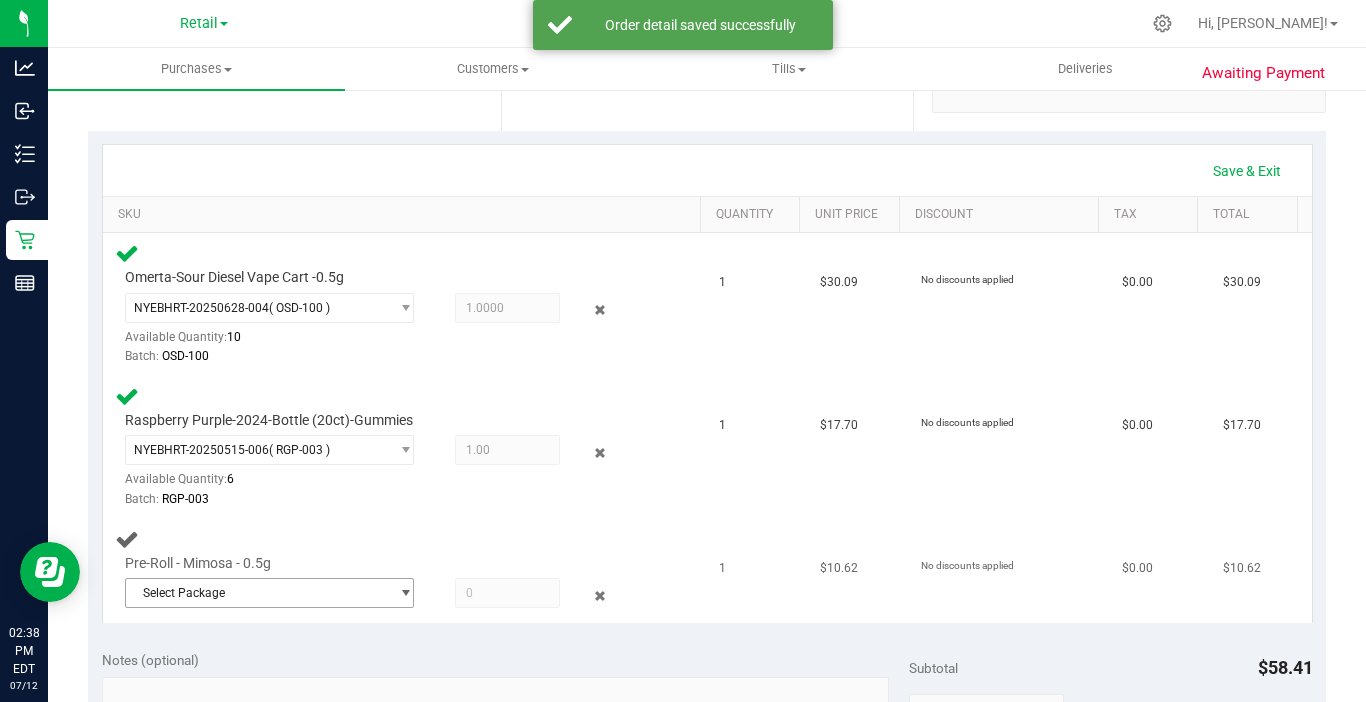 click on "Select Package" at bounding box center [257, 593] 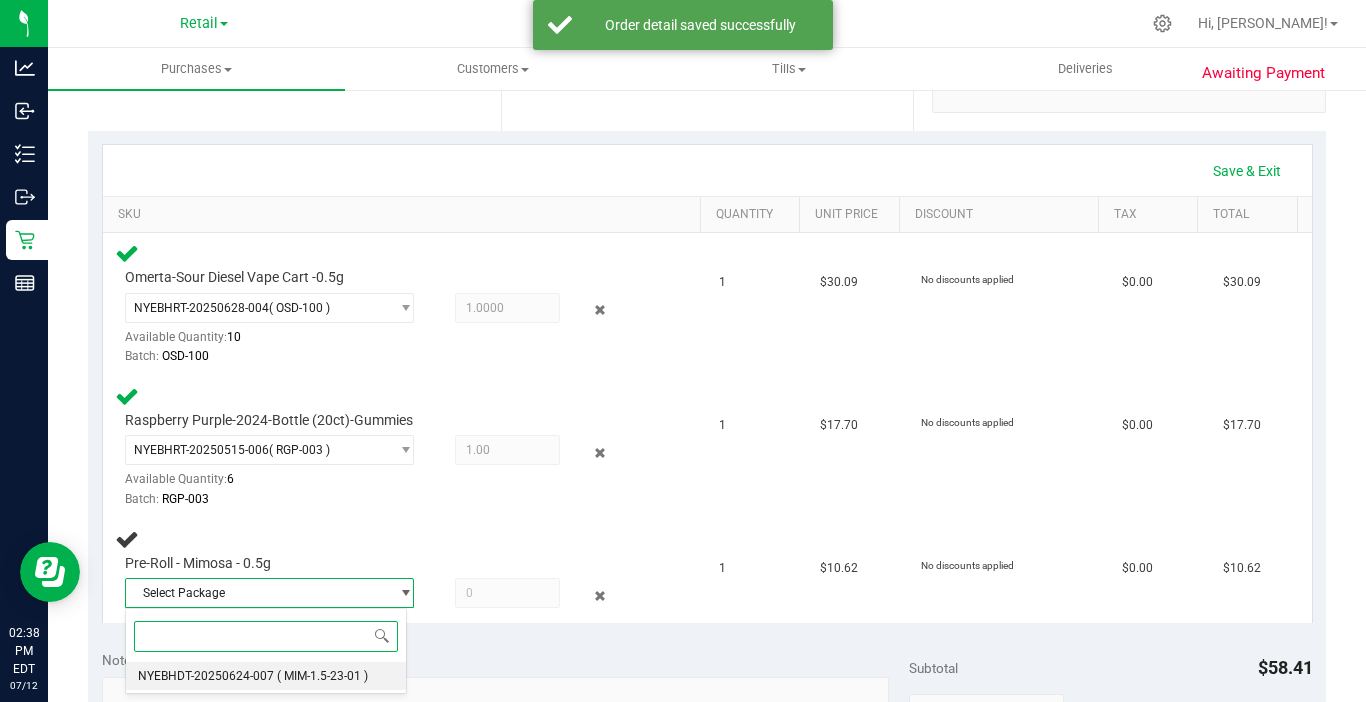click on "(
MIM-1.5-23-01
)" at bounding box center (322, 676) 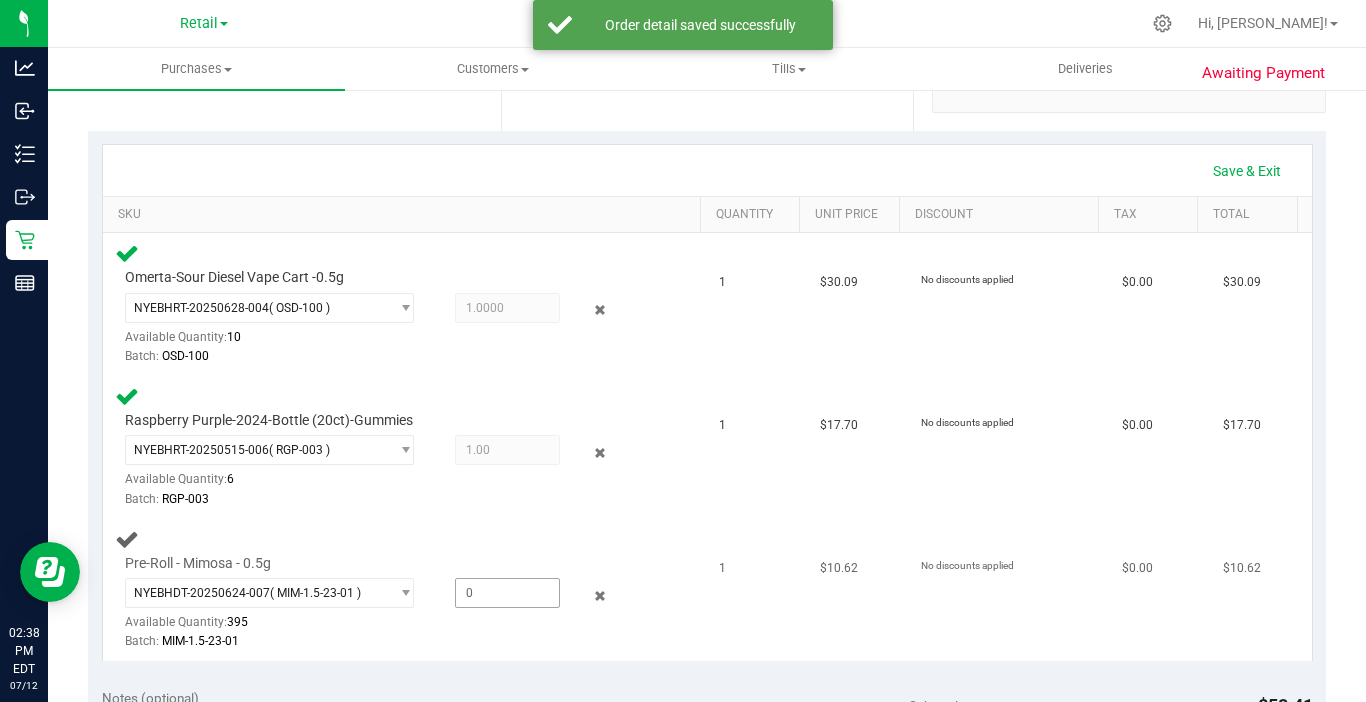 click at bounding box center (507, 593) 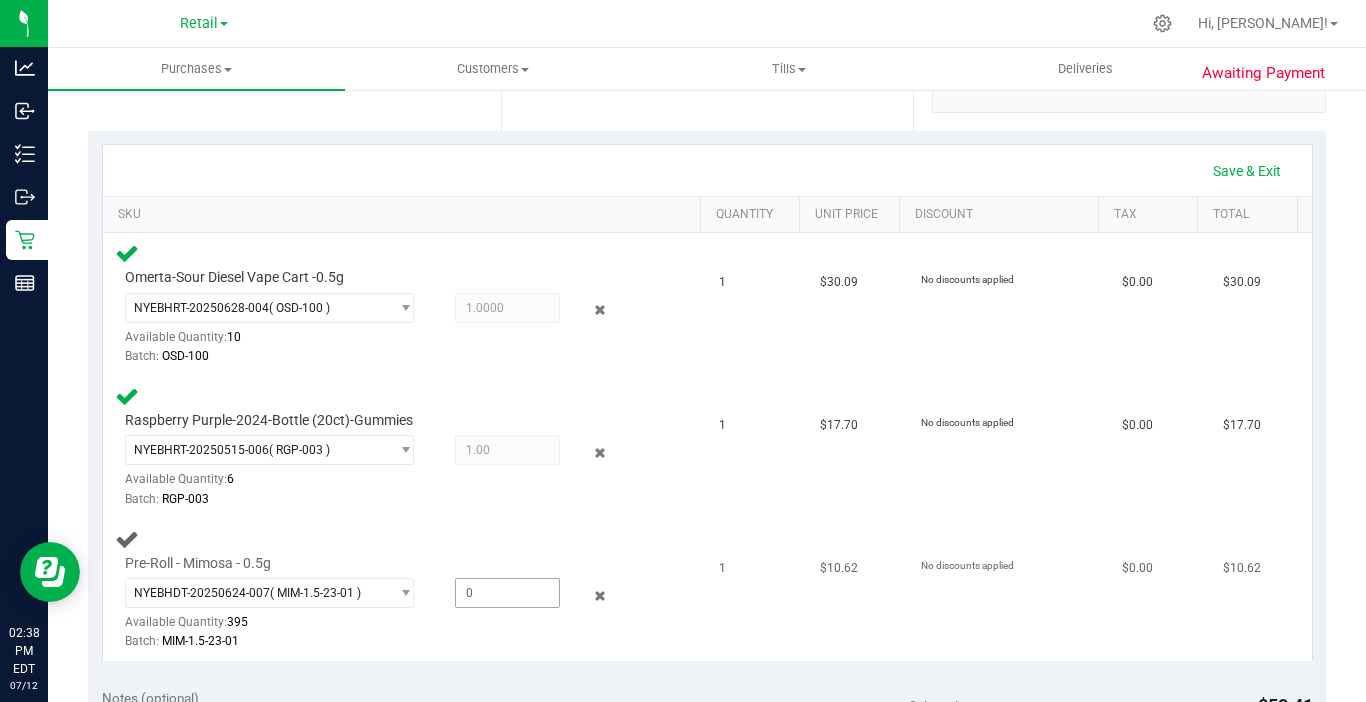 click at bounding box center (507, 593) 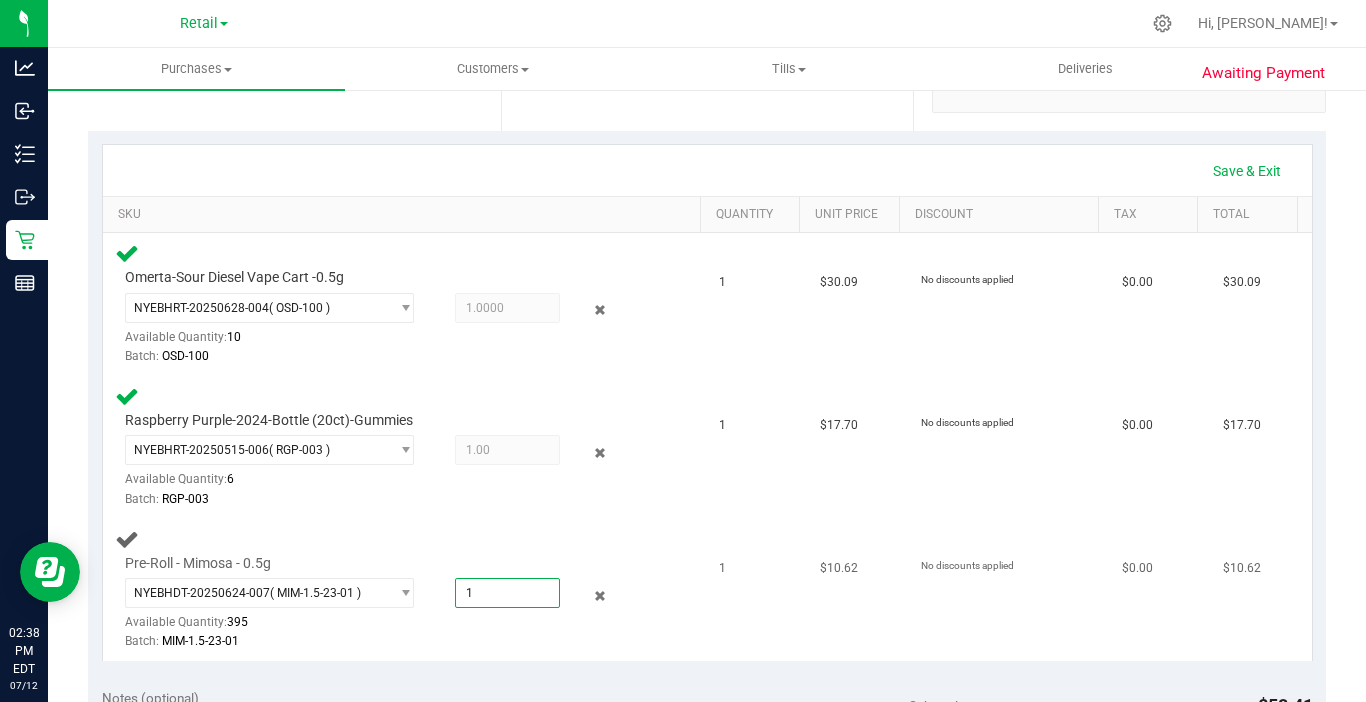 type on "1" 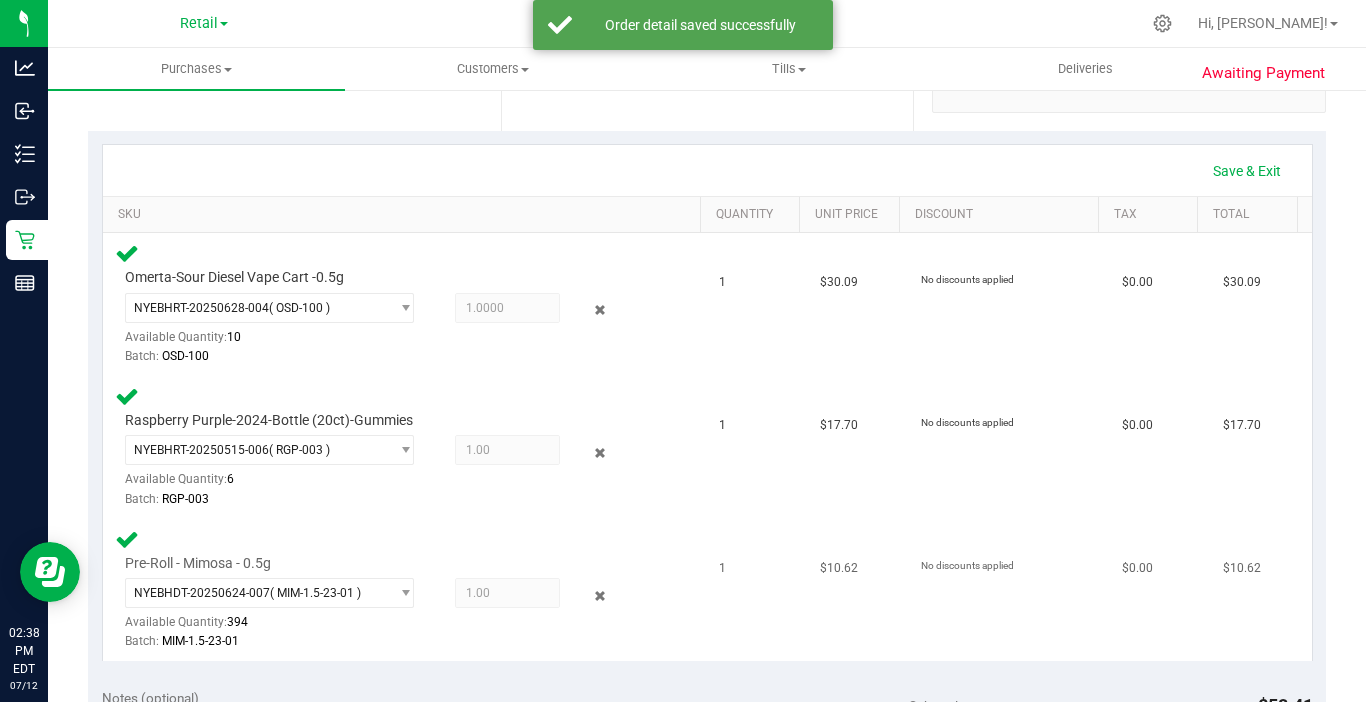 click on "Pre-Roll - Mimosa - 0.5g
NYEBHDT-20250624-007
(
MIM-1.5-23-01
)
NYEBHDT-20250624-007
Available Quantity:  394
1.00 1
Batch:  MIM-1.5-23-01" at bounding box center (405, 590) 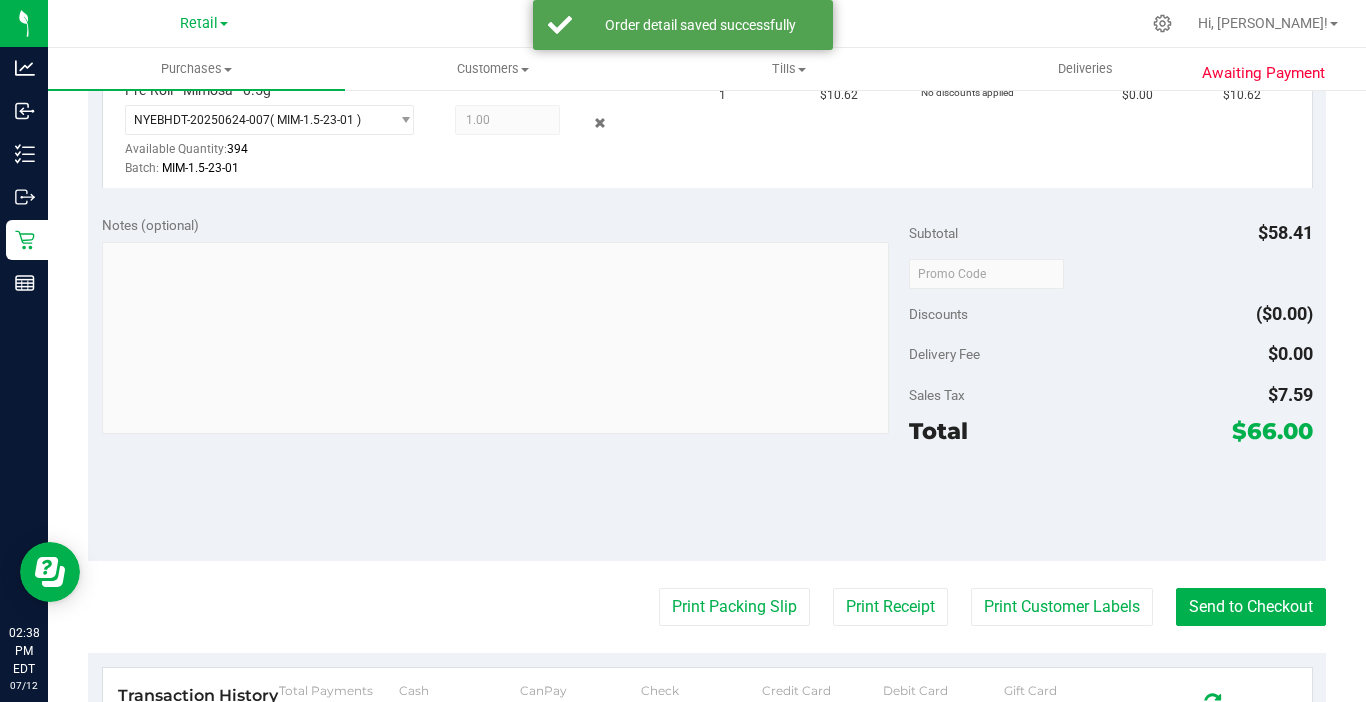 scroll, scrollTop: 900, scrollLeft: 0, axis: vertical 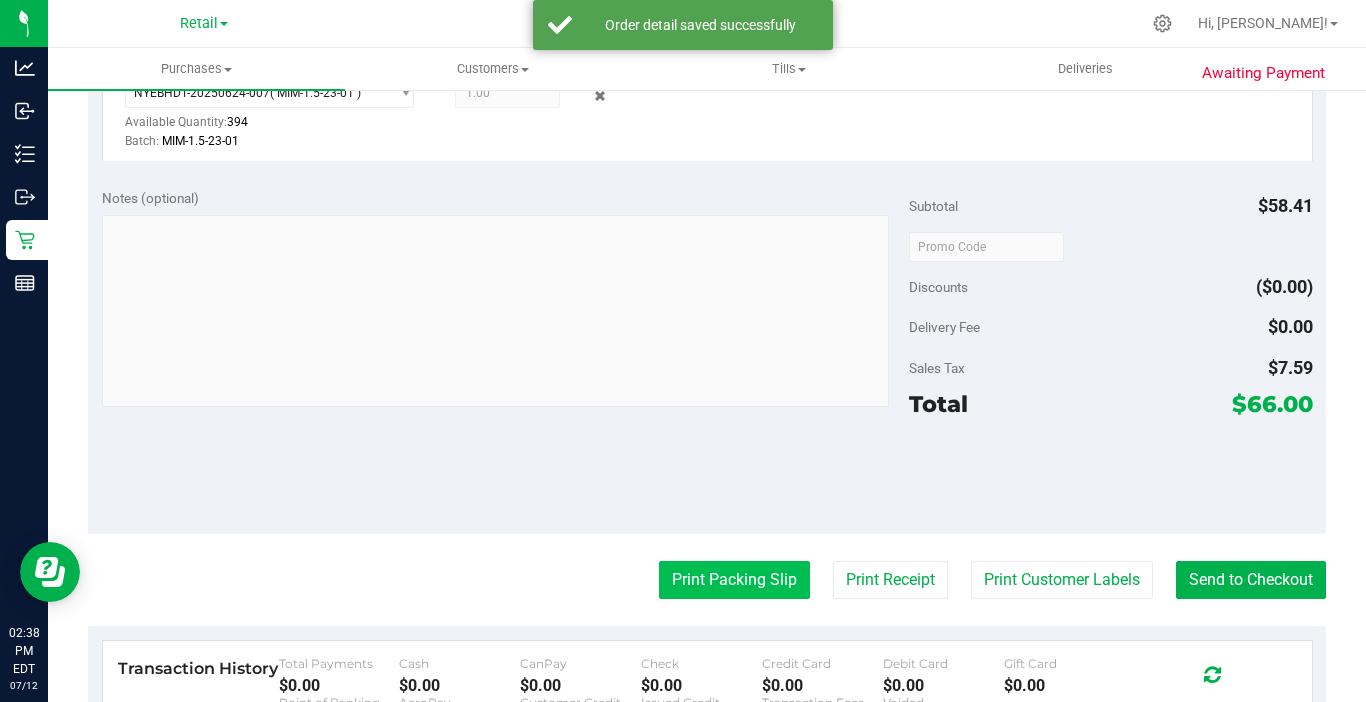 click on "Print Packing Slip" at bounding box center [734, 580] 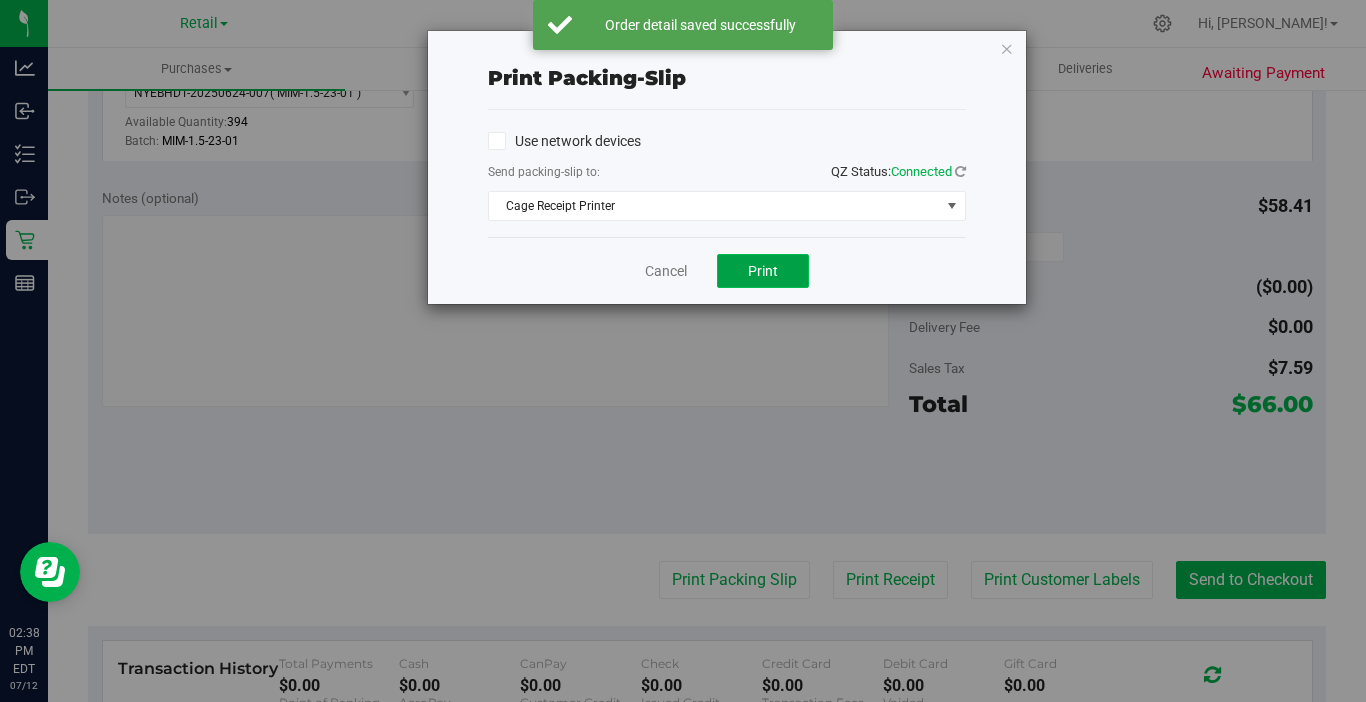 click on "Print" at bounding box center (763, 271) 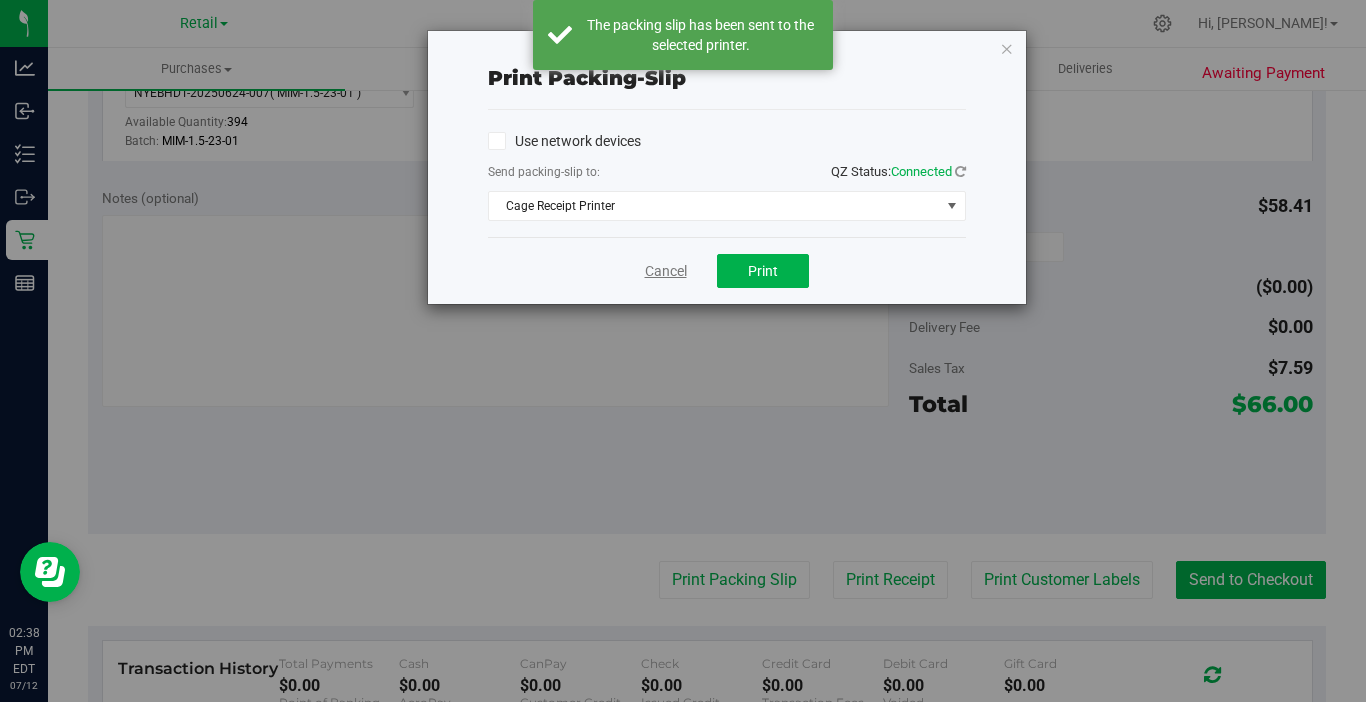 click on "Cancel" at bounding box center [666, 271] 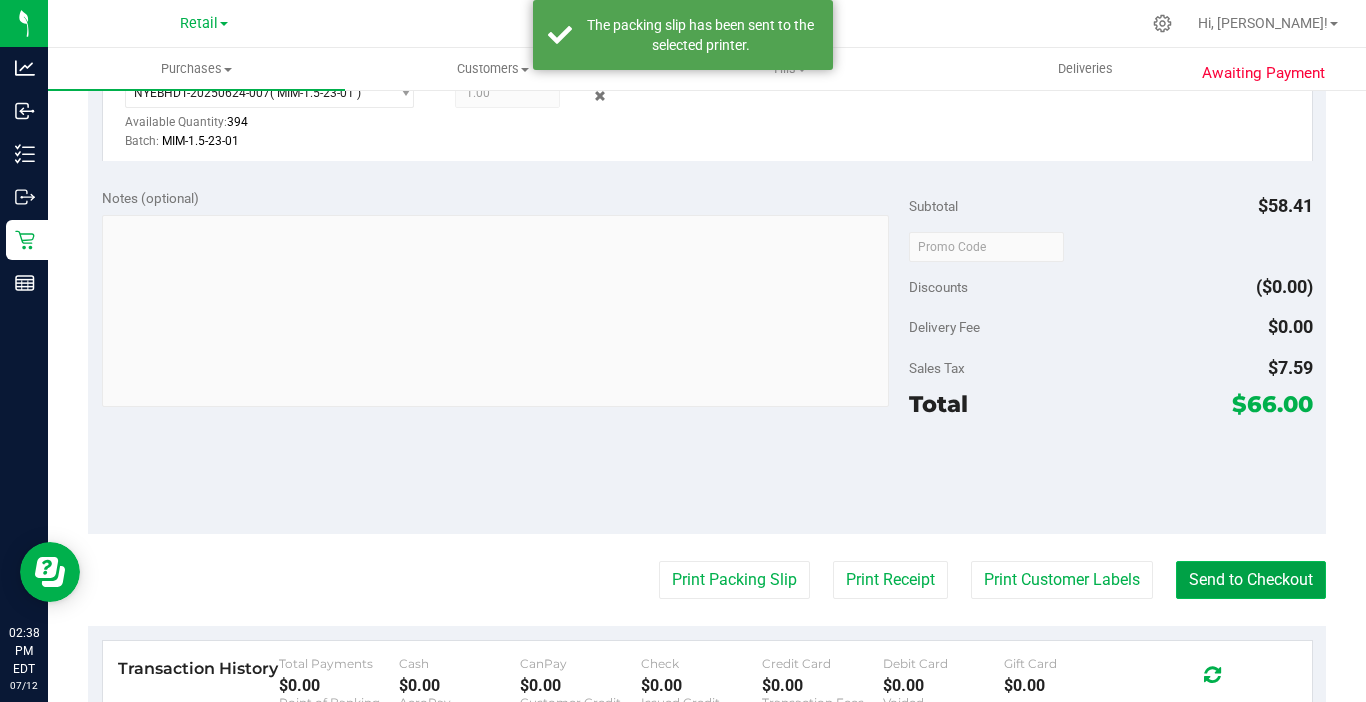 click on "Send to Checkout" at bounding box center [1251, 580] 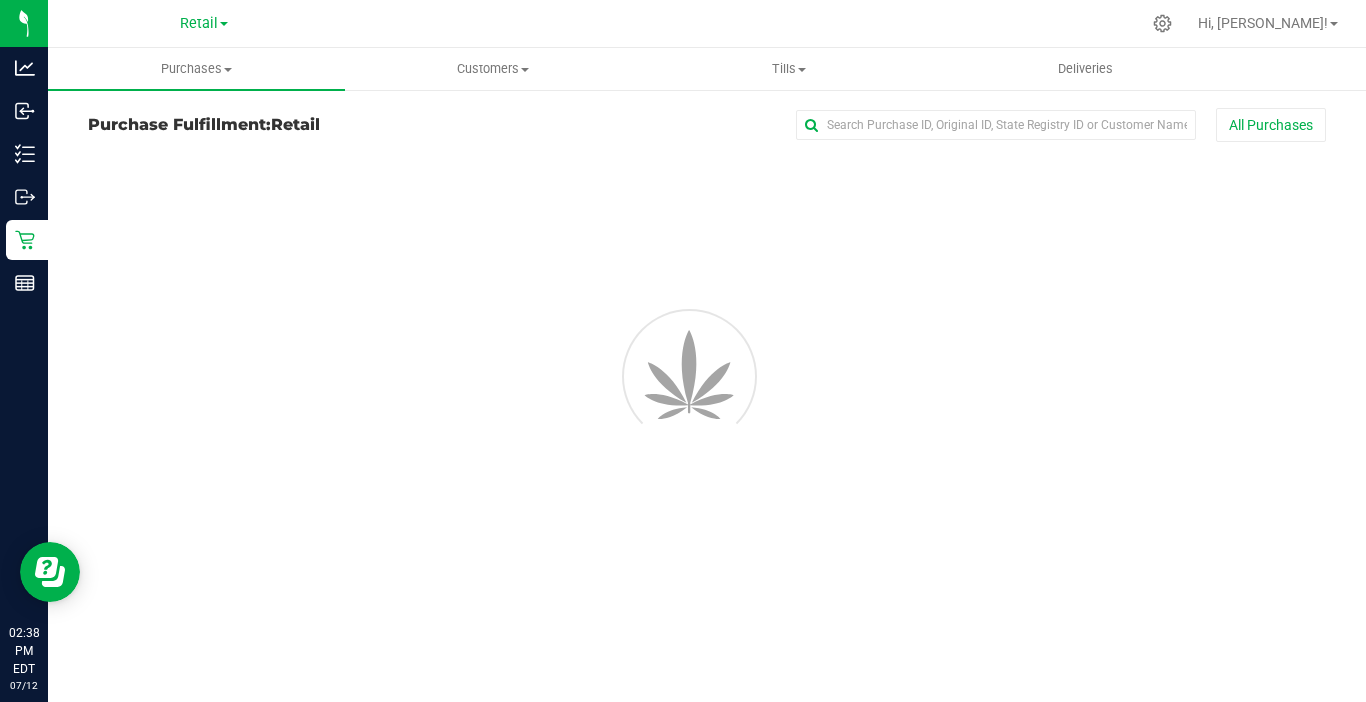 scroll, scrollTop: 0, scrollLeft: 0, axis: both 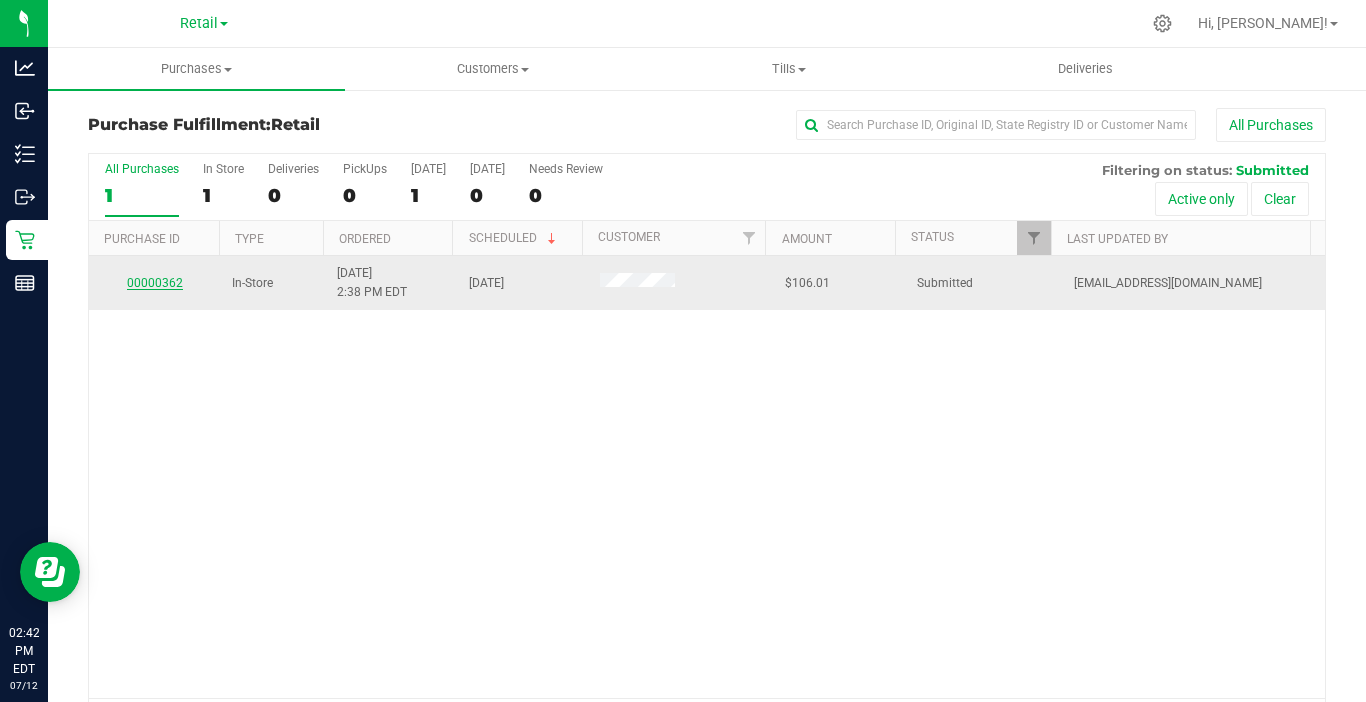click on "00000362" at bounding box center [155, 283] 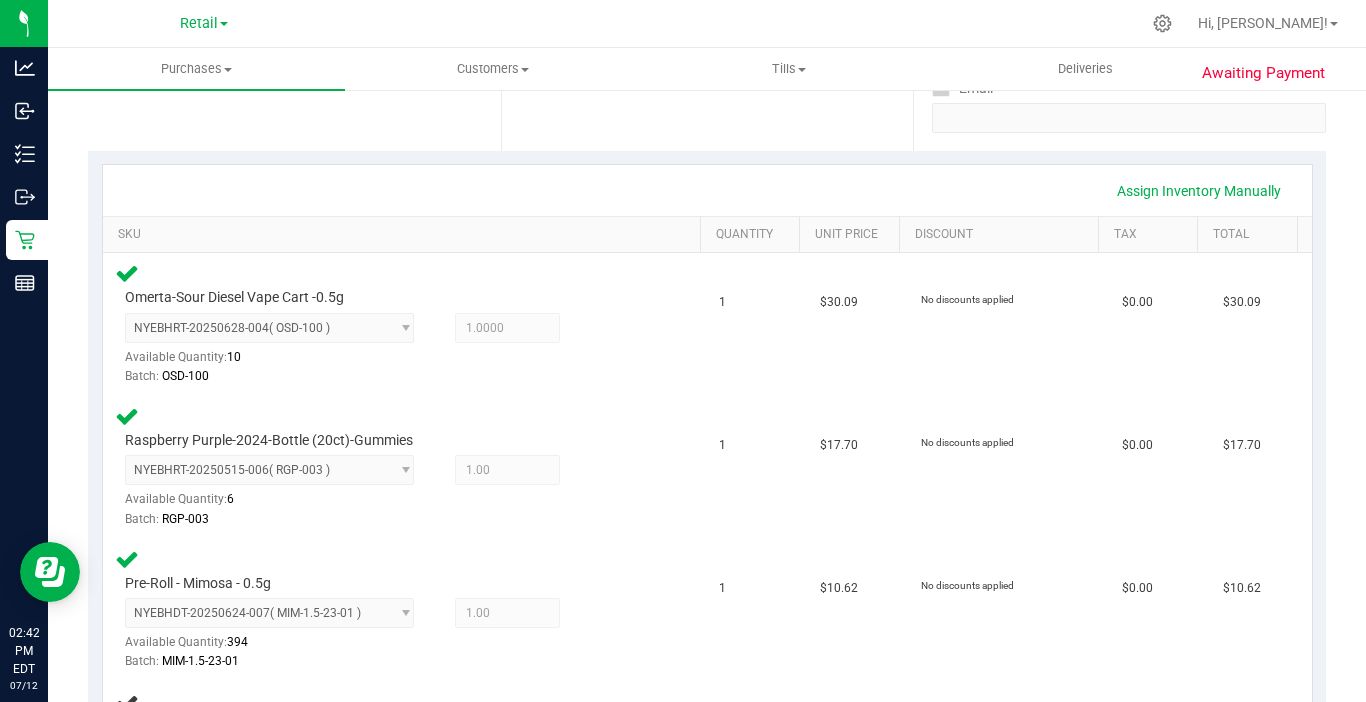 scroll, scrollTop: 400, scrollLeft: 0, axis: vertical 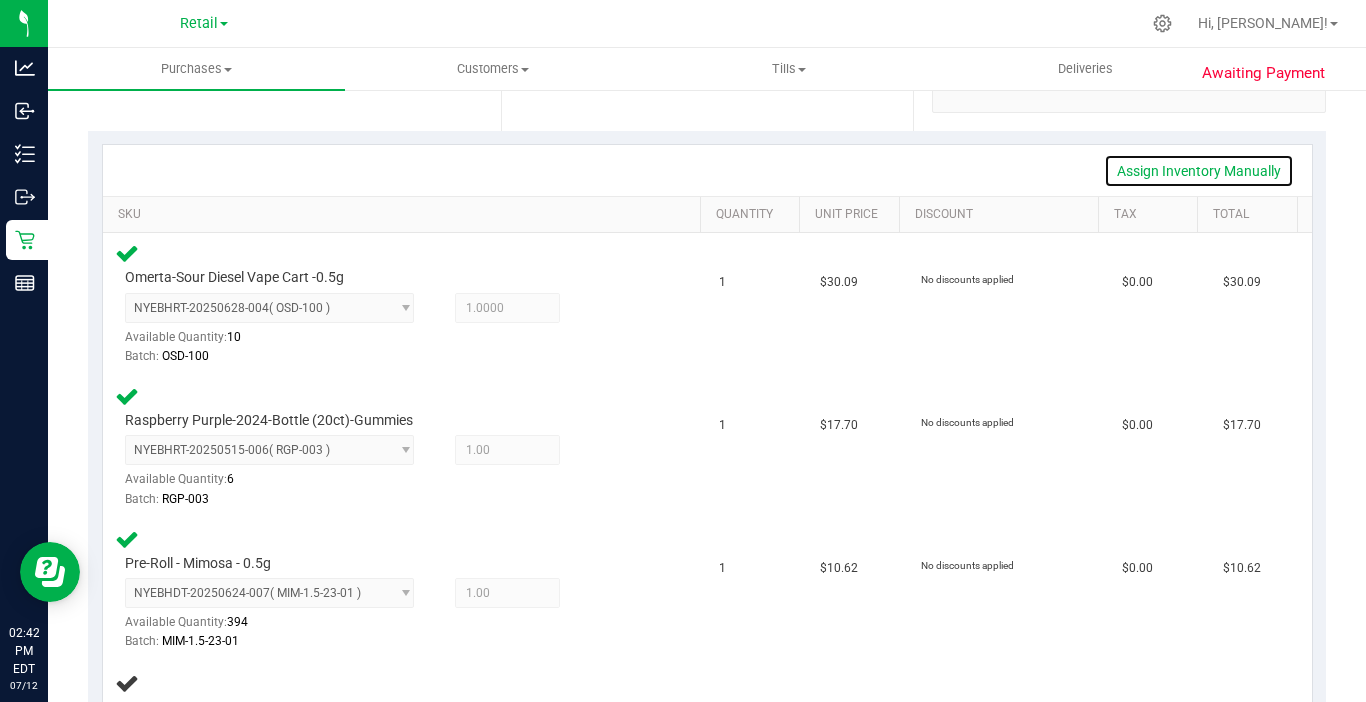 click on "Assign Inventory Manually" at bounding box center [1199, 171] 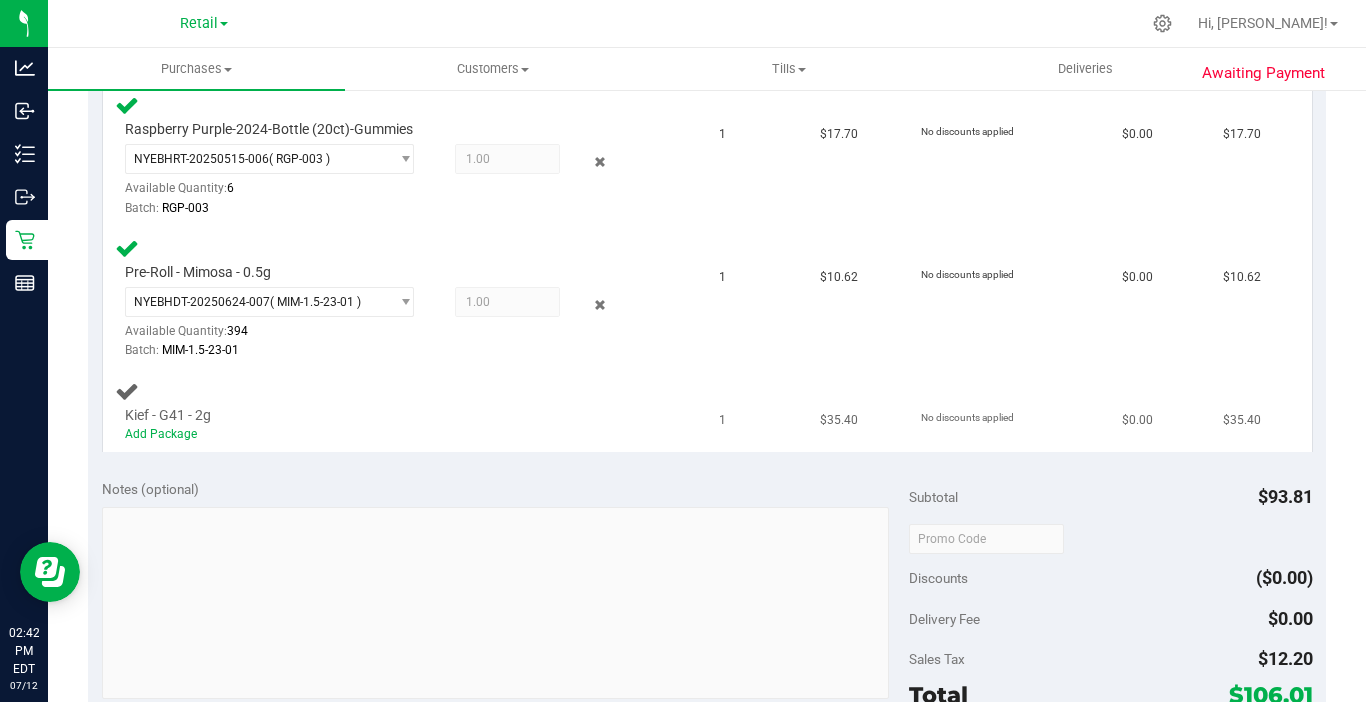 scroll, scrollTop: 700, scrollLeft: 0, axis: vertical 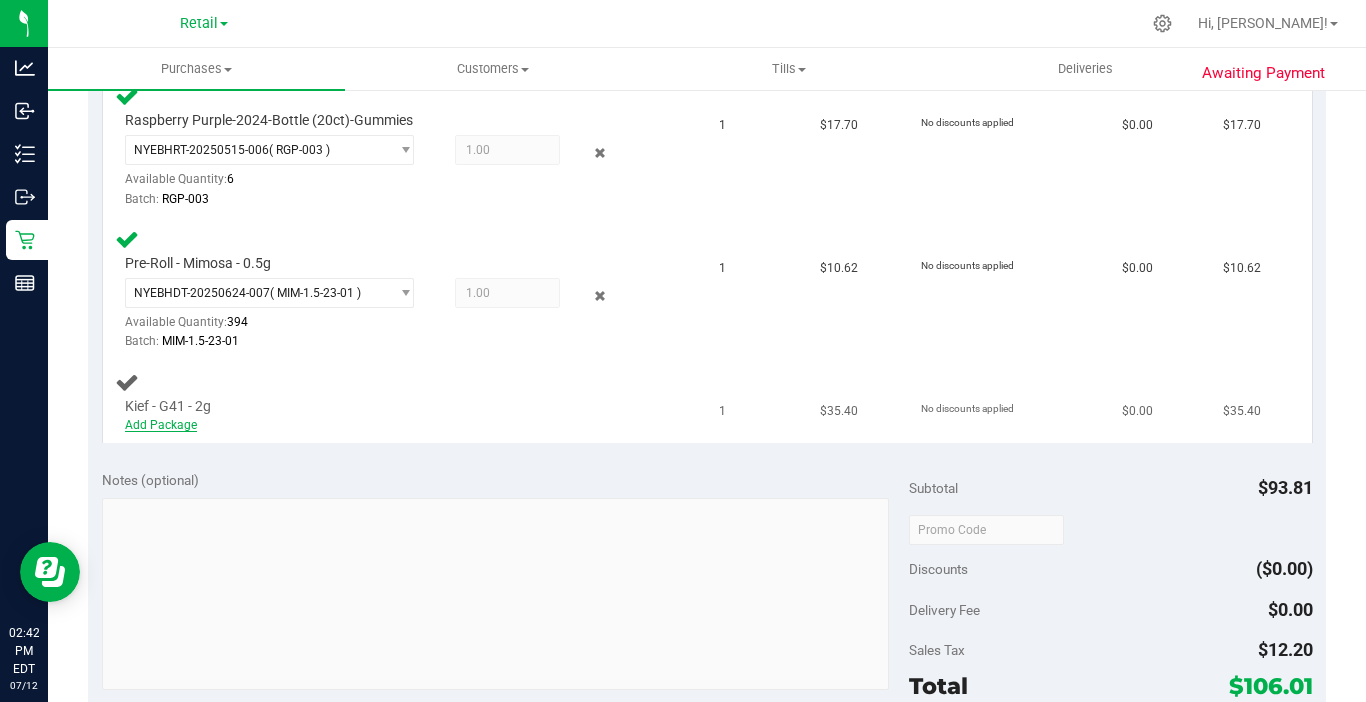 click on "Add Package" at bounding box center (161, 425) 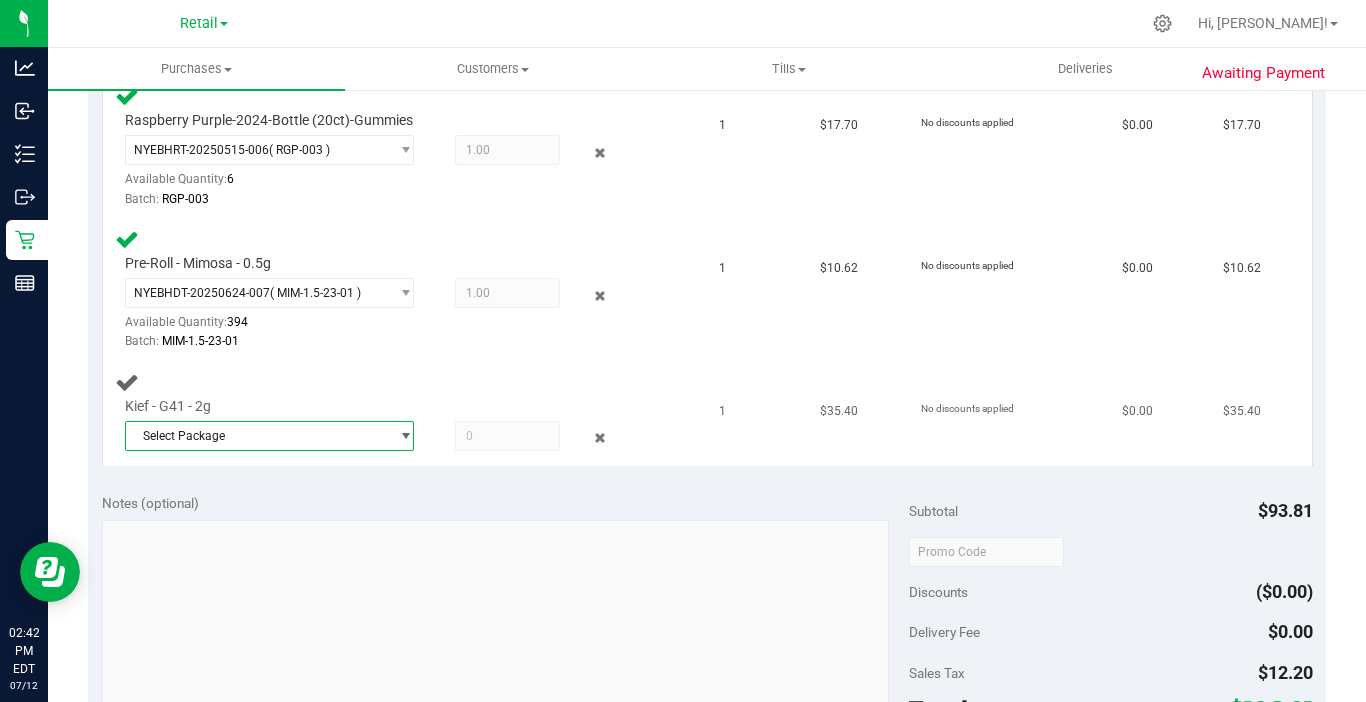 click on "Select Package" at bounding box center [257, 436] 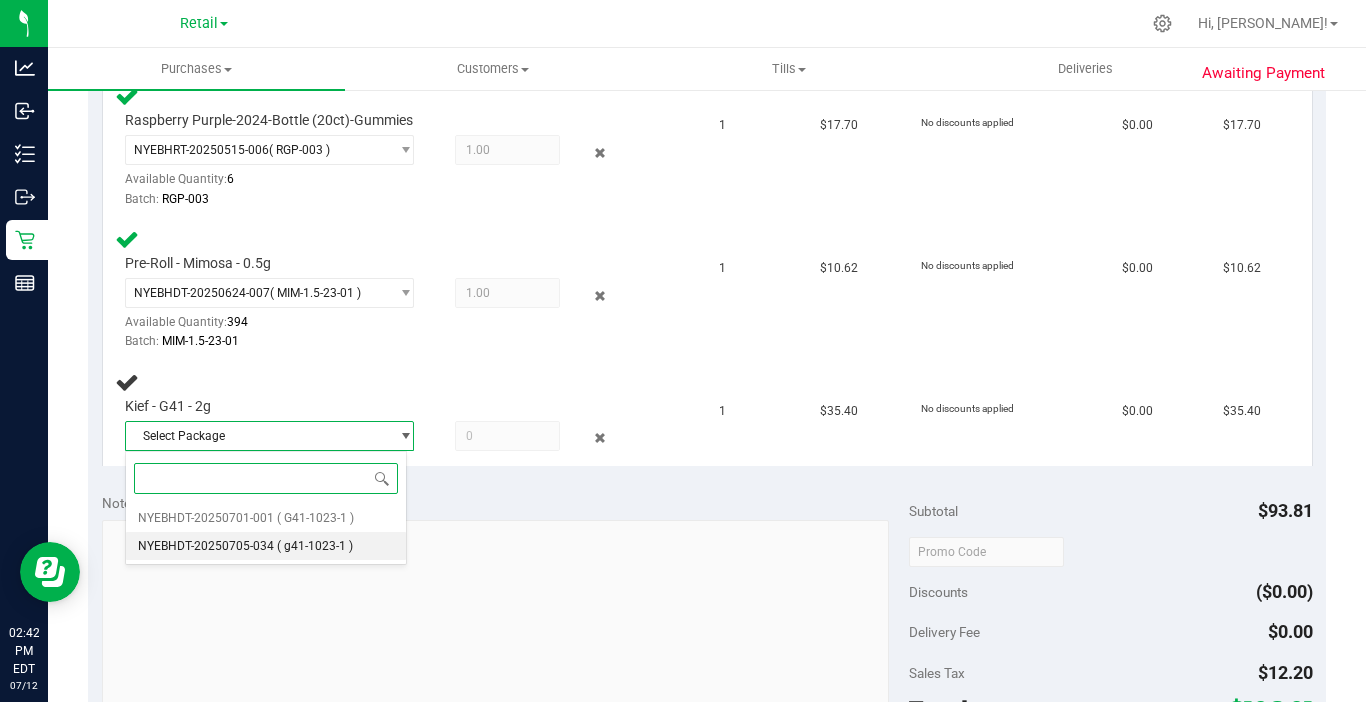 click on "(
g41-1023-1
)" at bounding box center [315, 546] 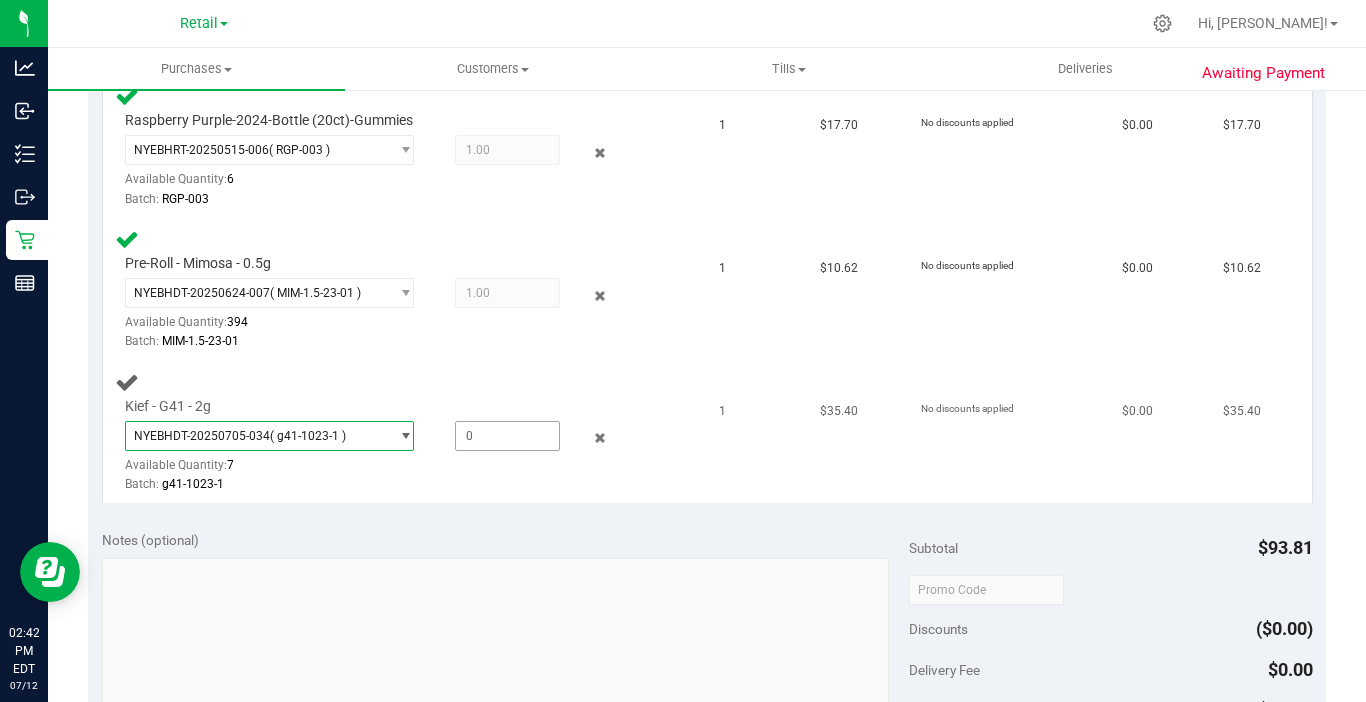 click at bounding box center [507, 436] 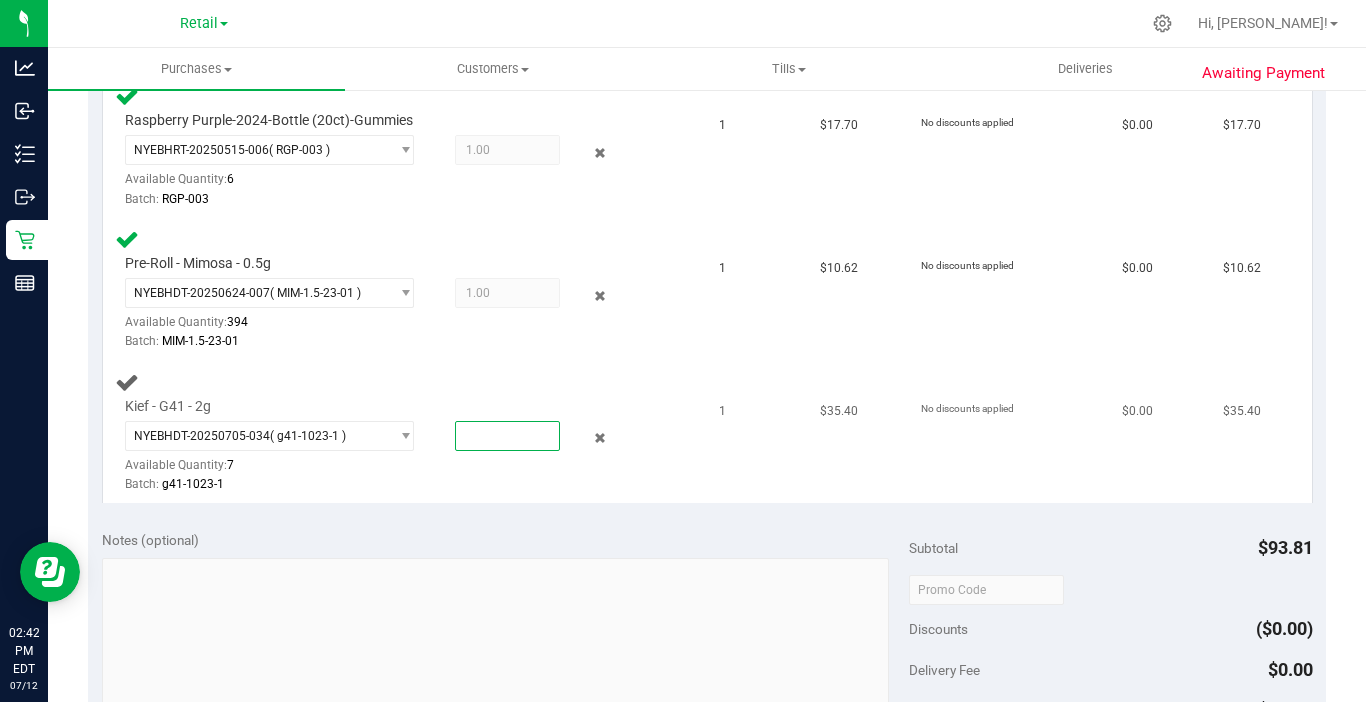 type on "1" 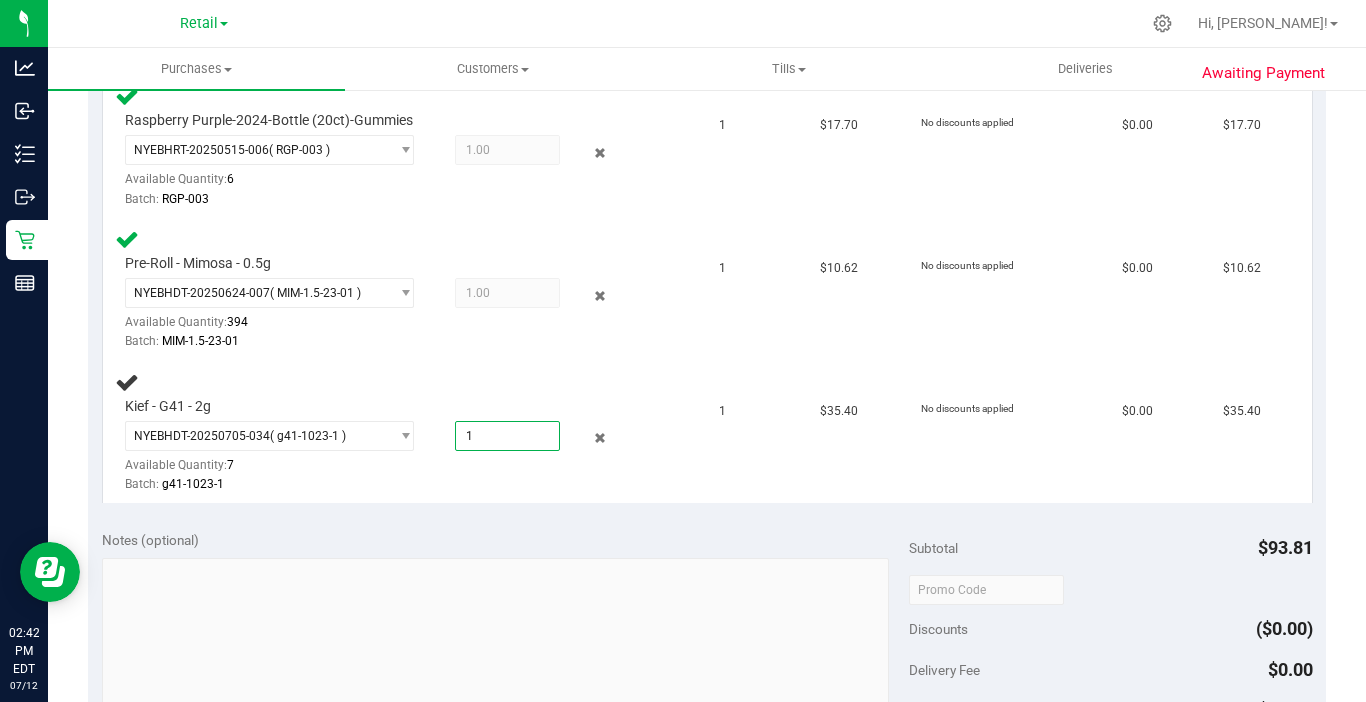 type on "1.0000" 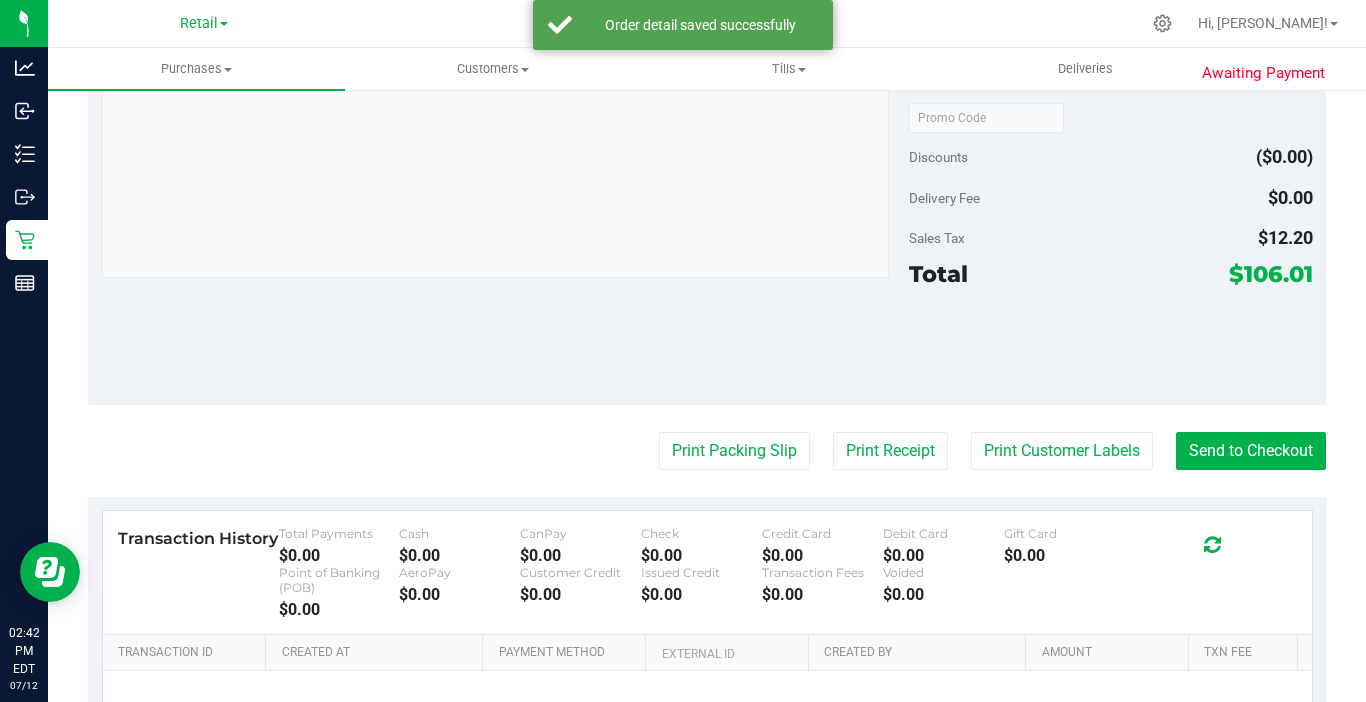 scroll, scrollTop: 1200, scrollLeft: 0, axis: vertical 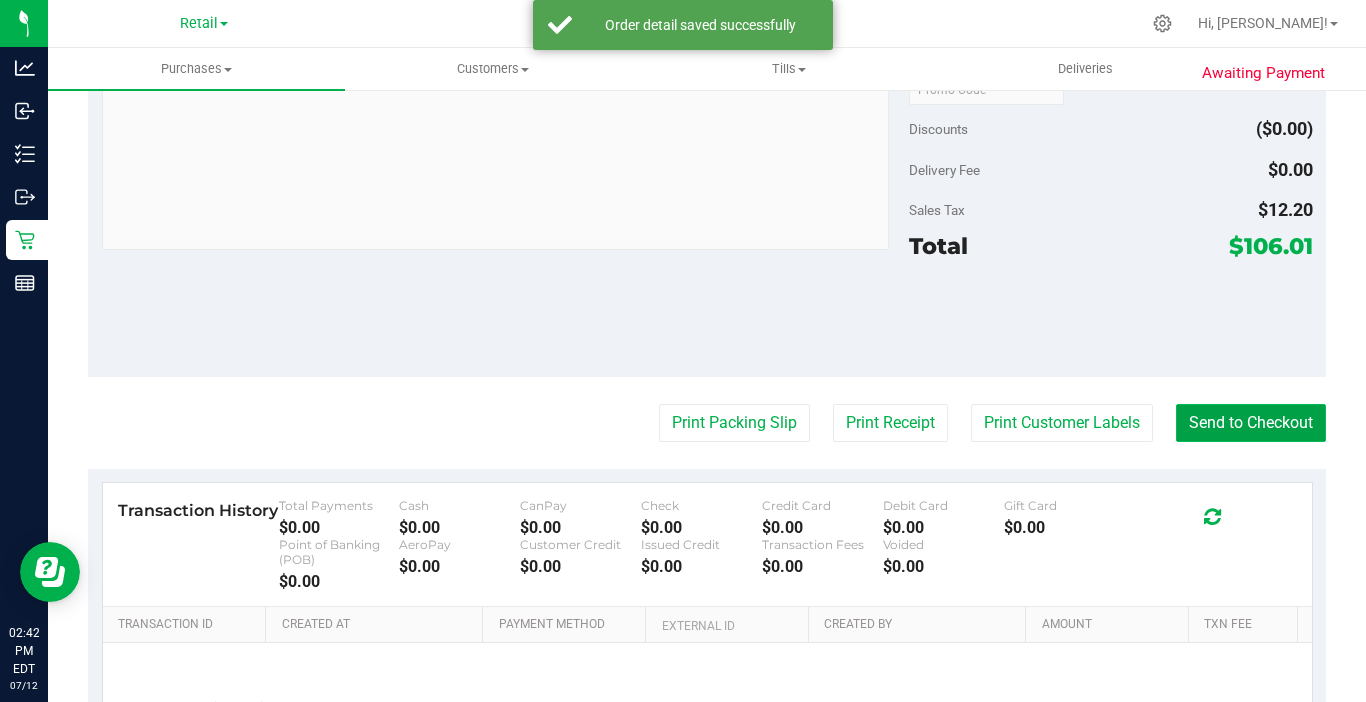 click on "Send to Checkout" at bounding box center [1251, 423] 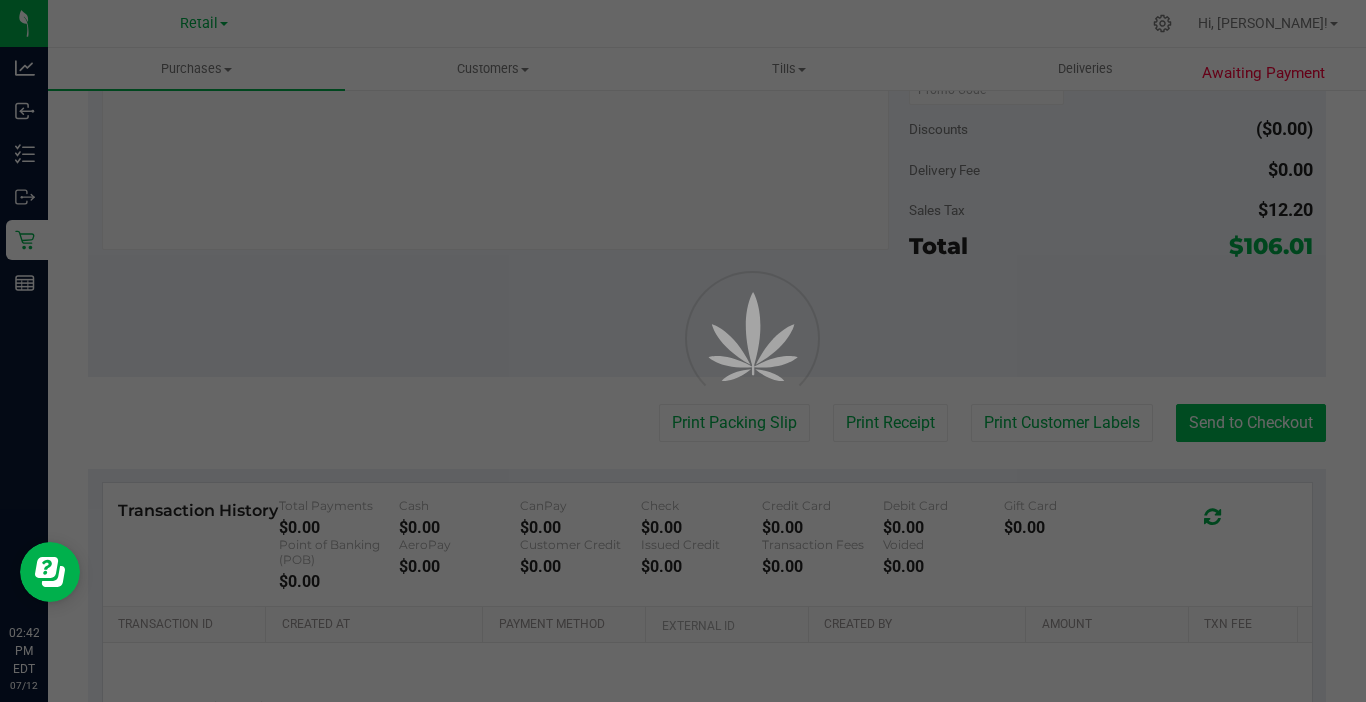 scroll, scrollTop: 0, scrollLeft: 0, axis: both 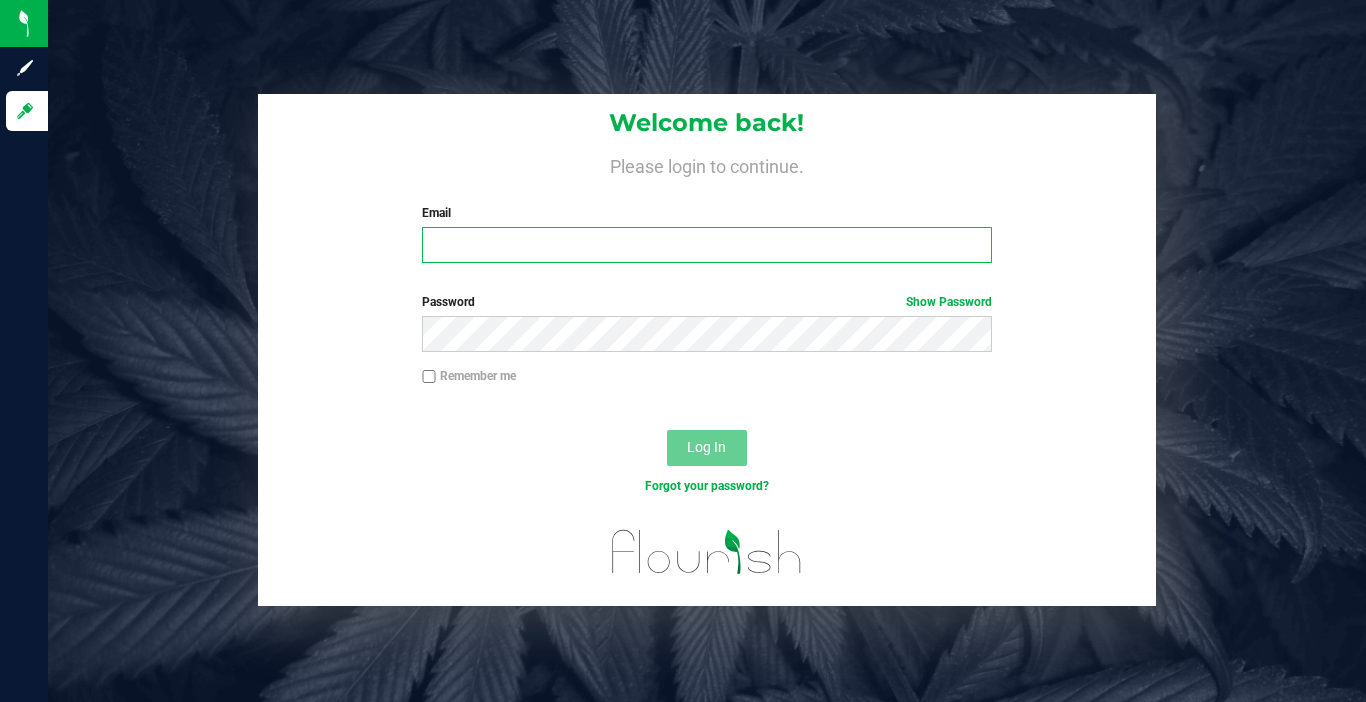type on "stephie@knotweedfarm.com" 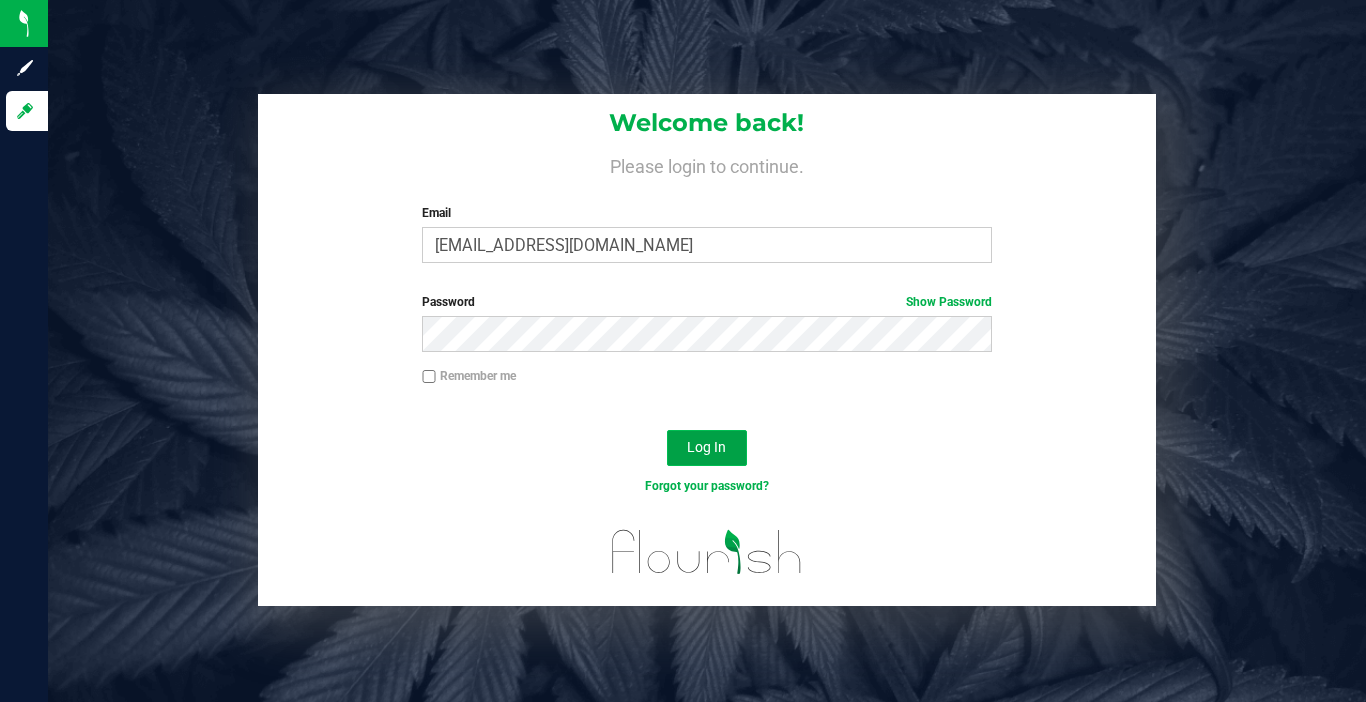 click on "Log In" at bounding box center [706, 447] 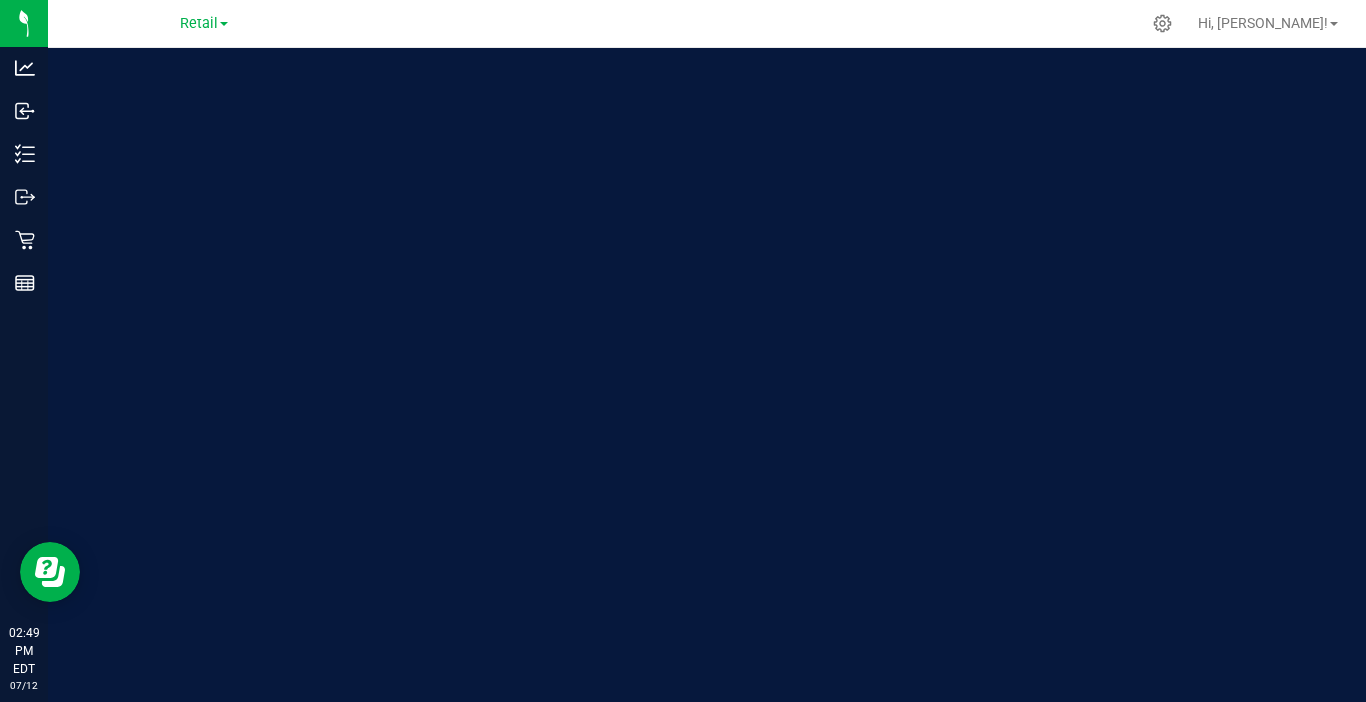 scroll, scrollTop: 0, scrollLeft: 0, axis: both 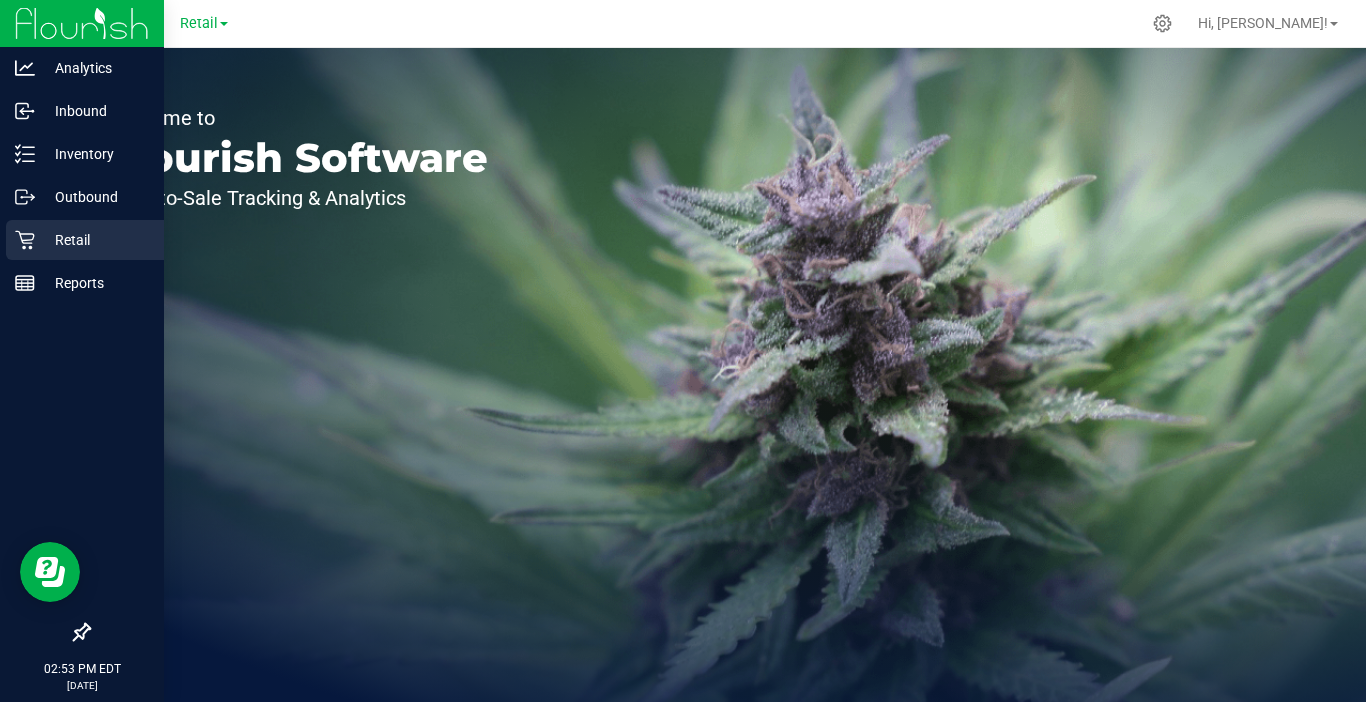click on "Retail" at bounding box center (95, 240) 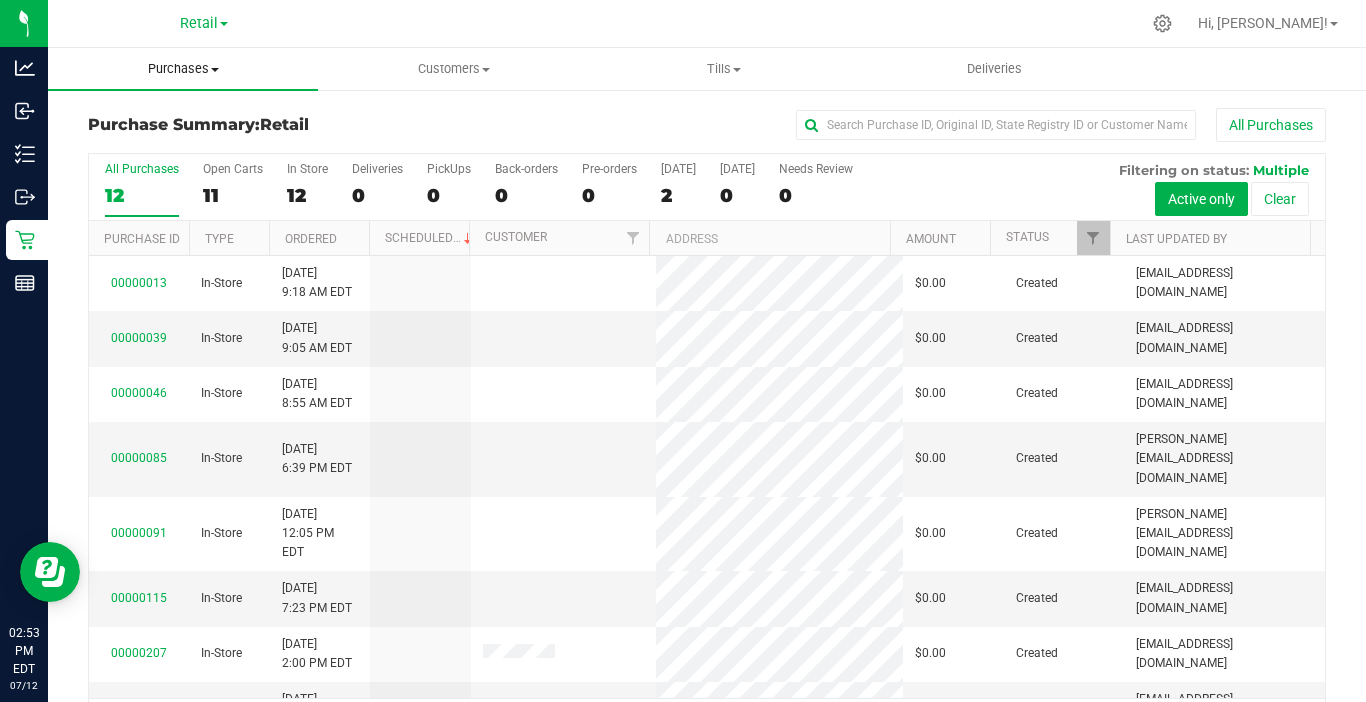 click on "Purchases" at bounding box center [183, 69] 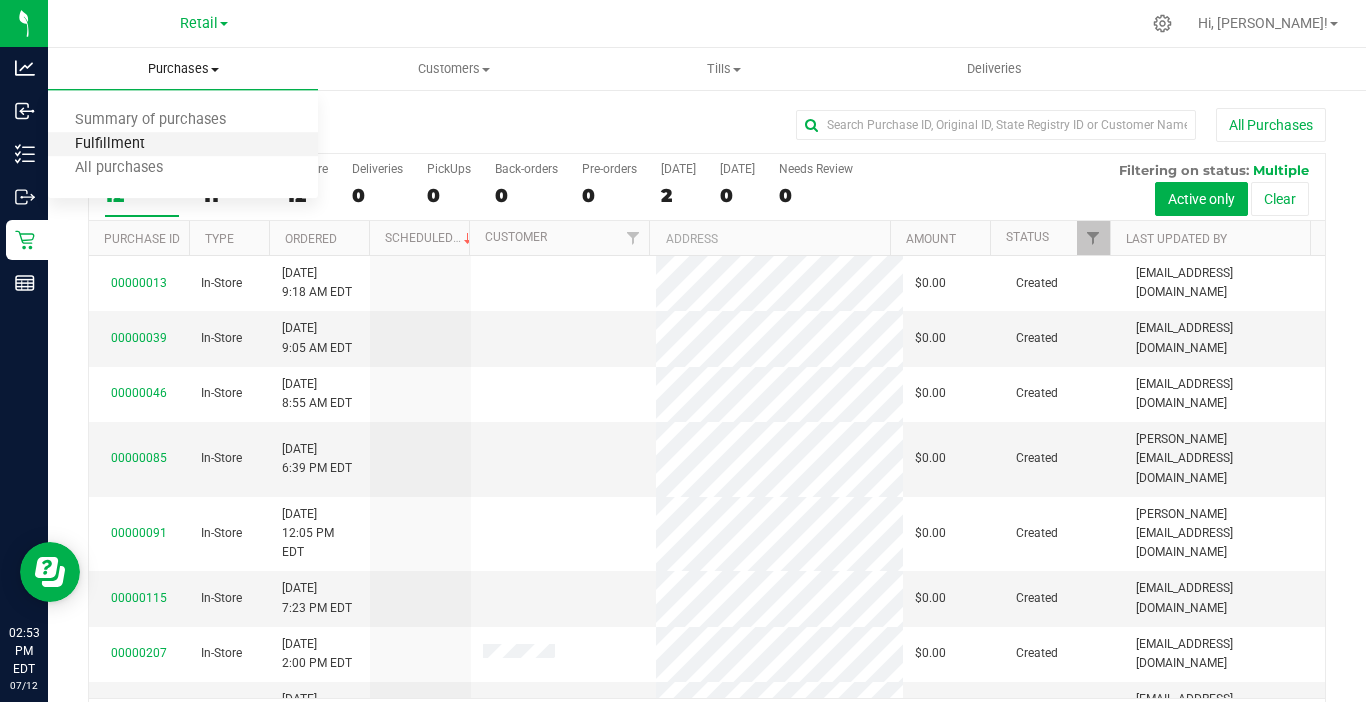 click on "Fulfillment" at bounding box center (110, 144) 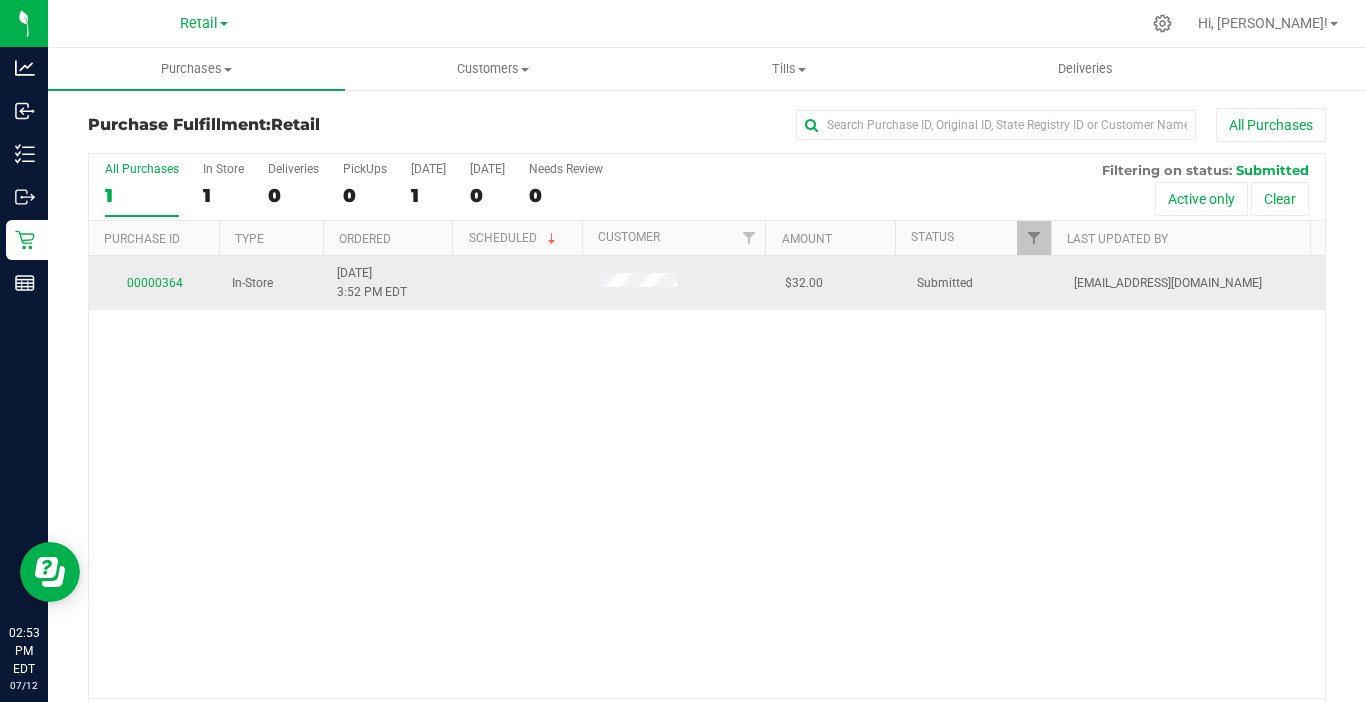 click on "00000364" at bounding box center [154, 283] 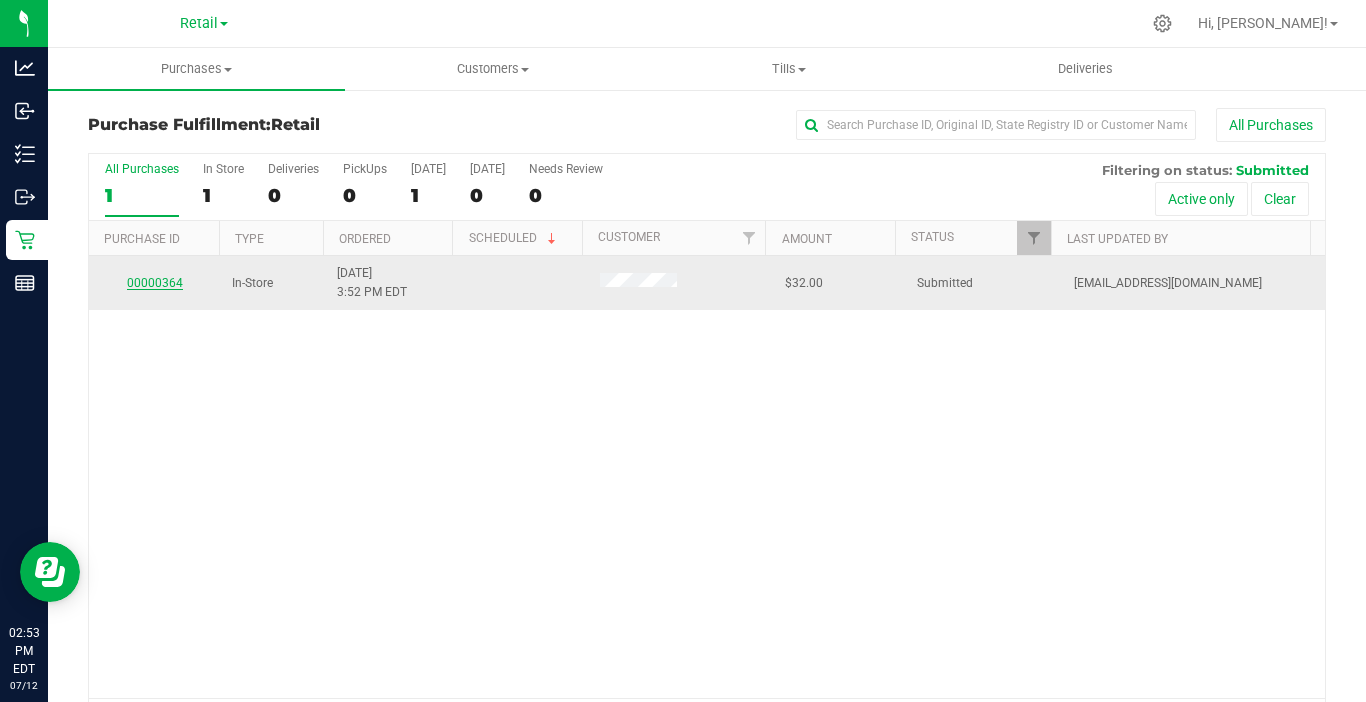 click on "00000364" at bounding box center (155, 283) 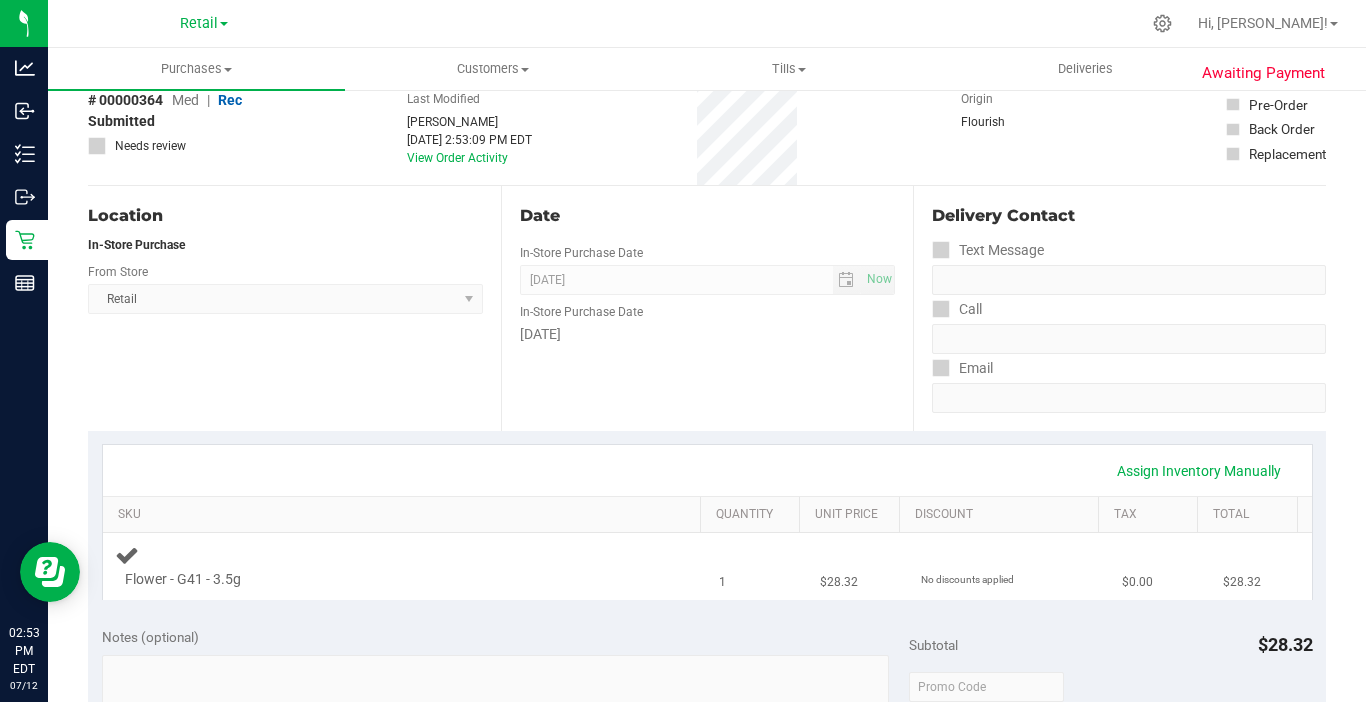 scroll, scrollTop: 200, scrollLeft: 0, axis: vertical 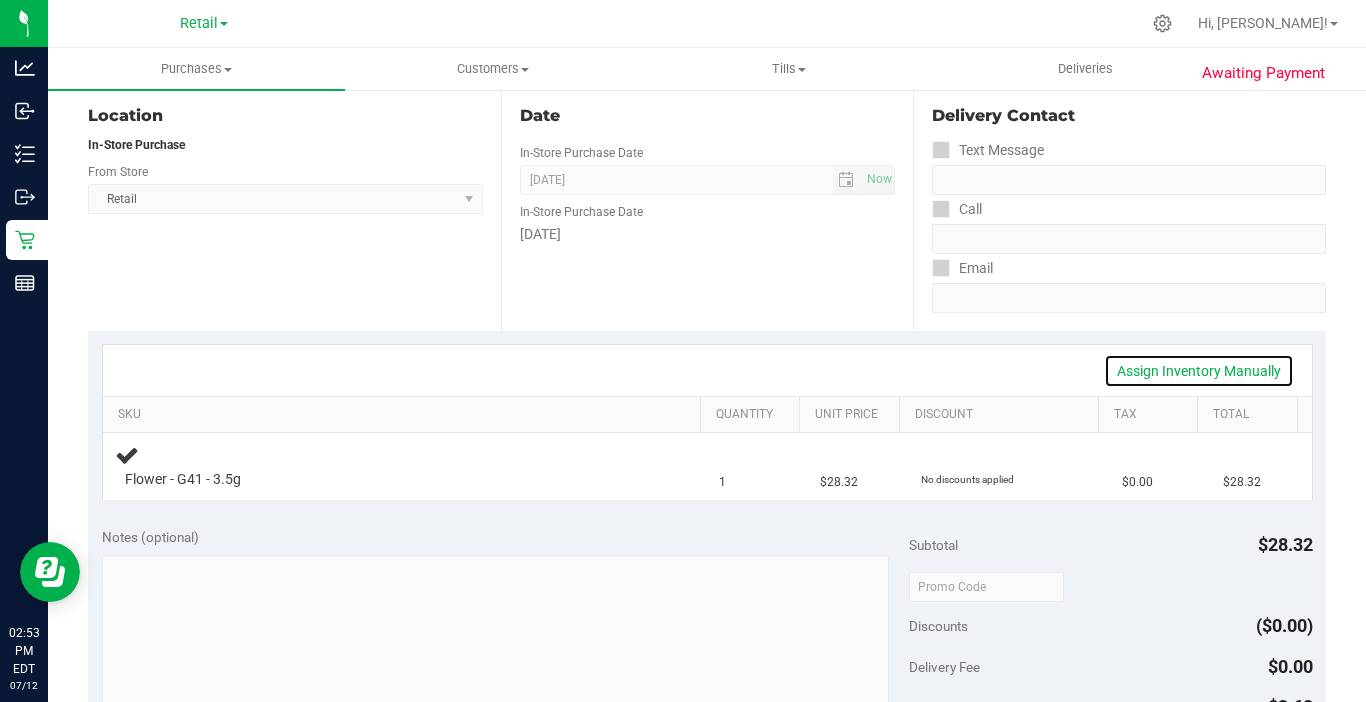click on "Assign Inventory Manually" at bounding box center [1199, 371] 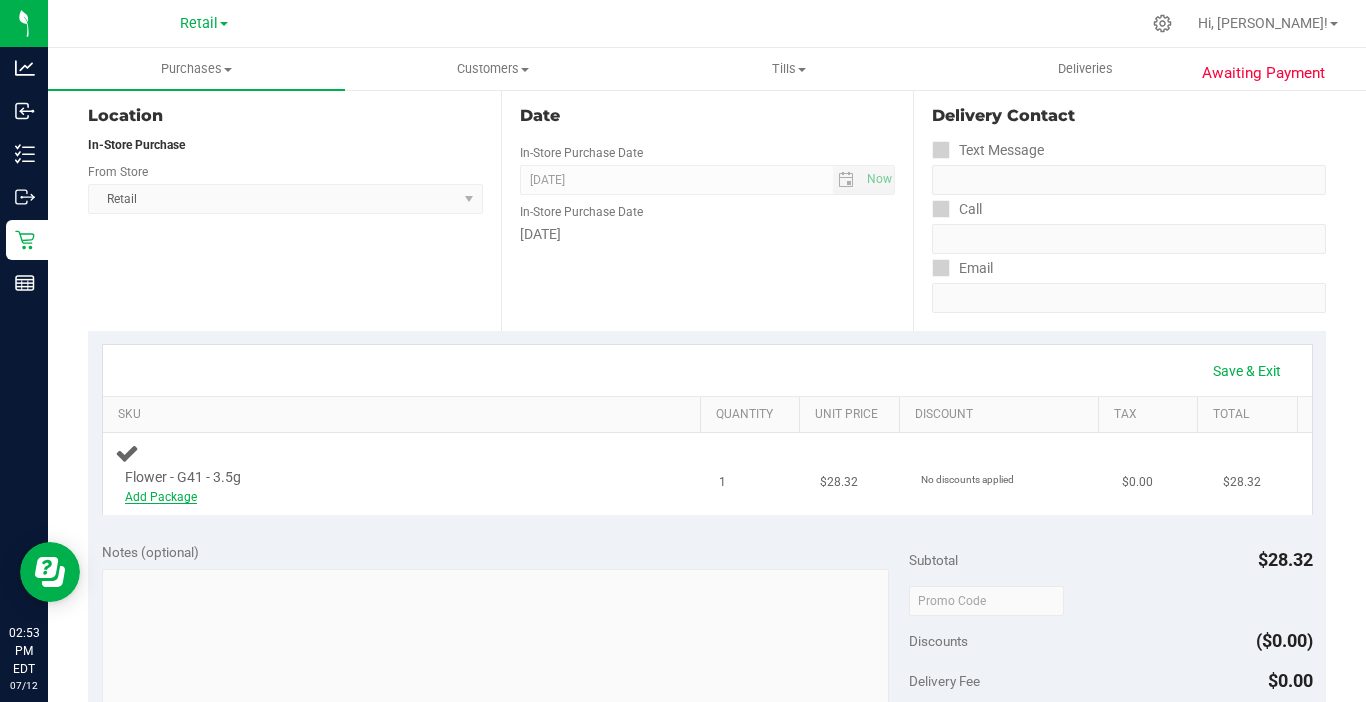 click on "Add Package" at bounding box center (161, 497) 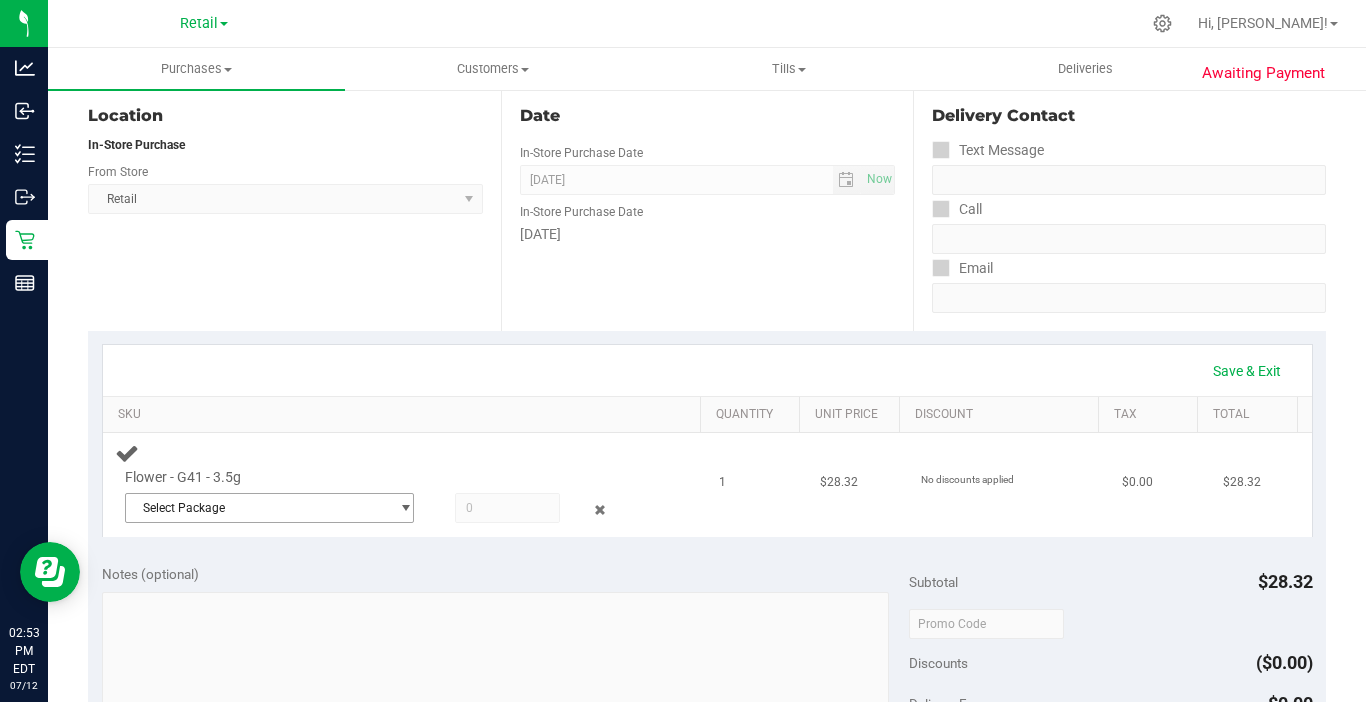 click on "Select Package" at bounding box center [257, 508] 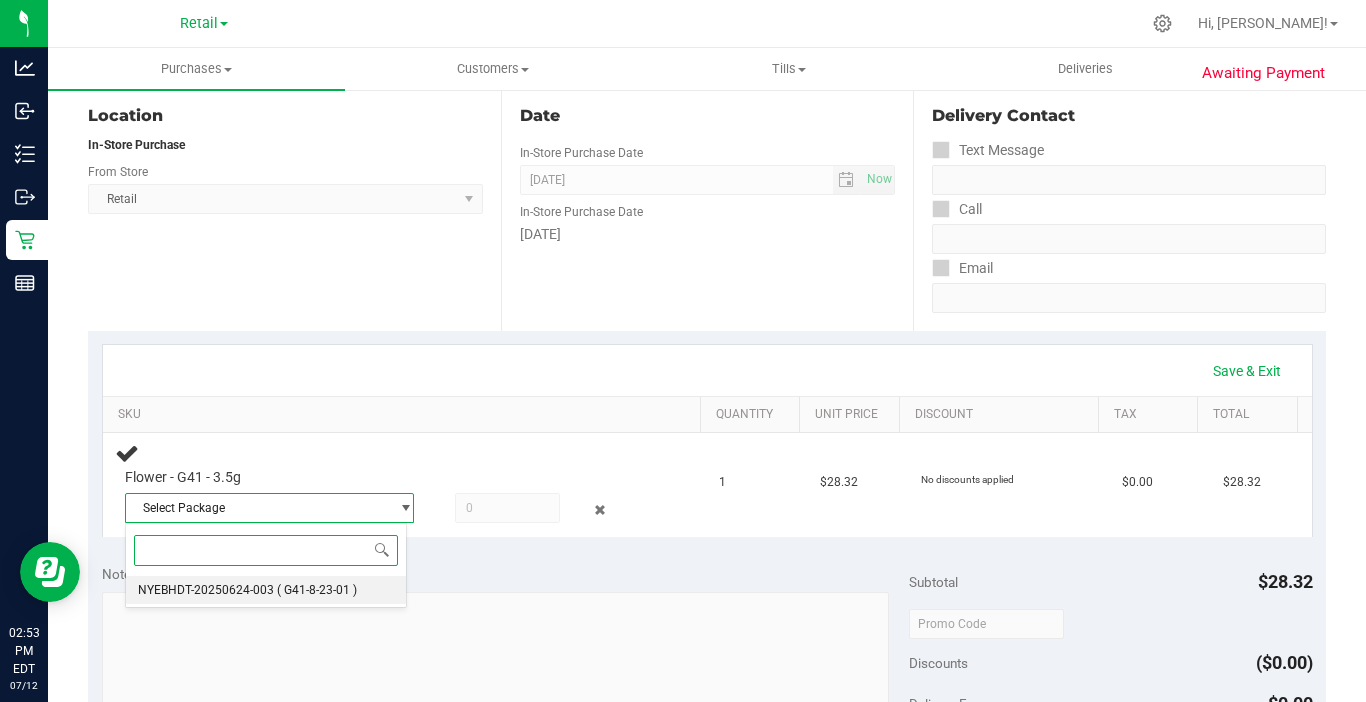 click on "NYEBHDT-20250624-003
(
G41-8-23-01
)" at bounding box center (266, 590) 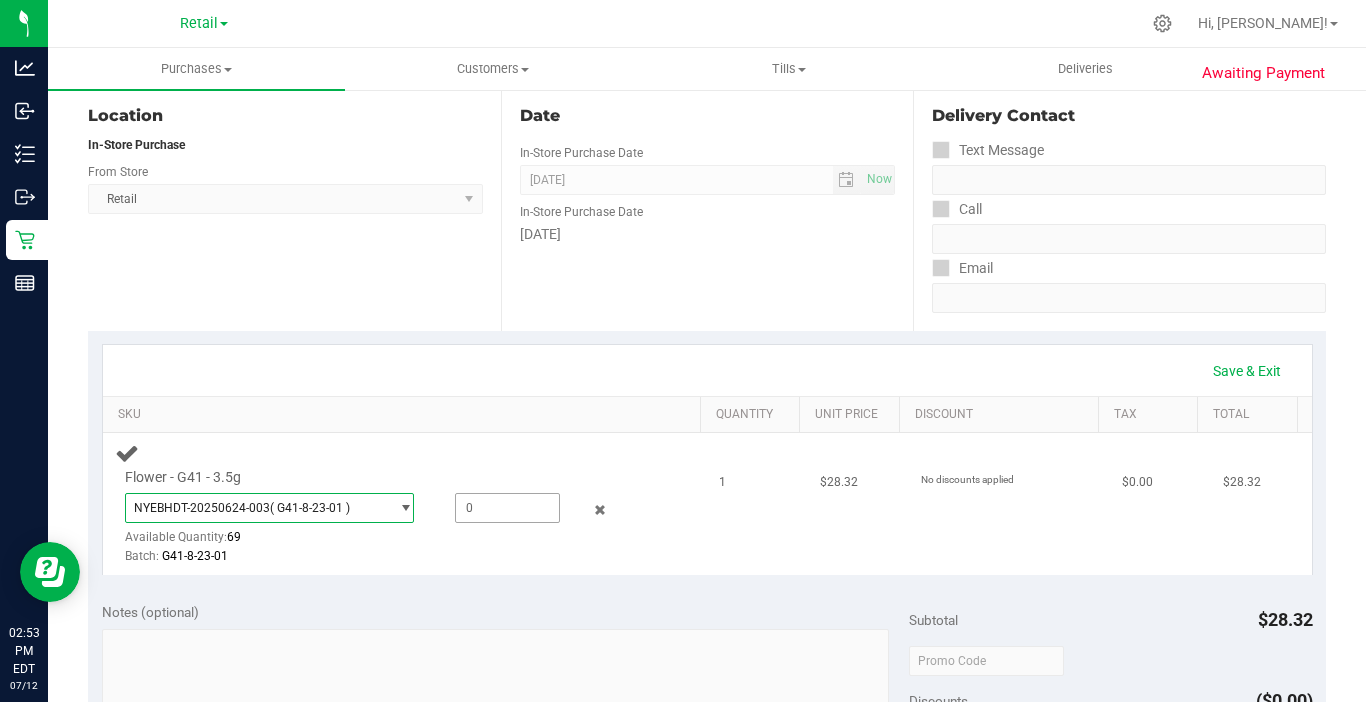 drag, startPoint x: 545, startPoint y: 484, endPoint x: 501, endPoint y: 496, distance: 45.607018 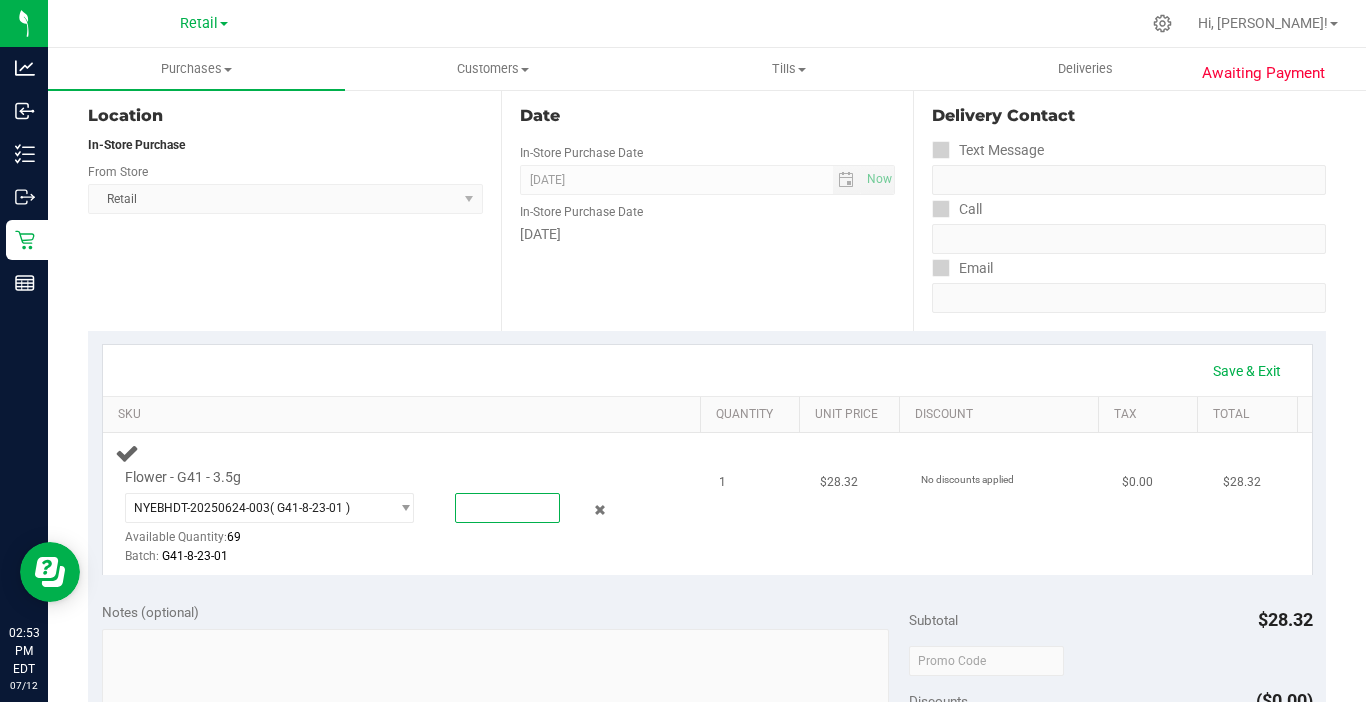 click at bounding box center (507, 508) 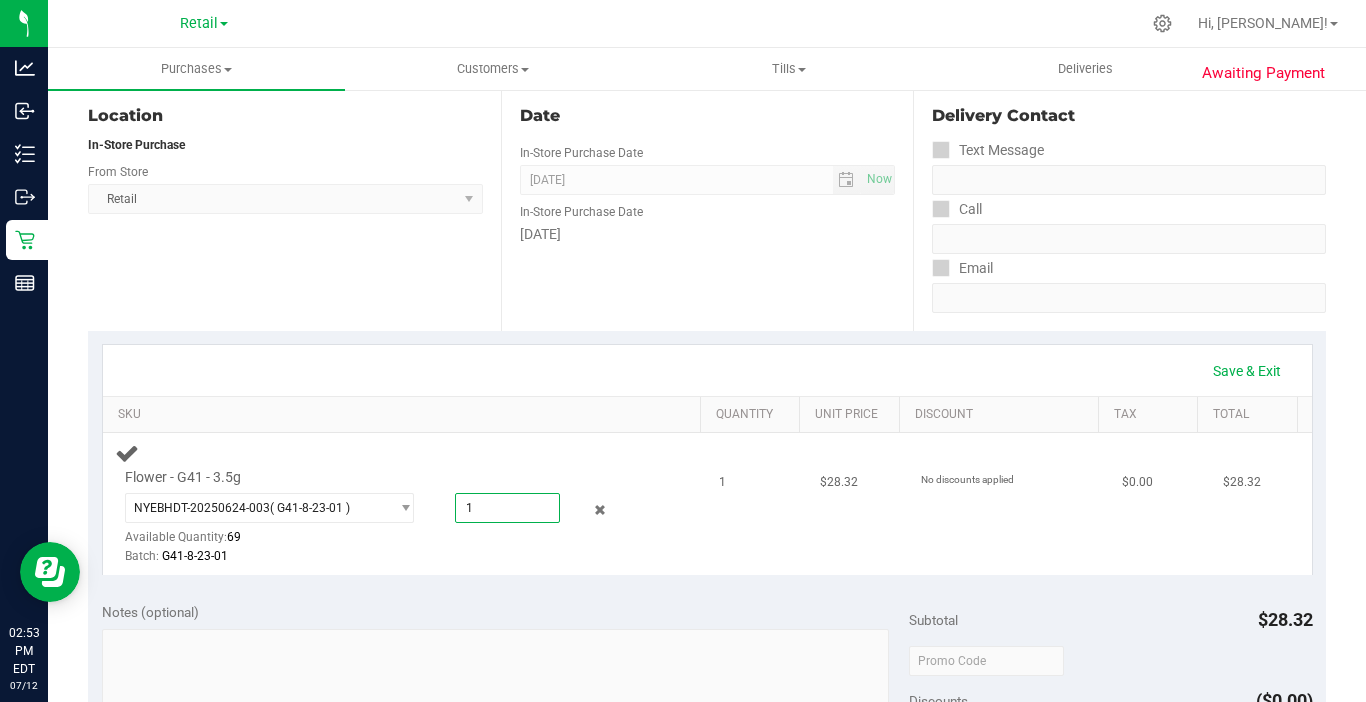 type on "1.0000" 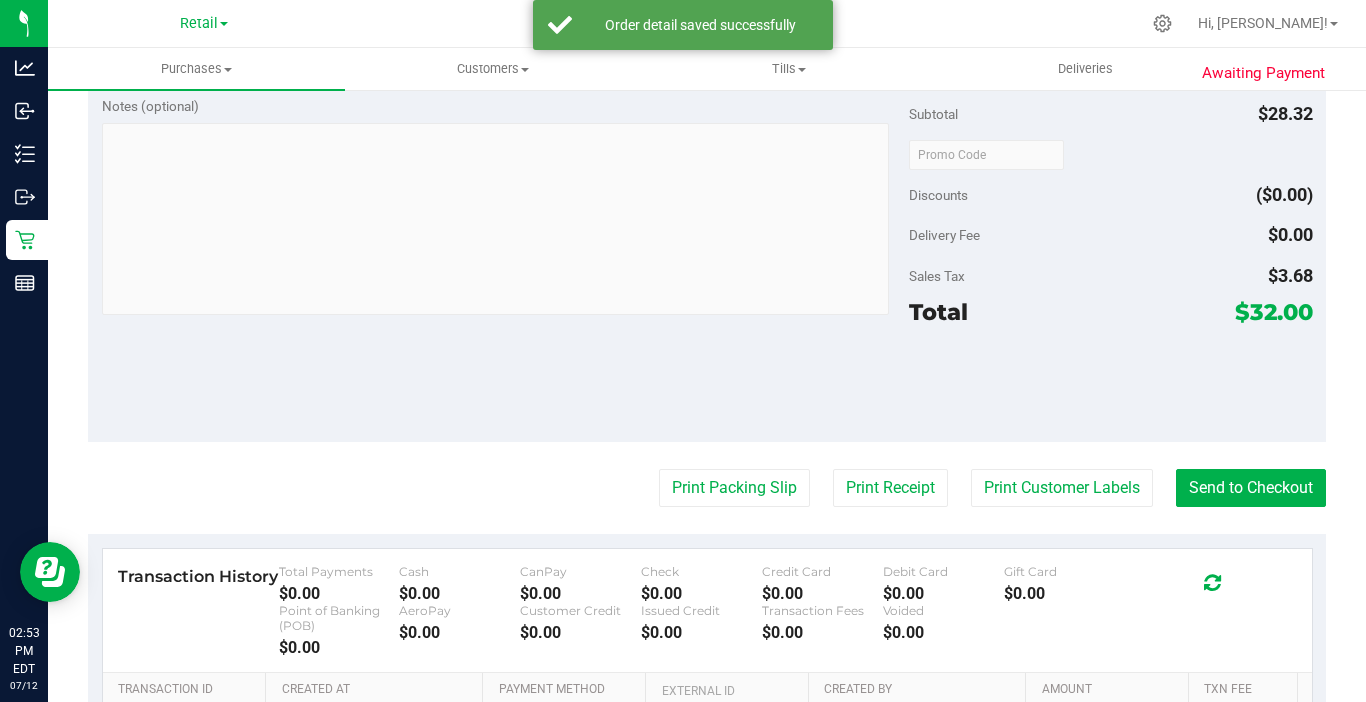 scroll, scrollTop: 800, scrollLeft: 0, axis: vertical 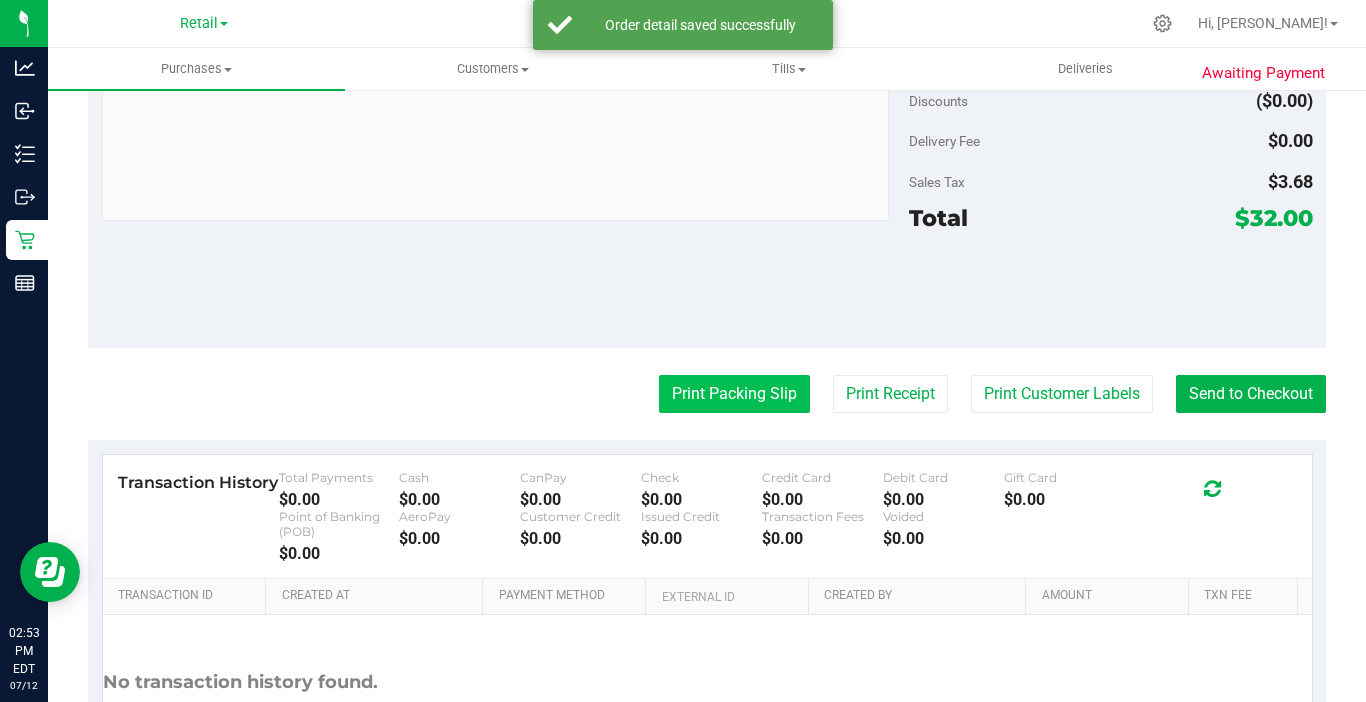 click on "Print Packing Slip" at bounding box center (734, 394) 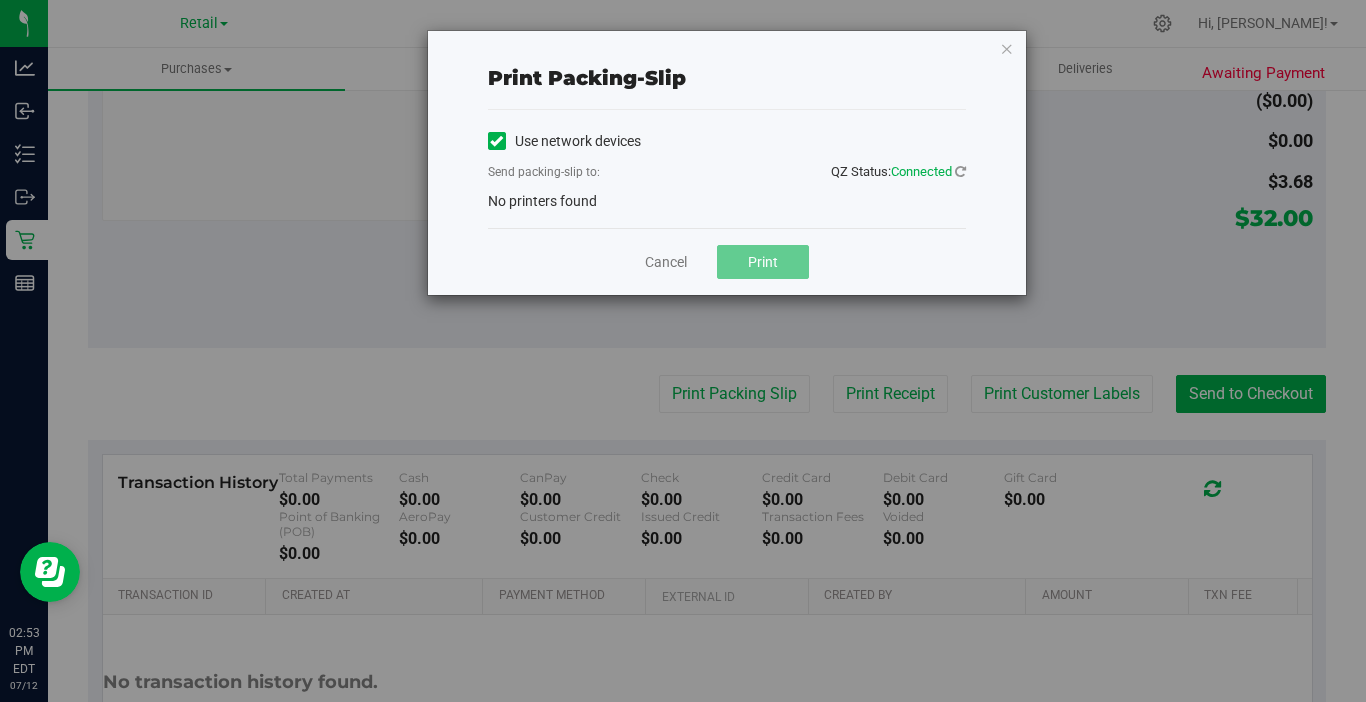 click on "No printers found" at bounding box center (542, 201) 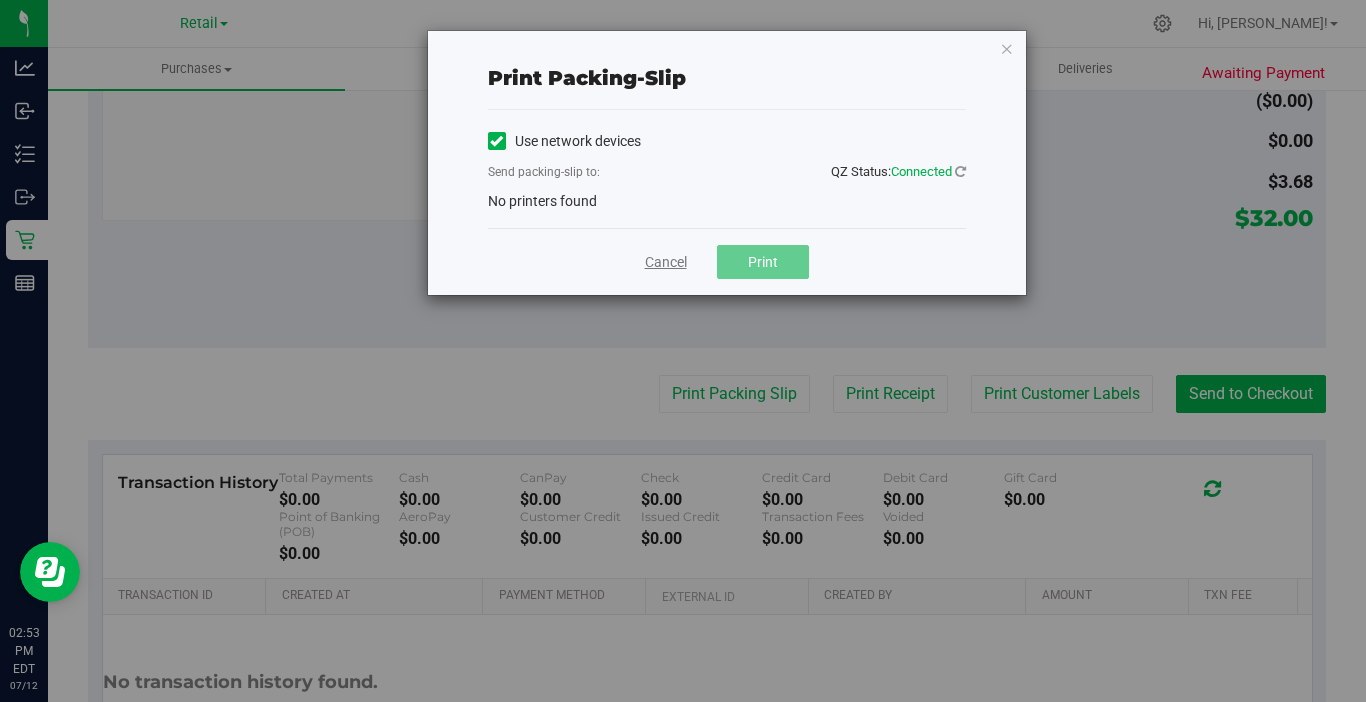 click on "Cancel" at bounding box center (666, 262) 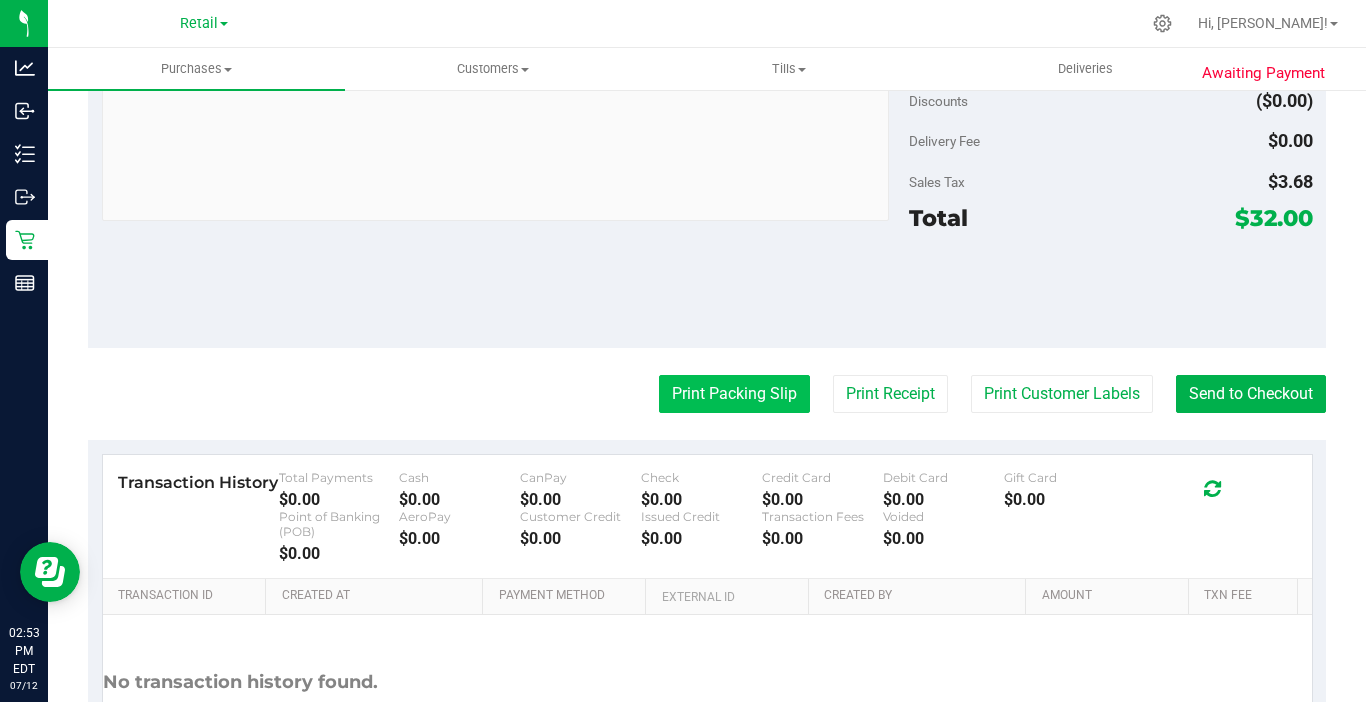click on "Print Packing Slip" at bounding box center (734, 394) 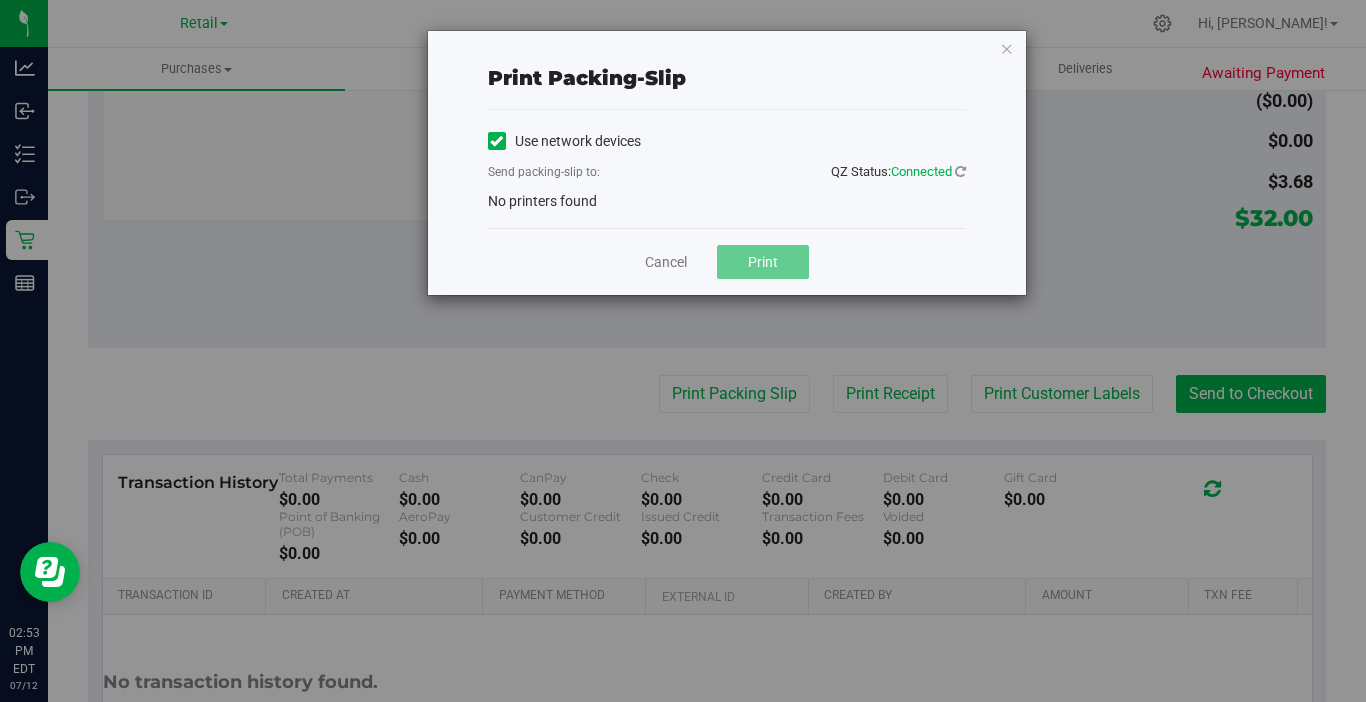 click on "Cancel
Print" at bounding box center (727, 261) 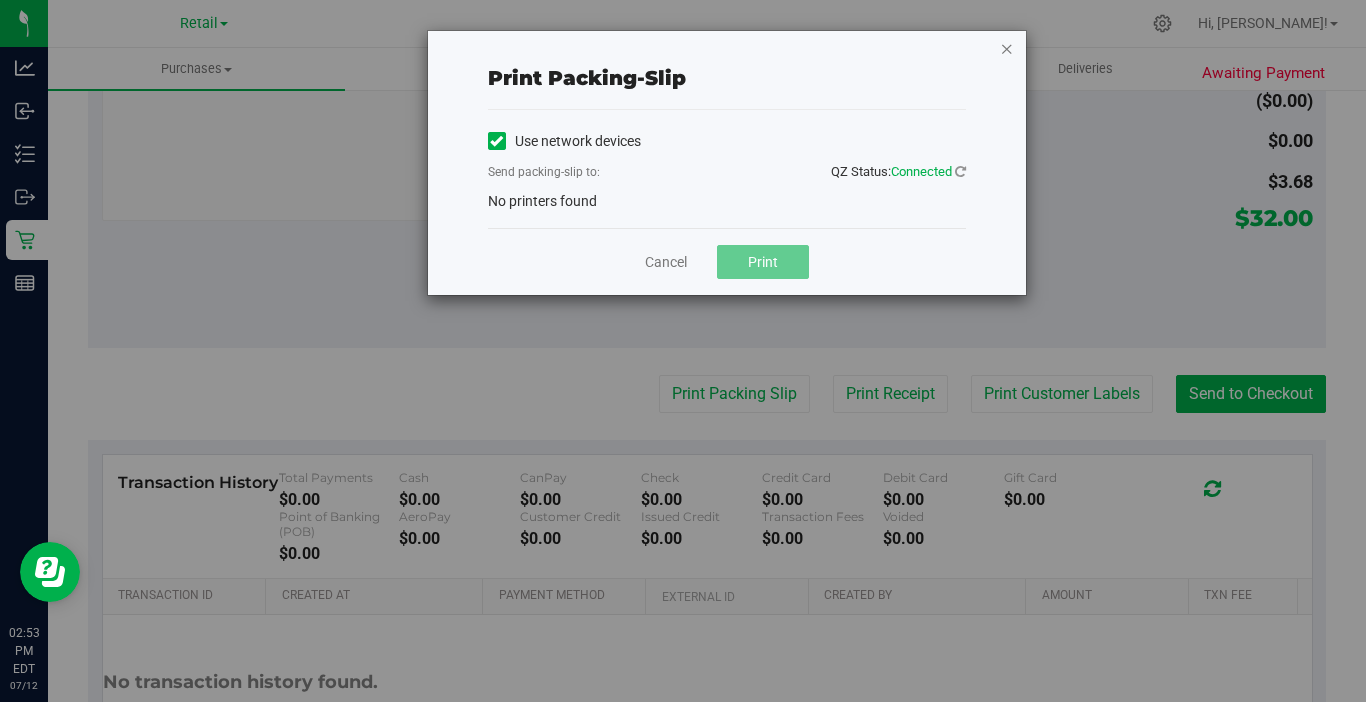 click at bounding box center (1007, 48) 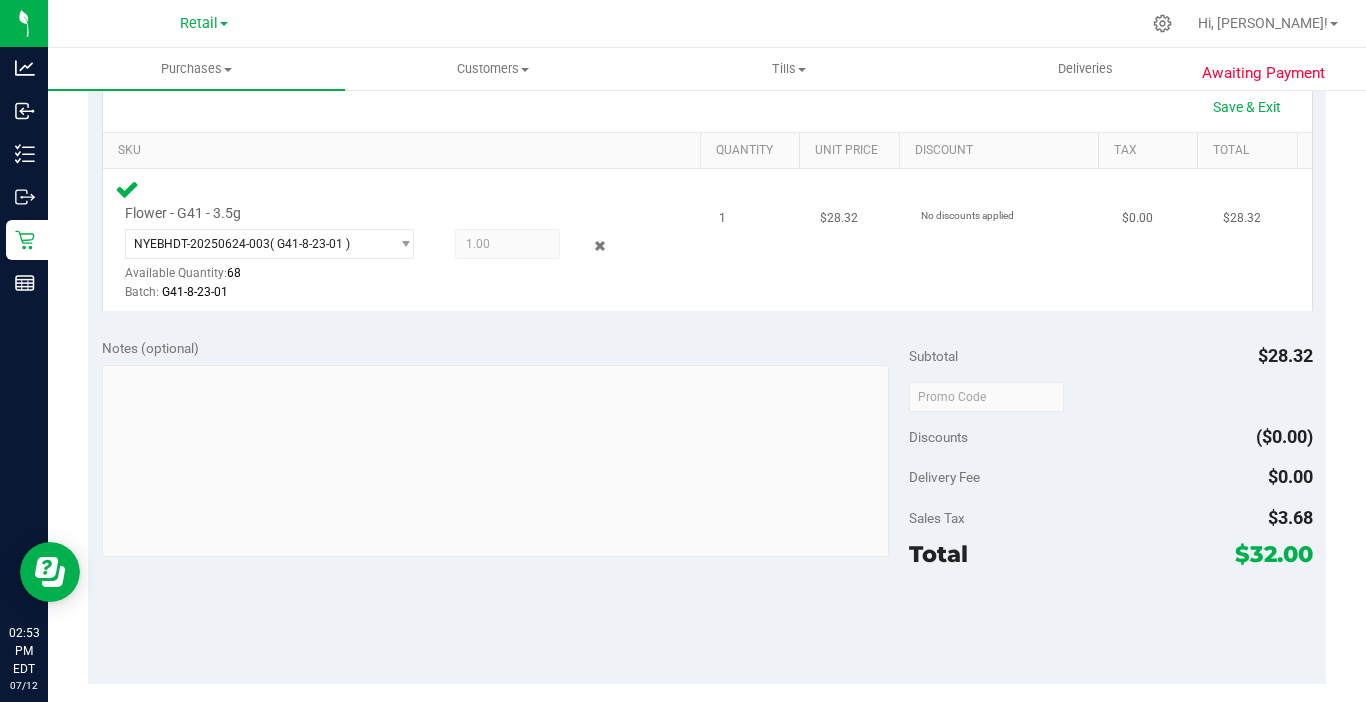 scroll, scrollTop: 400, scrollLeft: 0, axis: vertical 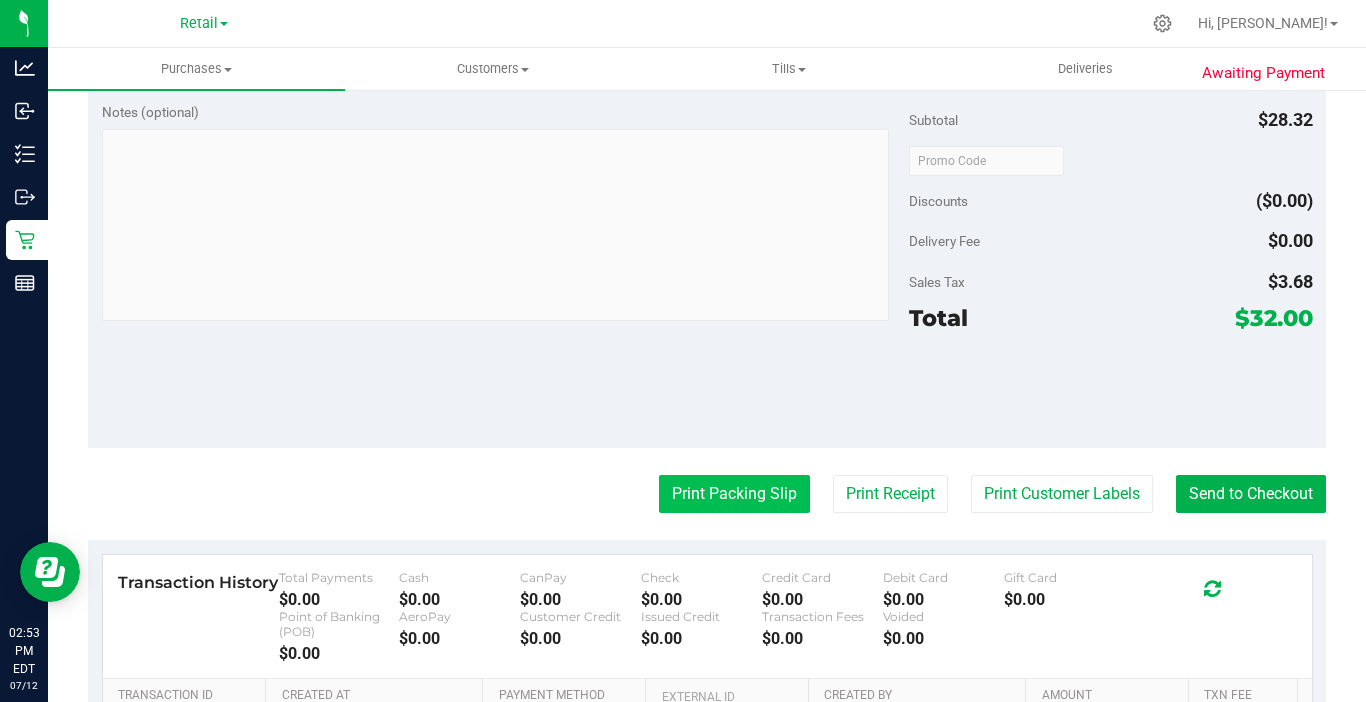 click on "Print Packing Slip" at bounding box center (734, 494) 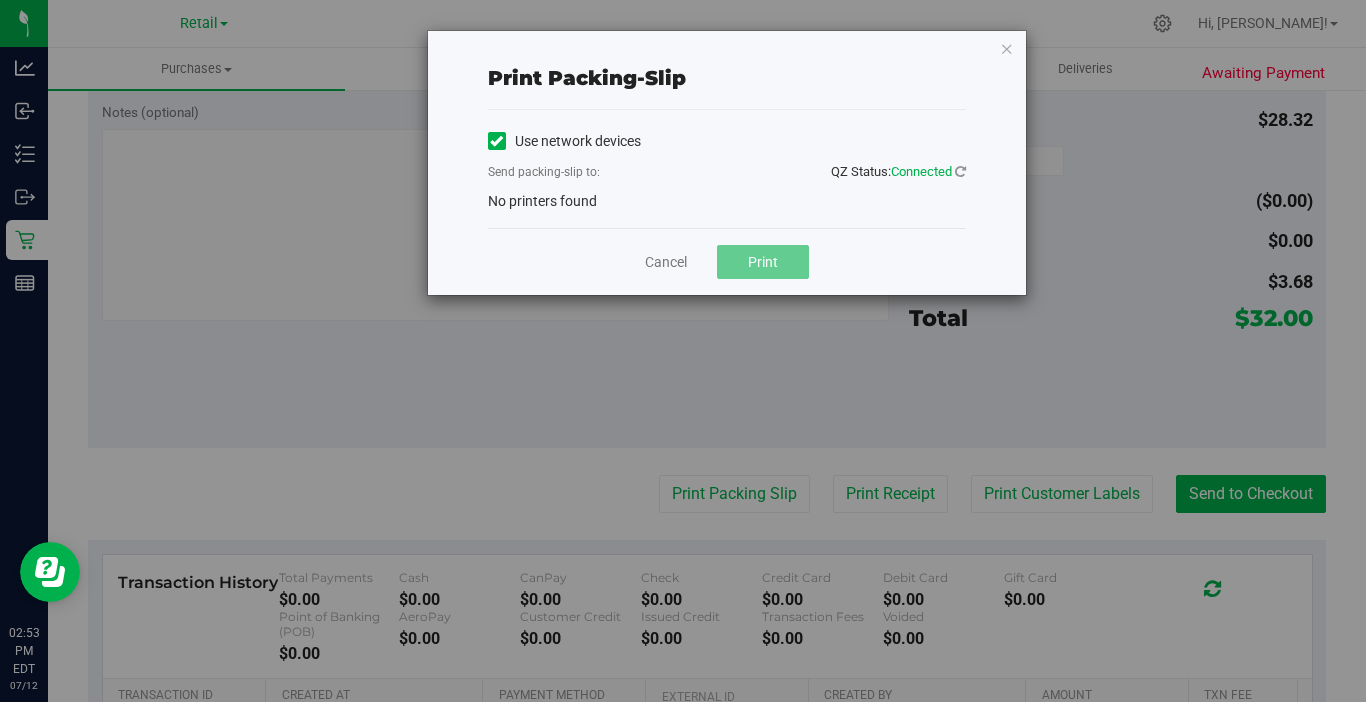click on "No printers found" at bounding box center [542, 201] 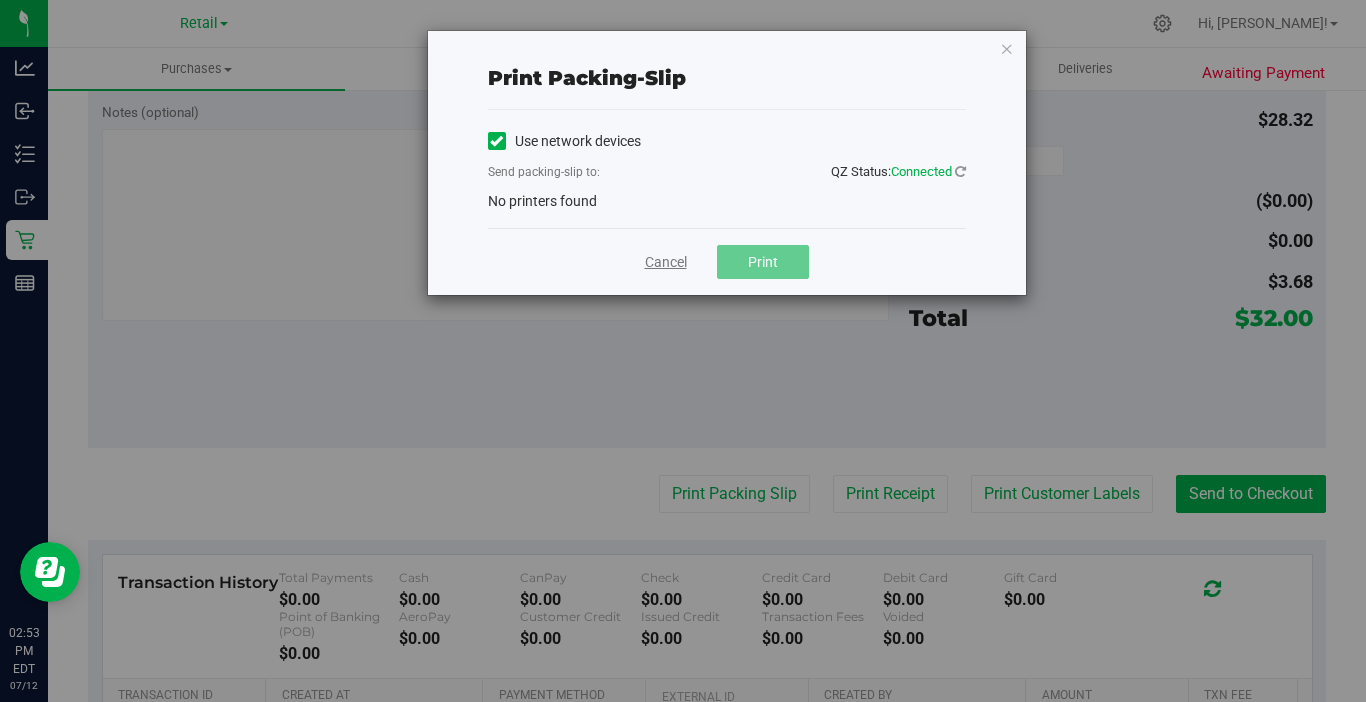click on "Cancel" at bounding box center (666, 262) 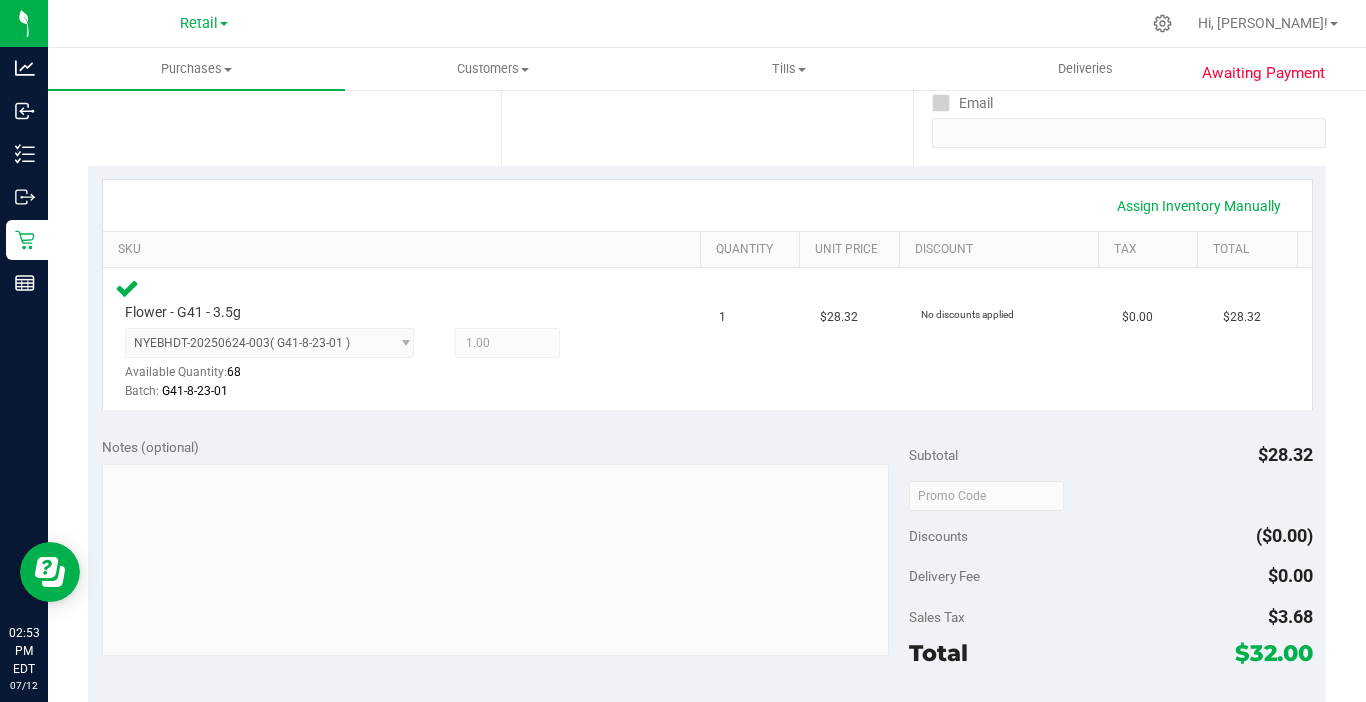 scroll, scrollTop: 200, scrollLeft: 0, axis: vertical 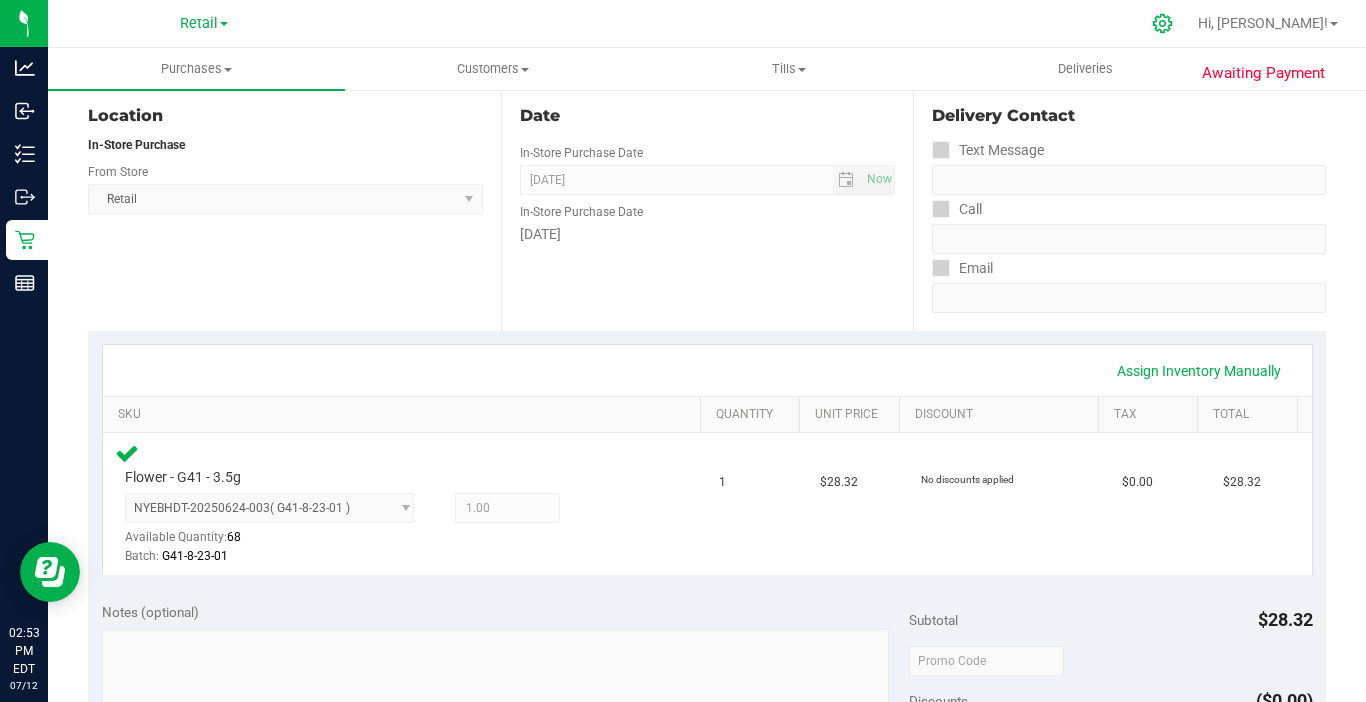 click 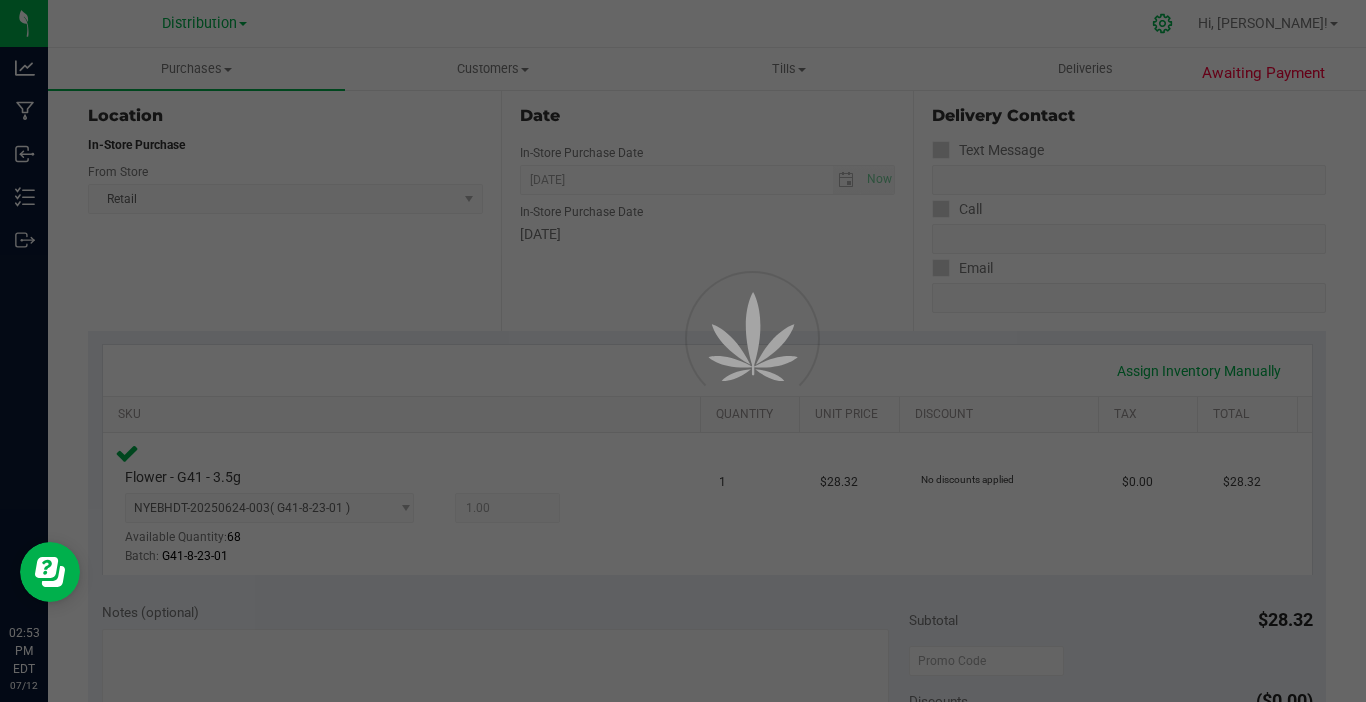 scroll, scrollTop: 0, scrollLeft: 0, axis: both 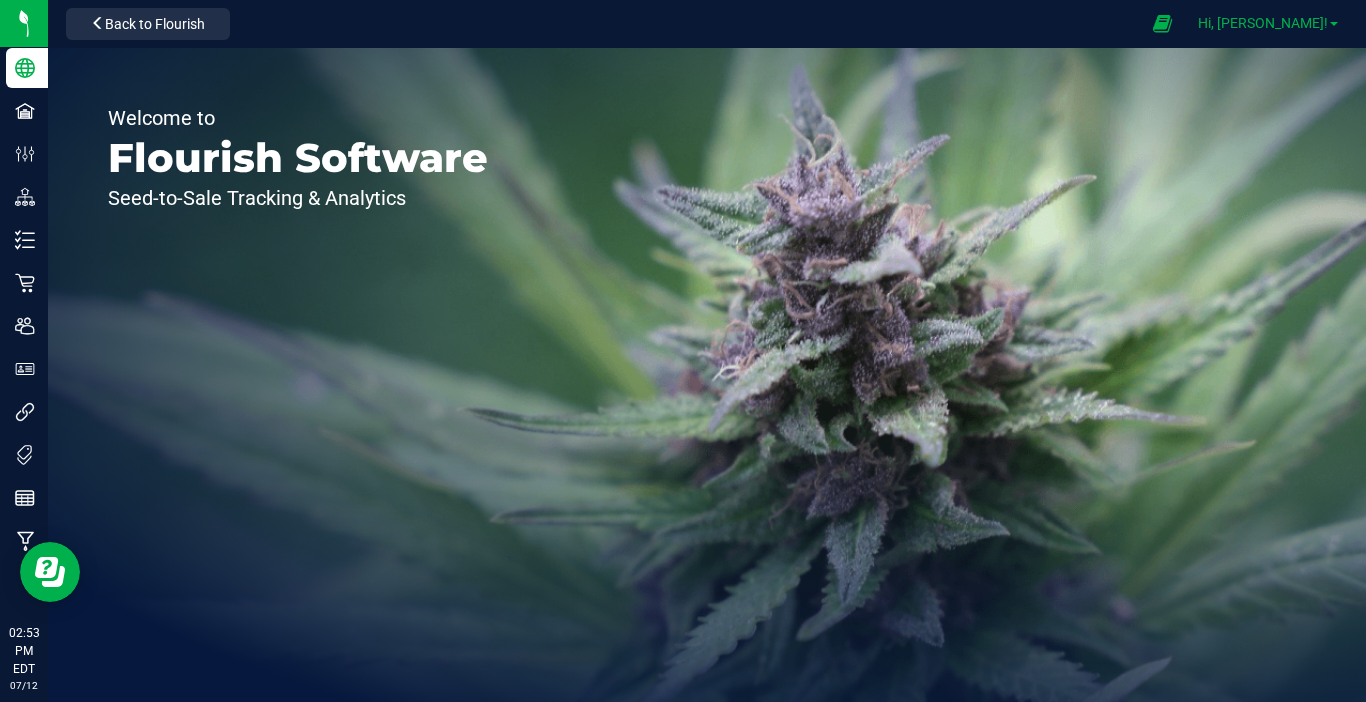 click on "Hi, [PERSON_NAME]!" at bounding box center (1263, 23) 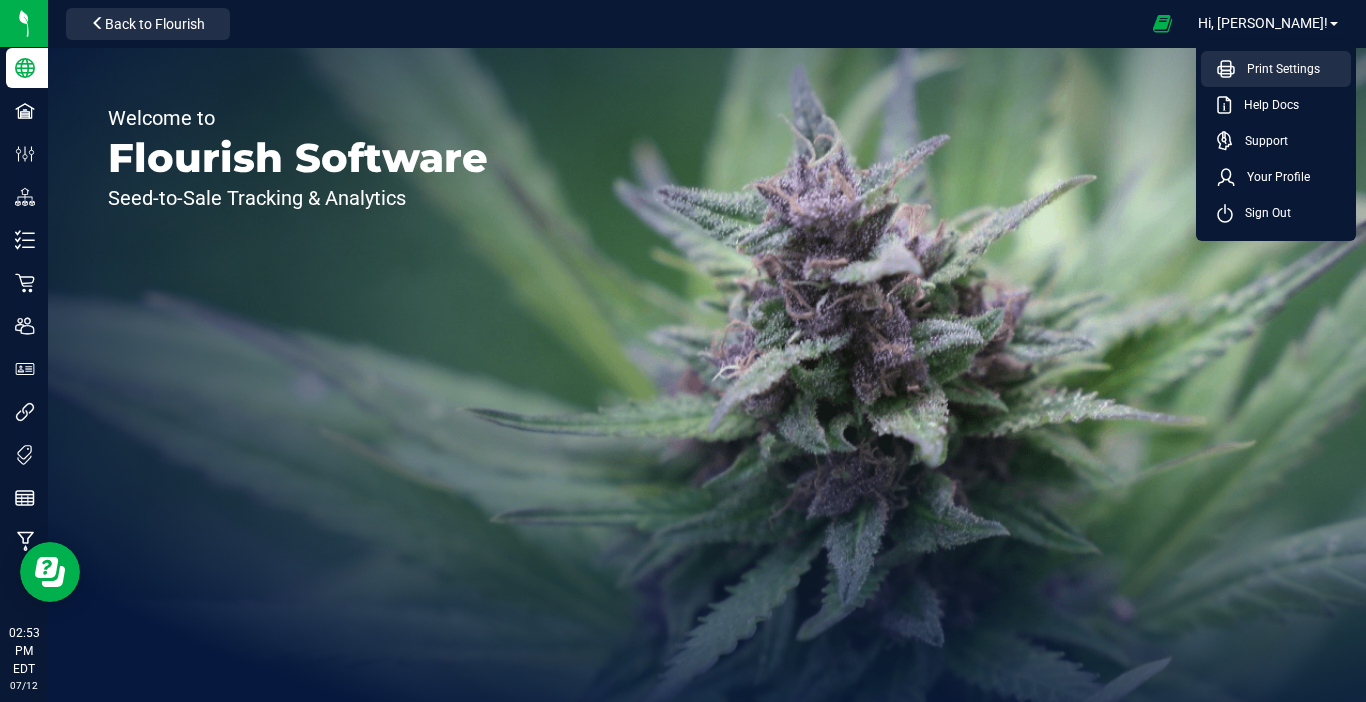 click on "Print Settings" at bounding box center [1277, 69] 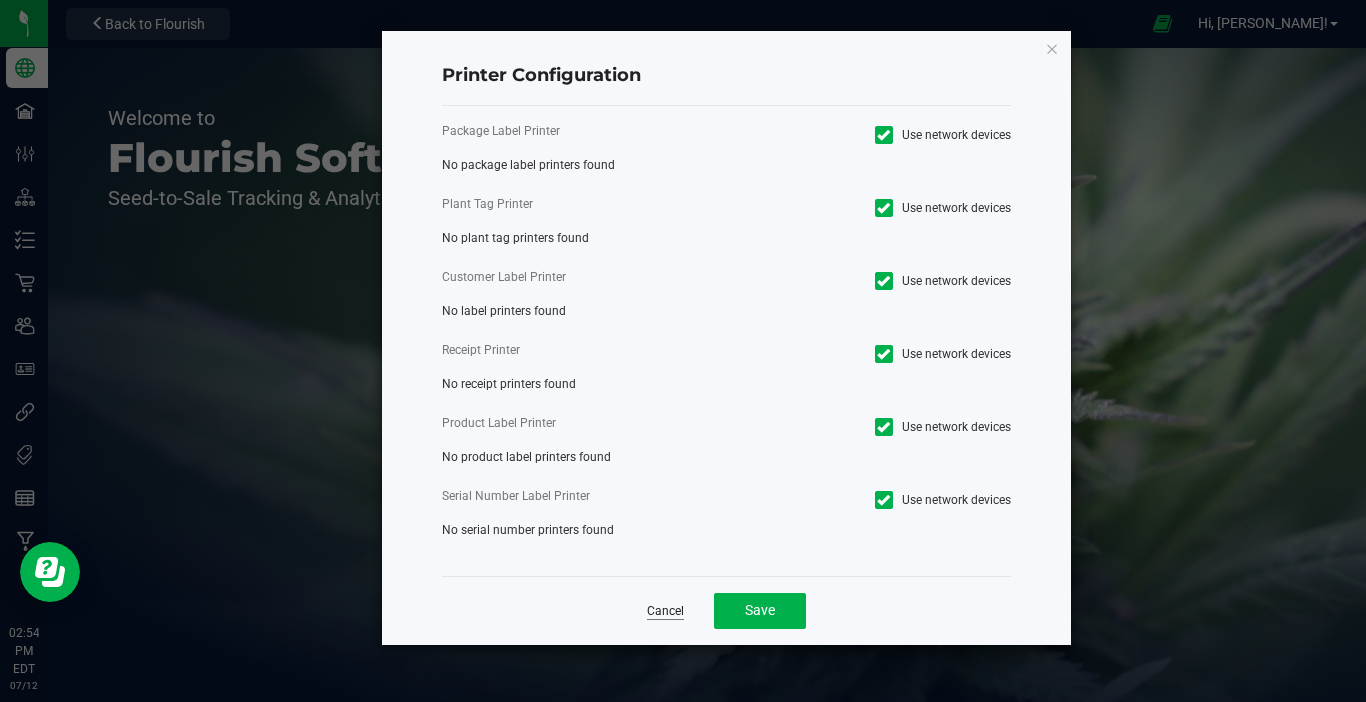 click on "Cancel" 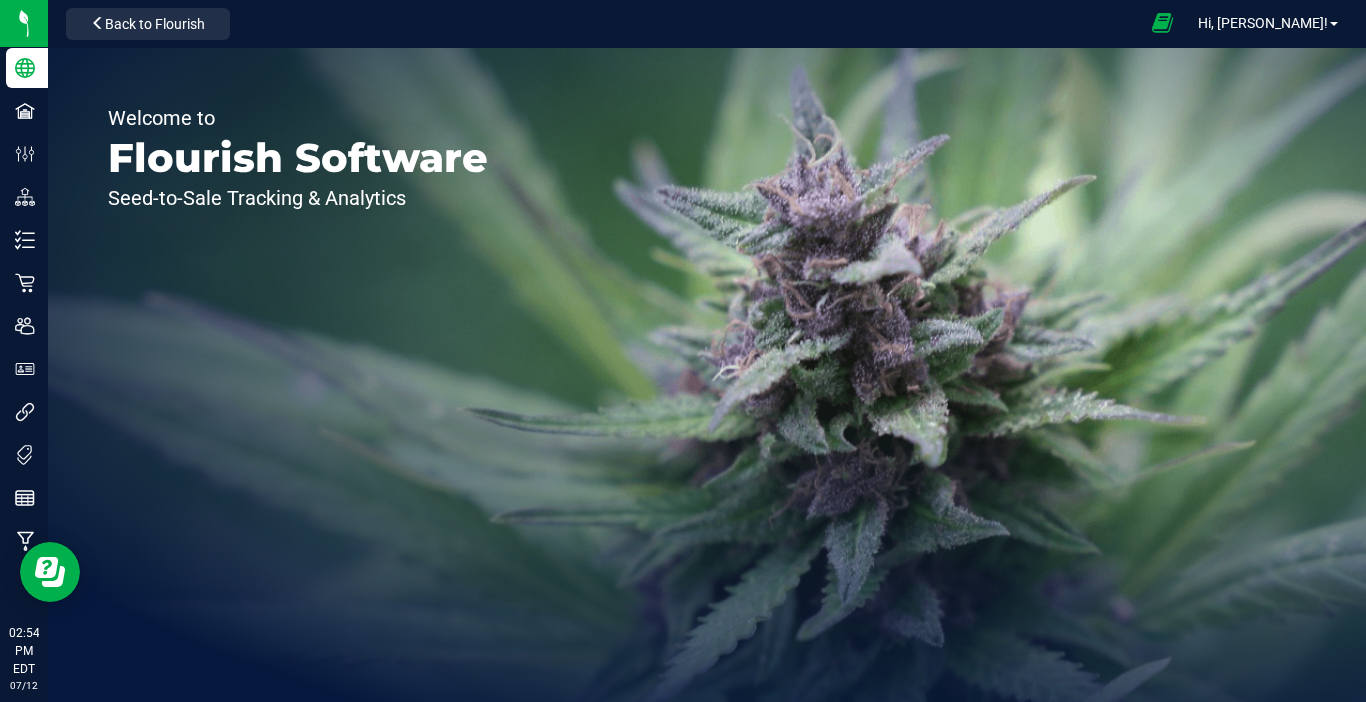 click at bounding box center [1162, 23] 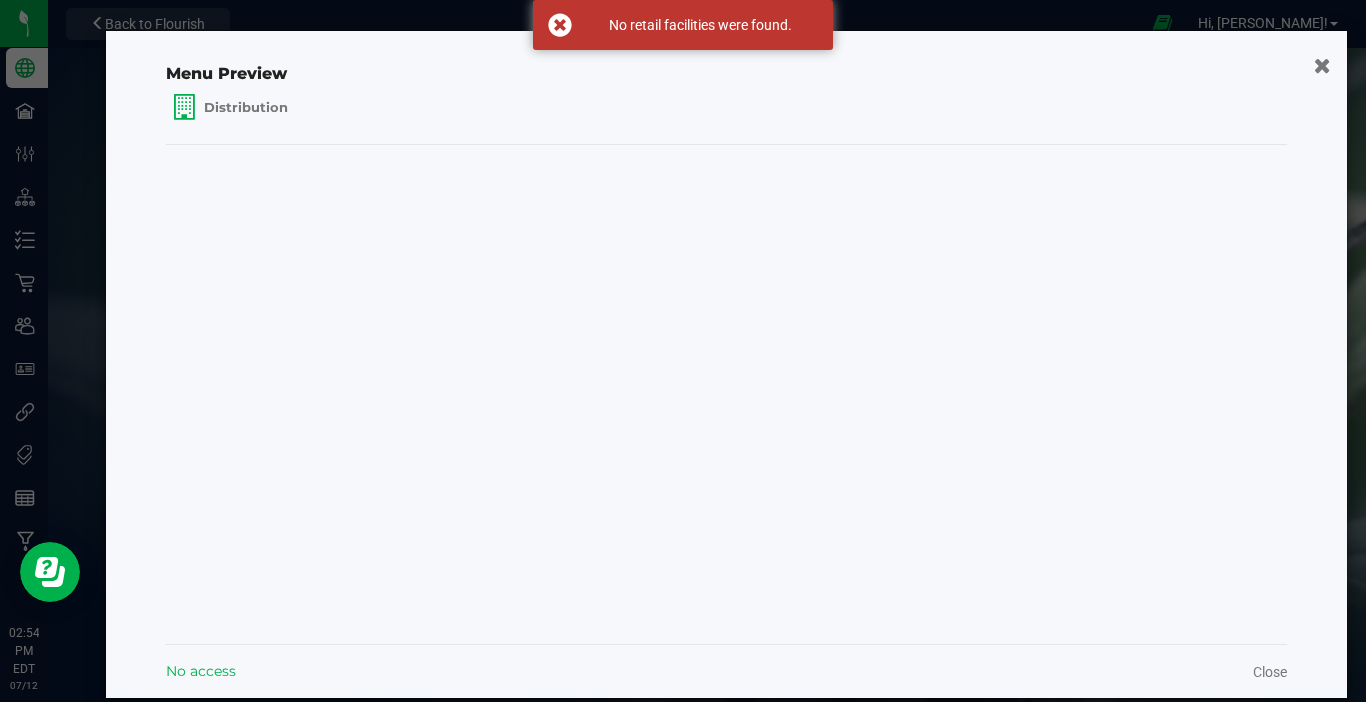 click 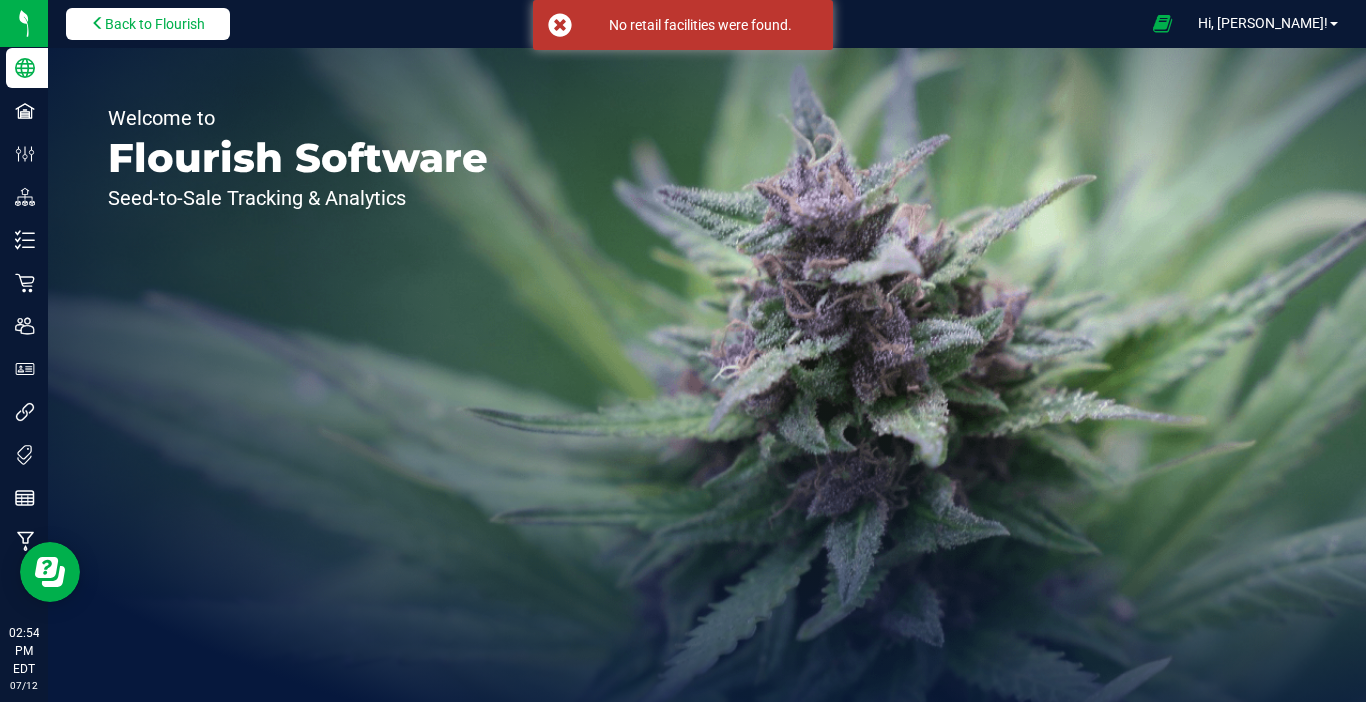click at bounding box center [98, 23] 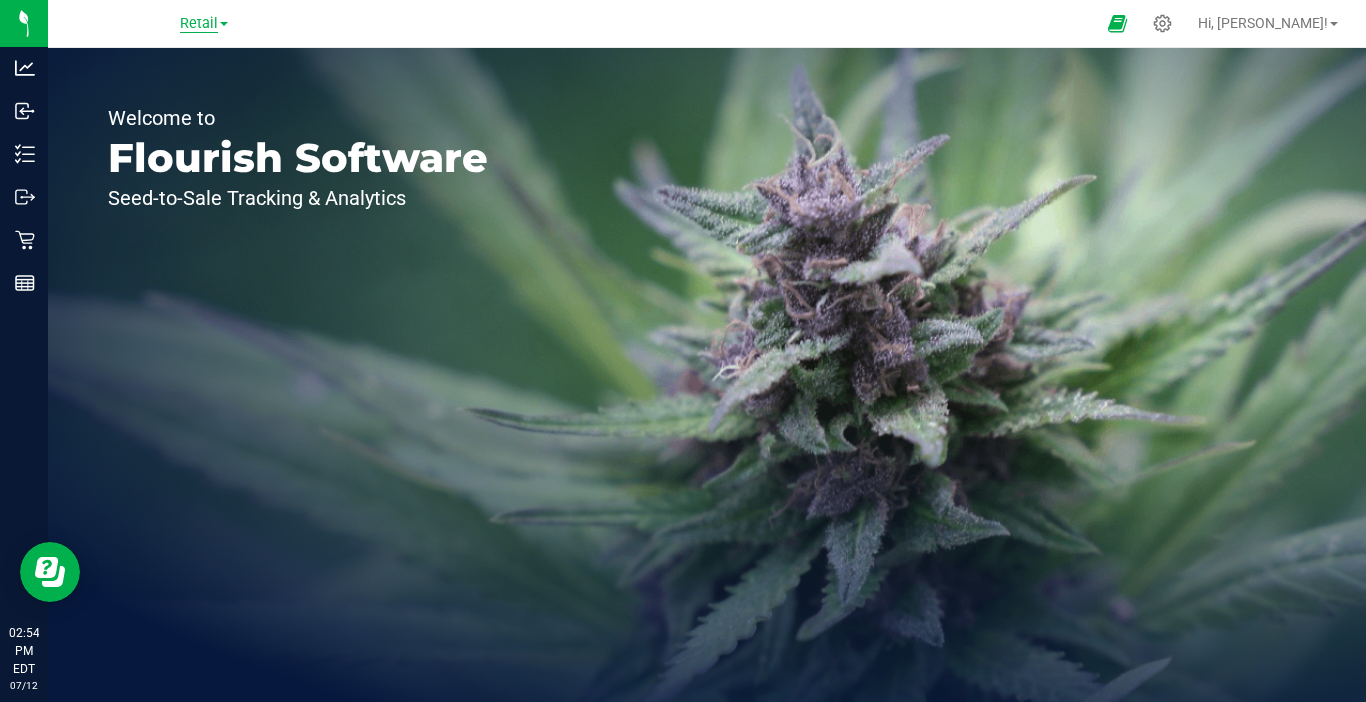 click on "Retail" at bounding box center (199, 24) 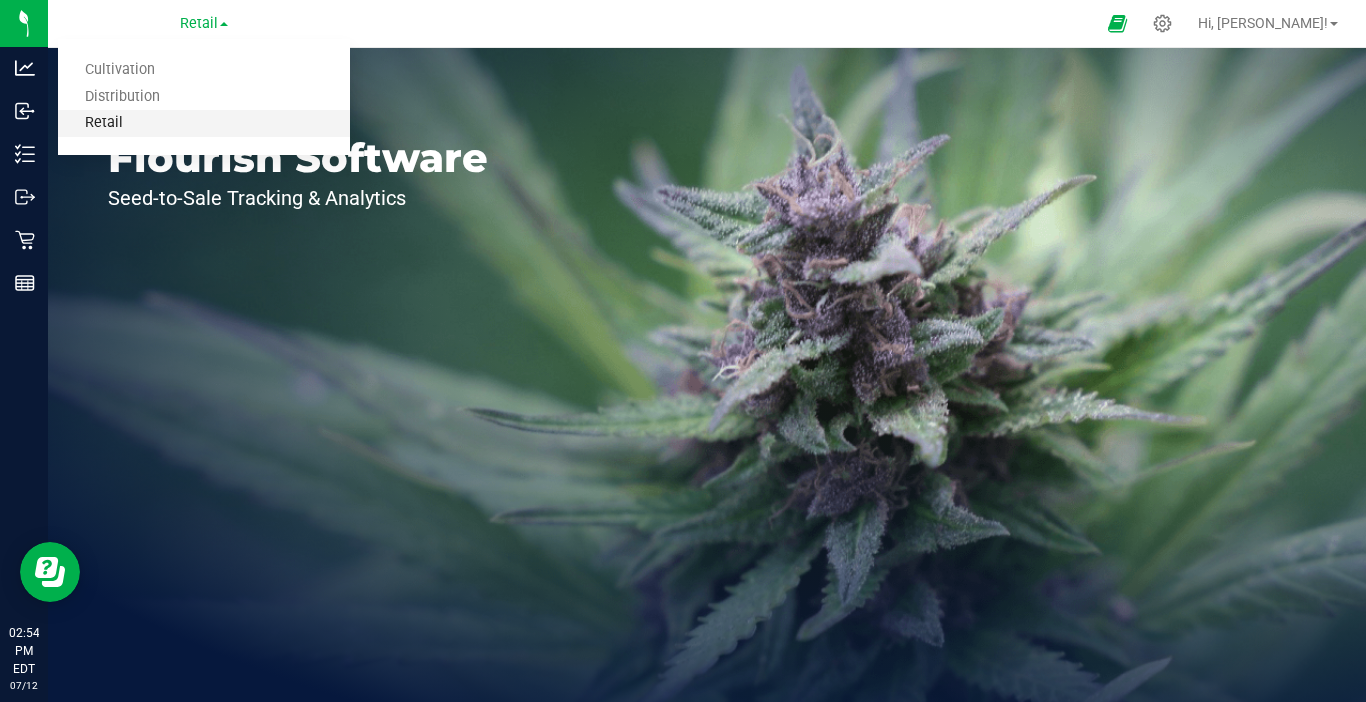 click on "Retail" at bounding box center (204, 123) 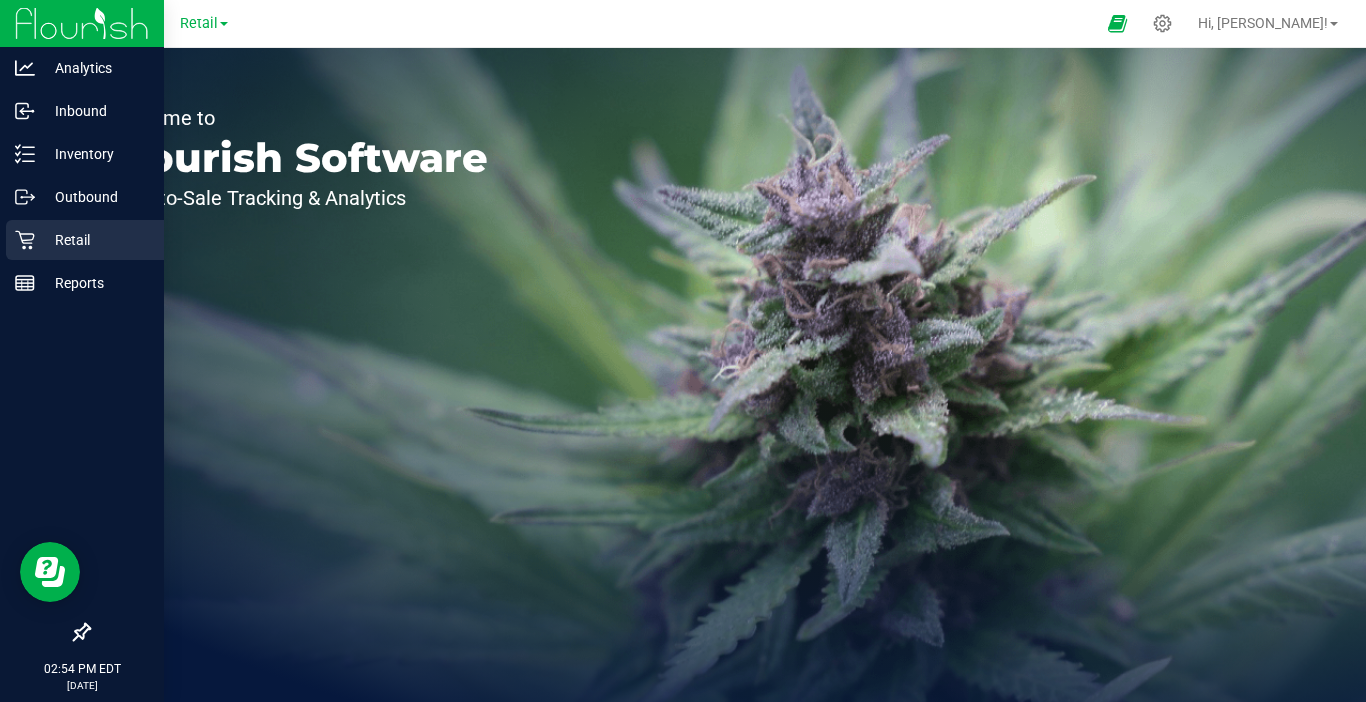 click 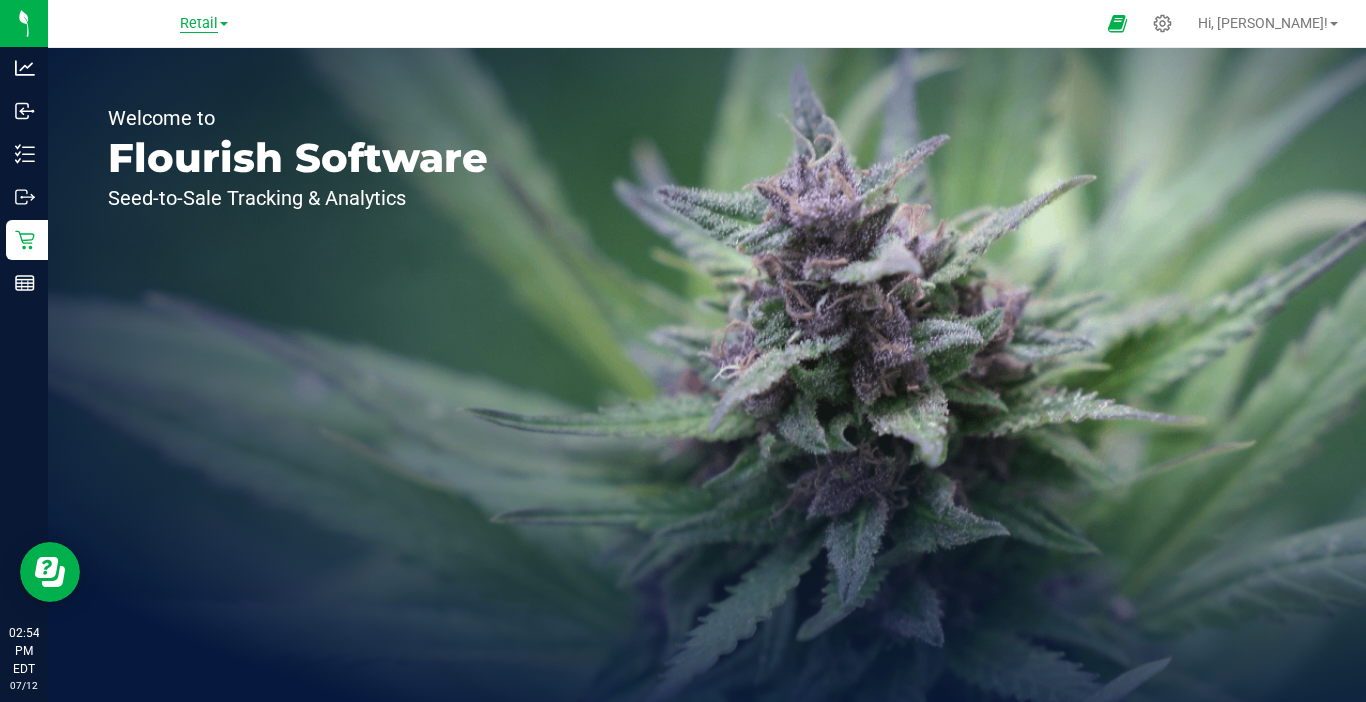 click on "Retail" at bounding box center (199, 24) 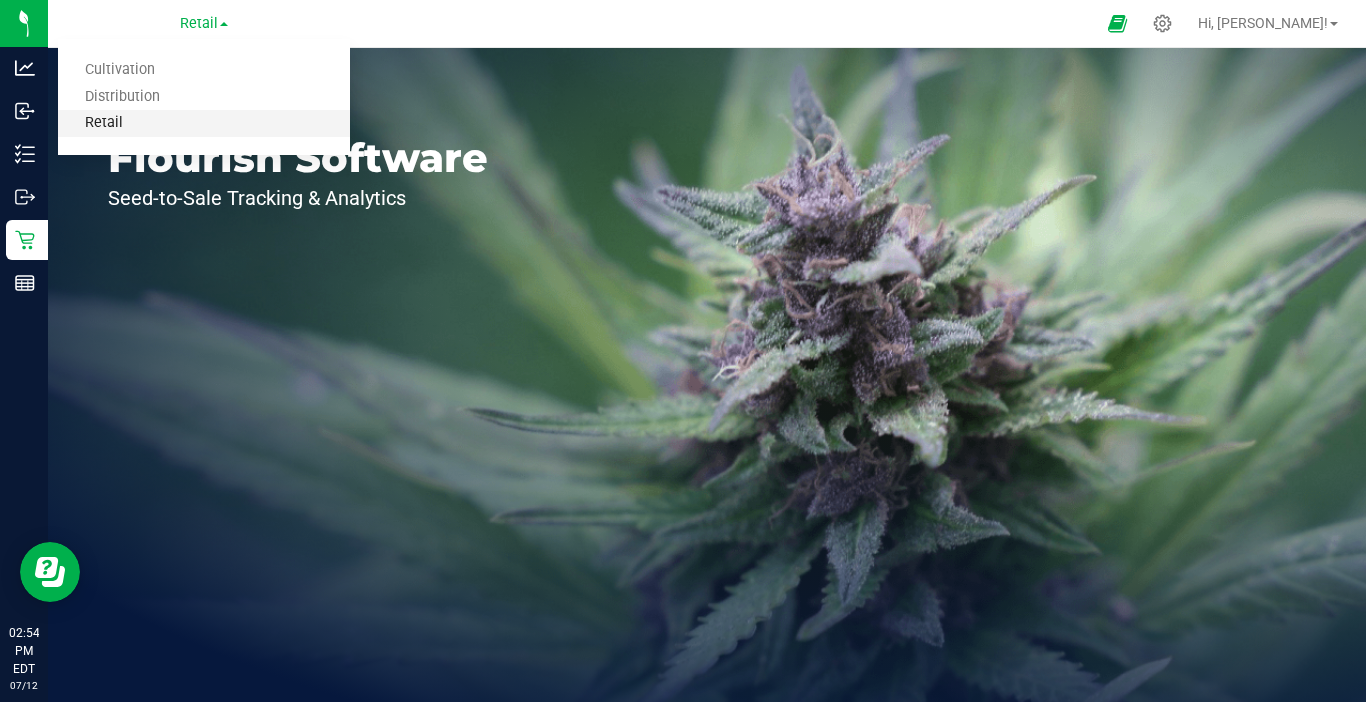 click on "Retail" at bounding box center [204, 123] 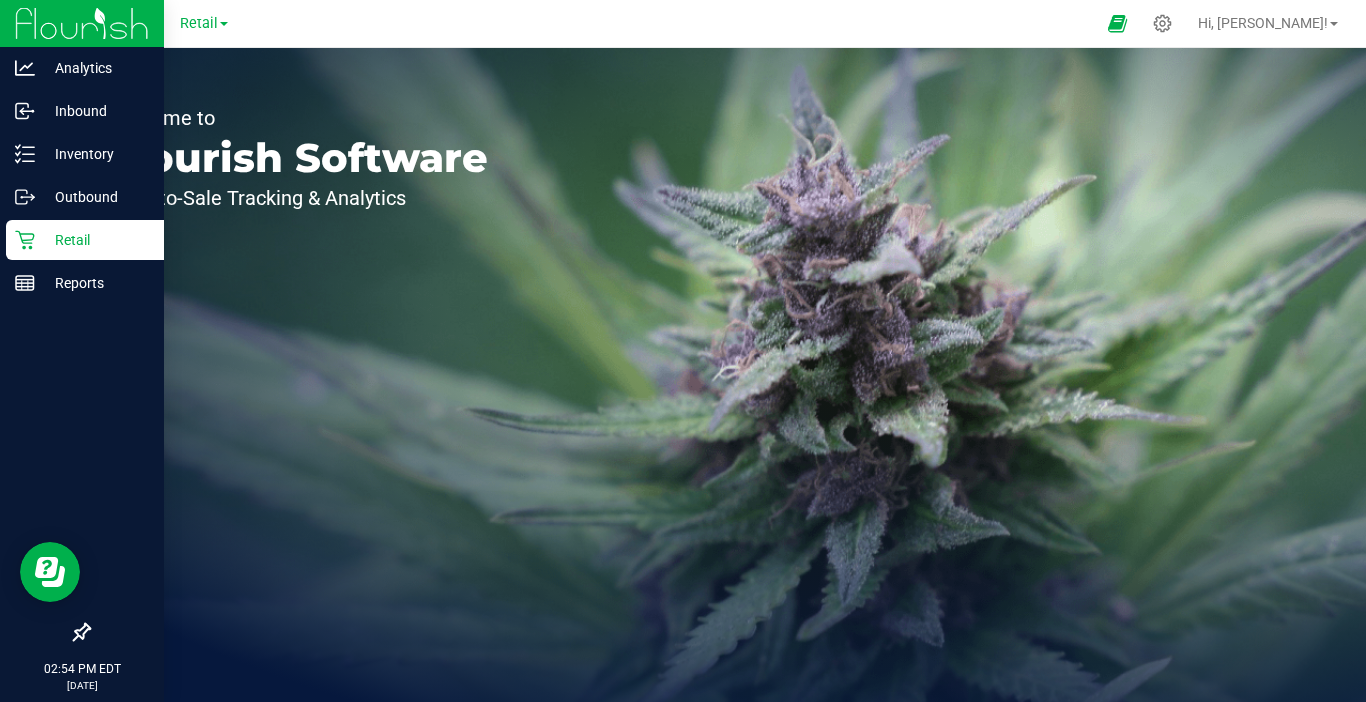 click on "Retail" at bounding box center [95, 240] 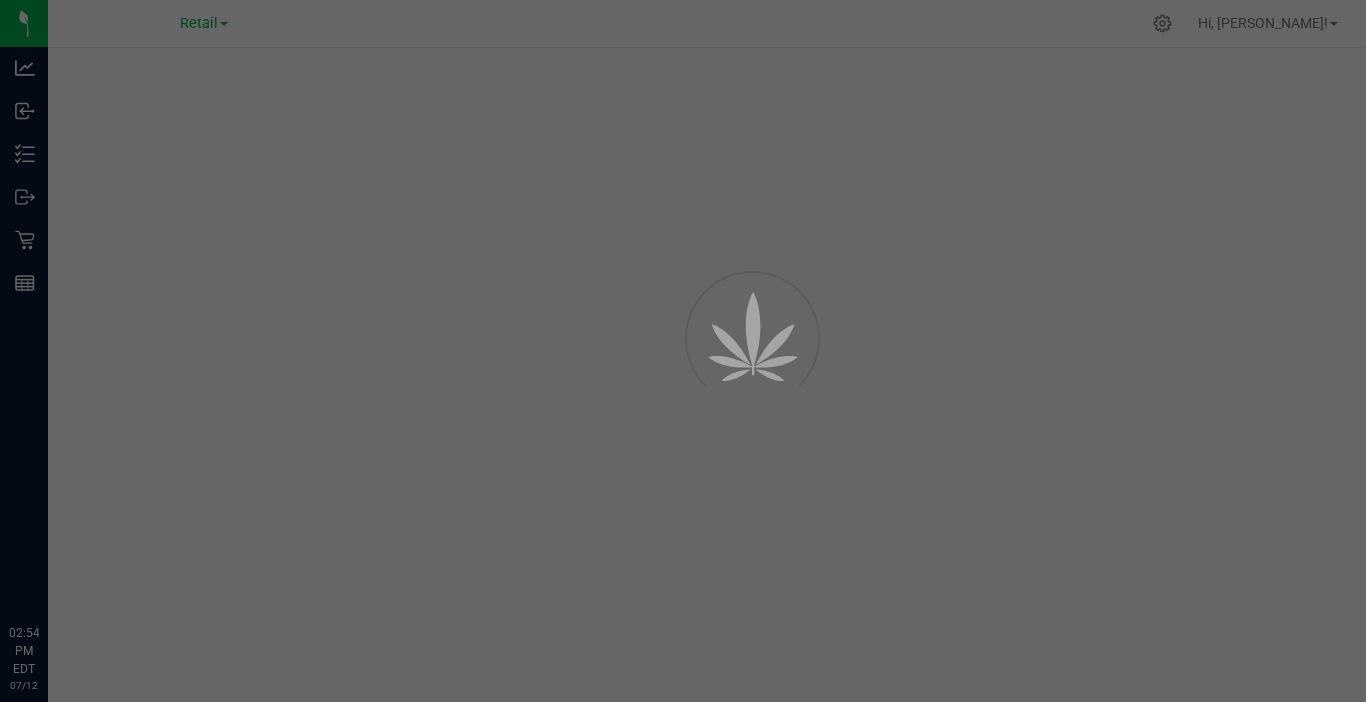 scroll, scrollTop: 0, scrollLeft: 0, axis: both 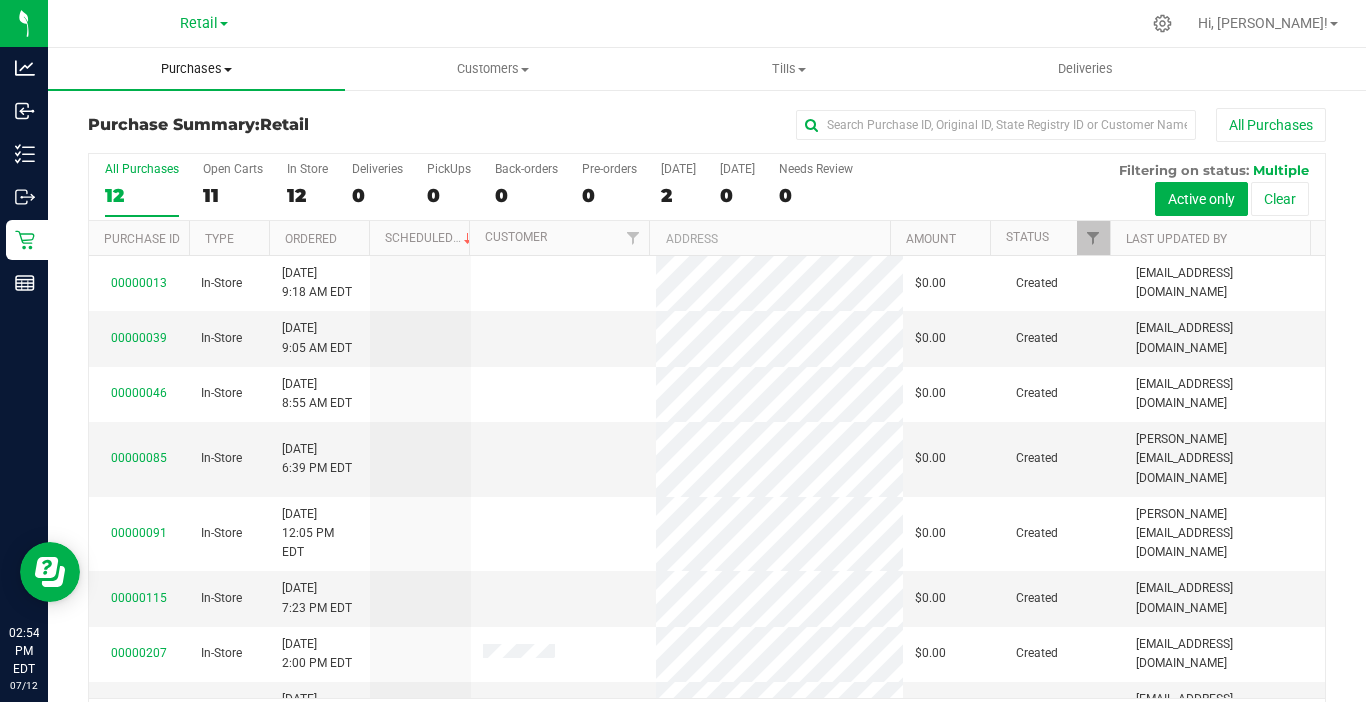 click on "Purchases" at bounding box center [196, 69] 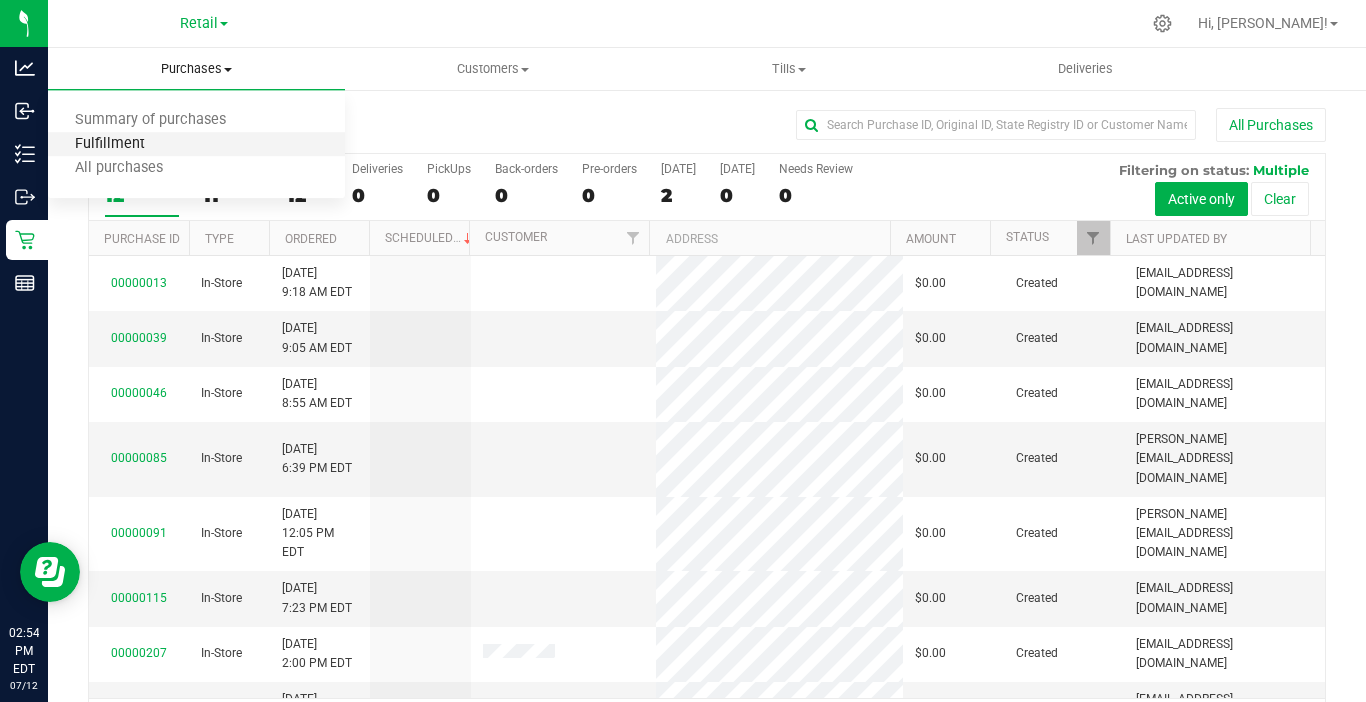 click on "Fulfillment" at bounding box center (110, 144) 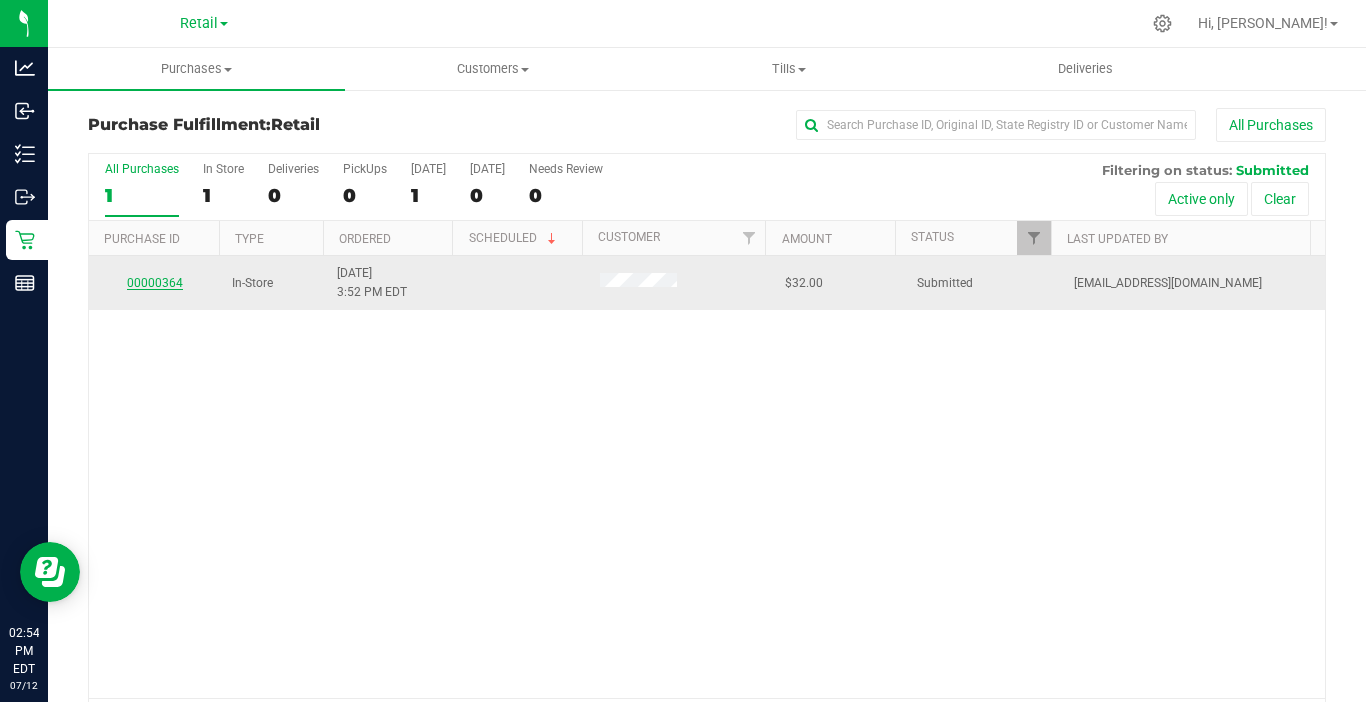 click on "00000364" at bounding box center [155, 283] 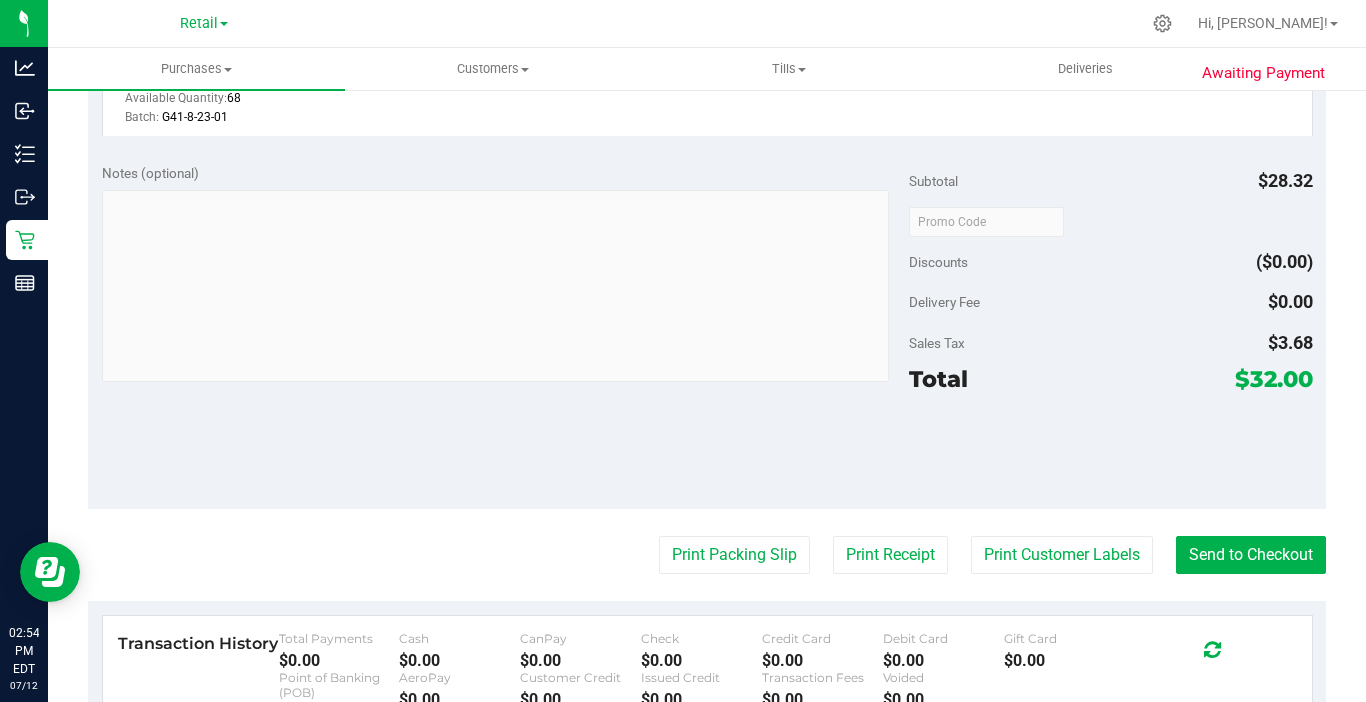 scroll, scrollTop: 700, scrollLeft: 0, axis: vertical 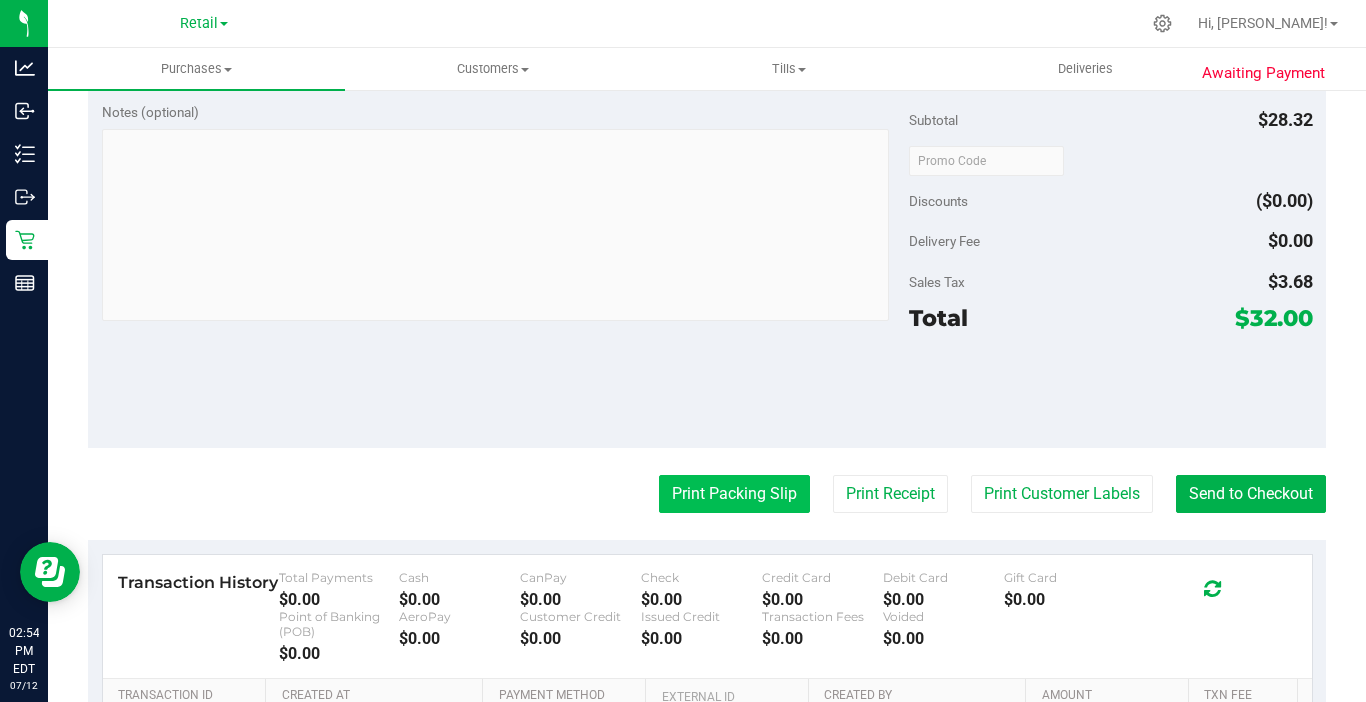 click on "Print Packing Slip" at bounding box center (734, 494) 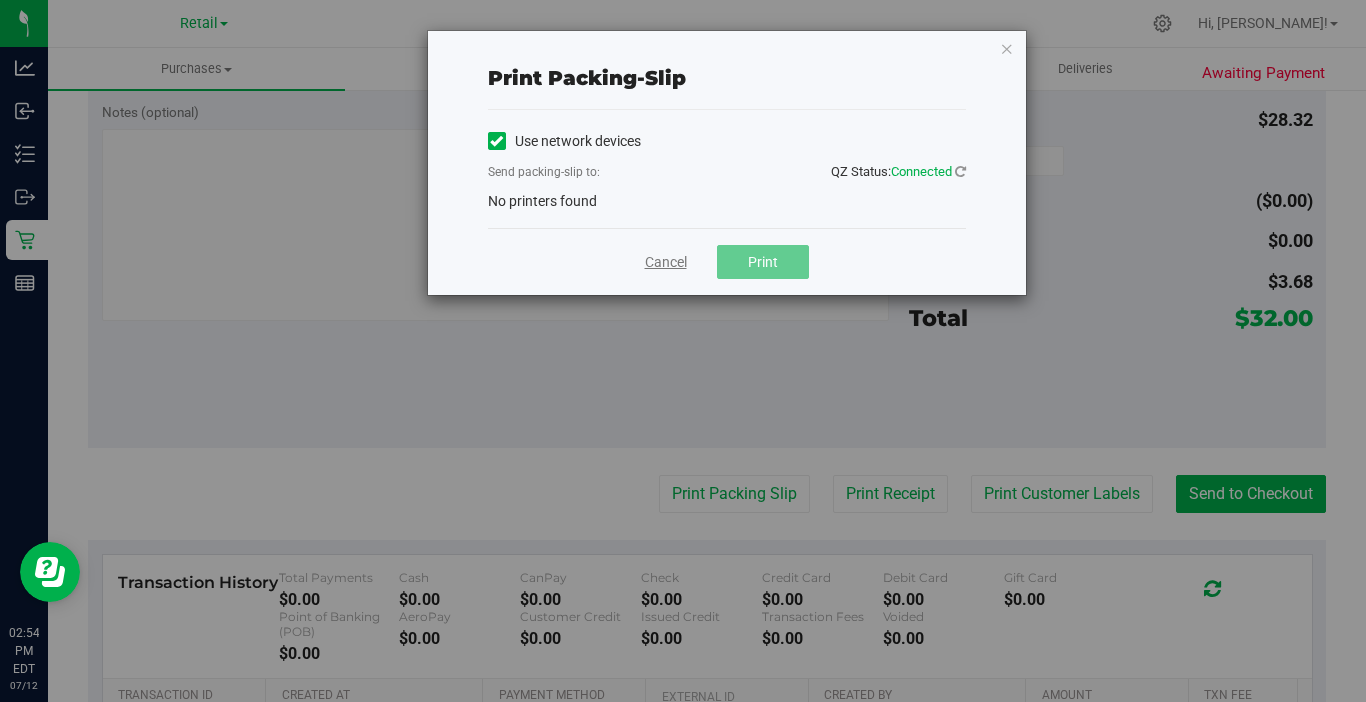 click on "Cancel" at bounding box center [666, 262] 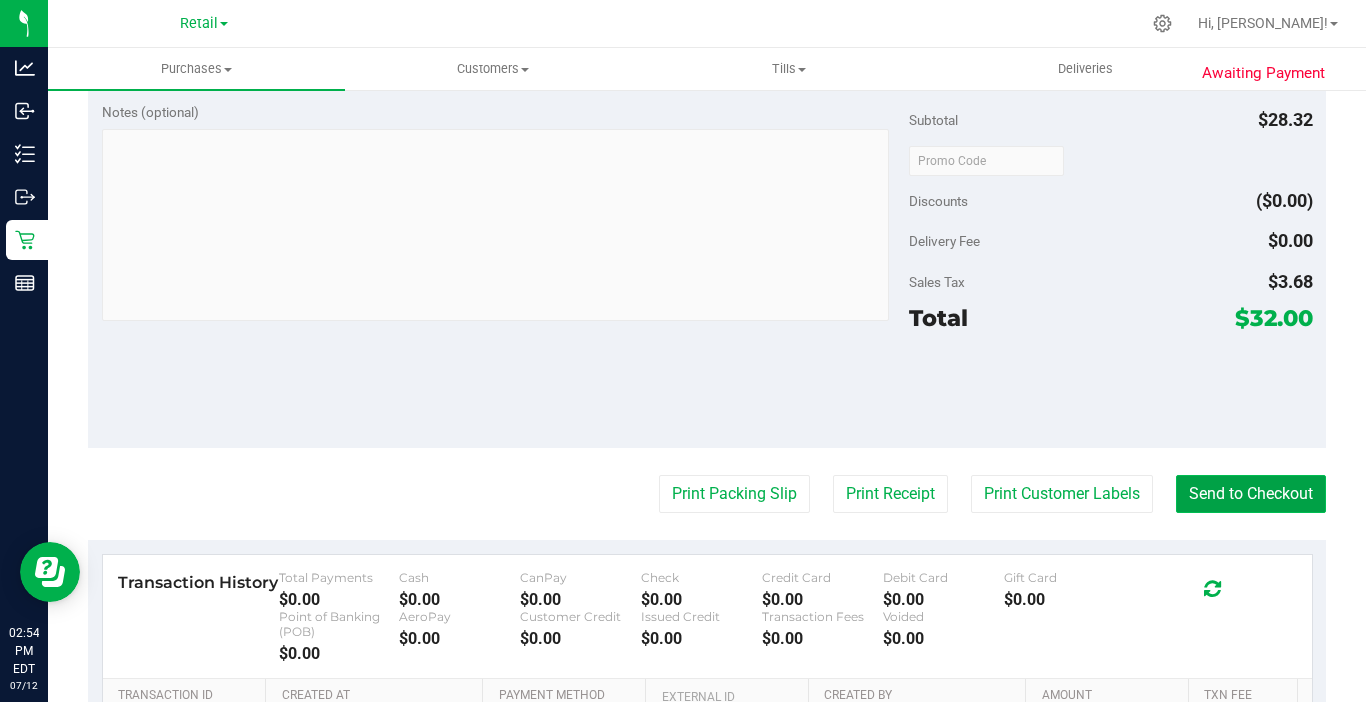 click on "Send to Checkout" at bounding box center (1251, 494) 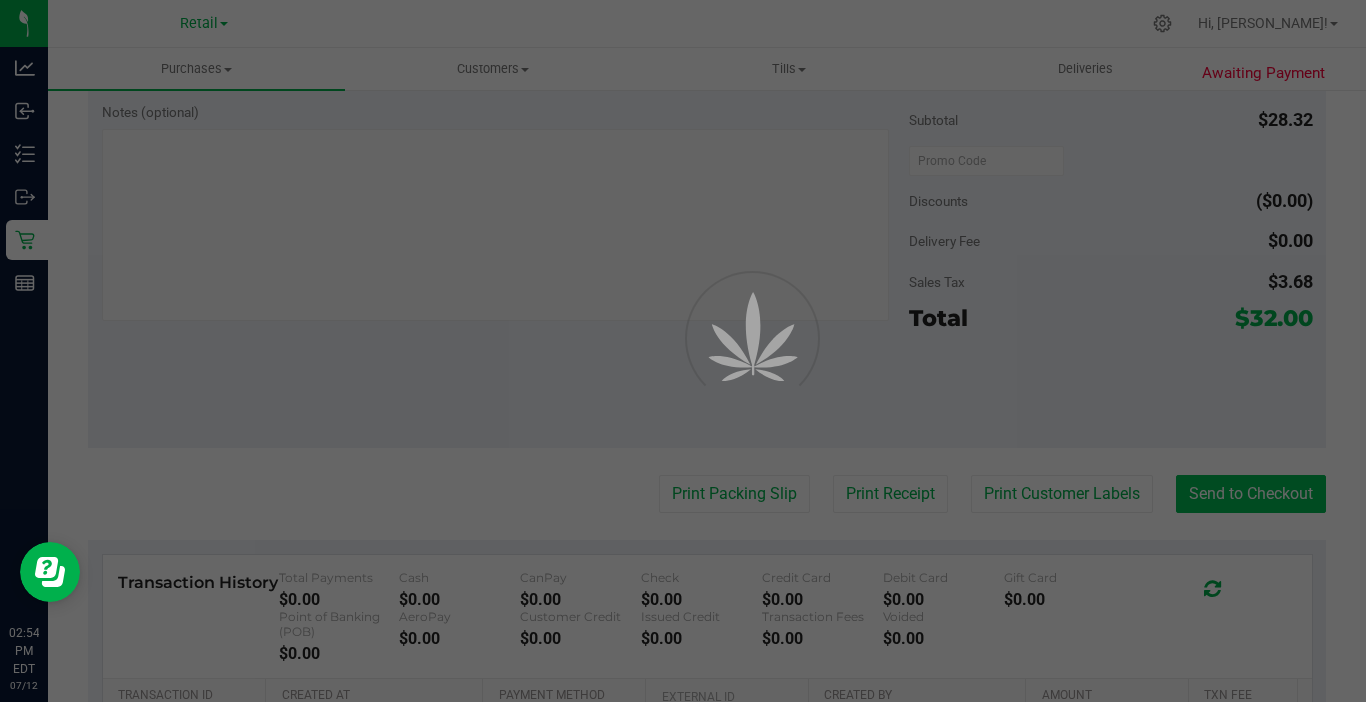scroll, scrollTop: 0, scrollLeft: 0, axis: both 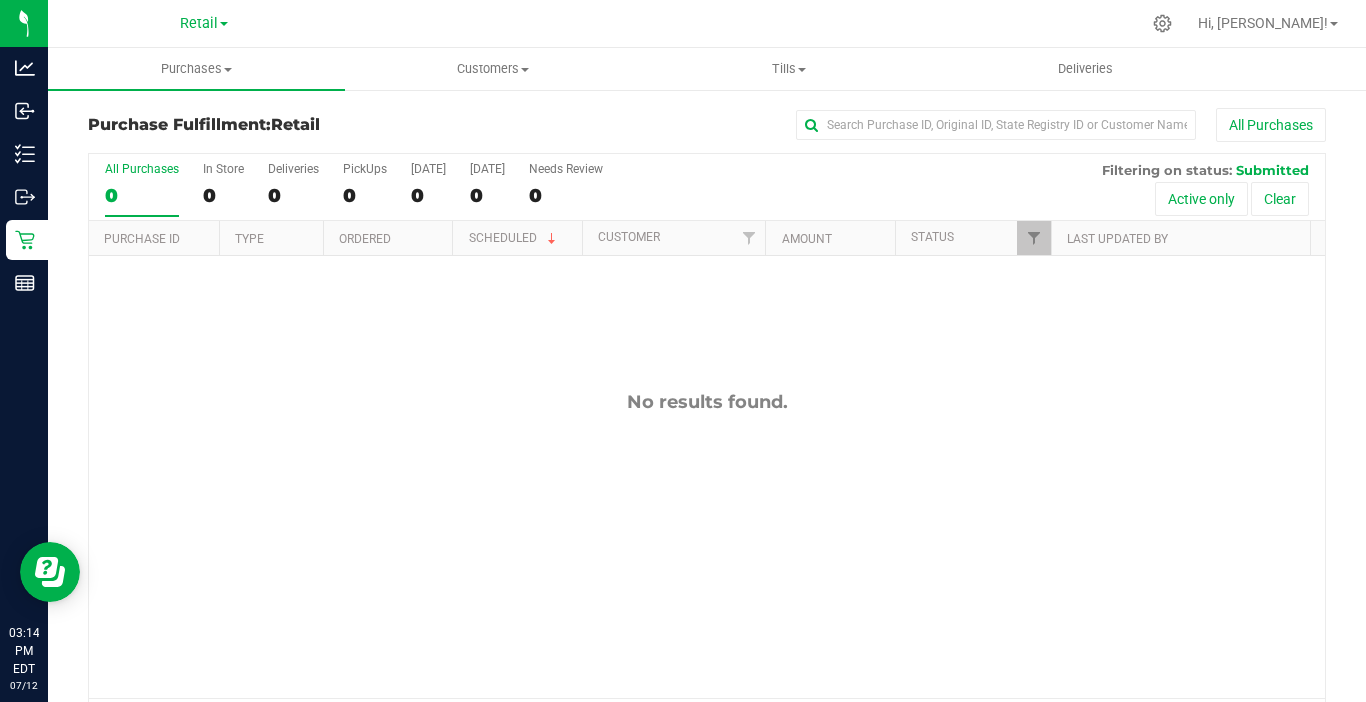 click on "Retail" at bounding box center [204, 23] 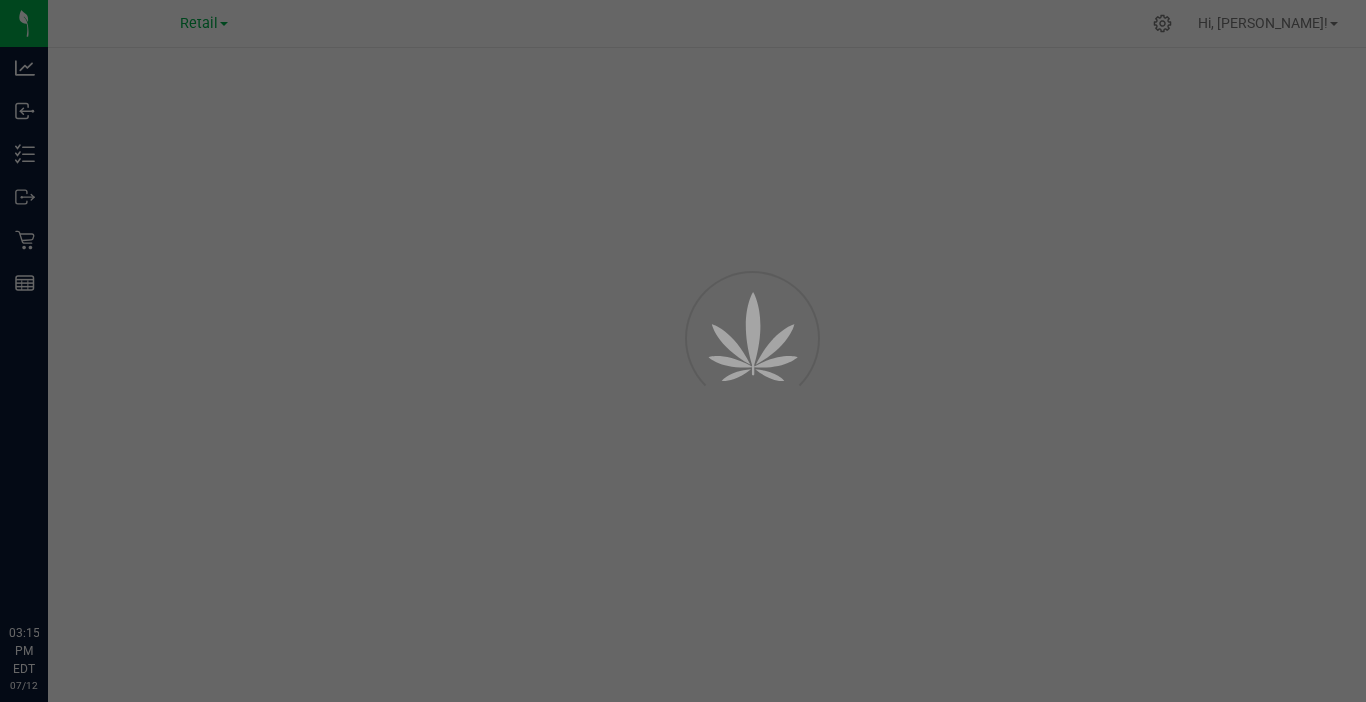 scroll, scrollTop: 0, scrollLeft: 0, axis: both 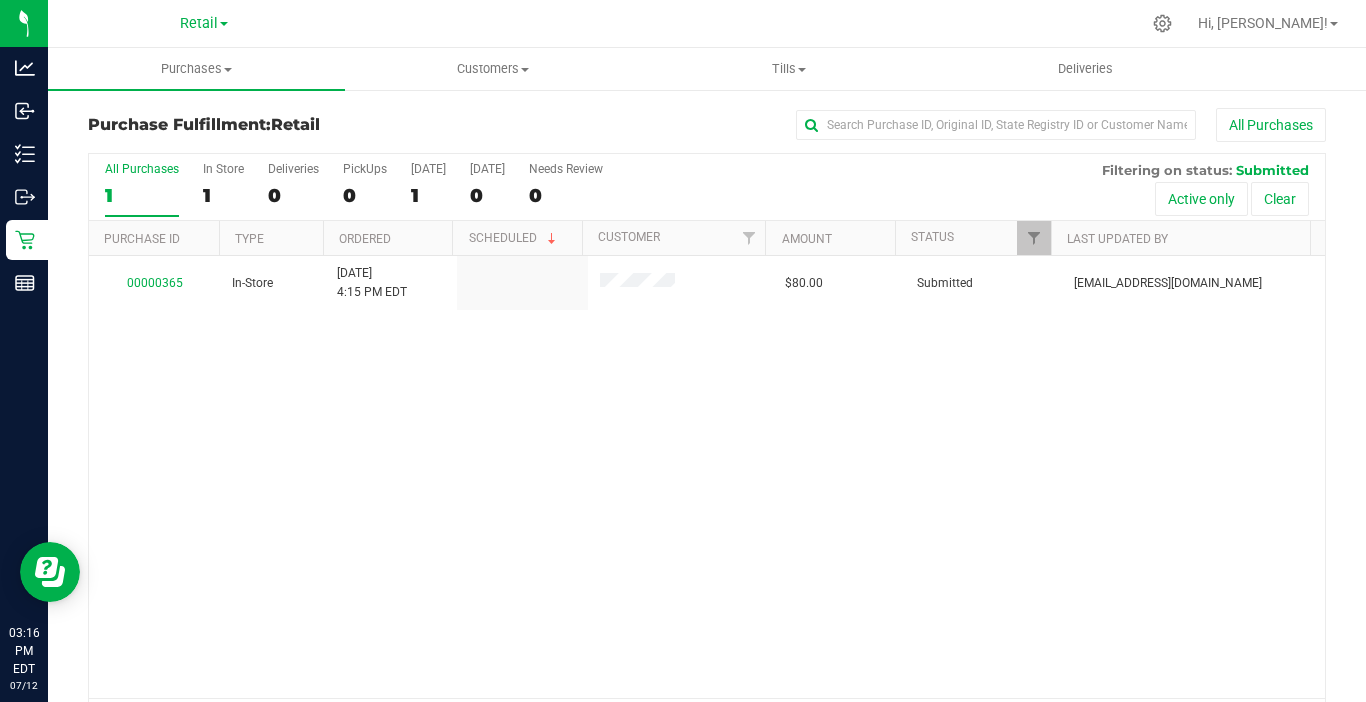 drag, startPoint x: 0, startPoint y: 0, endPoint x: 961, endPoint y: 515, distance: 1090.2963 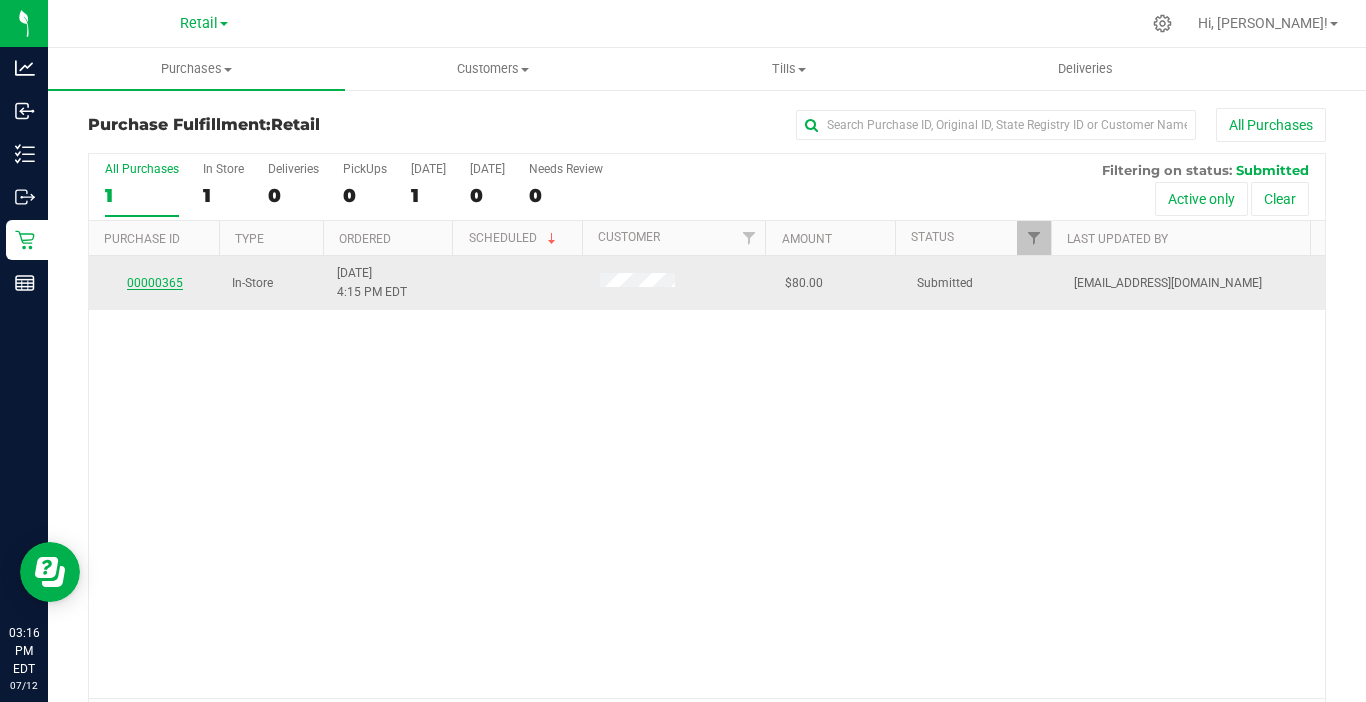 click on "00000365" at bounding box center (155, 283) 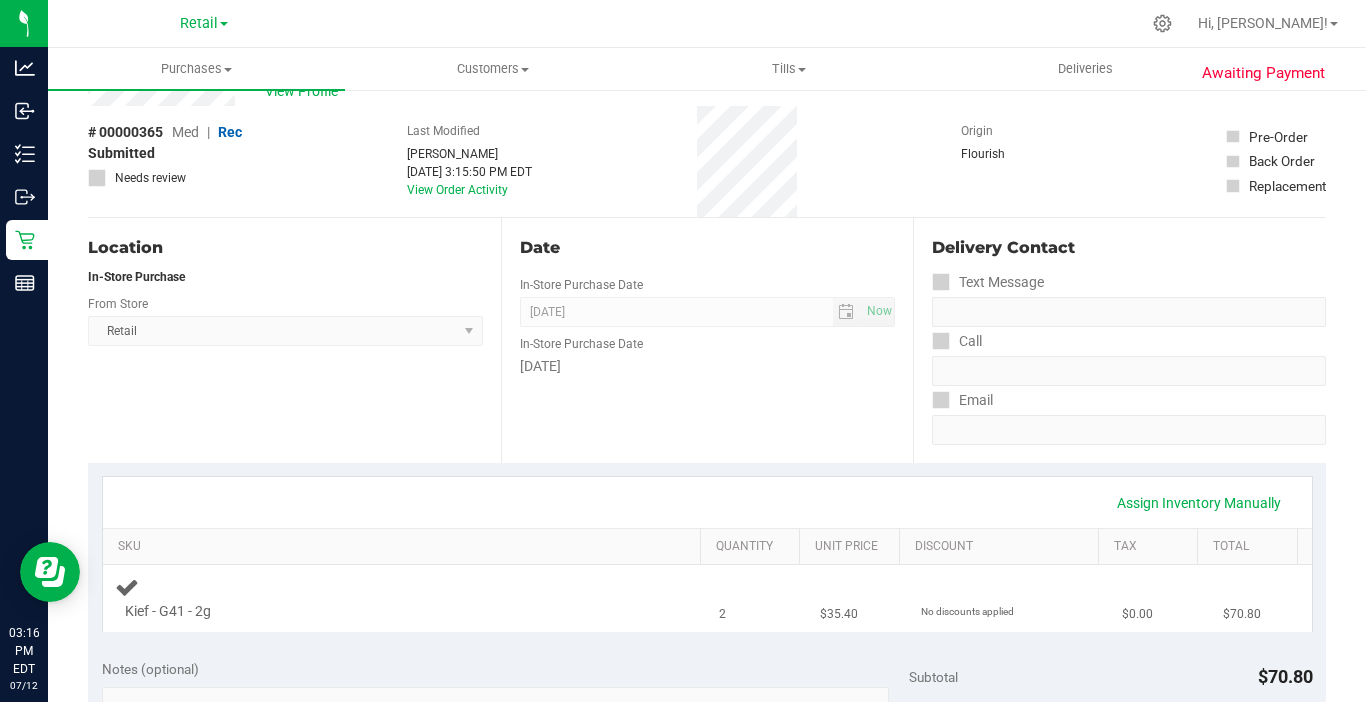 scroll, scrollTop: 100, scrollLeft: 0, axis: vertical 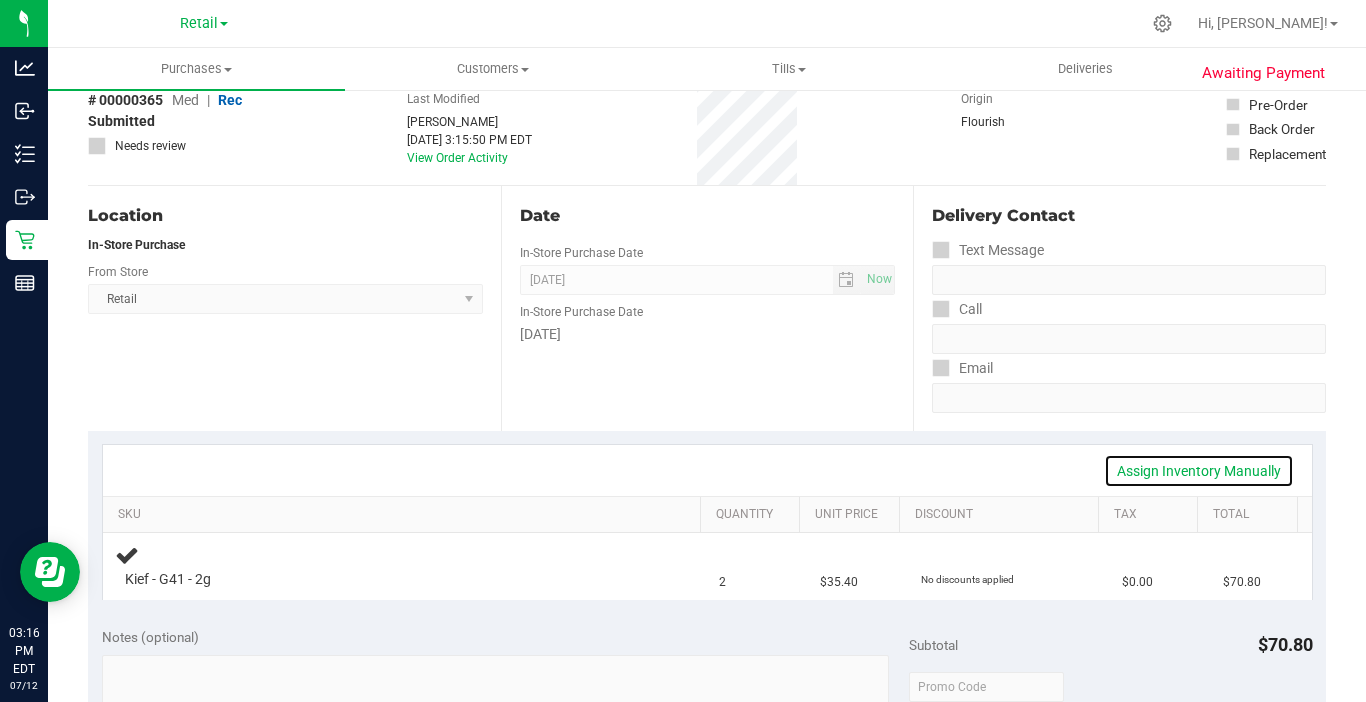 click on "Assign Inventory Manually" at bounding box center [1199, 471] 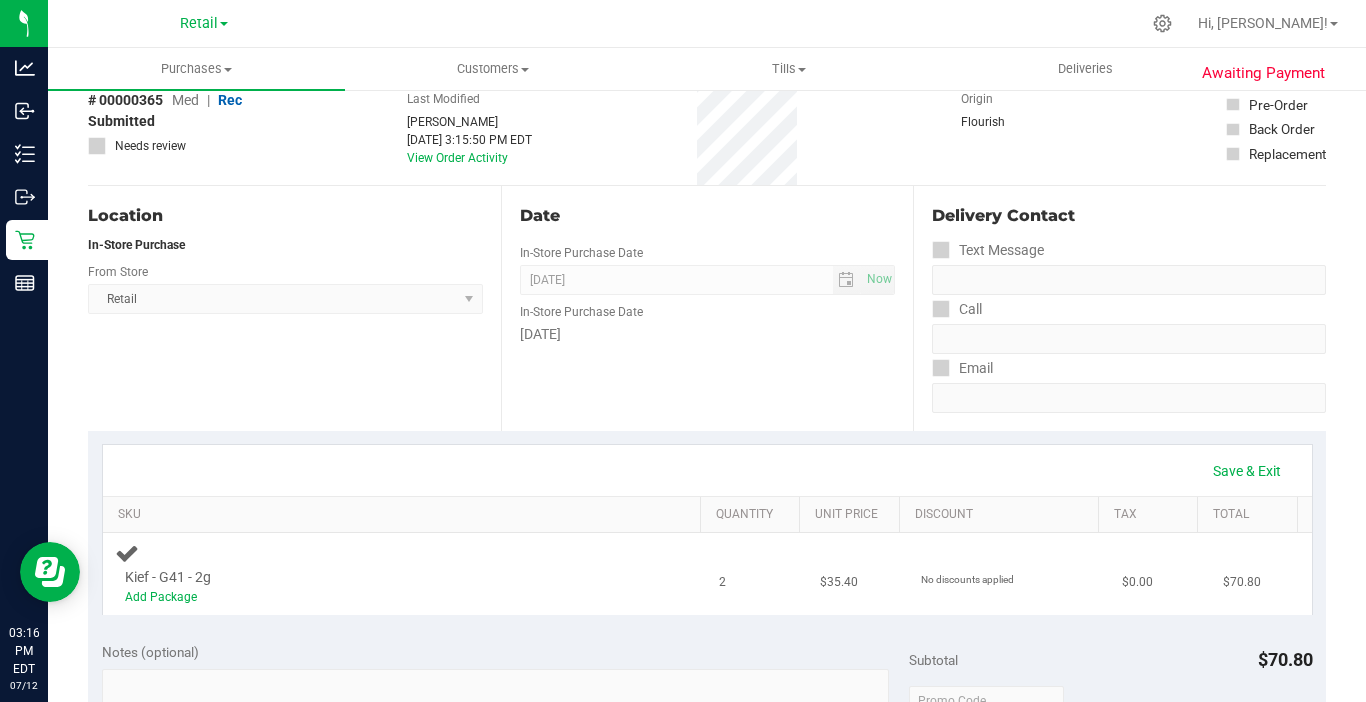 click on "Kief - G41 - 2g" at bounding box center (168, 577) 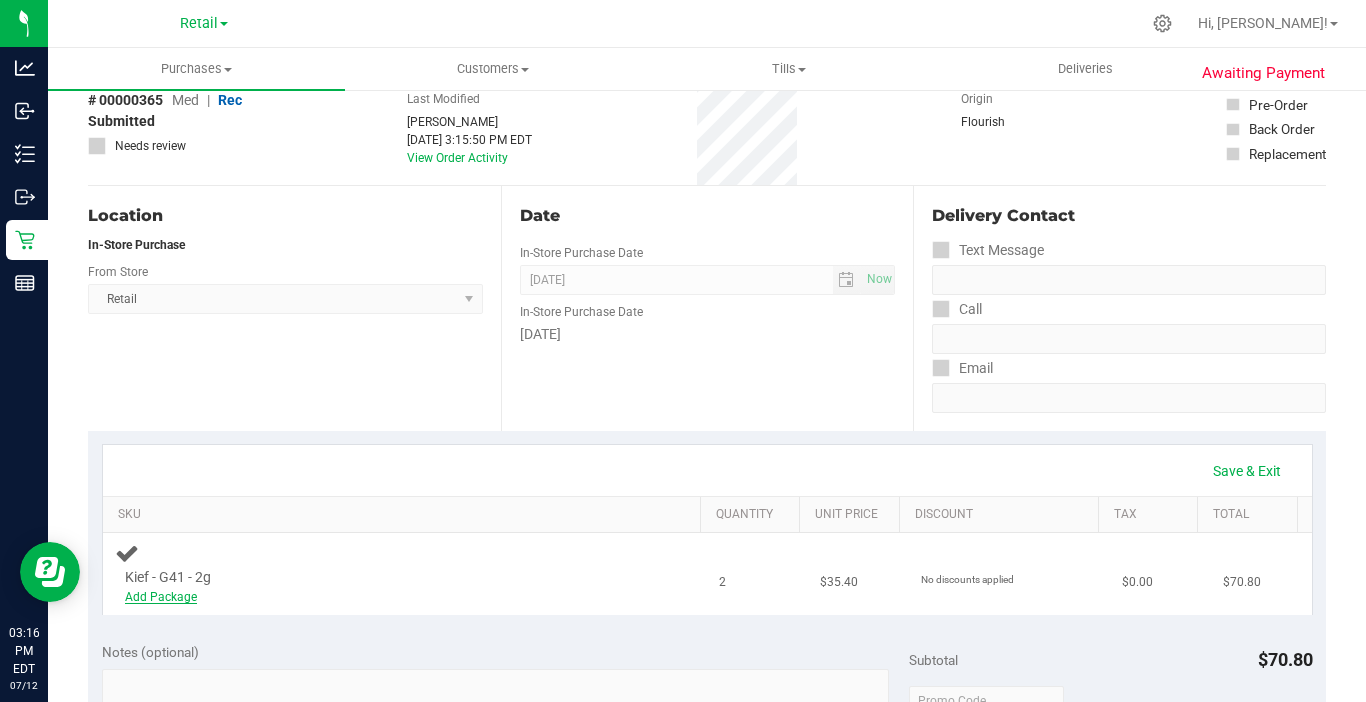 click on "Add Package" at bounding box center (161, 597) 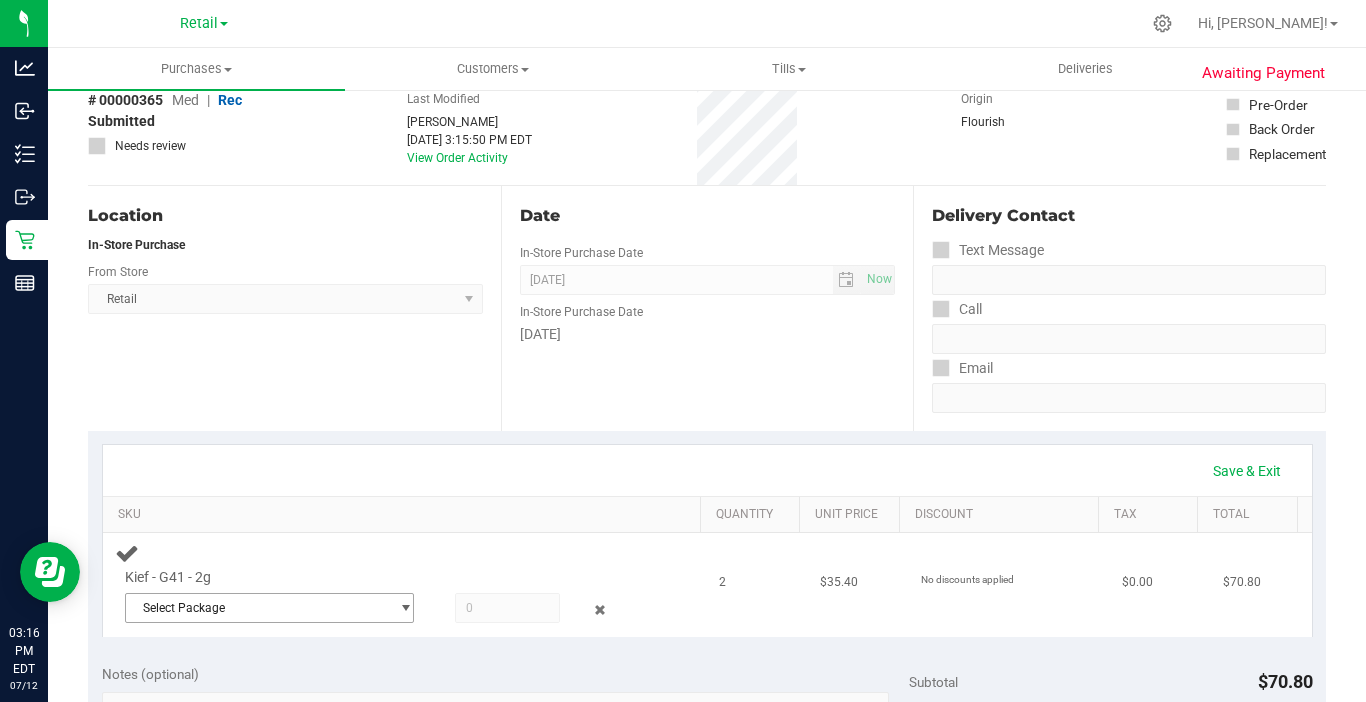 click on "Select Package" at bounding box center [257, 608] 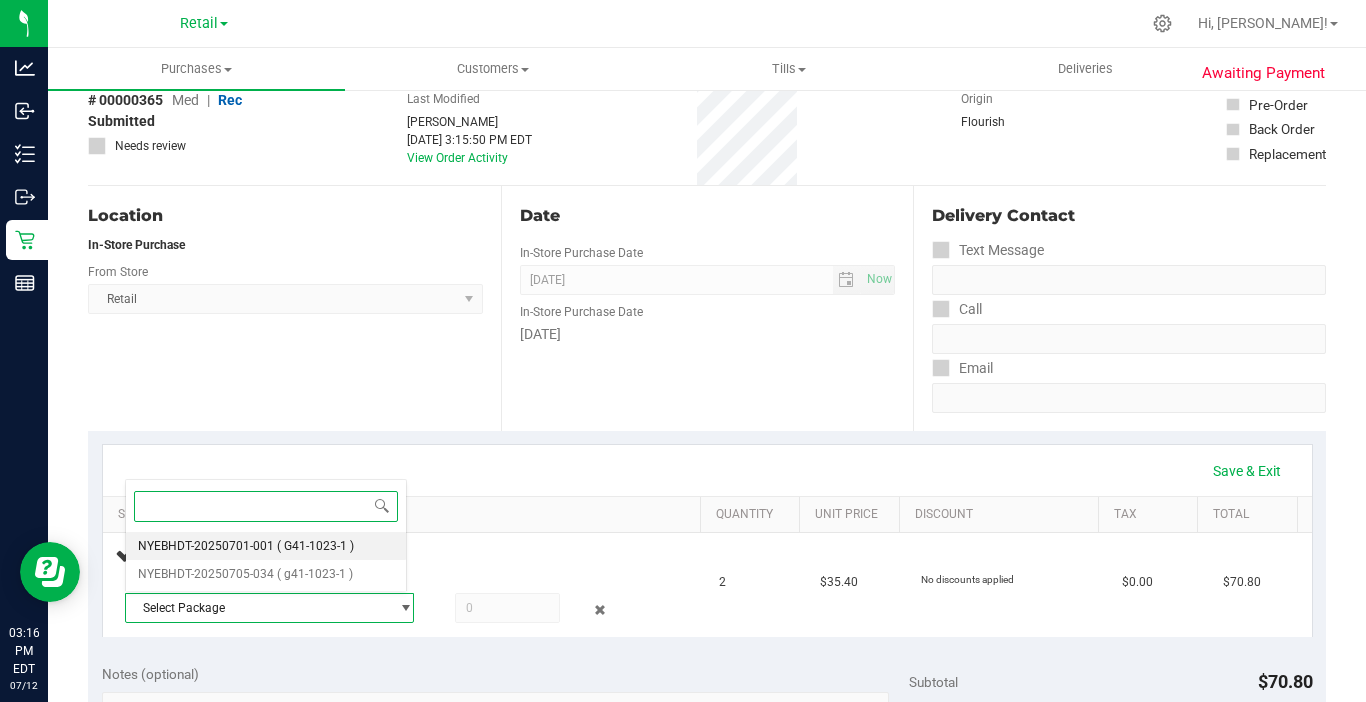 click on "NYEBHDT-20250701-001
(
G41-1023-1
)" at bounding box center [266, 546] 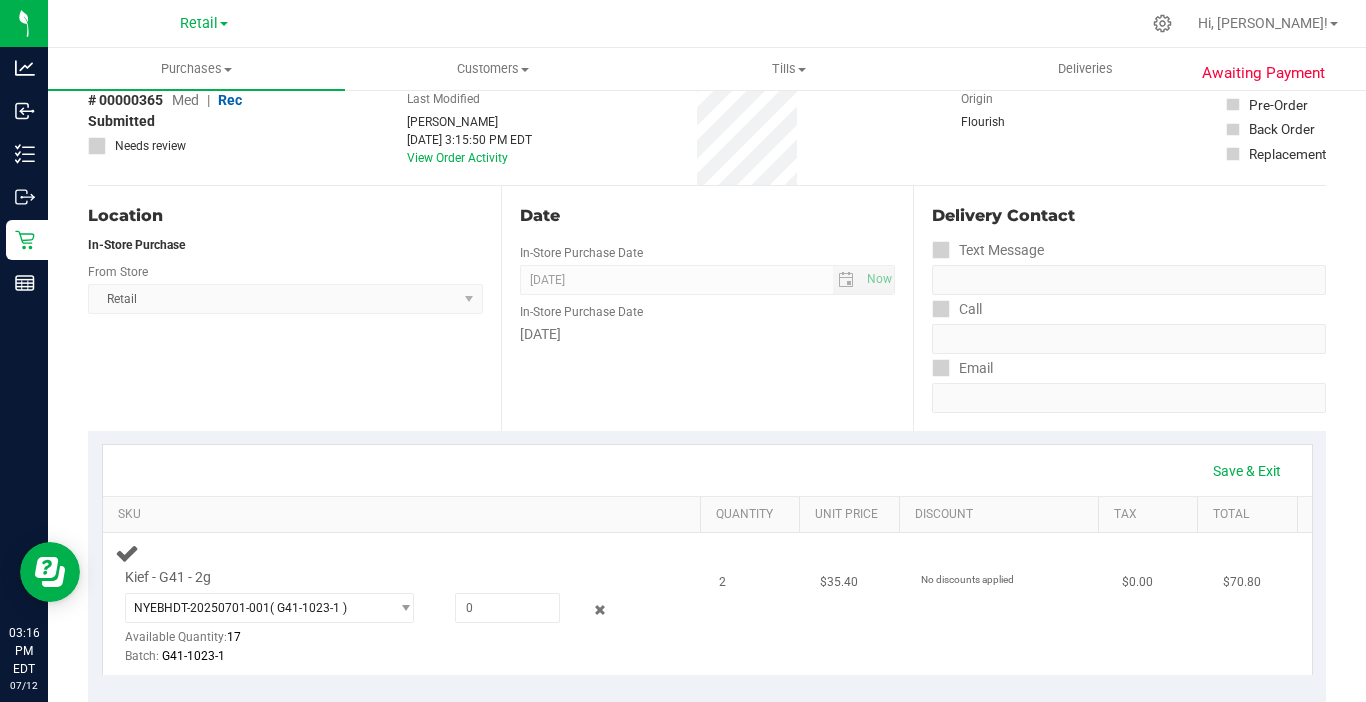 click on "Batch:
G41-1023-1" at bounding box center (386, 656) 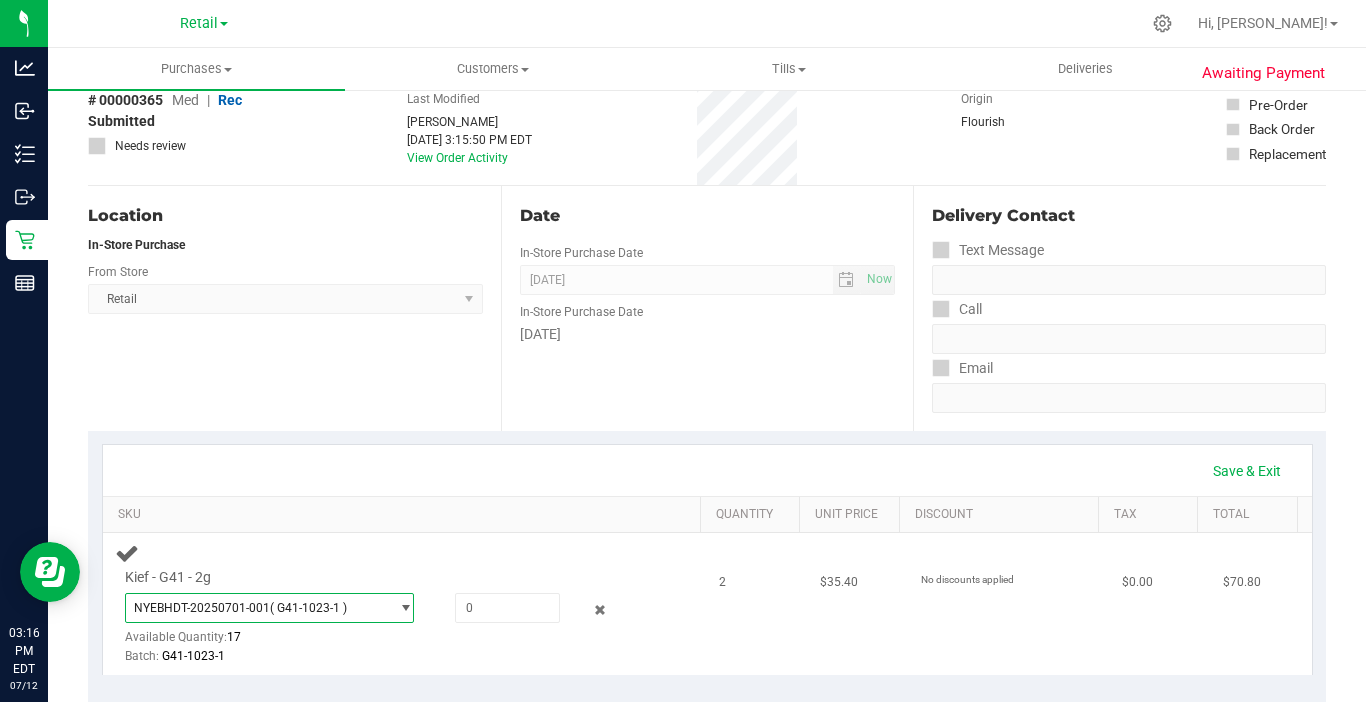 click at bounding box center [405, 608] 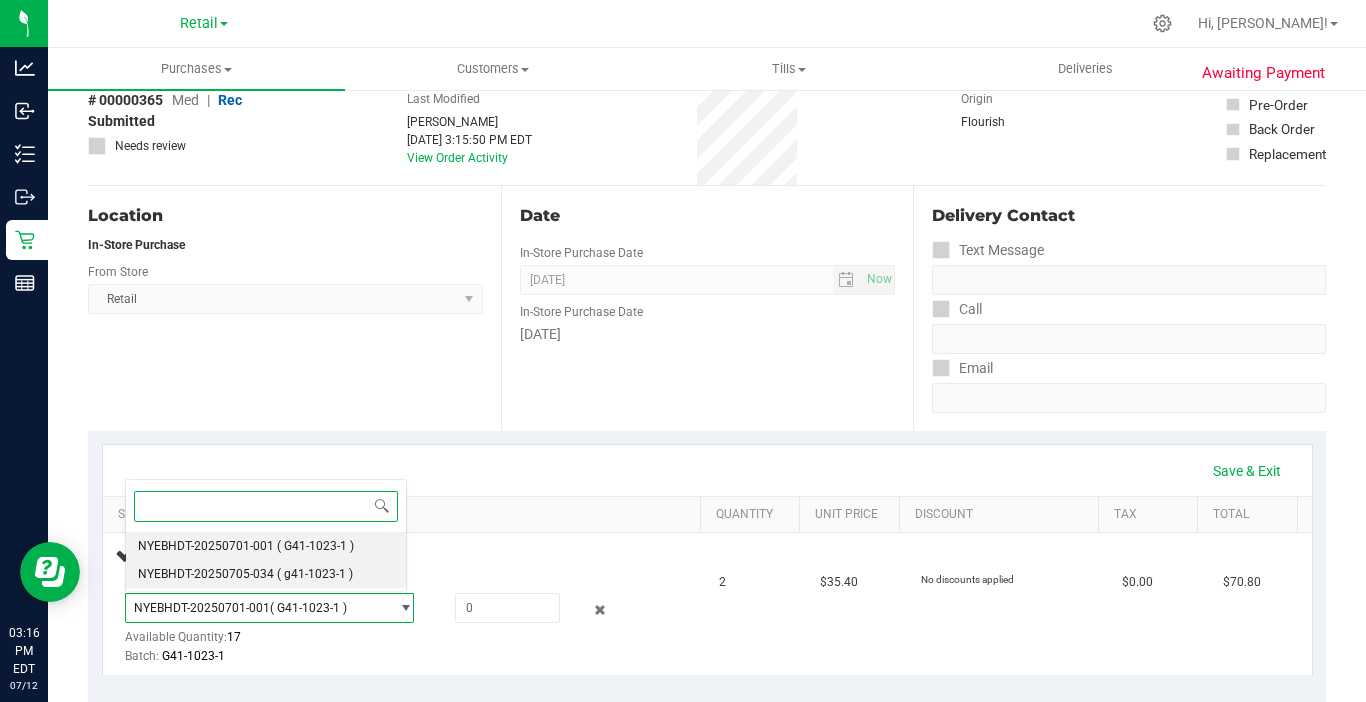 click on "(
g41-1023-1
)" at bounding box center [315, 574] 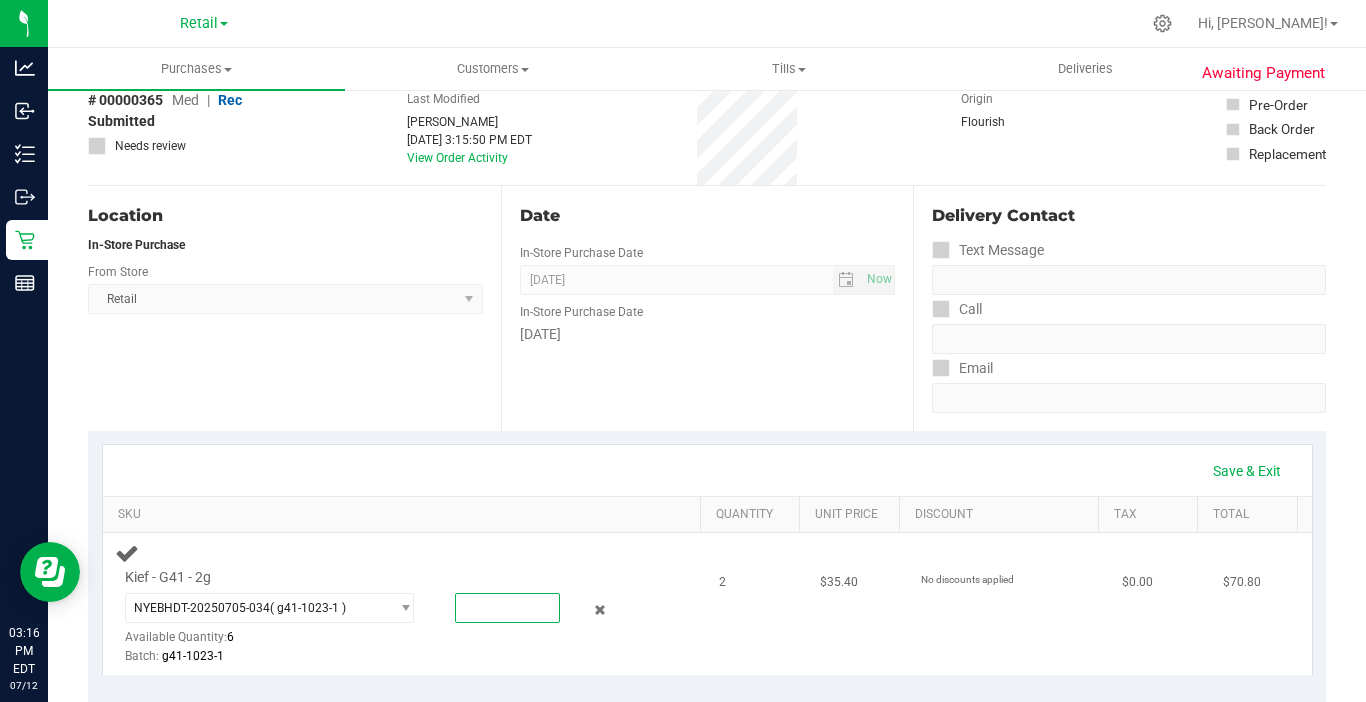 click at bounding box center (507, 608) 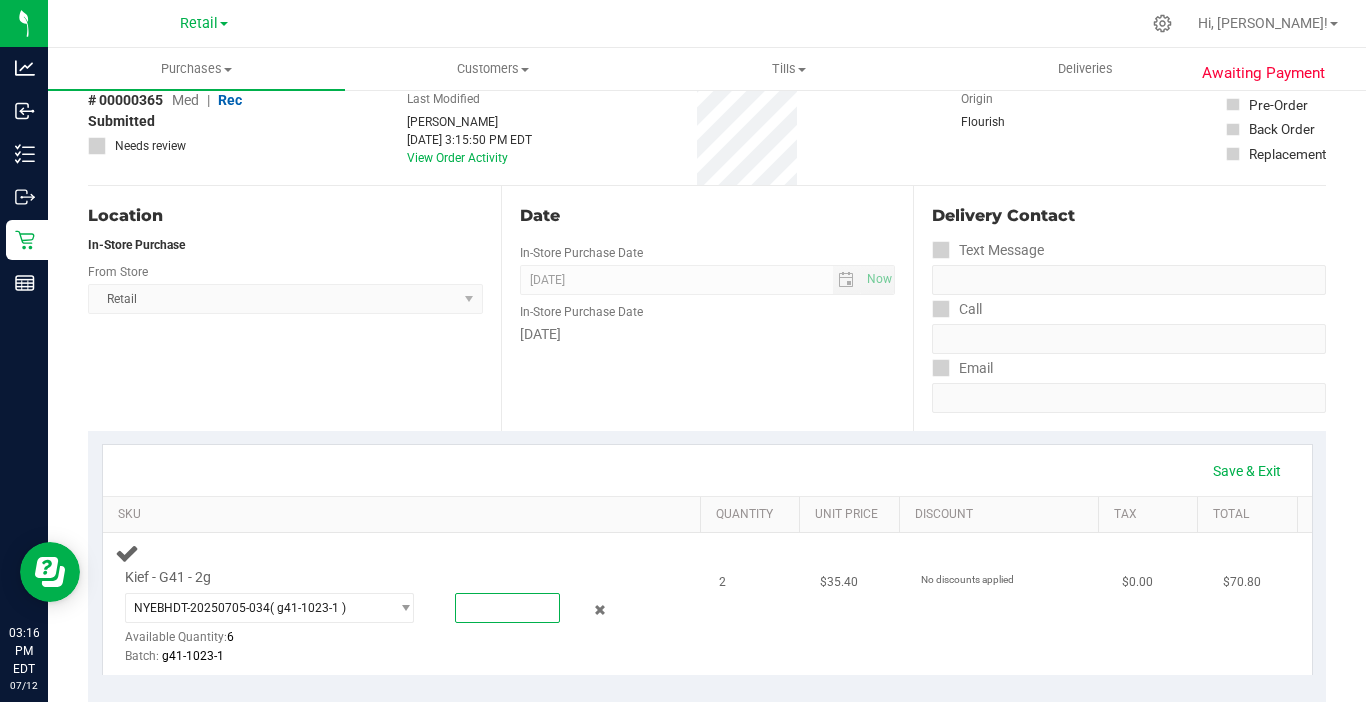 type on "2" 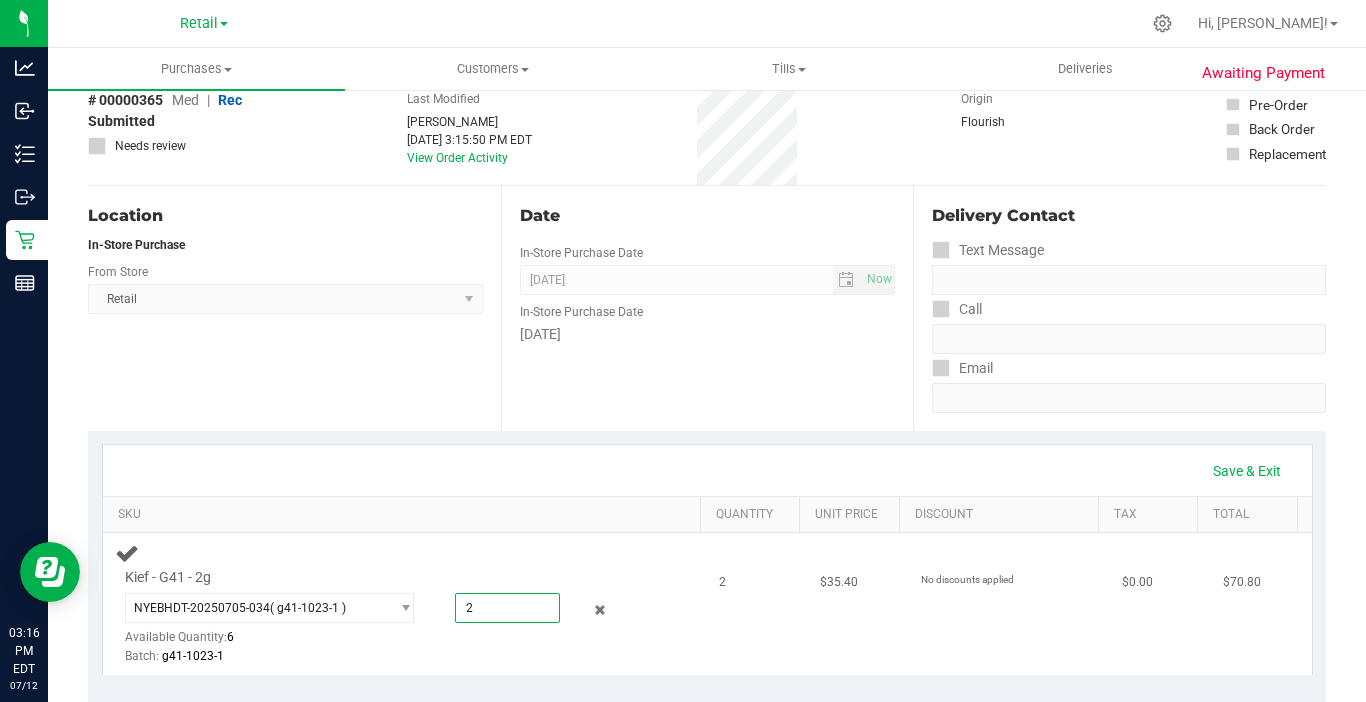 type on "2.0000" 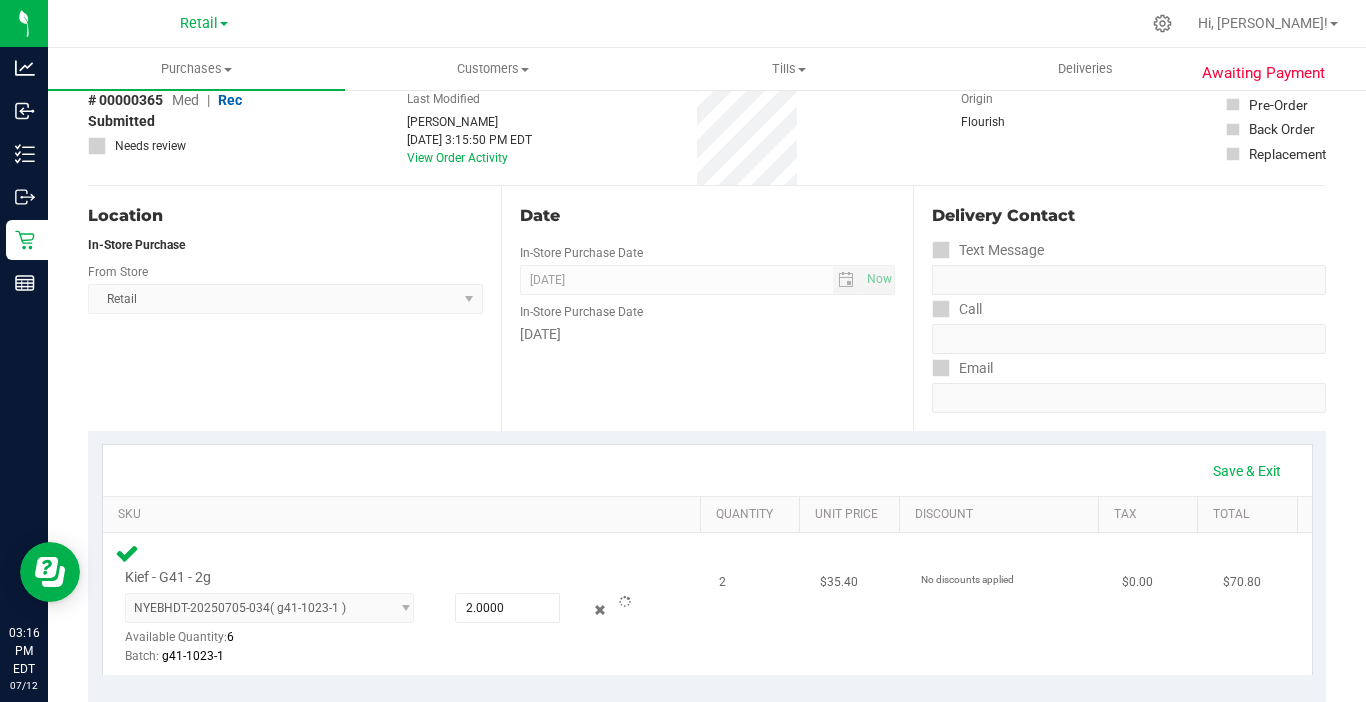 click on "Kief - G41 - 2g
NYEBHDT-20250705-034
(
g41-1023-1
)
NYEBHDT-20250701-001 NYEBHDT-20250705-034
Available Quantity:  6
2.0000 2
Batch:" at bounding box center [405, 604] 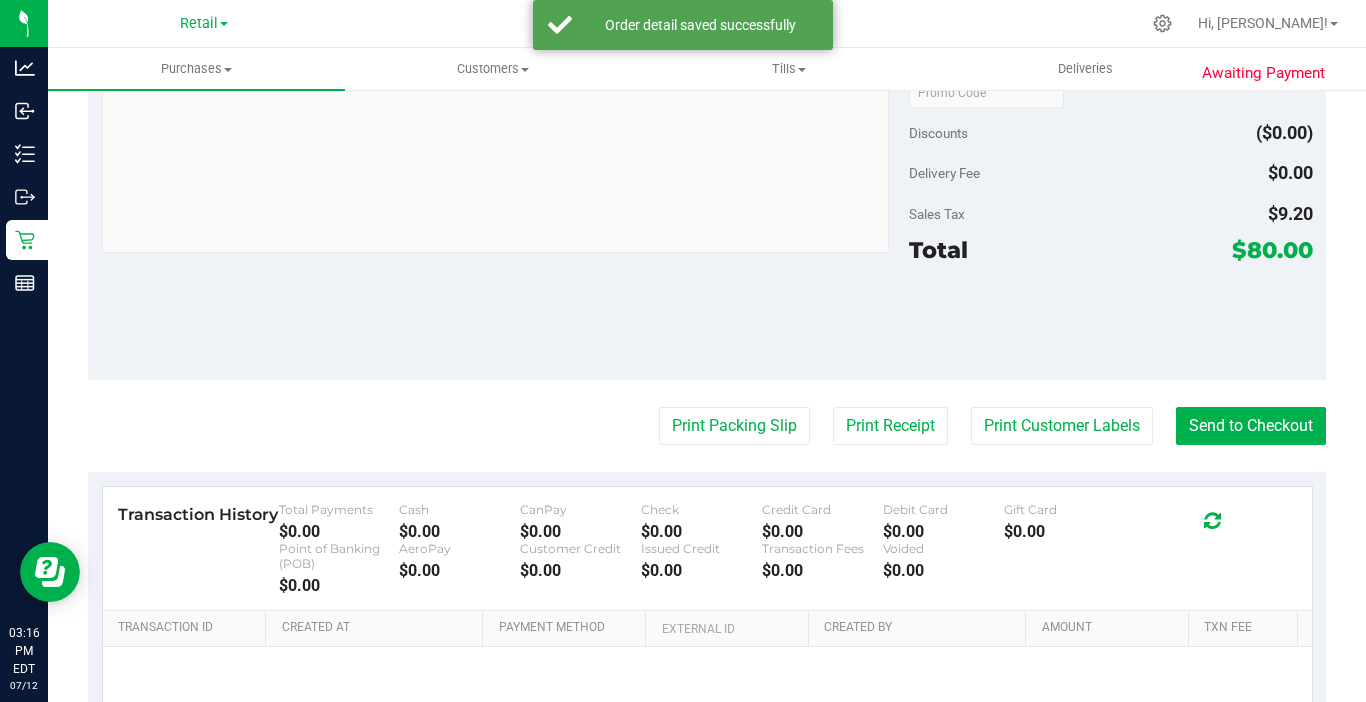 scroll, scrollTop: 800, scrollLeft: 0, axis: vertical 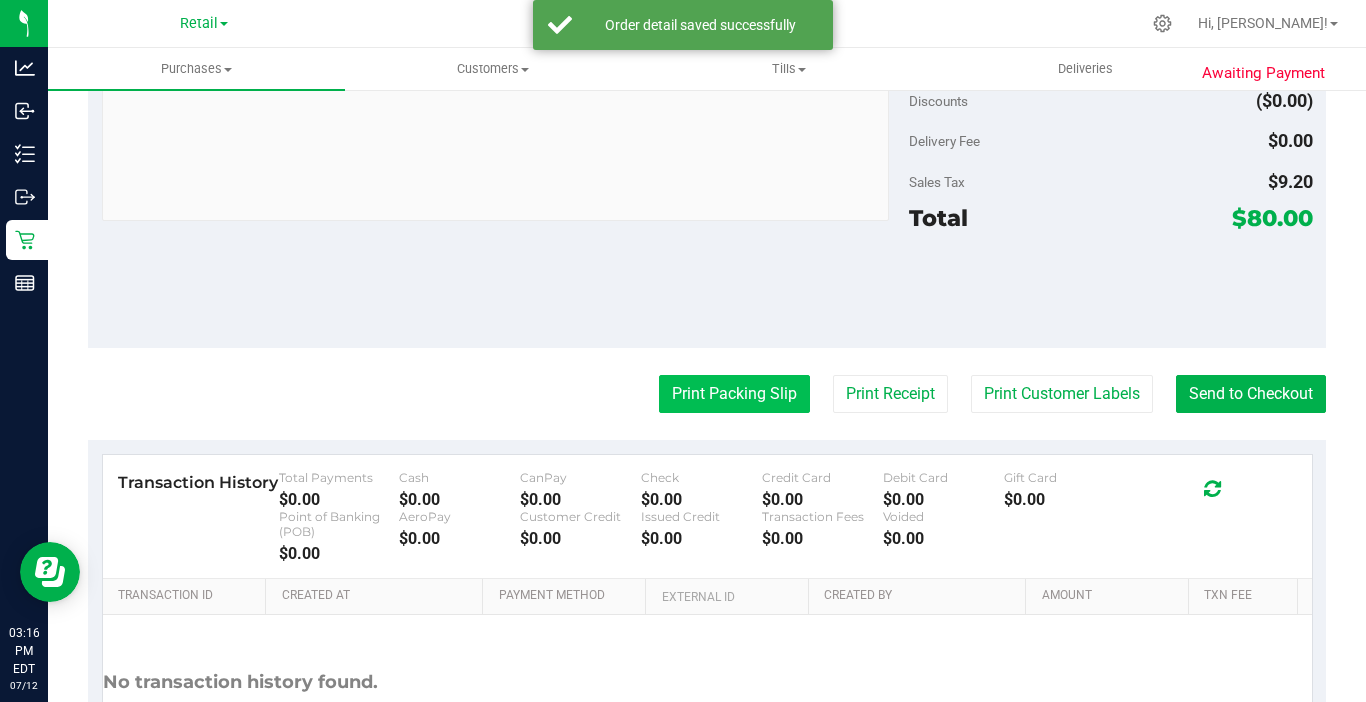 click on "Print Packing Slip" at bounding box center [734, 394] 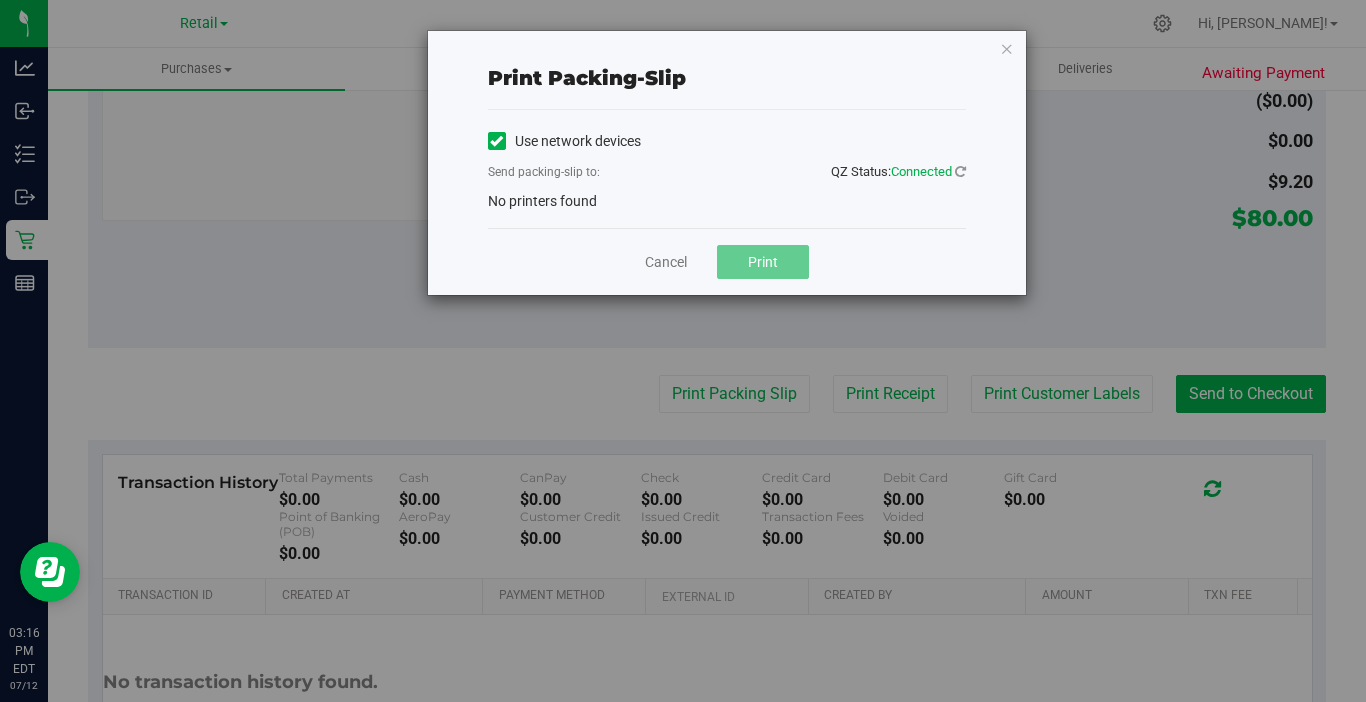 click on "Use network devices" at bounding box center (727, 141) 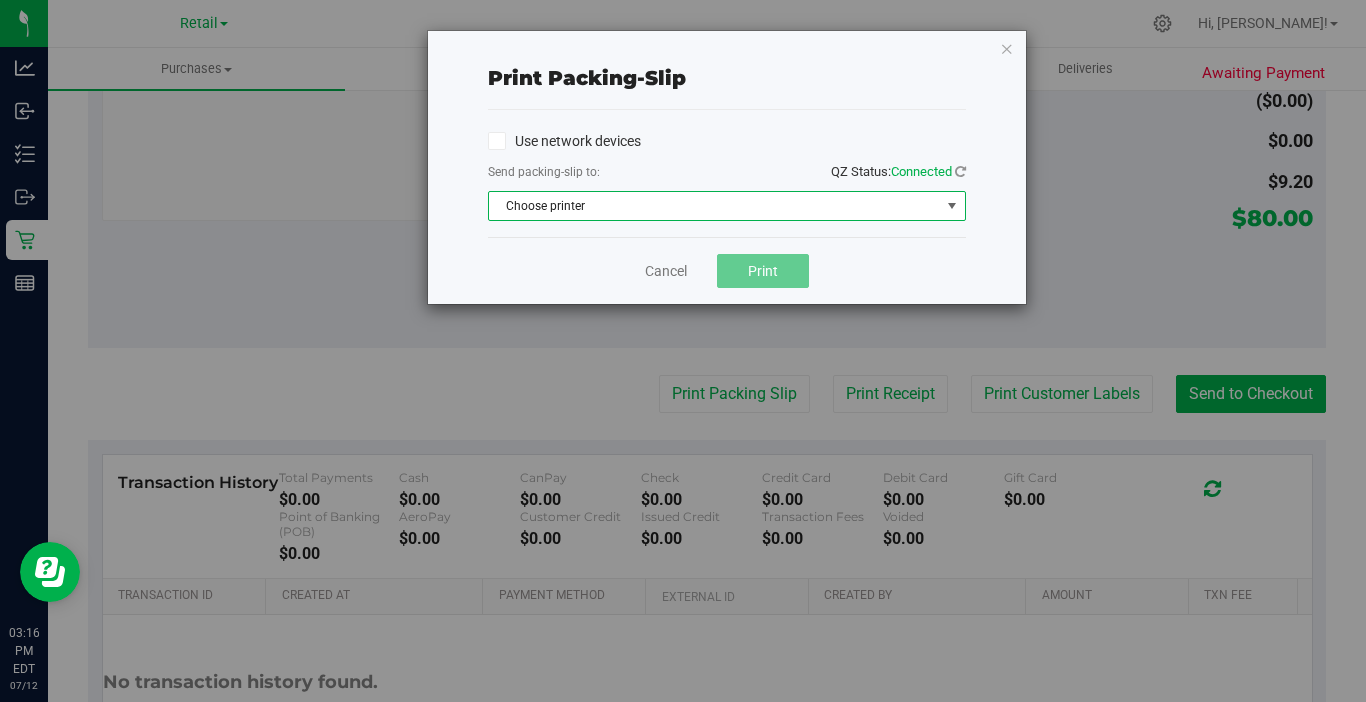 click on "Choose printer" at bounding box center (714, 206) 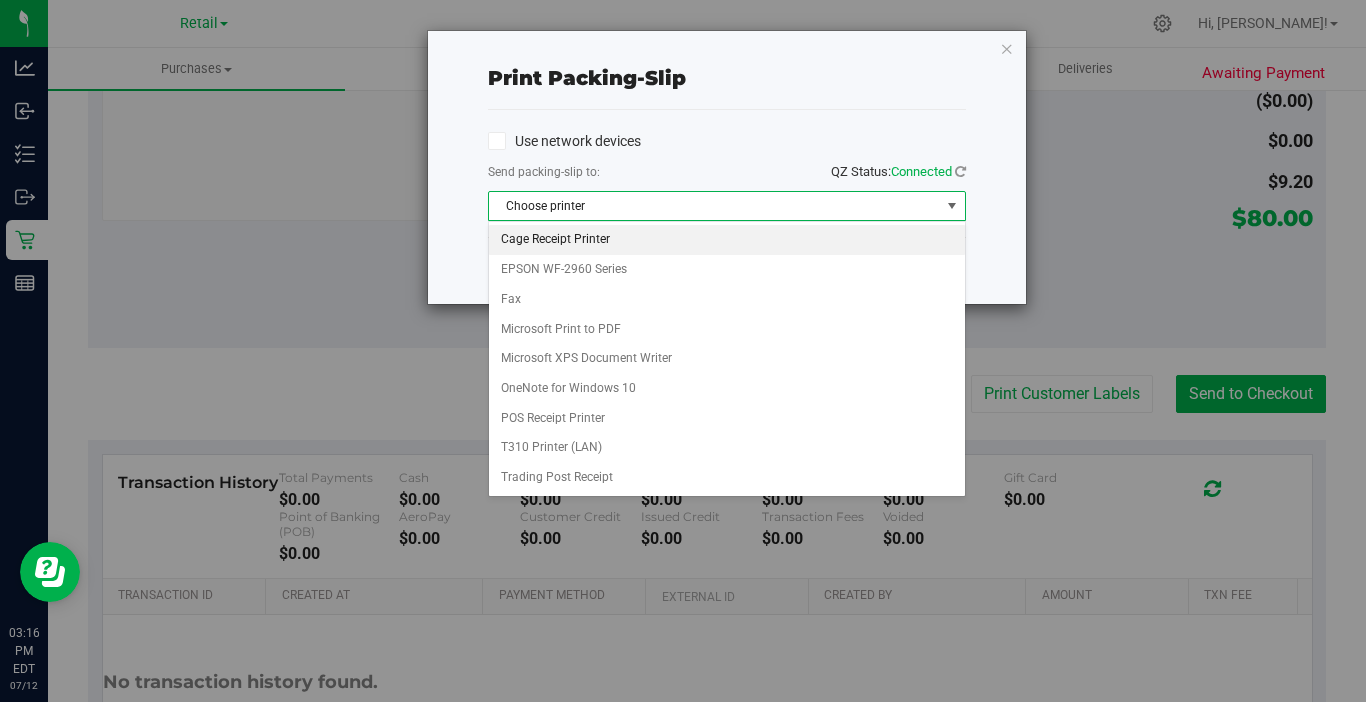 click on "Cage Receipt Printer" at bounding box center (727, 240) 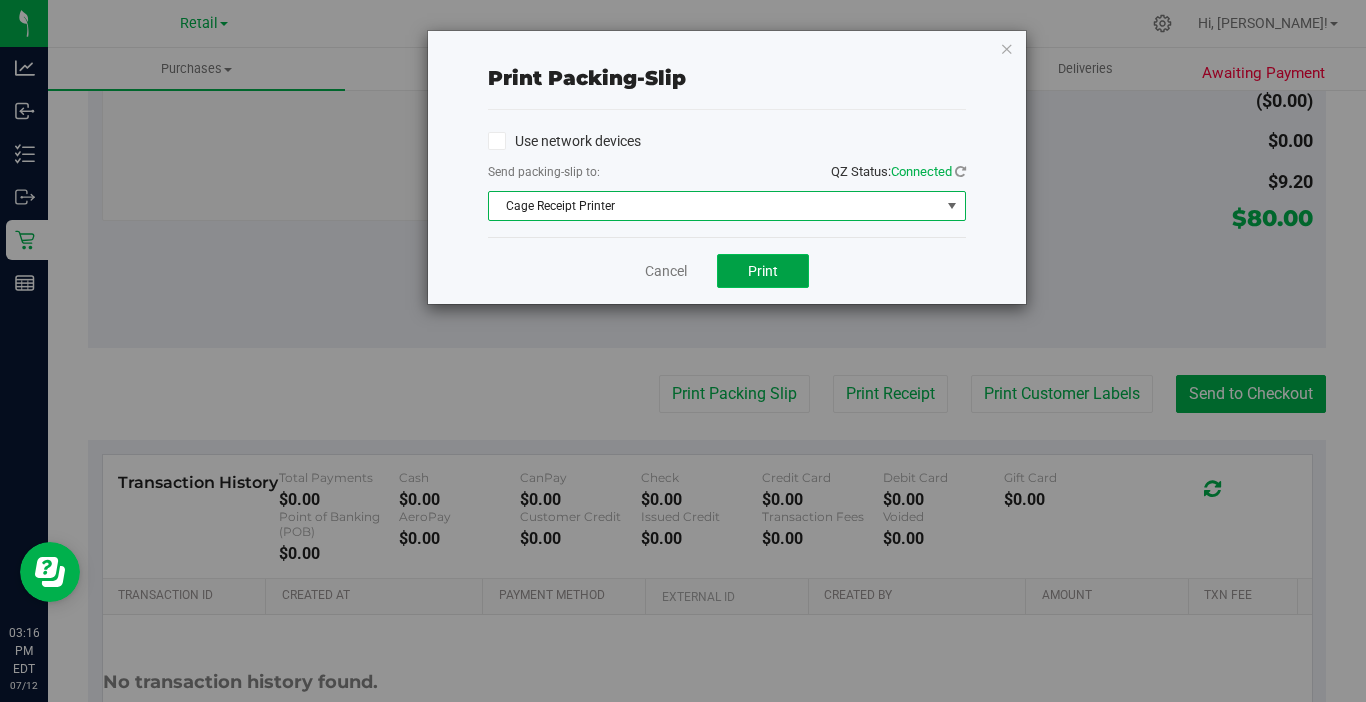 click on "Print" at bounding box center (763, 271) 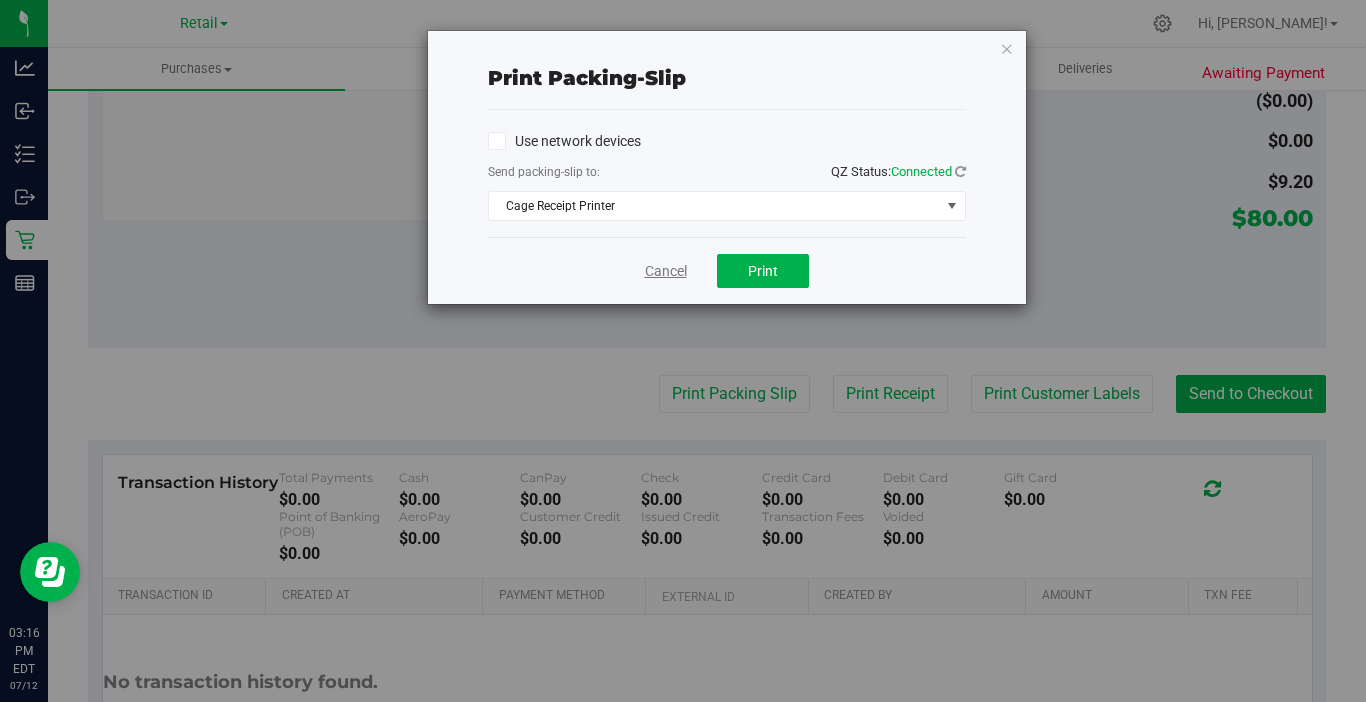 click on "Cancel" at bounding box center (666, 271) 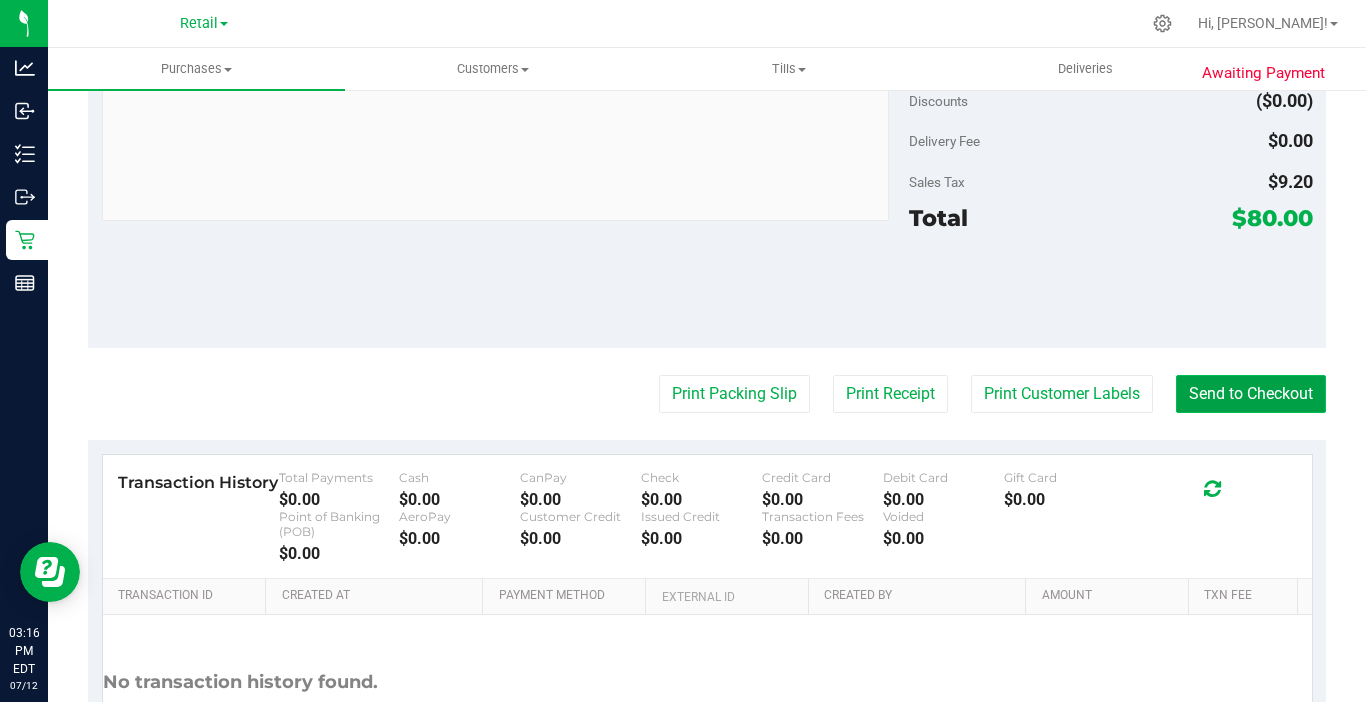click on "Send to Checkout" at bounding box center [1251, 394] 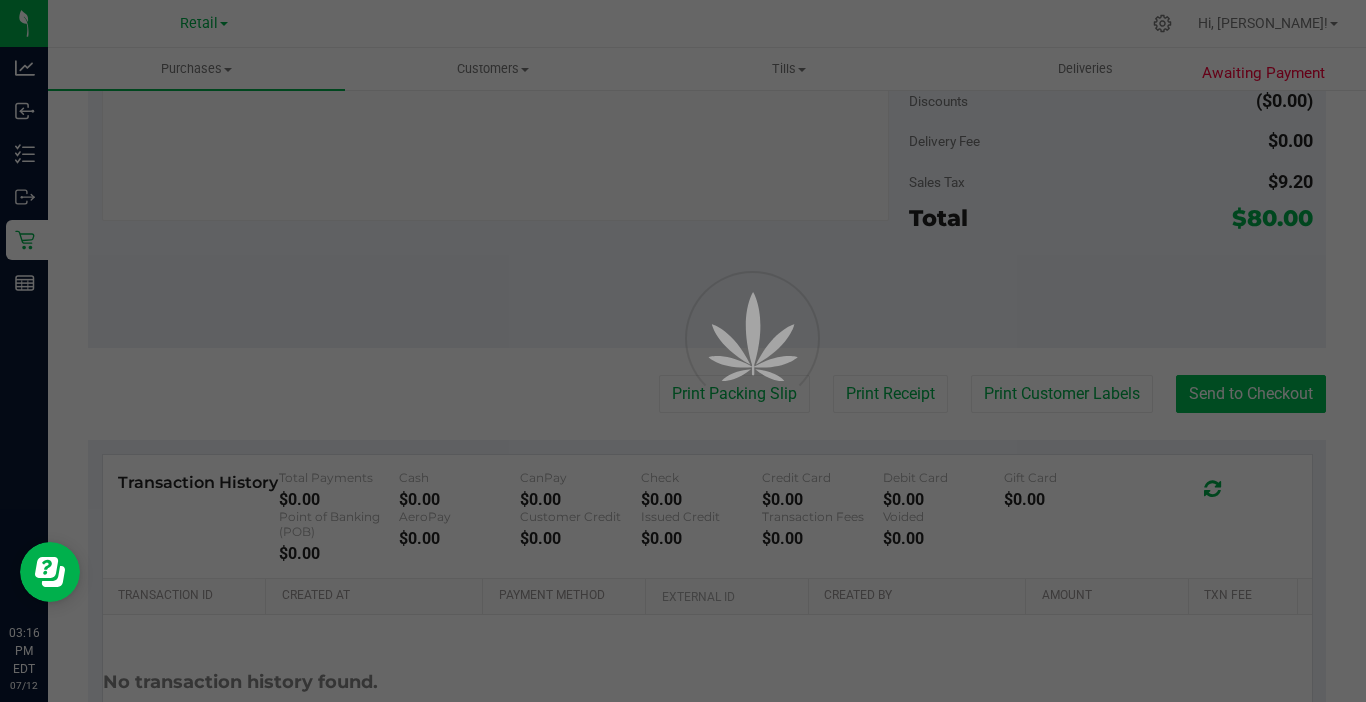 scroll, scrollTop: 0, scrollLeft: 0, axis: both 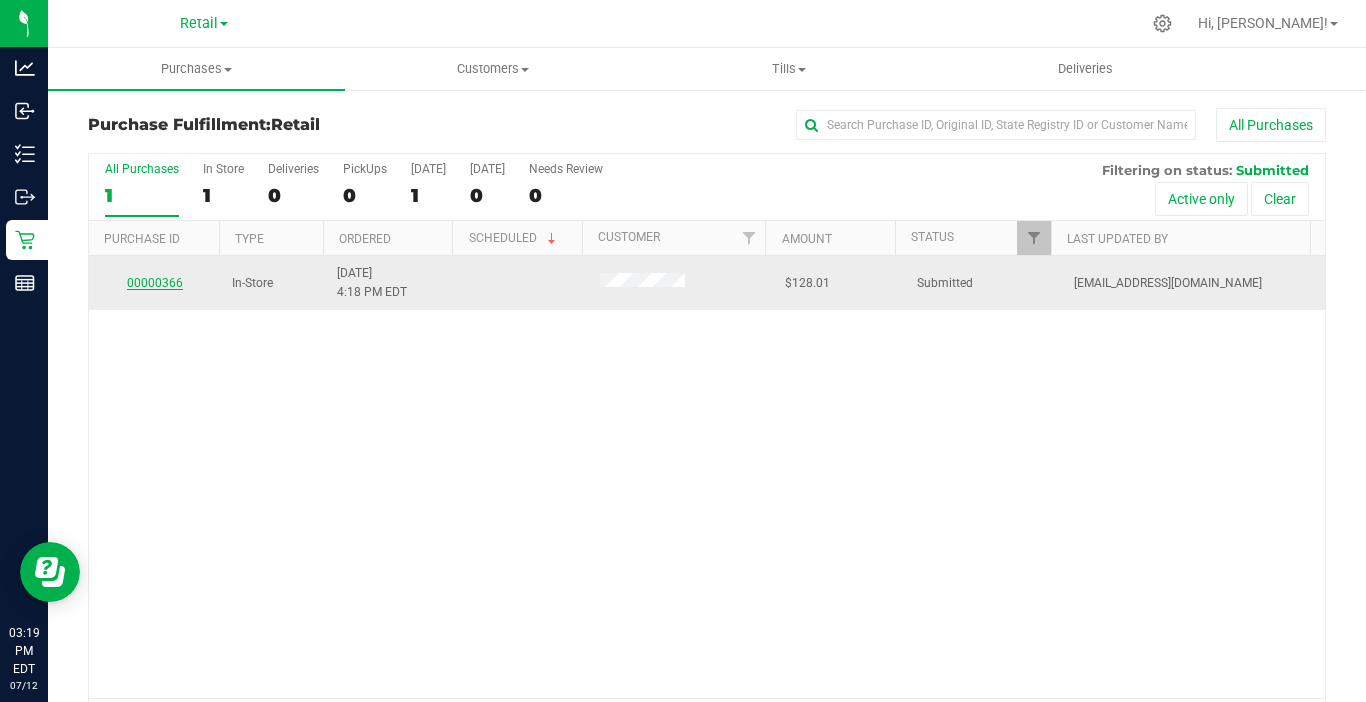 click on "00000366" at bounding box center [155, 283] 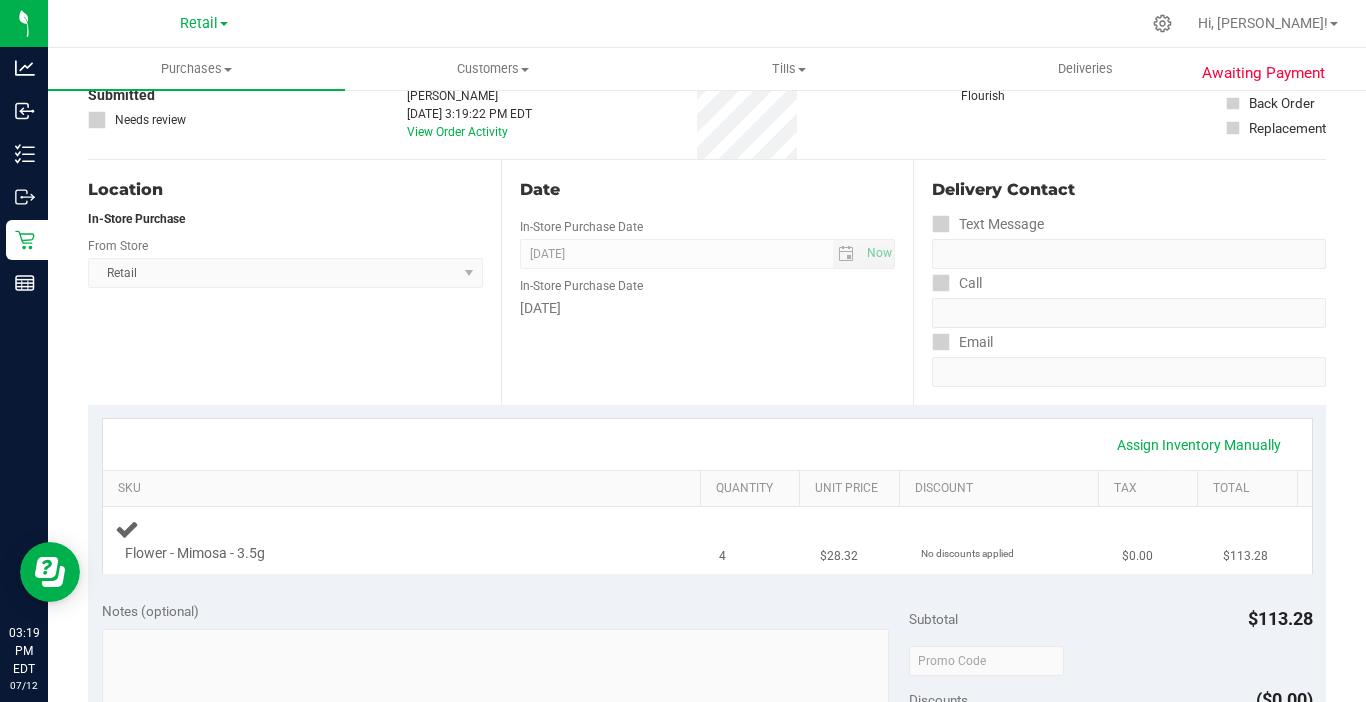 scroll, scrollTop: 200, scrollLeft: 0, axis: vertical 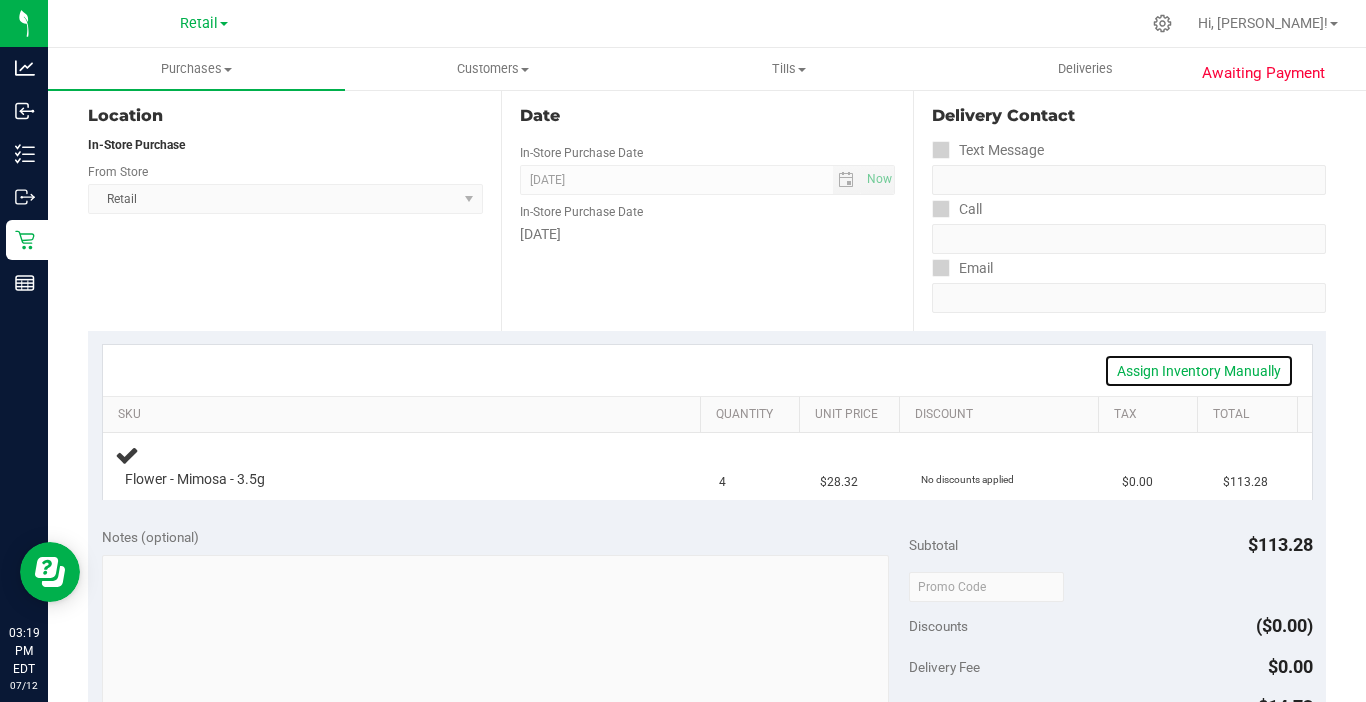 click on "Assign Inventory Manually" at bounding box center [1199, 371] 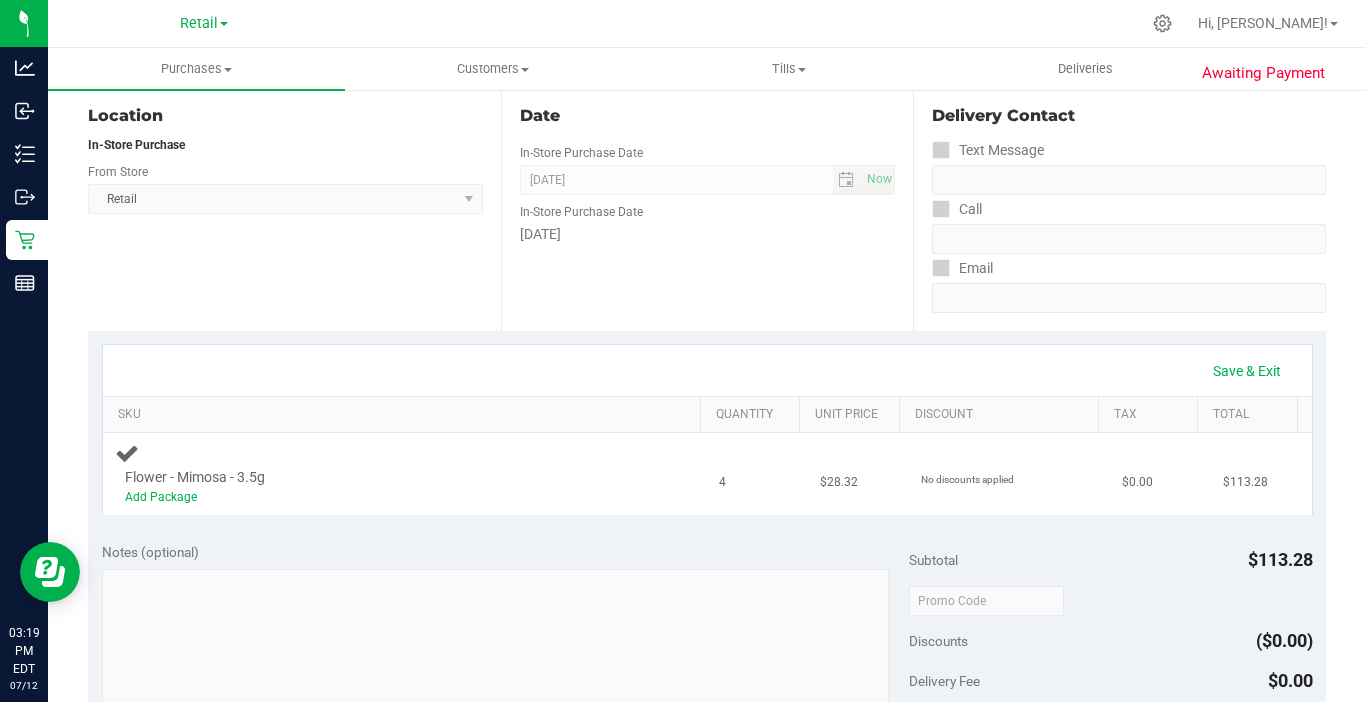 click on "Add Package" at bounding box center (386, 497) 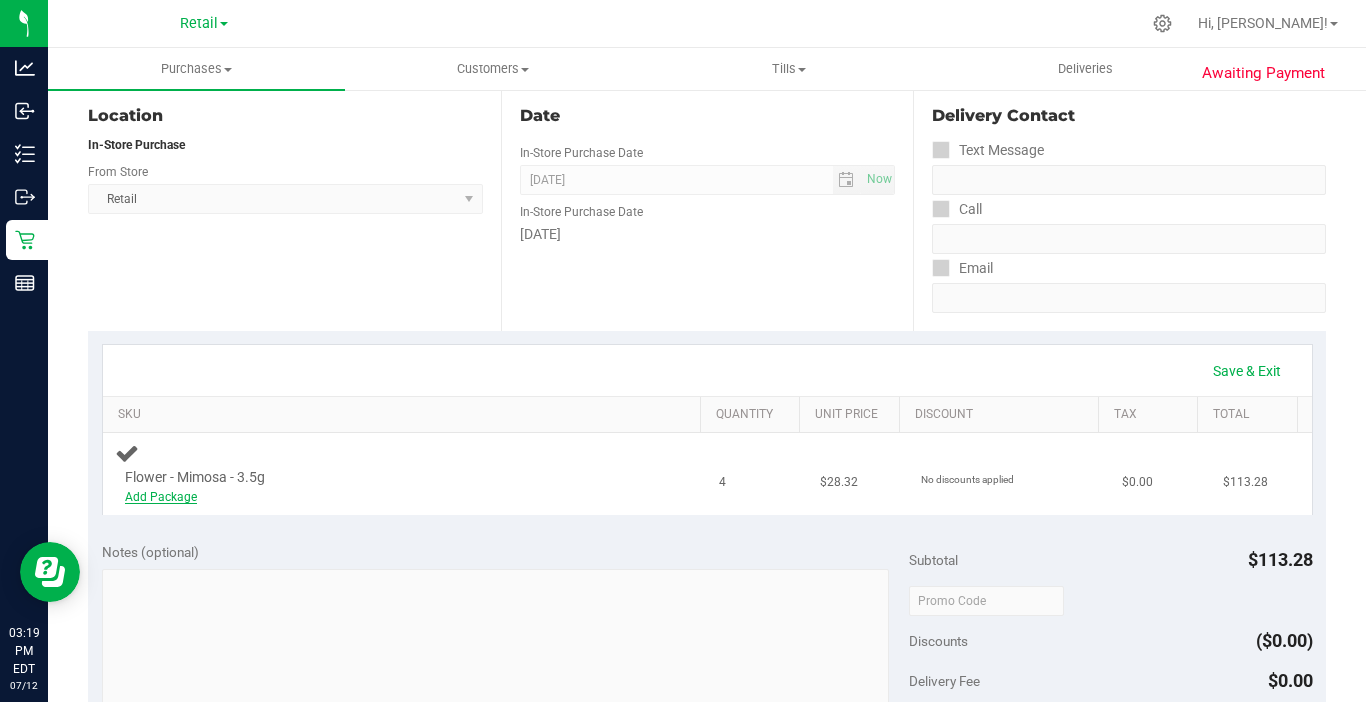click on "Add Package" at bounding box center [161, 497] 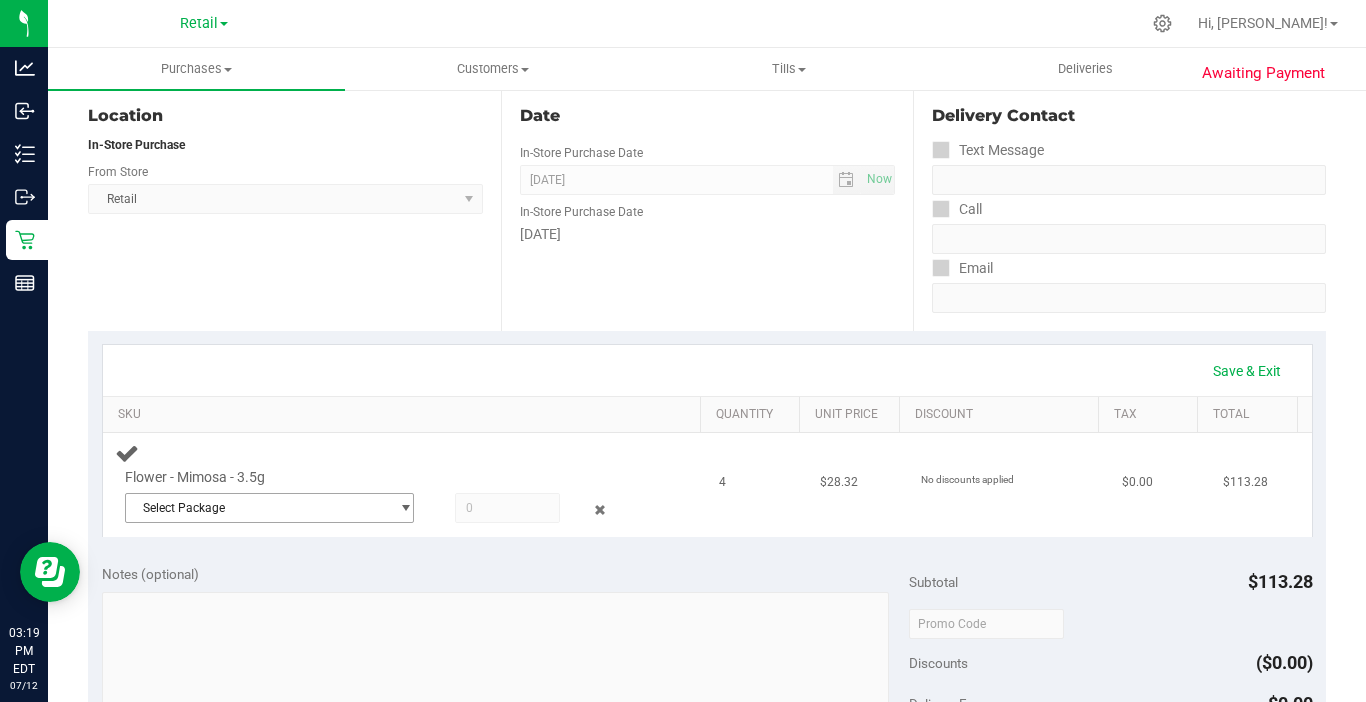 click on "Select Package" at bounding box center [257, 508] 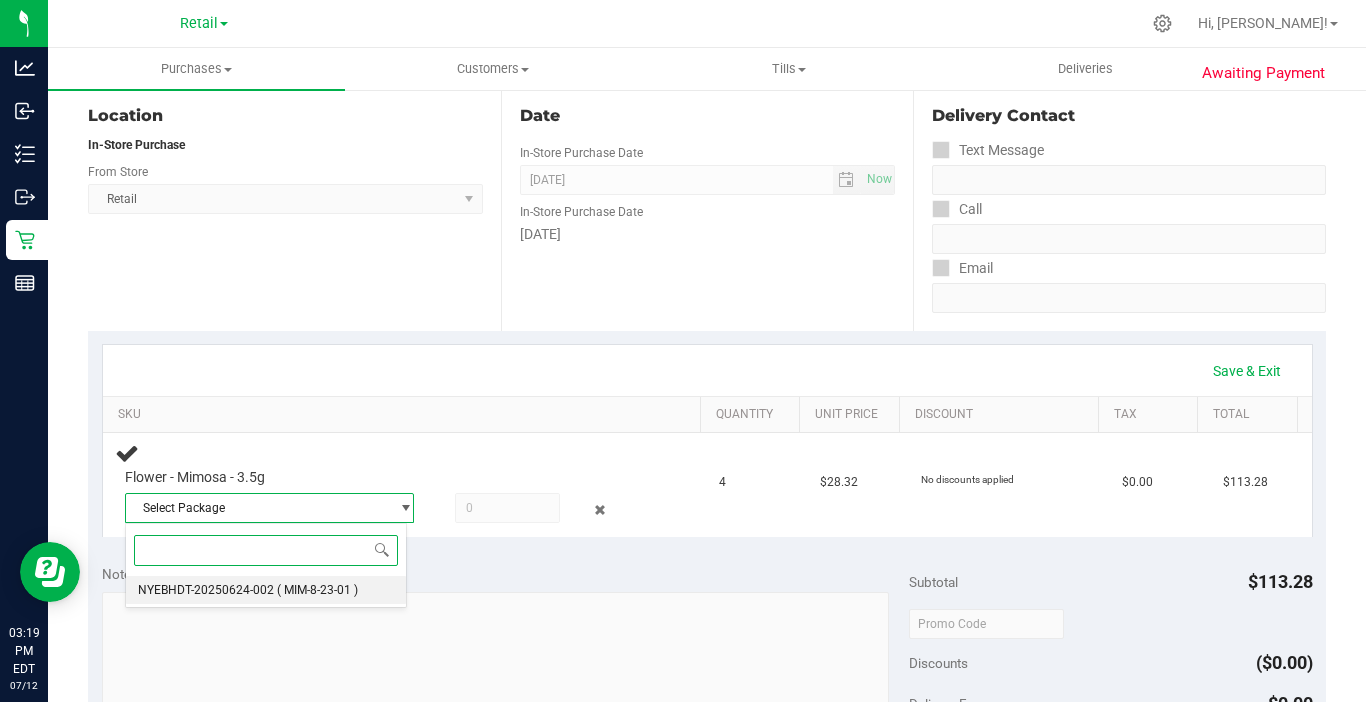 click on "(
MIM-8-23-01
)" at bounding box center (317, 590) 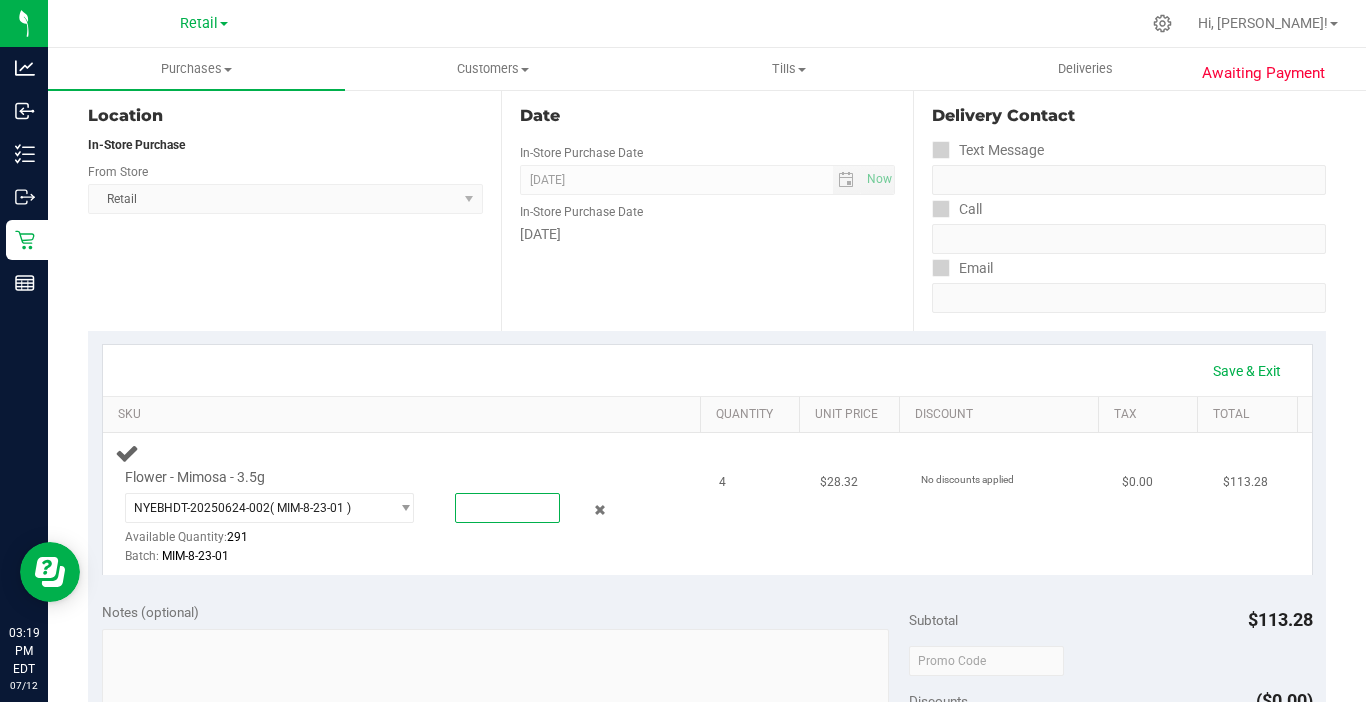 click at bounding box center (507, 508) 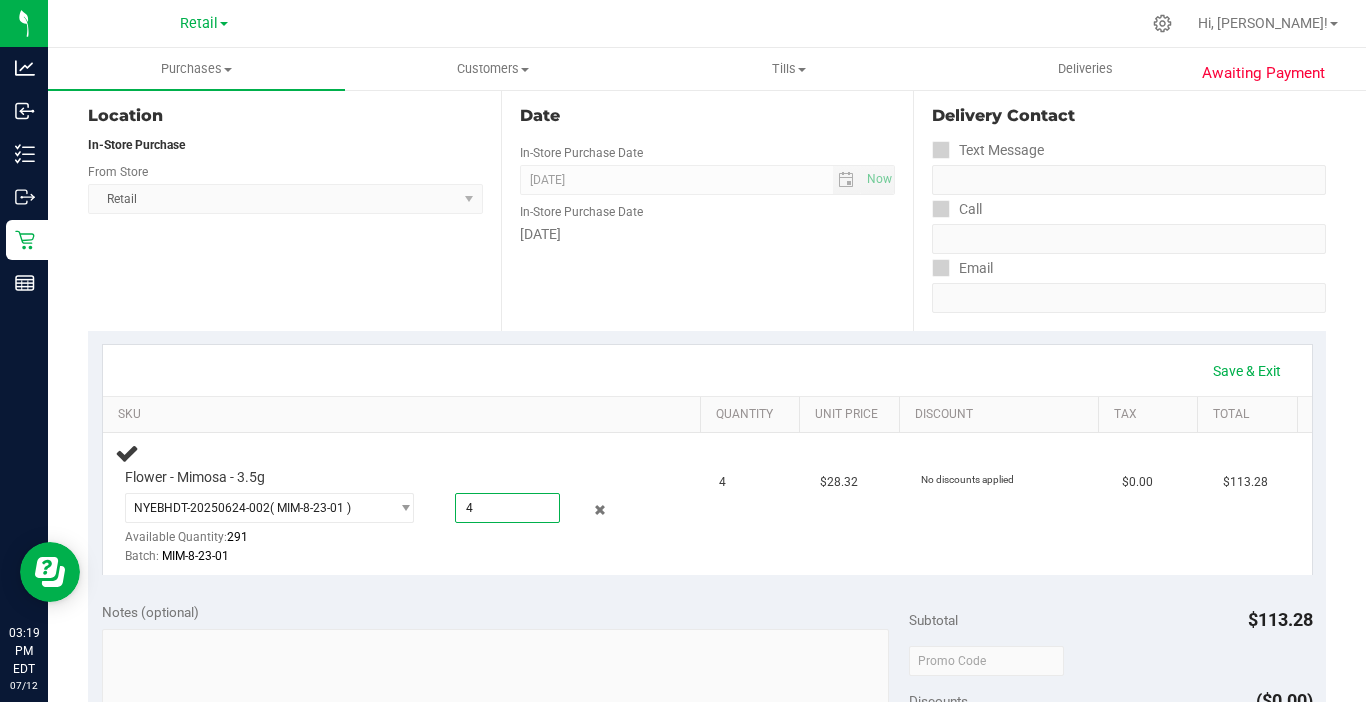 type on "4.0000" 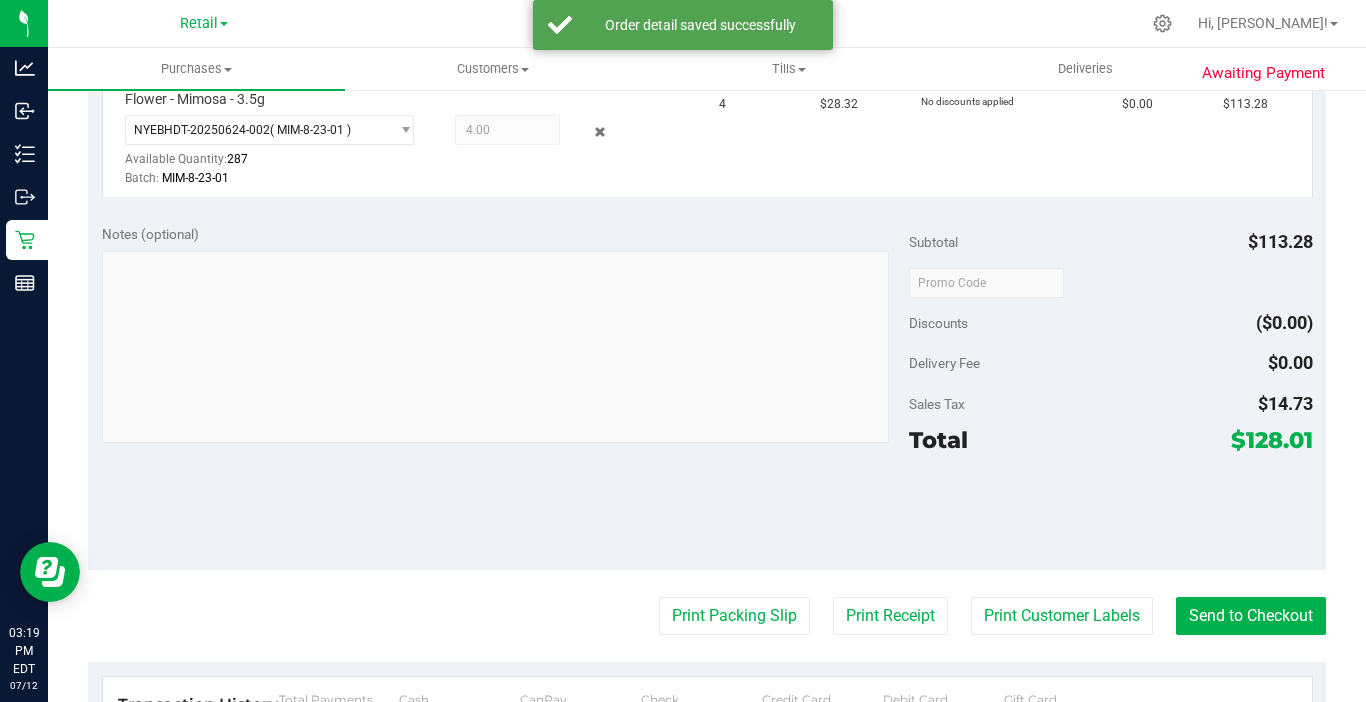 scroll, scrollTop: 700, scrollLeft: 0, axis: vertical 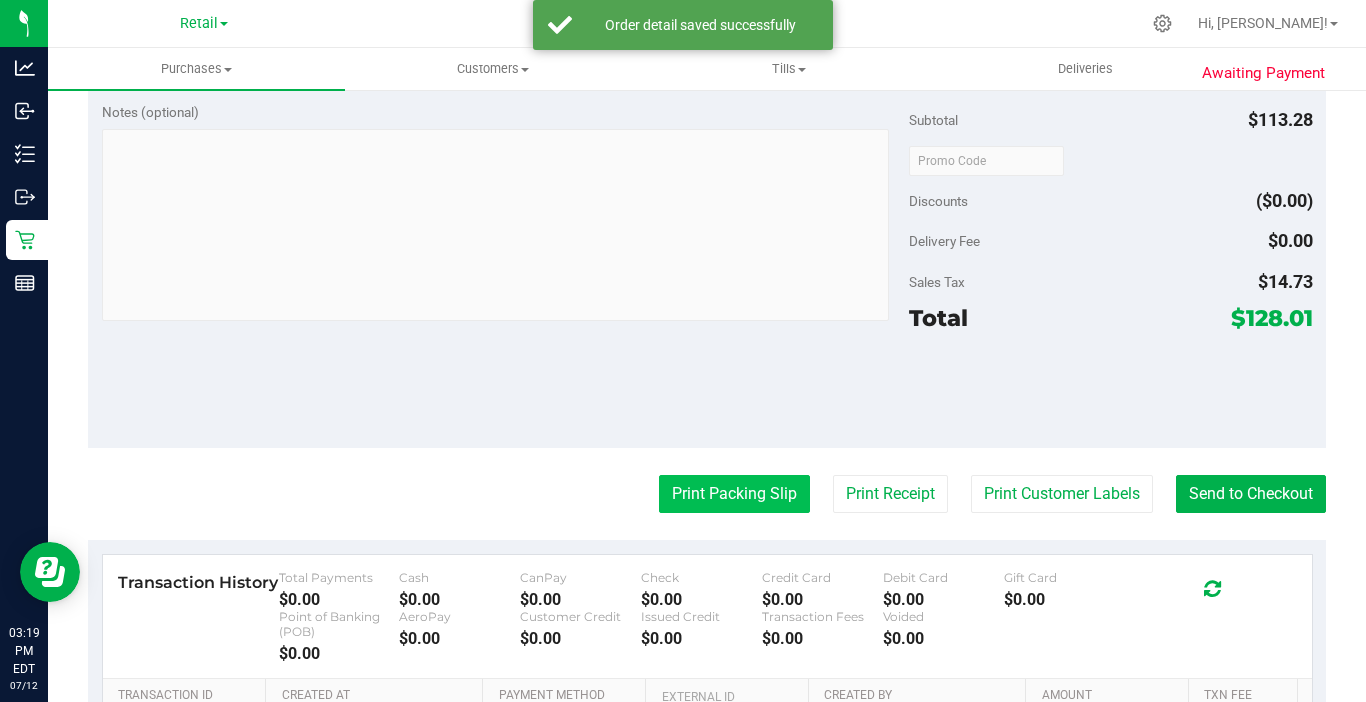 click on "Print Packing Slip" at bounding box center (734, 494) 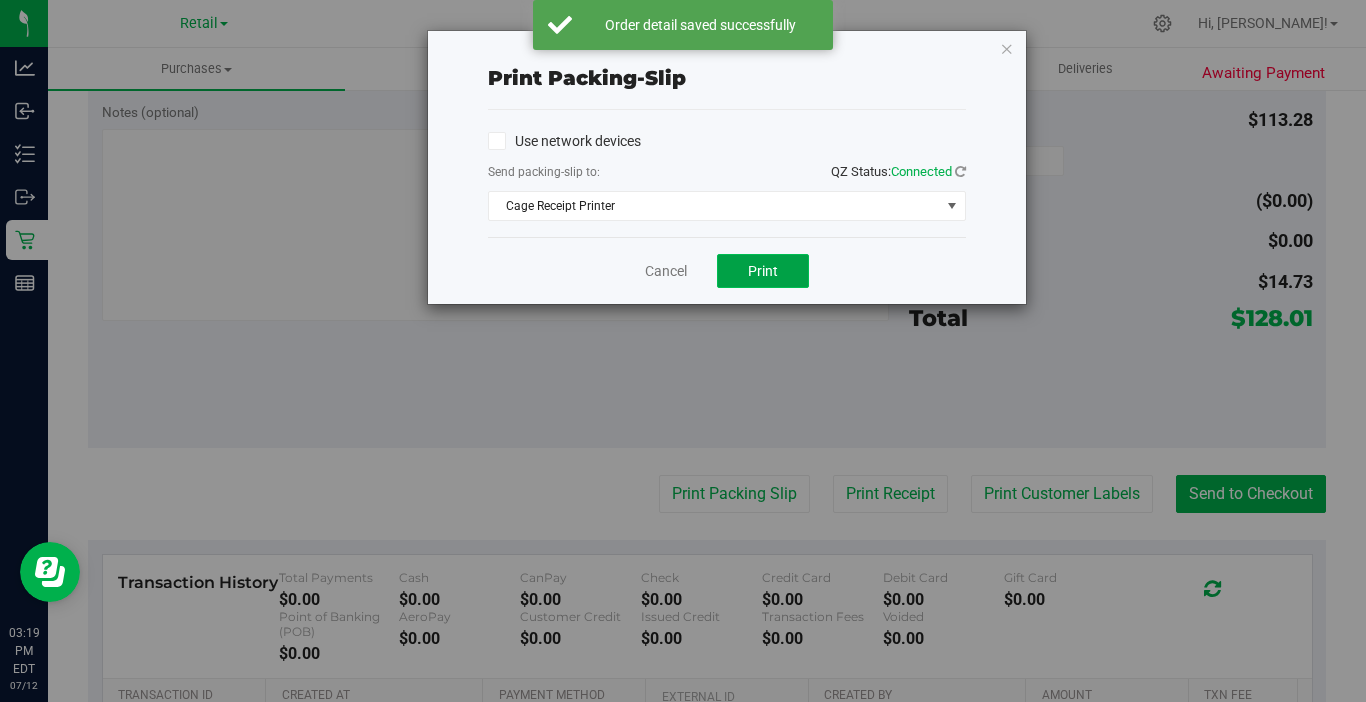 click on "Print" at bounding box center (763, 271) 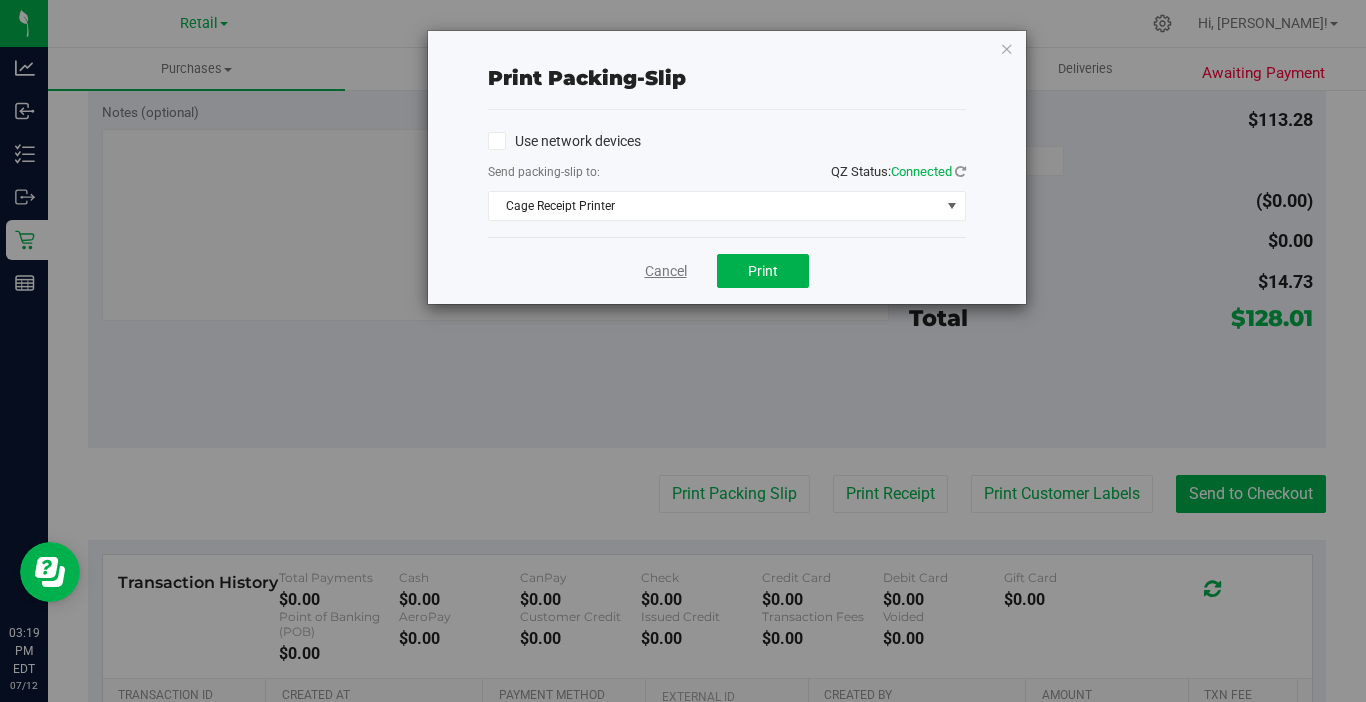 click on "Cancel" at bounding box center (666, 271) 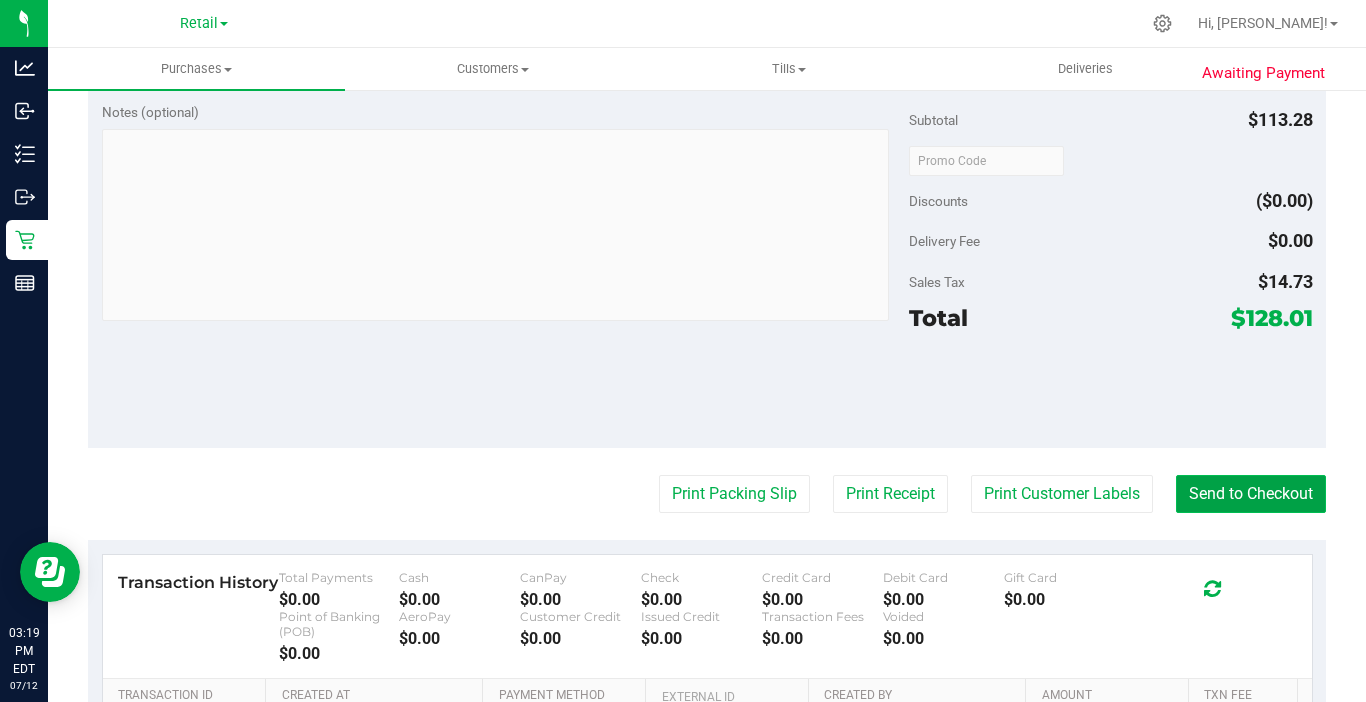 click on "Send to Checkout" at bounding box center [1251, 494] 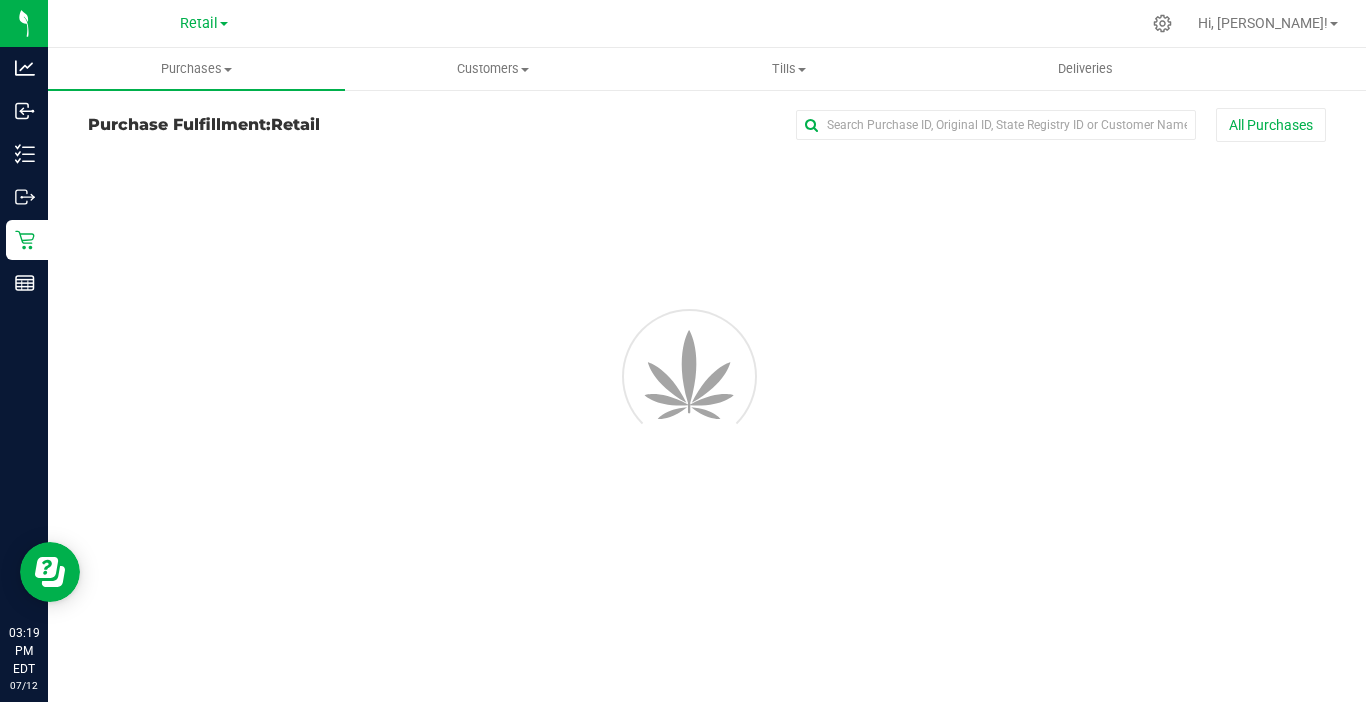 scroll, scrollTop: 0, scrollLeft: 0, axis: both 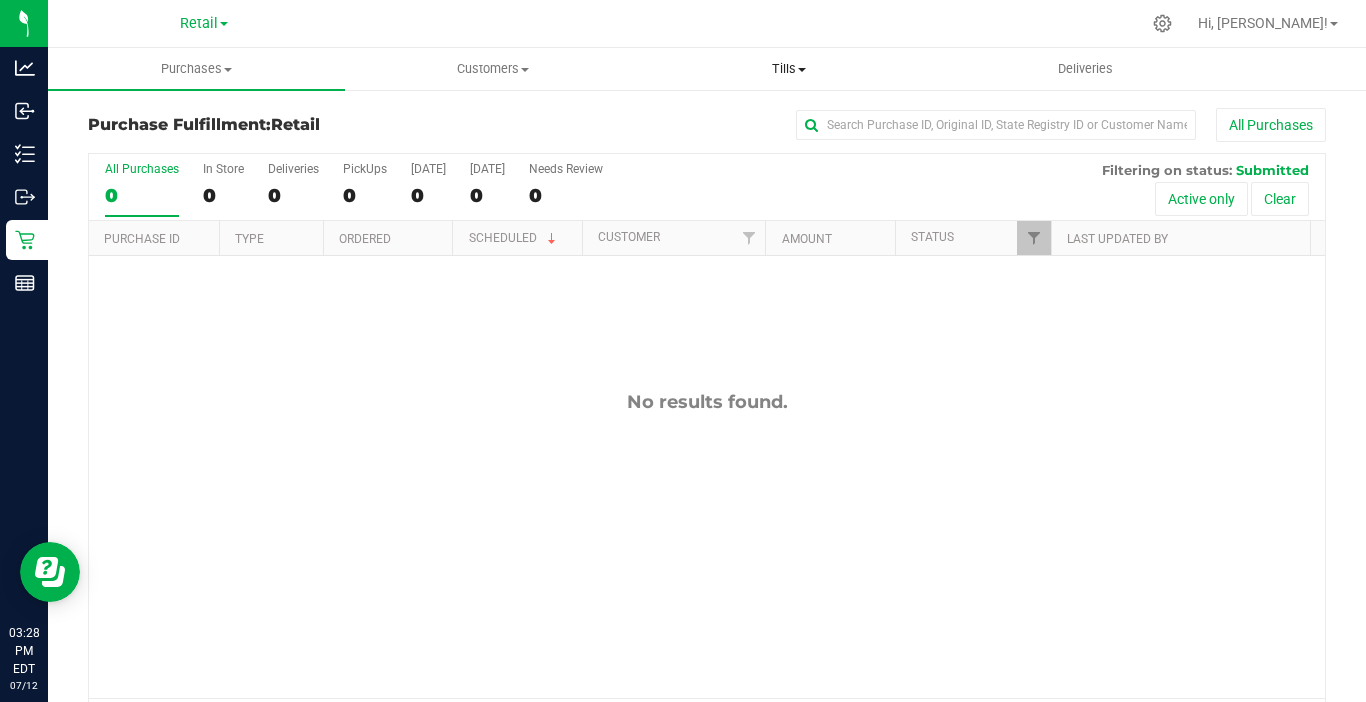 click on "Tills
Manage tills
Reconcile e-payments" at bounding box center [789, 69] 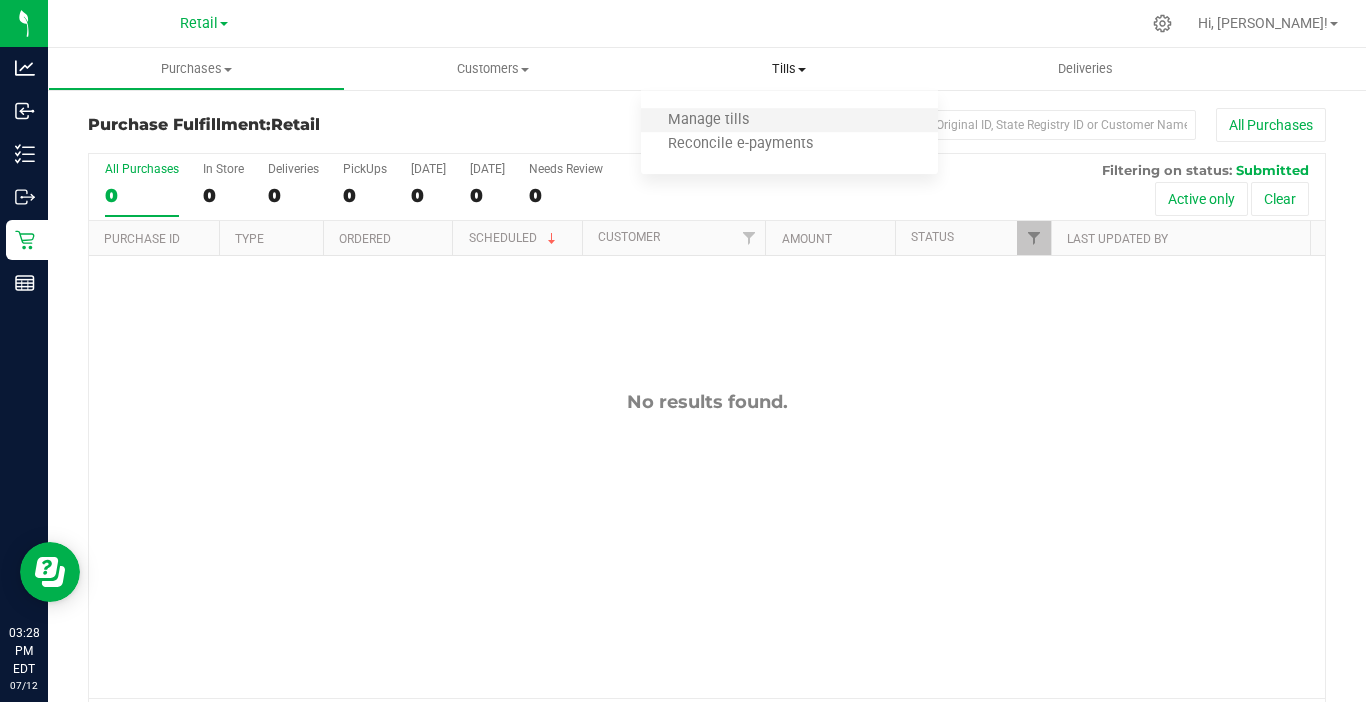 click on "Manage tills" at bounding box center (789, 121) 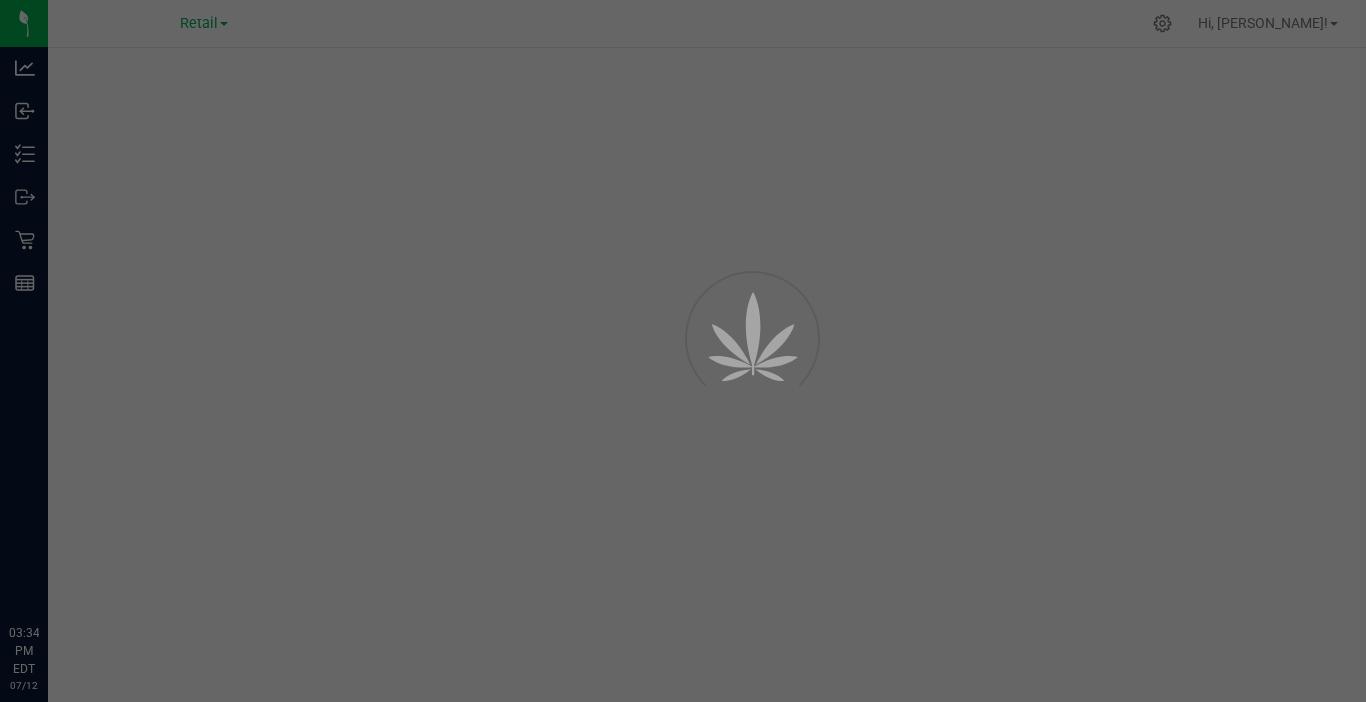 scroll, scrollTop: 0, scrollLeft: 0, axis: both 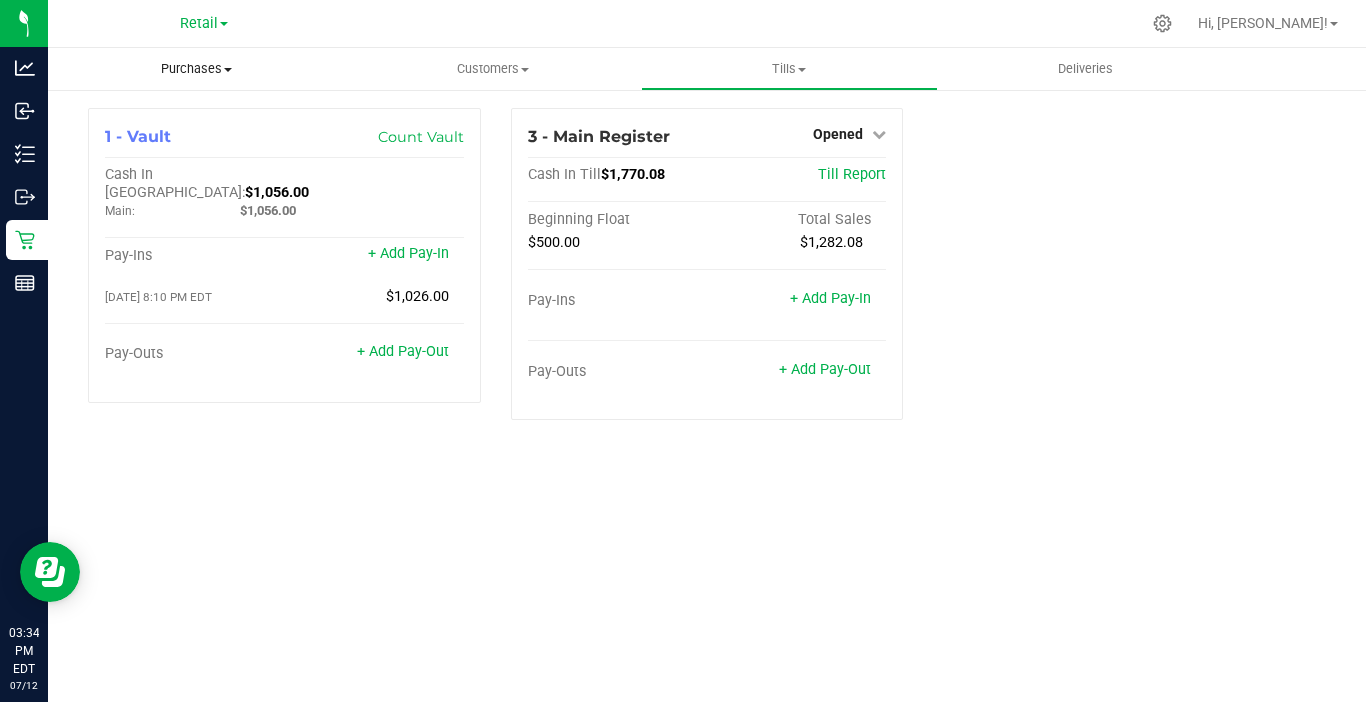 click on "Purchases" at bounding box center (196, 69) 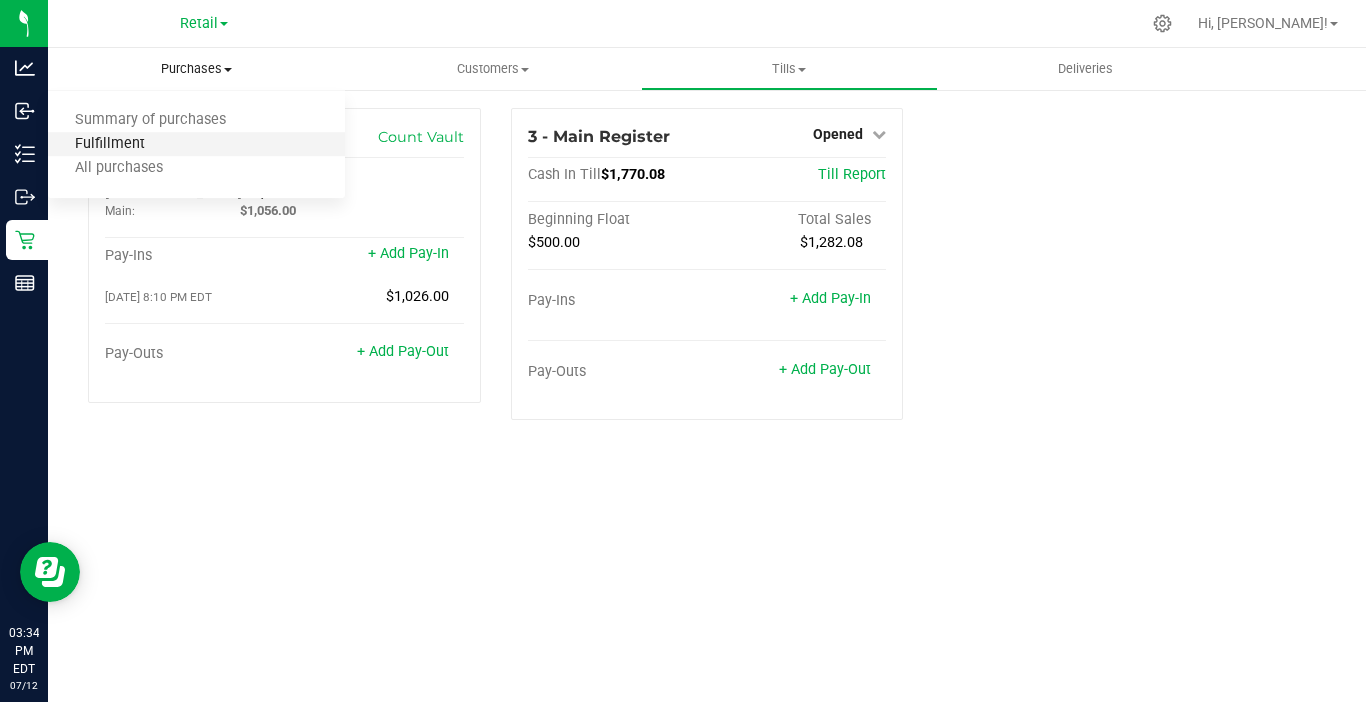 click on "Fulfillment" at bounding box center [110, 144] 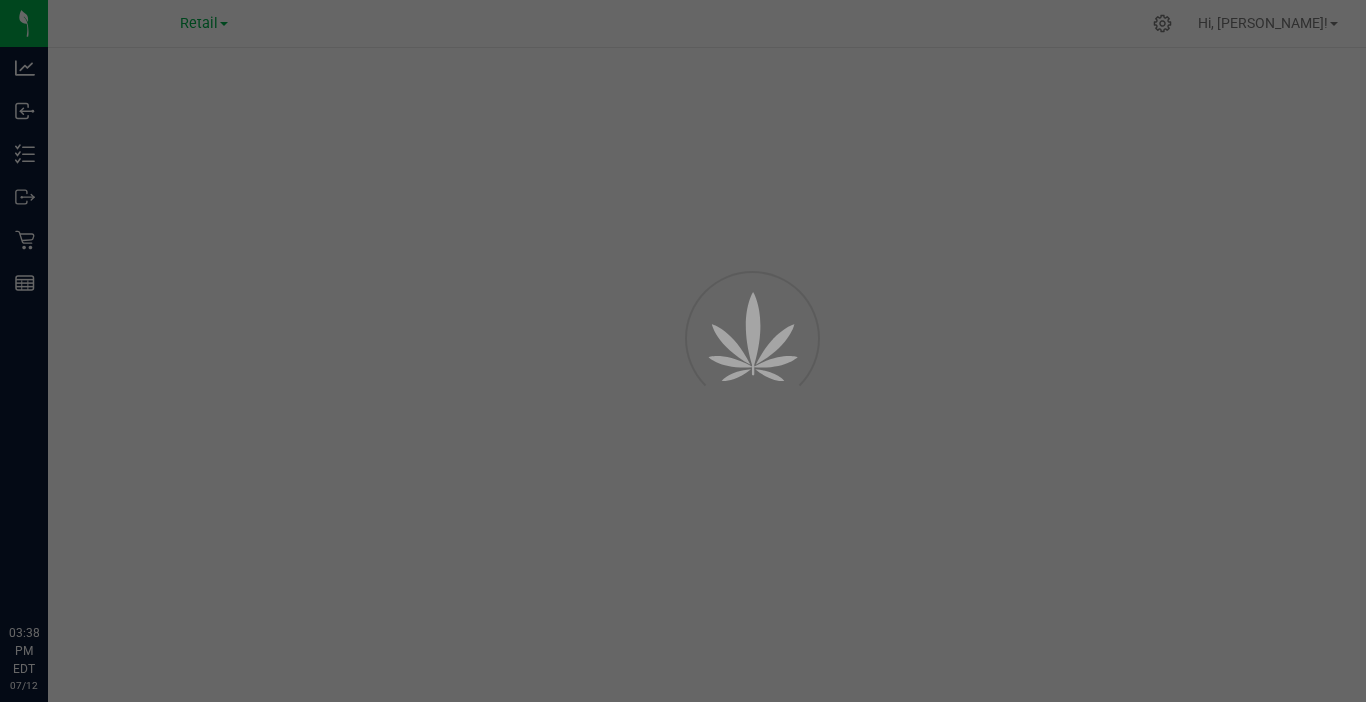 scroll, scrollTop: 0, scrollLeft: 0, axis: both 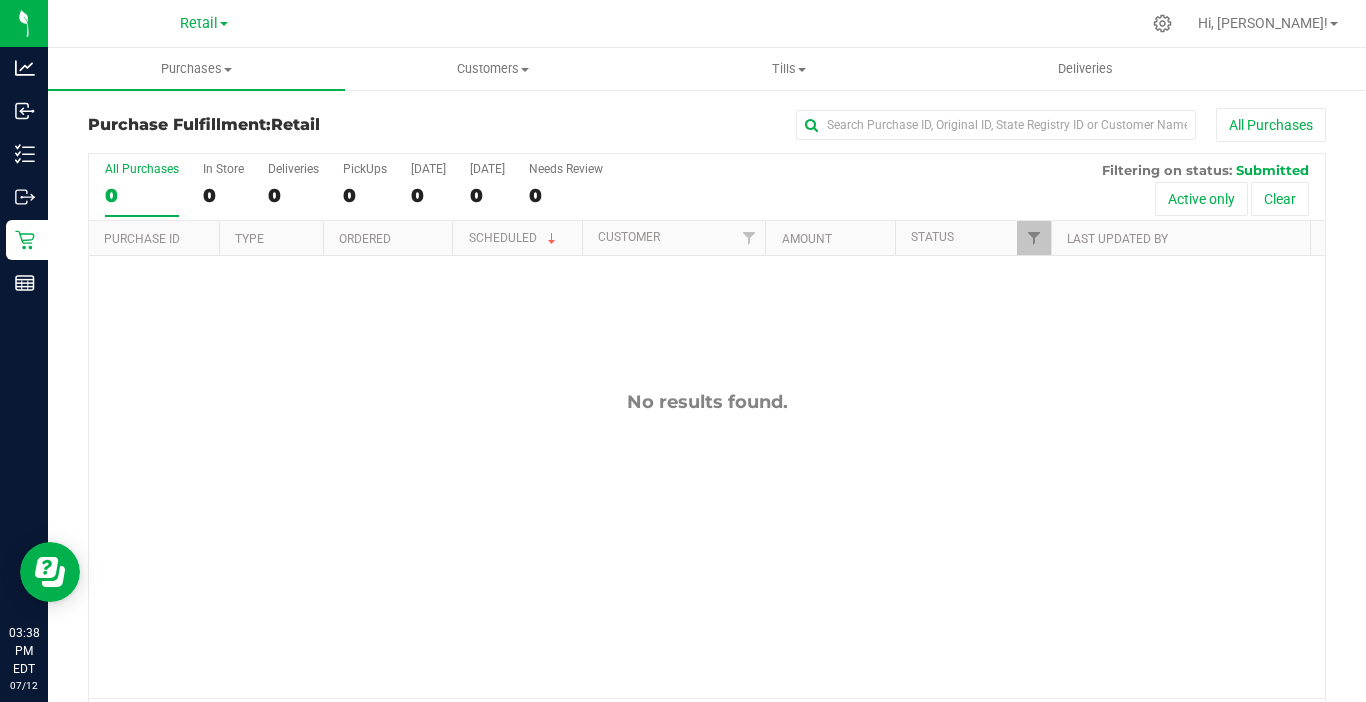 click on "Retail   Hi, [PERSON_NAME]!" at bounding box center (707, 24) 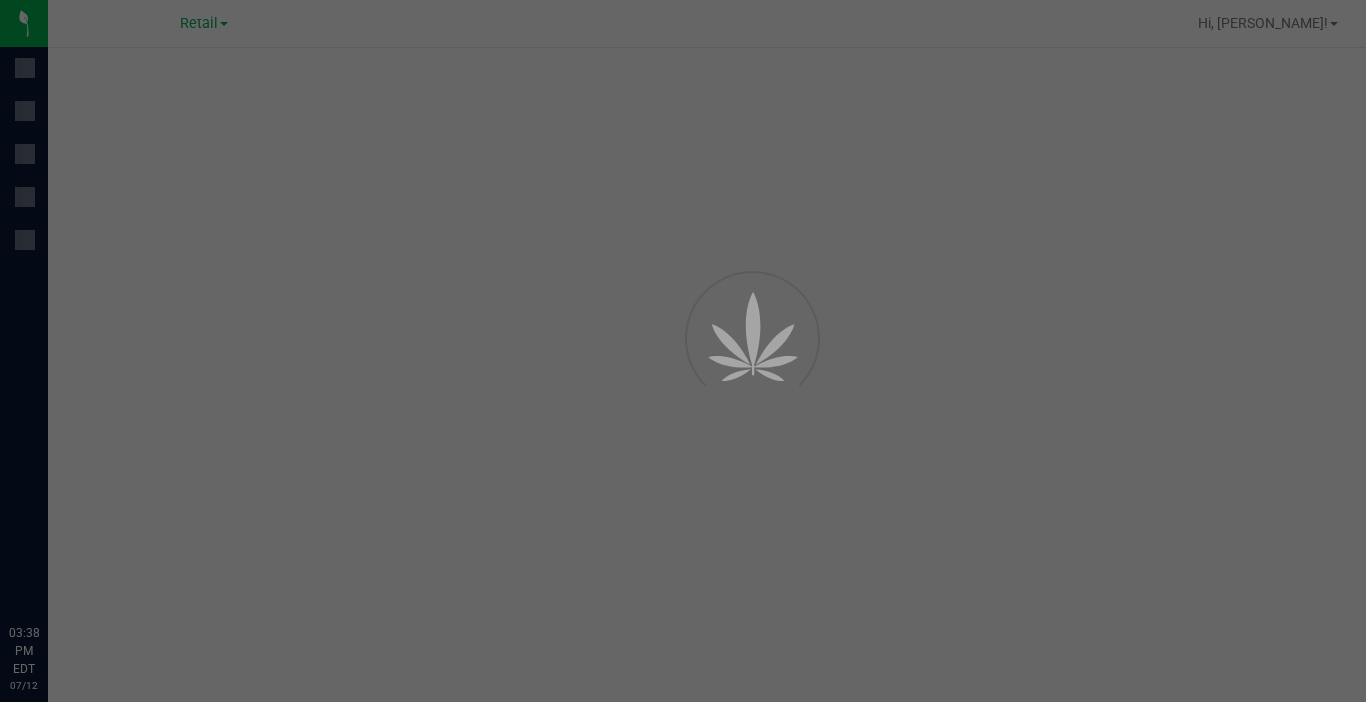 scroll, scrollTop: 0, scrollLeft: 0, axis: both 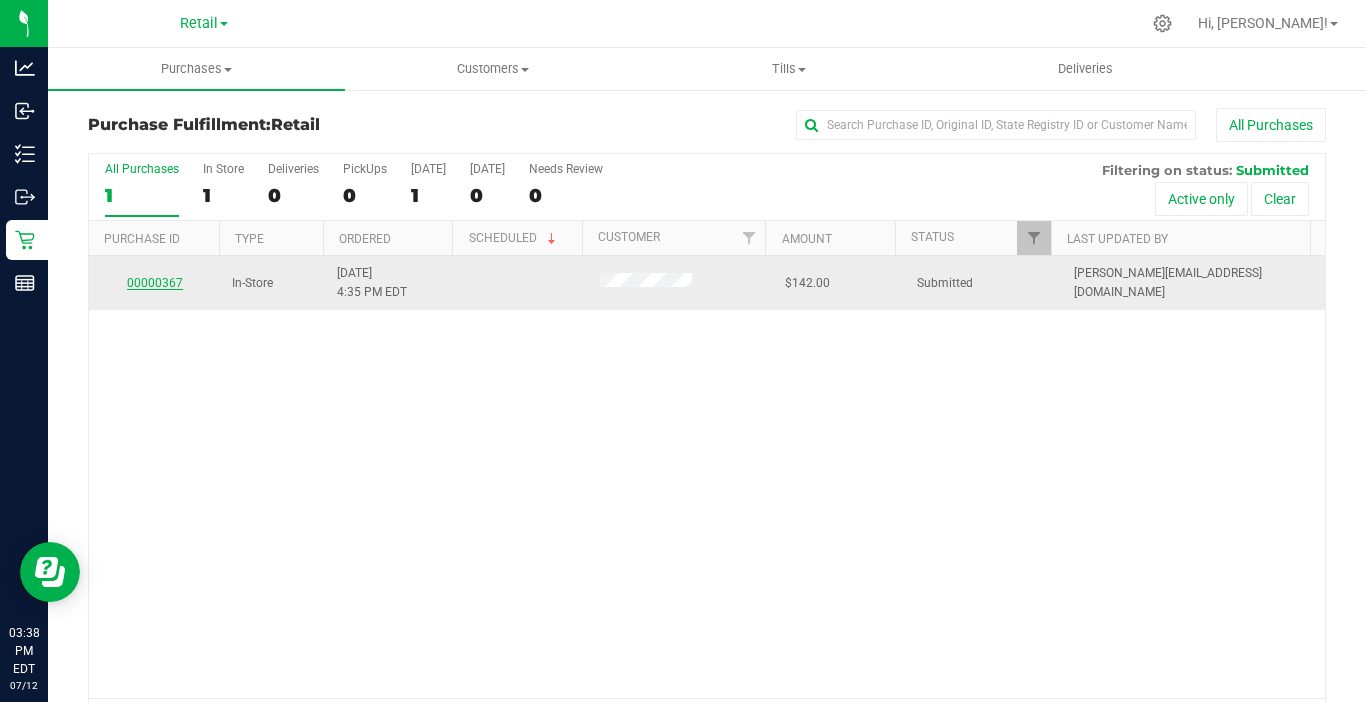 click on "00000367" at bounding box center [155, 283] 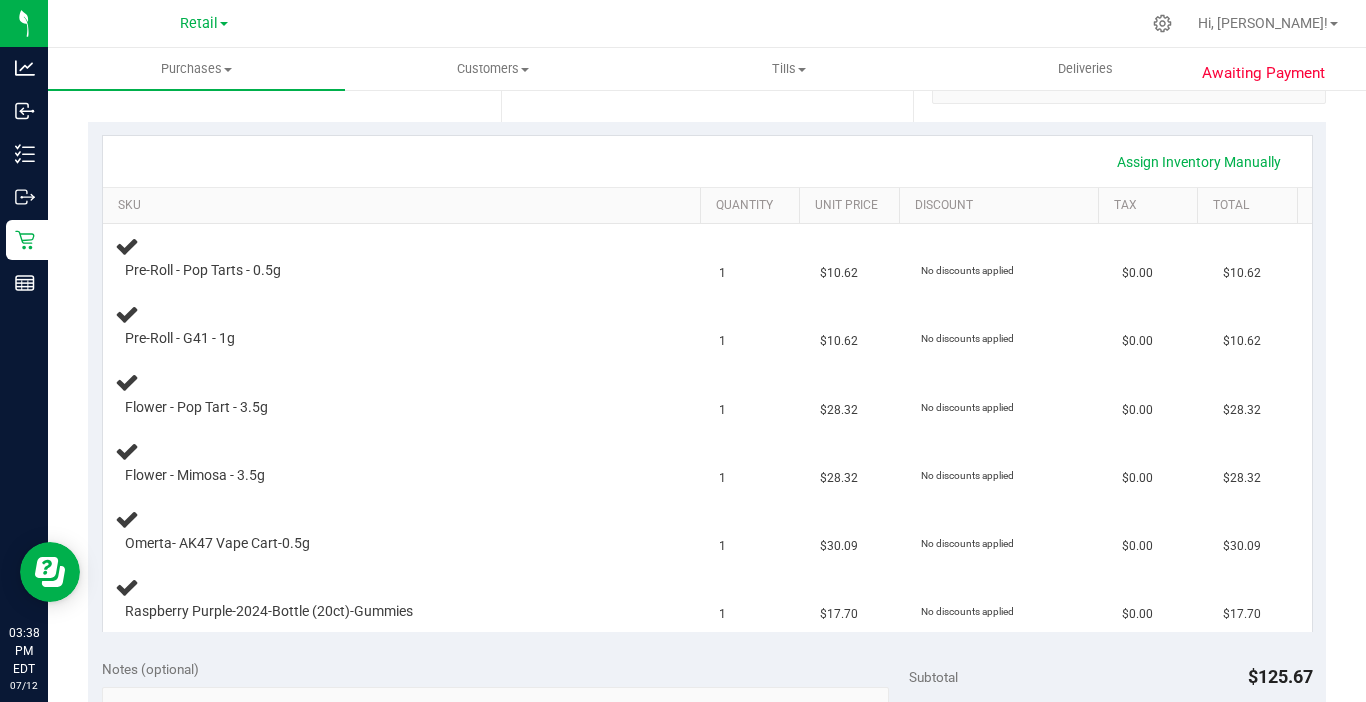 scroll, scrollTop: 382, scrollLeft: 0, axis: vertical 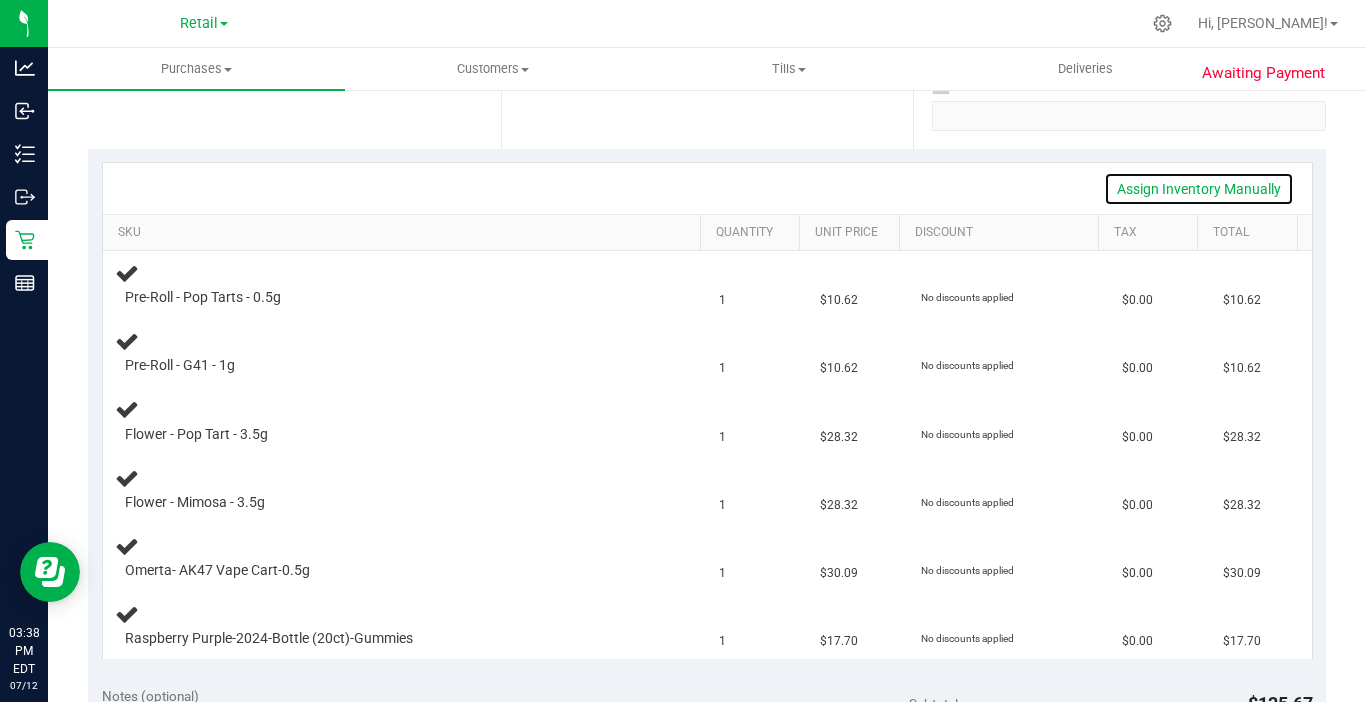 click on "Assign Inventory Manually" at bounding box center (1199, 189) 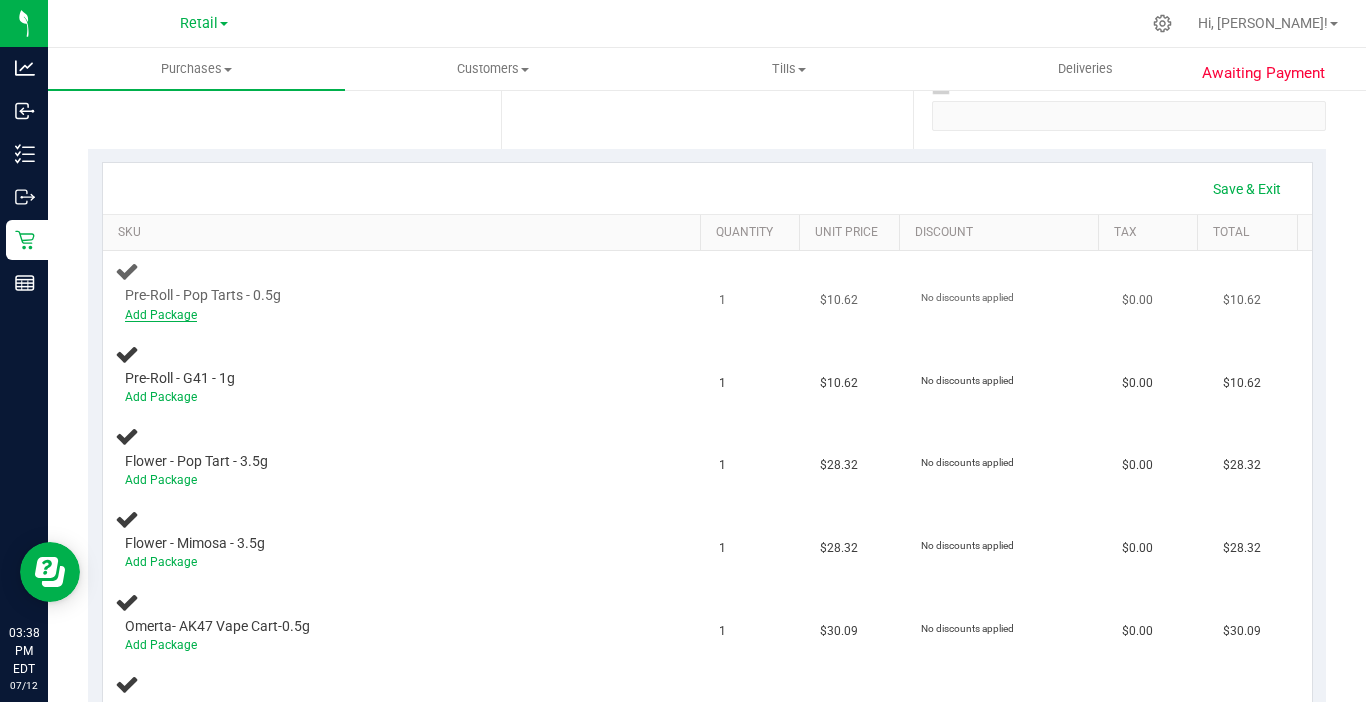 click on "Add Package" at bounding box center [161, 315] 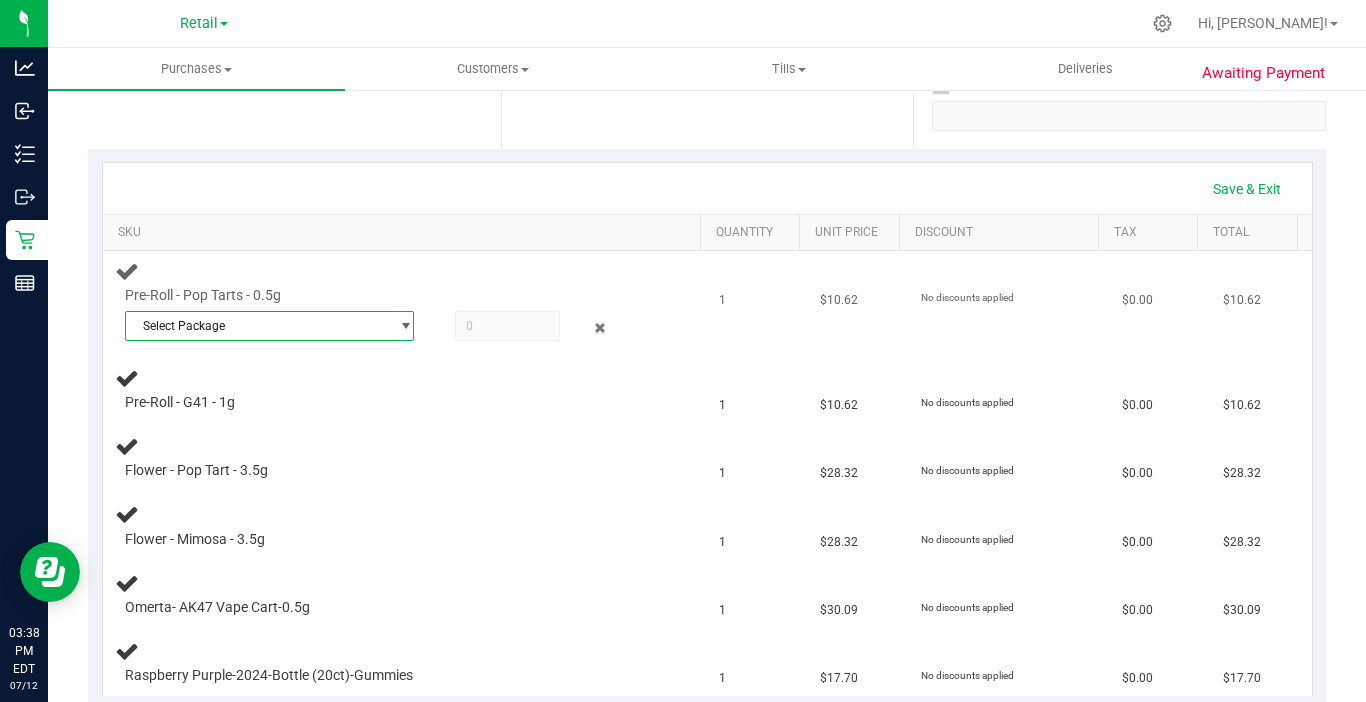 click on "Select Package" at bounding box center [257, 326] 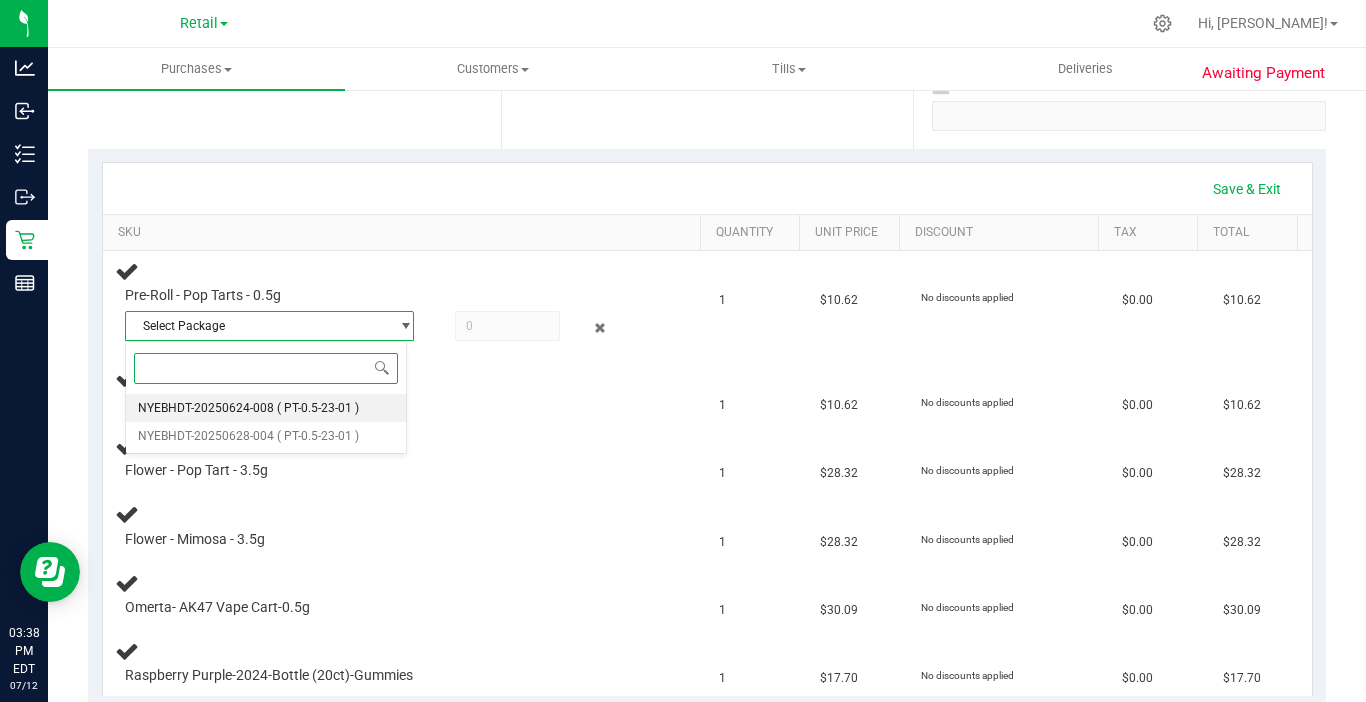 click on "NYEBHDT-20250624-008" at bounding box center (206, 408) 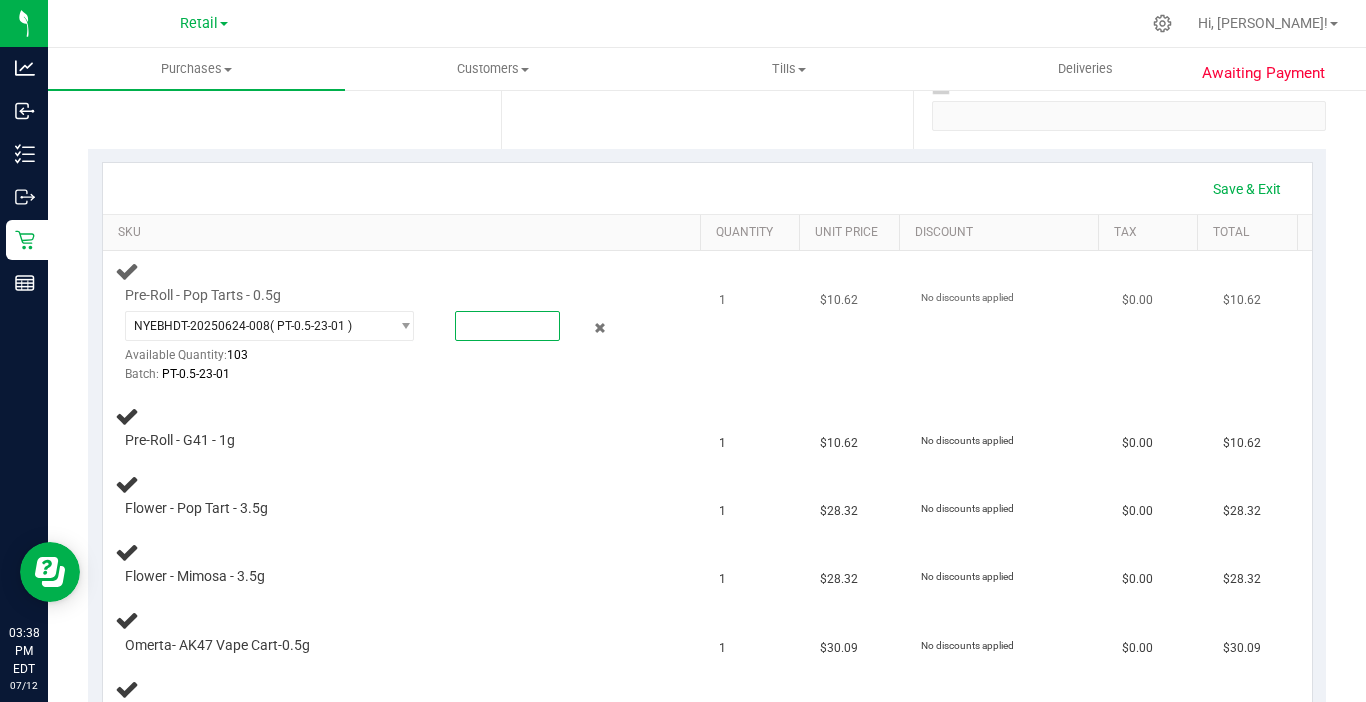 click at bounding box center [507, 326] 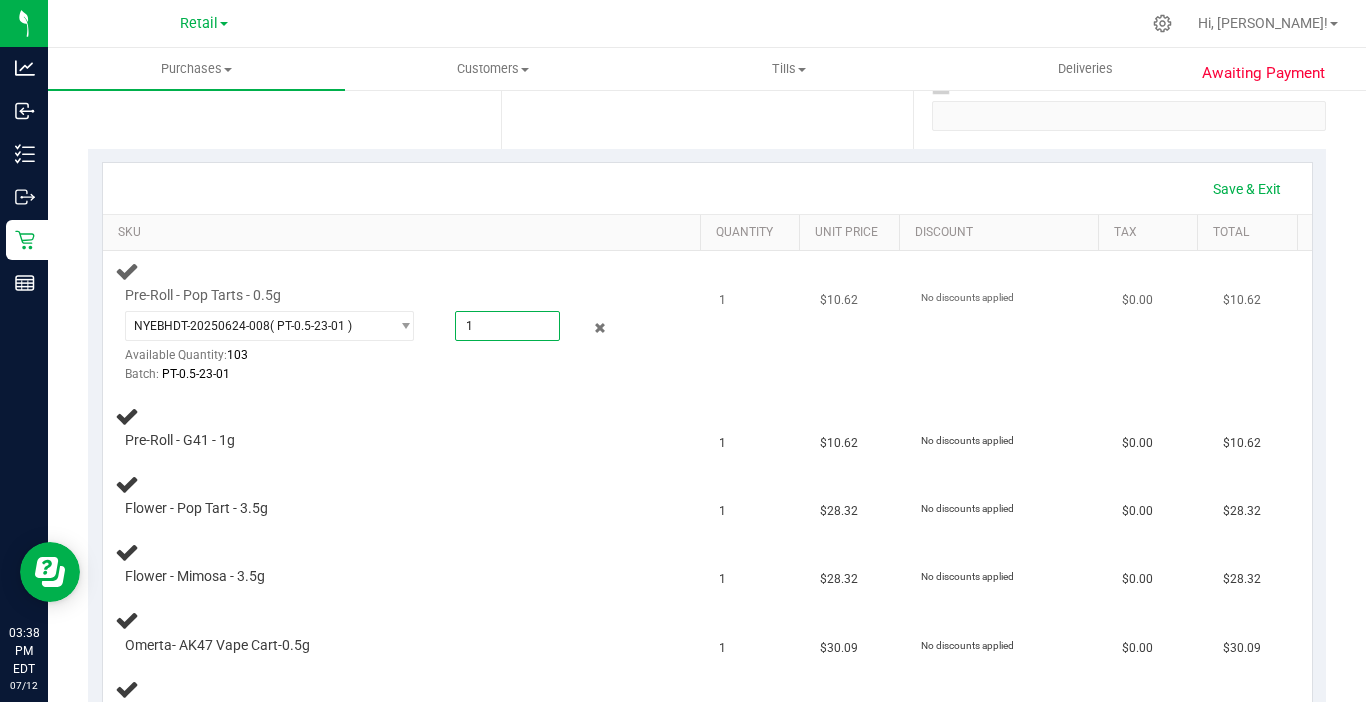 type on "1" 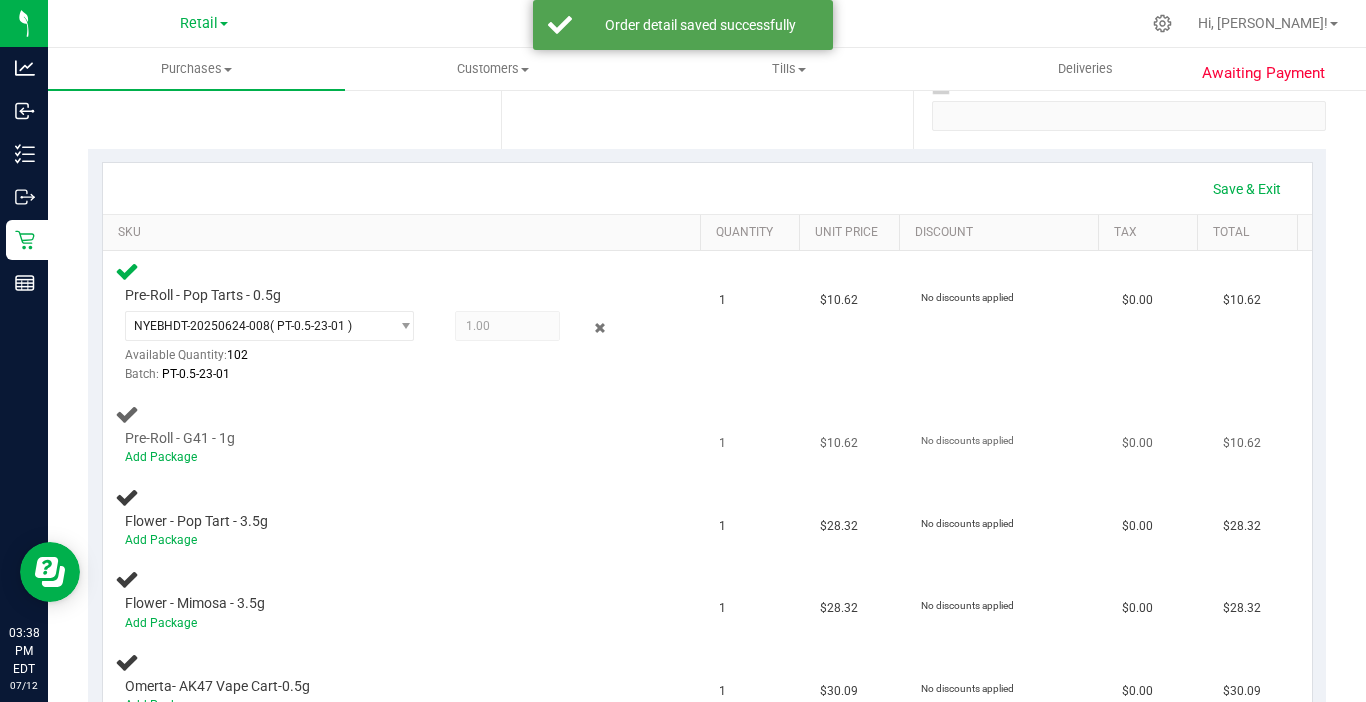 click on "Add Package" at bounding box center [386, 457] 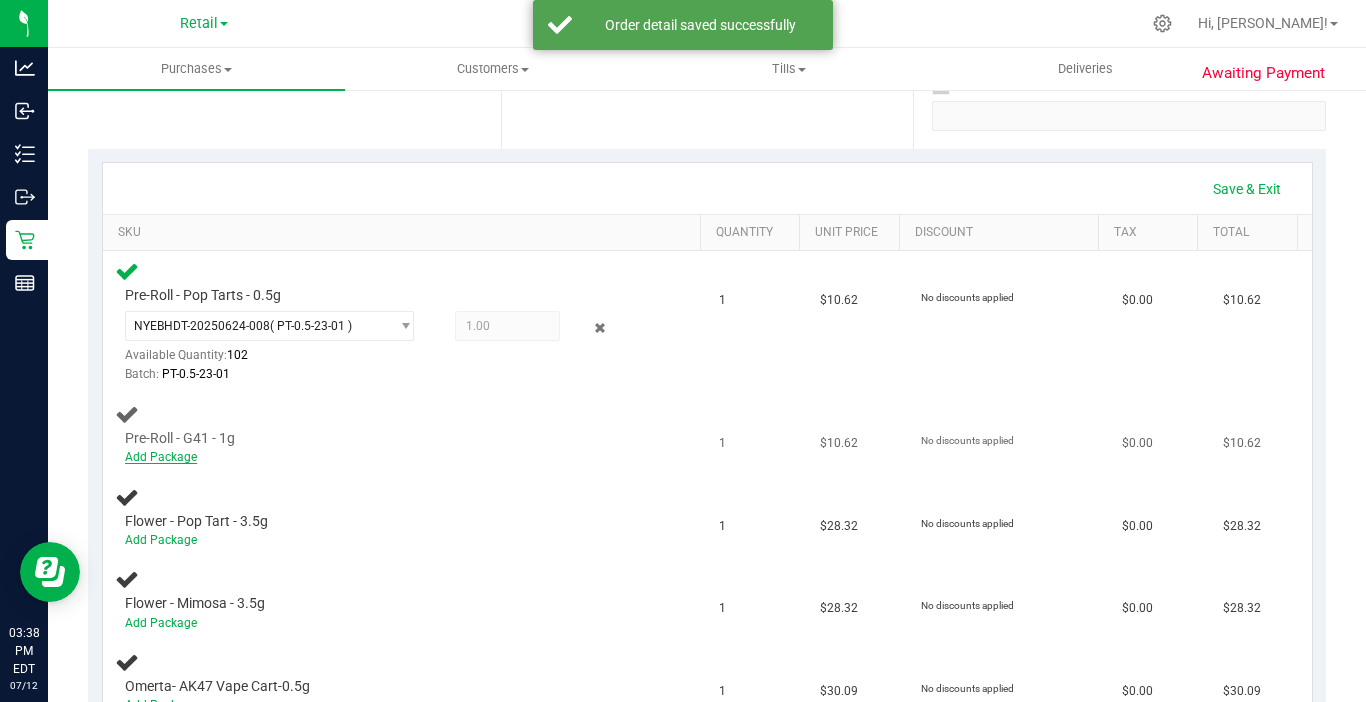 click on "Add Package" at bounding box center [161, 457] 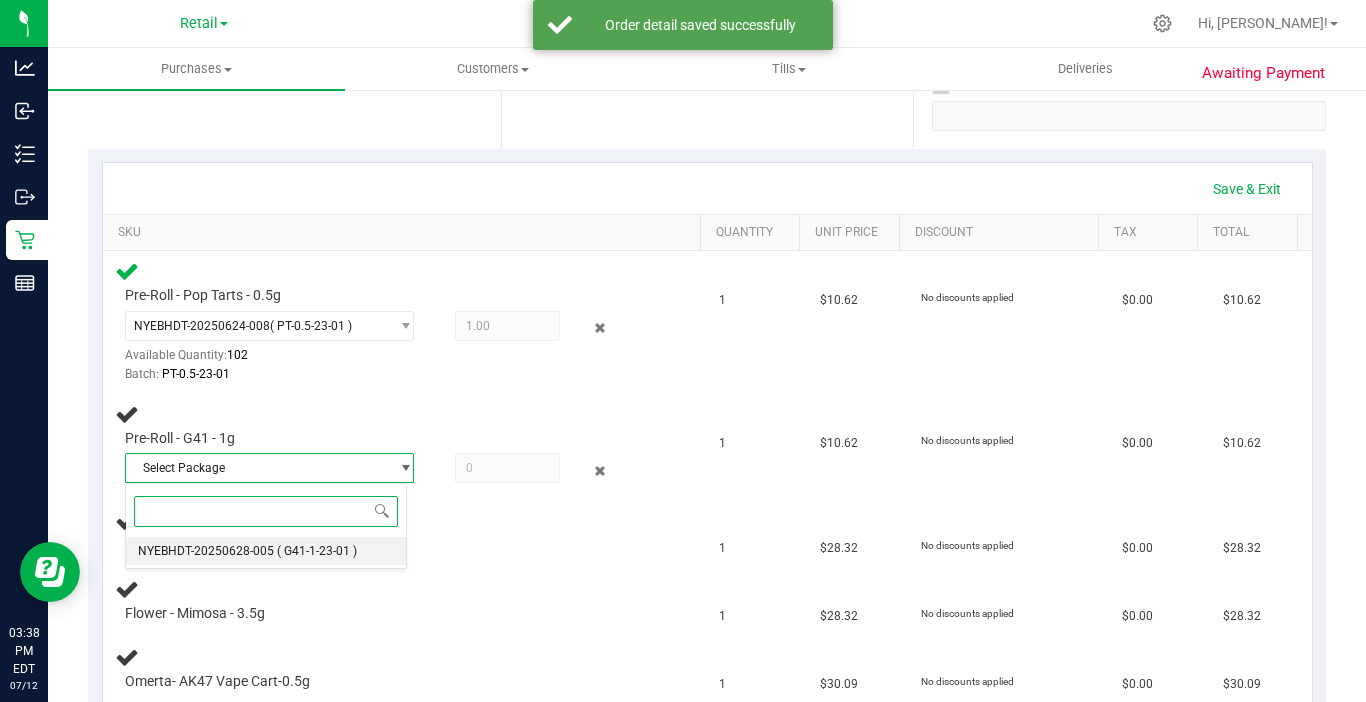 click on "NYEBHDT-20250628-005" at bounding box center [206, 551] 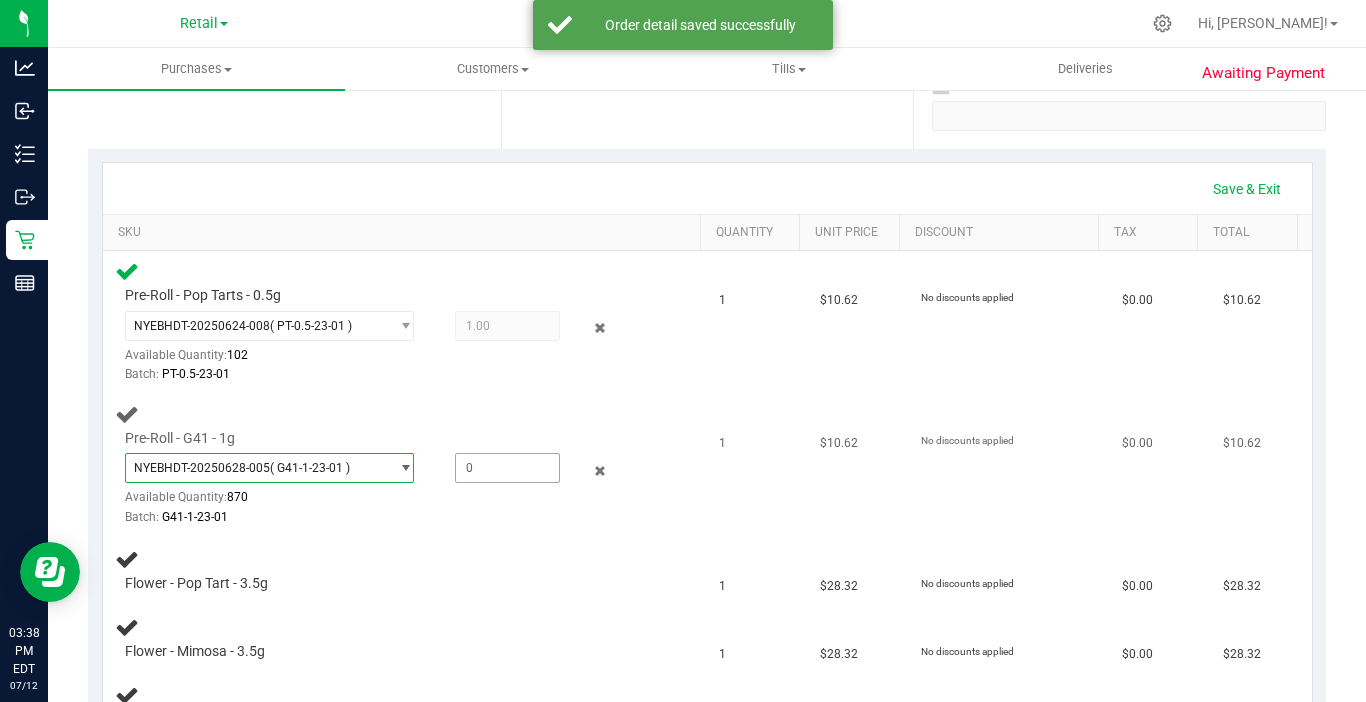 click at bounding box center (507, 468) 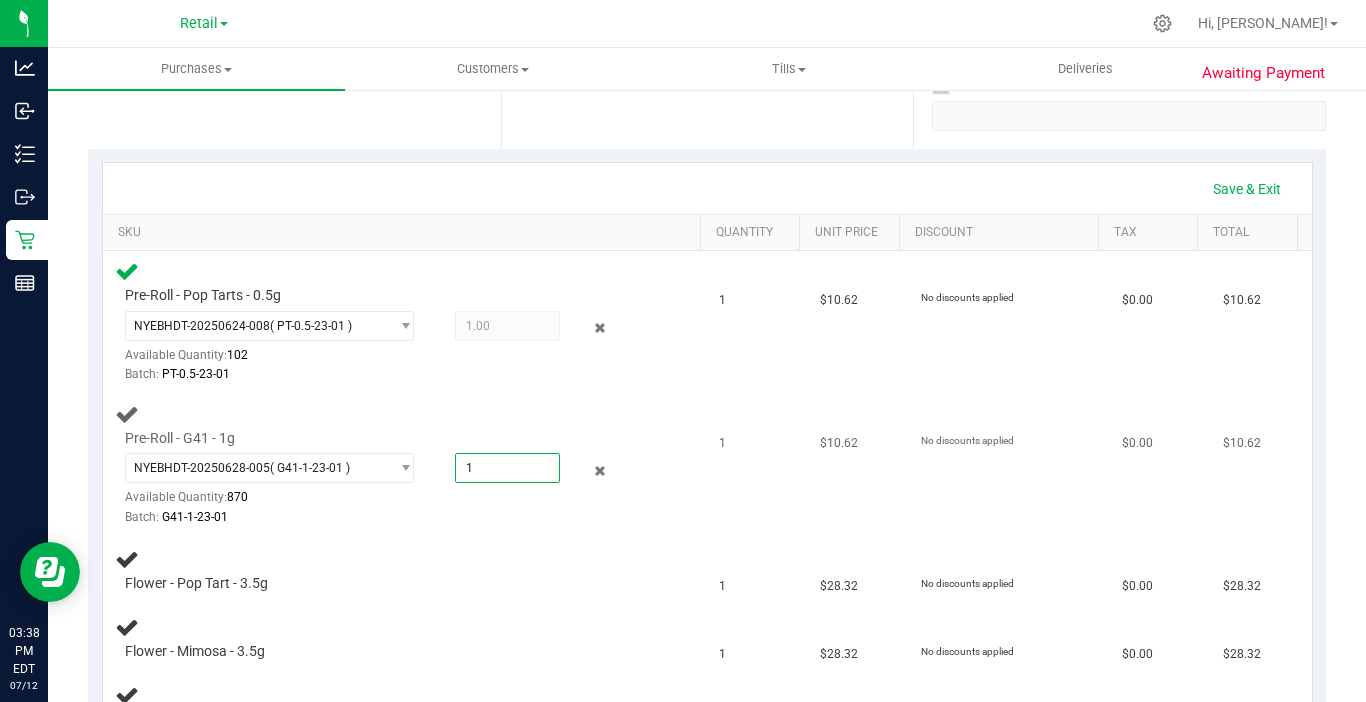 type on "1" 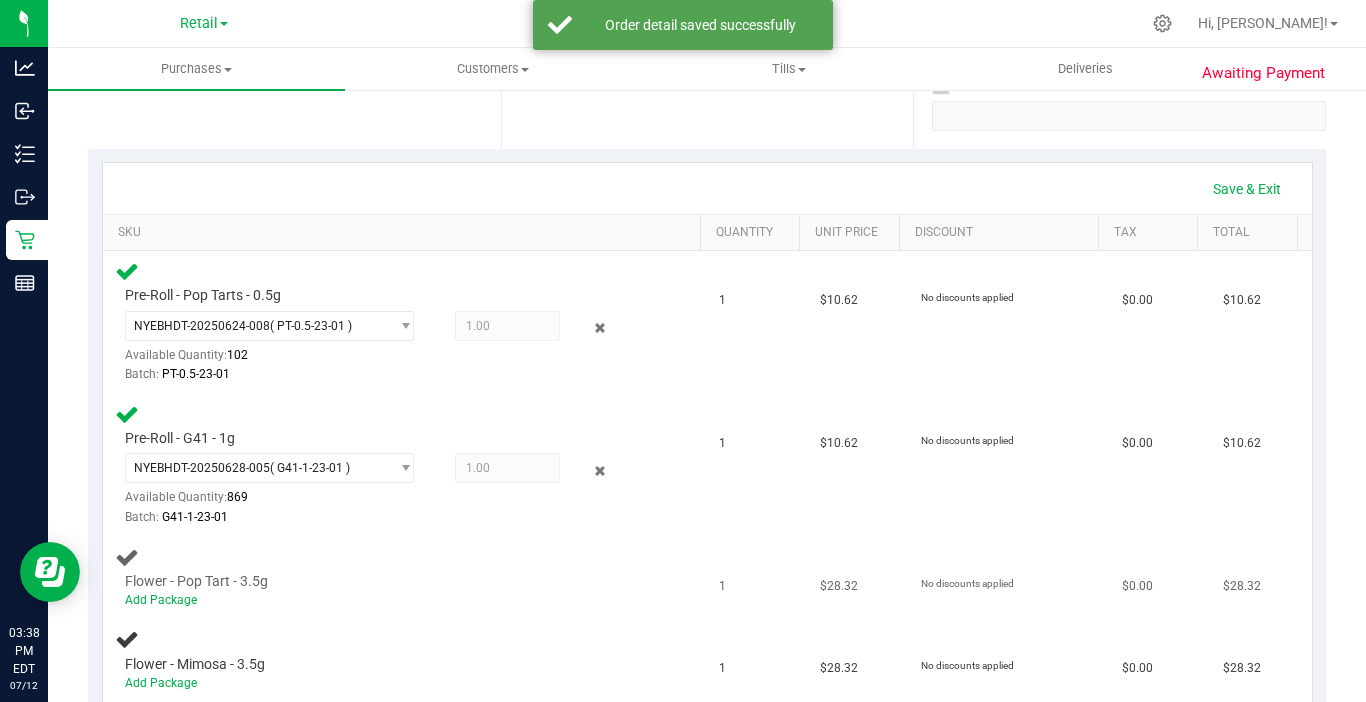 click on "Flower - Pop Tart - 3.5g
Add Package" at bounding box center (381, 591) 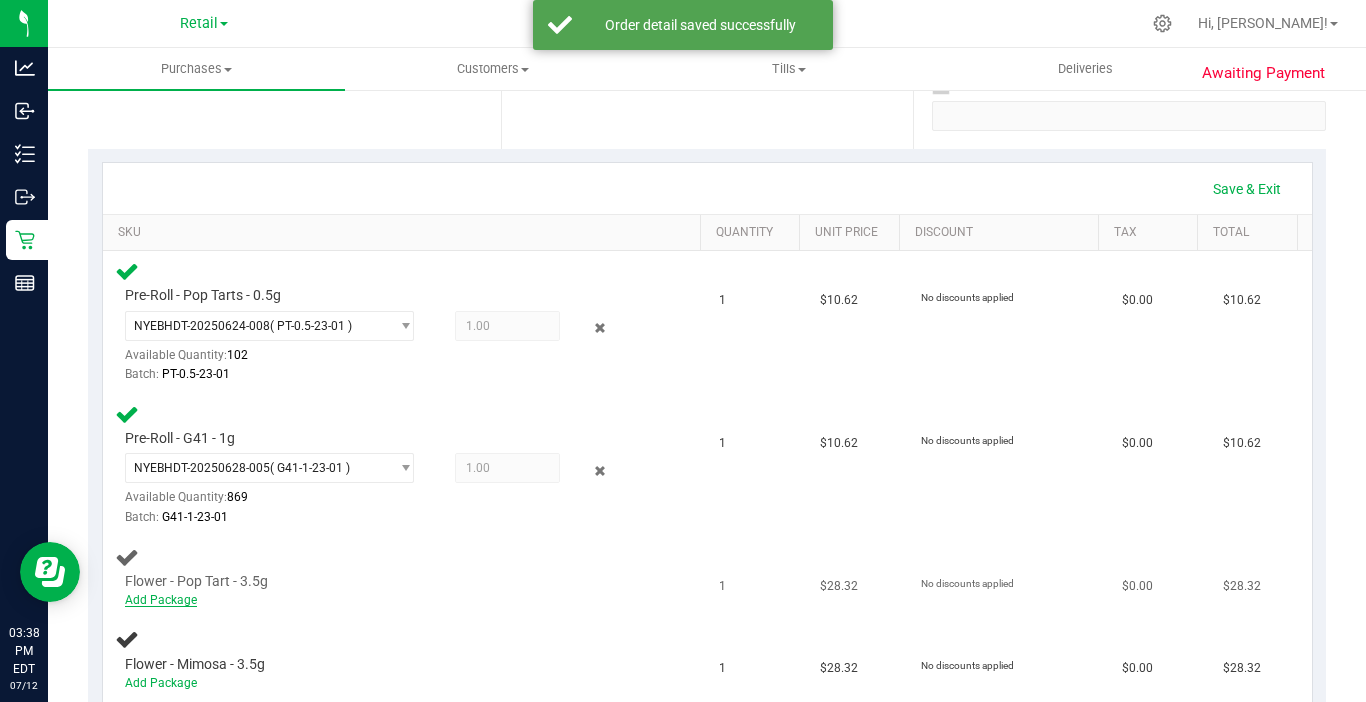click on "Add Package" at bounding box center (161, 600) 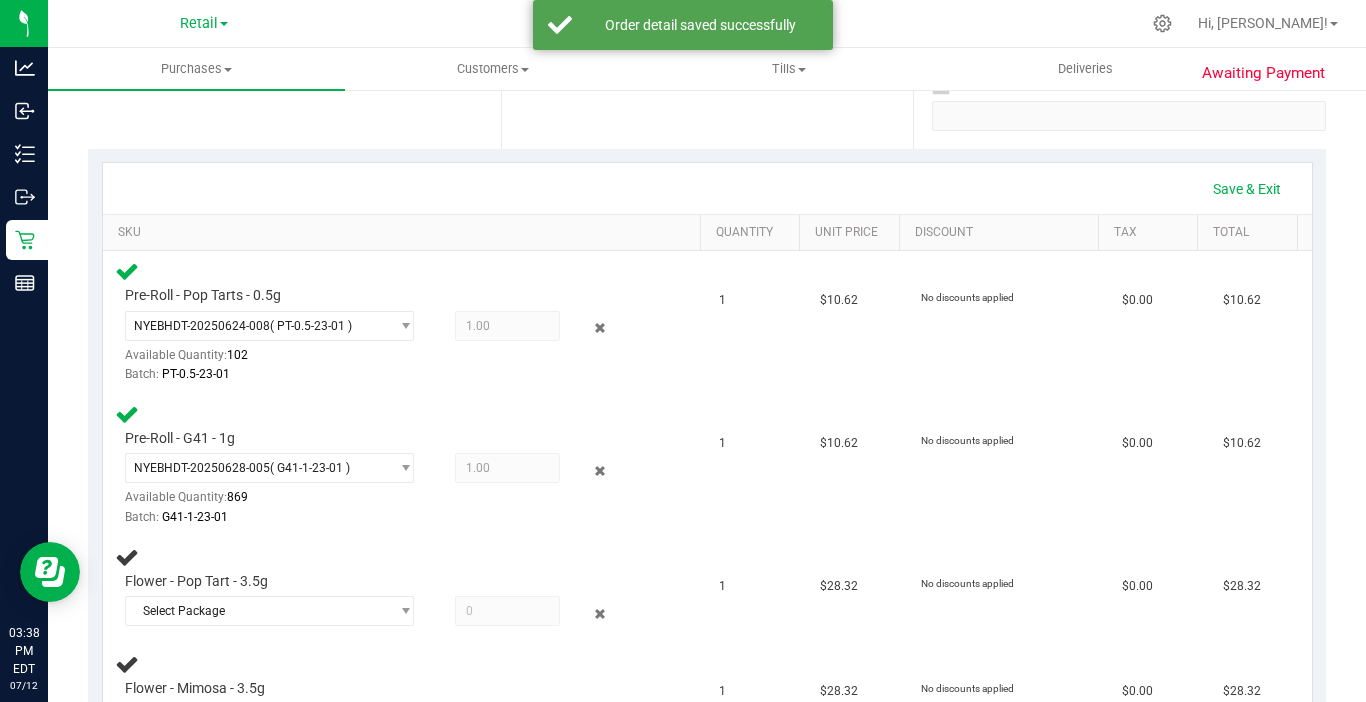scroll, scrollTop: 482, scrollLeft: 0, axis: vertical 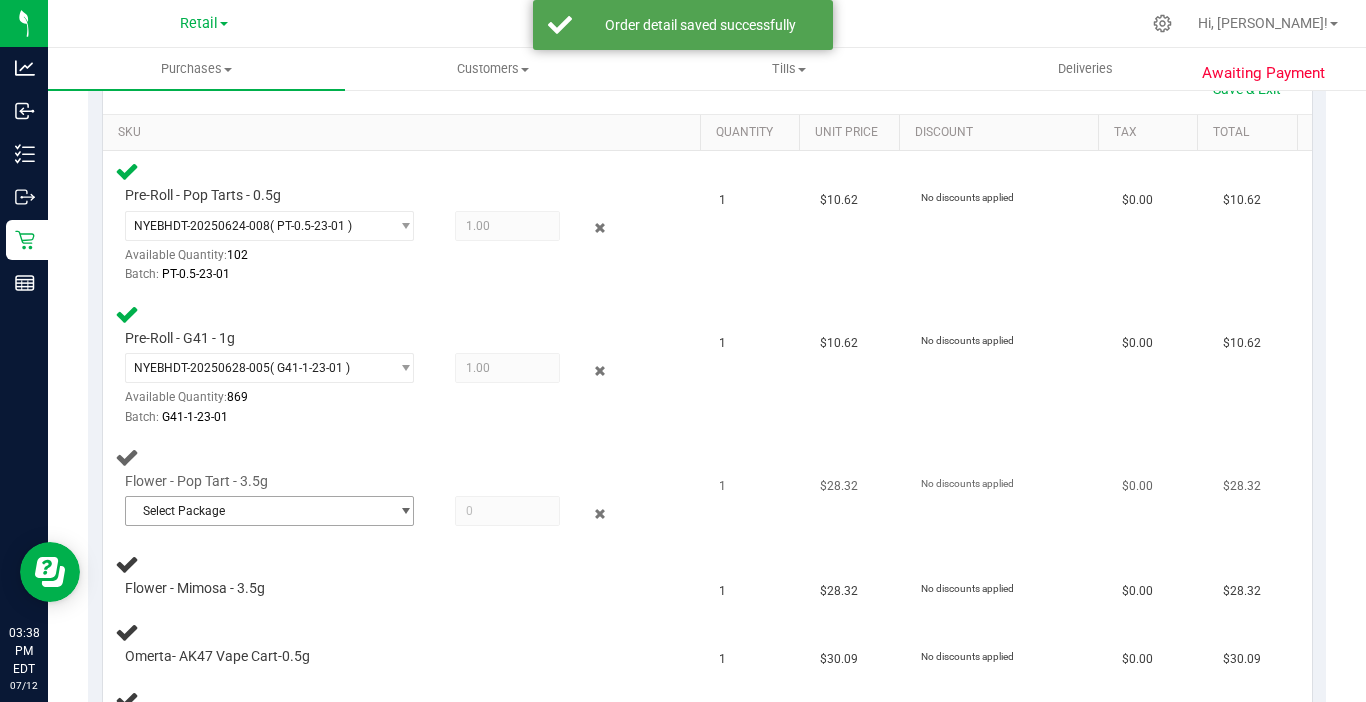 click at bounding box center (405, 511) 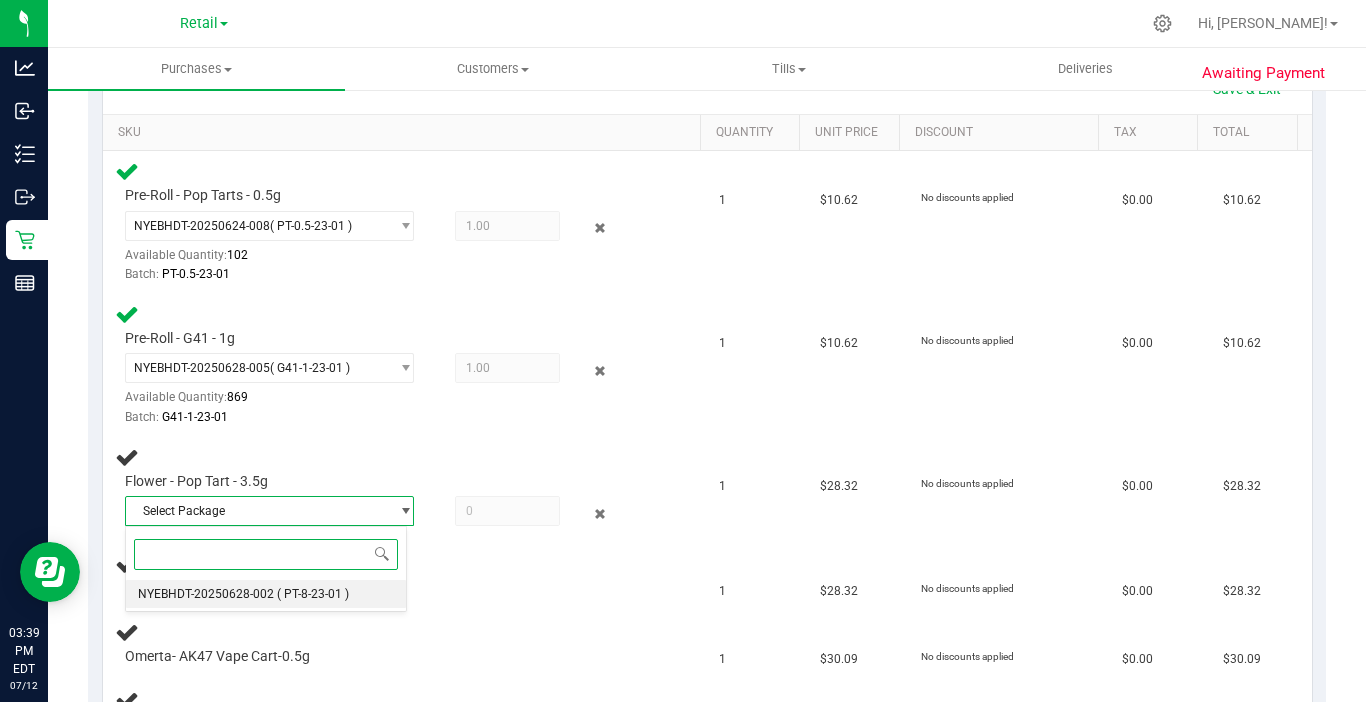 click on "NYEBHDT-20250628-002
(
PT-8-23-01
)" at bounding box center [266, 594] 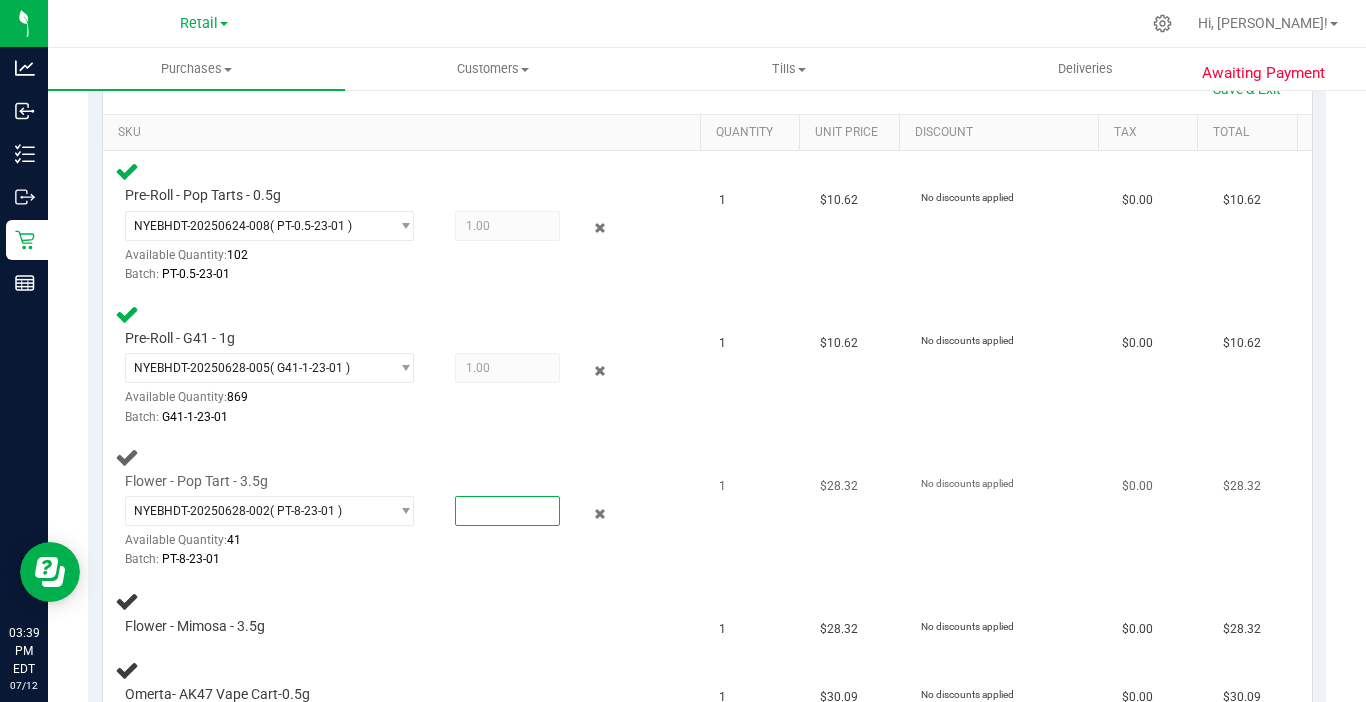 click at bounding box center [507, 511] 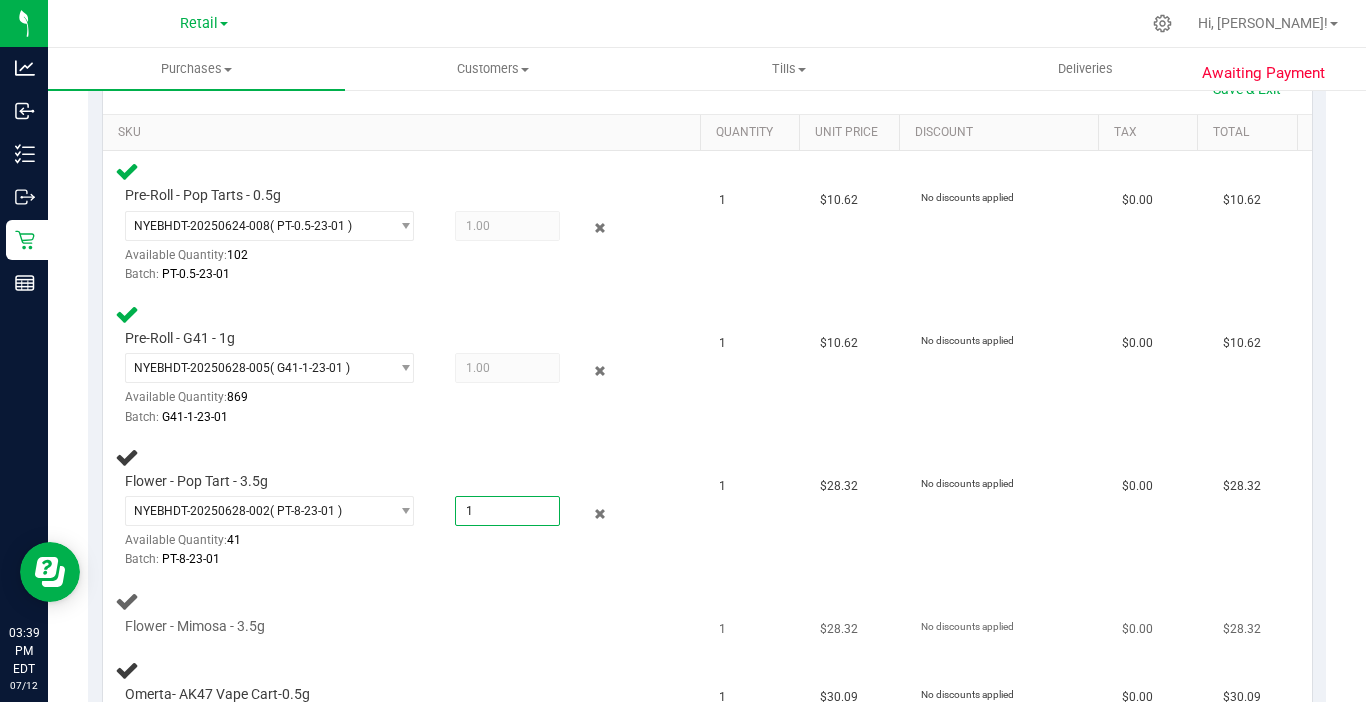 type on "1.0000" 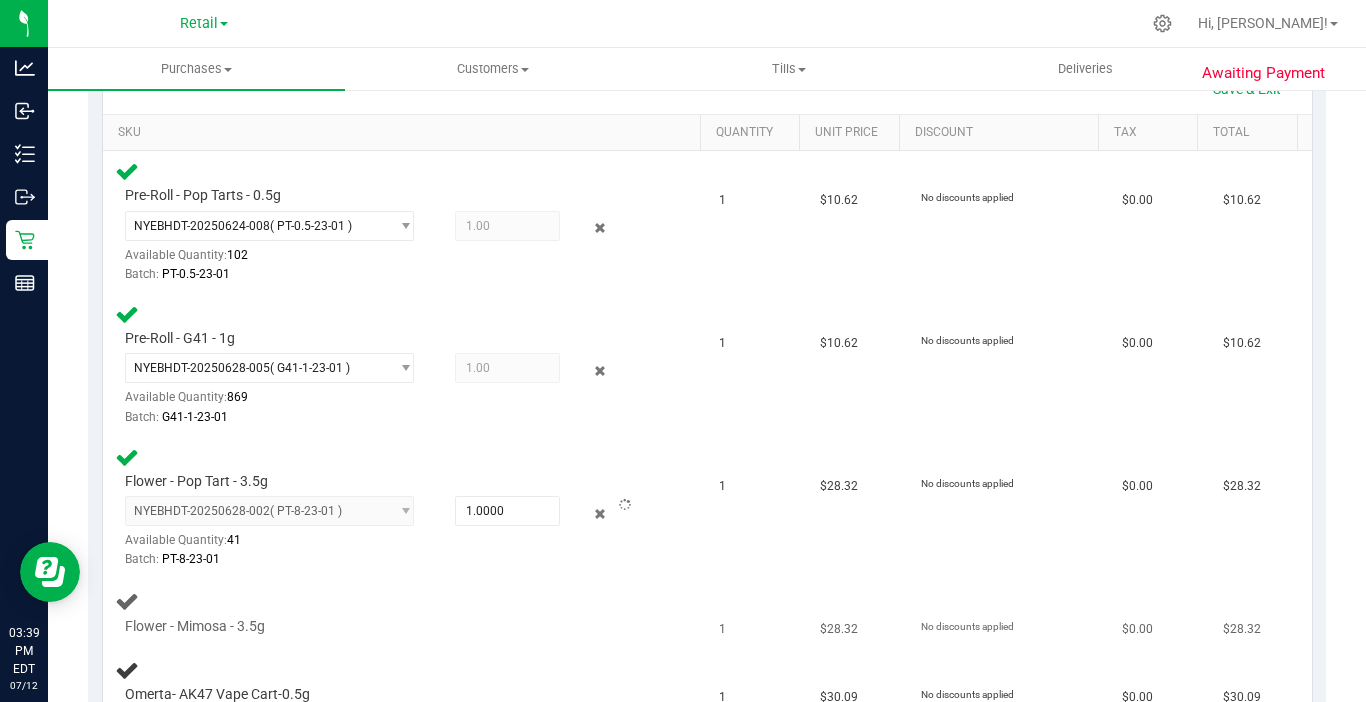 click on "Flower - Mimosa - 3.5g" at bounding box center (405, 612) 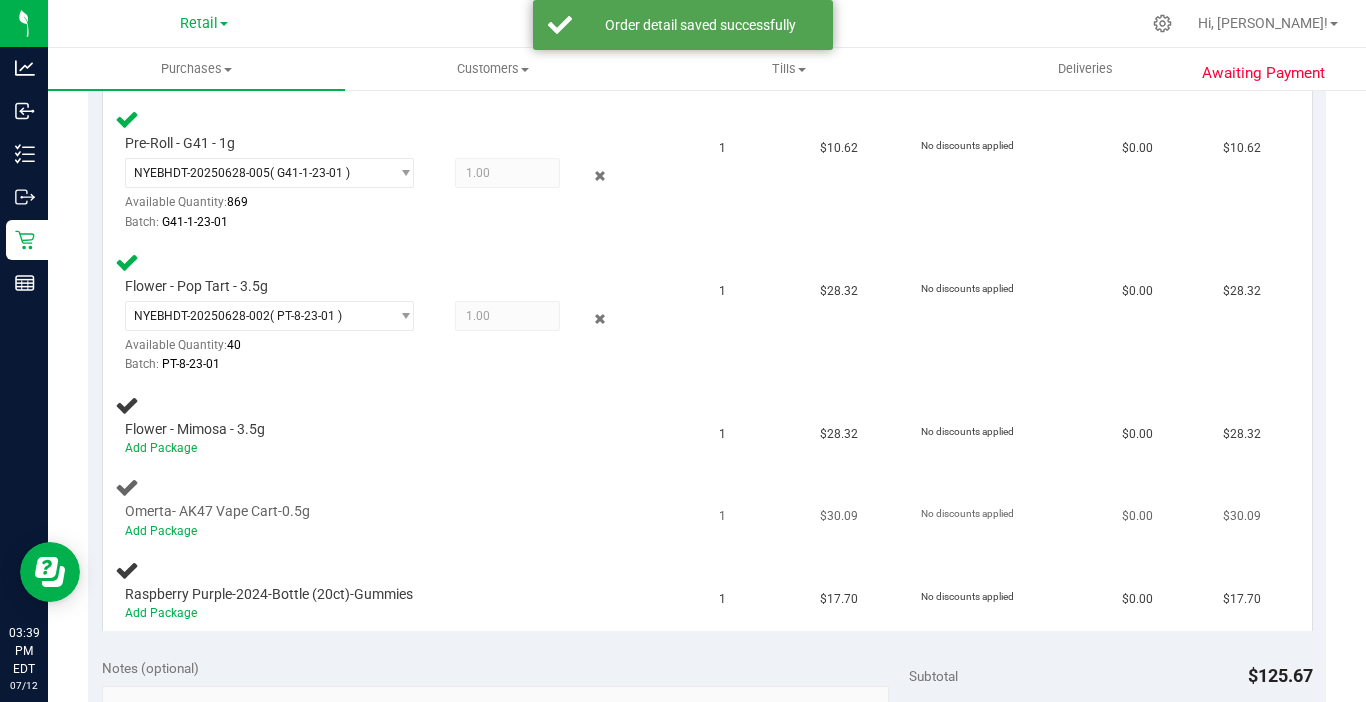 scroll, scrollTop: 682, scrollLeft: 0, axis: vertical 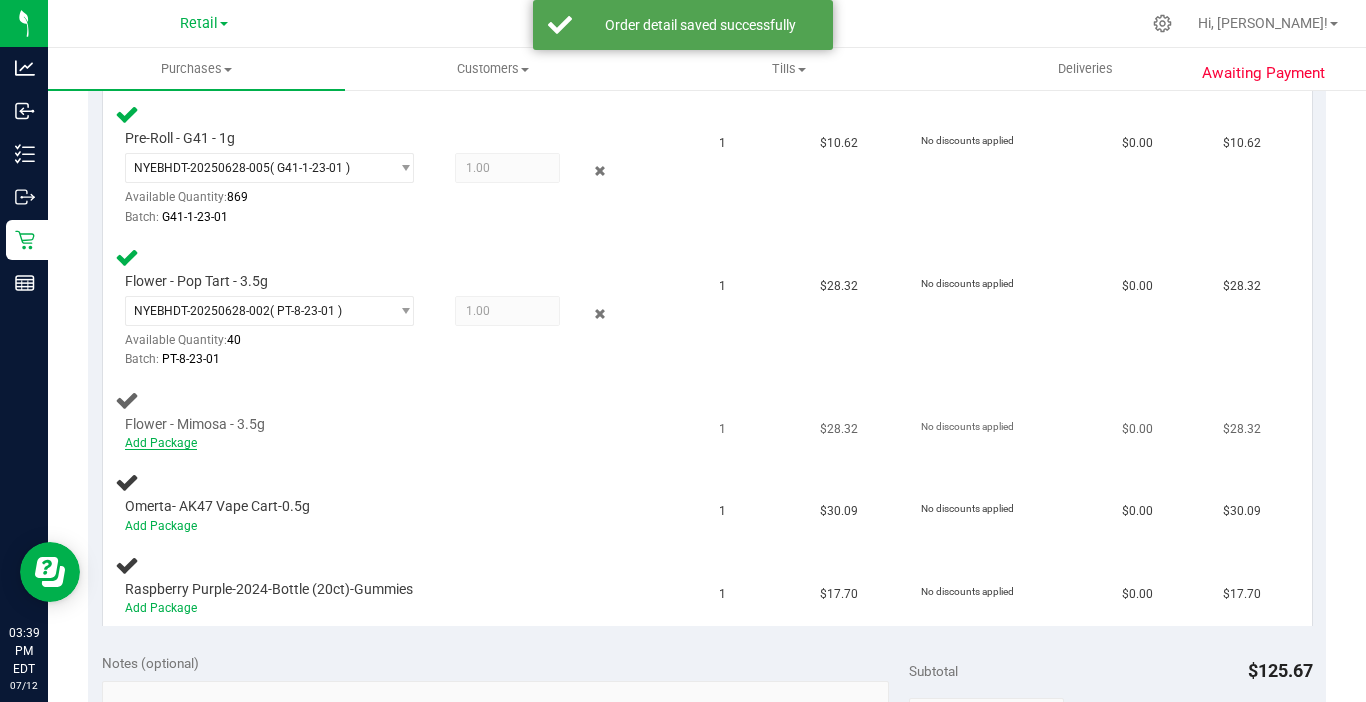 click on "Add Package" at bounding box center [161, 443] 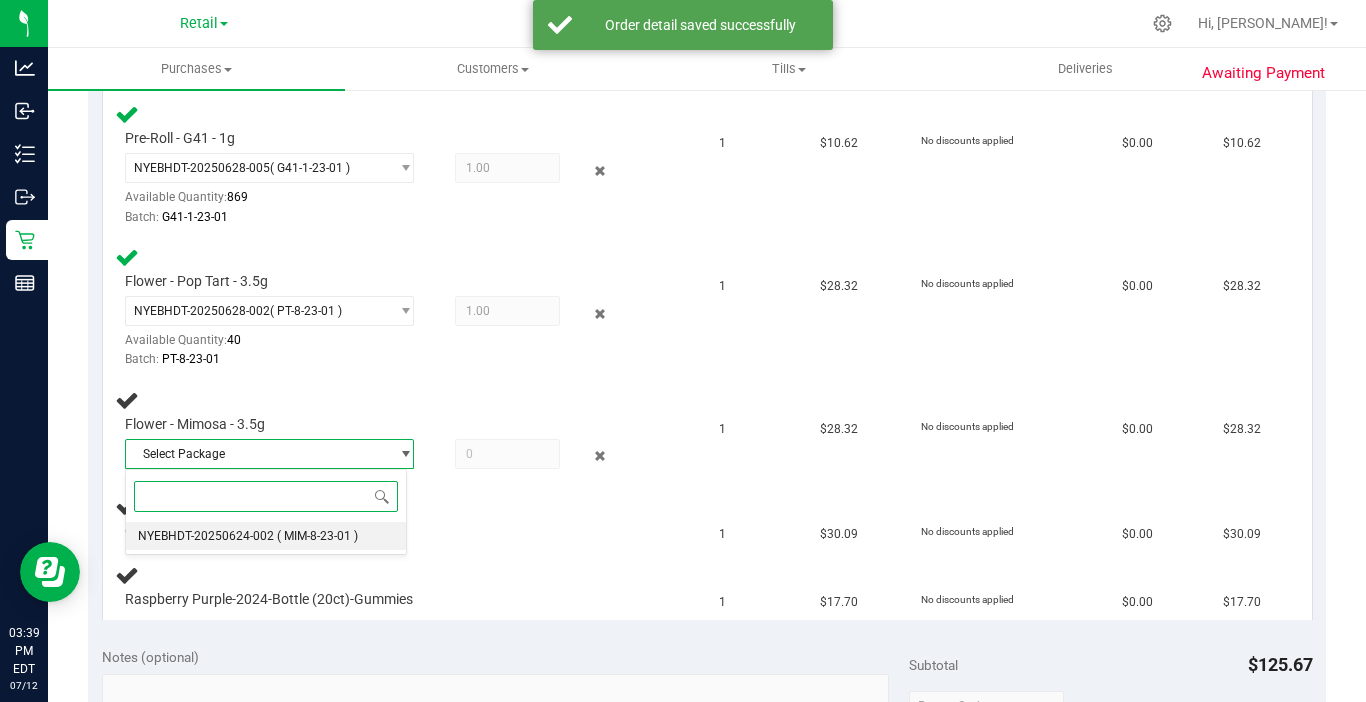 click on "NYEBHDT-20250624-002" at bounding box center [206, 536] 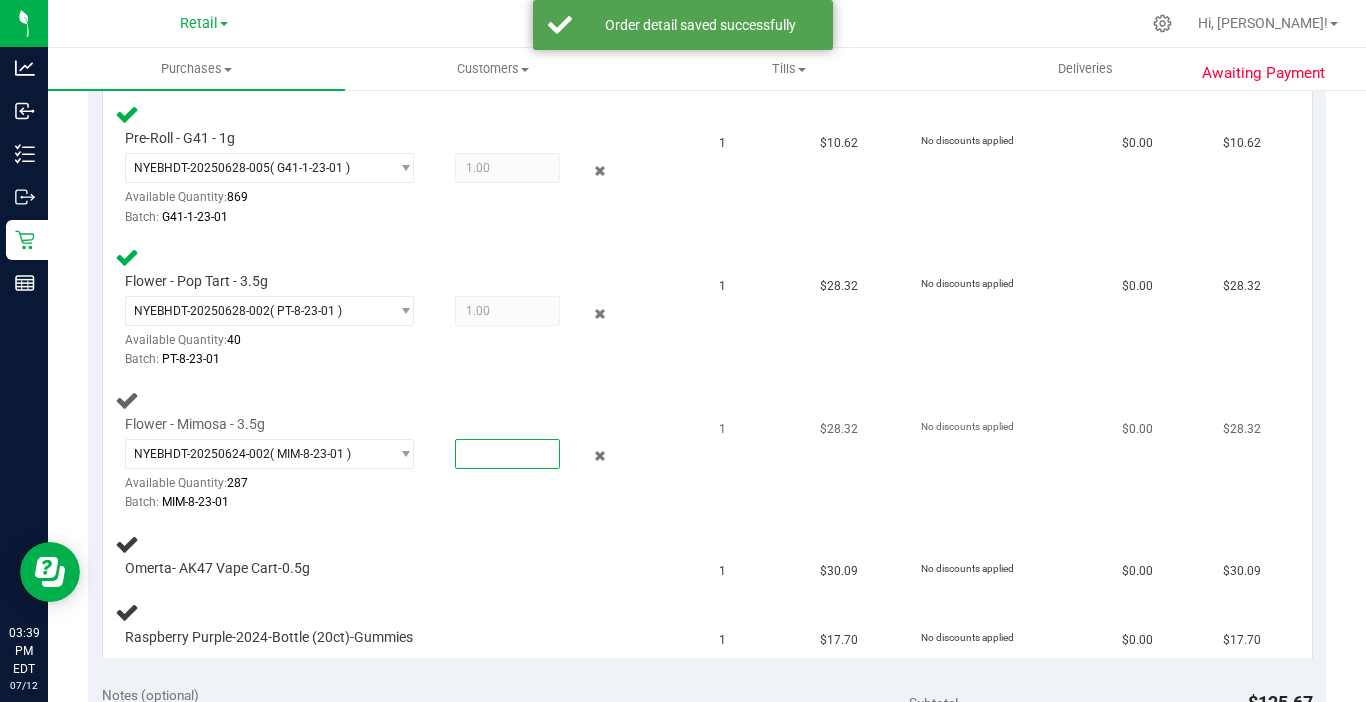 click at bounding box center [507, 454] 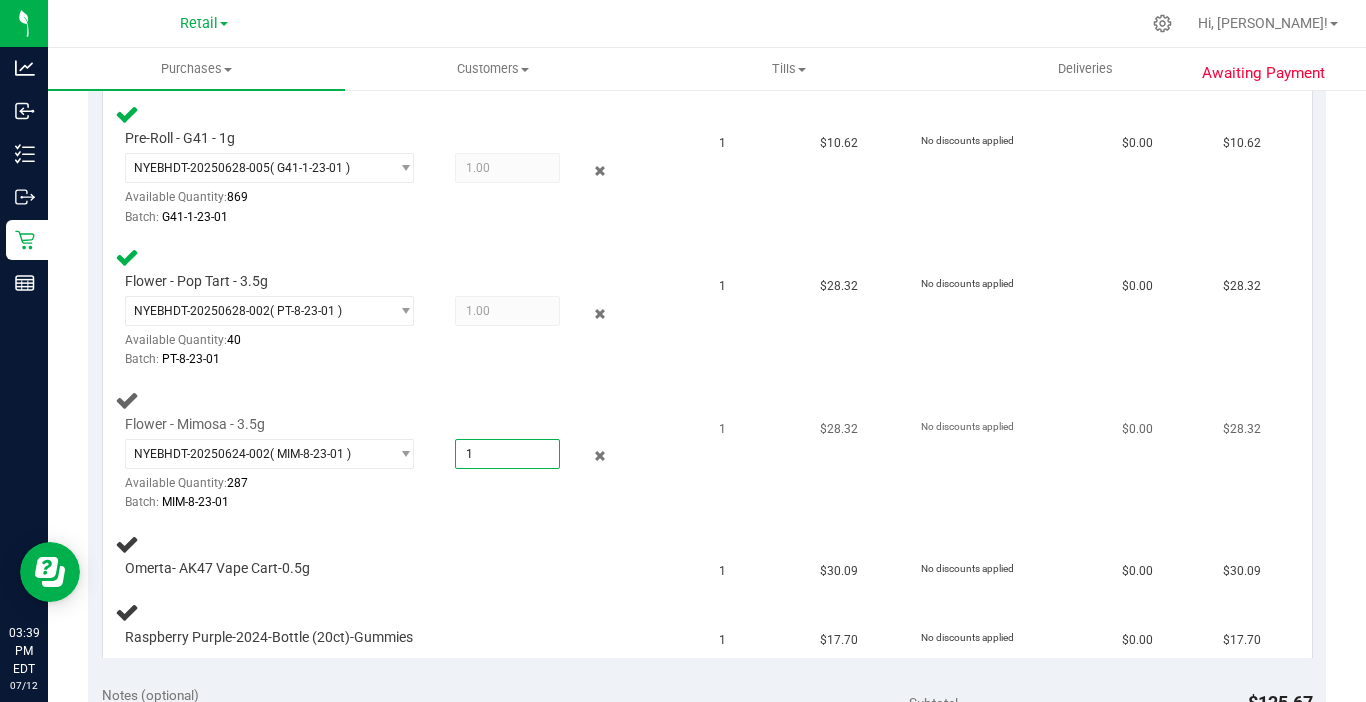 type on "1" 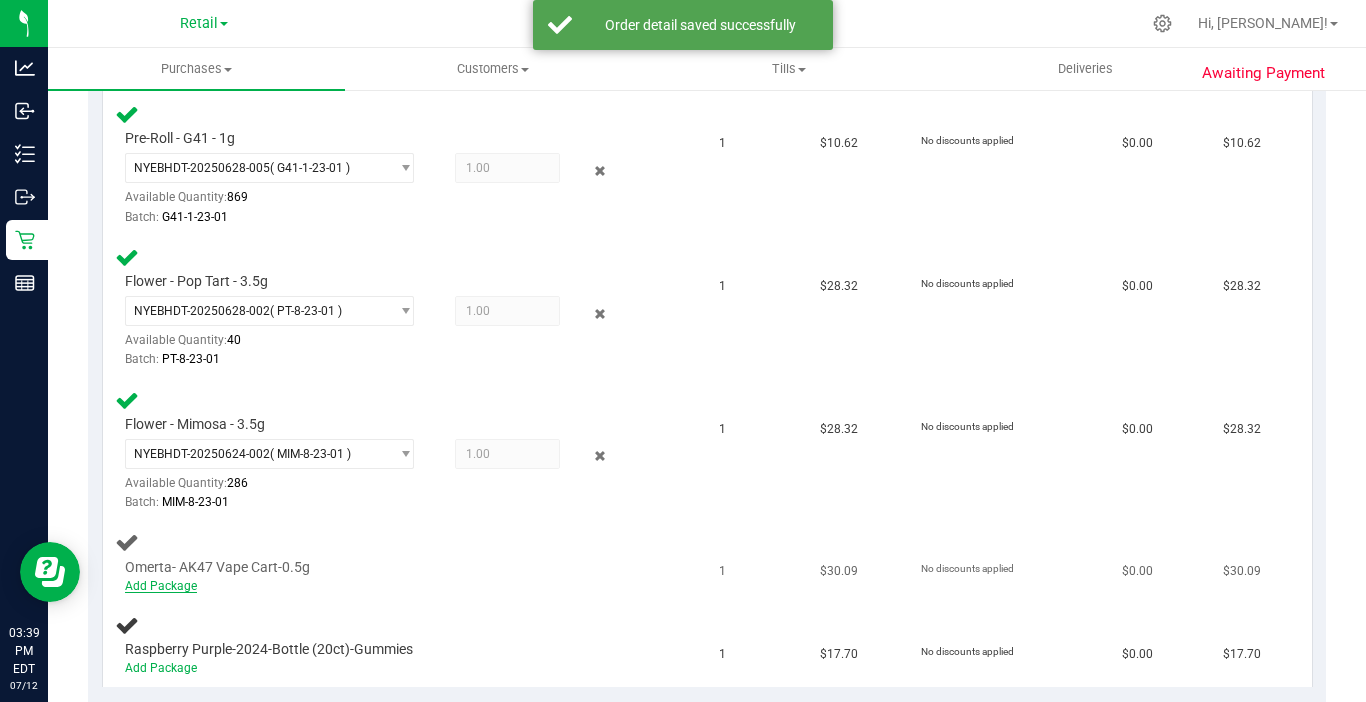 click on "Add Package" at bounding box center (161, 586) 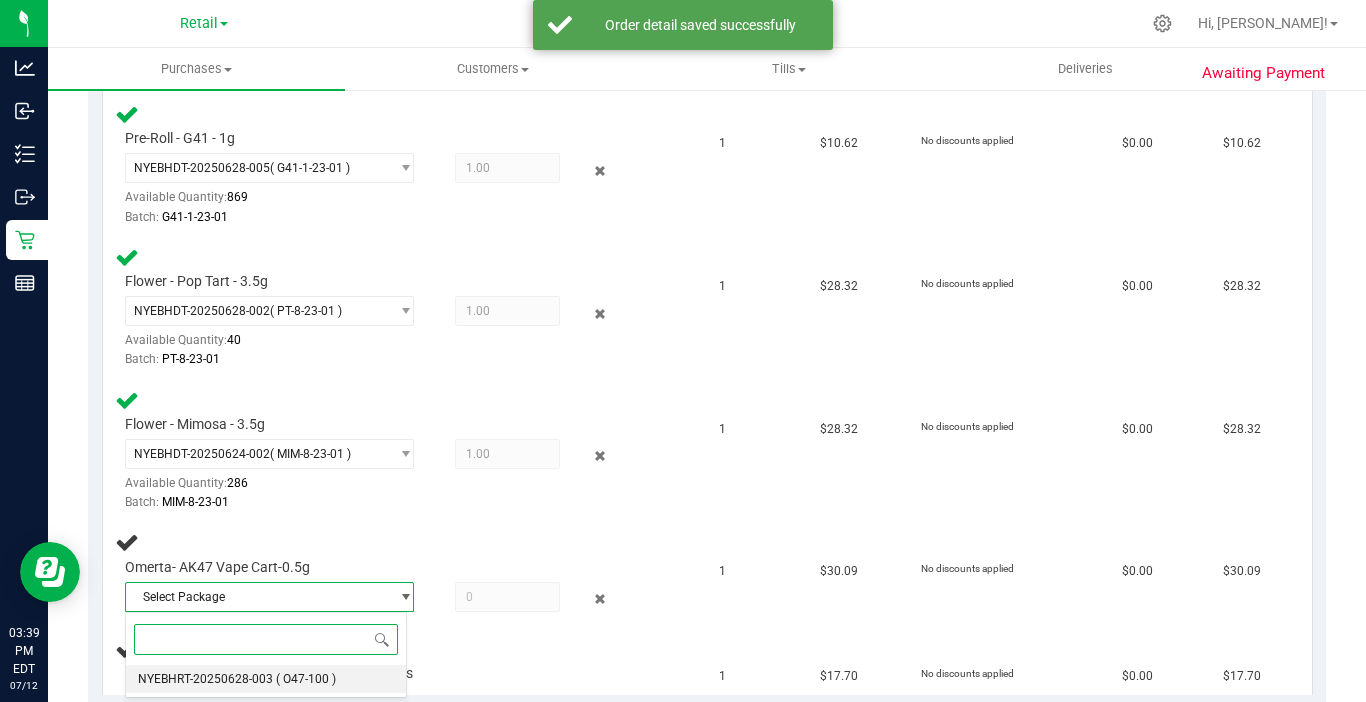 click on "NYEBHRT-20250628-003" at bounding box center [205, 679] 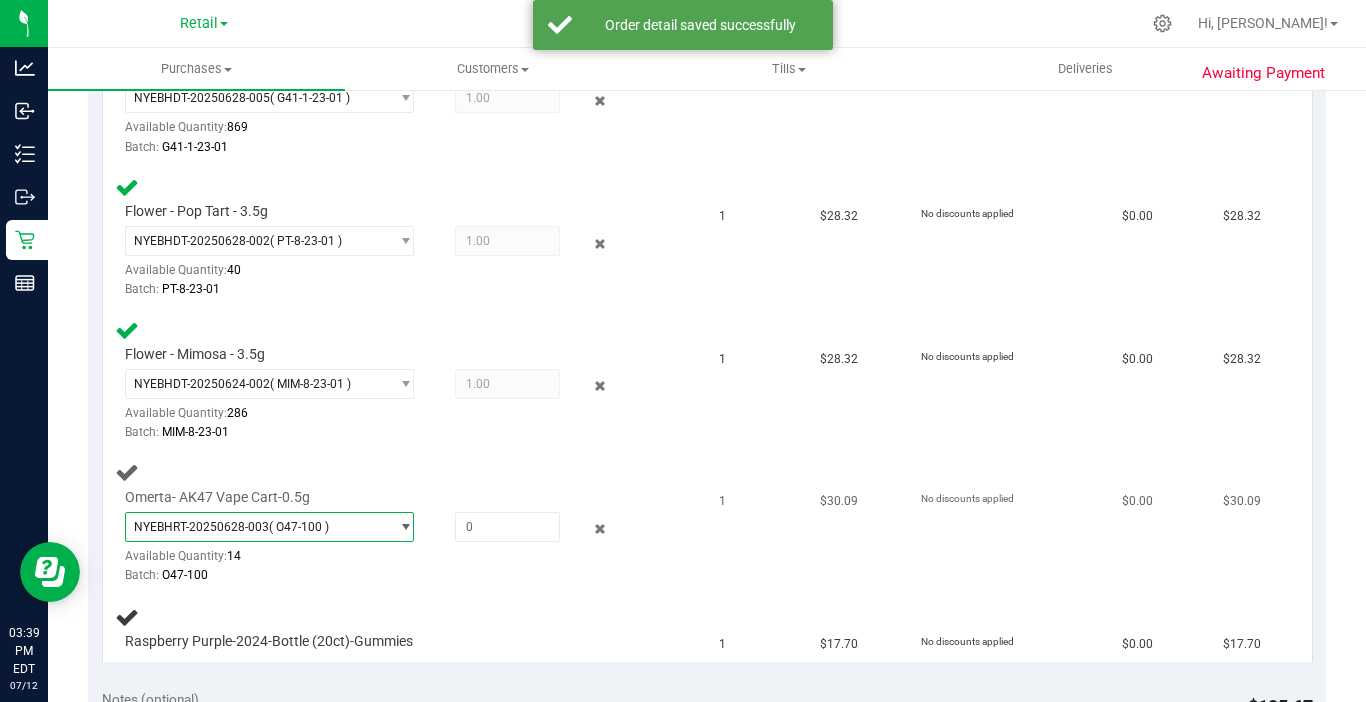 scroll, scrollTop: 782, scrollLeft: 0, axis: vertical 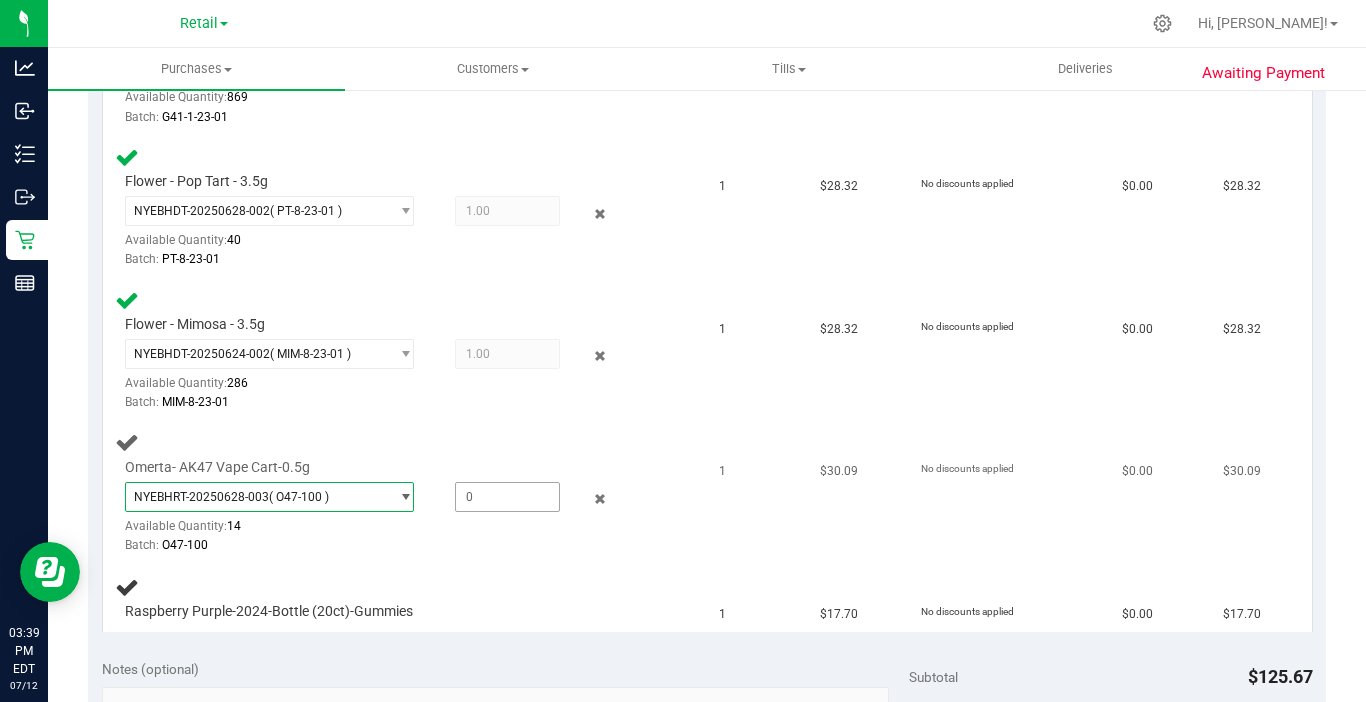 click at bounding box center [507, 497] 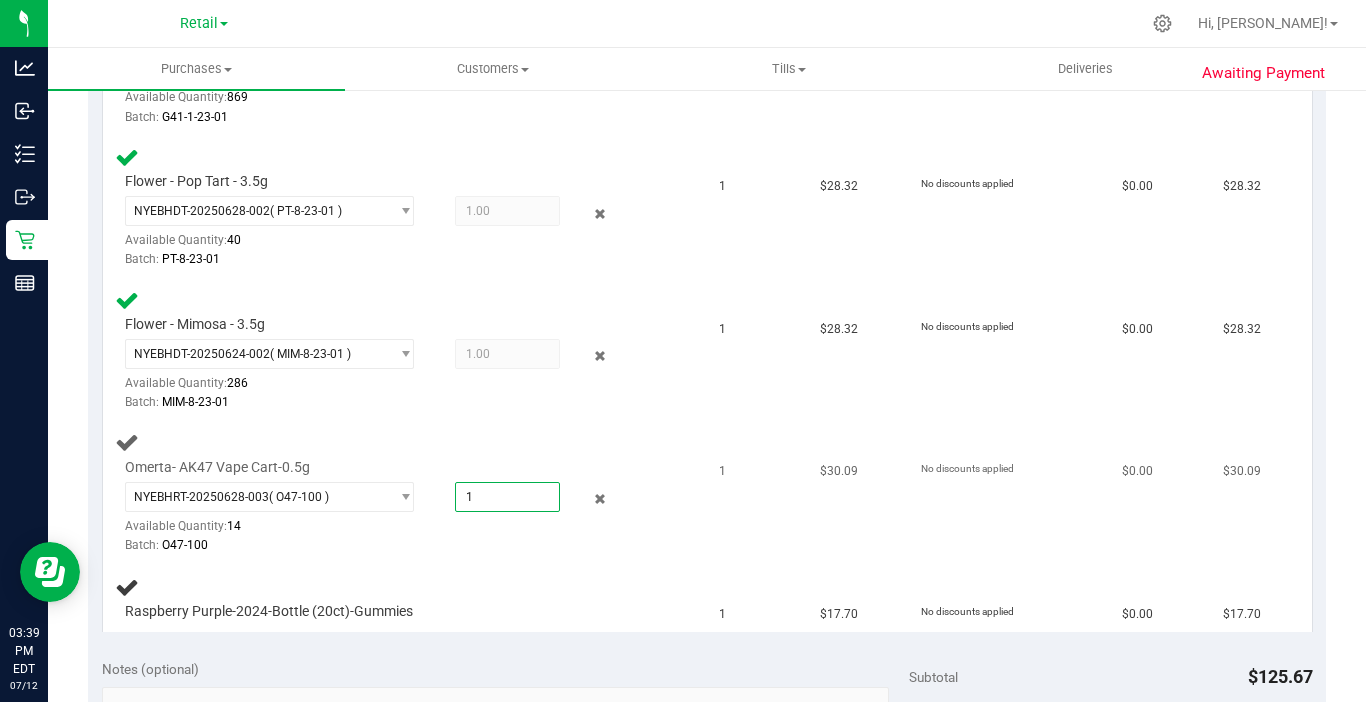 type on "1" 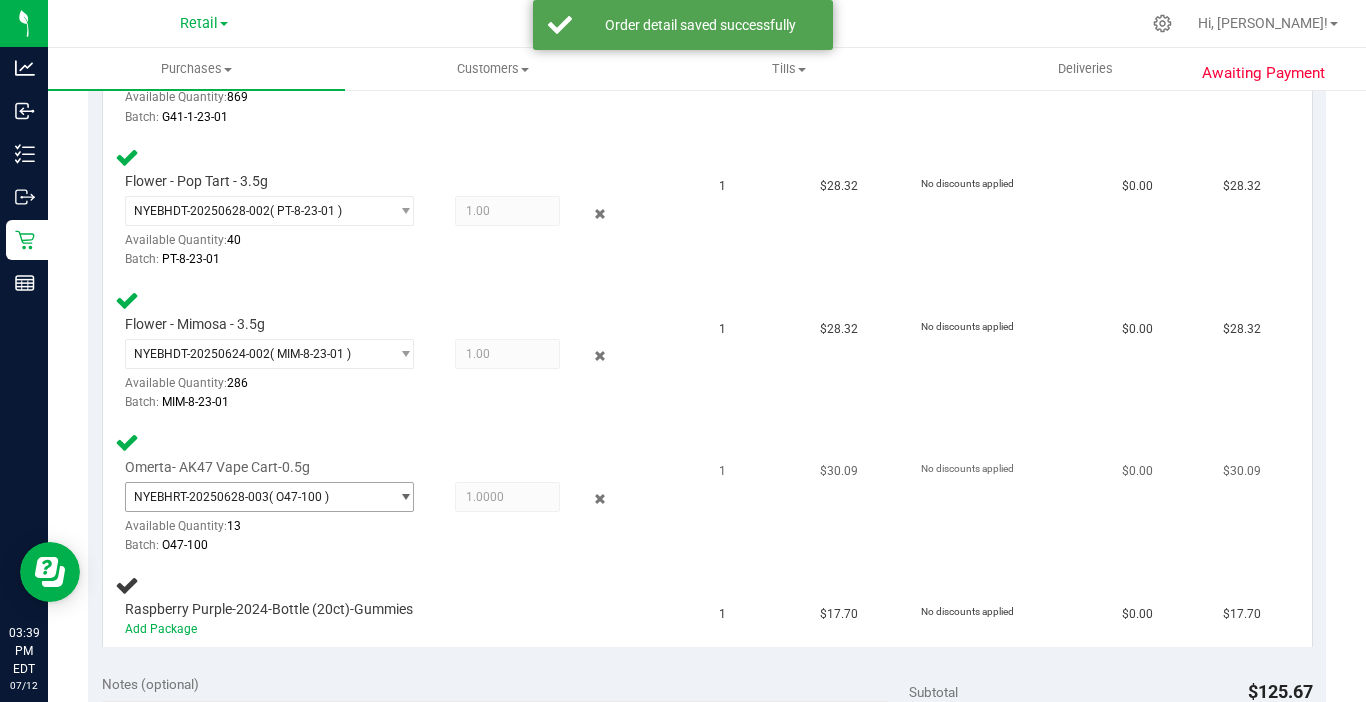 scroll, scrollTop: 882, scrollLeft: 0, axis: vertical 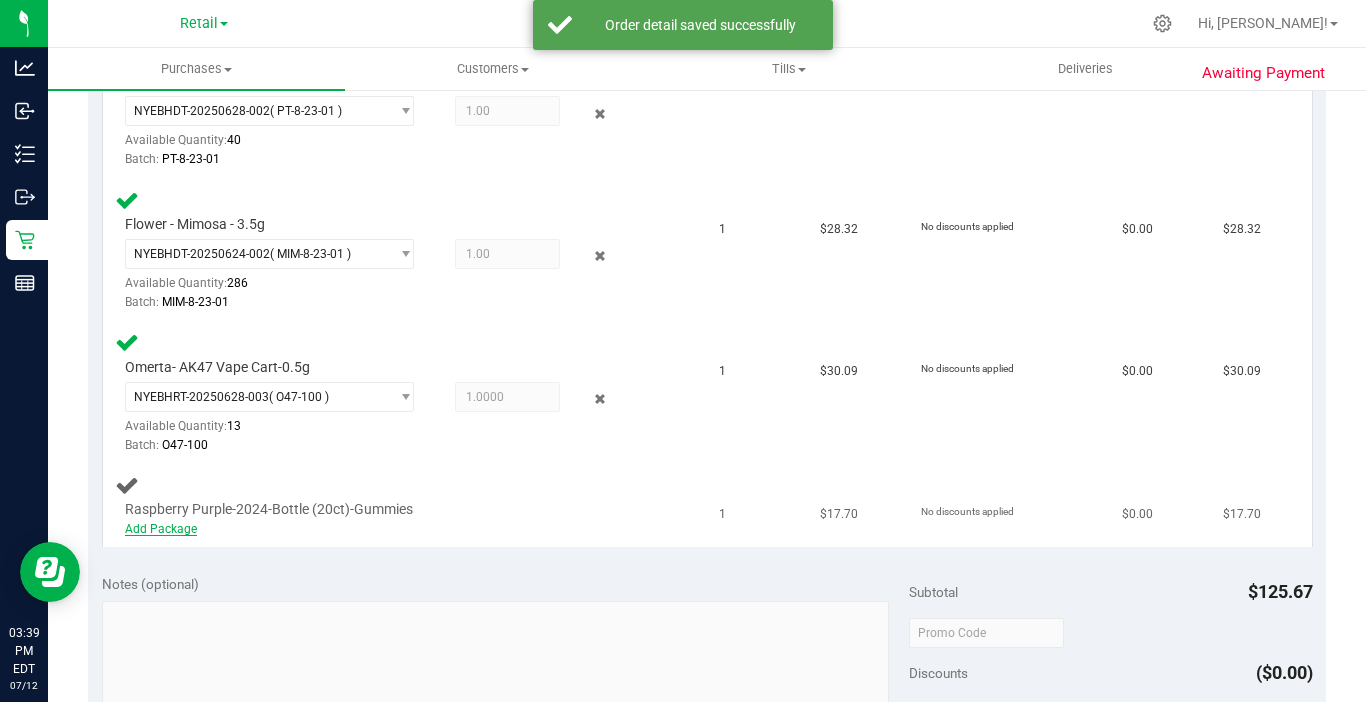 click on "Add Package" at bounding box center [161, 529] 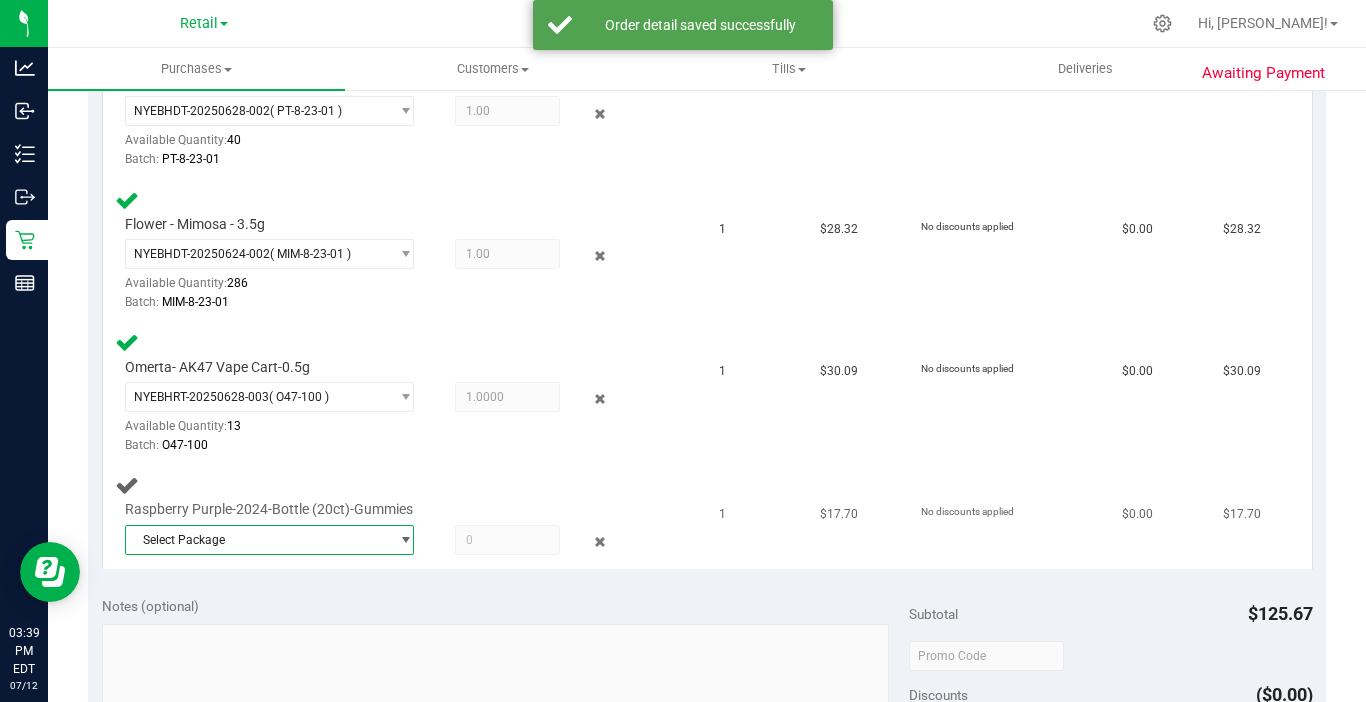 click on "Select Package" at bounding box center [257, 540] 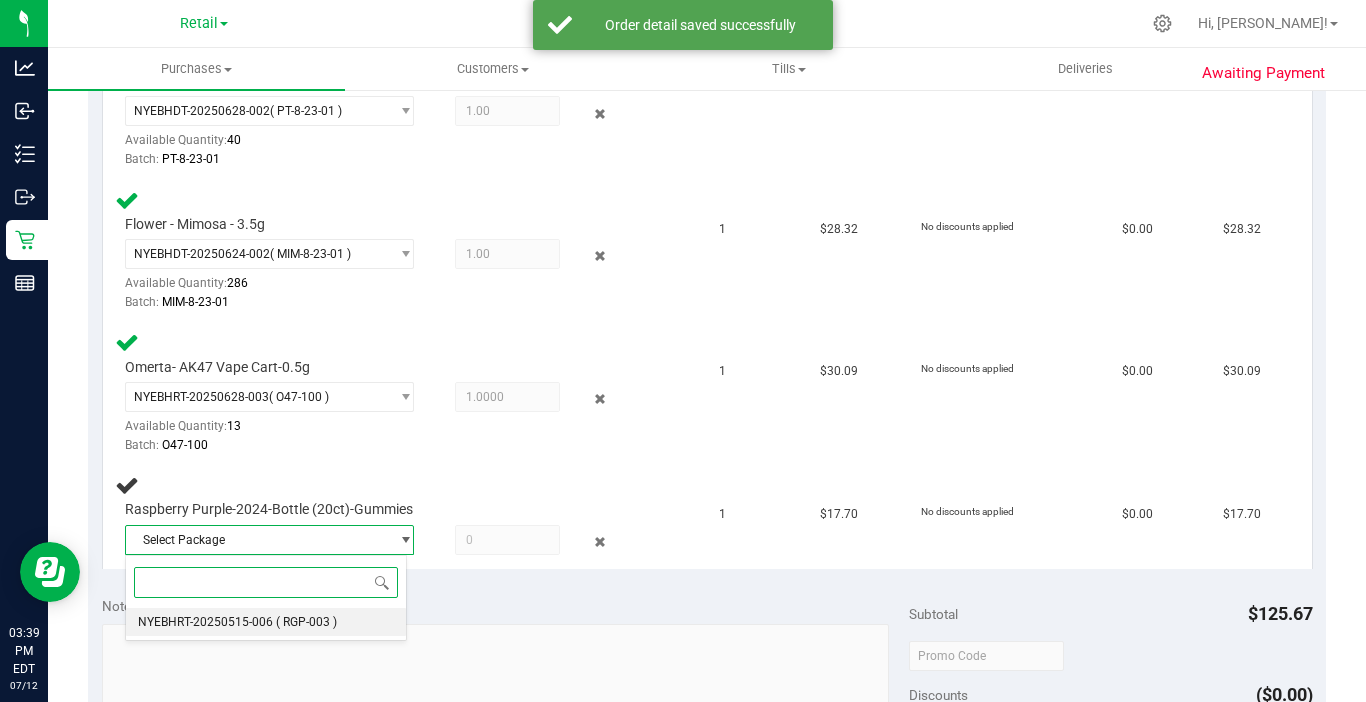 click on "NYEBHRT-20250515-006" at bounding box center (205, 622) 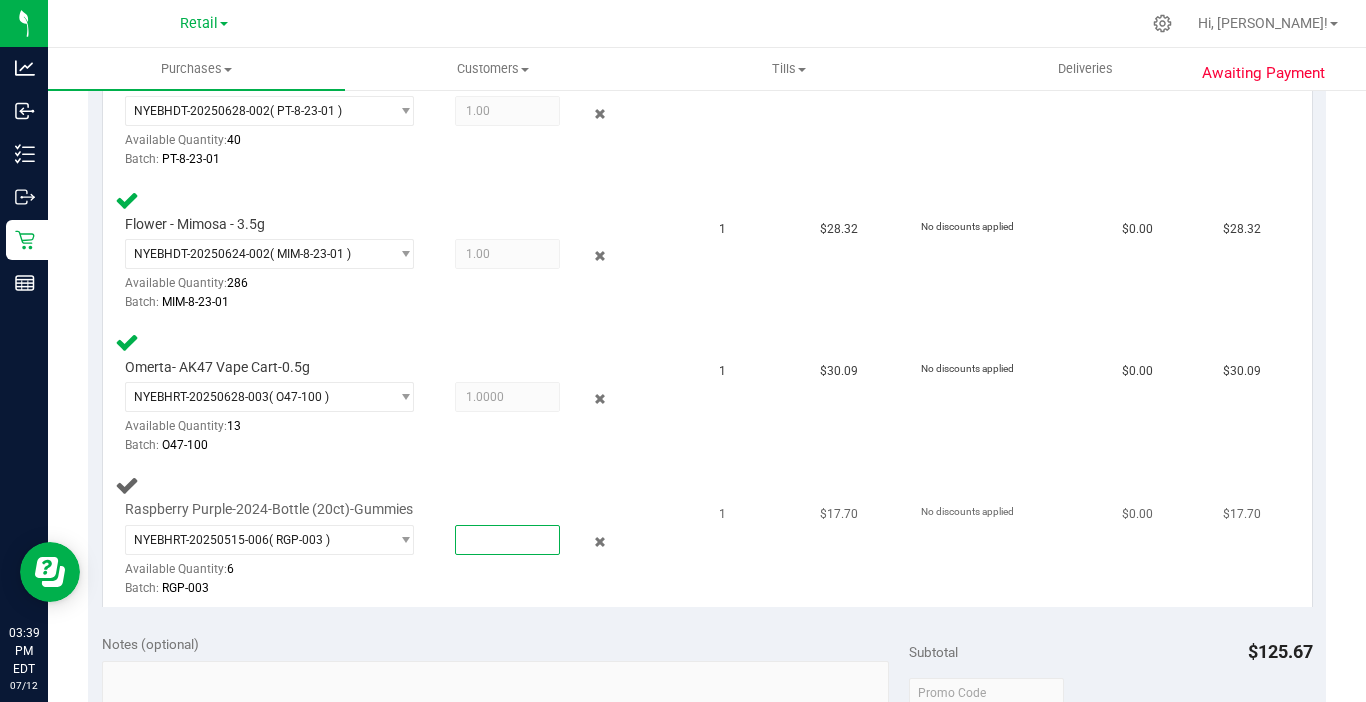 click at bounding box center (507, 540) 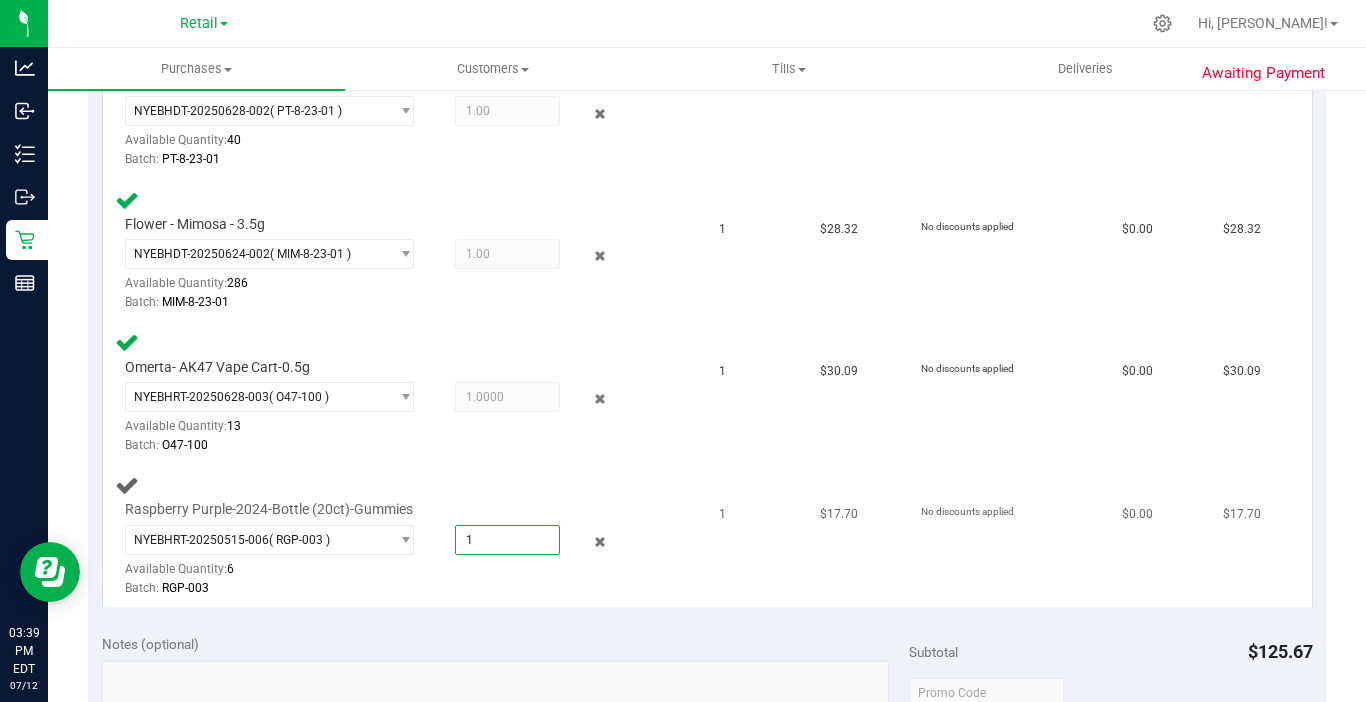 type on "1" 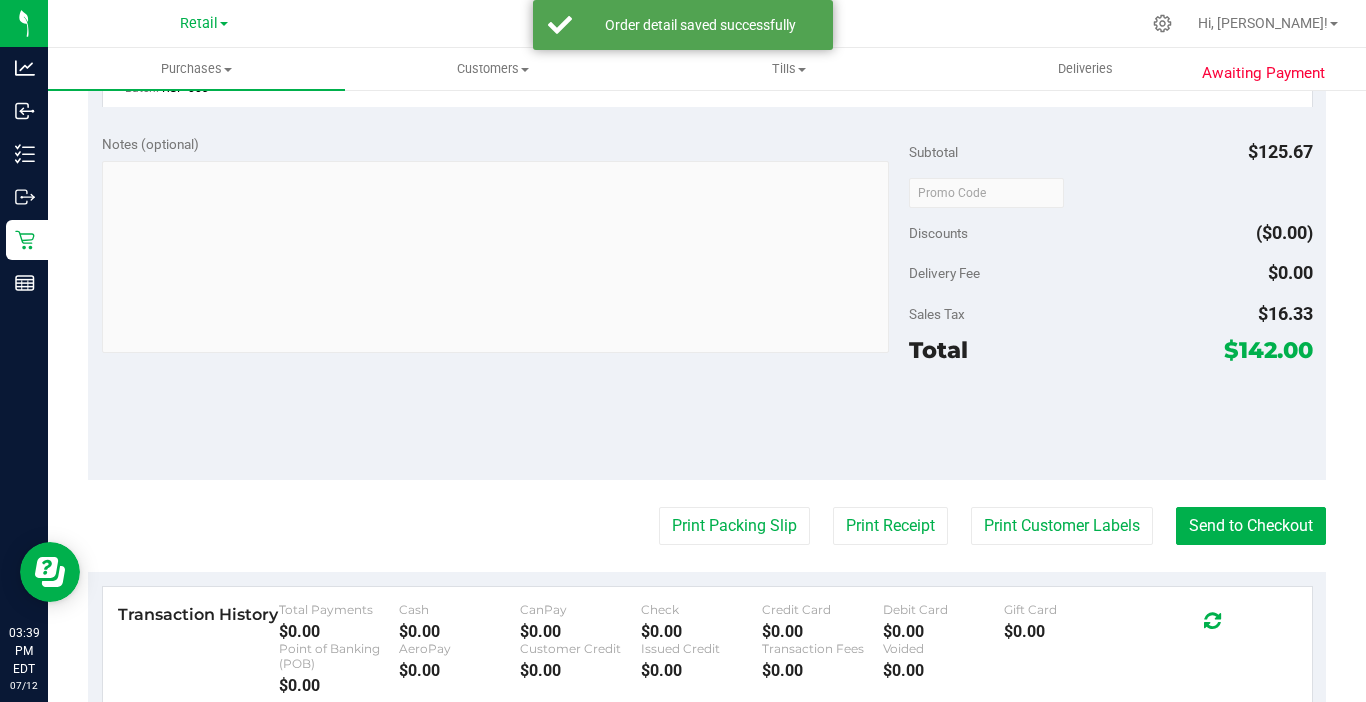 scroll, scrollTop: 1482, scrollLeft: 0, axis: vertical 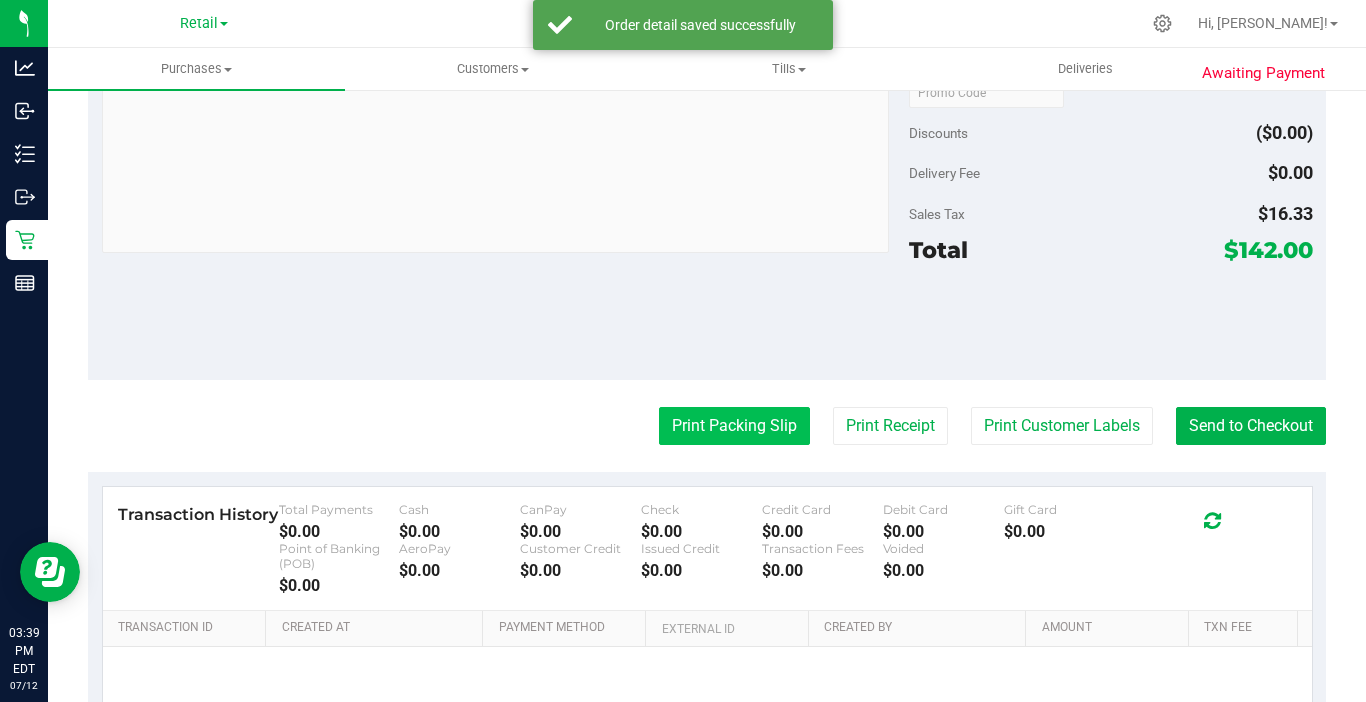 click on "Print Packing Slip" at bounding box center (734, 426) 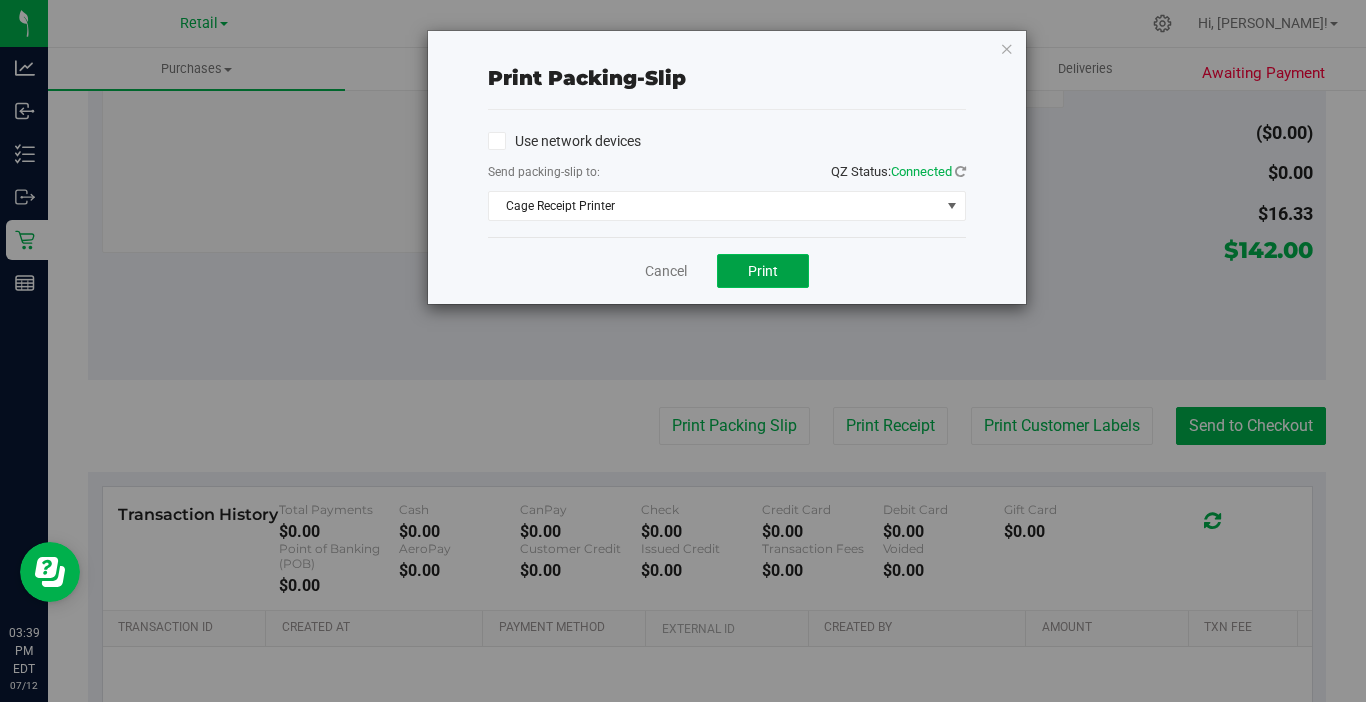 click on "Print" at bounding box center [763, 271] 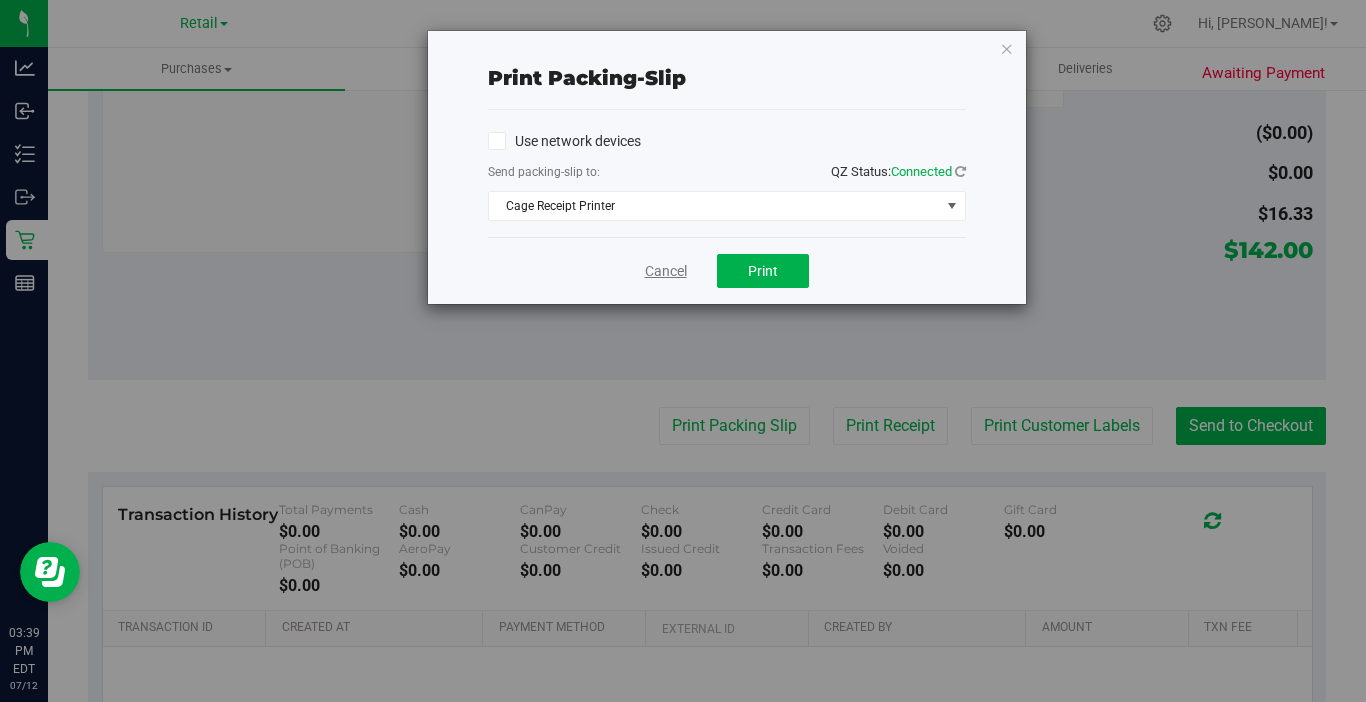 click on "Cancel" at bounding box center [666, 271] 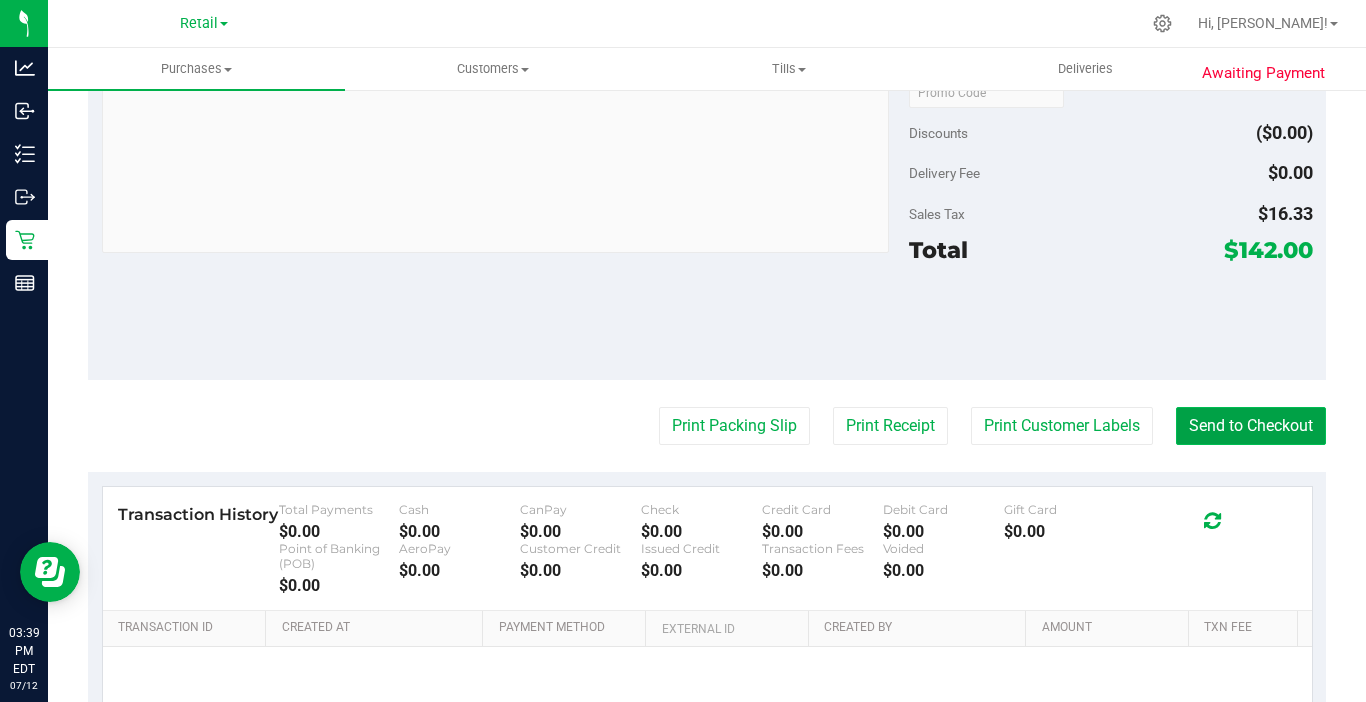 click on "Send to Checkout" at bounding box center (1251, 426) 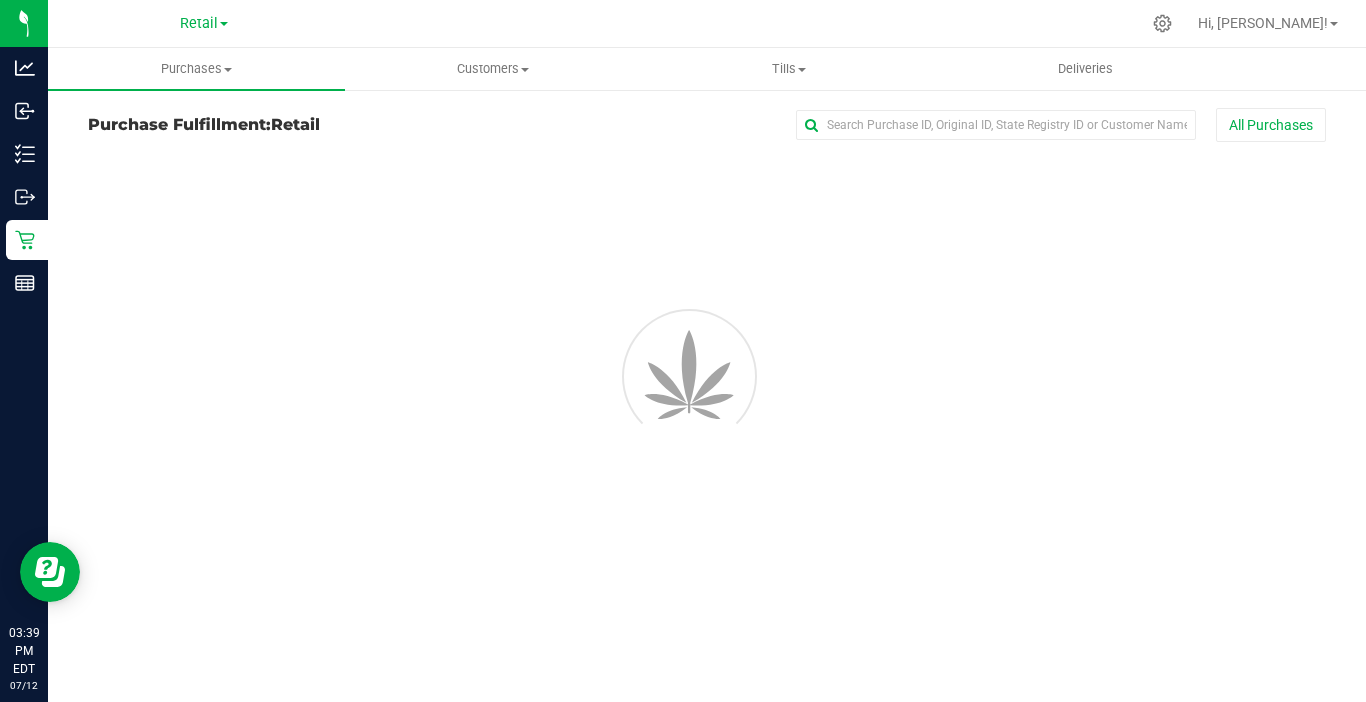 scroll, scrollTop: 0, scrollLeft: 0, axis: both 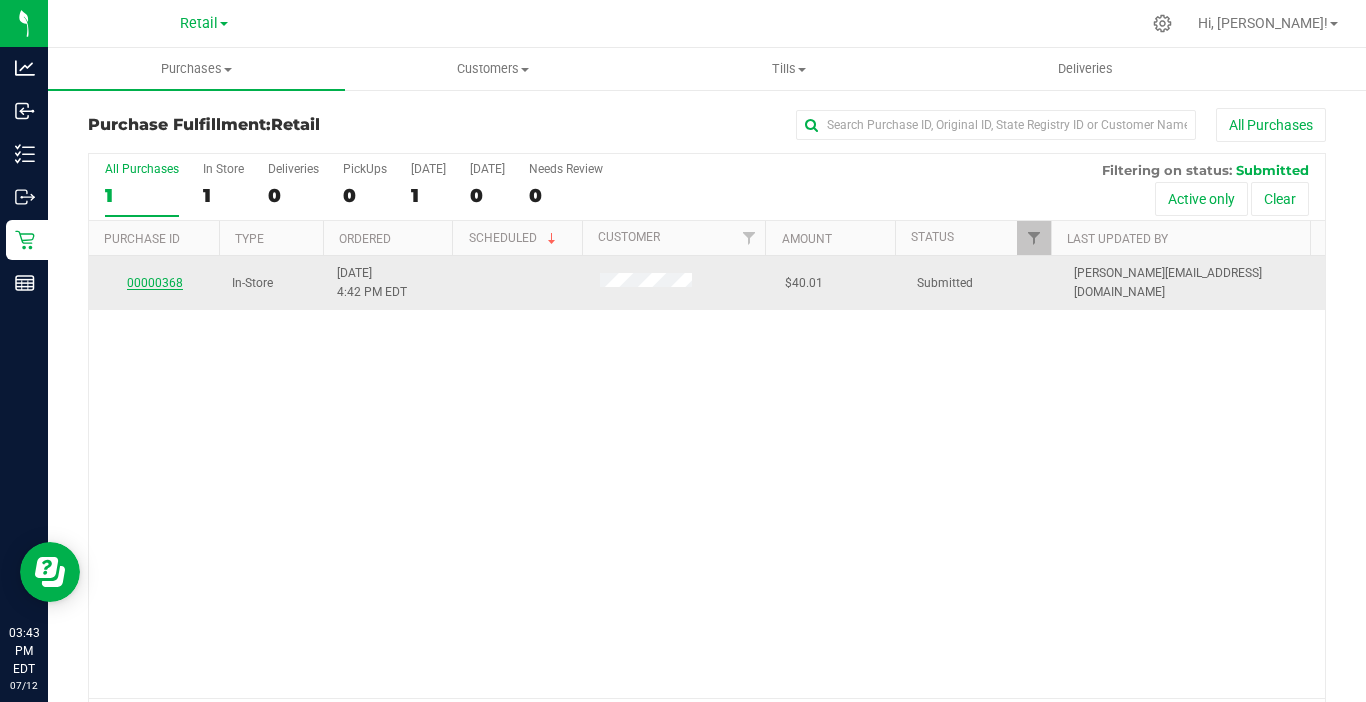click on "00000368" at bounding box center (155, 283) 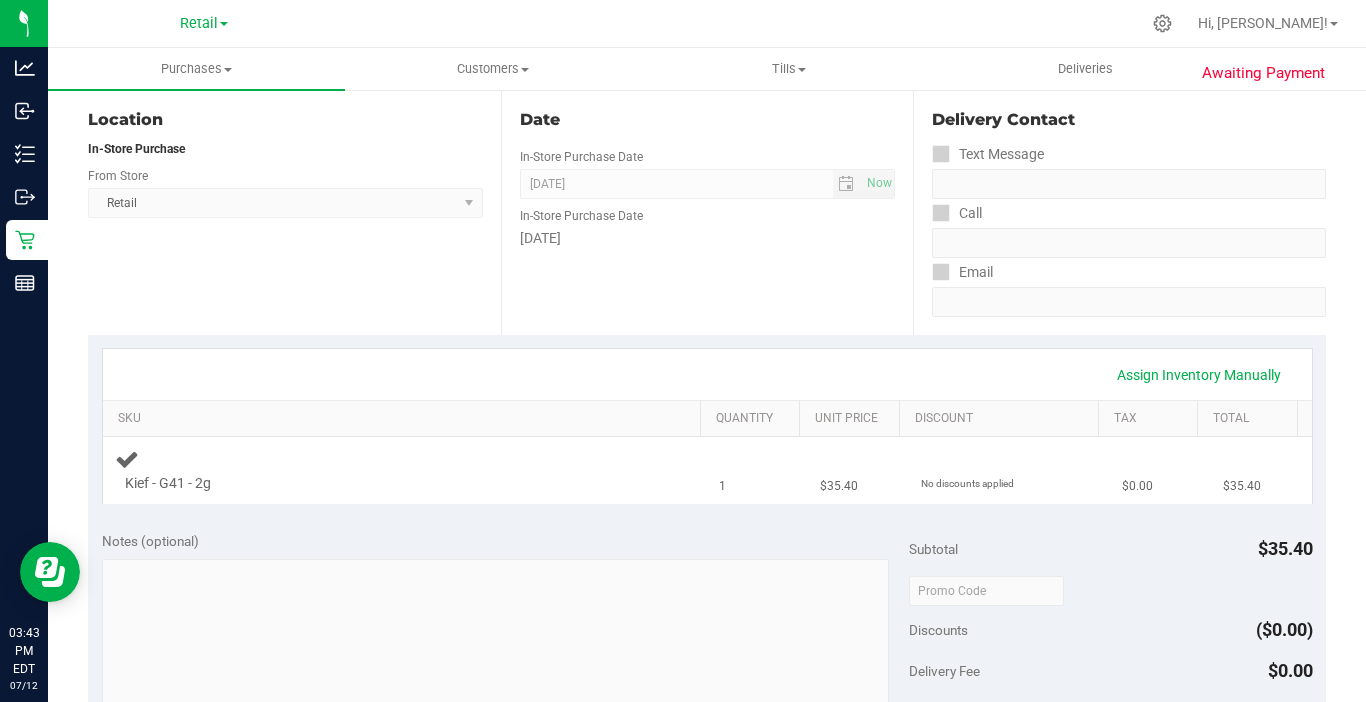 scroll, scrollTop: 200, scrollLeft: 0, axis: vertical 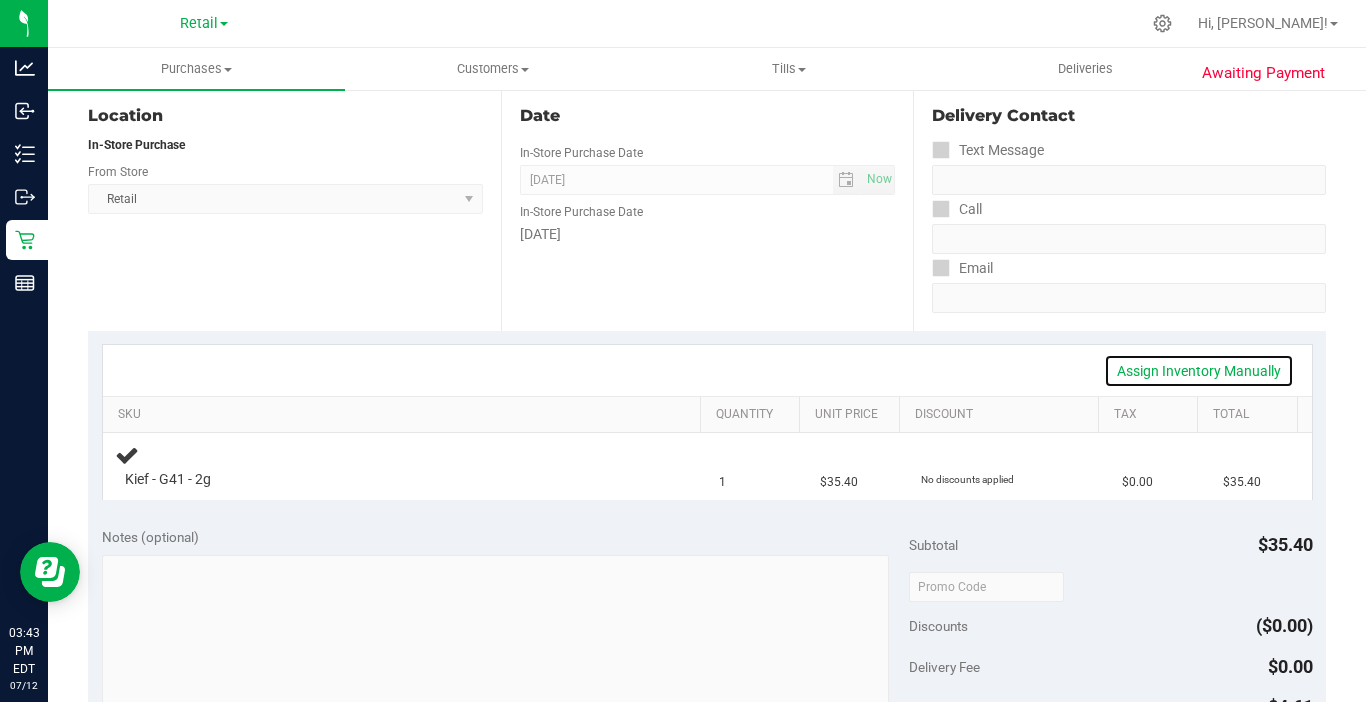 click on "Assign Inventory Manually" at bounding box center [1199, 371] 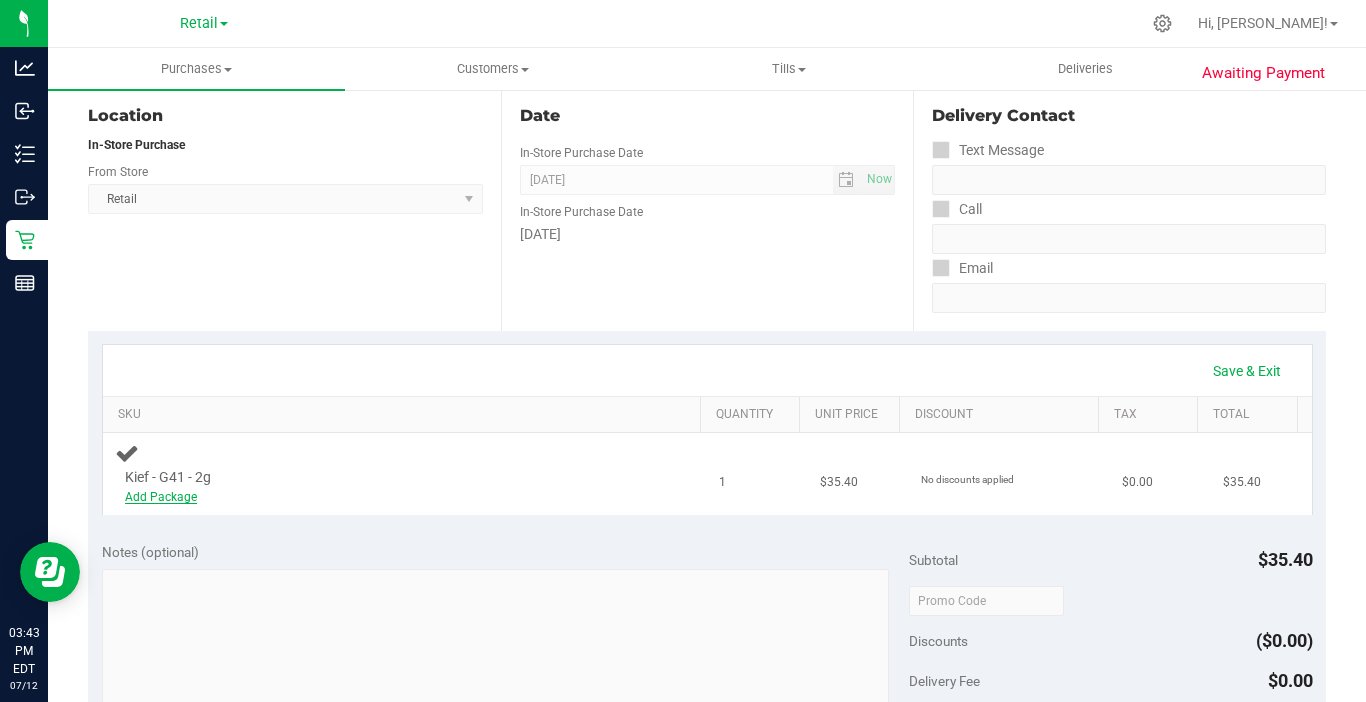 click on "Add Package" at bounding box center [161, 497] 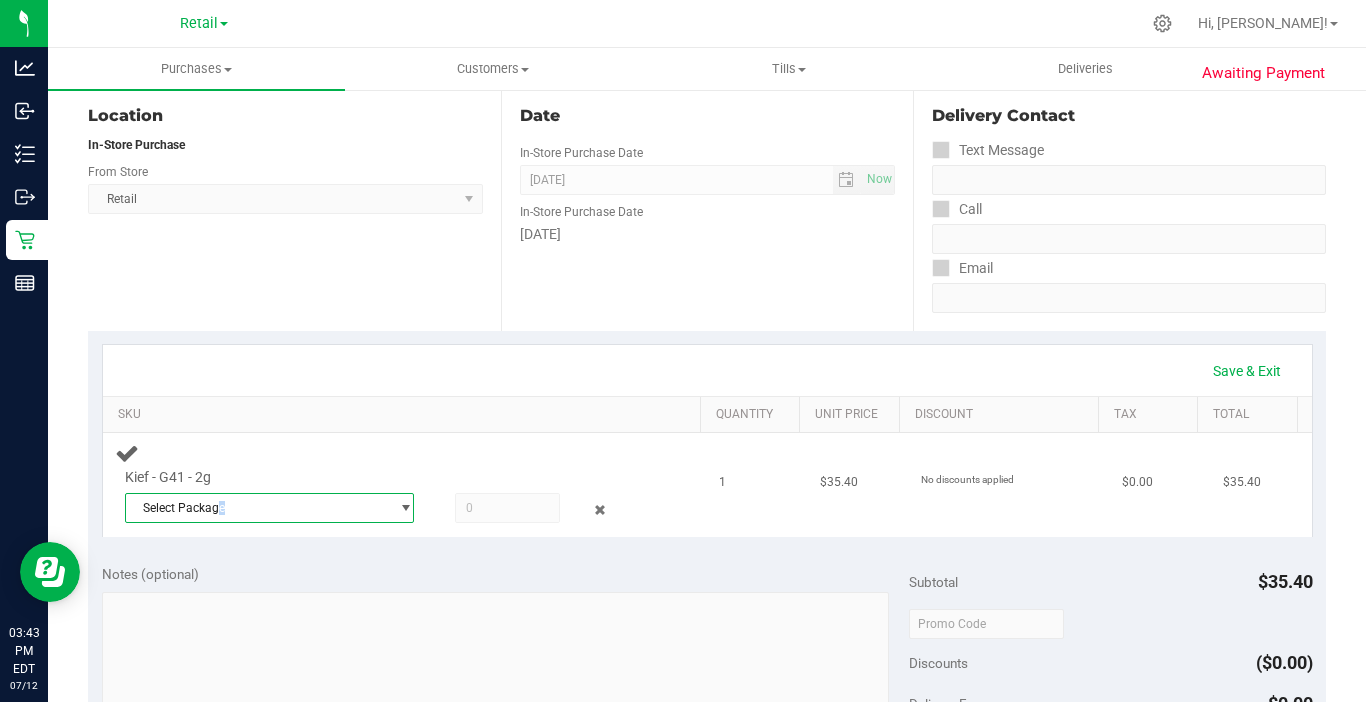 click on "Select Package" at bounding box center (257, 508) 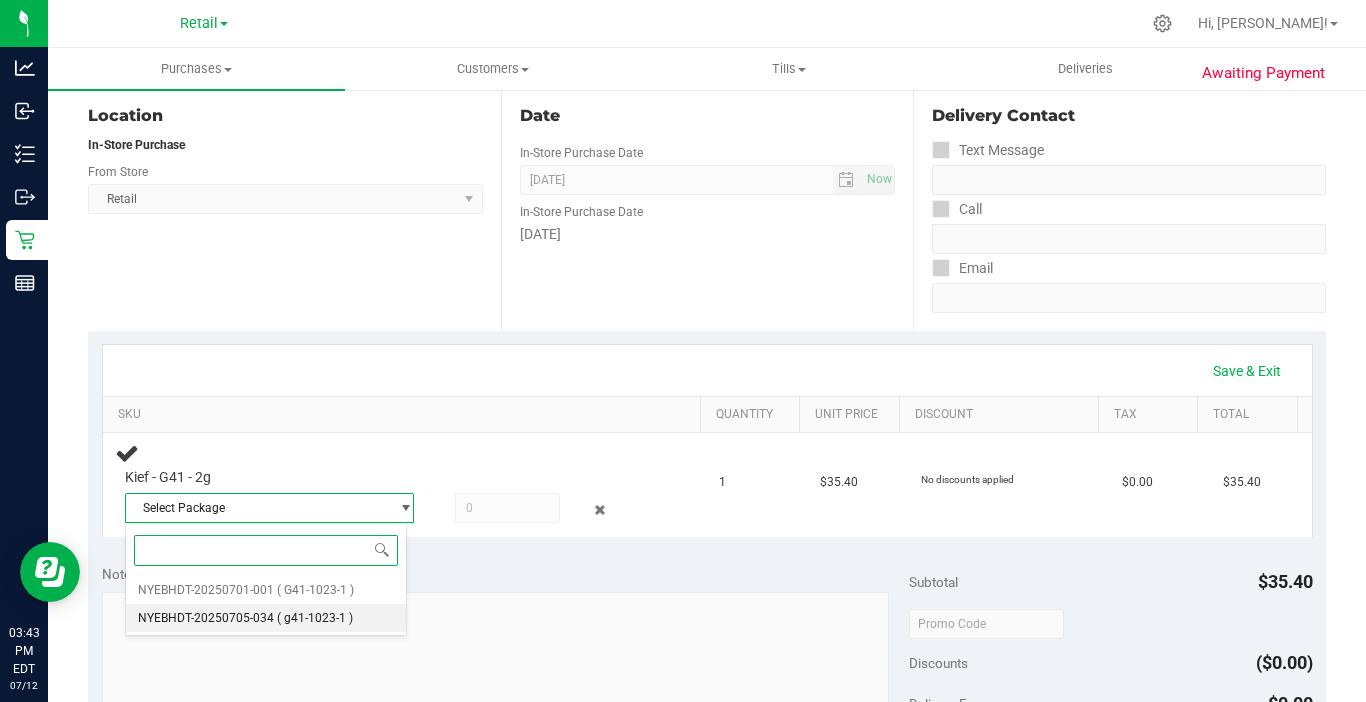 click on "NYEBHDT-20250705-034" at bounding box center (206, 618) 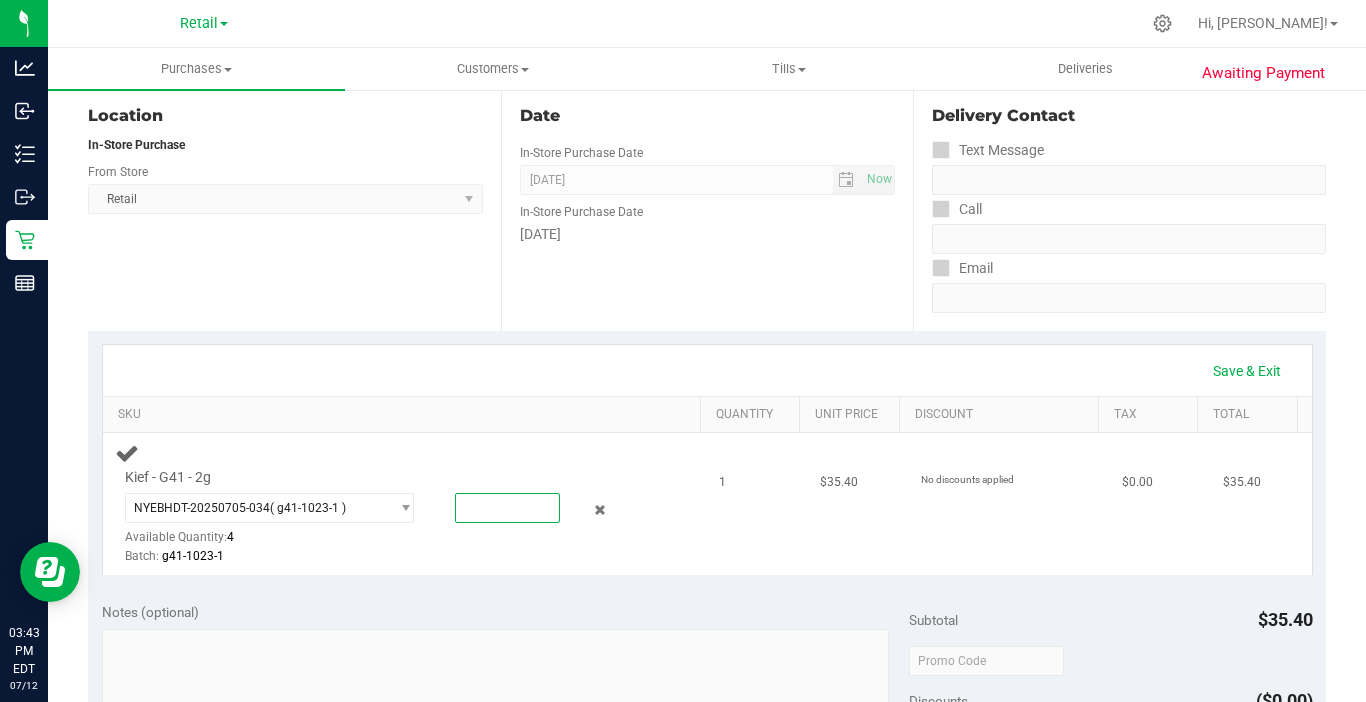 click at bounding box center (507, 508) 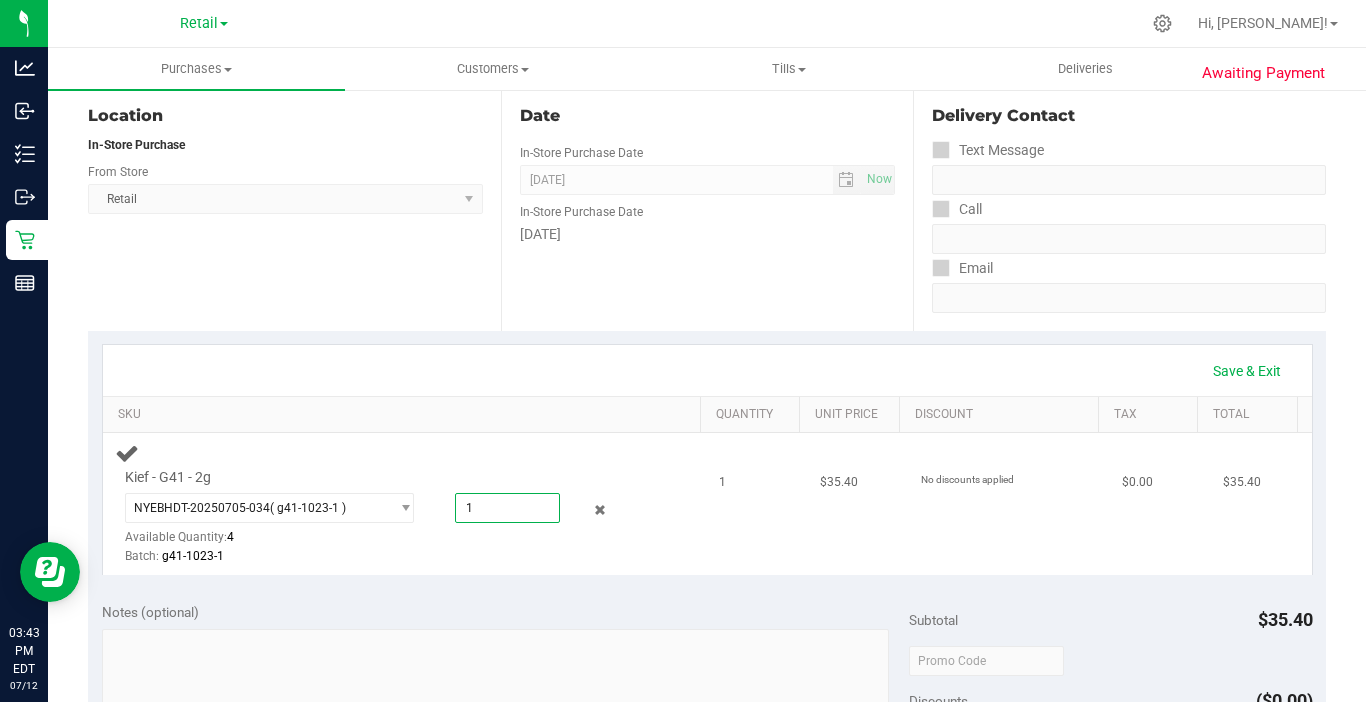 type on "1" 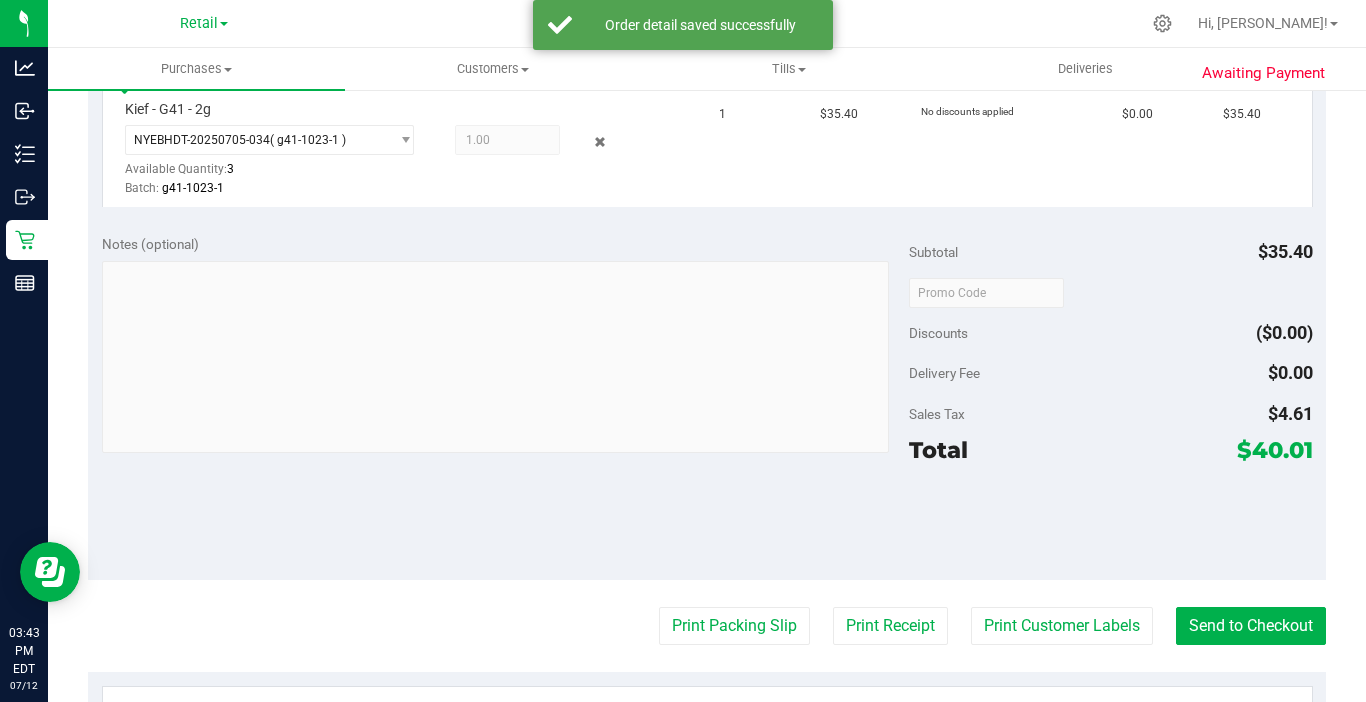 scroll, scrollTop: 600, scrollLeft: 0, axis: vertical 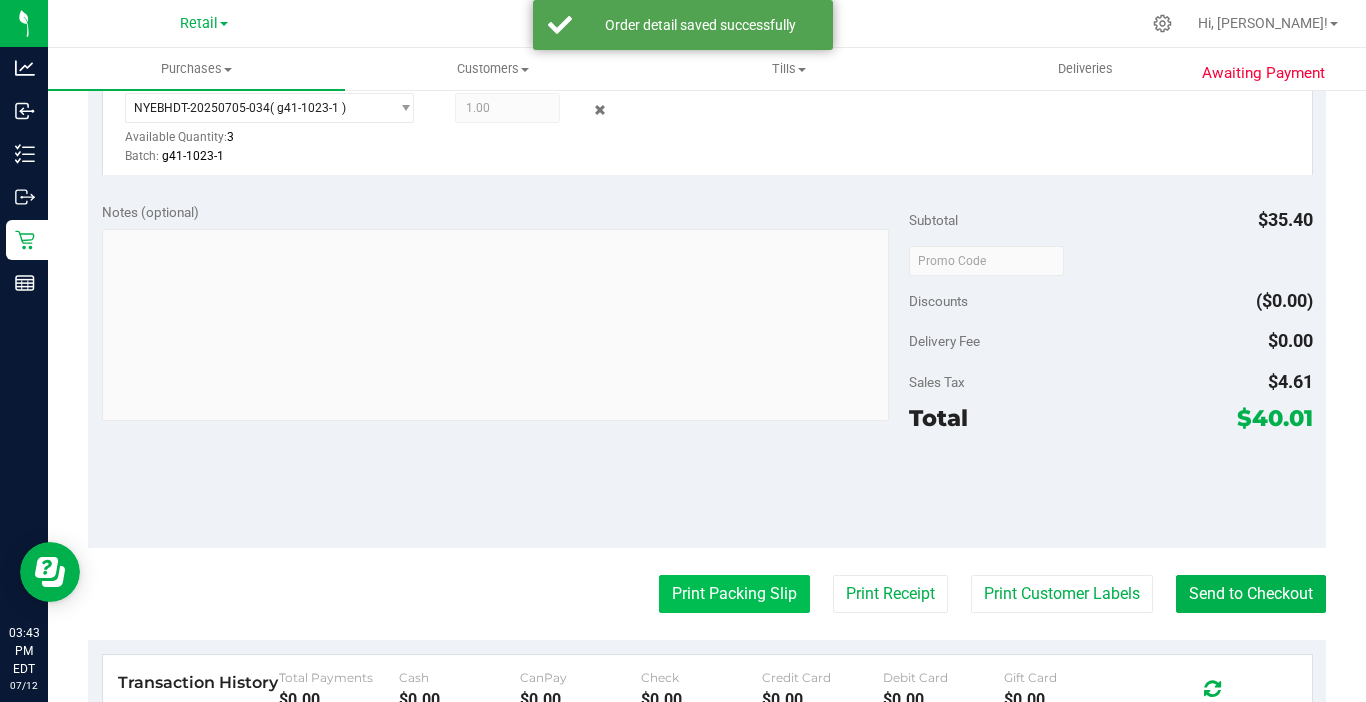 click on "Print Packing Slip" at bounding box center (734, 594) 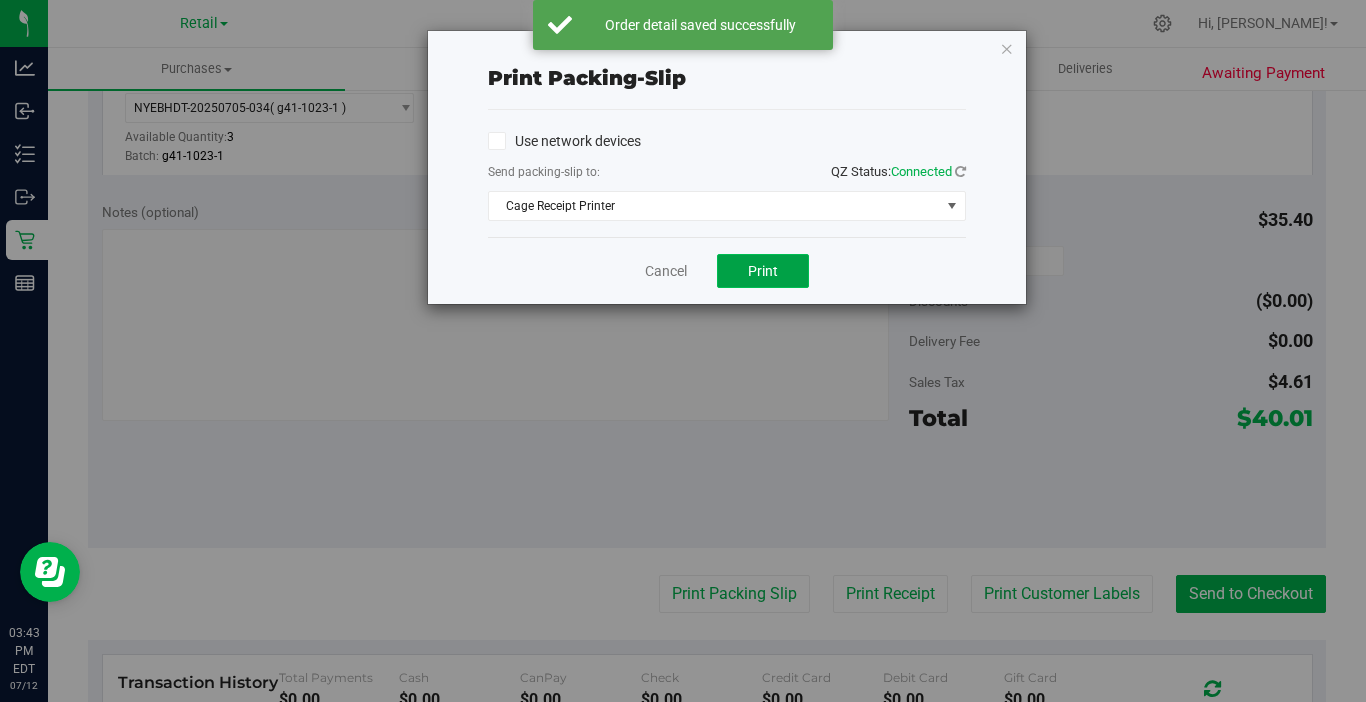 click on "Print" at bounding box center [763, 271] 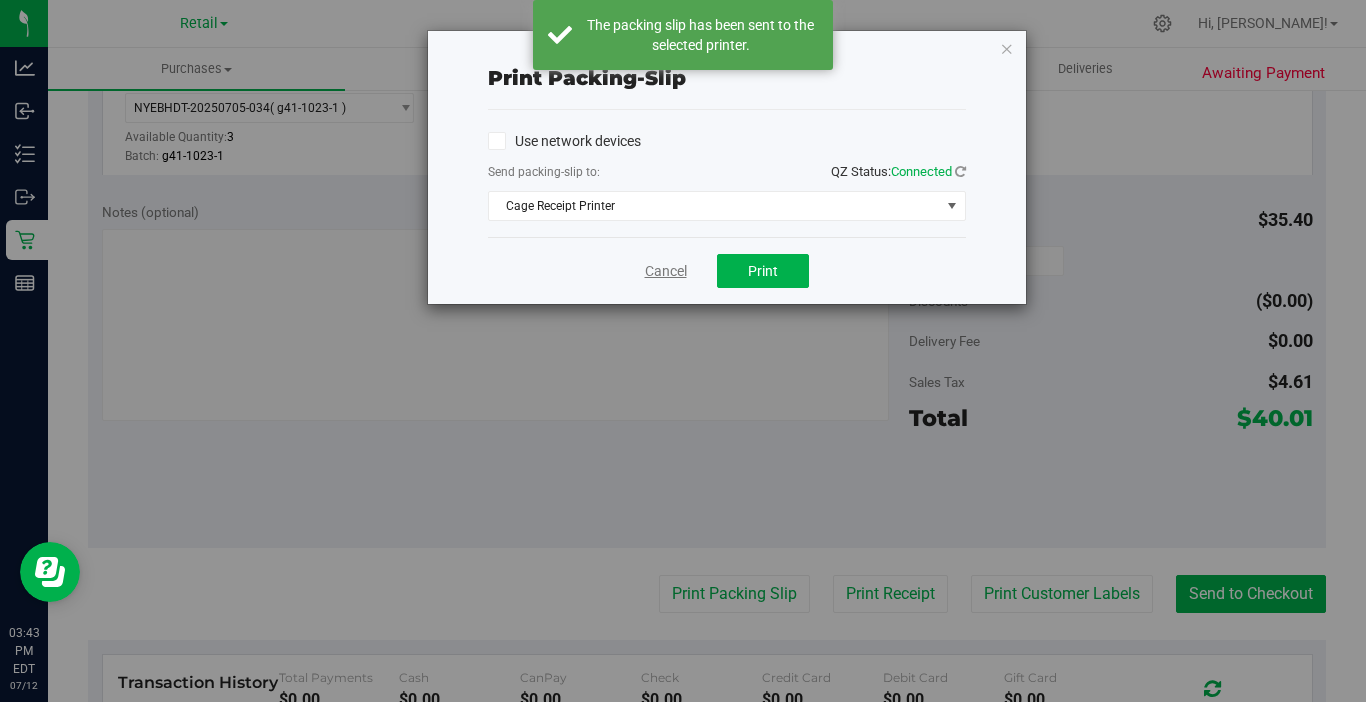 click on "Cancel" at bounding box center [666, 271] 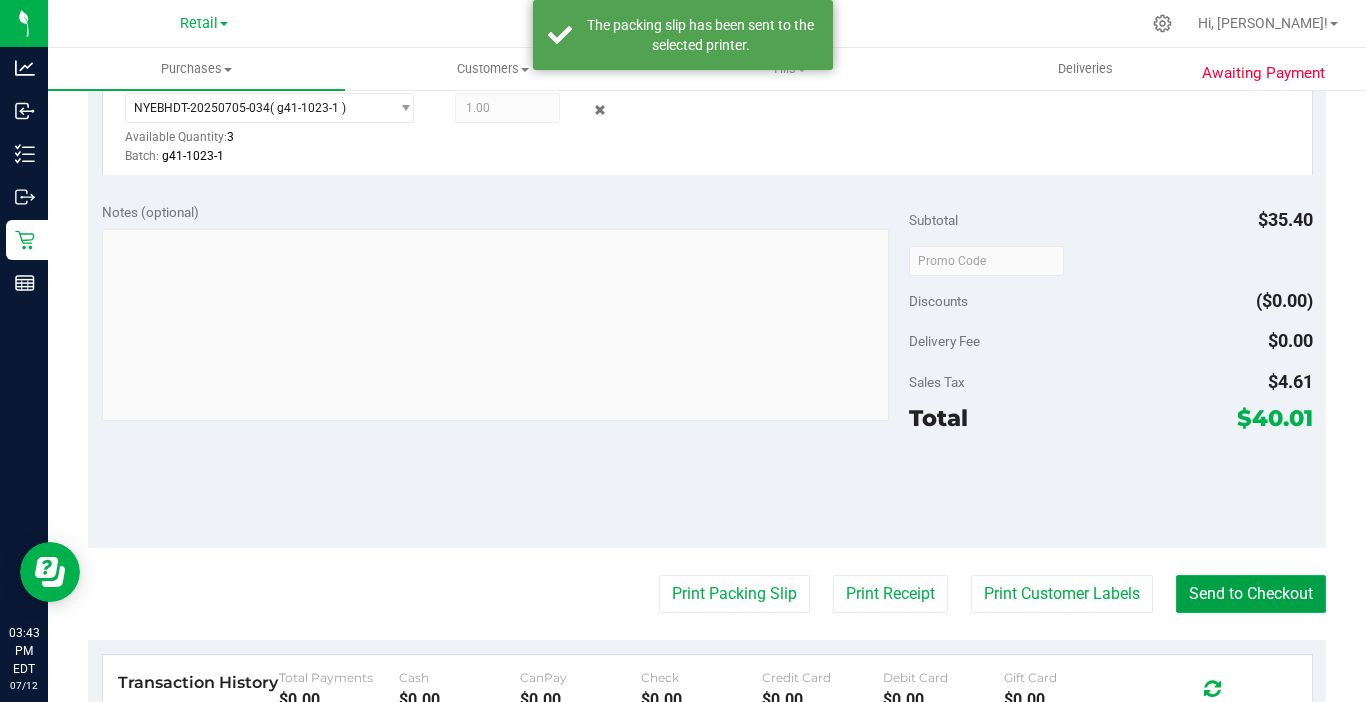 click on "Send to Checkout" at bounding box center (1251, 594) 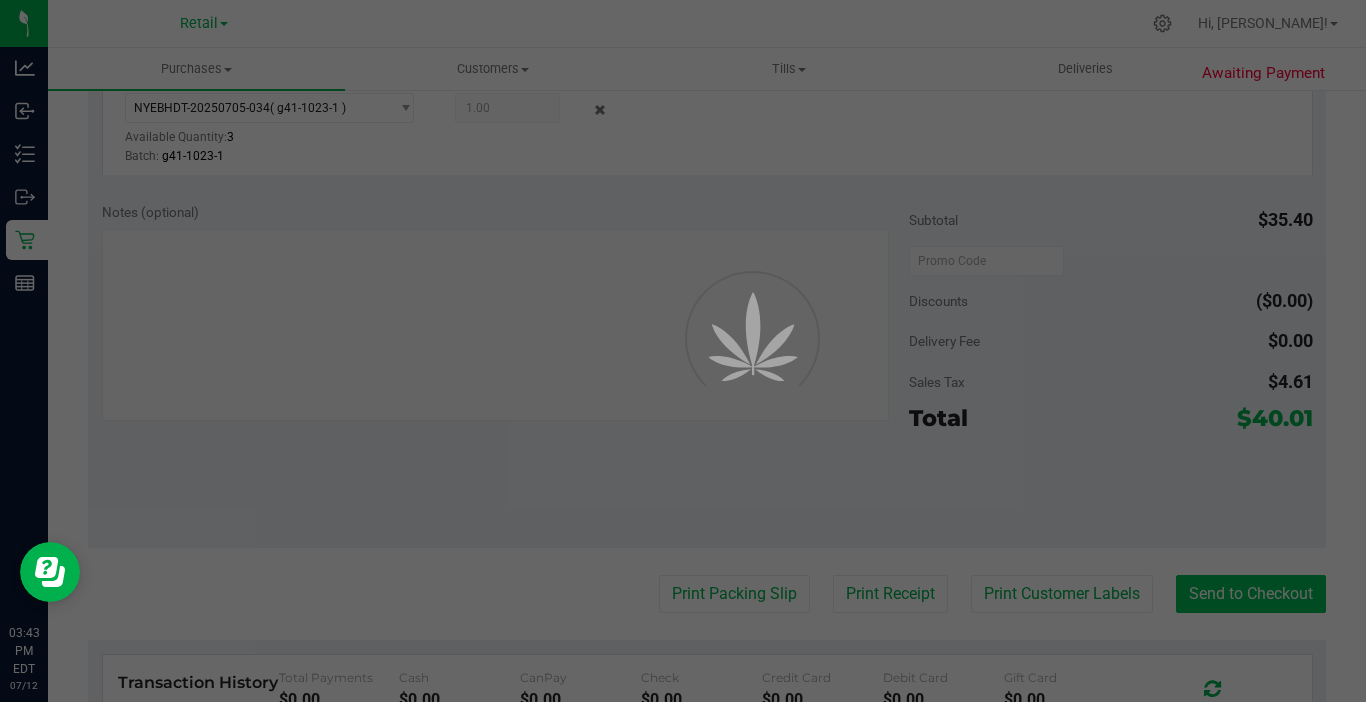 scroll, scrollTop: 0, scrollLeft: 0, axis: both 